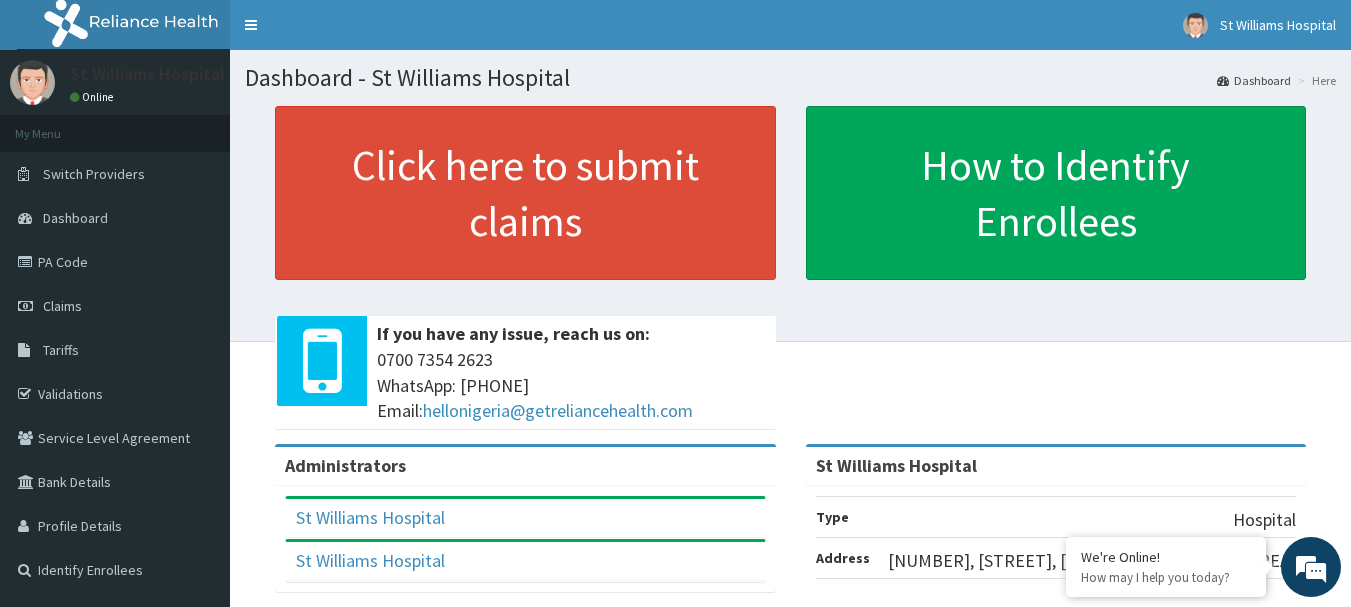 scroll, scrollTop: 0, scrollLeft: 0, axis: both 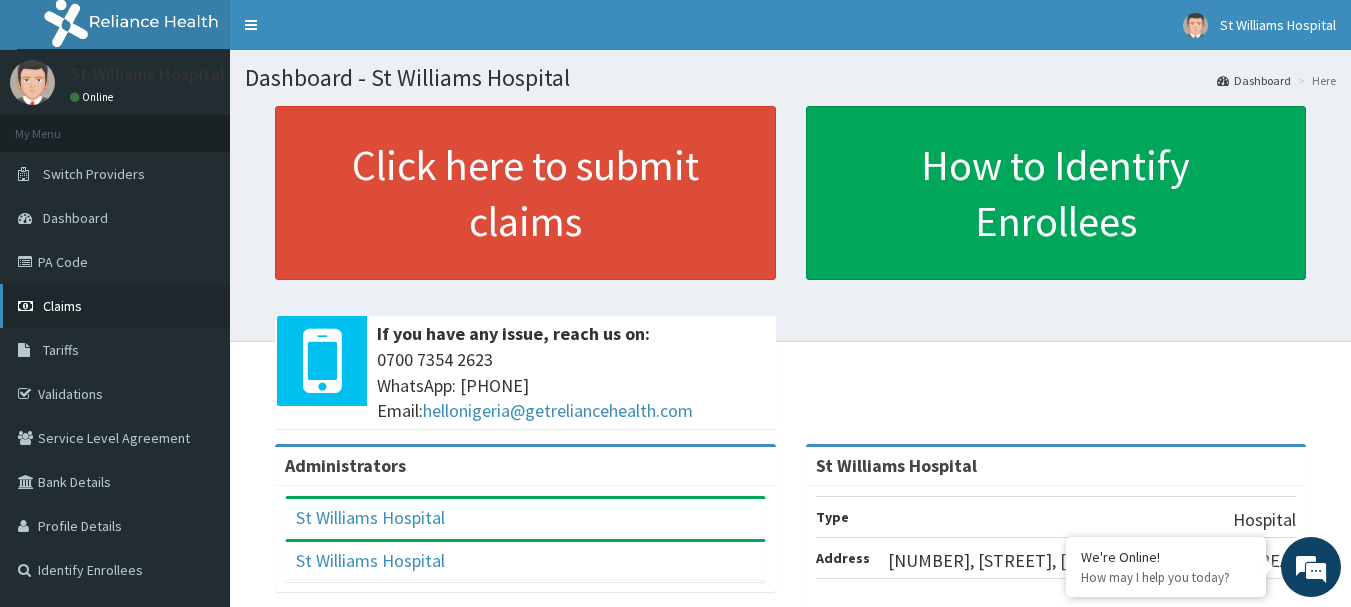 click on "Claims" at bounding box center (115, 306) 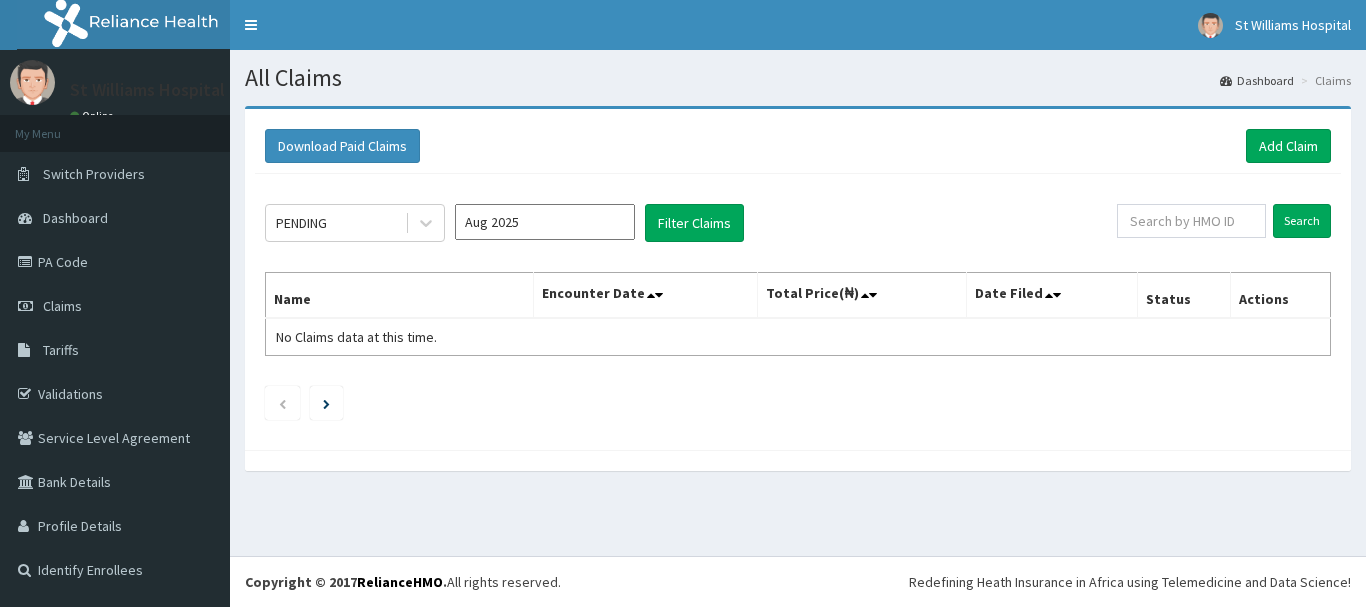 scroll, scrollTop: 0, scrollLeft: 0, axis: both 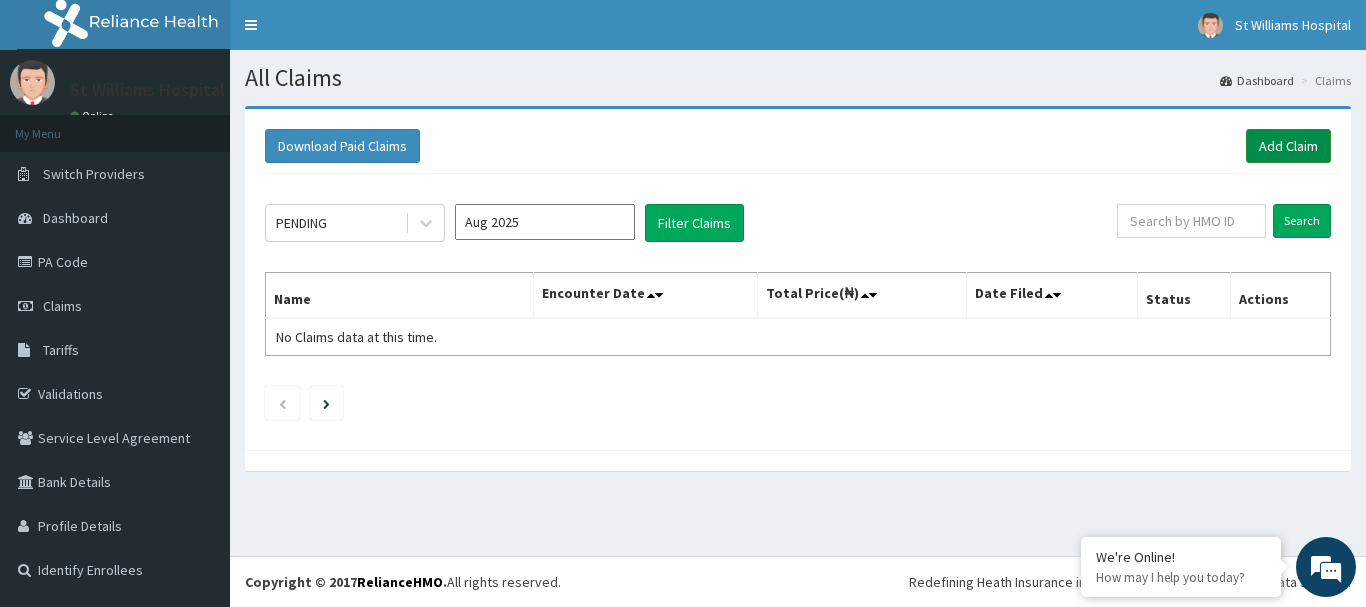 click on "Add Claim" at bounding box center [1288, 146] 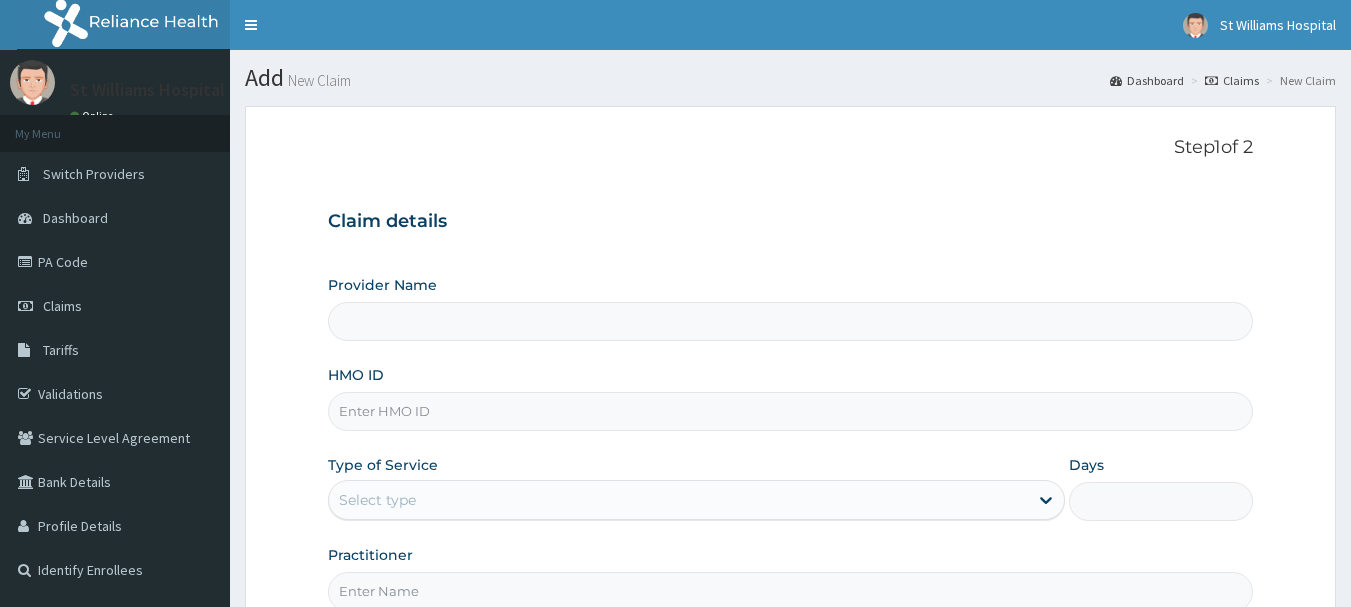 scroll, scrollTop: 0, scrollLeft: 0, axis: both 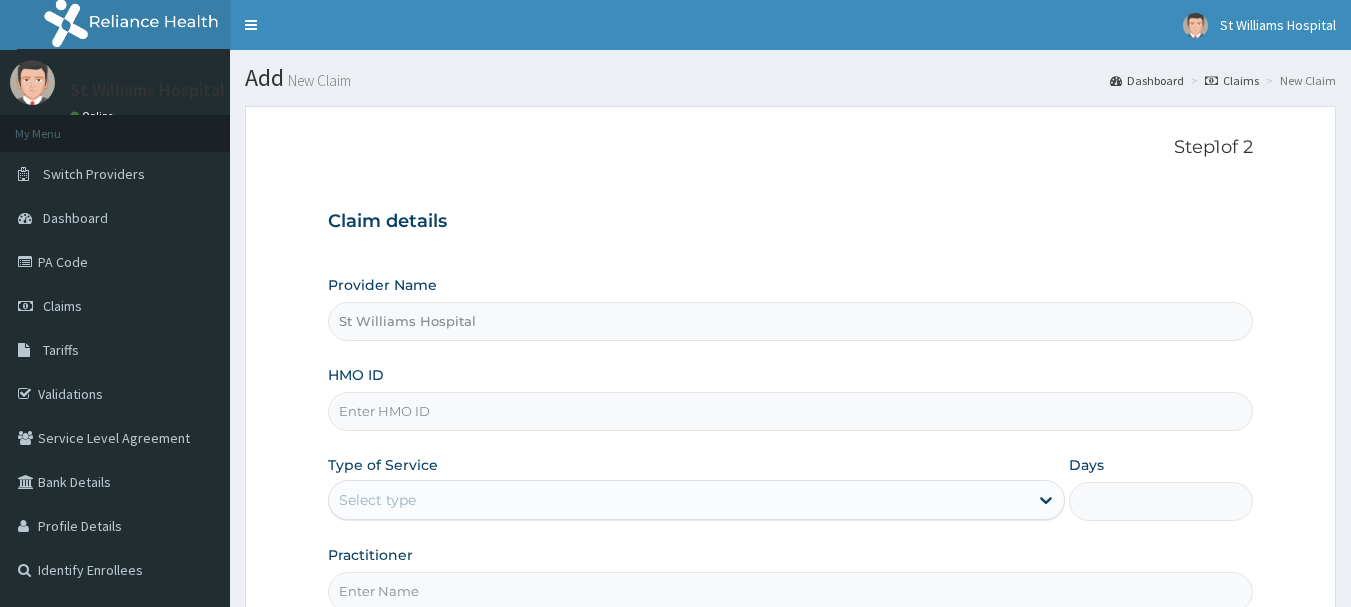 type on "St Williams Hospital" 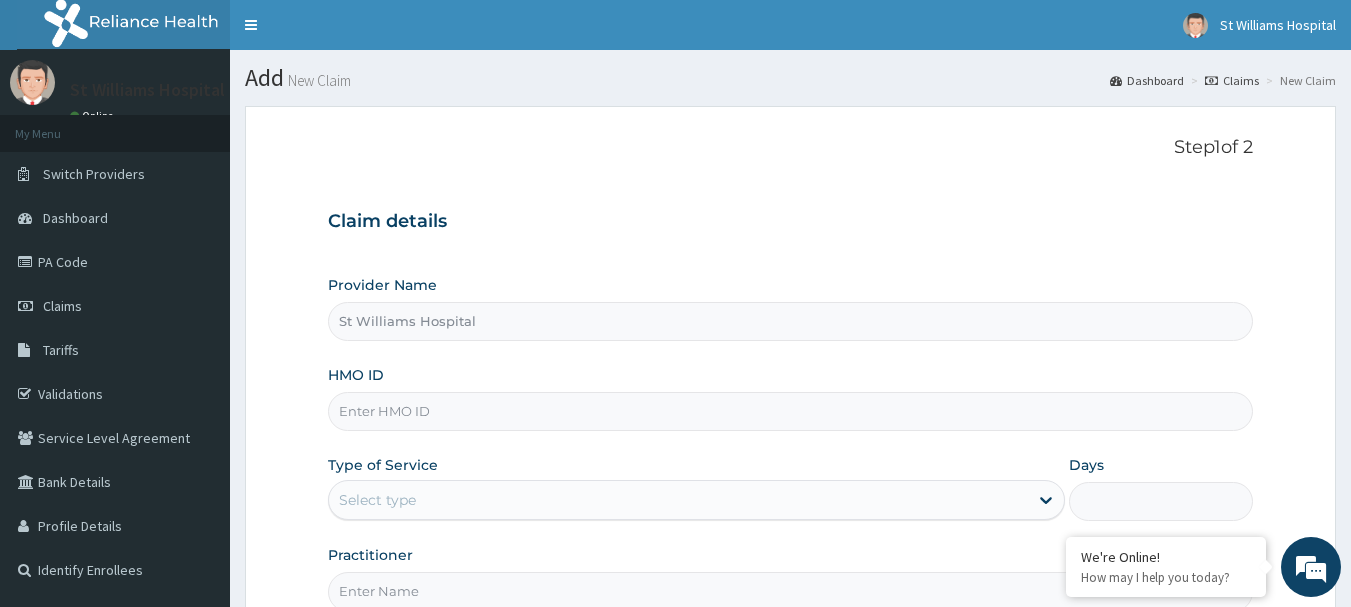paste on "CIH/10009/A" 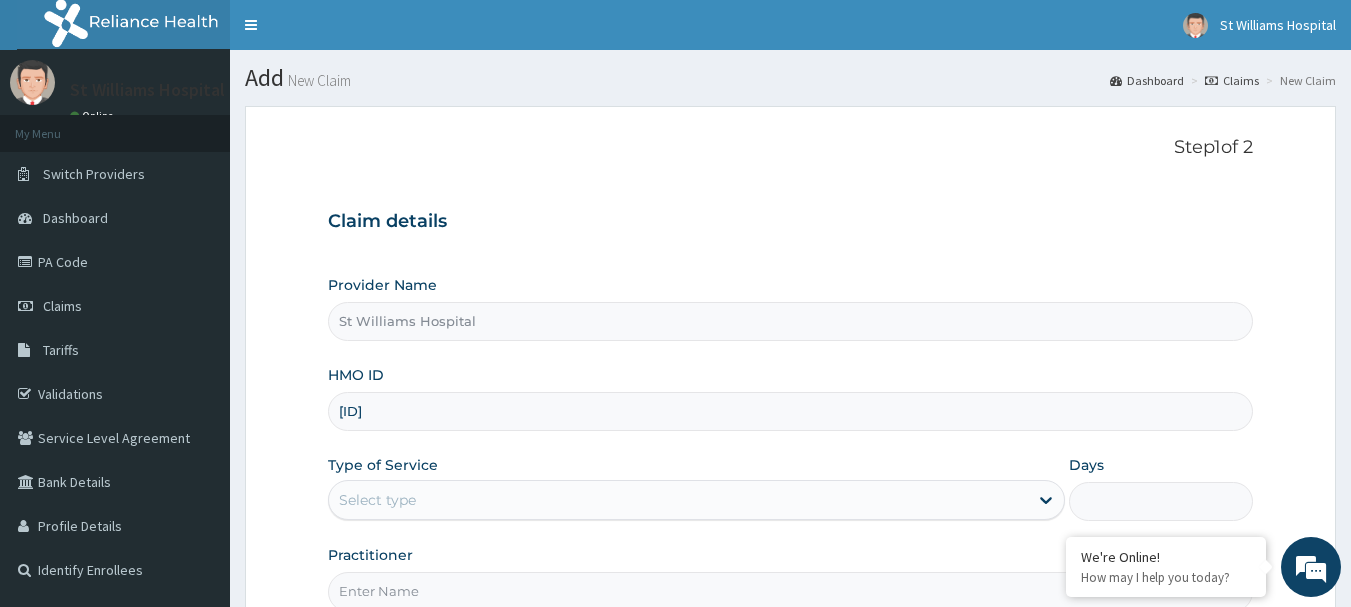 type on "CIH/10009/A" 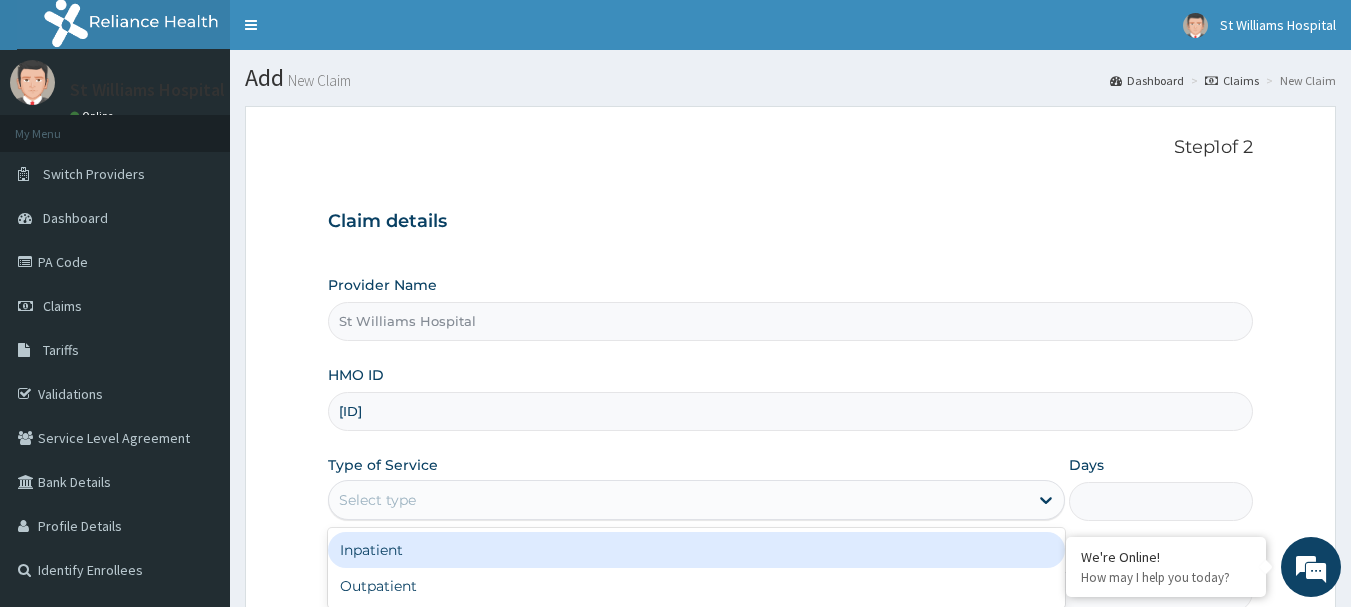 click on "Select type" at bounding box center (377, 500) 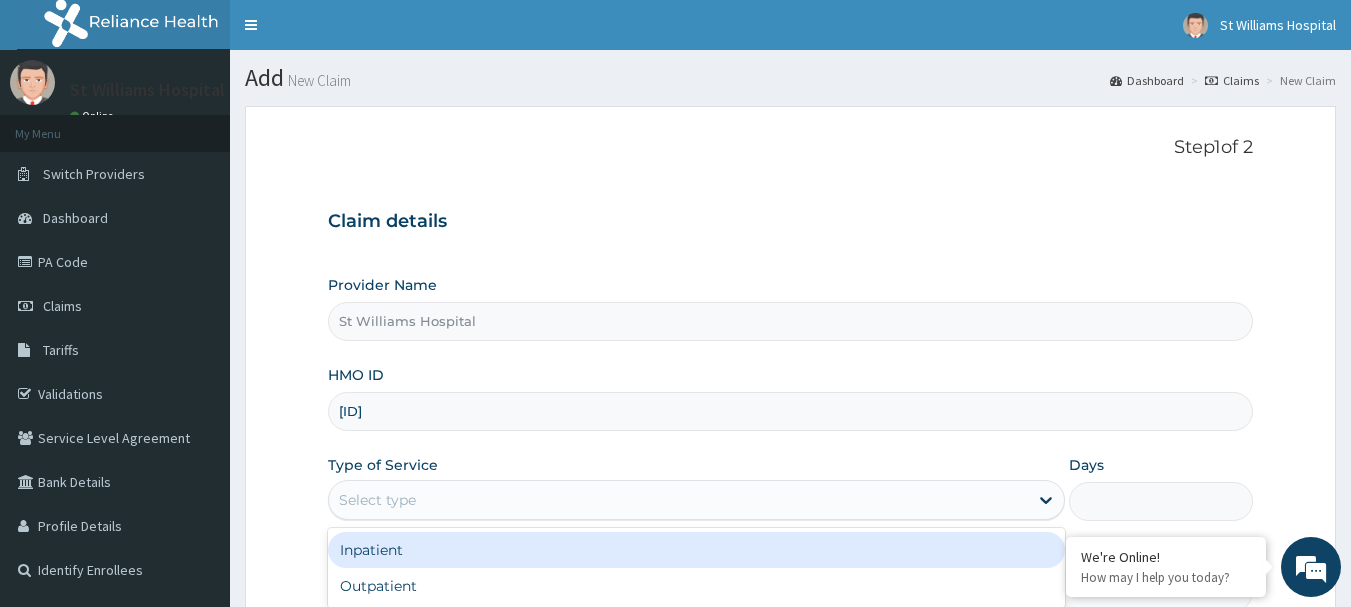 click on "Inpatient" at bounding box center (696, 550) 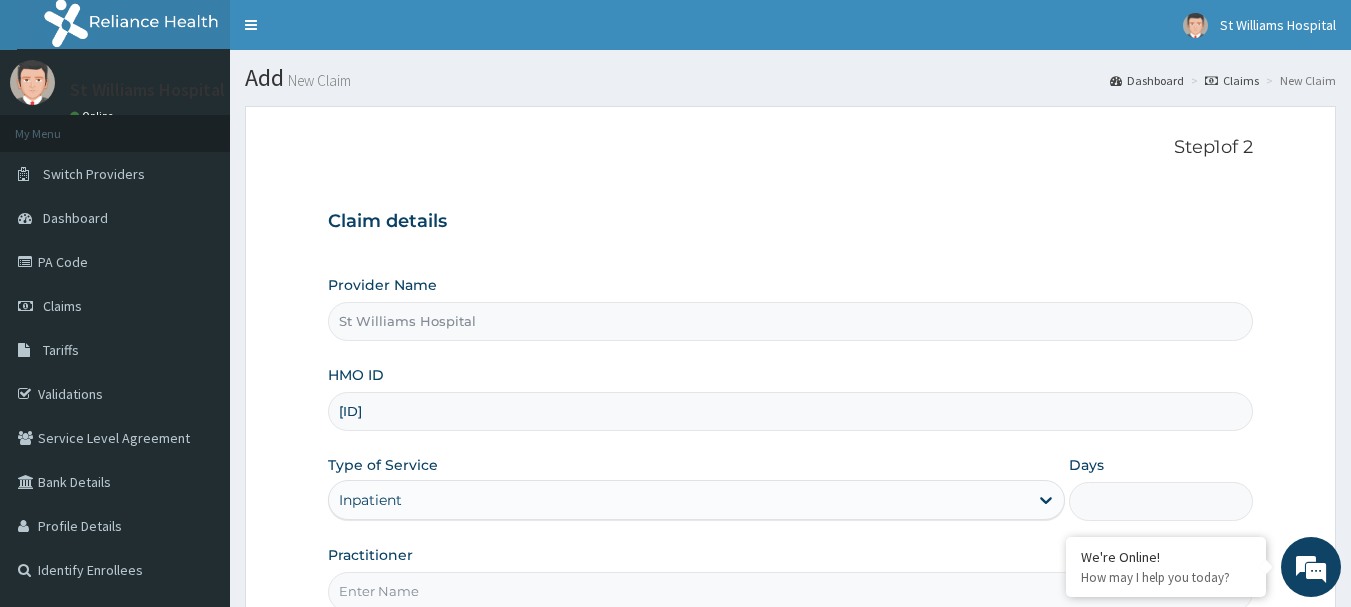scroll, scrollTop: 0, scrollLeft: 0, axis: both 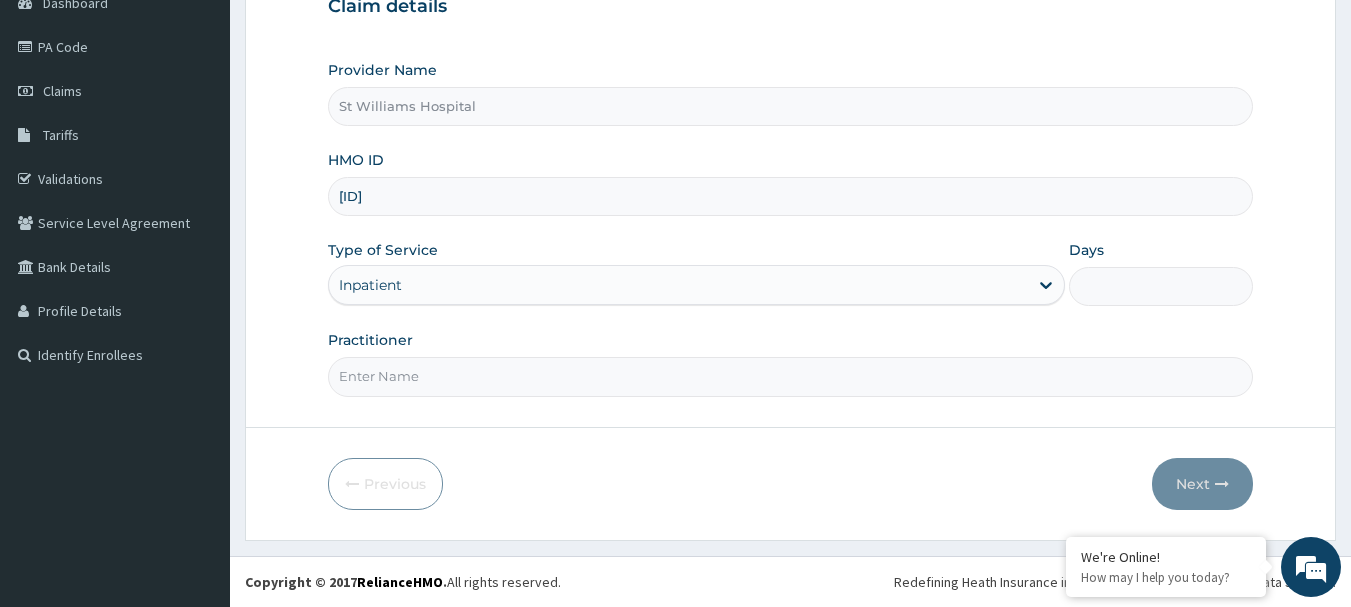 click on "Days" at bounding box center [1161, 286] 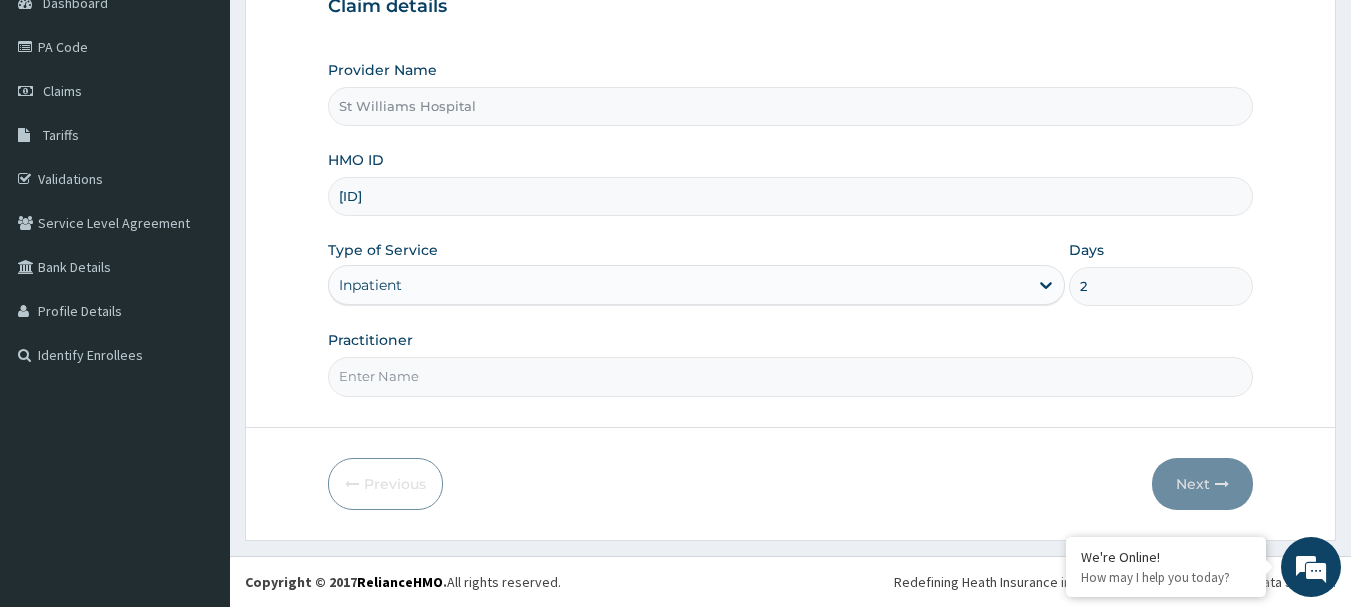 type on "2" 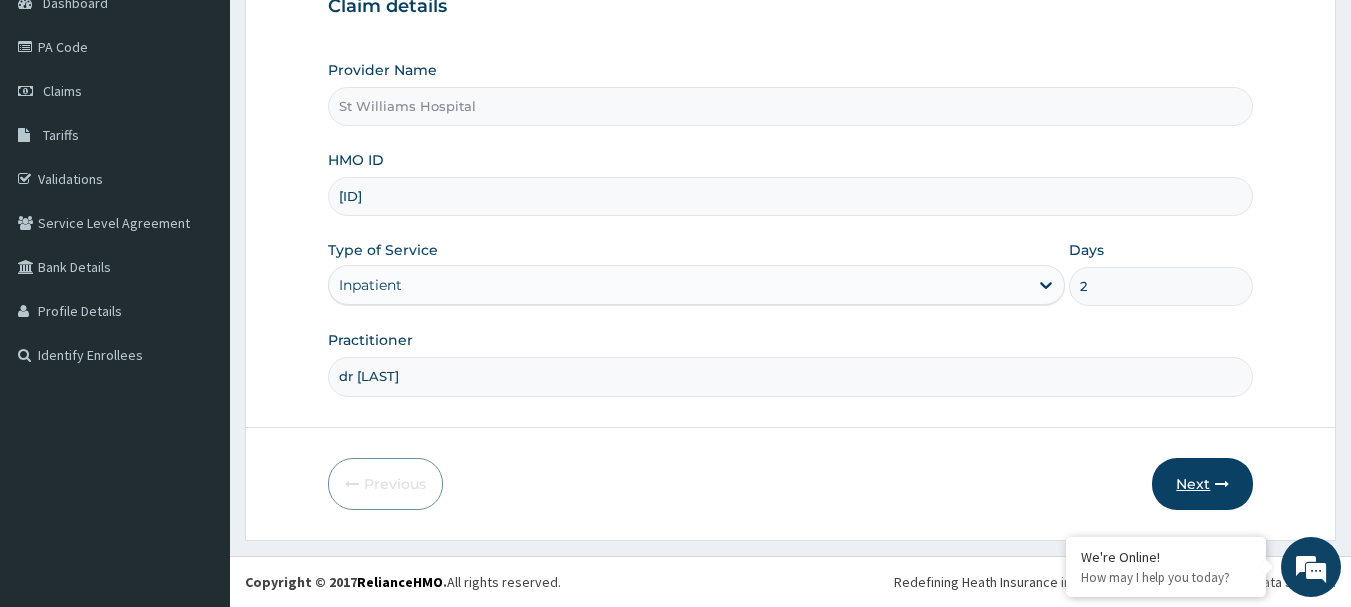 click at bounding box center [1222, 484] 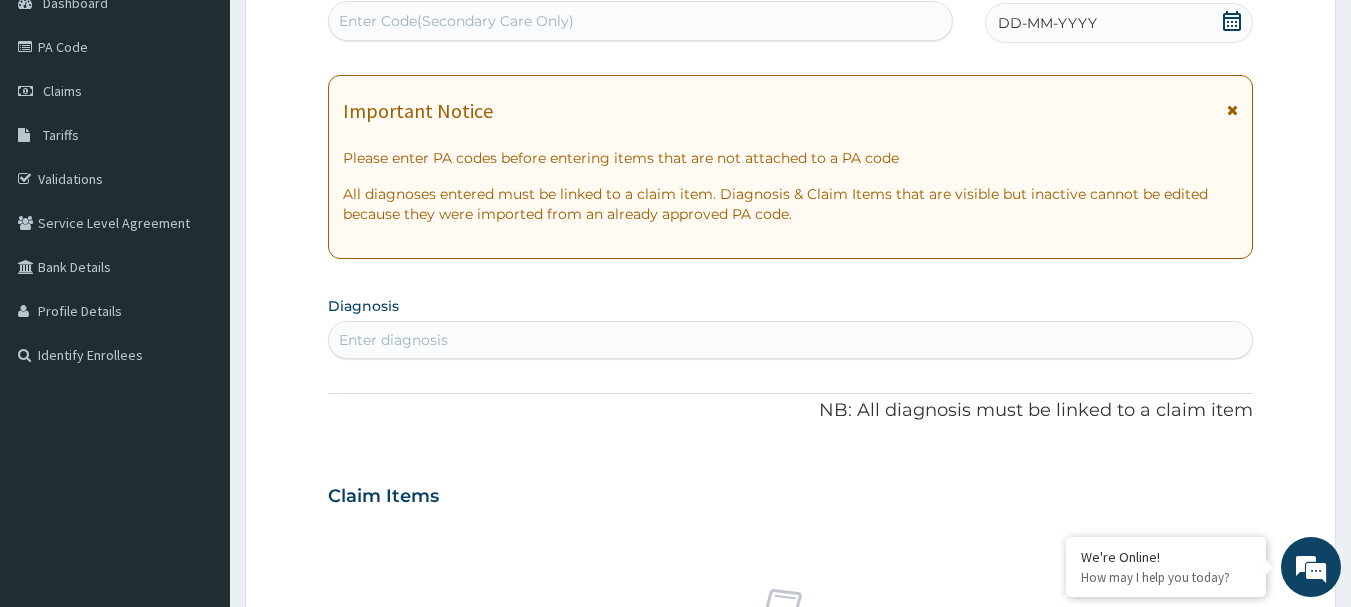 scroll, scrollTop: 91, scrollLeft: 0, axis: vertical 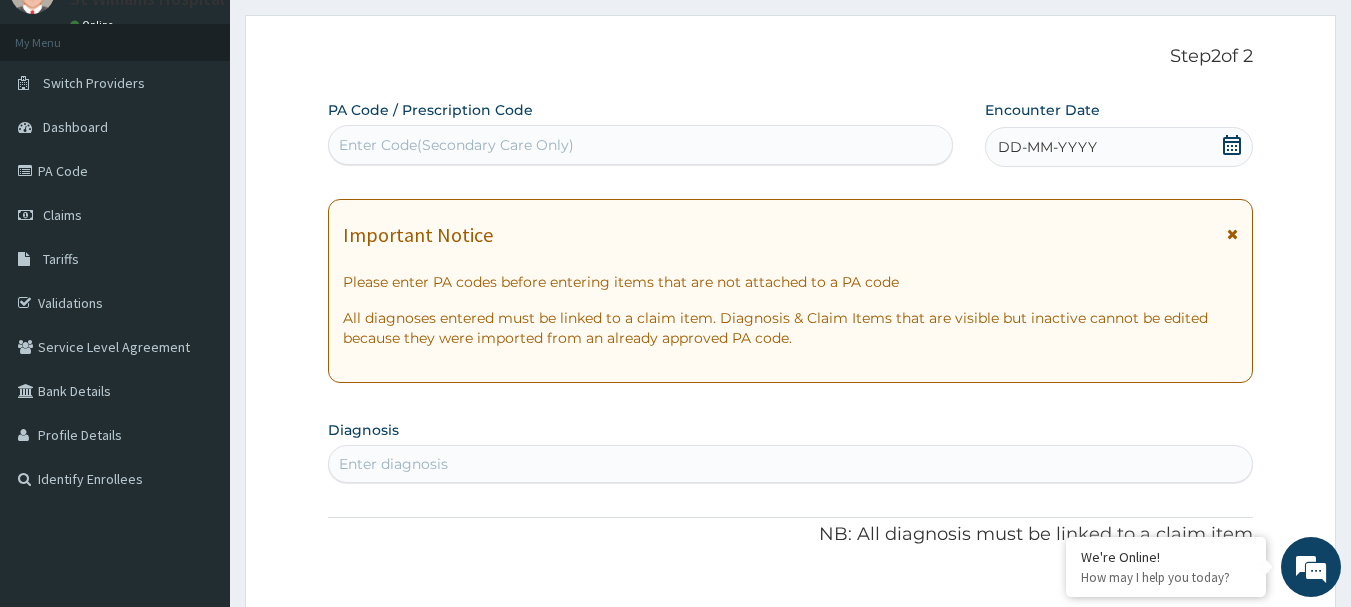 click on "Enter Code(Secondary Care Only)" at bounding box center [456, 145] 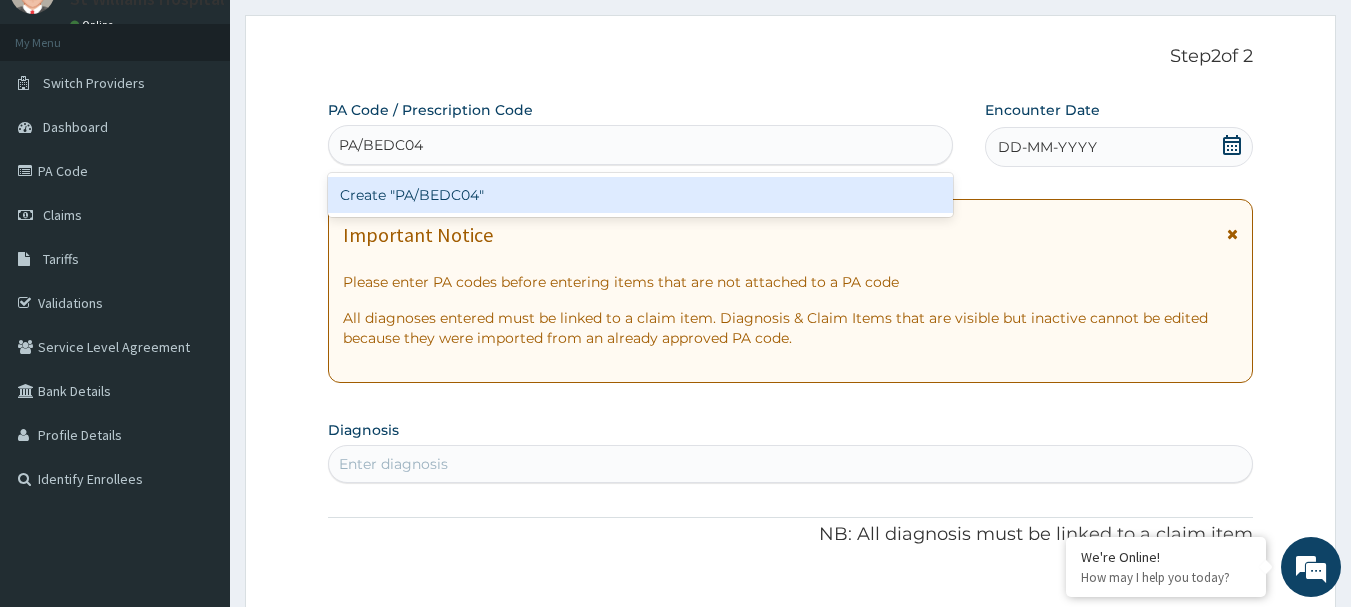 click on "Create "PA/BEDC04"" at bounding box center [641, 195] 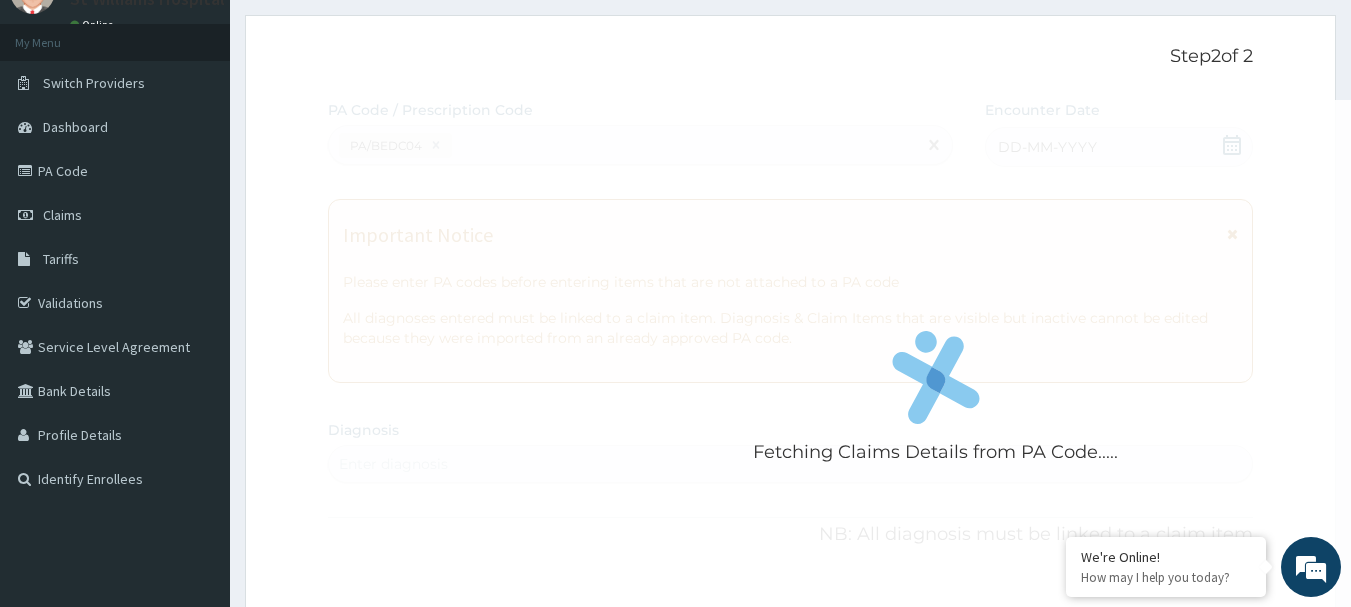 scroll, scrollTop: 667, scrollLeft: 0, axis: vertical 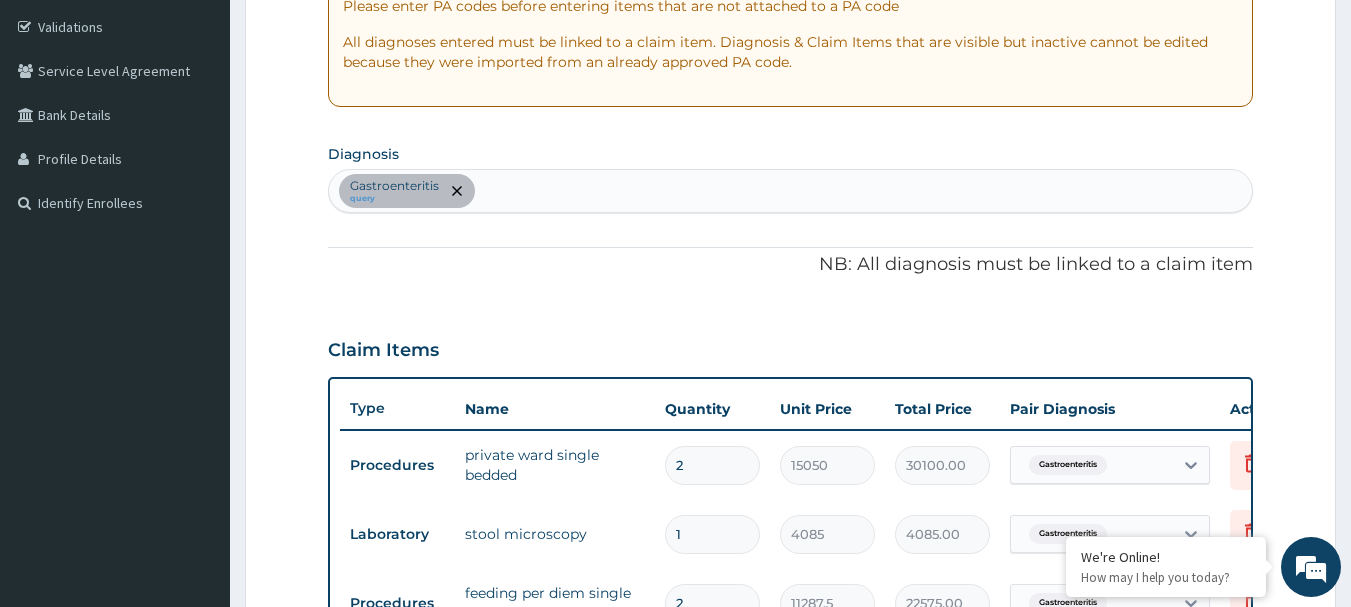 click on "Gastroenteritis query" at bounding box center (791, 191) 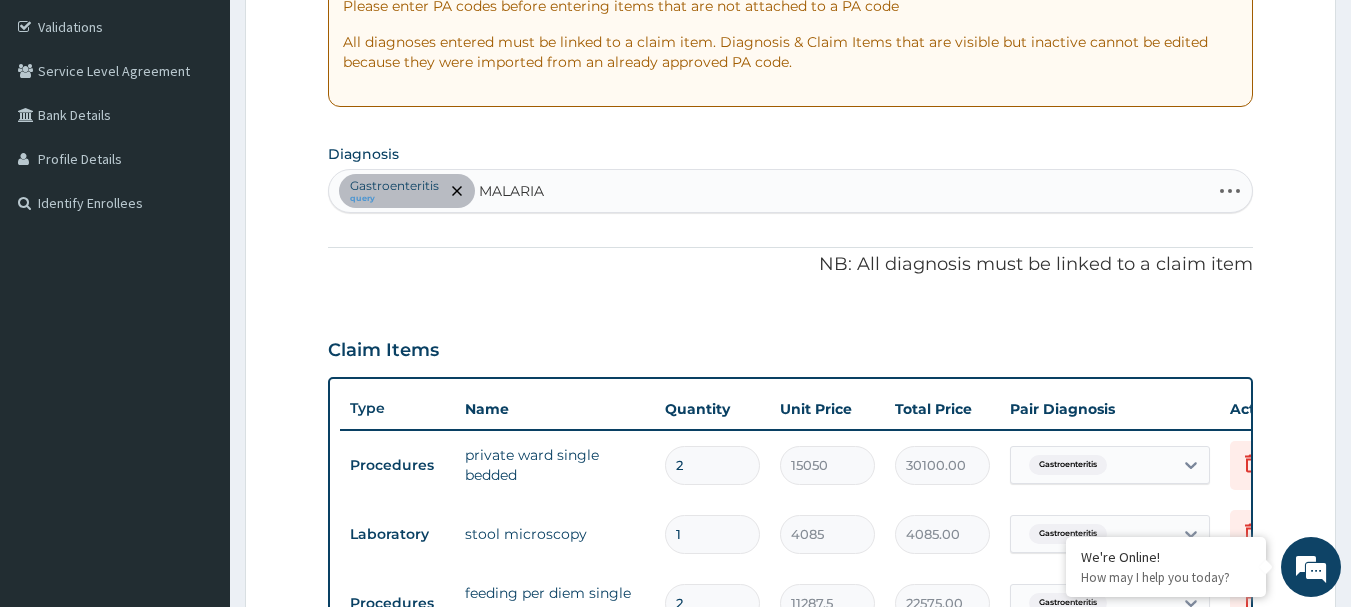 type on "MALARIA" 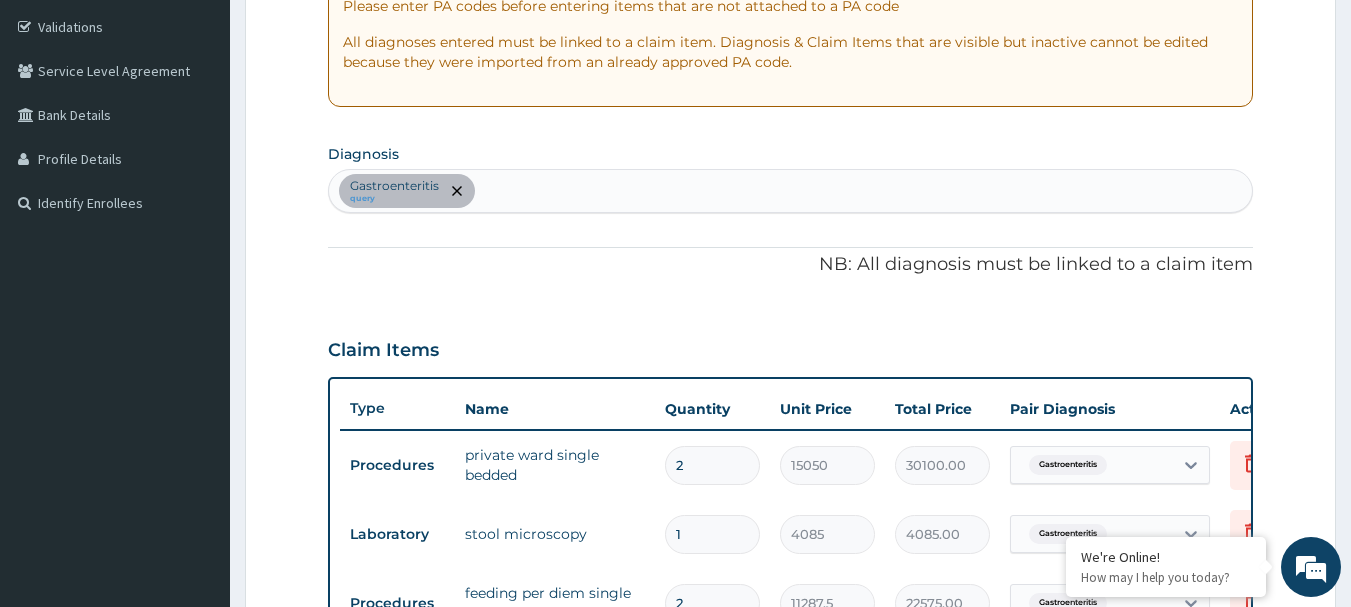 click on "Gastroenteritis query" at bounding box center [791, 191] 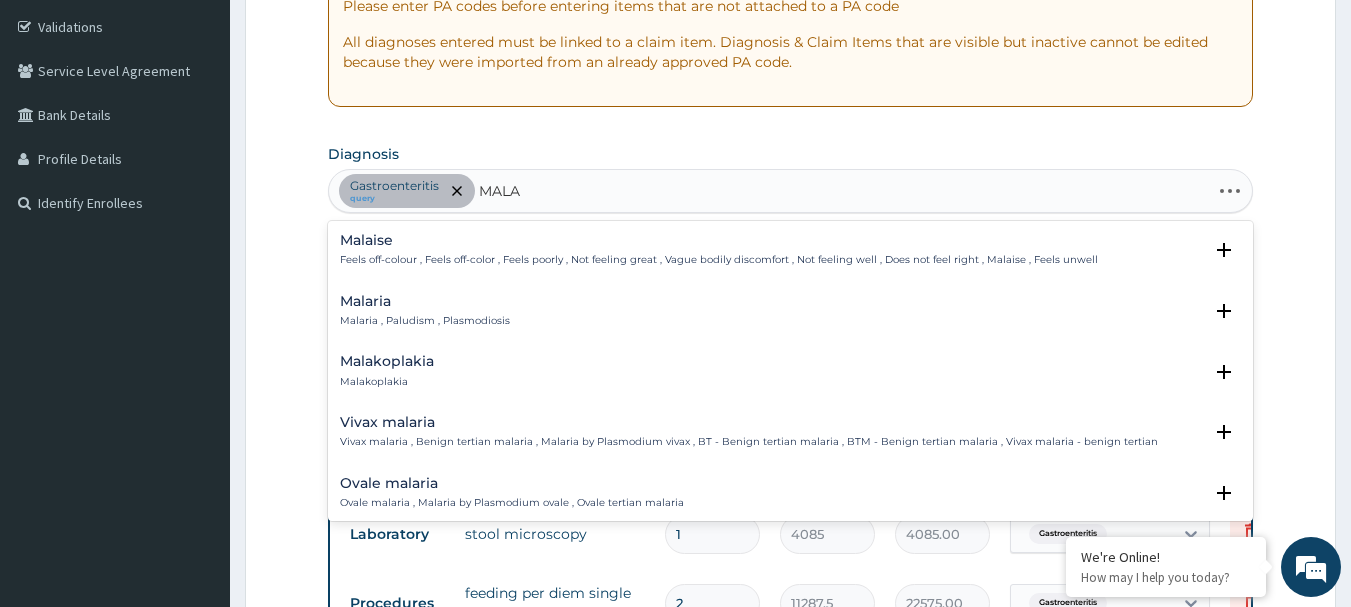 type on "MALAR" 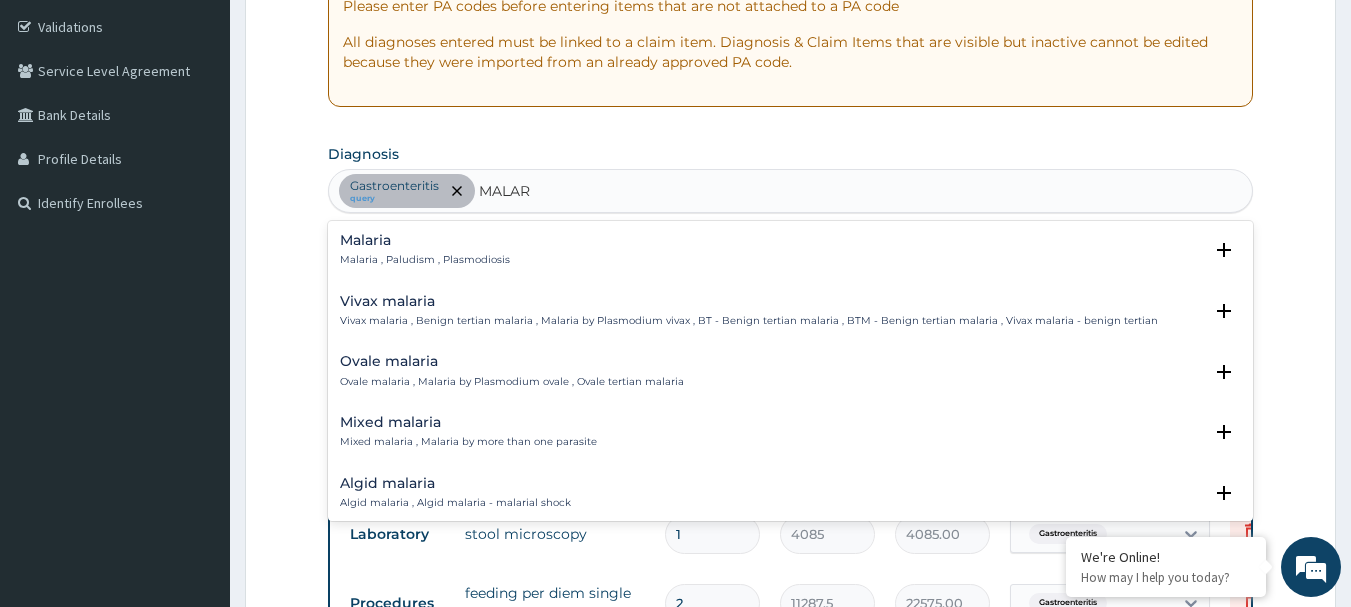 click on "Malaria" at bounding box center (425, 240) 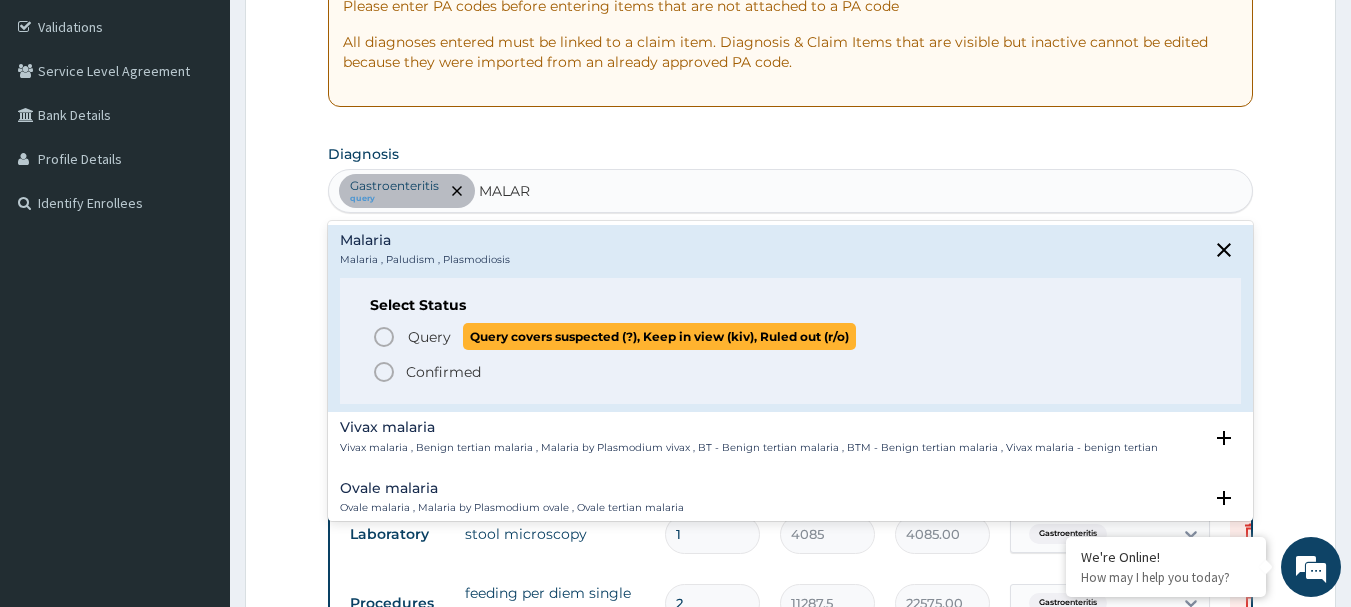 click on "Query" at bounding box center (429, 337) 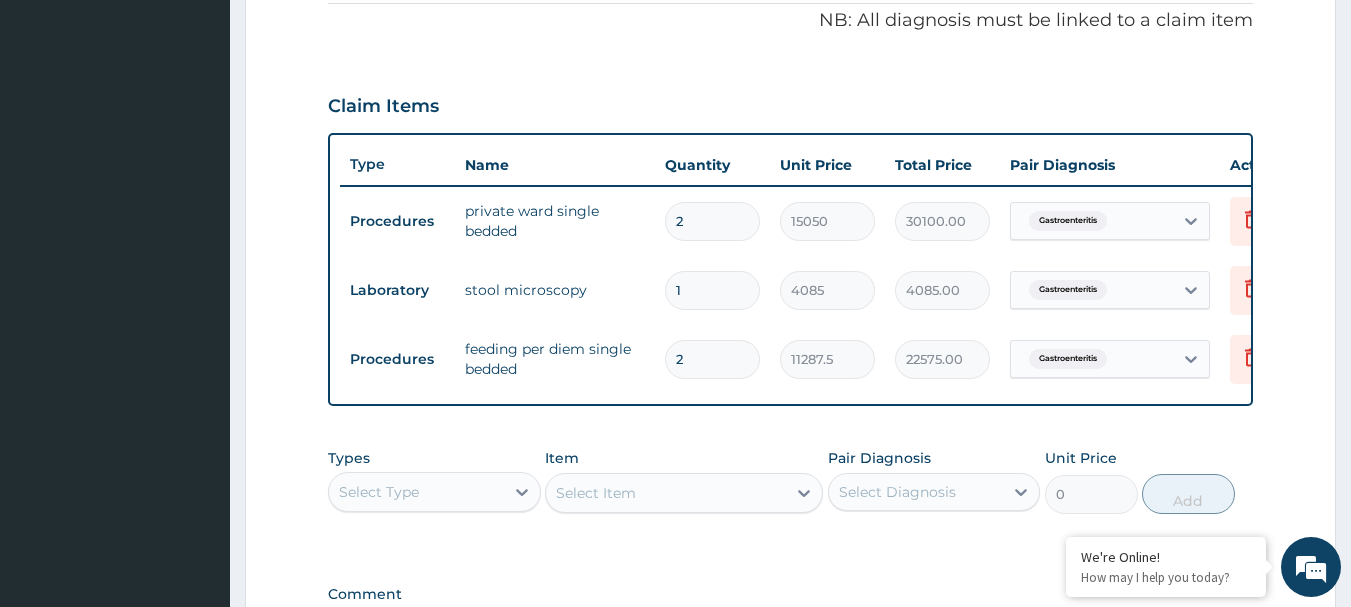 scroll, scrollTop: 893, scrollLeft: 0, axis: vertical 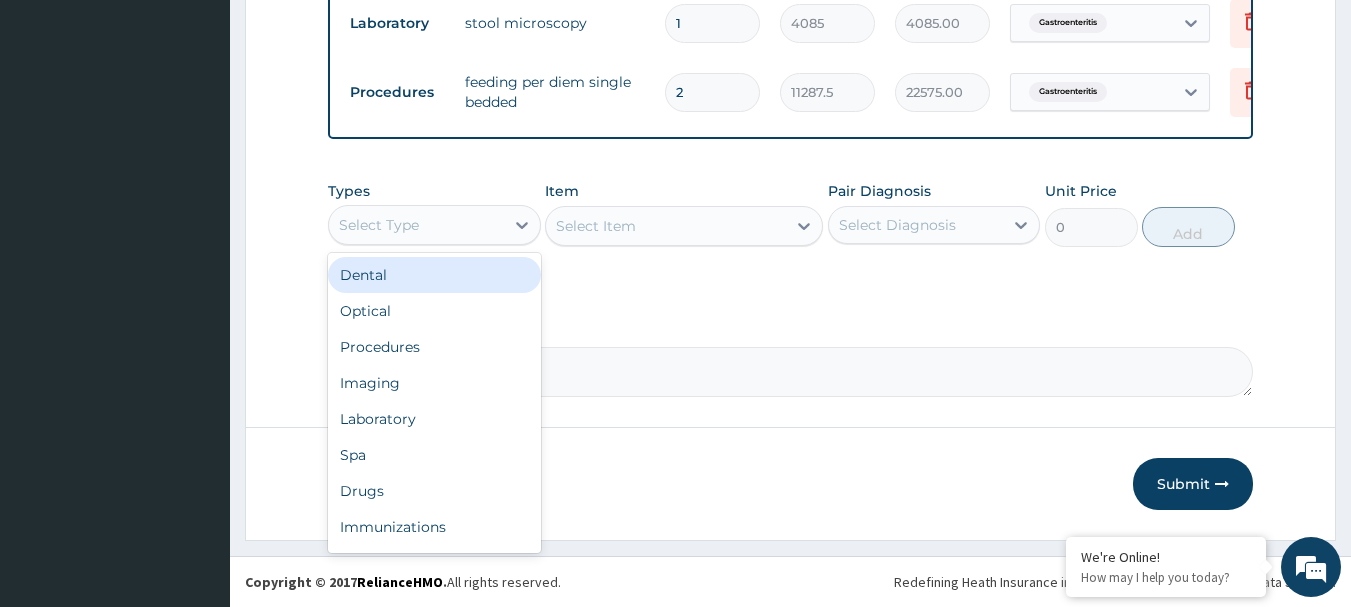 click on "Select Type" at bounding box center (379, 225) 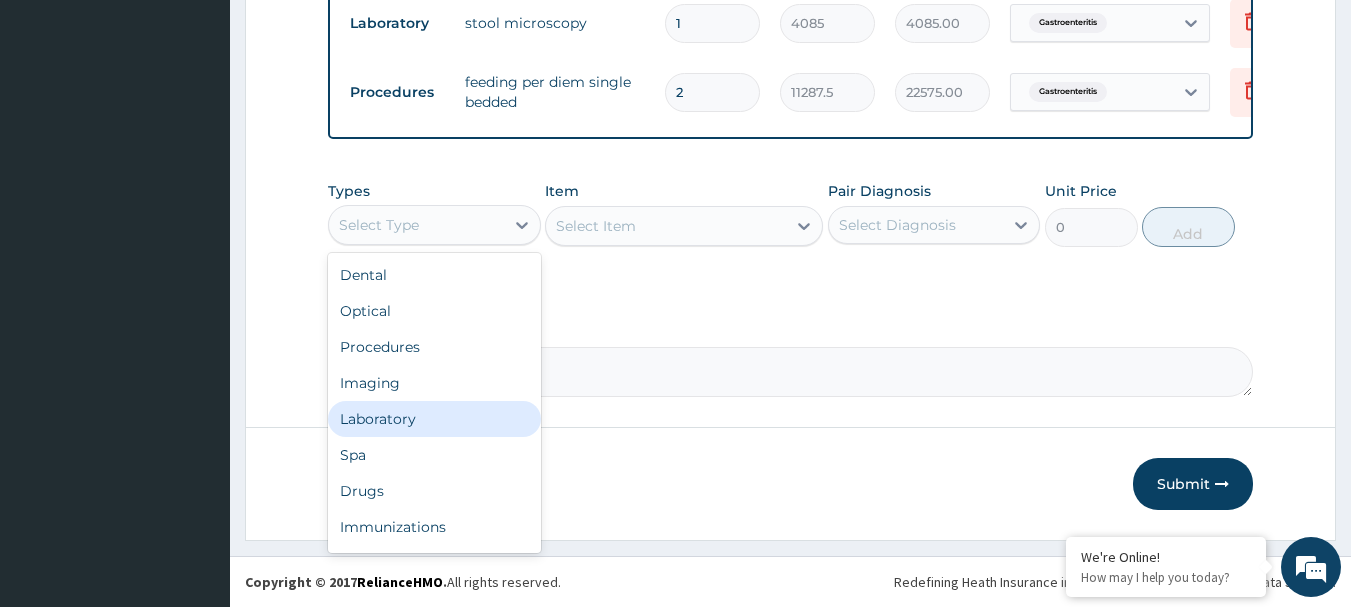 click on "Laboratory" at bounding box center (434, 419) 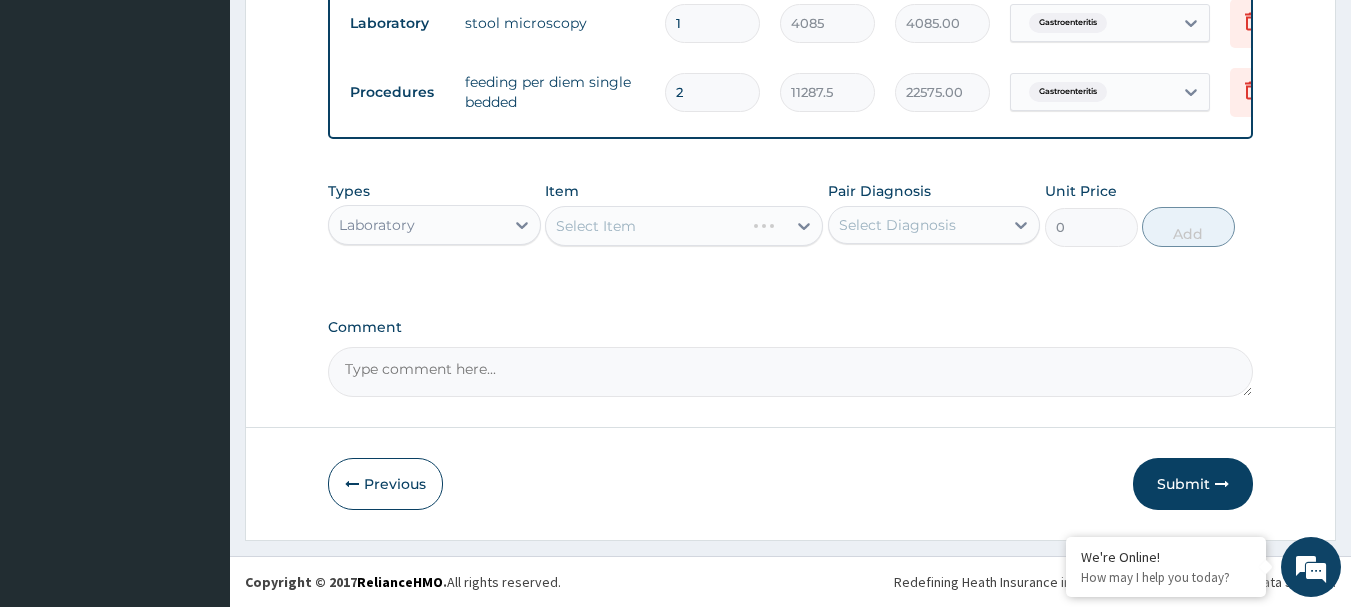 click on "Select Item" at bounding box center (684, 226) 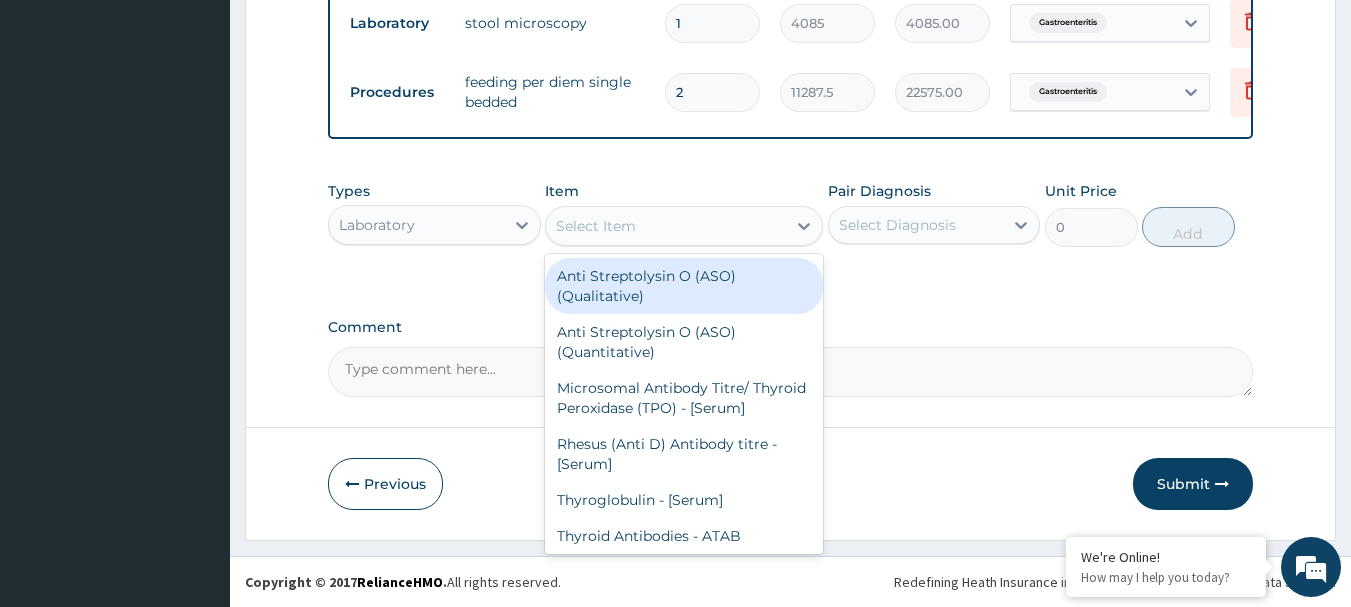 click on "Select Item" at bounding box center [666, 226] 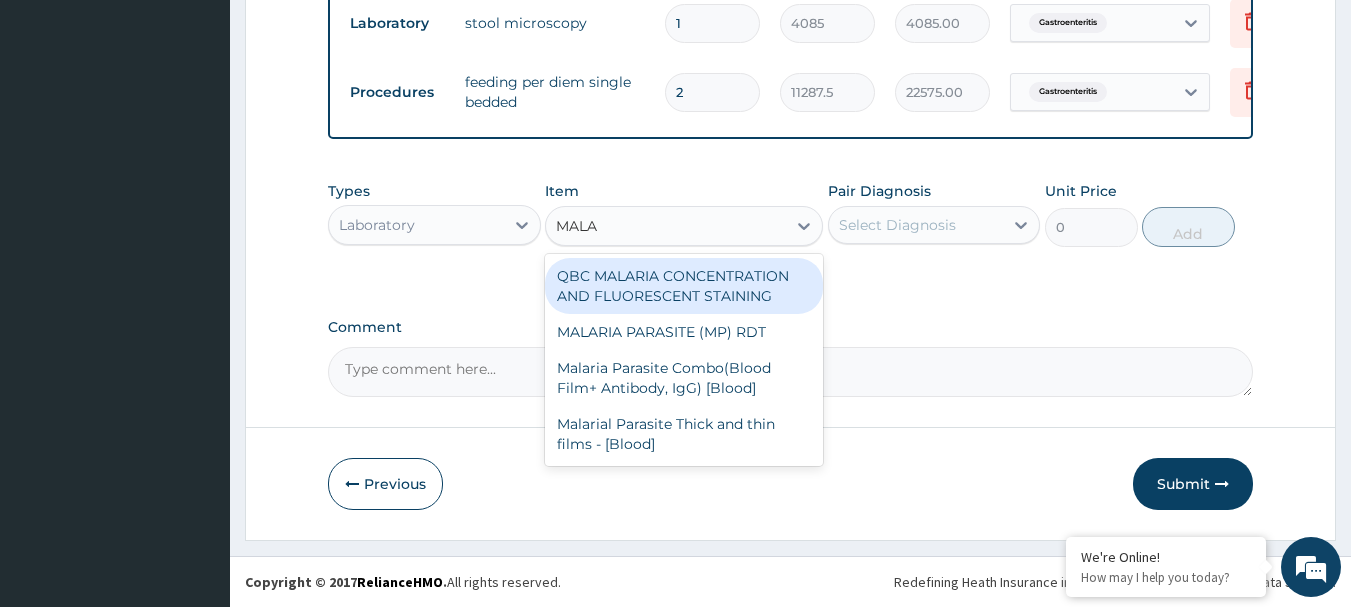 type on "MALAR" 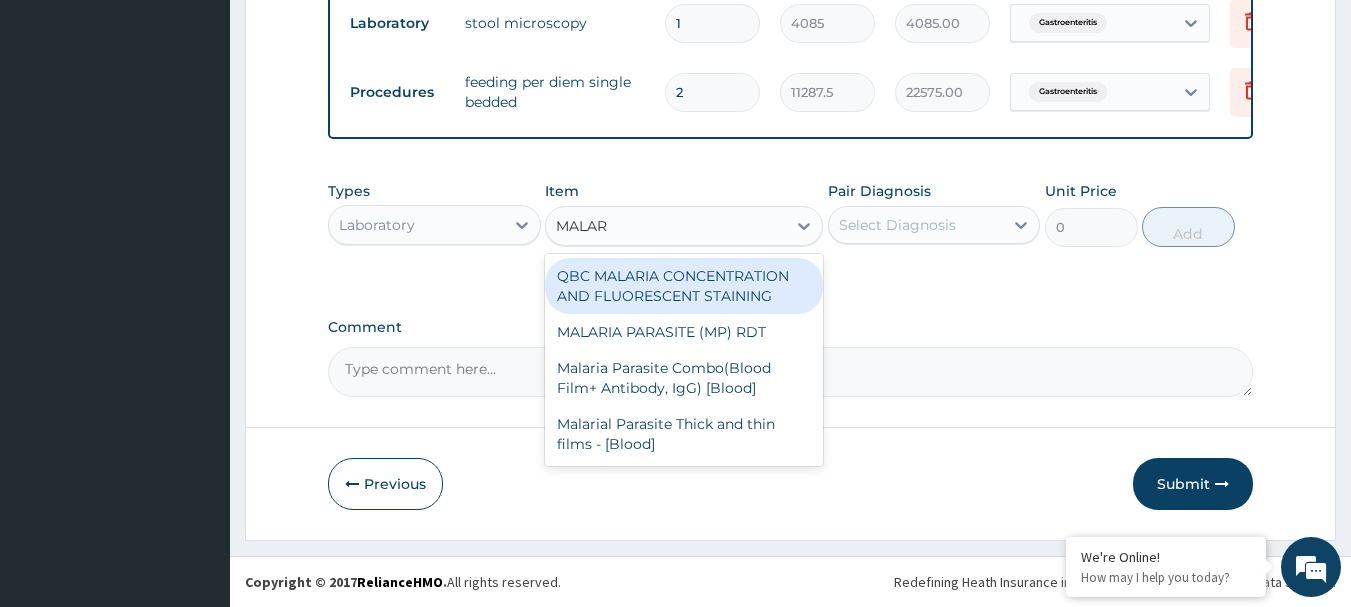 click on "QBC MALARIA CONCENTRATION AND FLUORESCENT STAINING" at bounding box center [684, 286] 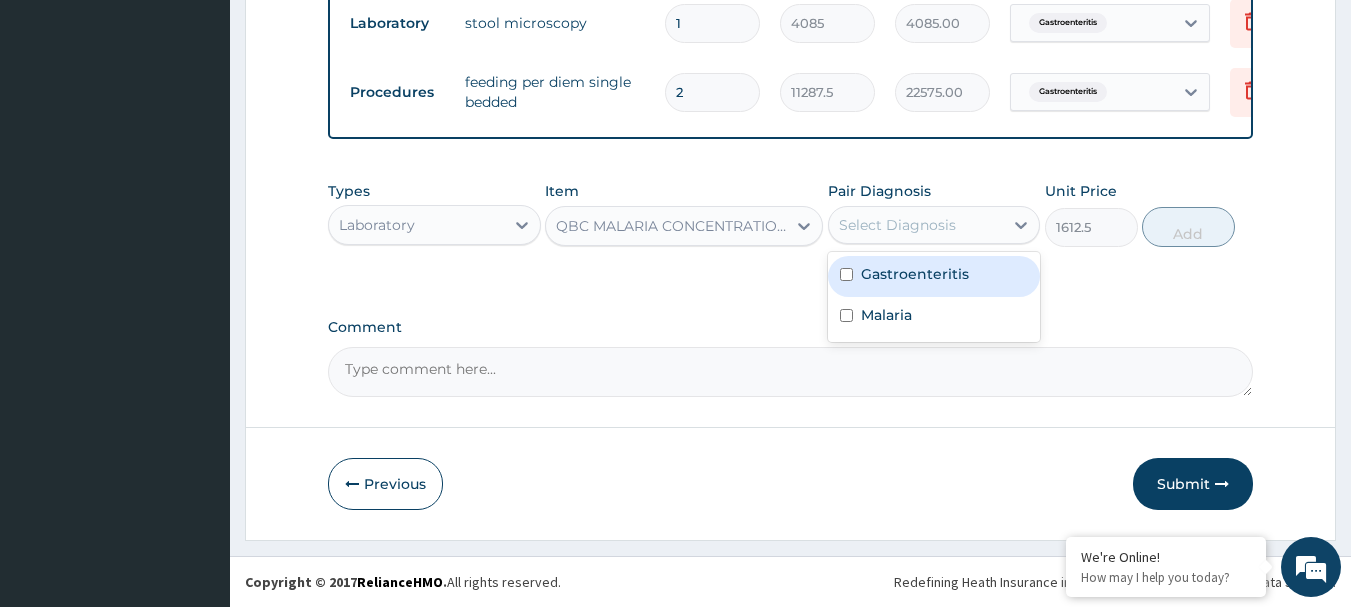 click on "Select Diagnosis" at bounding box center (897, 225) 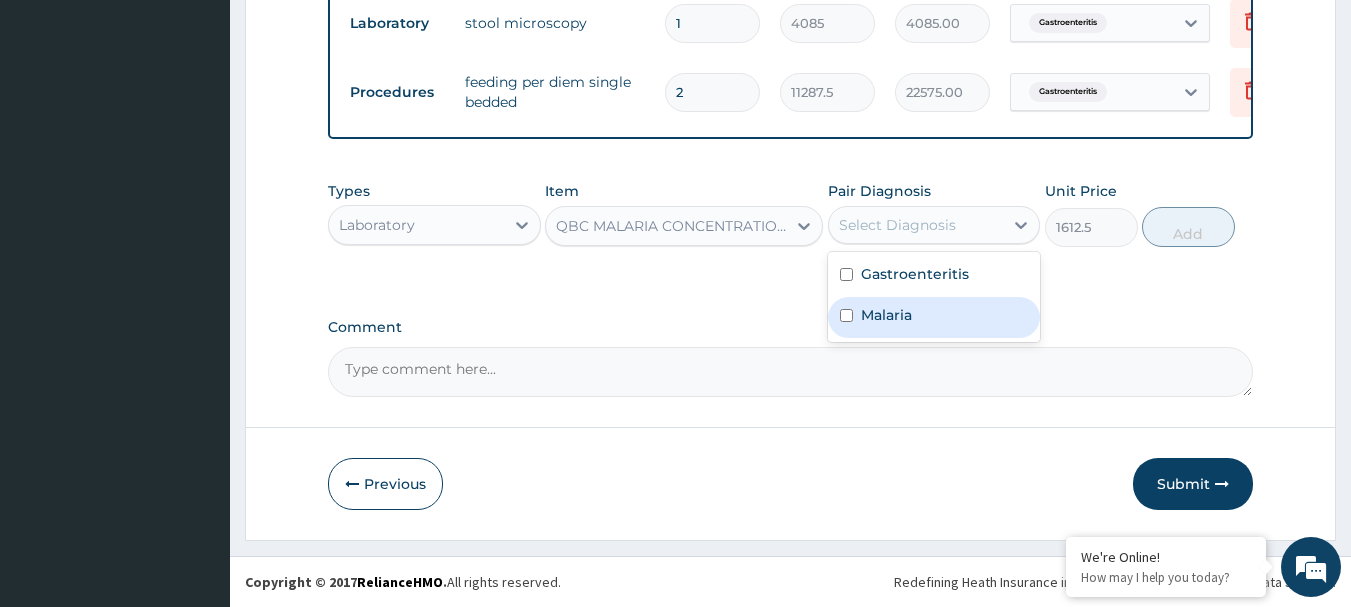 click on "Malaria" at bounding box center (934, 317) 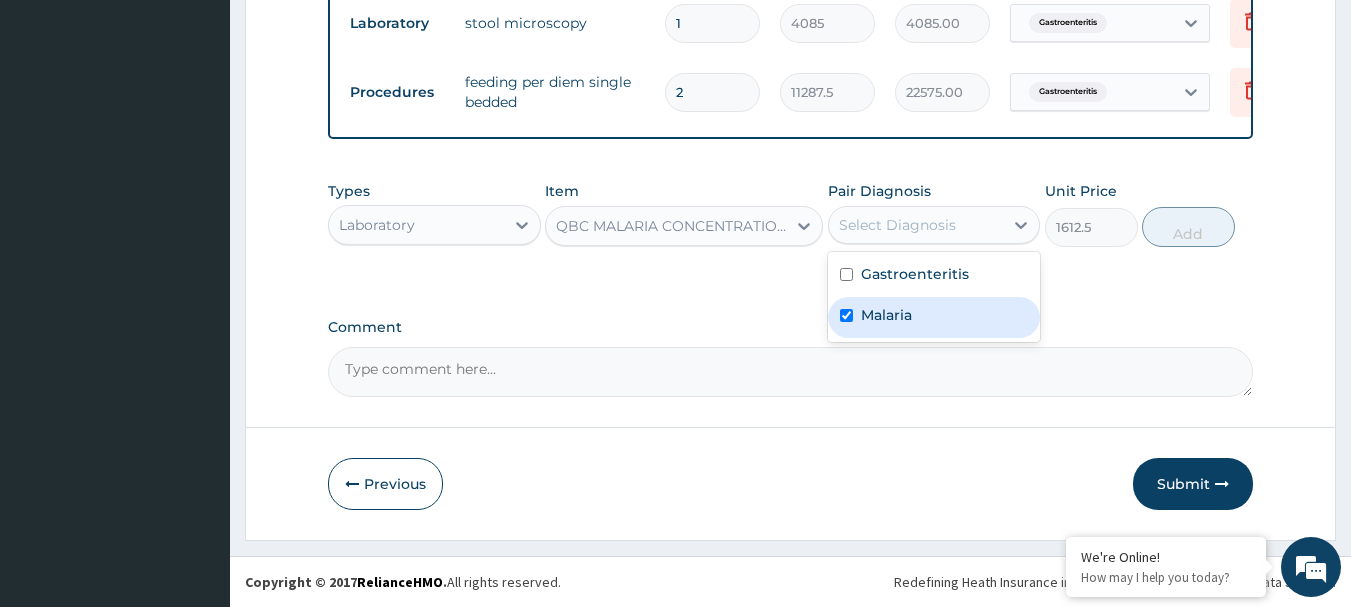 checkbox on "true" 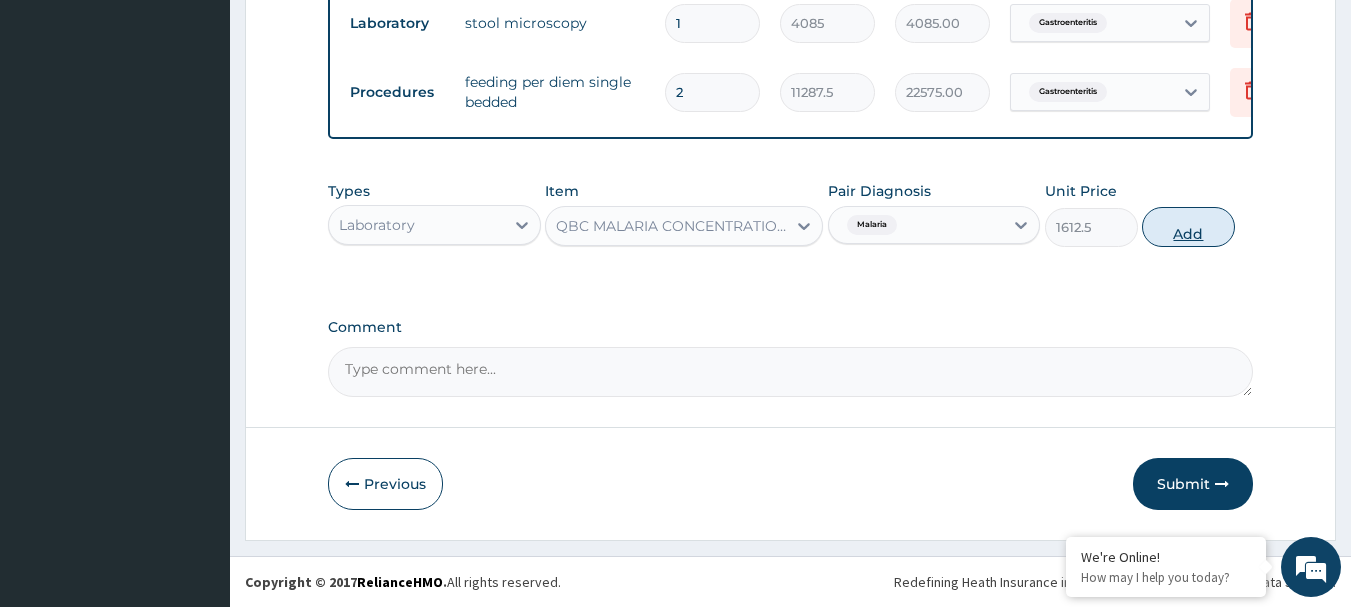 click on "Add" at bounding box center [1188, 227] 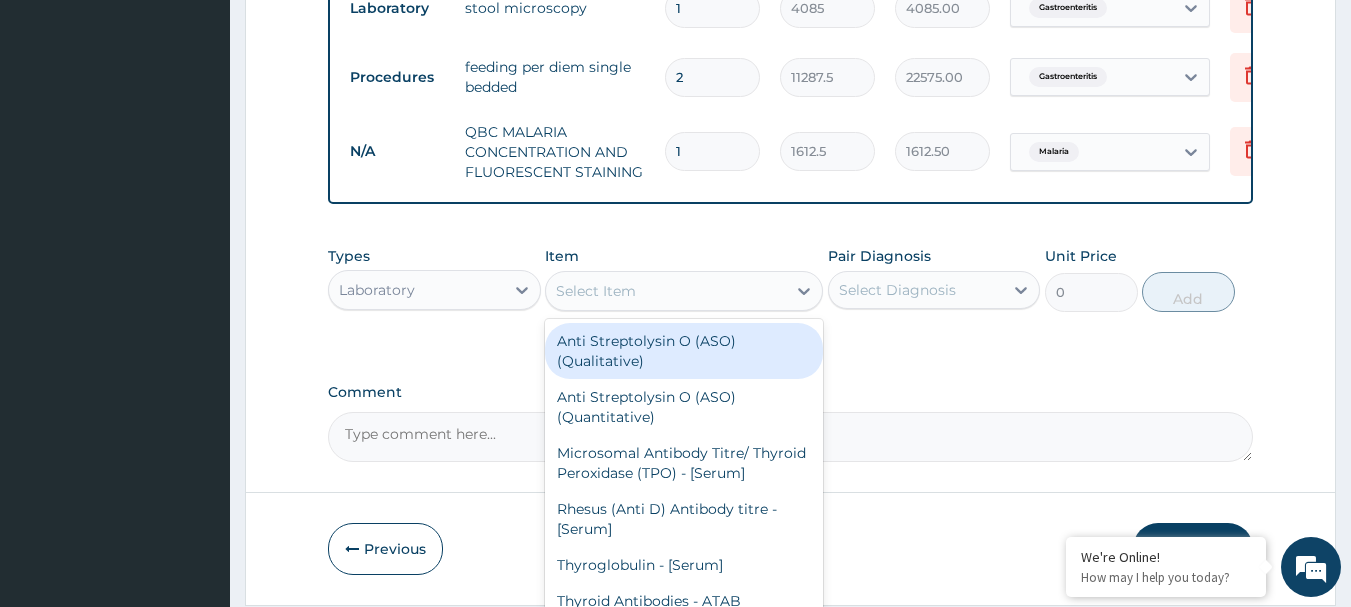 click on "Select Item" at bounding box center (666, 291) 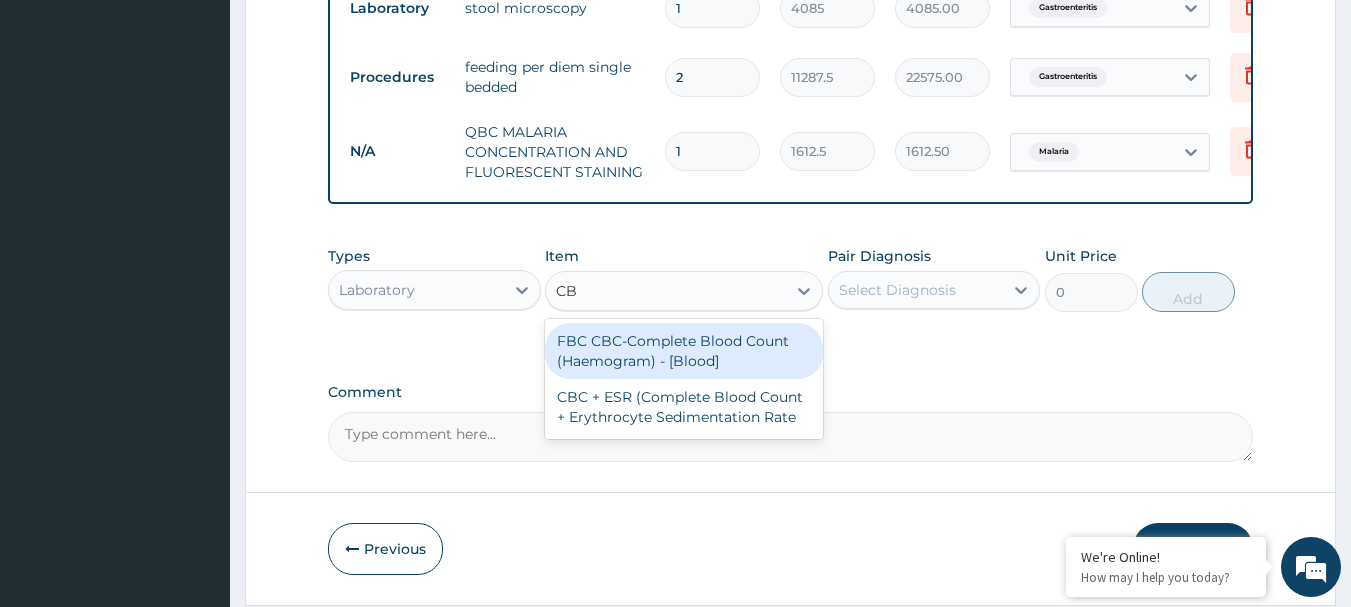 type on "CBC" 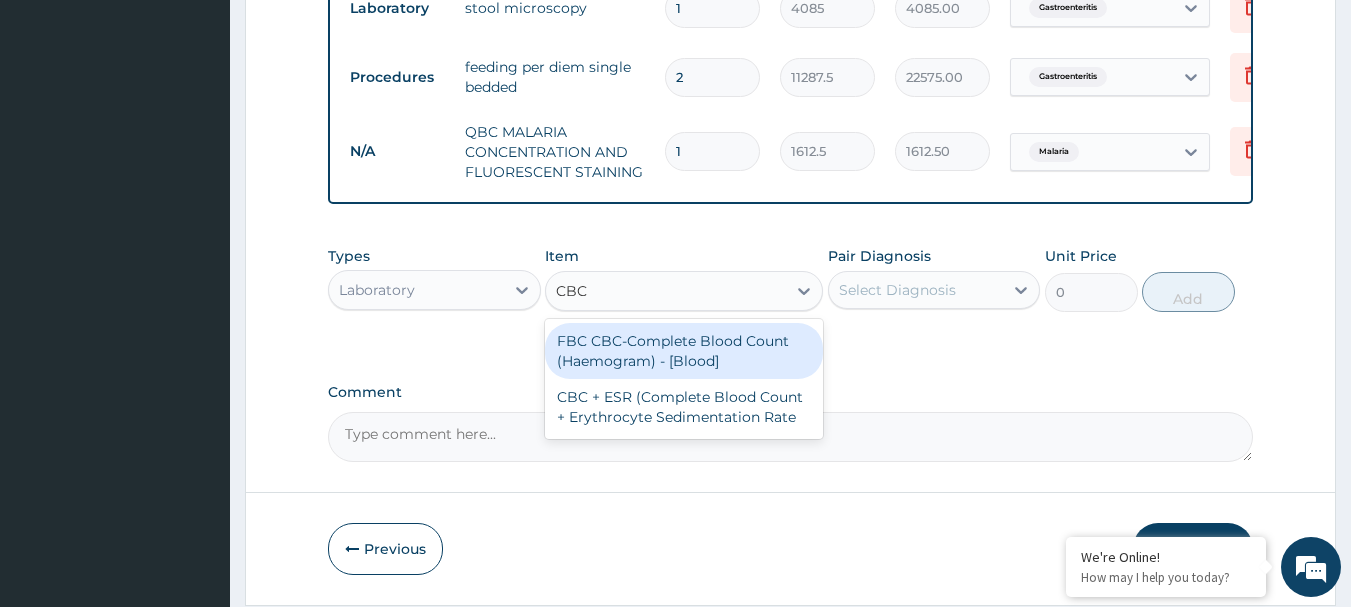 click on "FBC CBC-Complete Blood Count (Haemogram) - [Blood]" at bounding box center (684, 351) 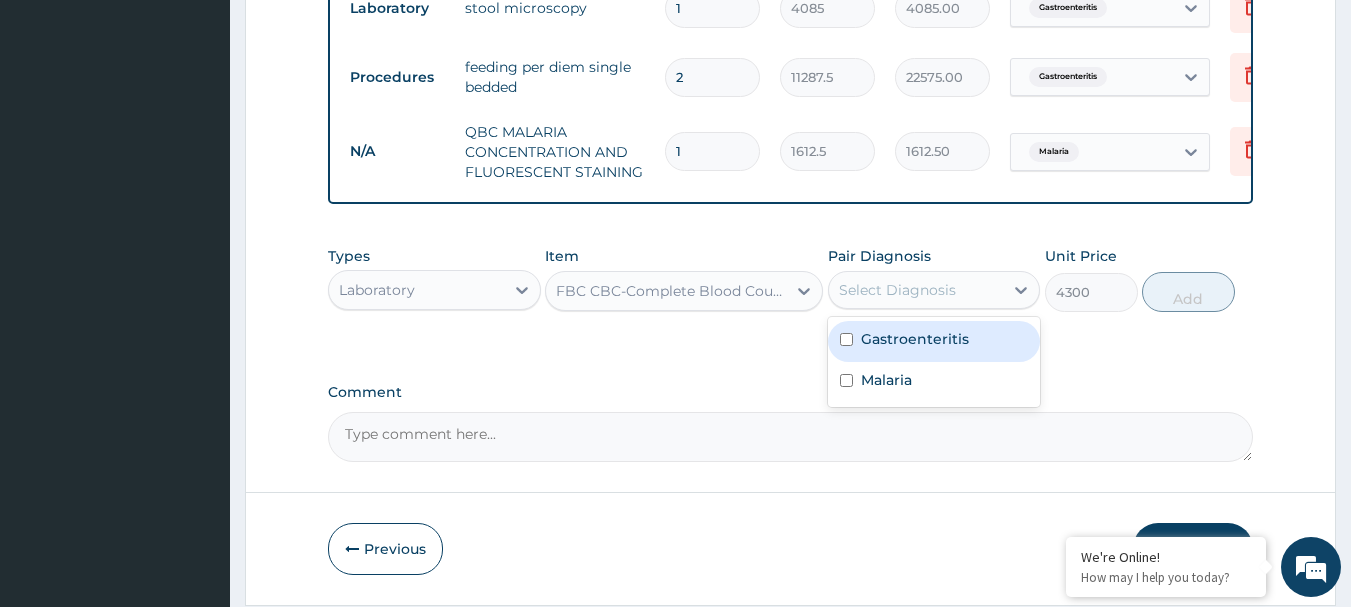 click on "Select Diagnosis" at bounding box center [897, 290] 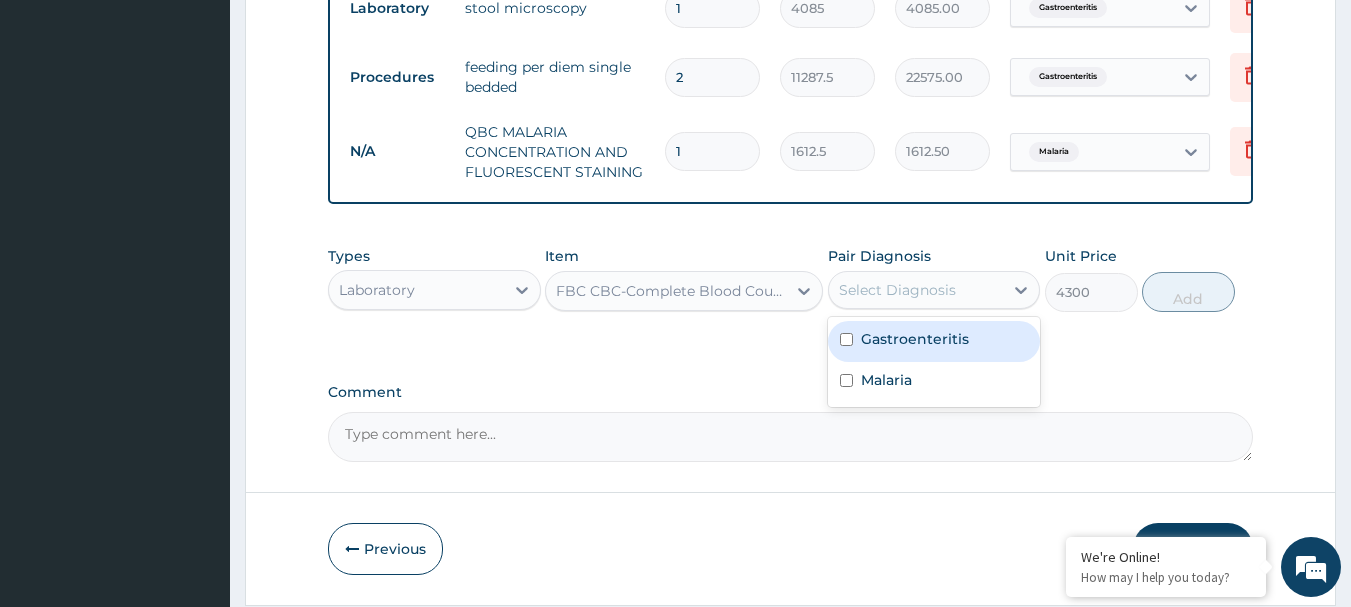 click on "Gastroenteritis" at bounding box center (915, 339) 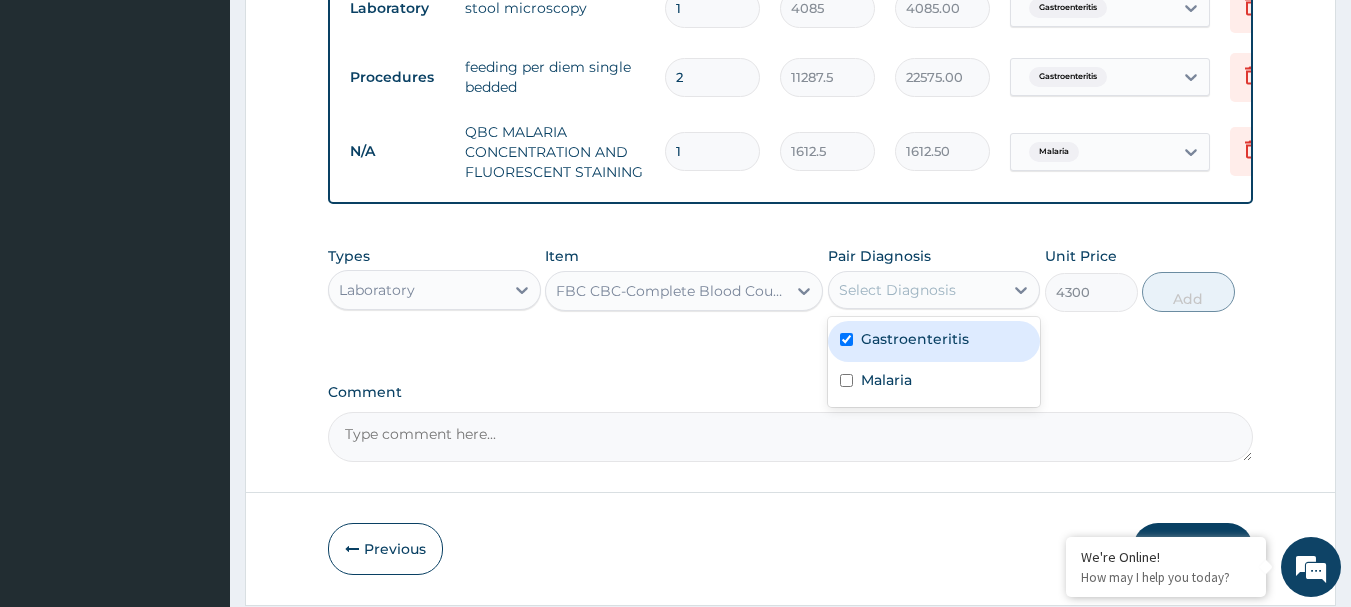 checkbox on "true" 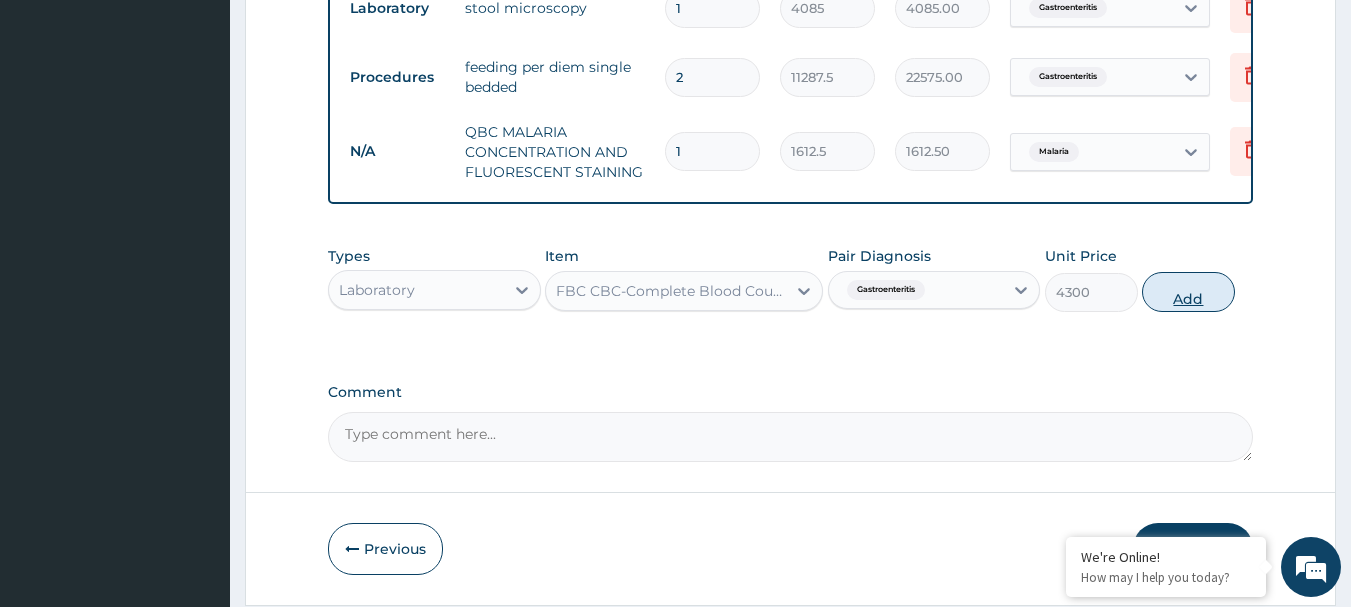 click on "Add" at bounding box center [1188, 292] 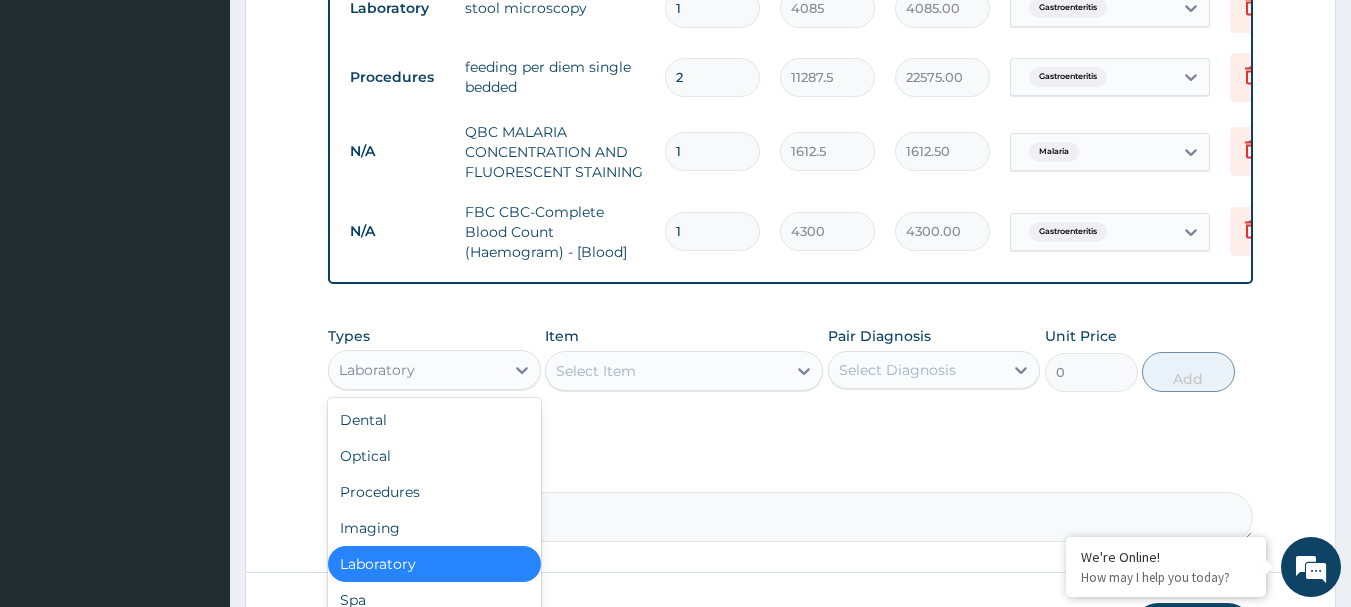 click on "Laboratory" at bounding box center (416, 370) 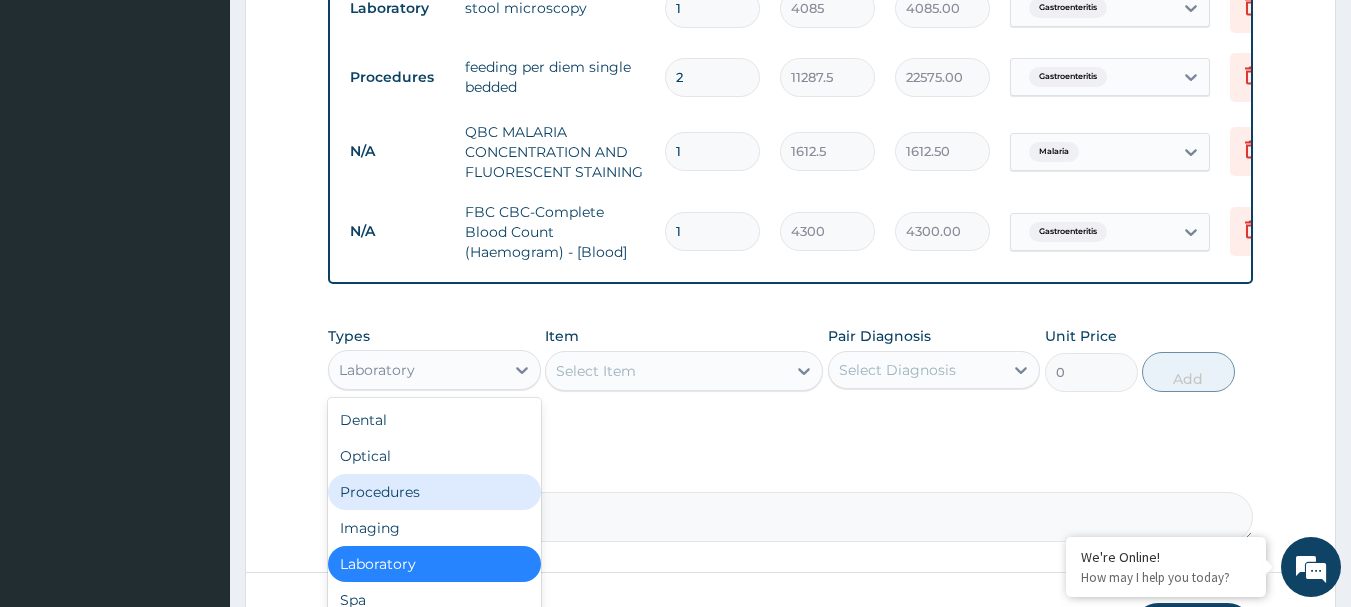 click on "Procedures" at bounding box center (434, 492) 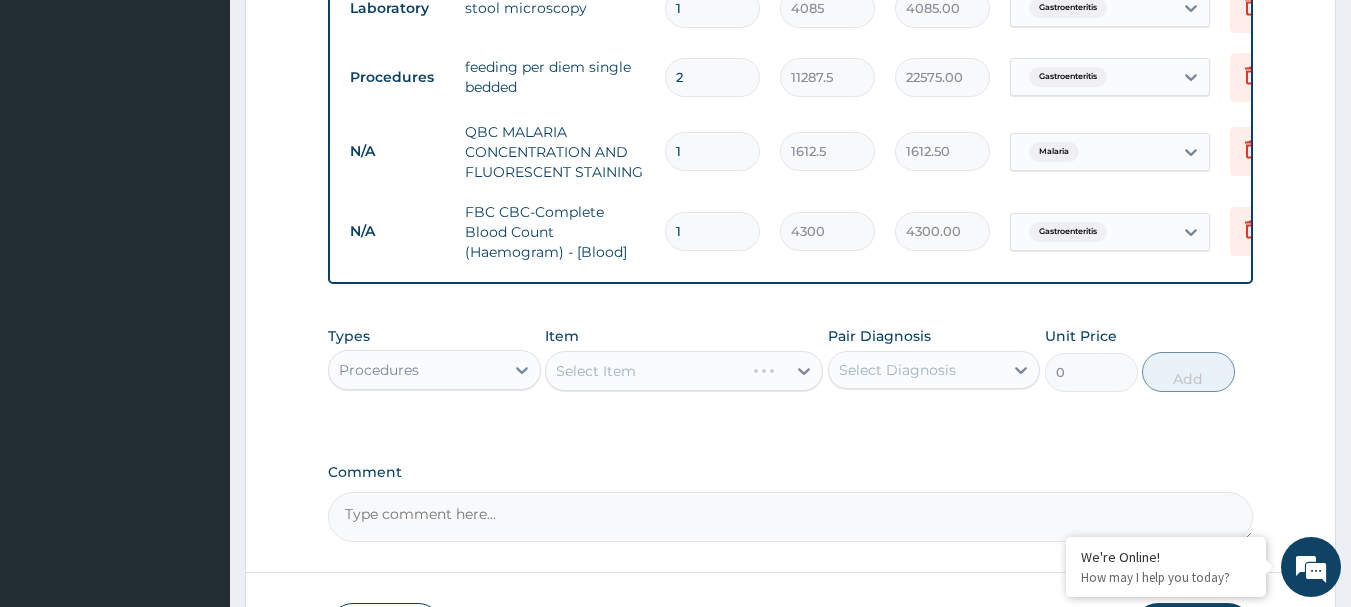click on "Select Item" at bounding box center [684, 371] 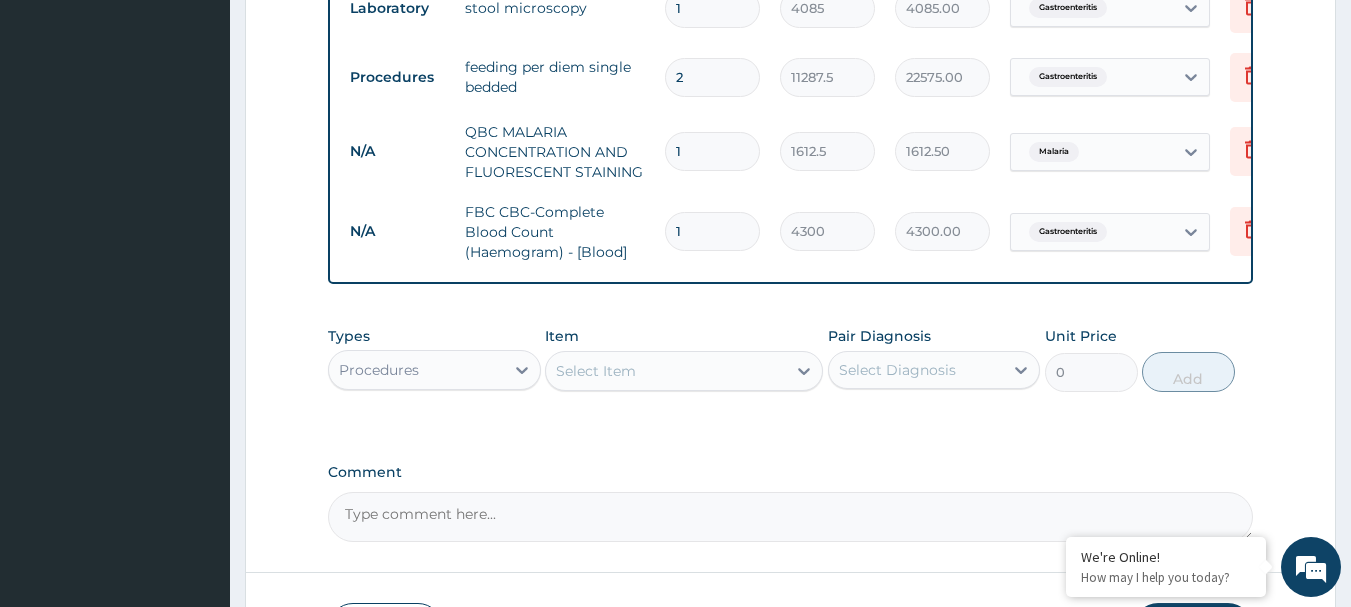 click on "Select Item" at bounding box center [666, 371] 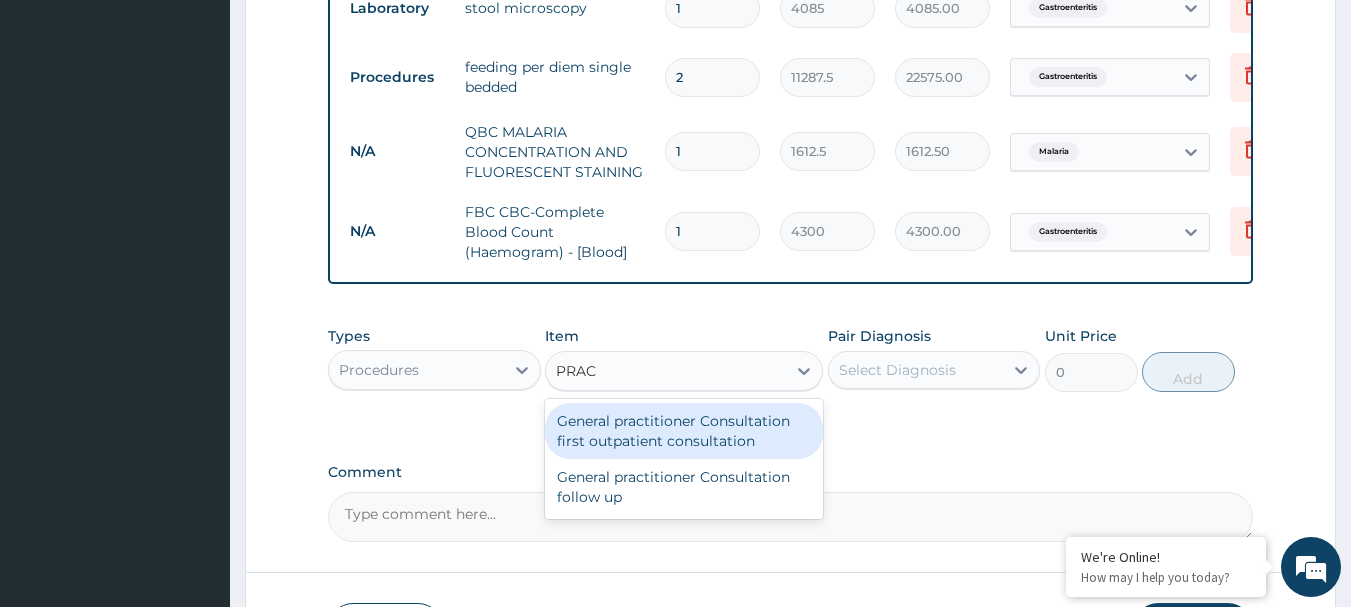 type on "PRACT" 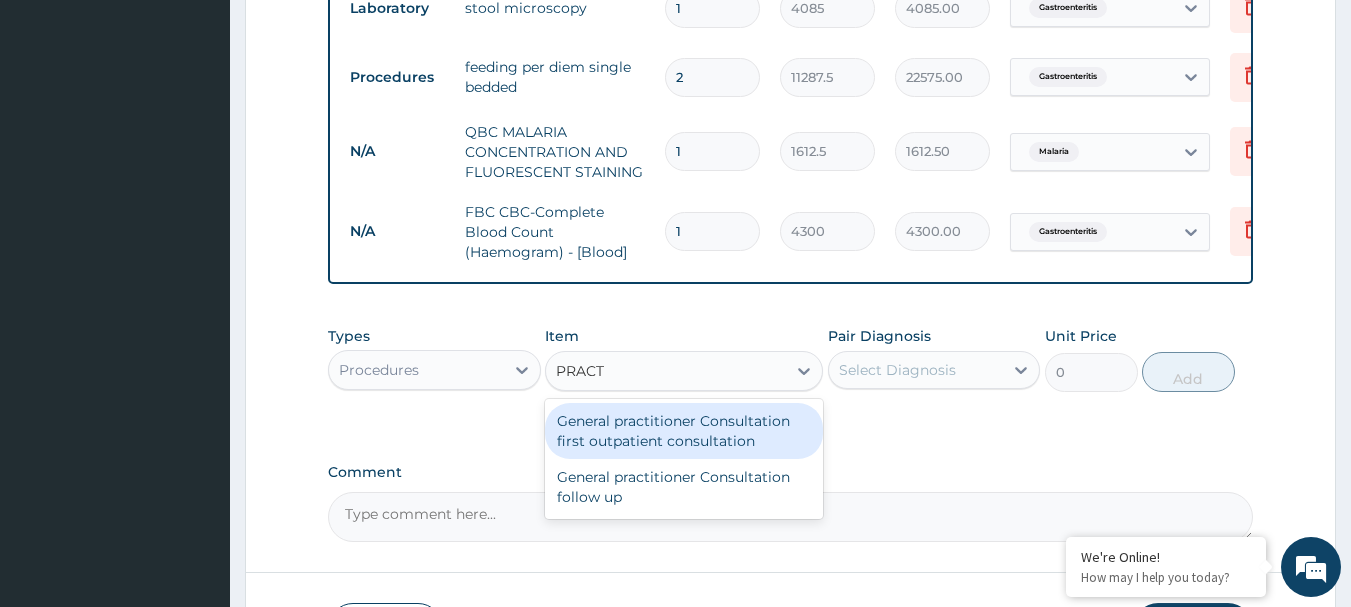 click on "General practitioner Consultation first outpatient consultation" at bounding box center [684, 431] 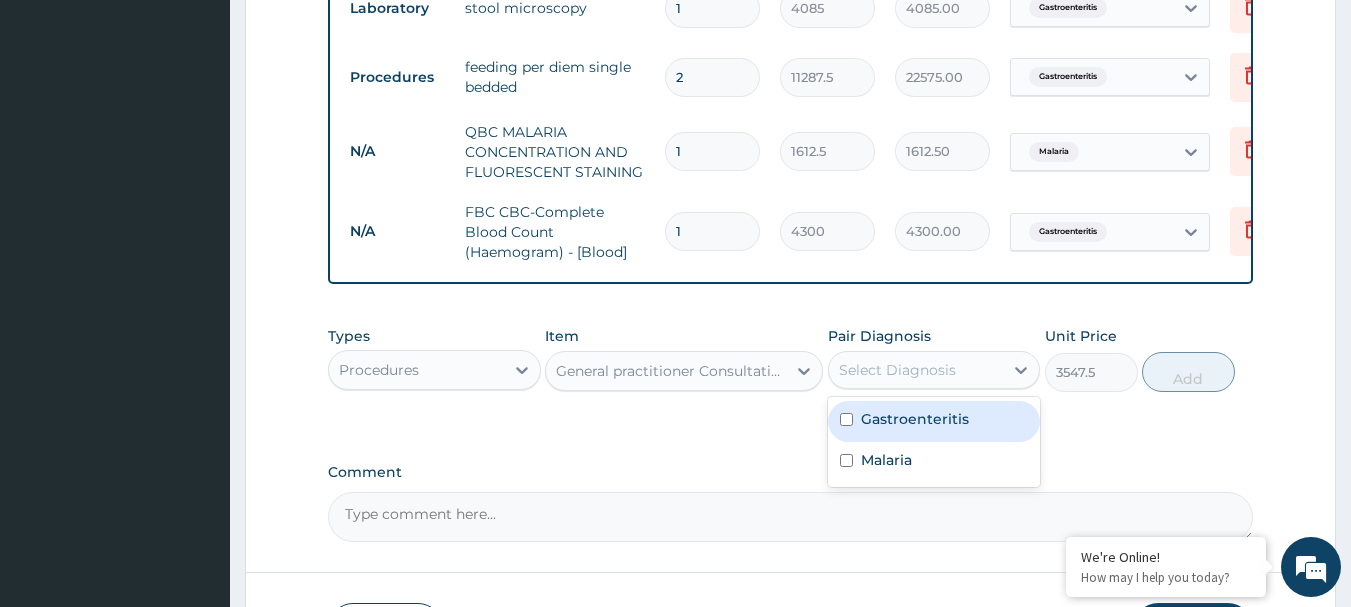 click on "Select Diagnosis" at bounding box center (897, 370) 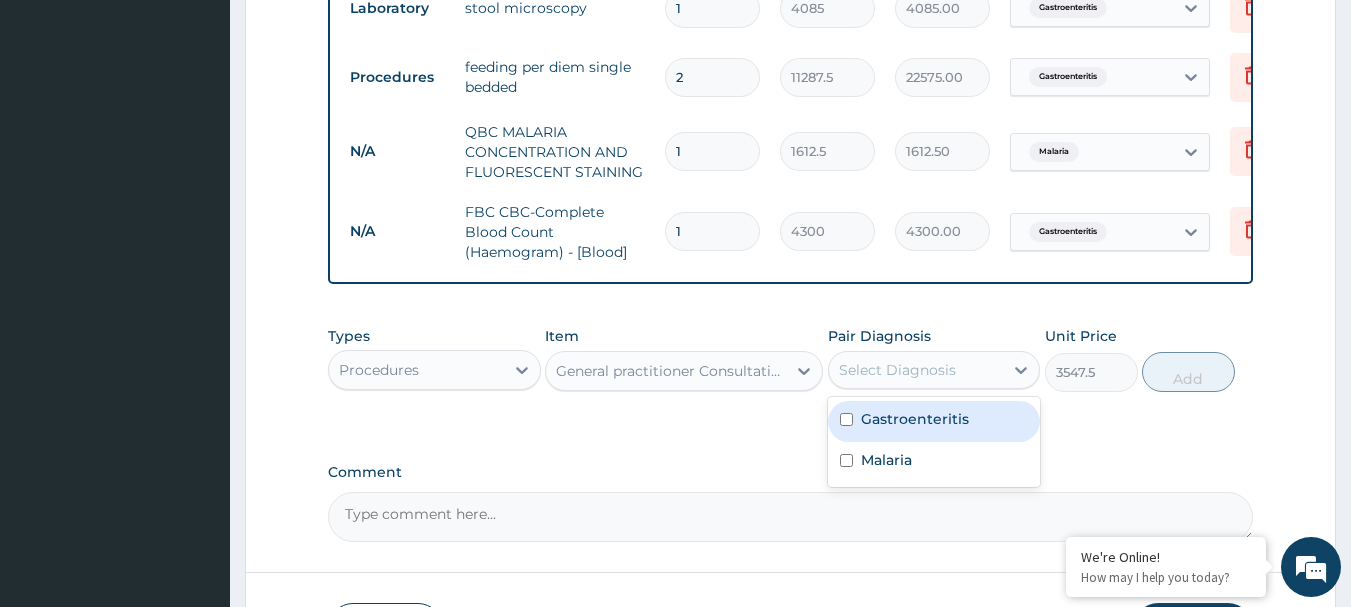 click on "Gastroenteritis" at bounding box center [915, 419] 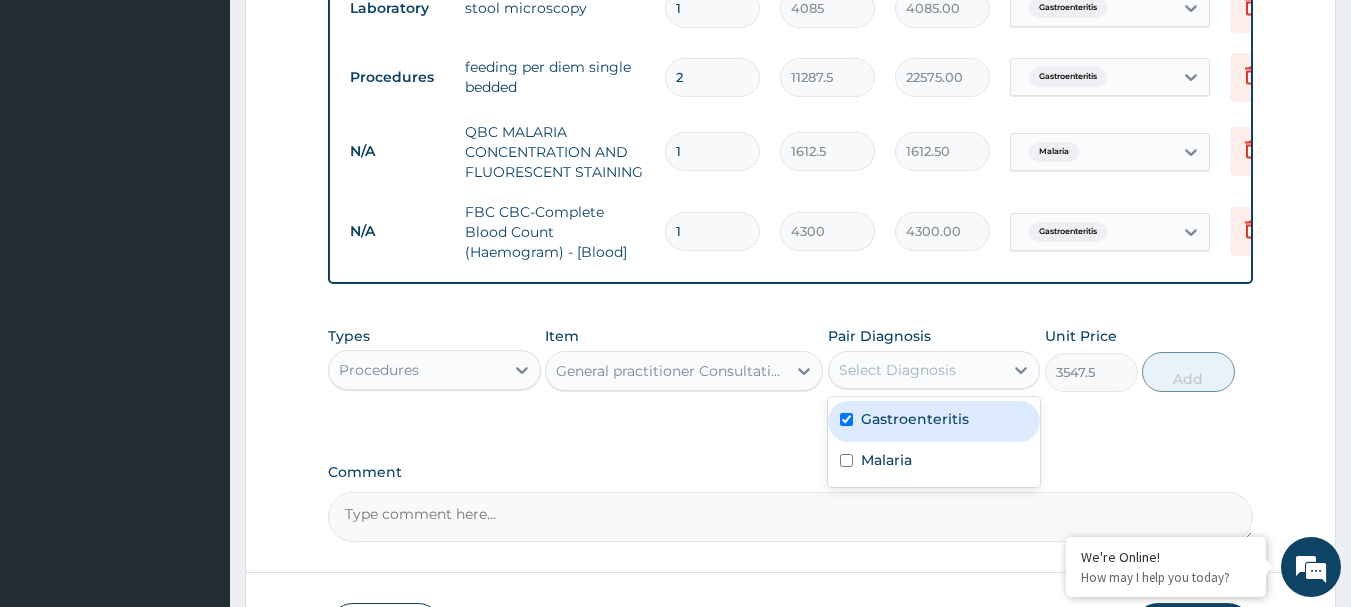 checkbox on "true" 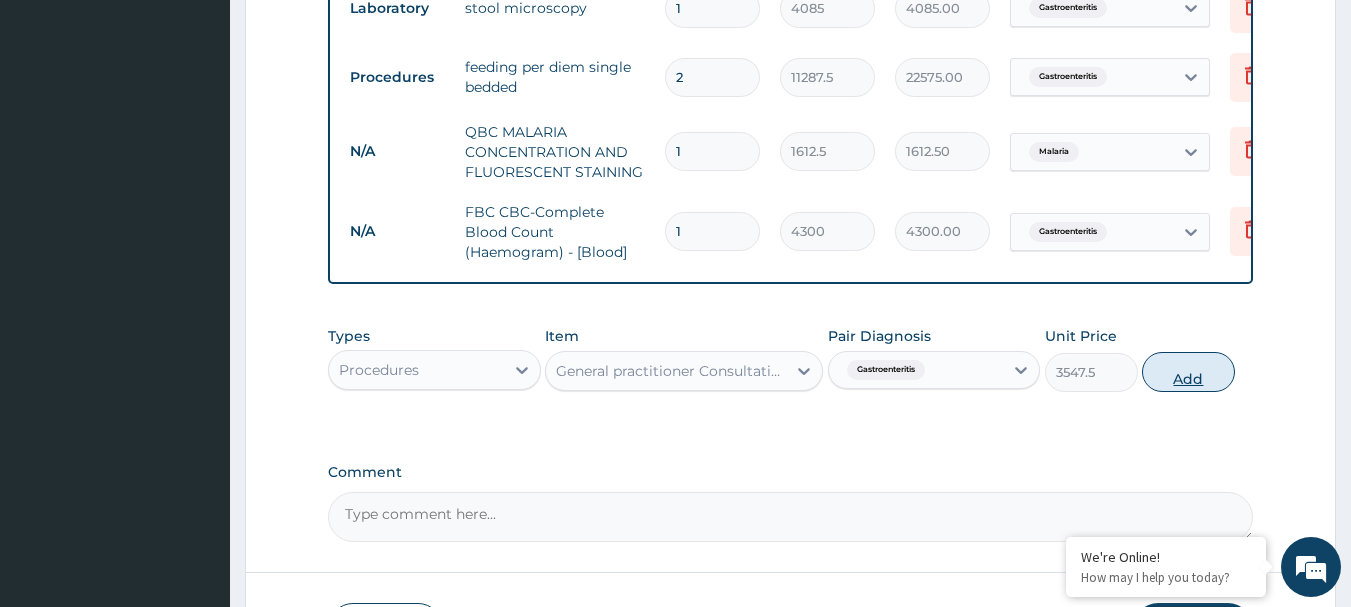 click on "Add" at bounding box center (1188, 372) 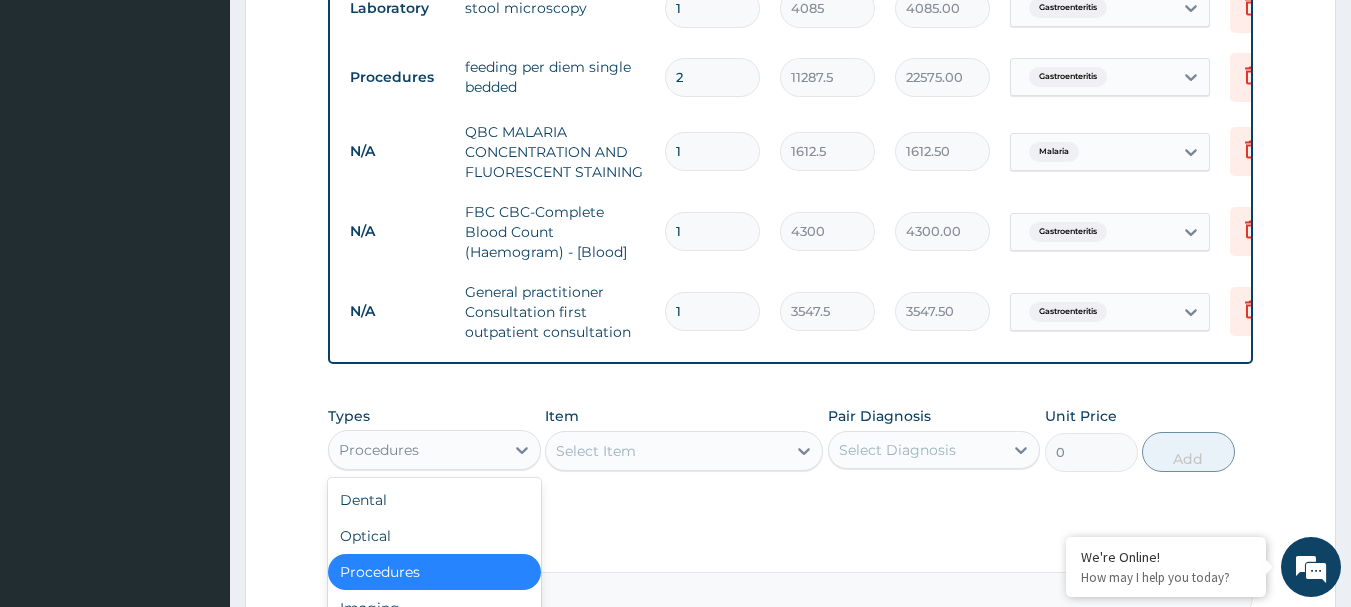click on "Procedures" at bounding box center [416, 450] 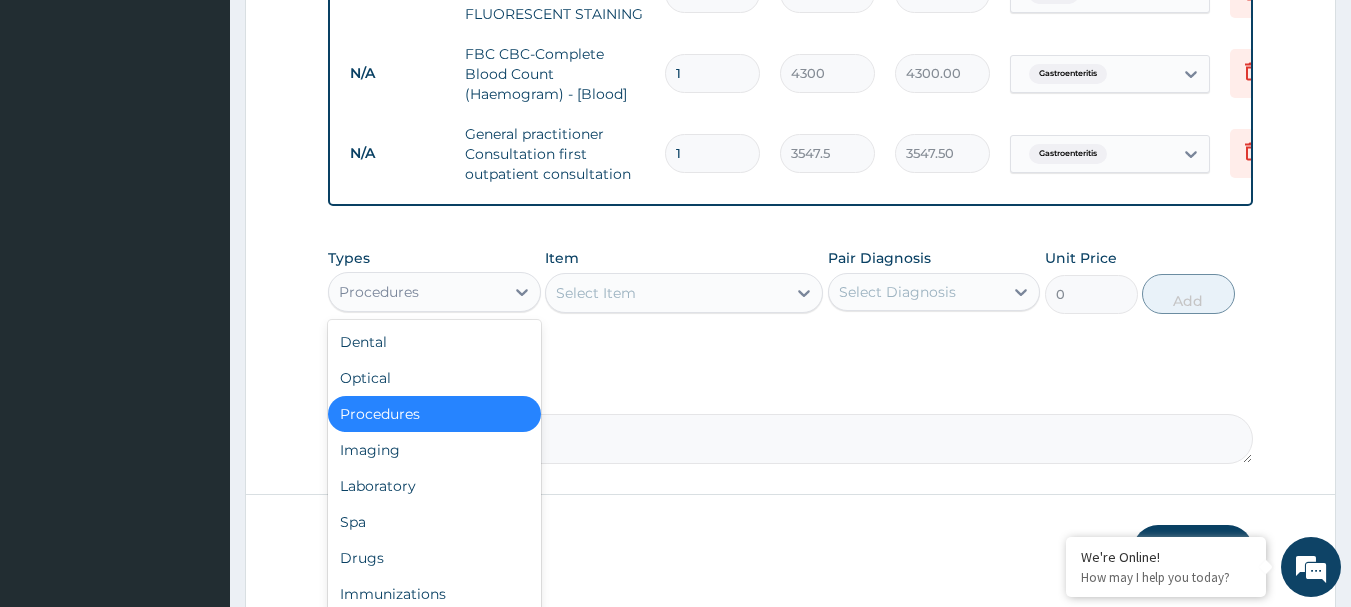 scroll, scrollTop: 1133, scrollLeft: 0, axis: vertical 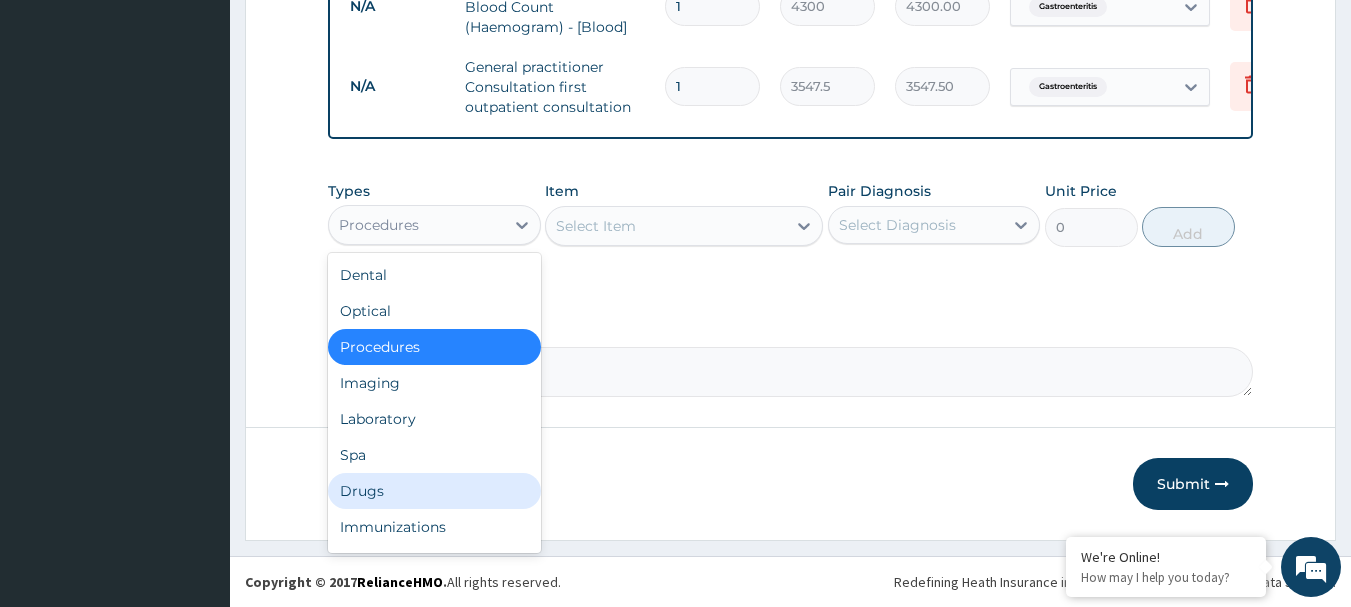 click on "Drugs" at bounding box center [434, 491] 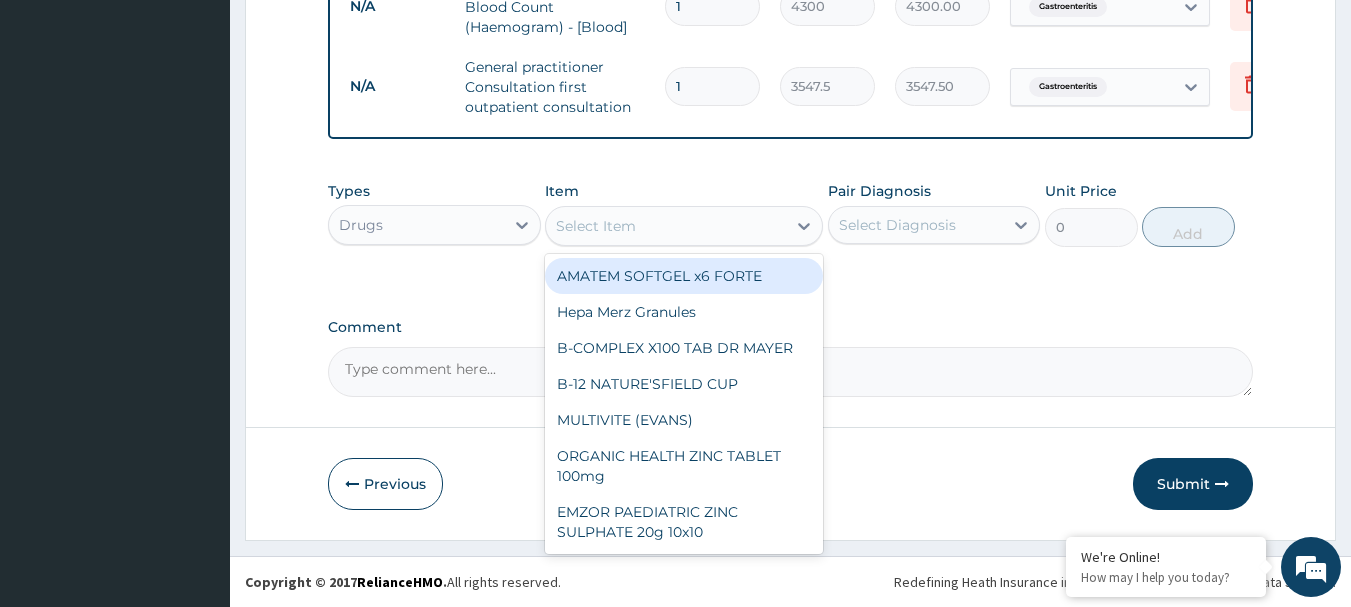 click on "Select Item" at bounding box center [666, 226] 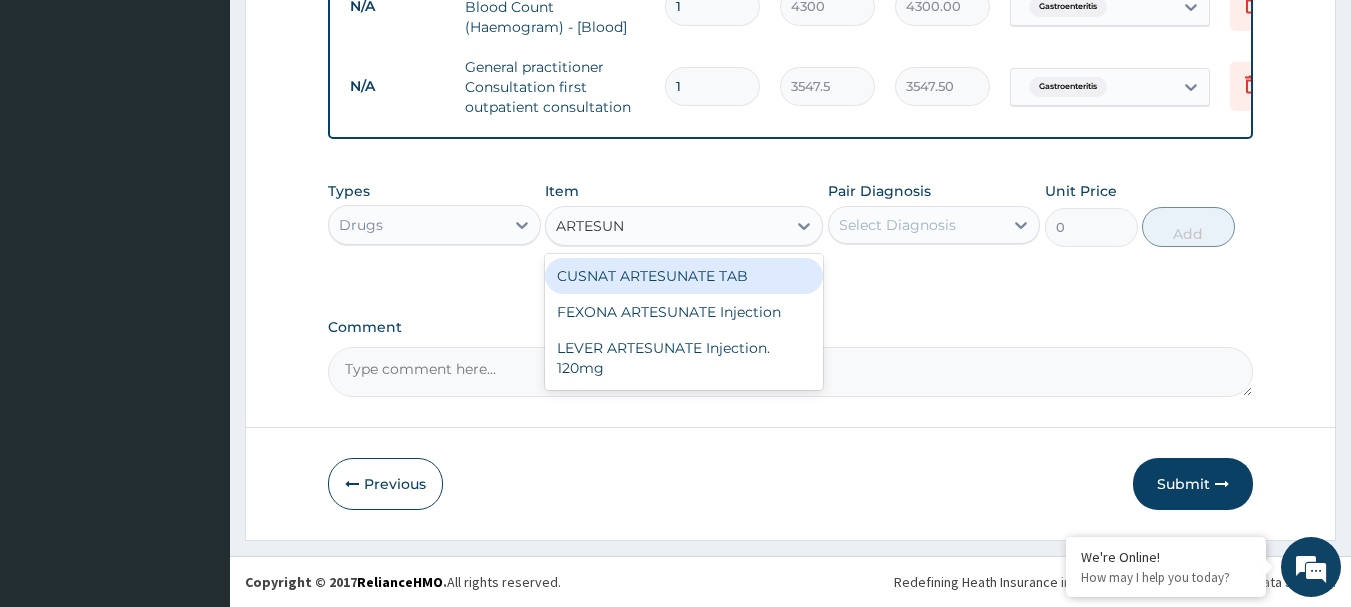type on "ARTESUNA" 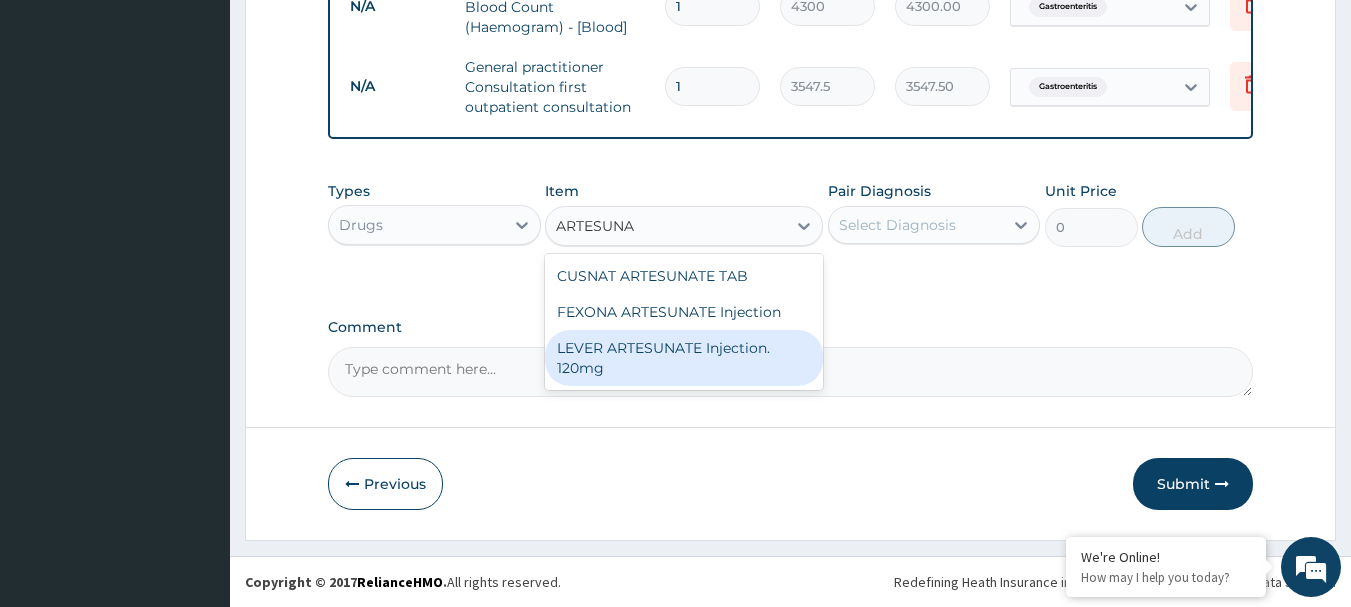 click on "LEVER ARTESUNATE Injection. 120mg" at bounding box center [684, 358] 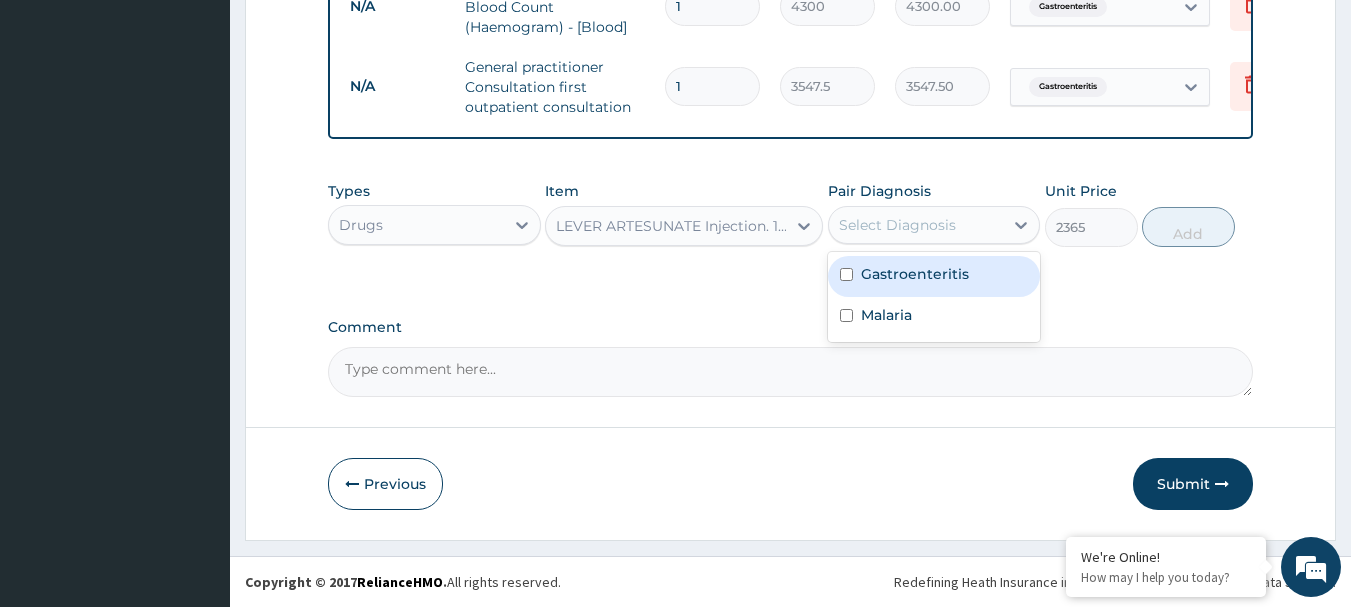 click on "Select Diagnosis" at bounding box center [897, 225] 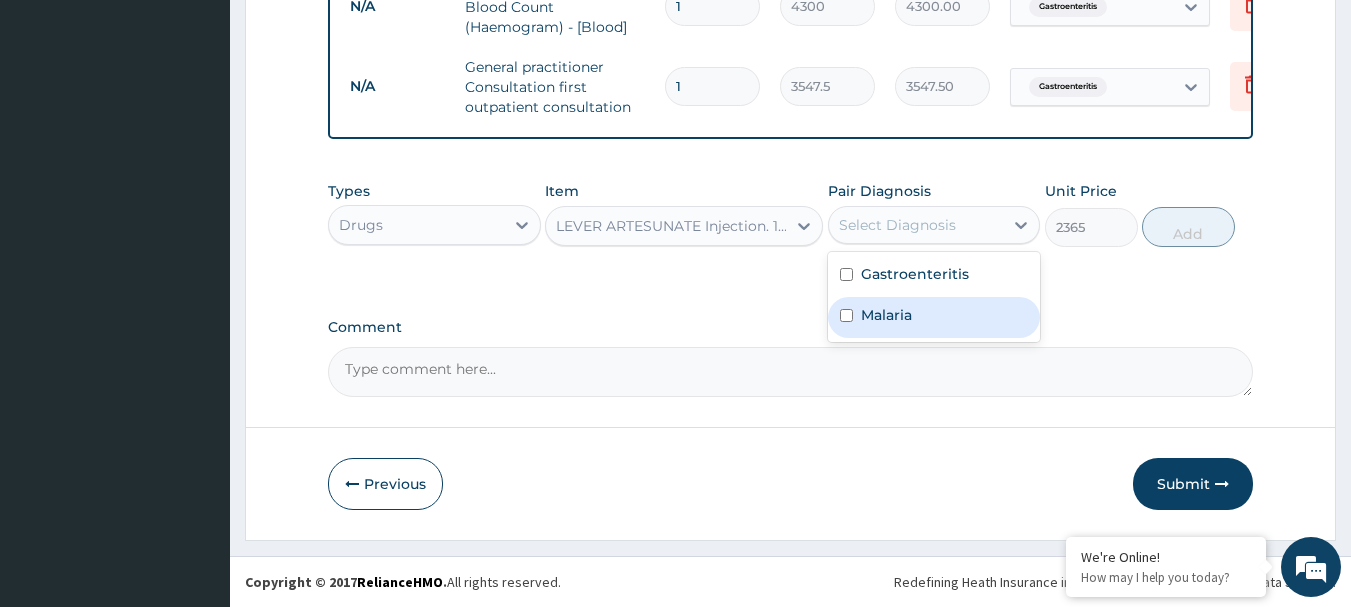 click on "Malaria" at bounding box center [886, 315] 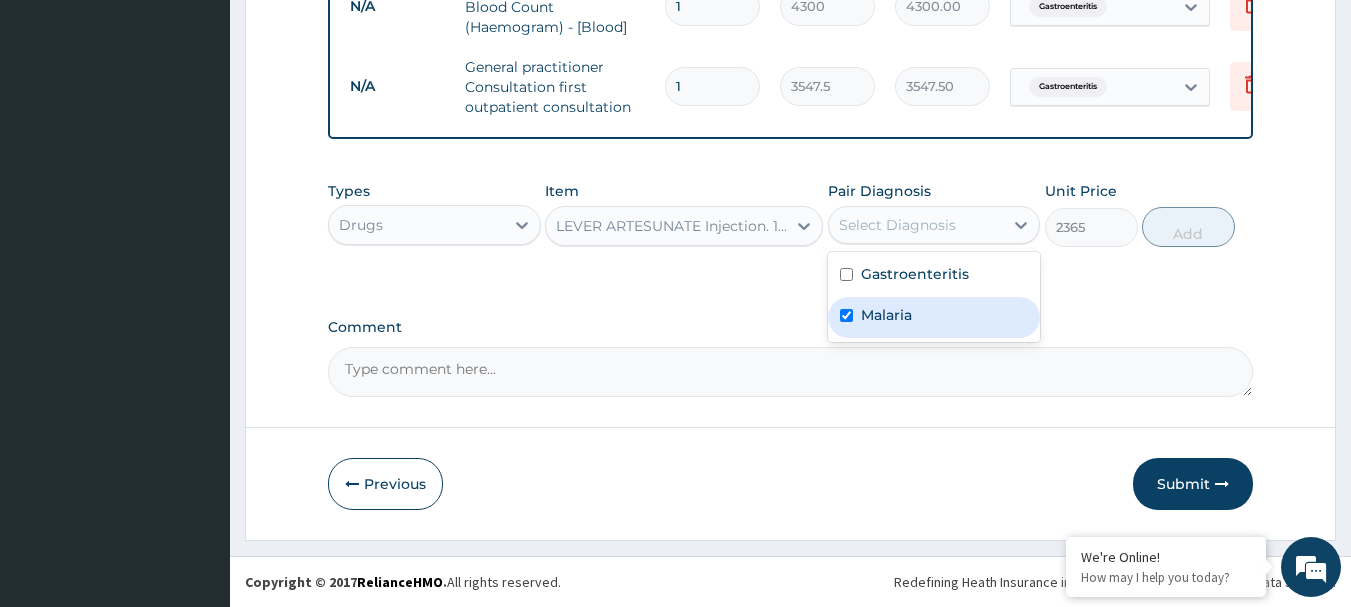 checkbox on "true" 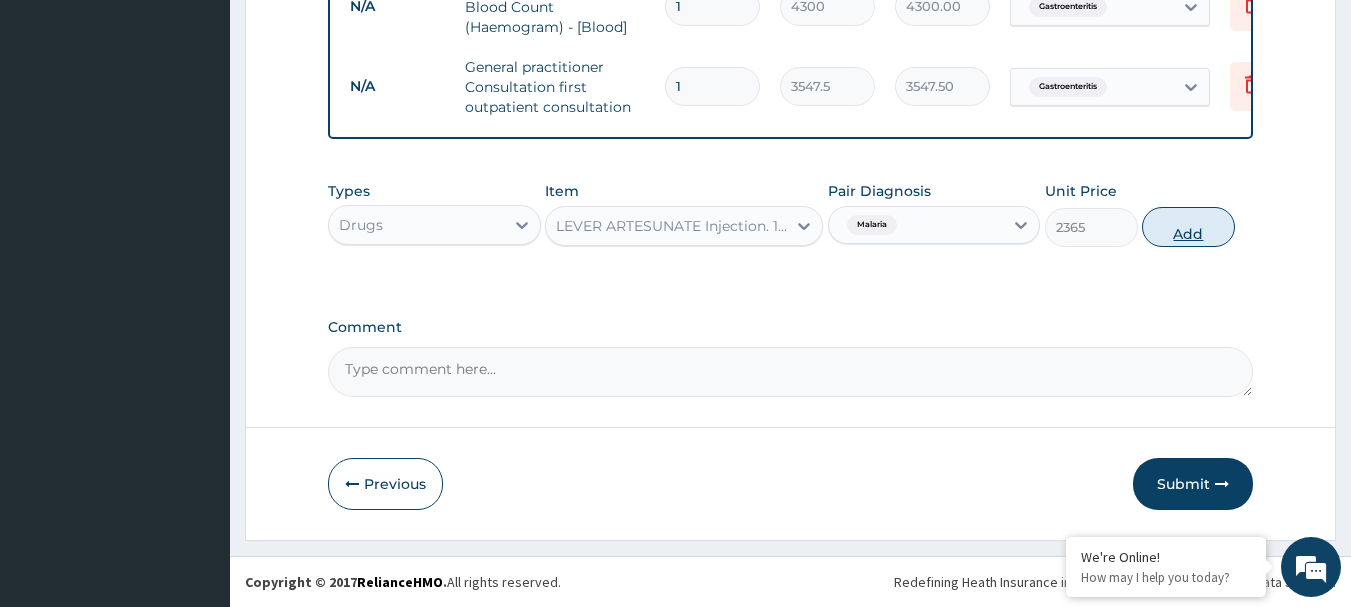 click on "Add" at bounding box center (1188, 227) 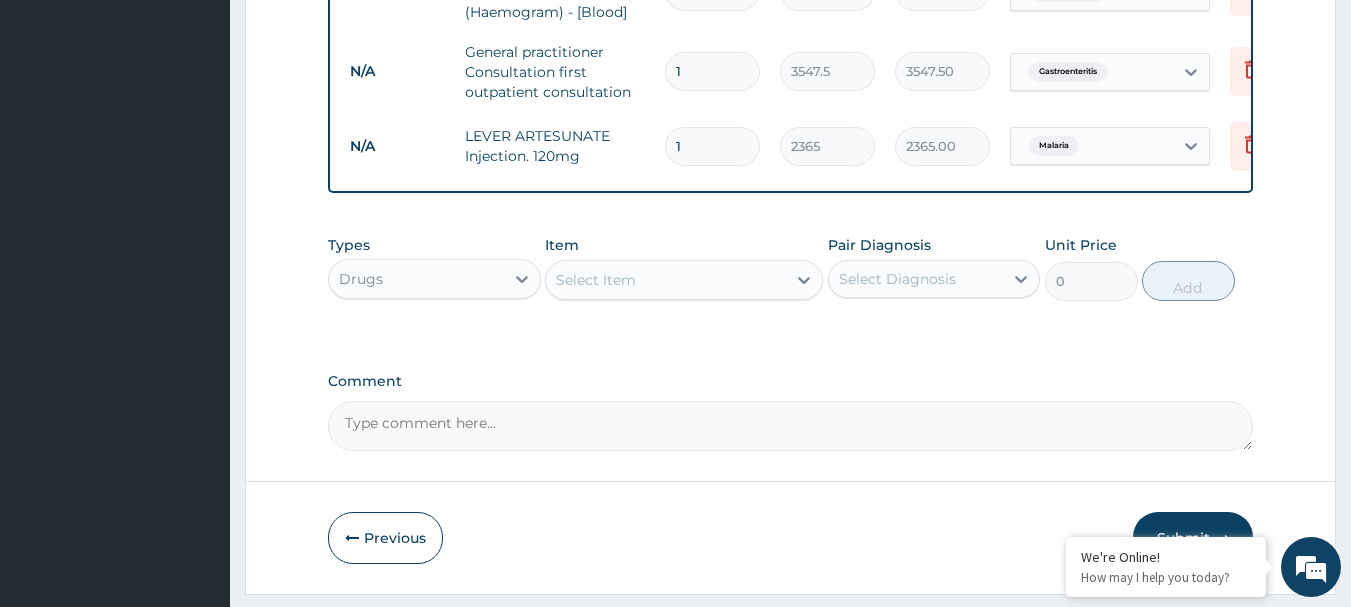 click on "1" at bounding box center (712, 146) 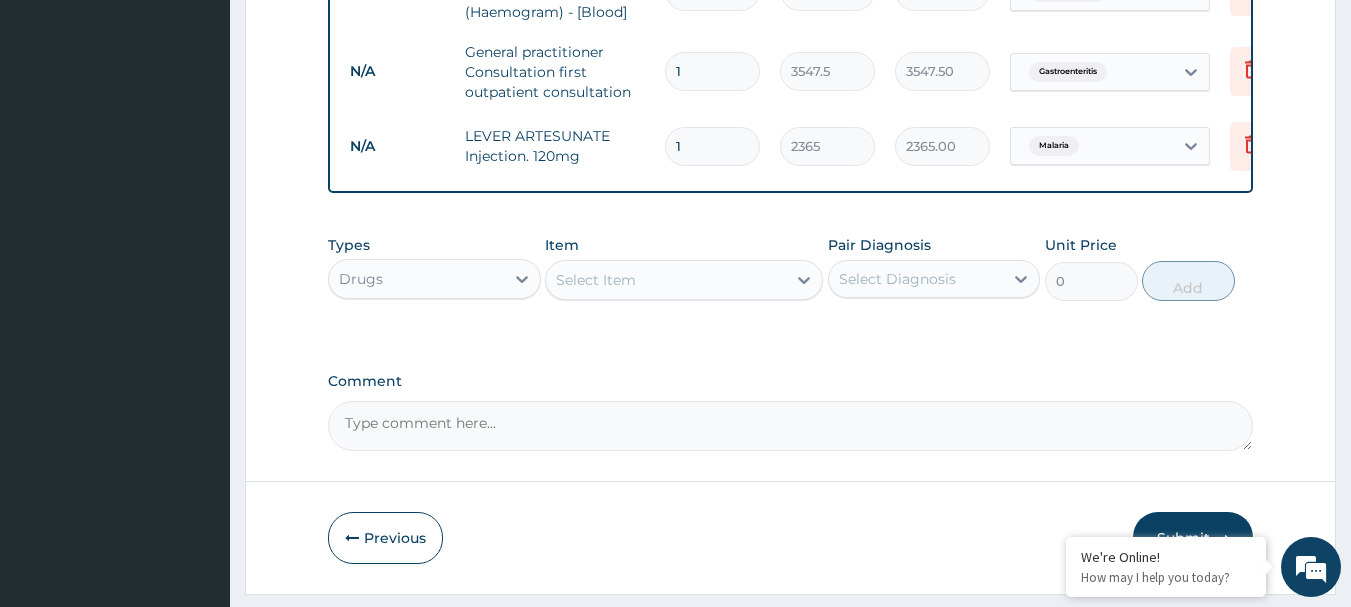 click on "1" at bounding box center [712, 146] 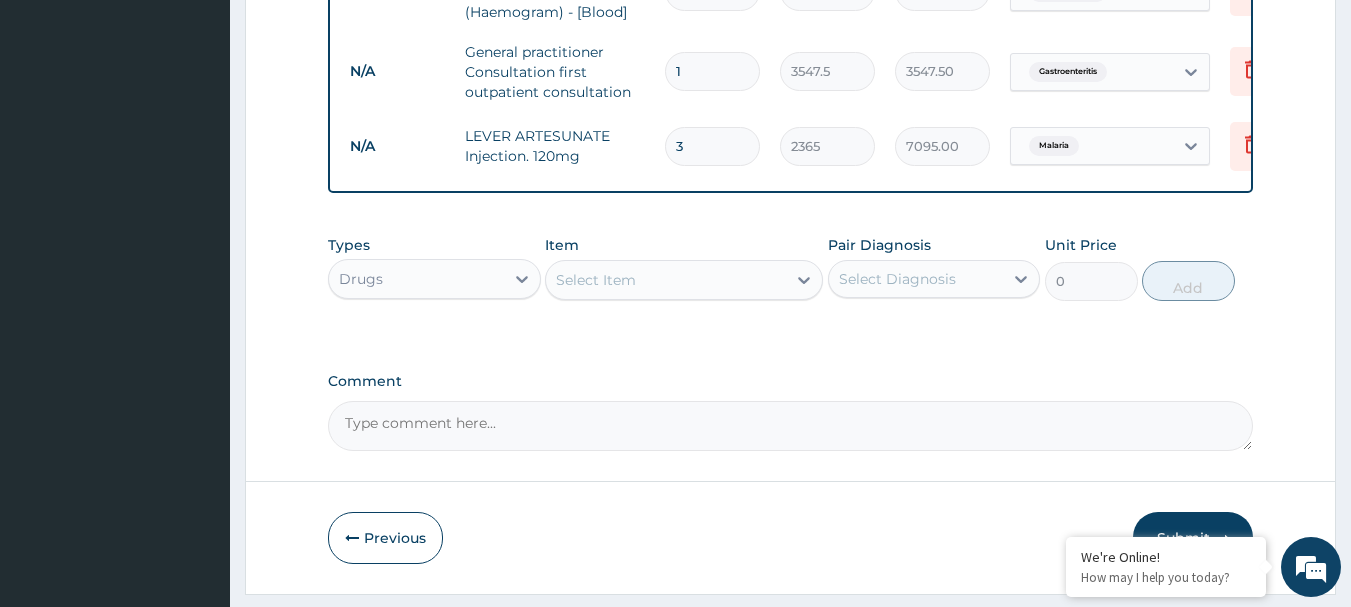 type on "3" 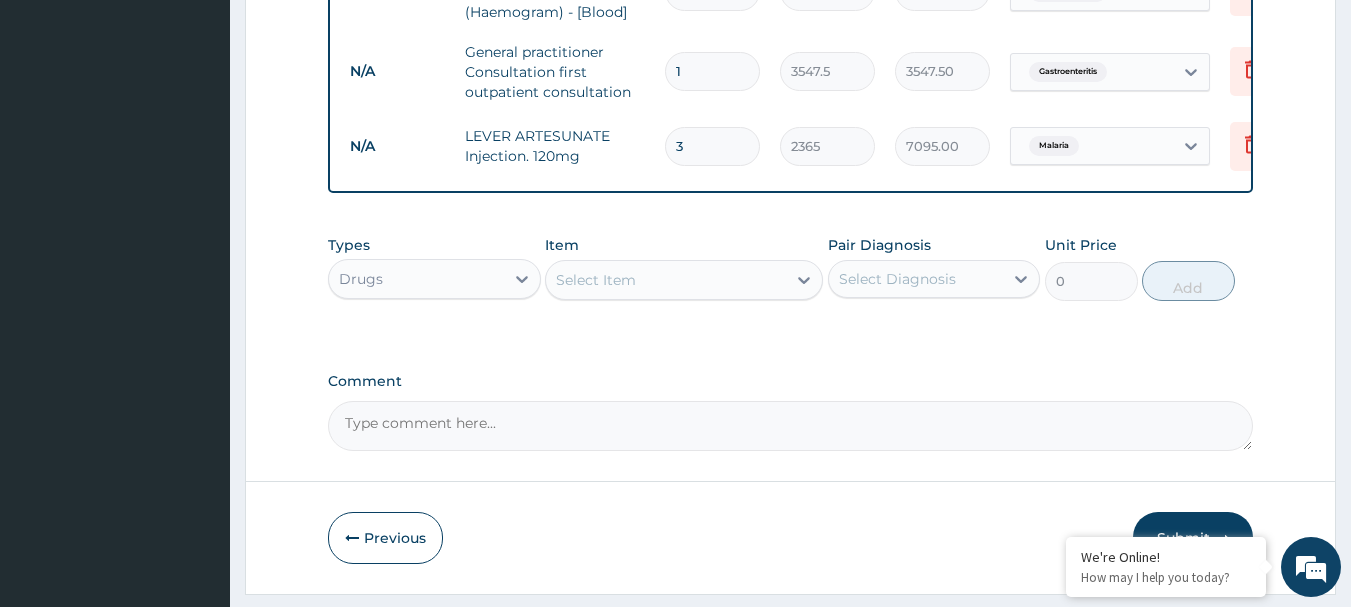 click on "Select Item" at bounding box center [666, 280] 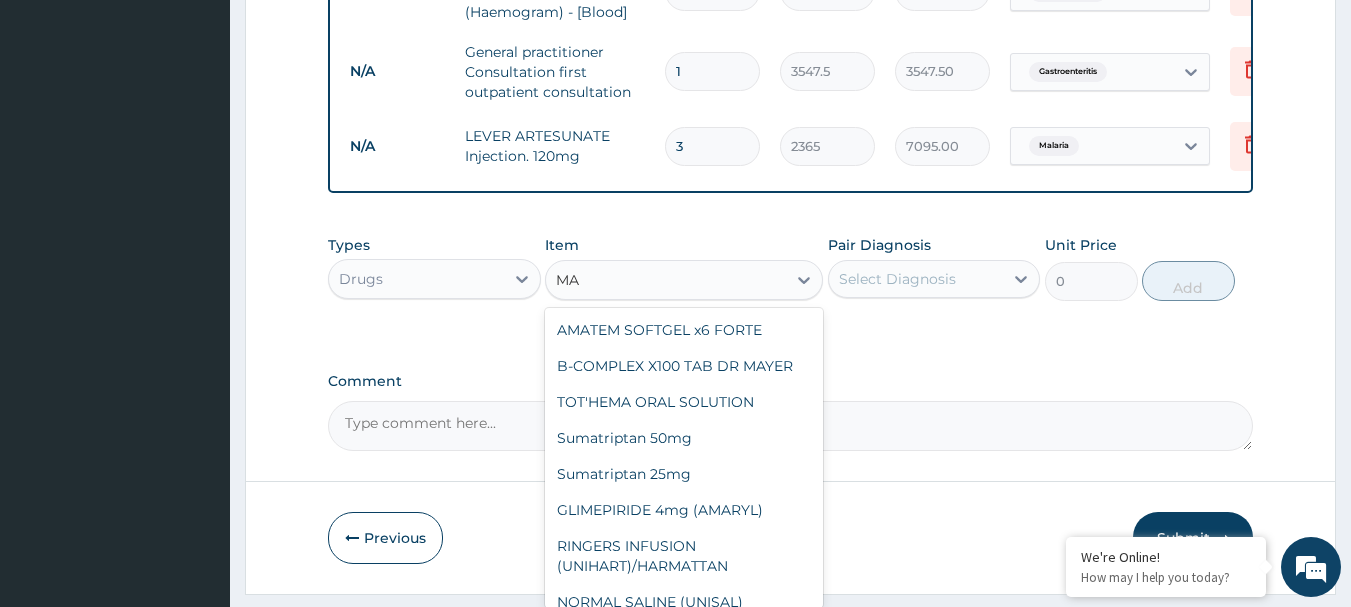 type on "M" 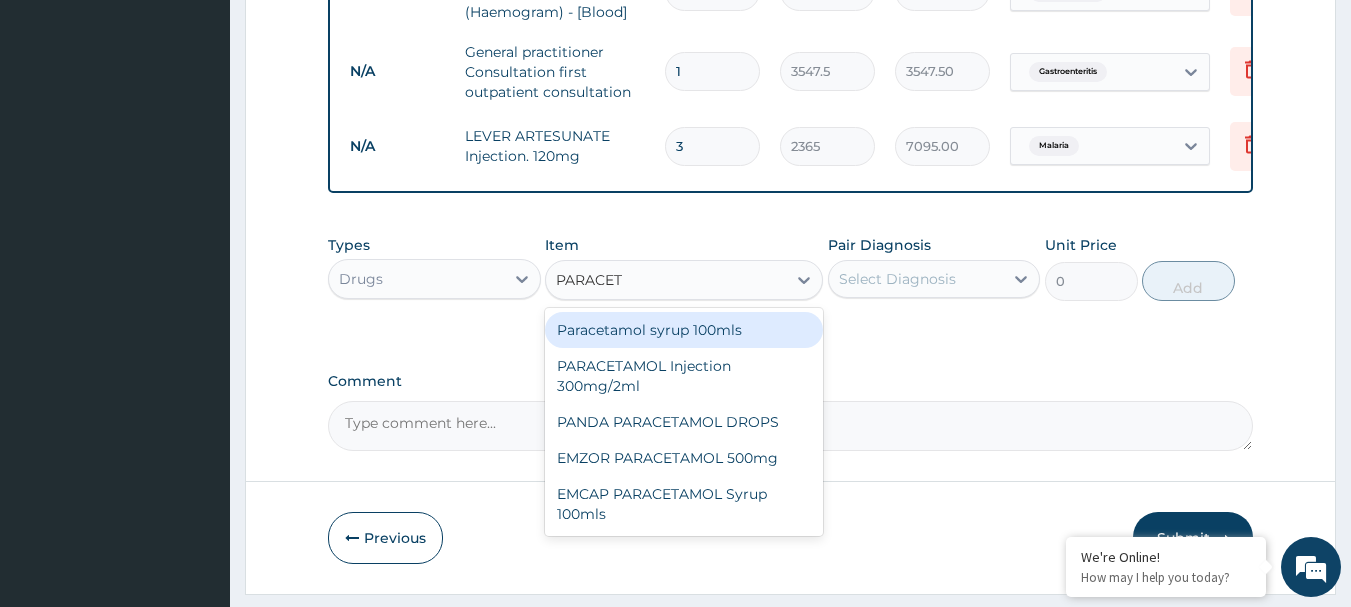 type on "PARACETA" 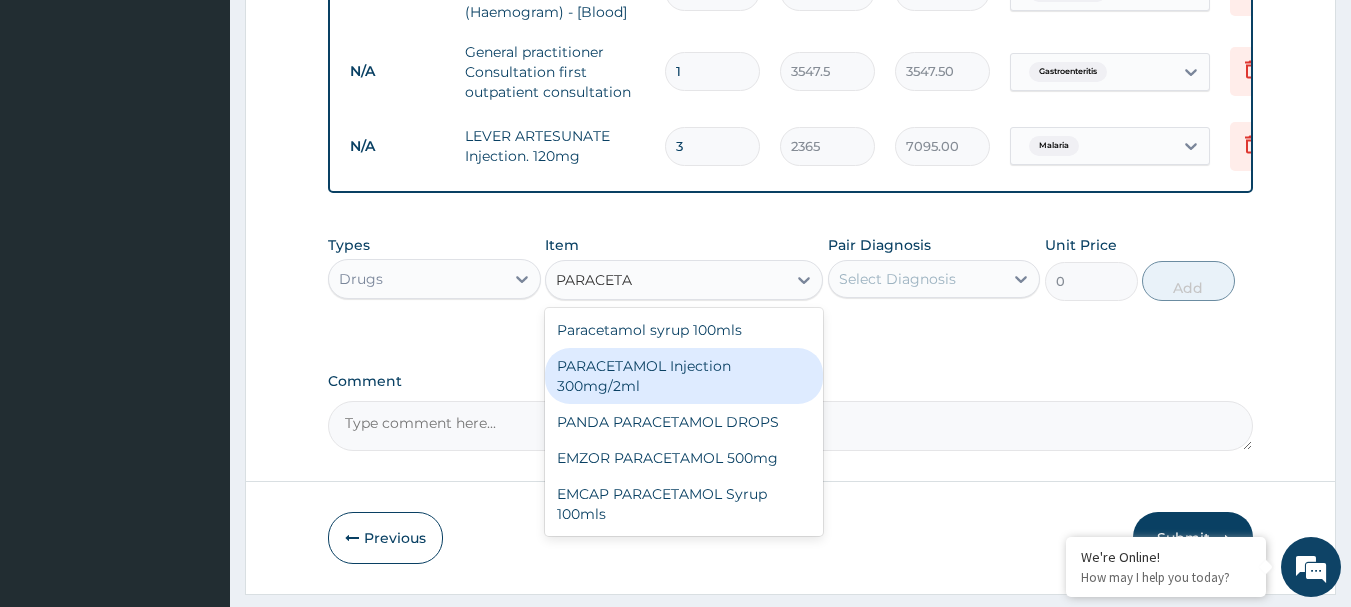 click on "PARACETAMOL Injection 300mg/2ml" at bounding box center [684, 376] 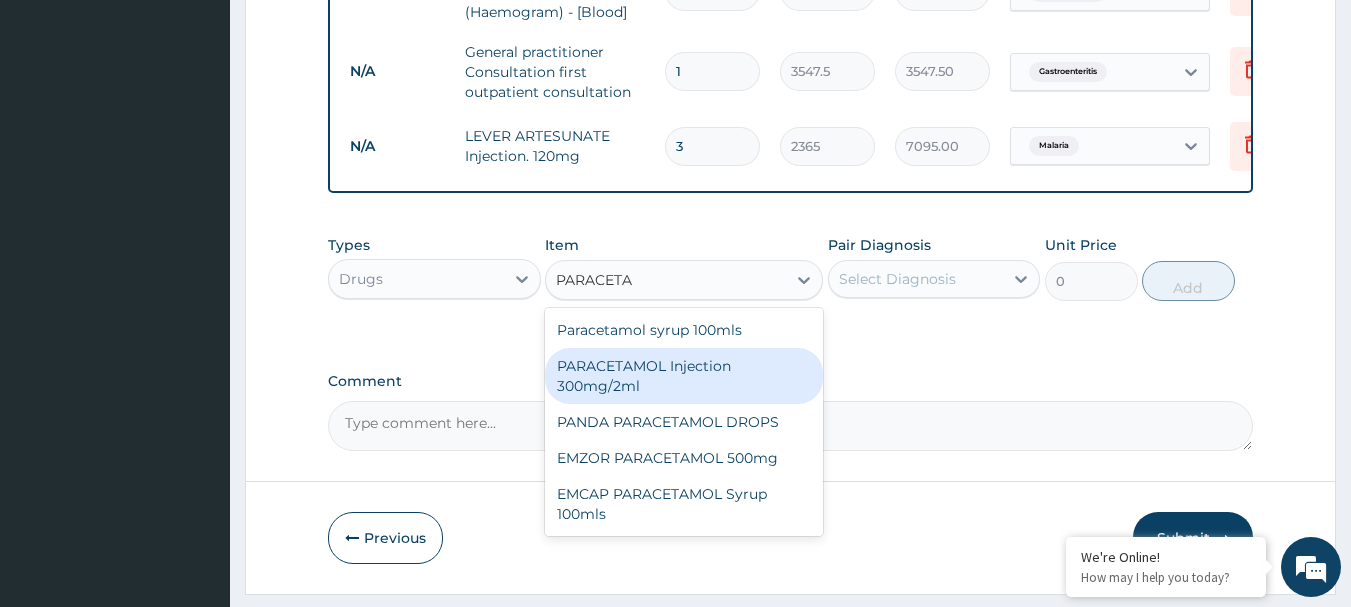 type 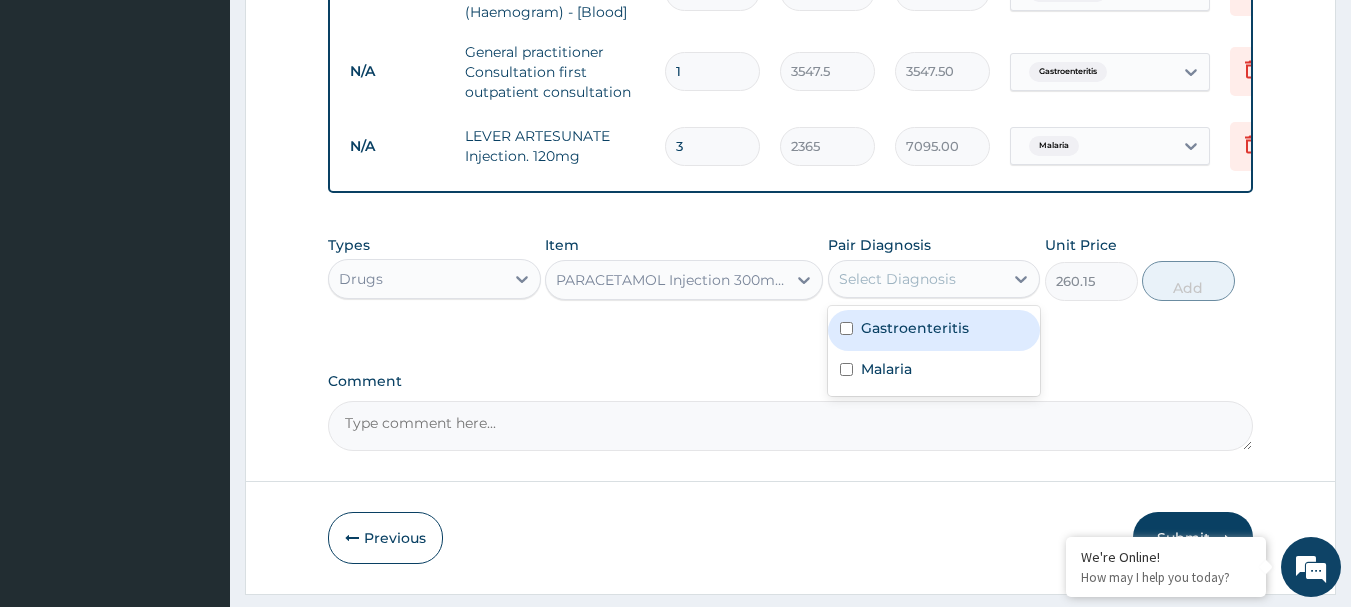 click on "Select Diagnosis" at bounding box center (897, 279) 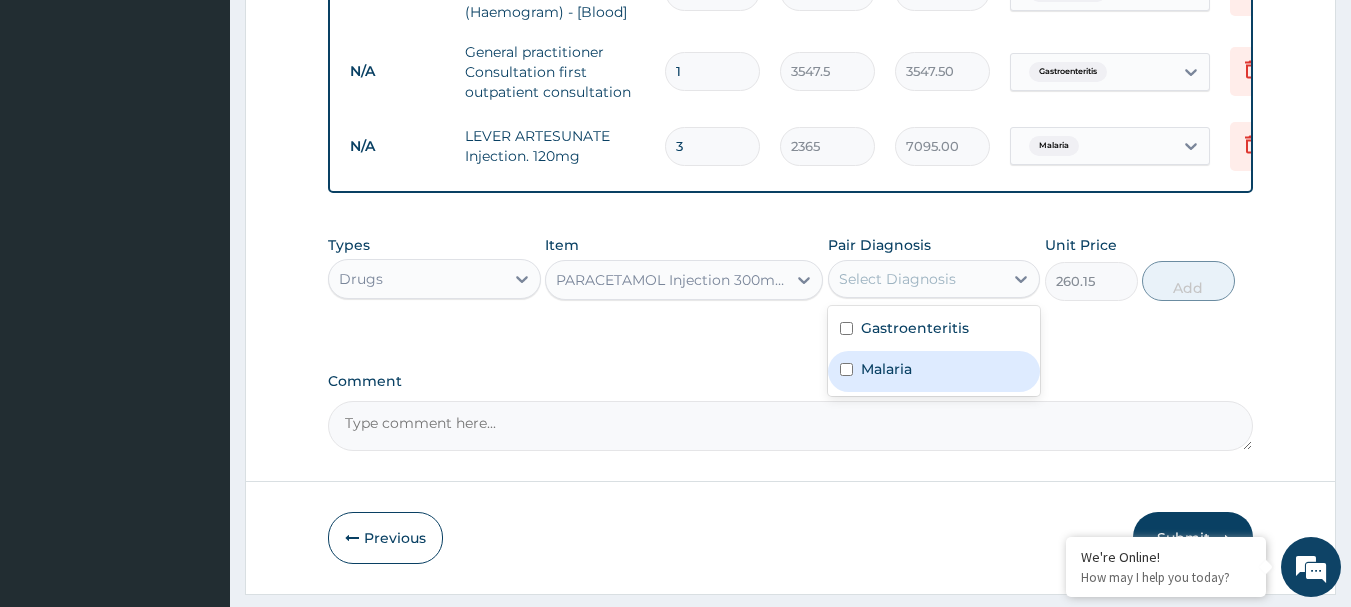 click on "Malaria" at bounding box center [934, 371] 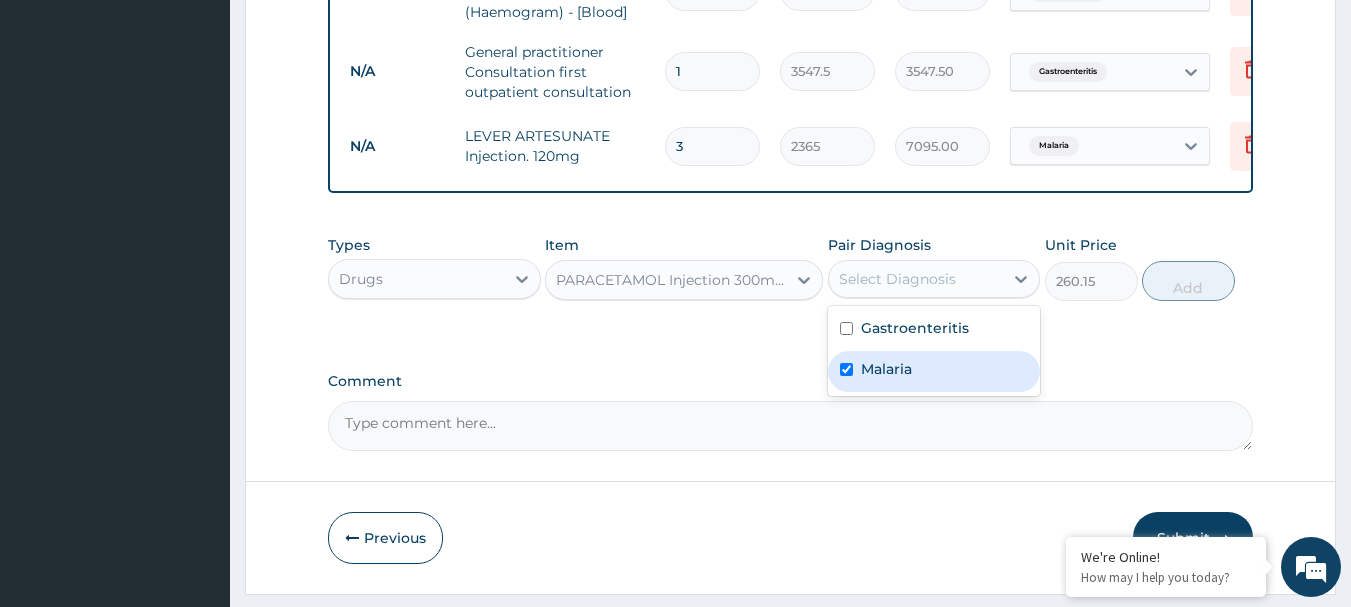 checkbox on "true" 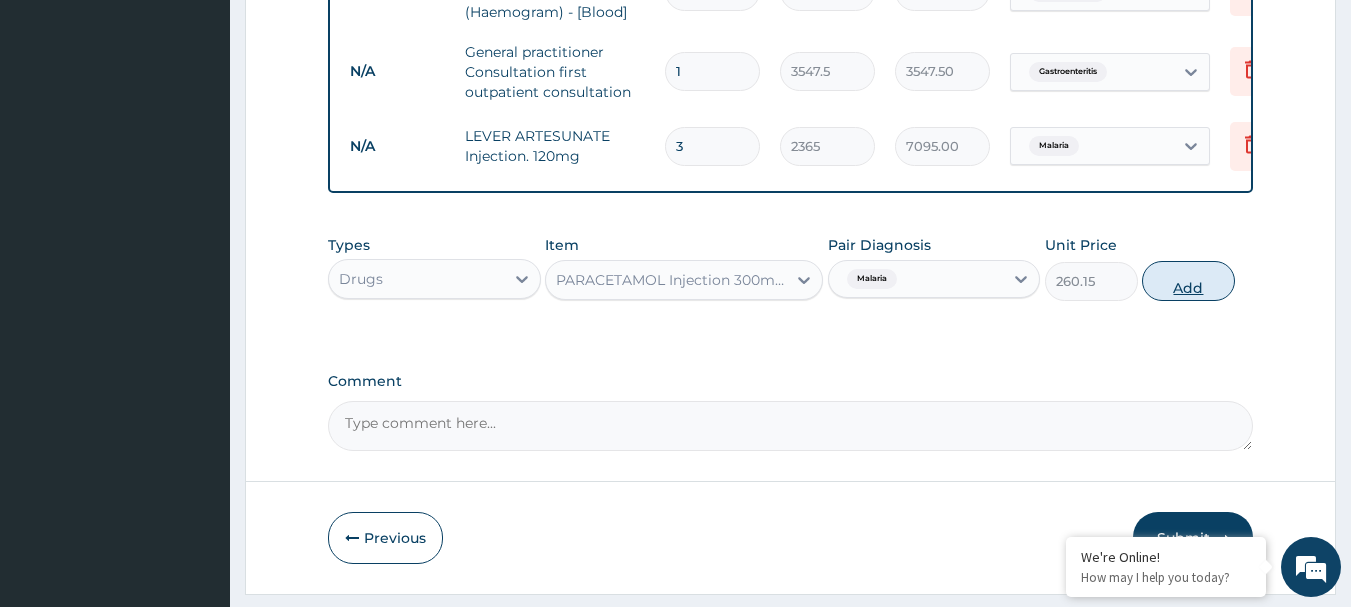 click on "Add" at bounding box center (1188, 281) 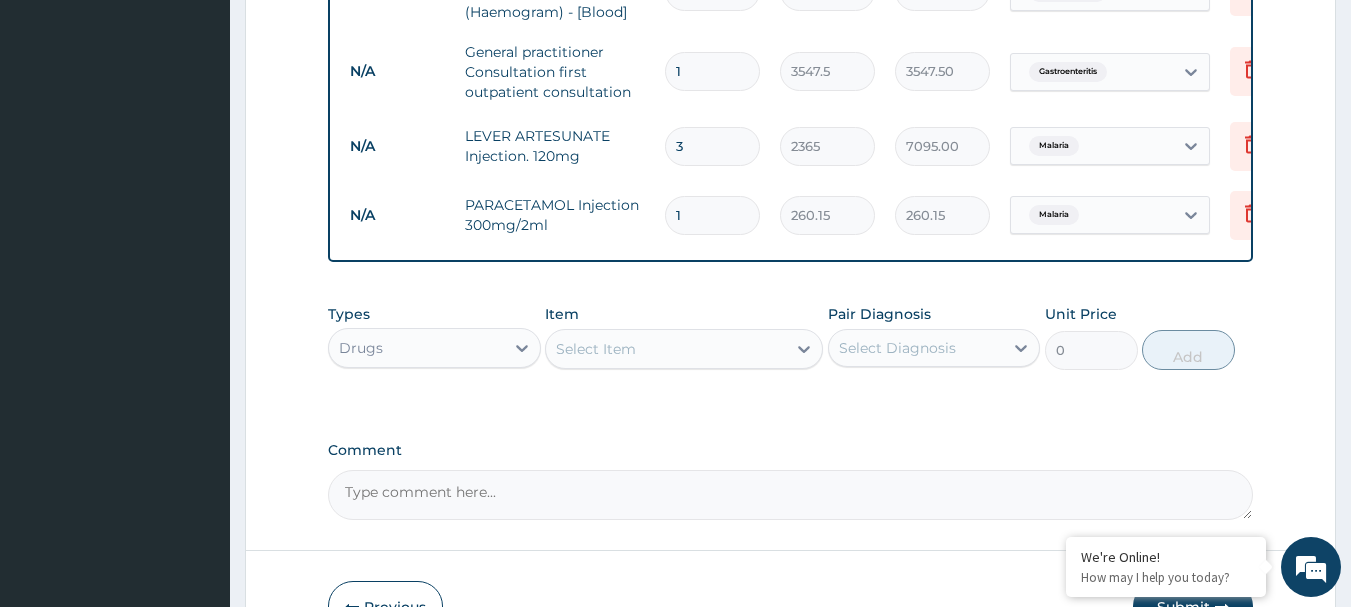 click on "1" at bounding box center [712, 215] 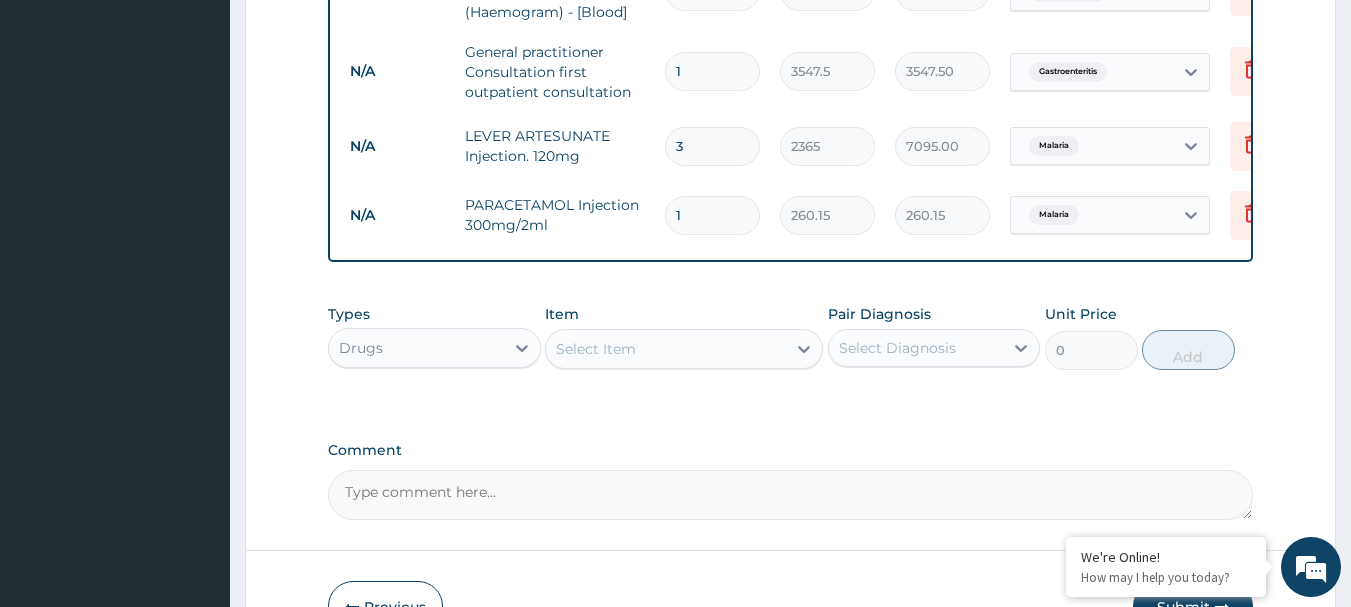 click on "1" at bounding box center [712, 215] 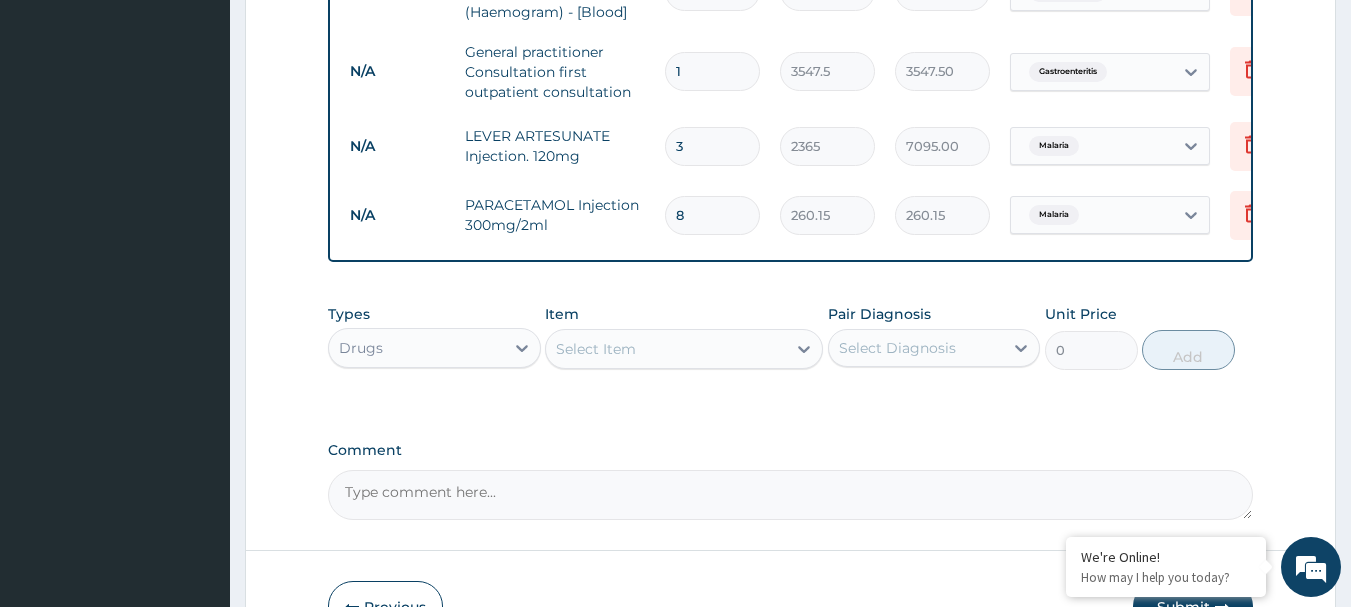 type on "2081.20" 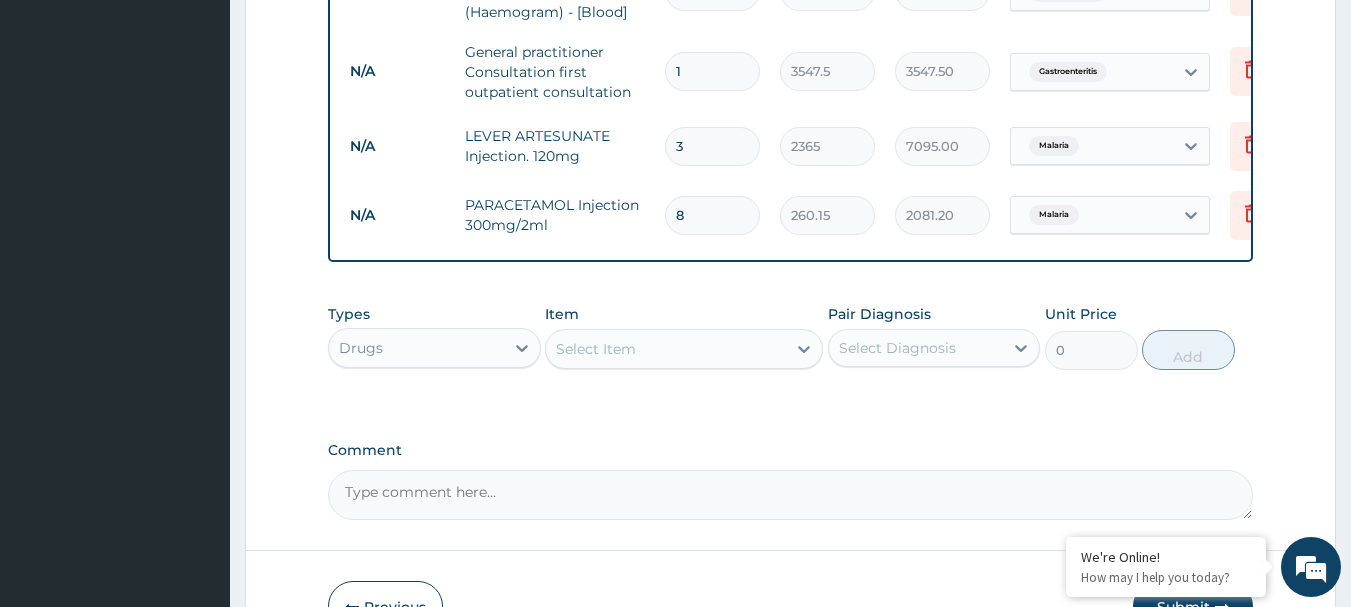 type 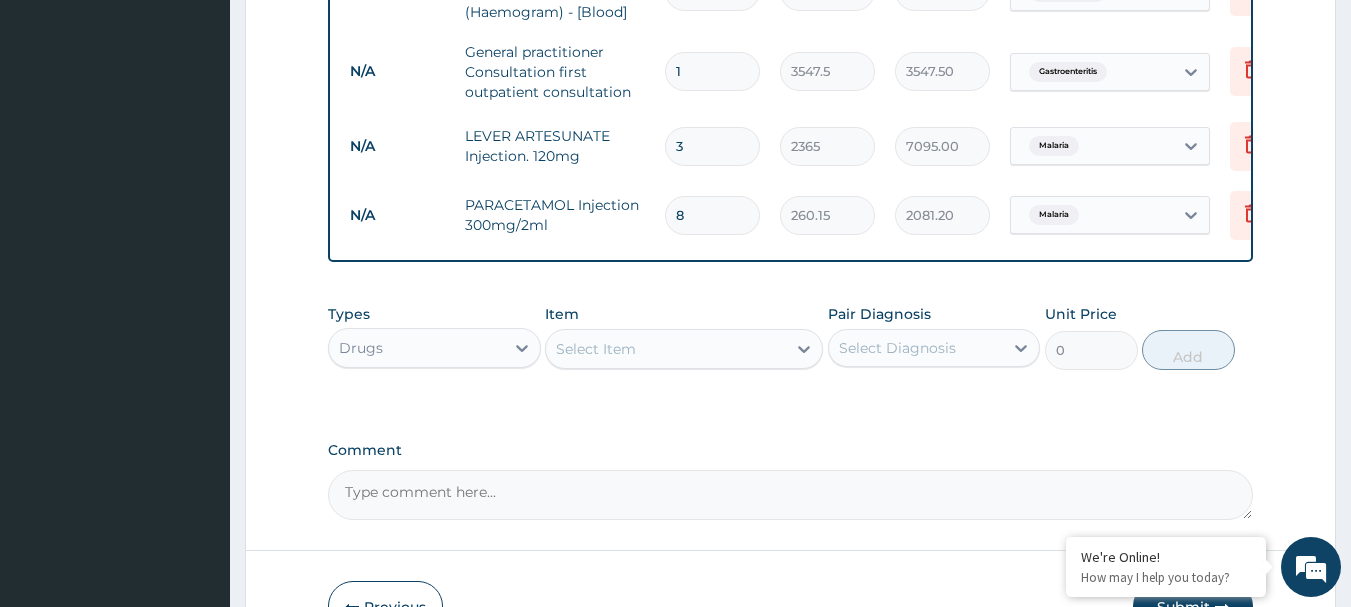 type on "0.00" 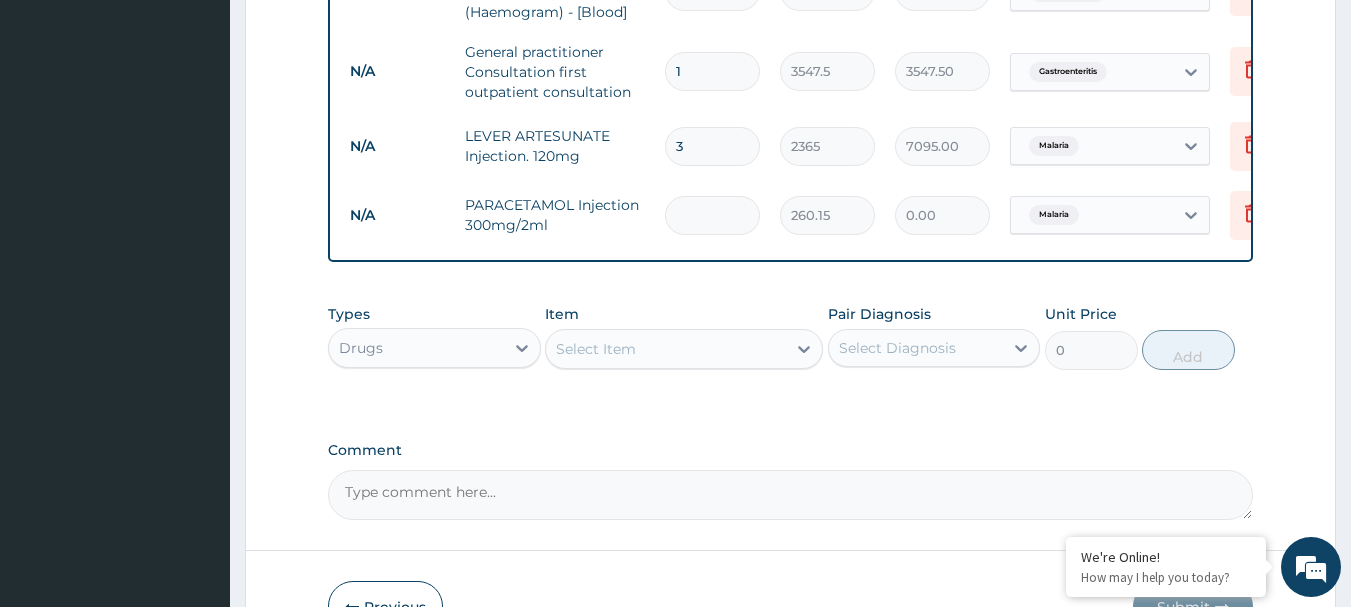 type on "9" 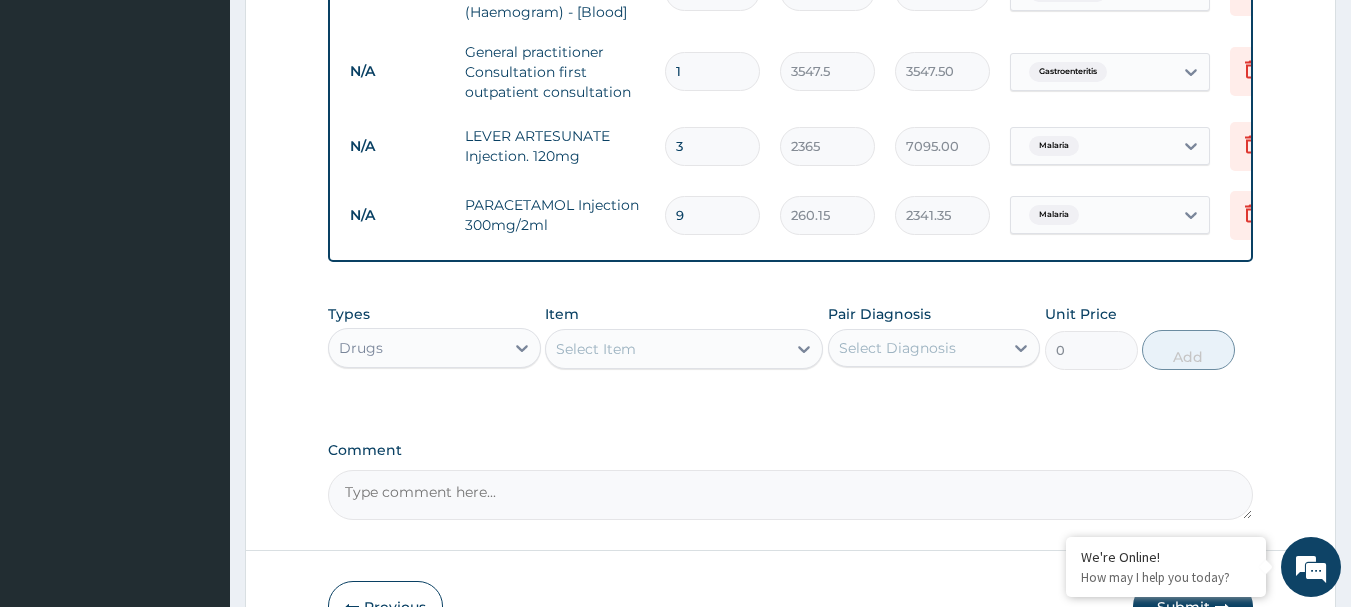 type on "9" 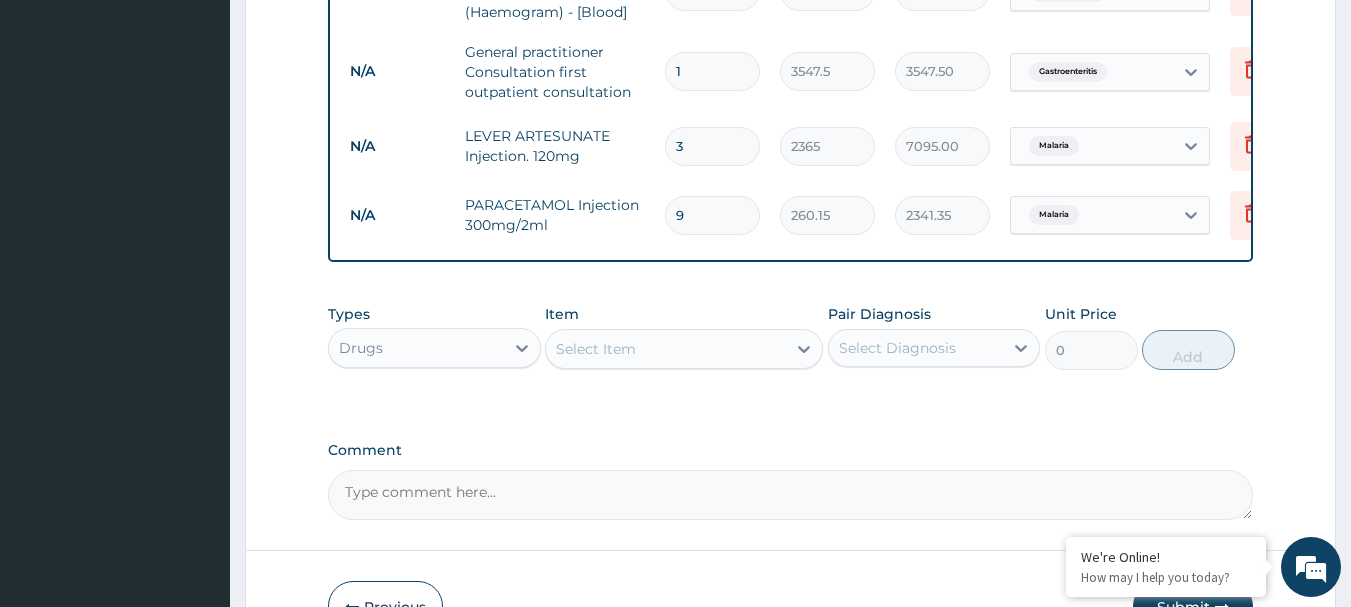 click on "Select Item" at bounding box center [596, 349] 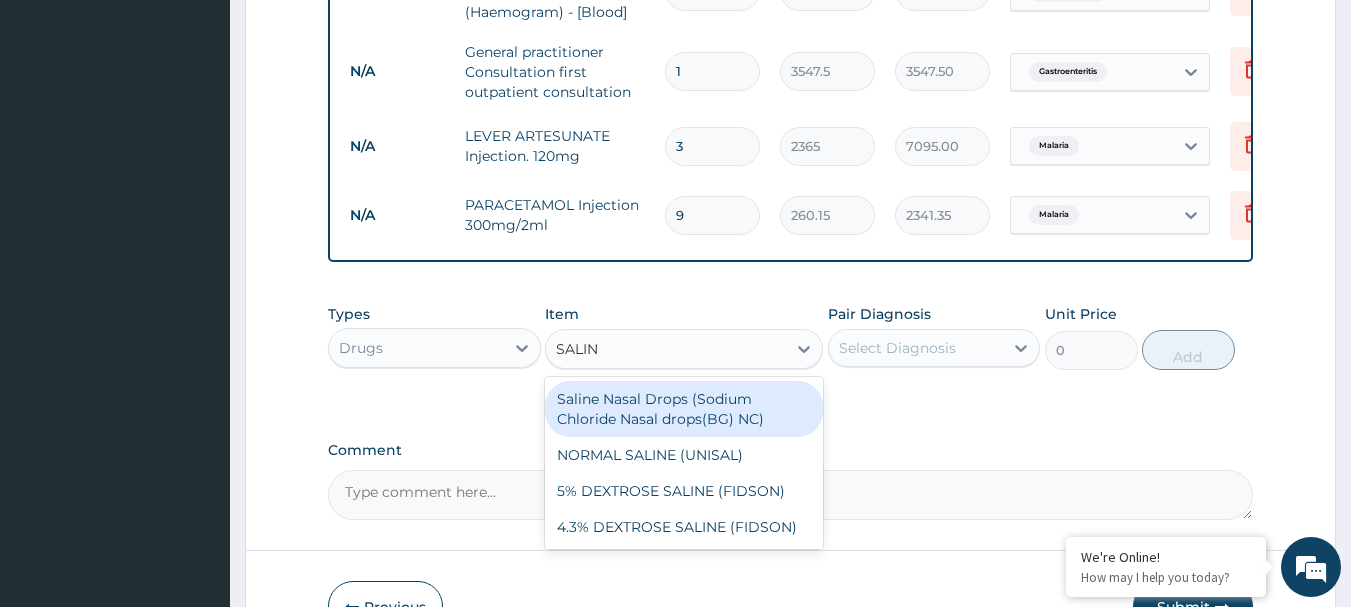 type on "SALINE" 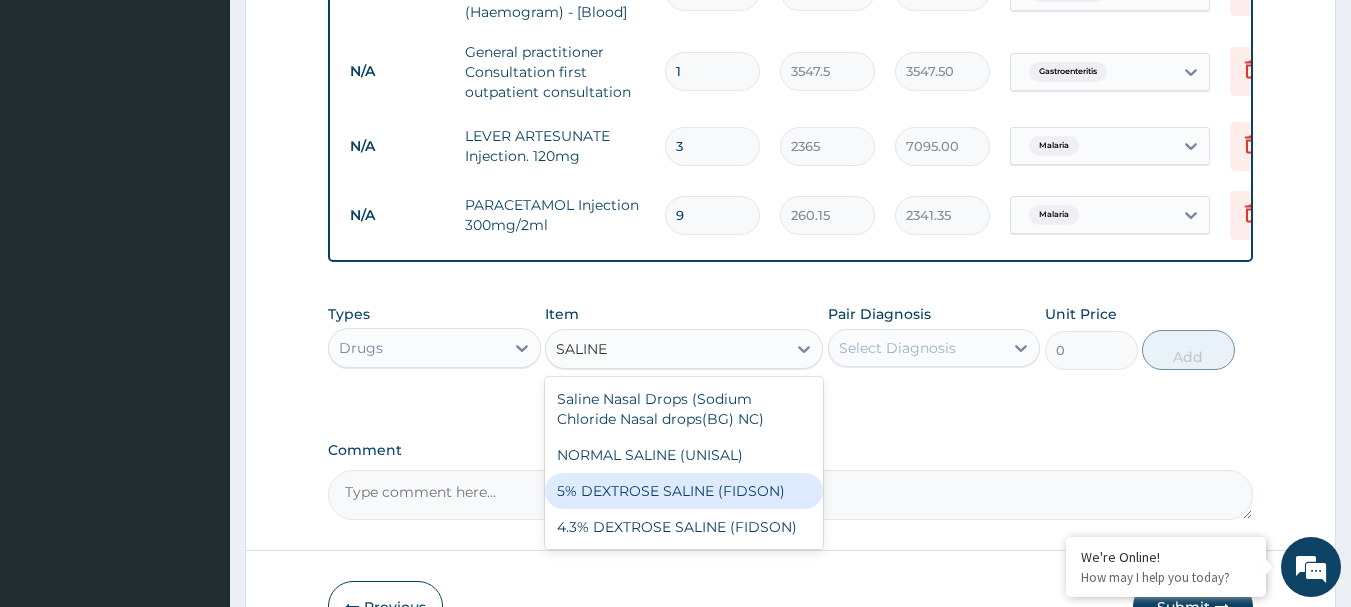 click on "5% DEXTROSE SALINE (FIDSON)" at bounding box center (684, 491) 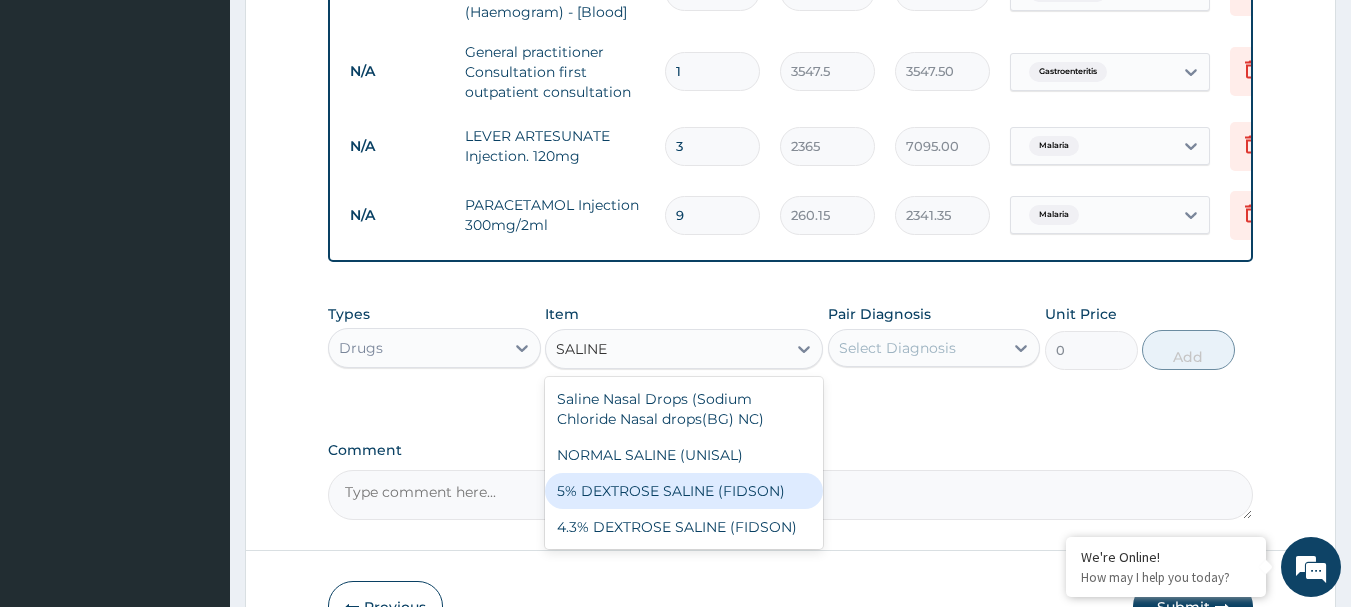 type 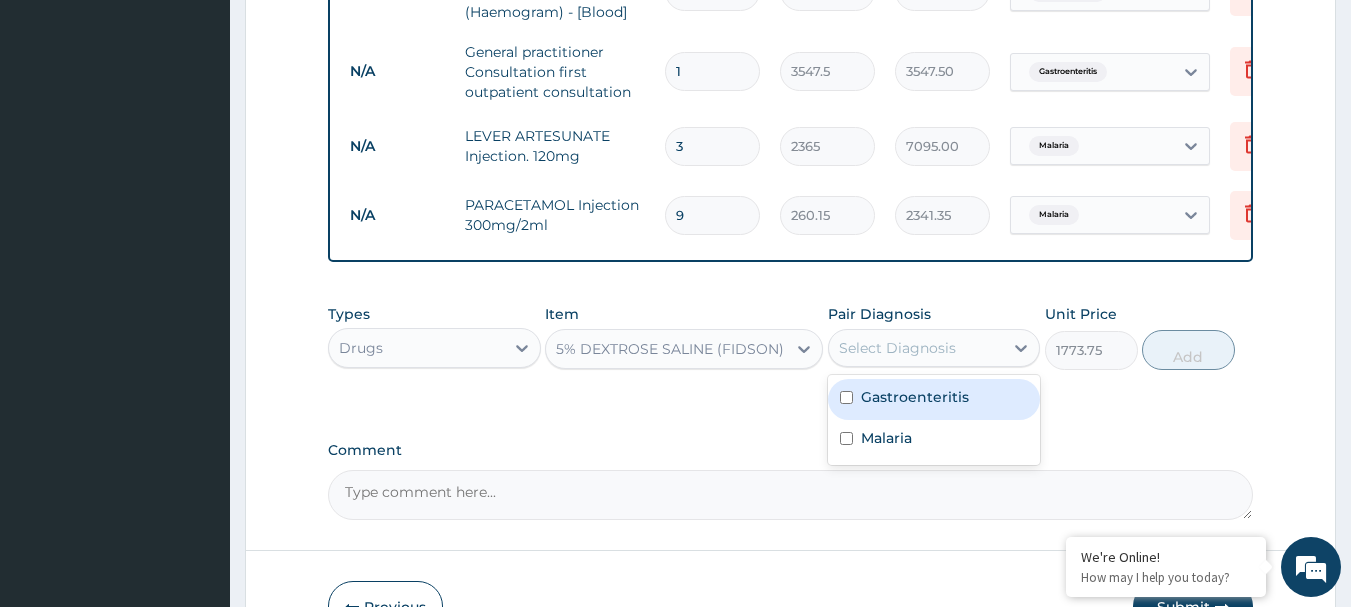 click on "Select Diagnosis" at bounding box center (897, 348) 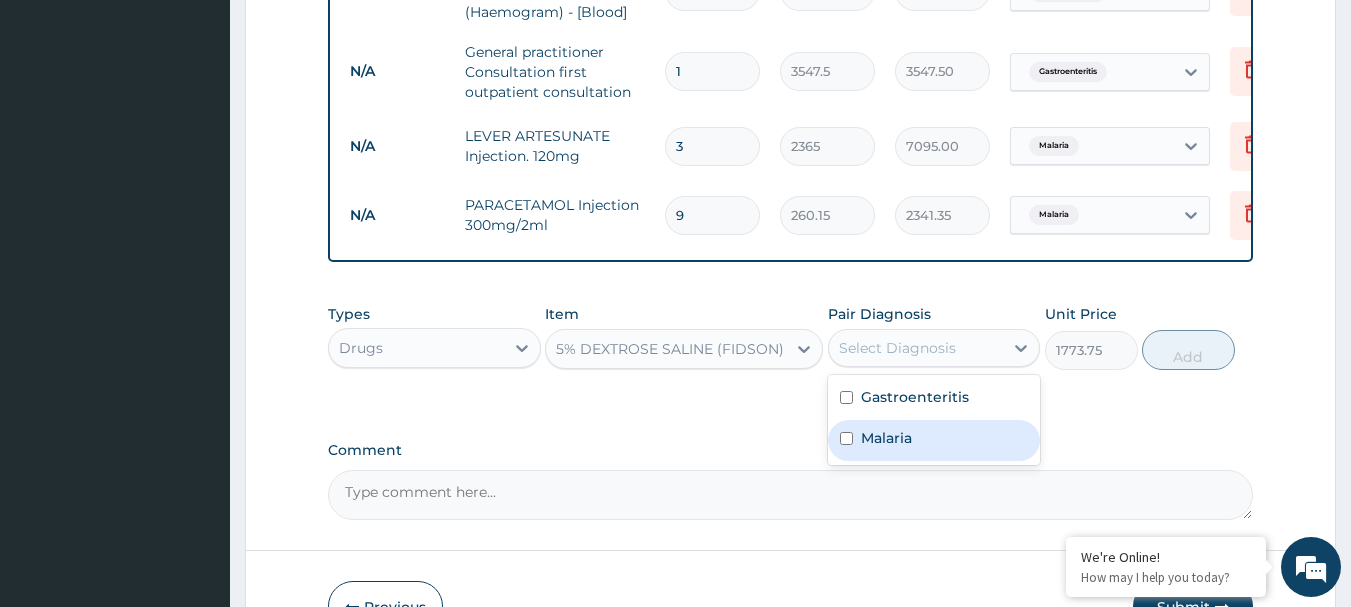 click on "Malaria" at bounding box center [934, 440] 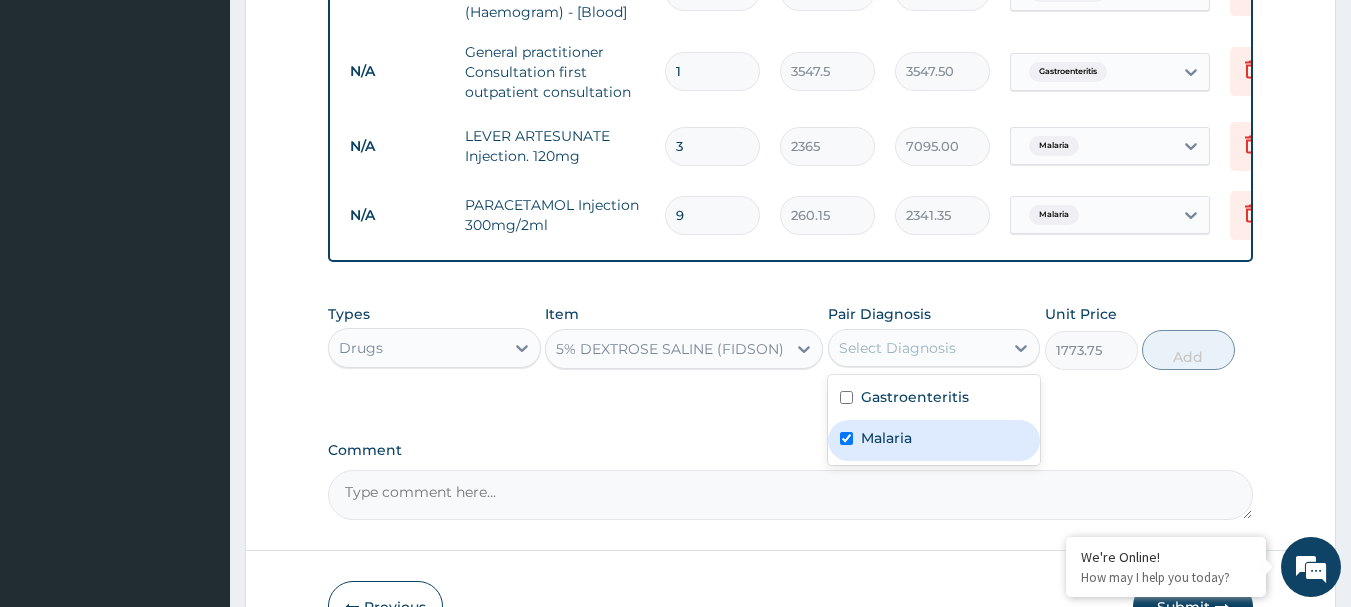 checkbox on "true" 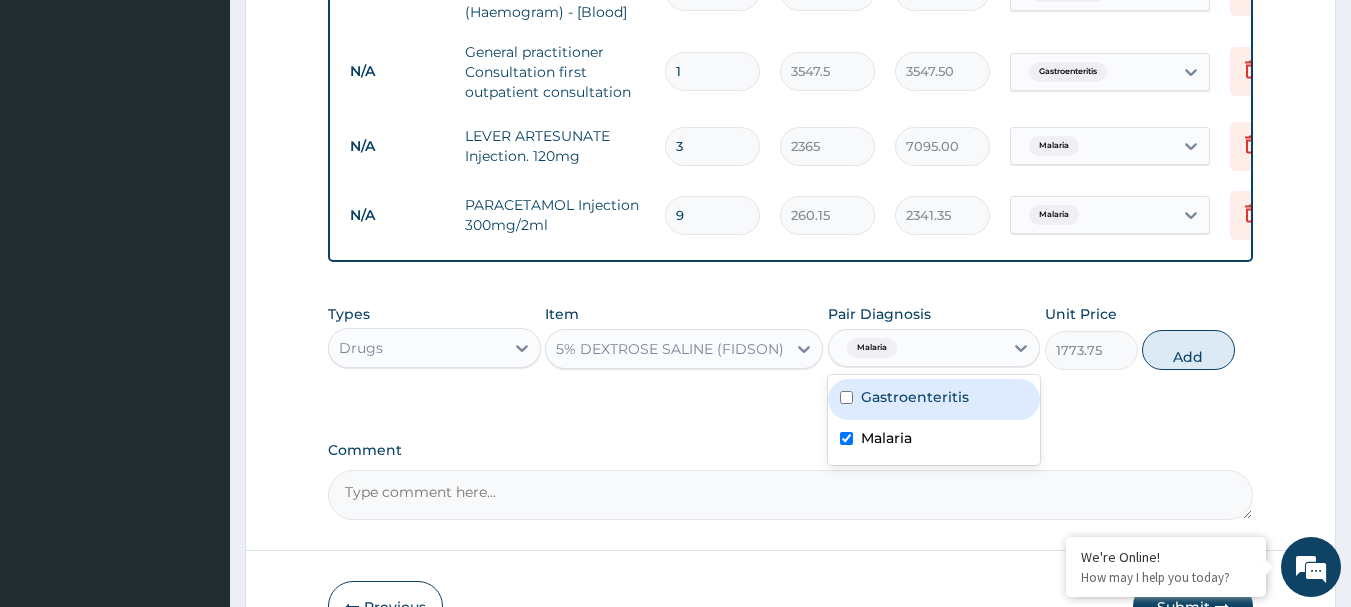 click on "Gastroenteritis" at bounding box center [915, 397] 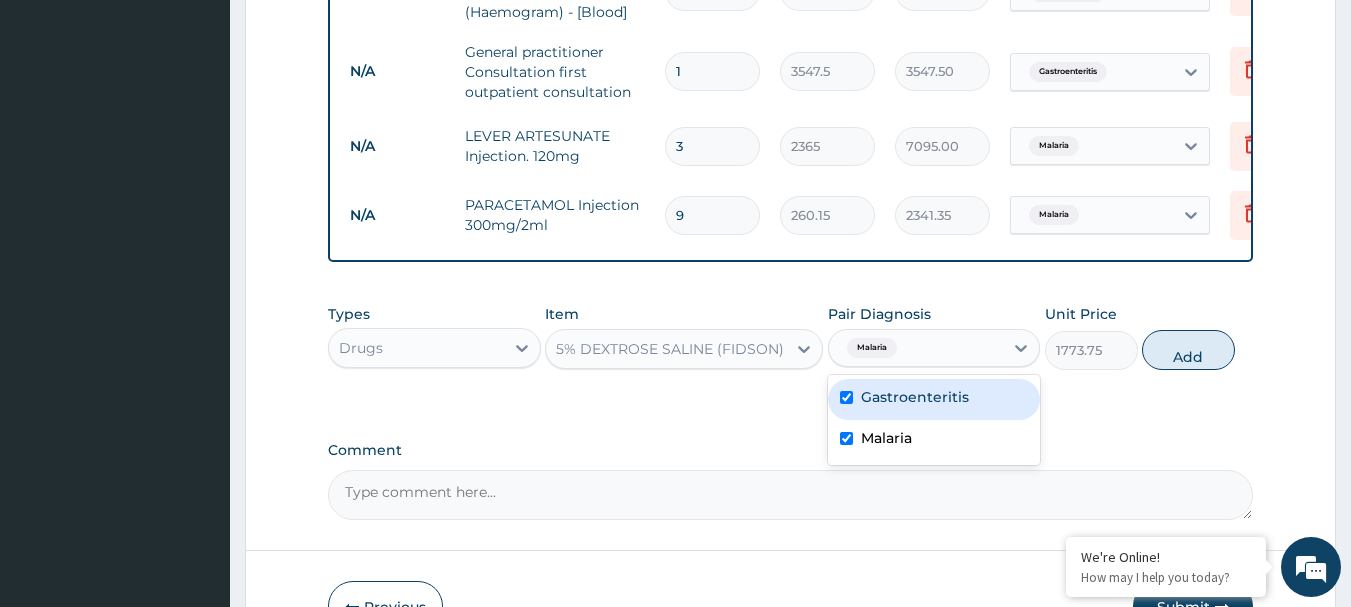 checkbox on "true" 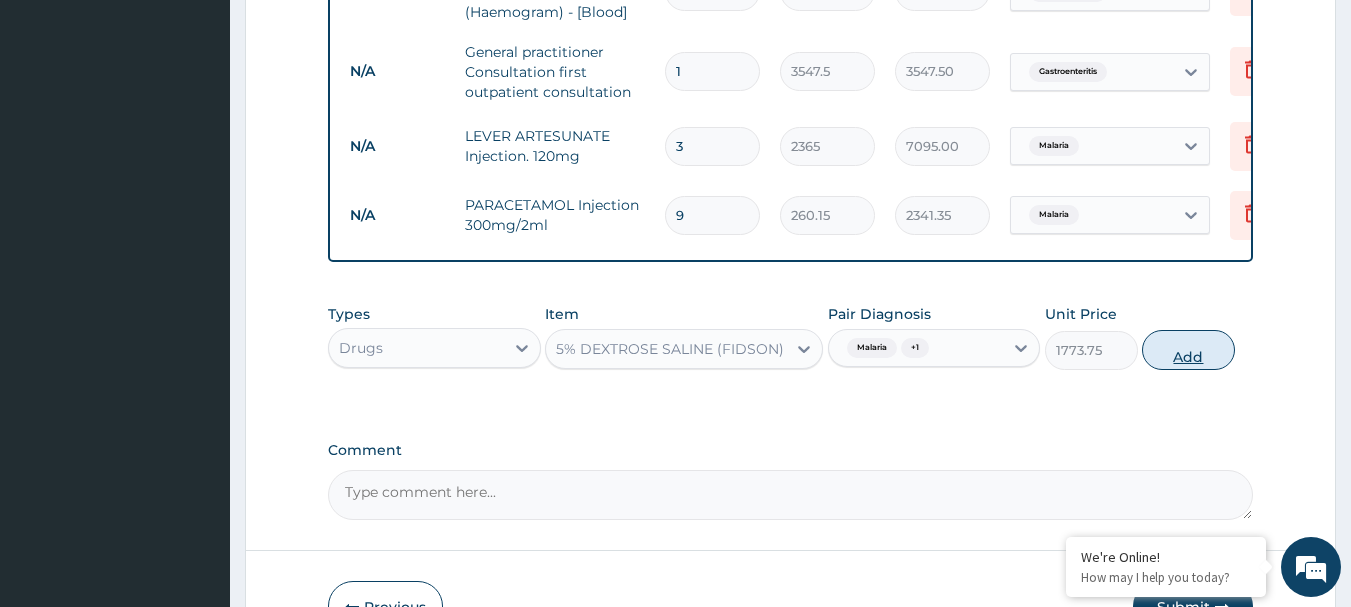 click on "Add" at bounding box center [1188, 350] 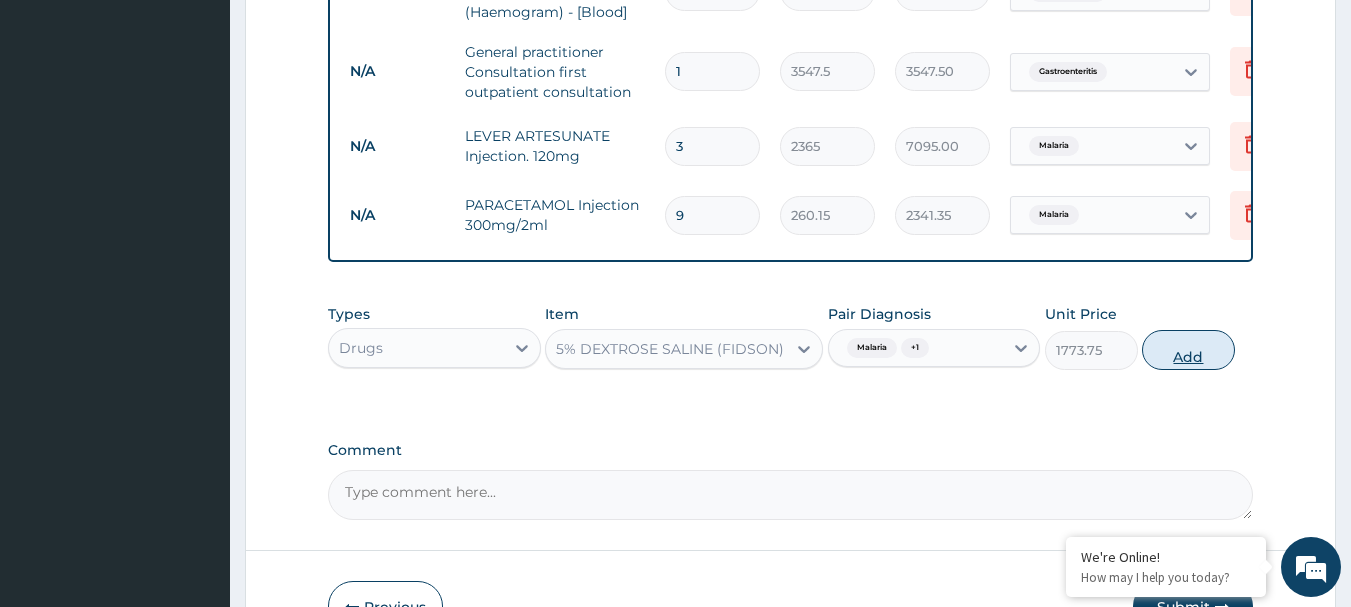 type on "0" 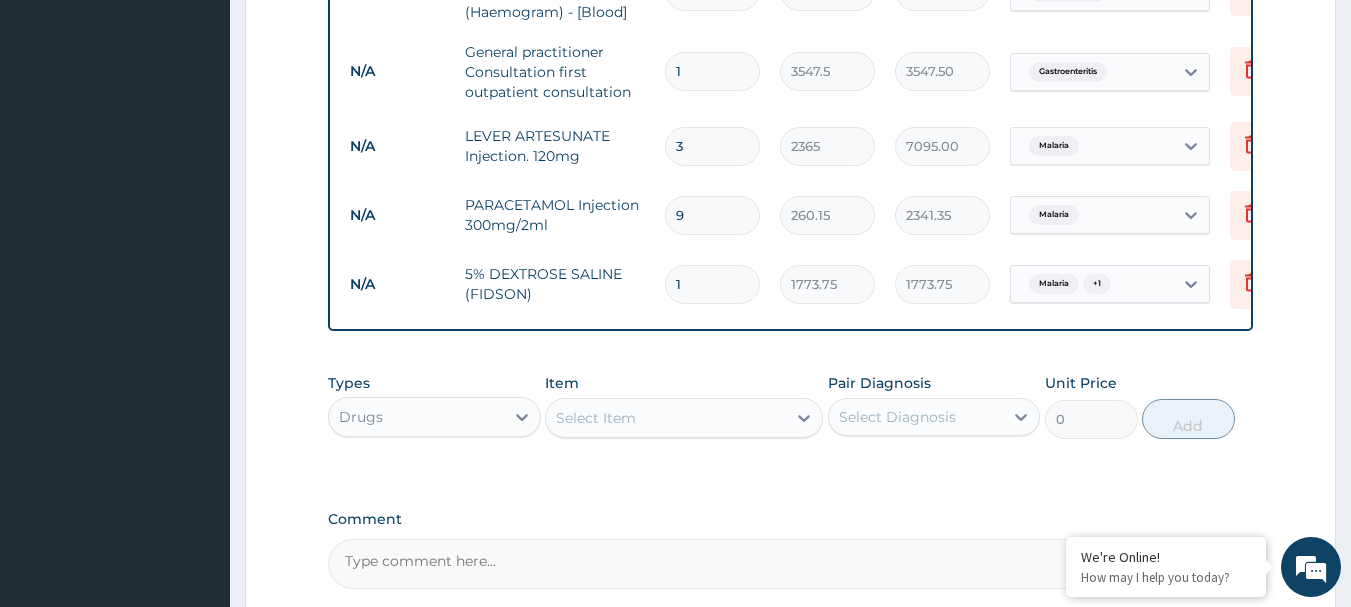 click on "1" at bounding box center [712, 284] 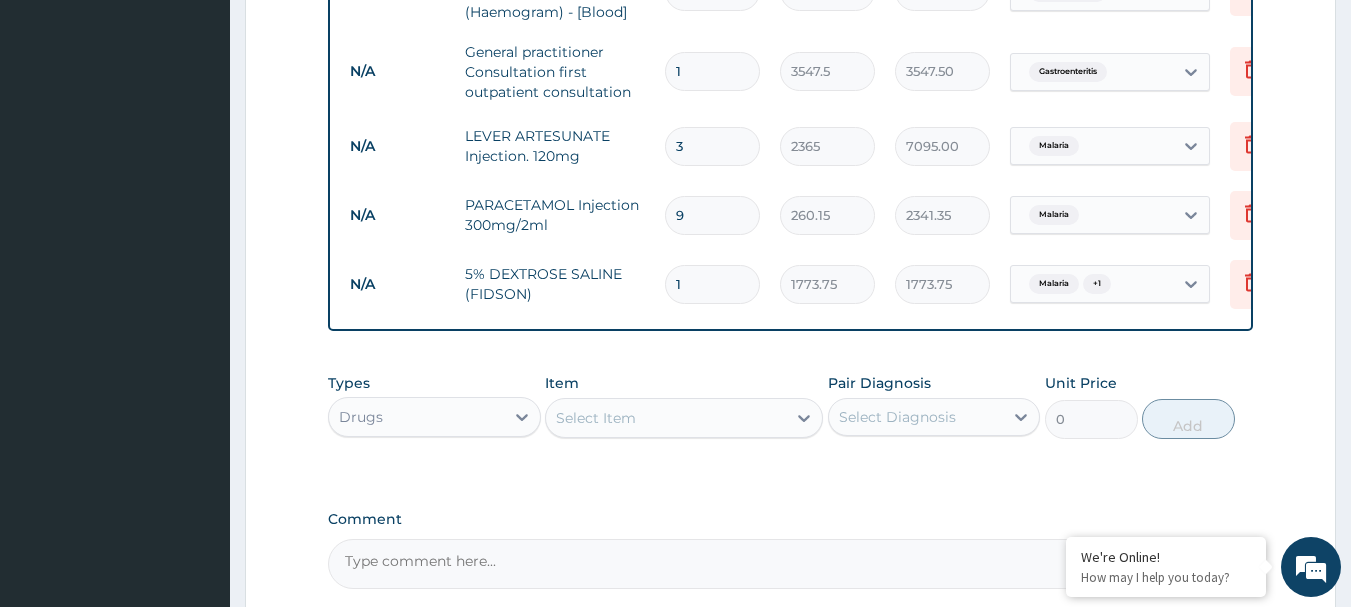 click on "1" at bounding box center [712, 284] 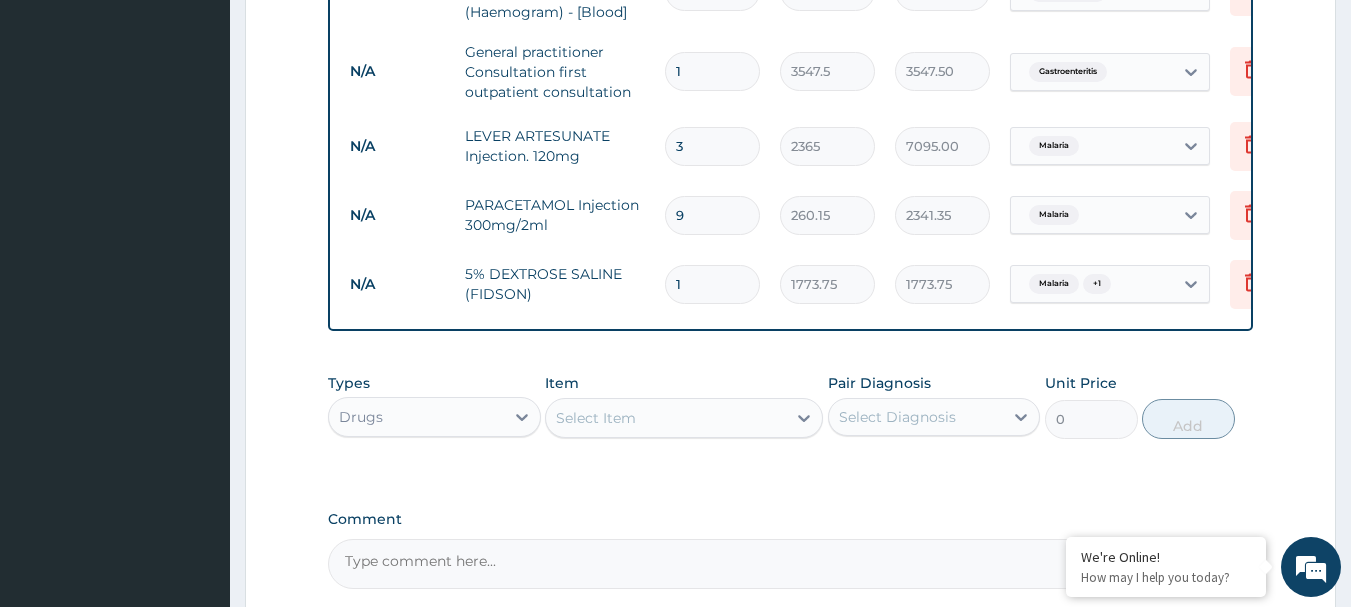 type on "6" 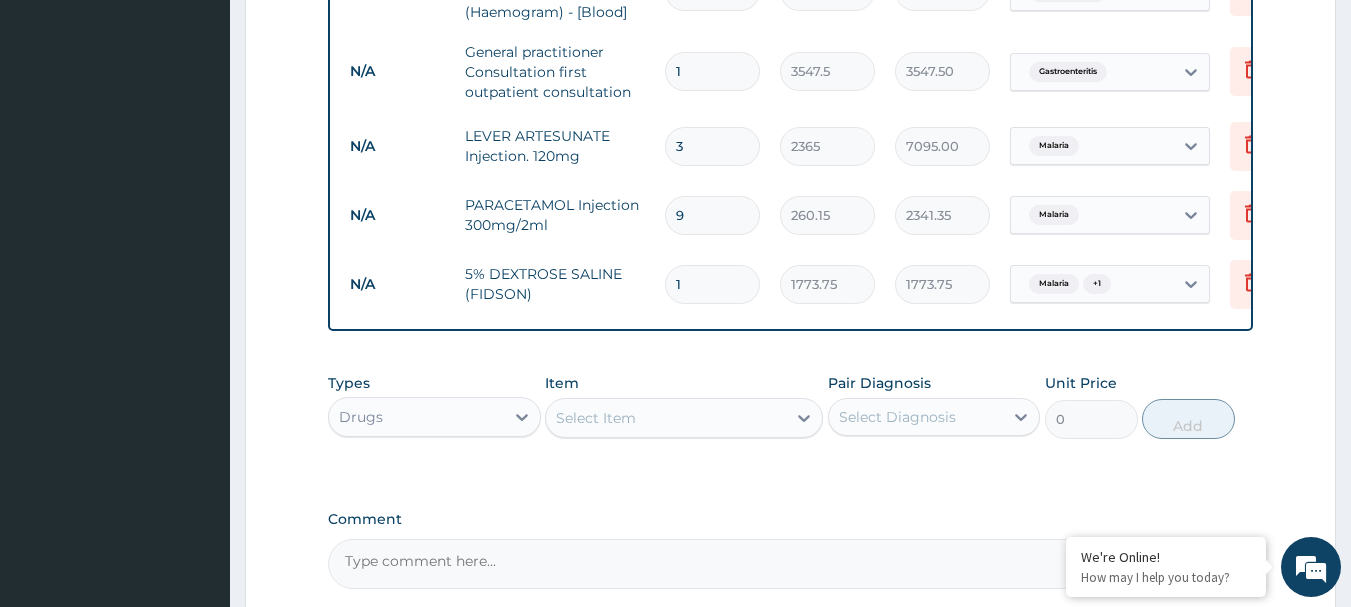 type on "10642.50" 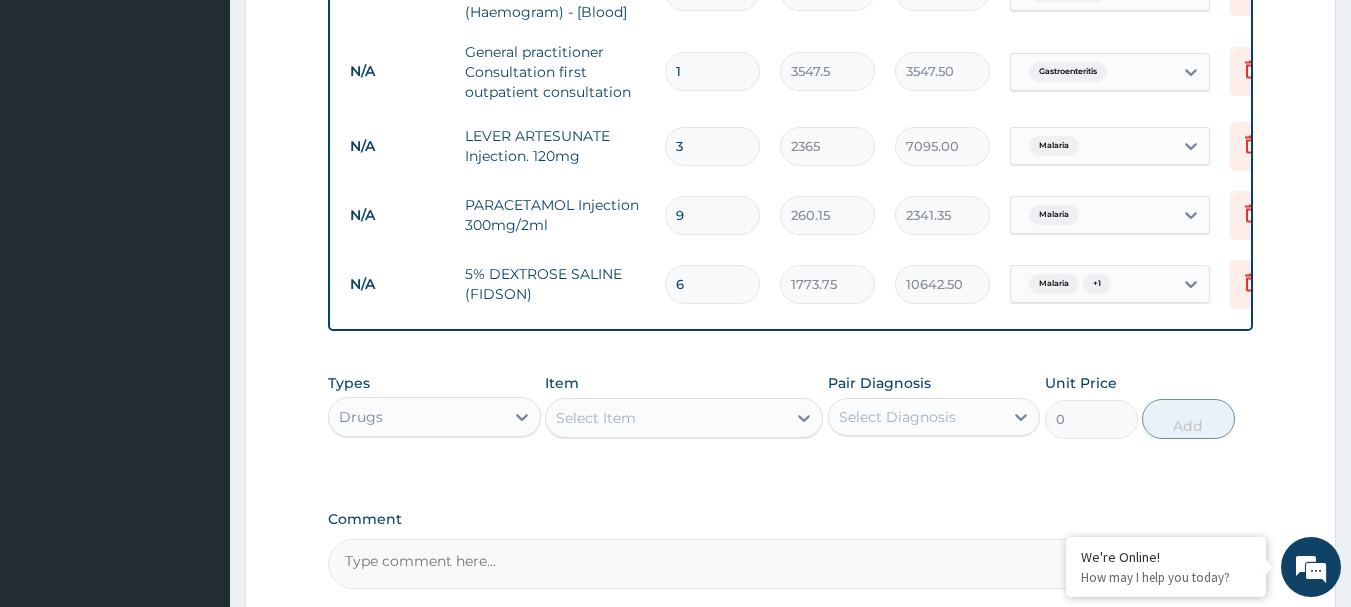 type on "6" 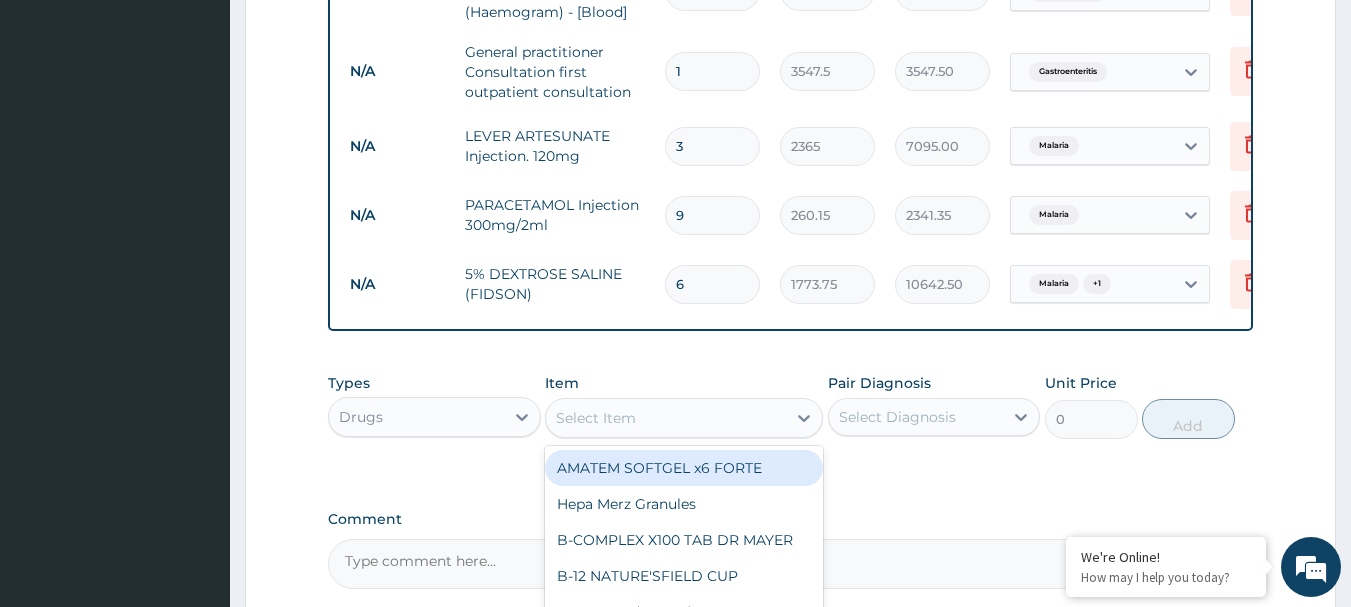 click on "Select Item" at bounding box center [666, 418] 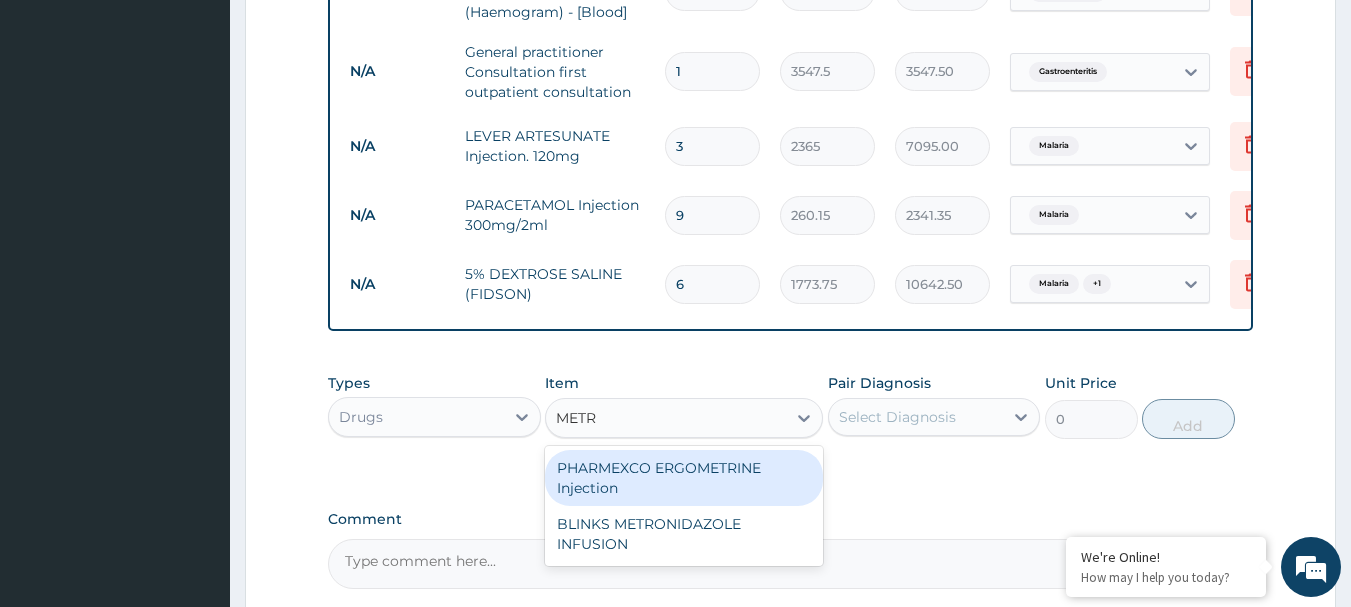 type on "METRO" 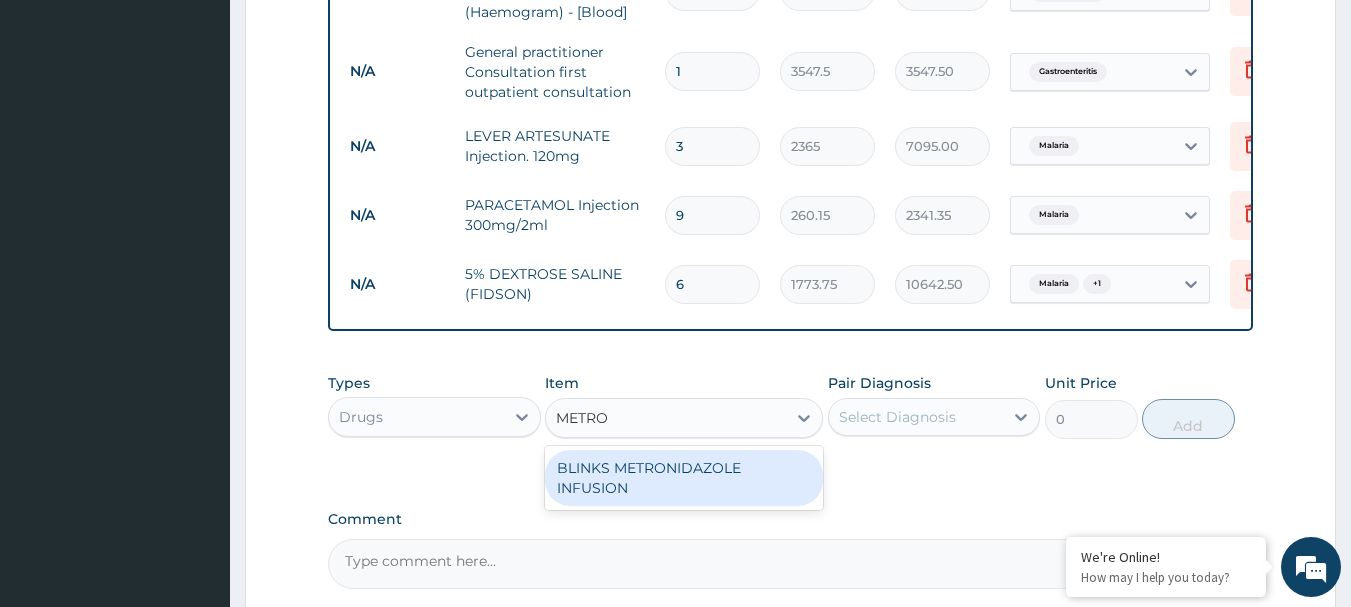 click on "BLINKS METRONIDAZOLE INFUSION" at bounding box center [684, 478] 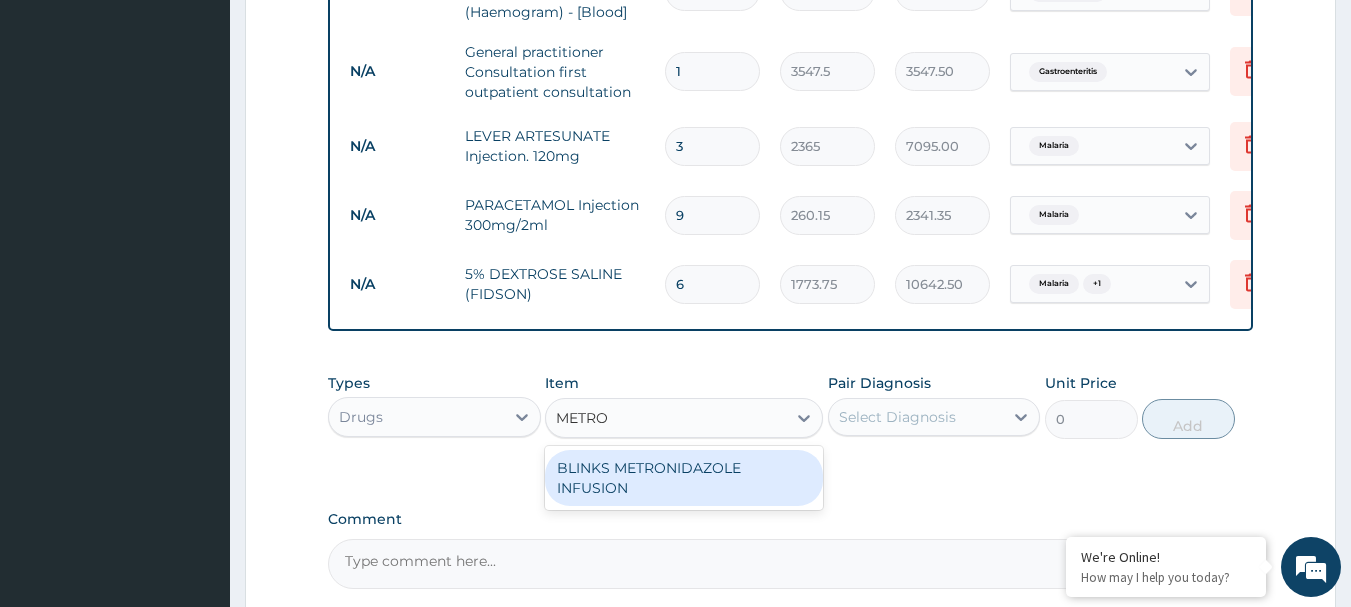 type 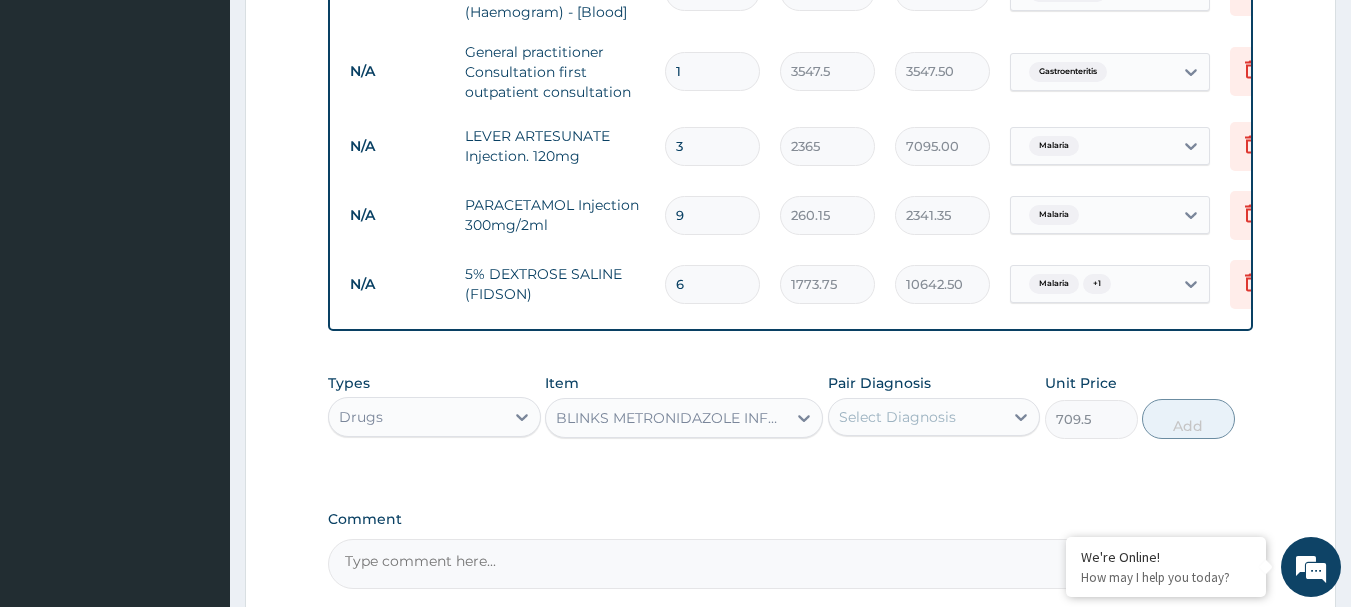 click on "Select Diagnosis" at bounding box center [897, 417] 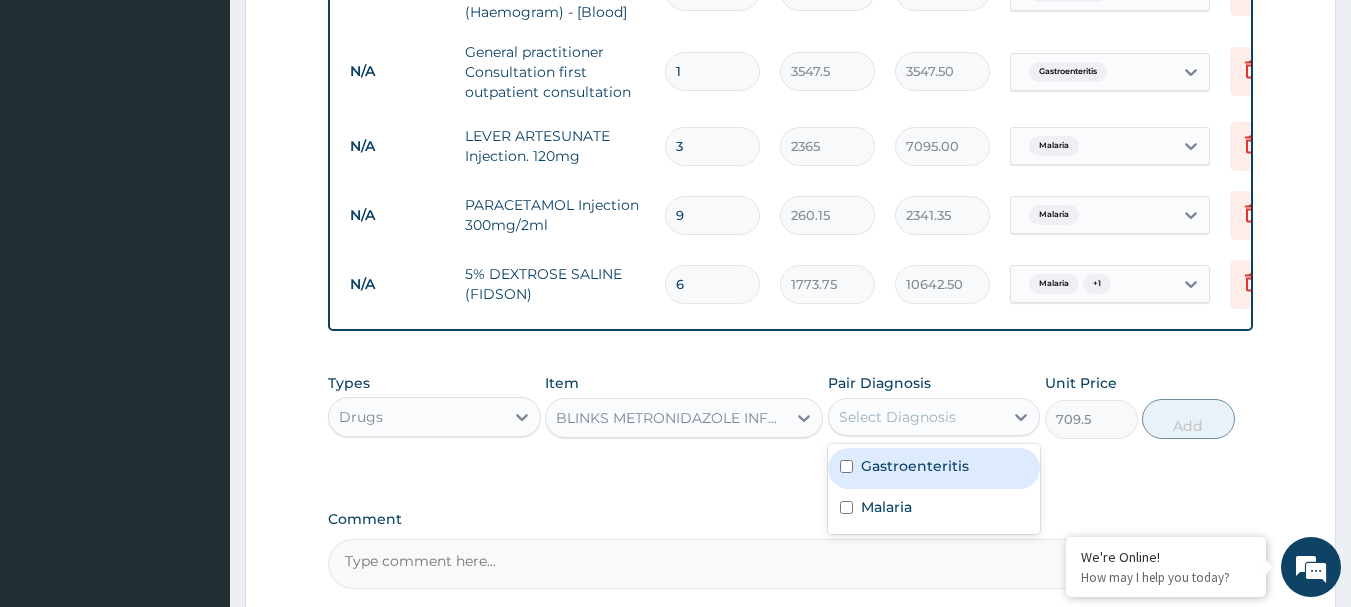 click on "Gastroenteritis" at bounding box center (915, 466) 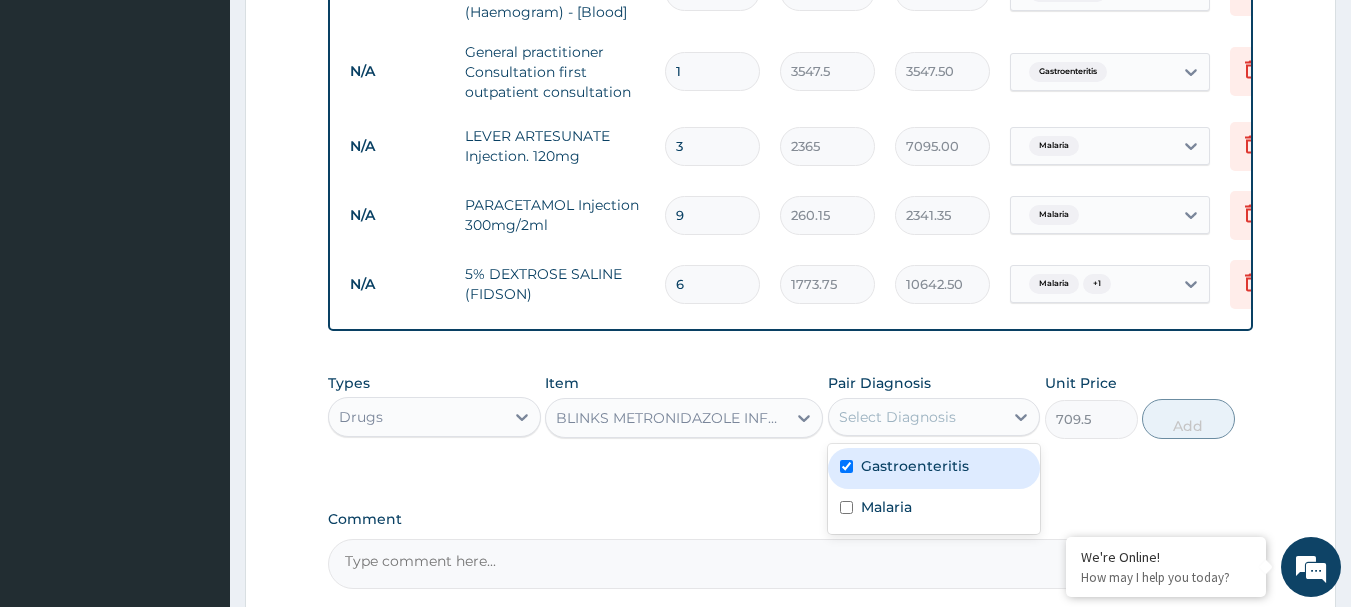 checkbox on "true" 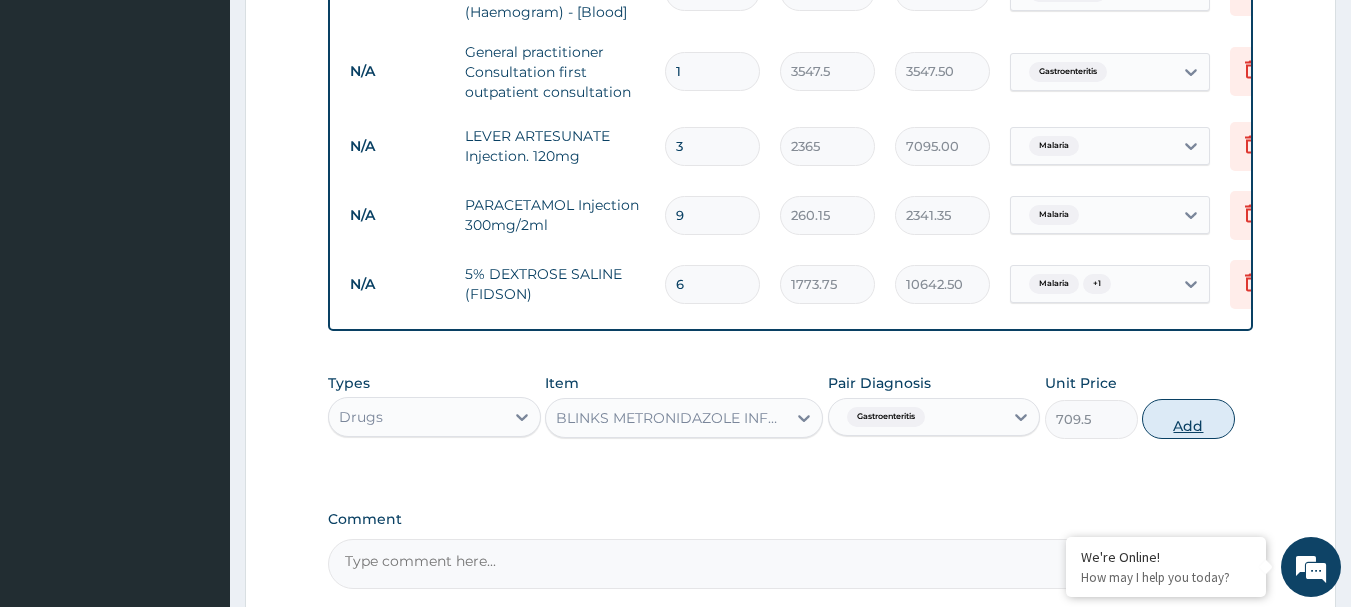 click on "Add" at bounding box center [1188, 419] 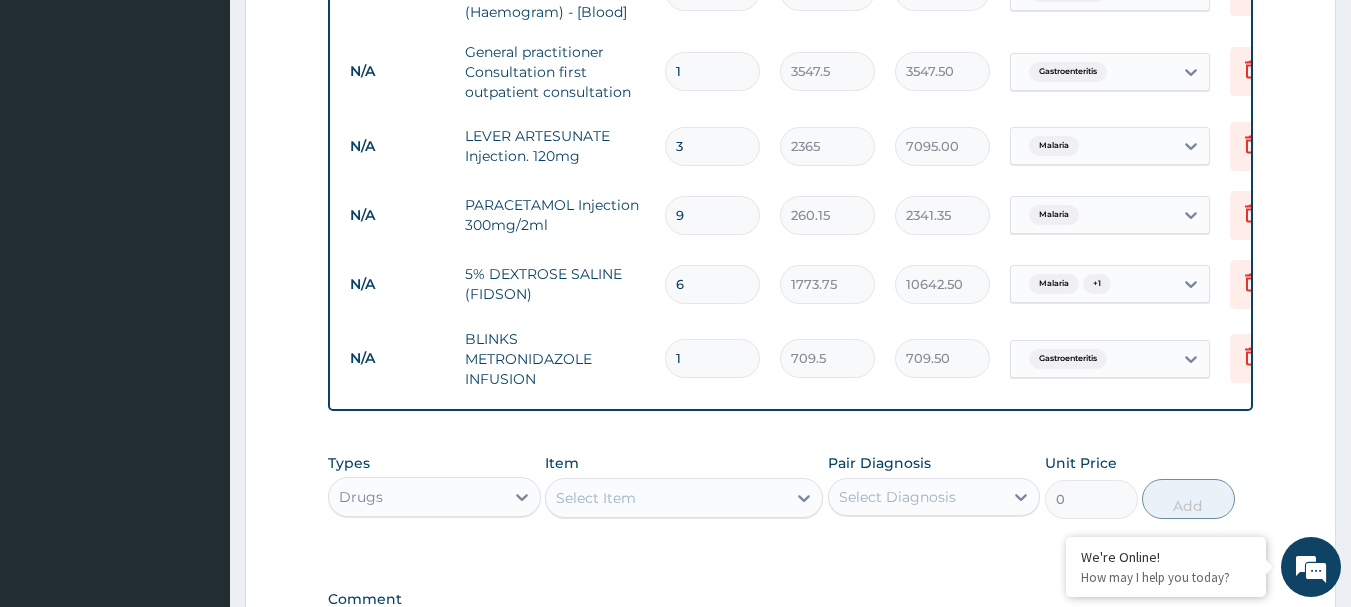 click on "1" at bounding box center (712, 358) 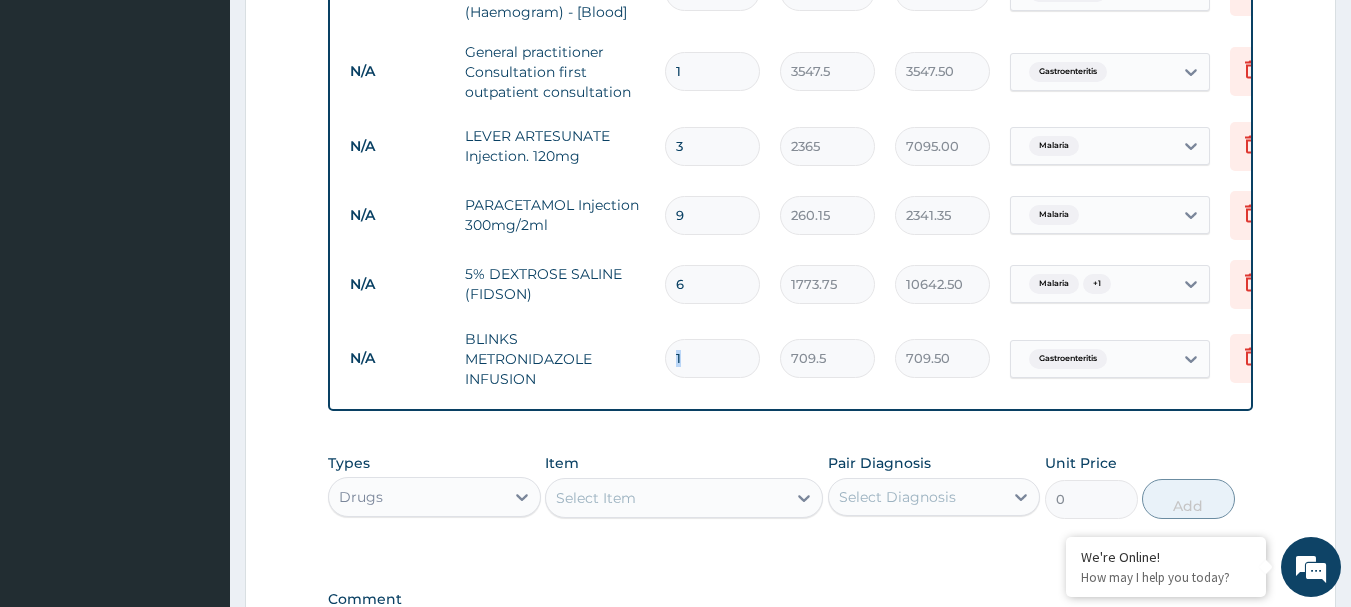 click on "1" at bounding box center [712, 358] 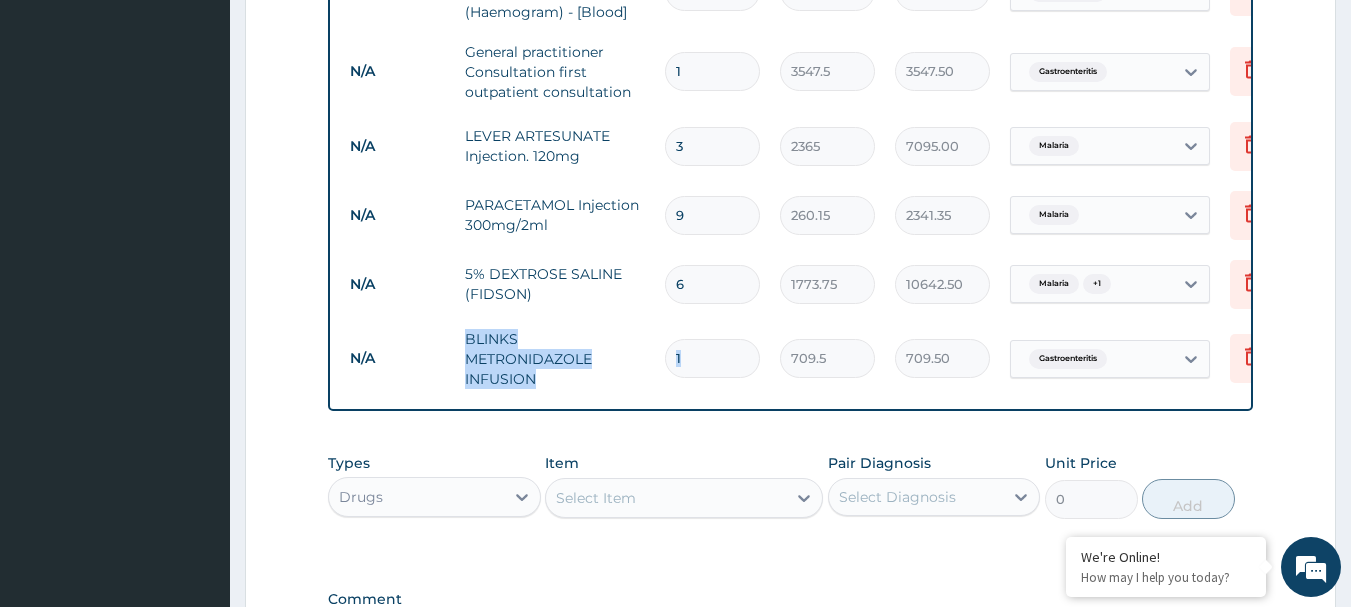 click on "1" at bounding box center (712, 358) 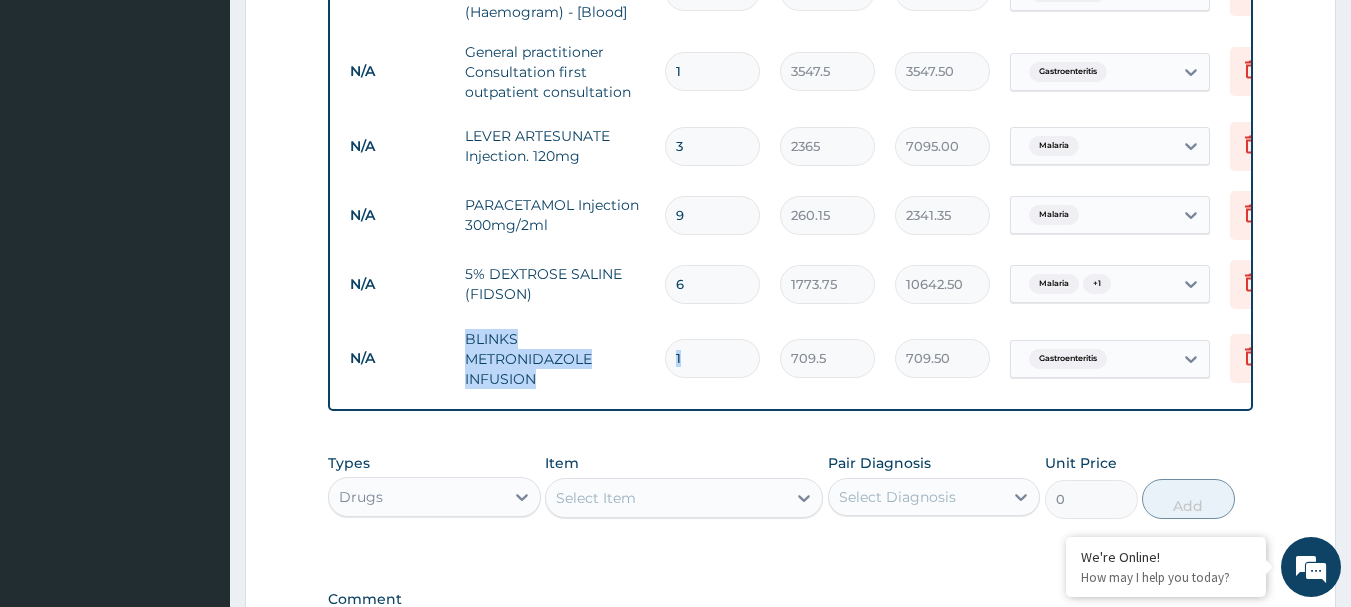 click on "1" at bounding box center [712, 358] 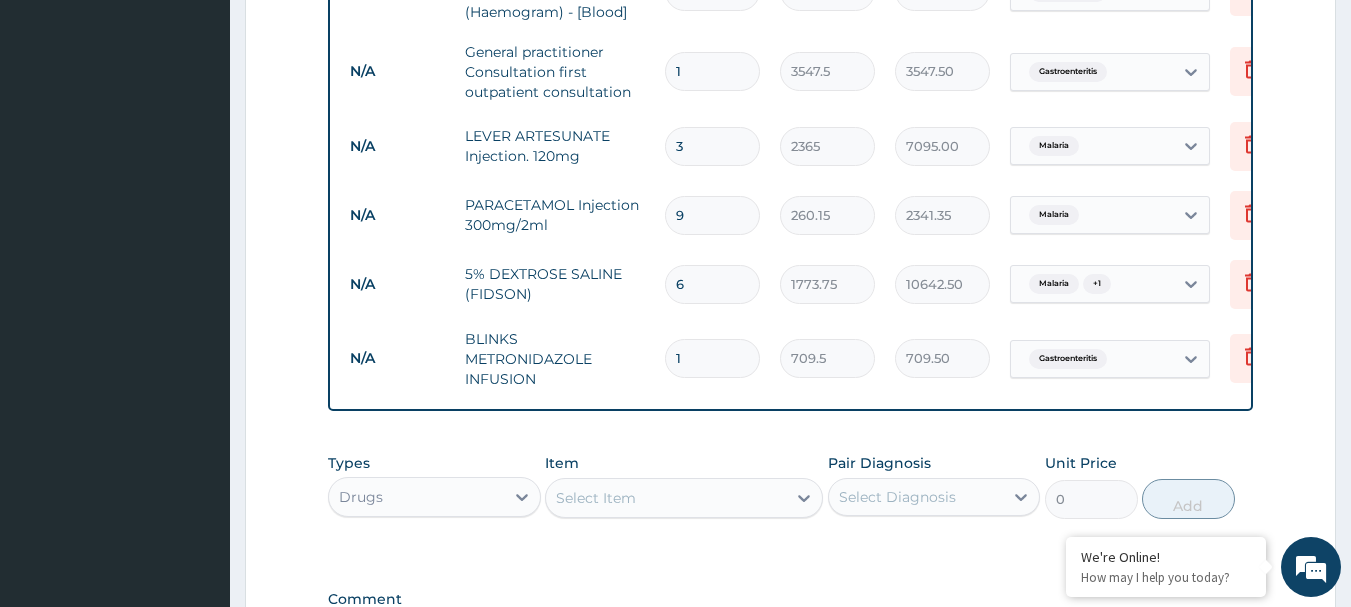 click on "1" at bounding box center (712, 358) 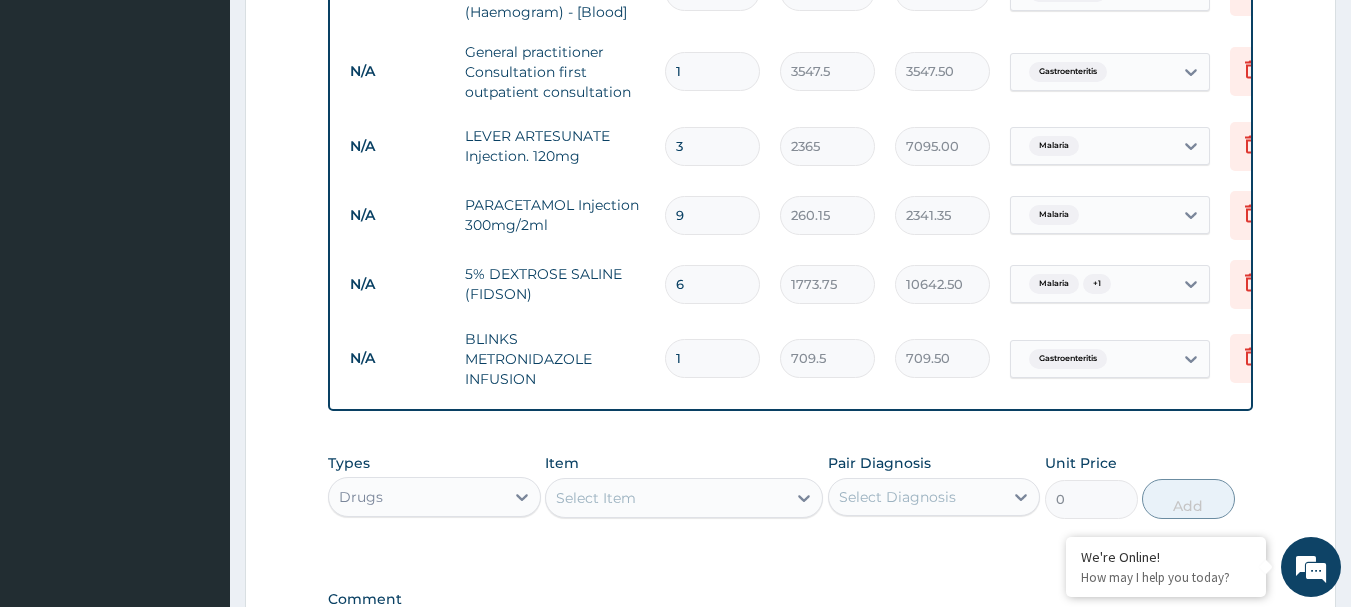 click on "1" at bounding box center (712, 358) 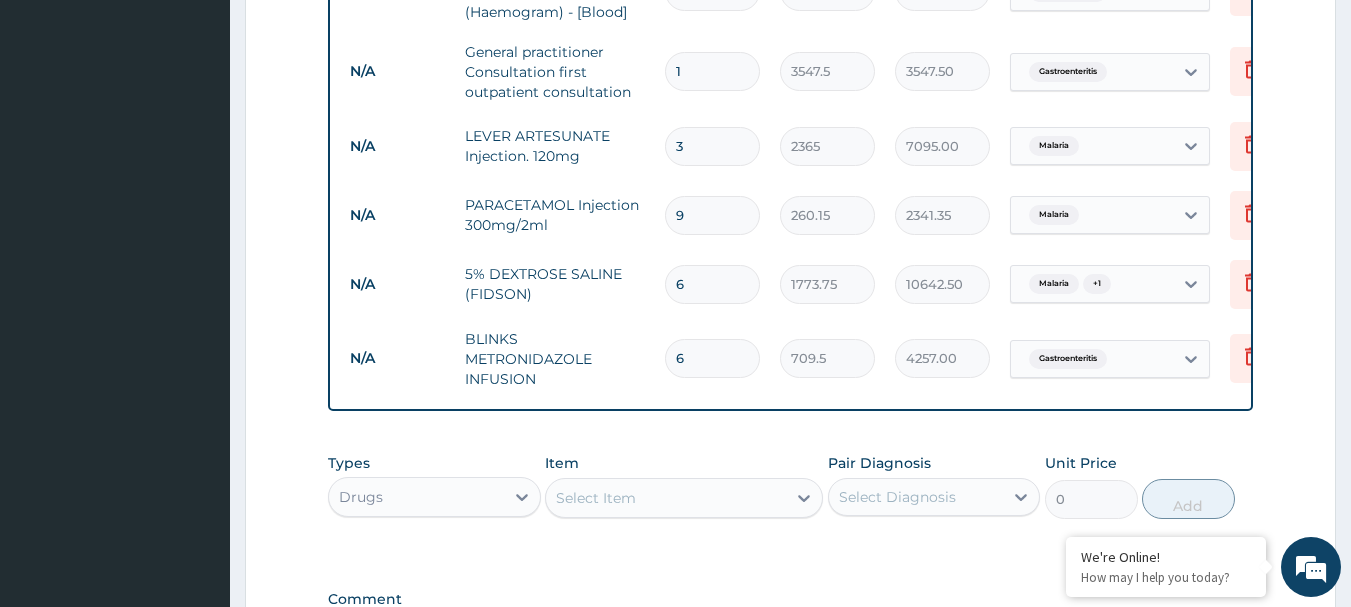 type on "6" 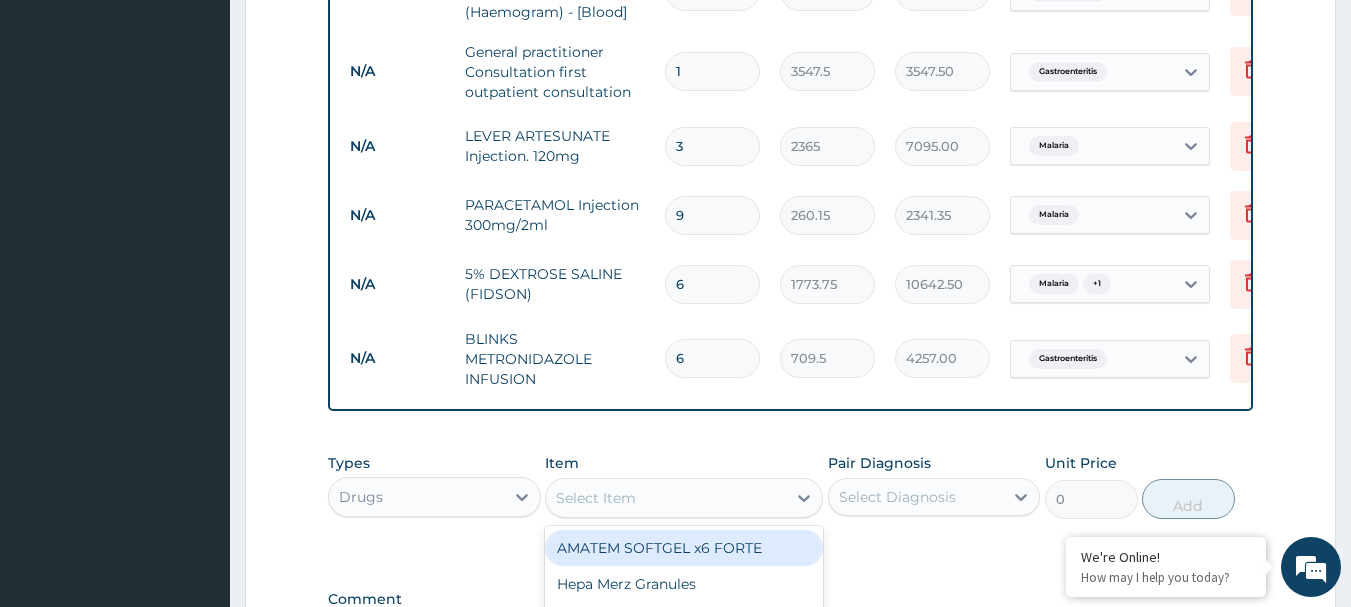 click on "Select Item" at bounding box center (666, 498) 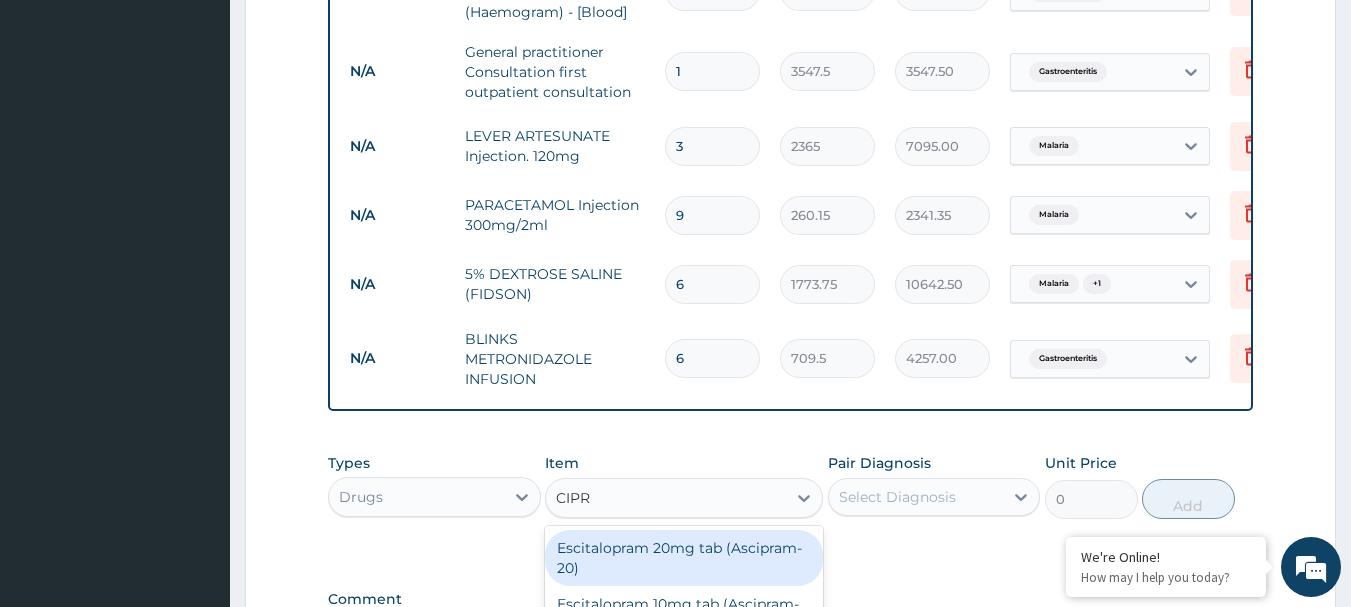 type on "CIPRO" 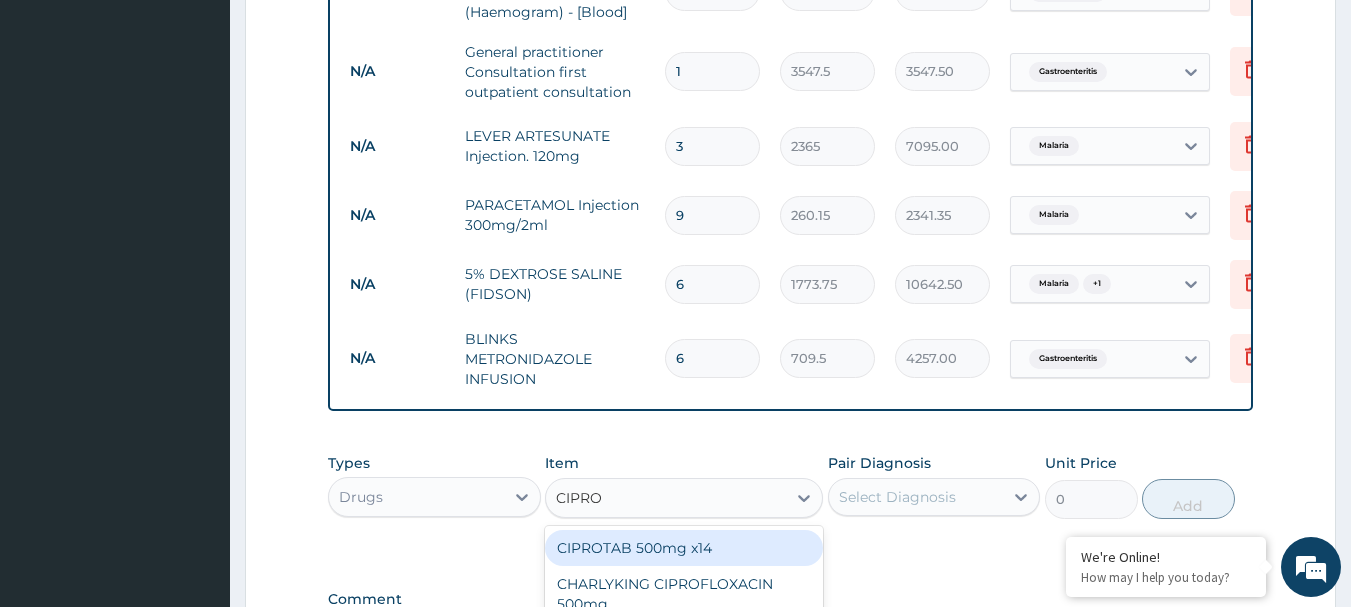 scroll, scrollTop: 1420, scrollLeft: 0, axis: vertical 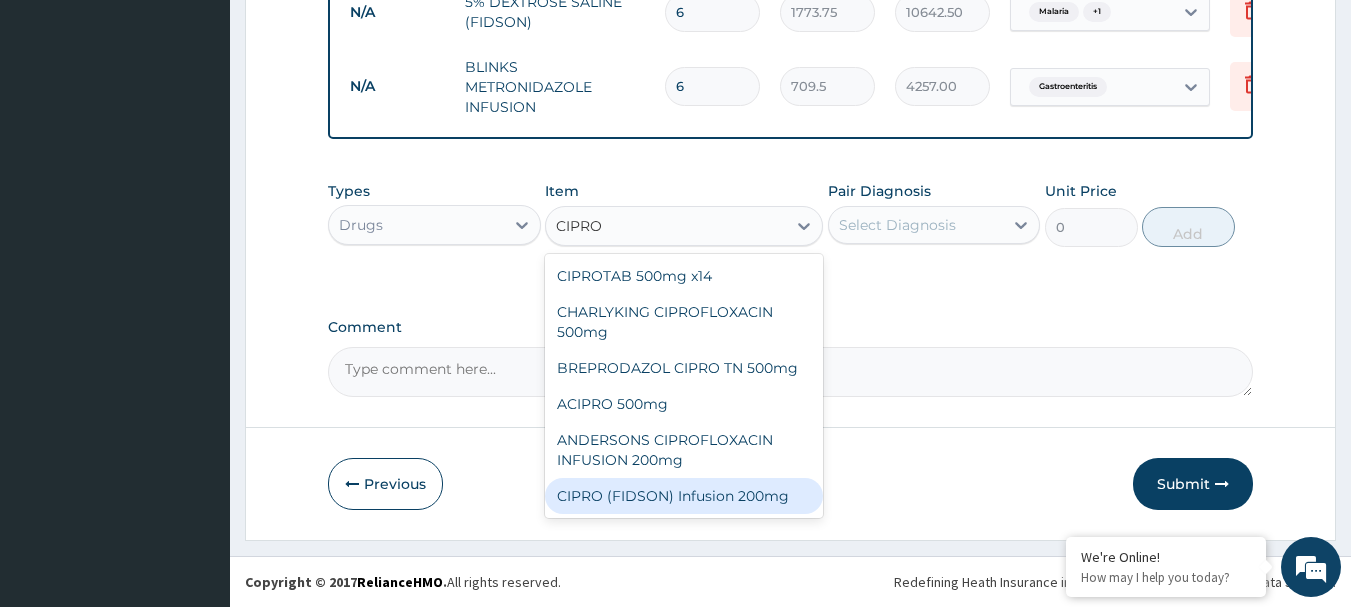 click on "CIPRO (FIDSON) Infusion 200mg" at bounding box center [684, 496] 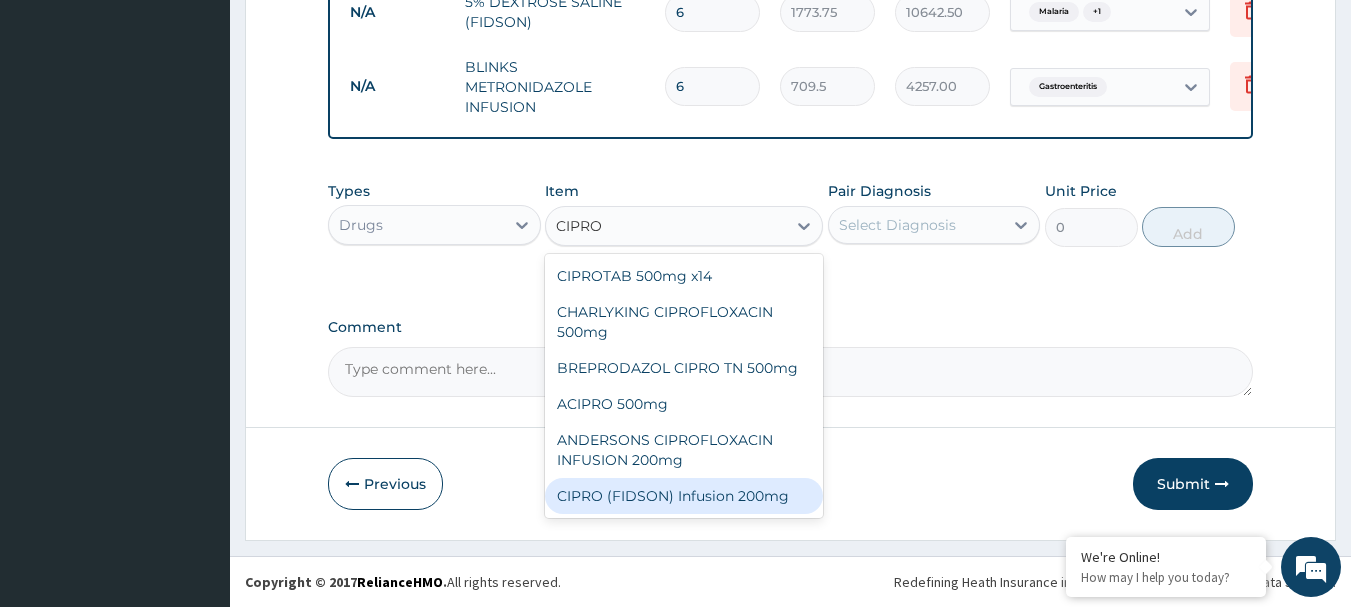 type 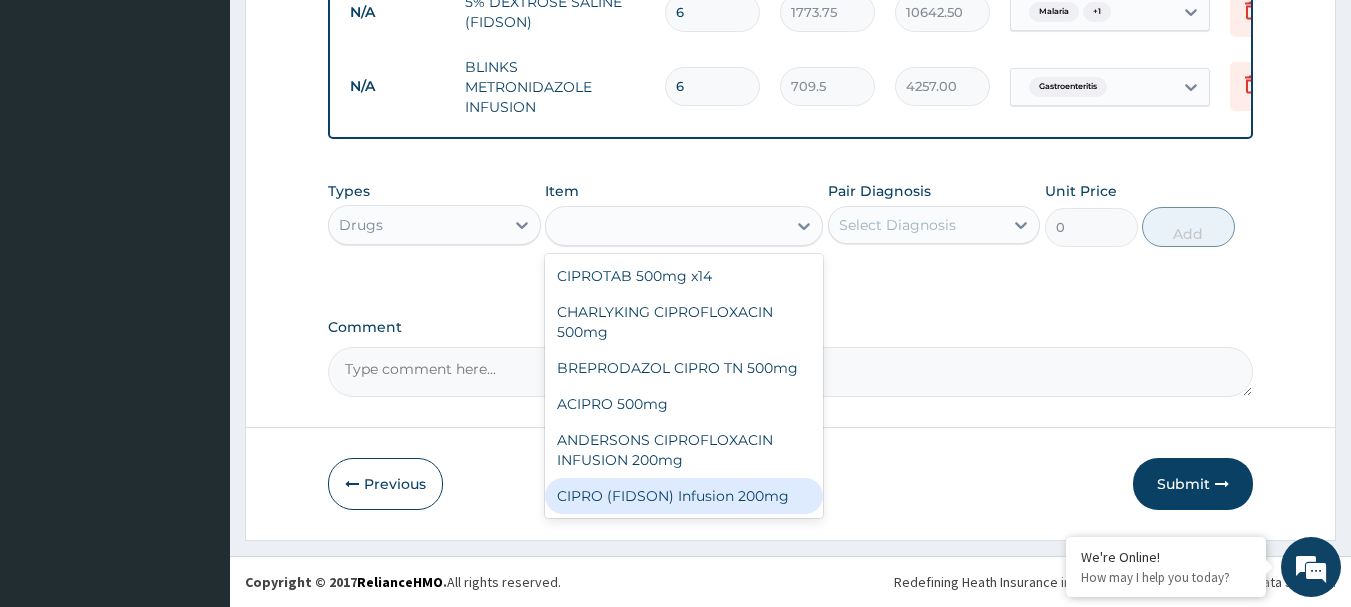 type on "1182.5" 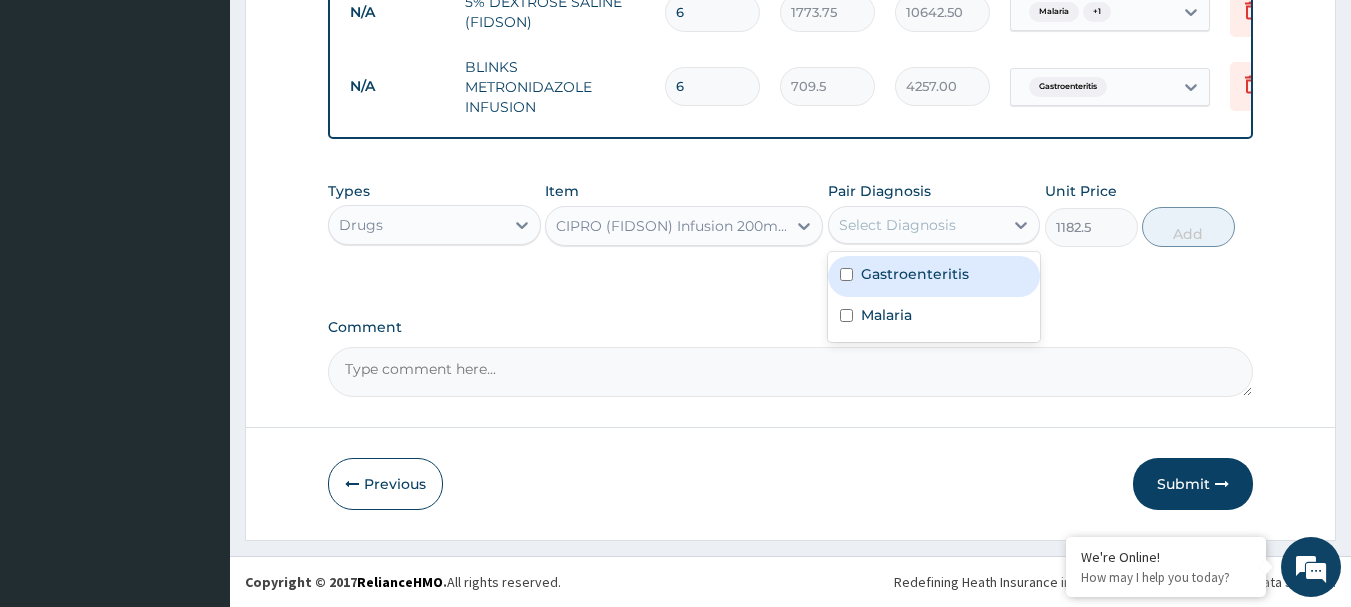 click on "Select Diagnosis" at bounding box center (897, 225) 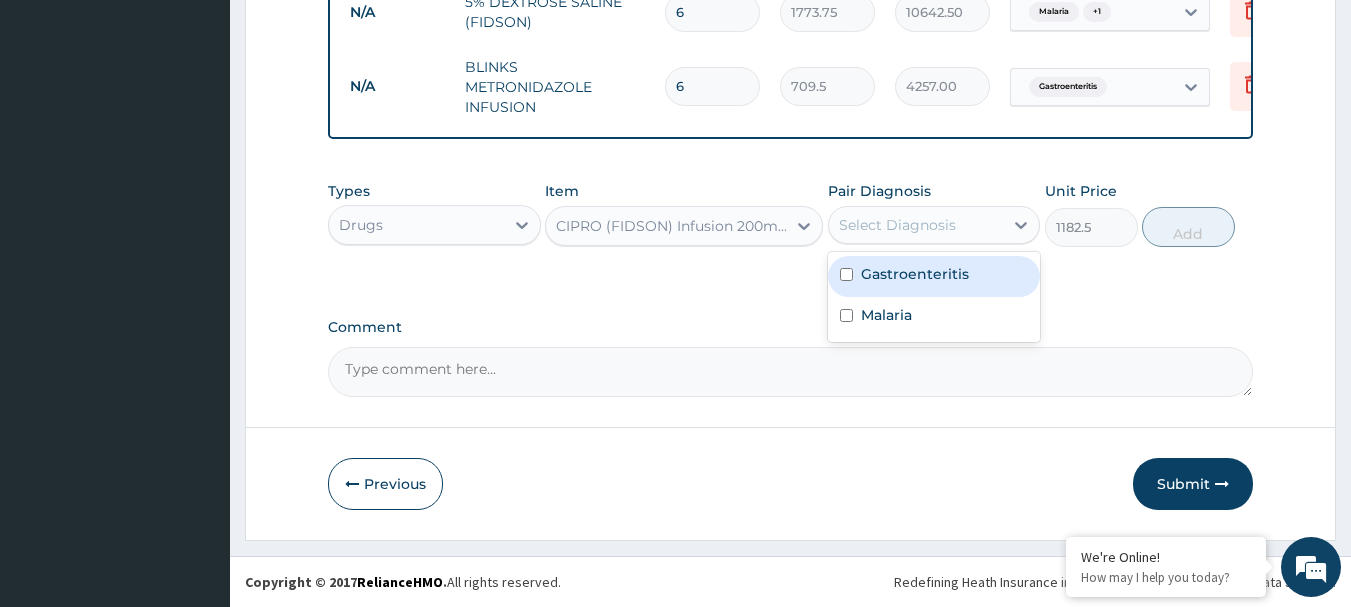 click on "Gastroenteritis" at bounding box center (915, 274) 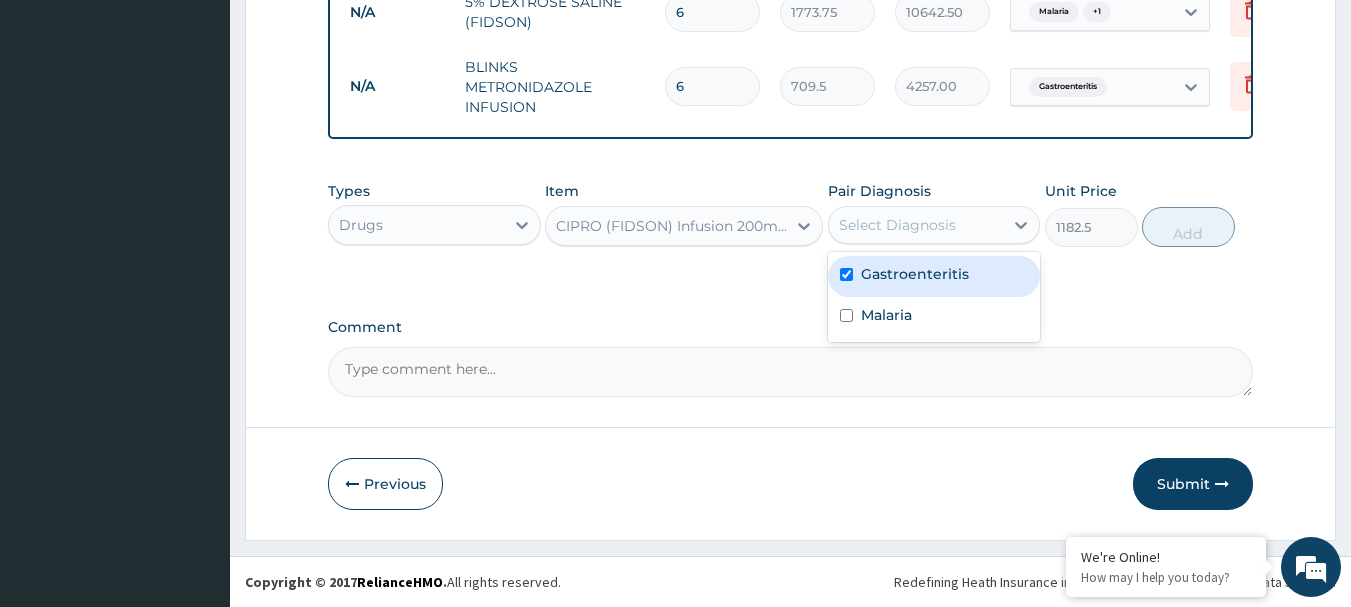 checkbox on "true" 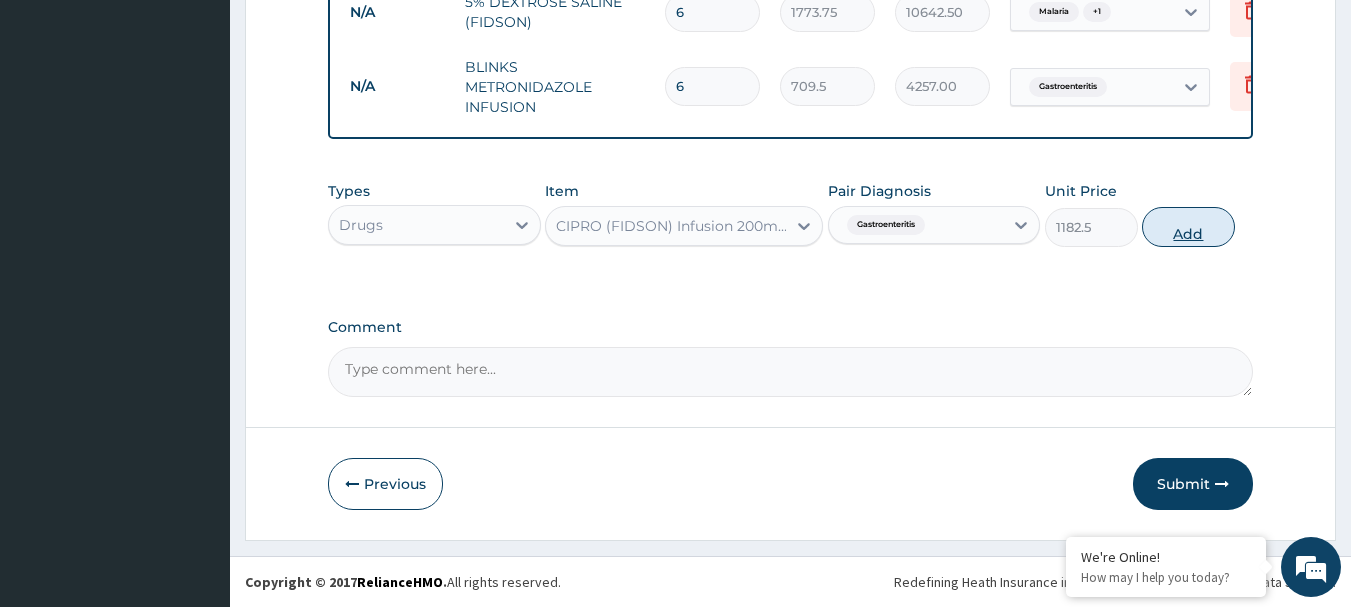 click on "Add" at bounding box center [1188, 227] 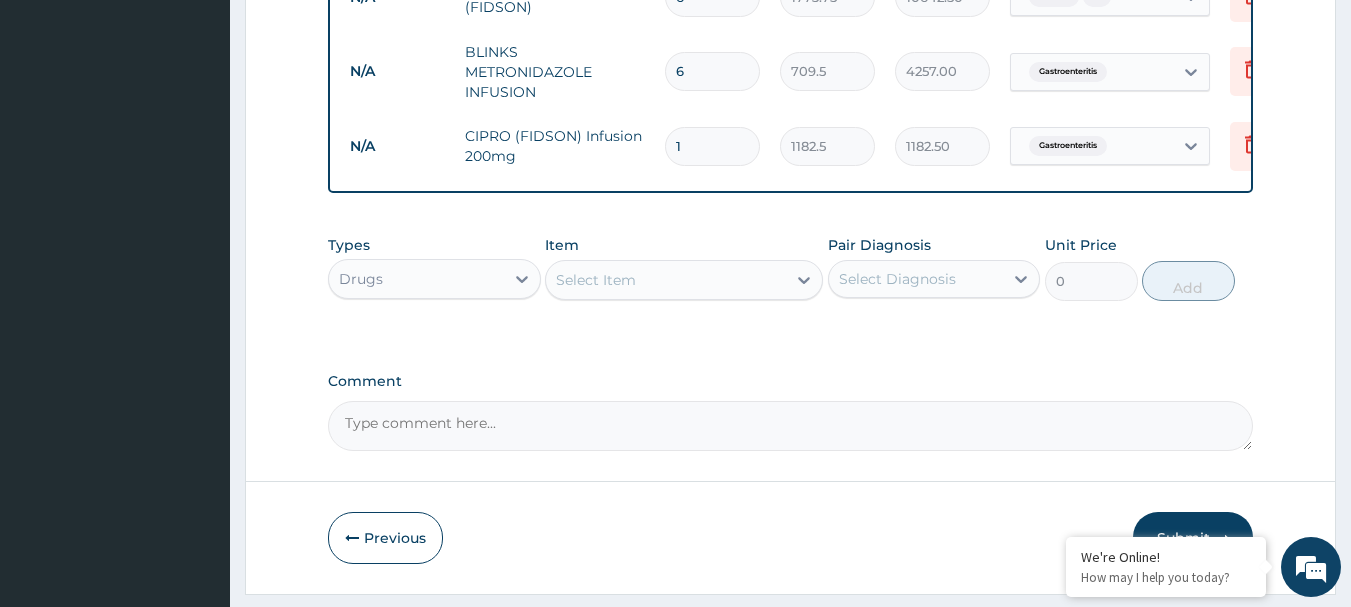 click on "1" at bounding box center (712, 146) 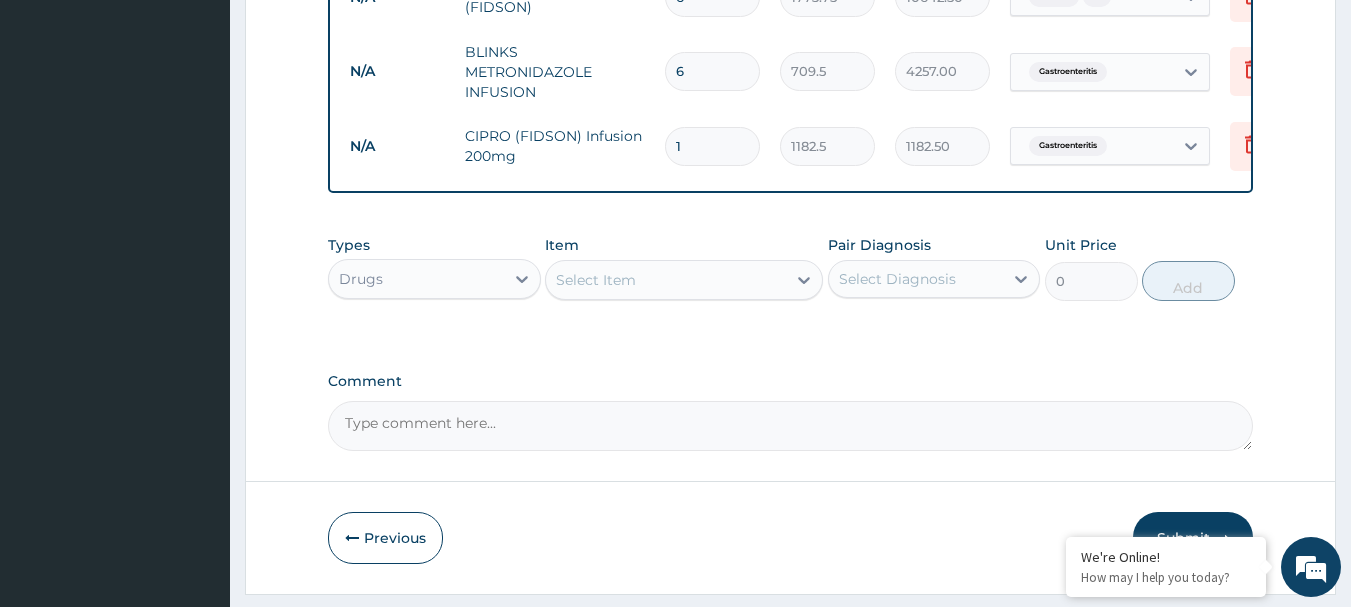 click on "1" at bounding box center [712, 146] 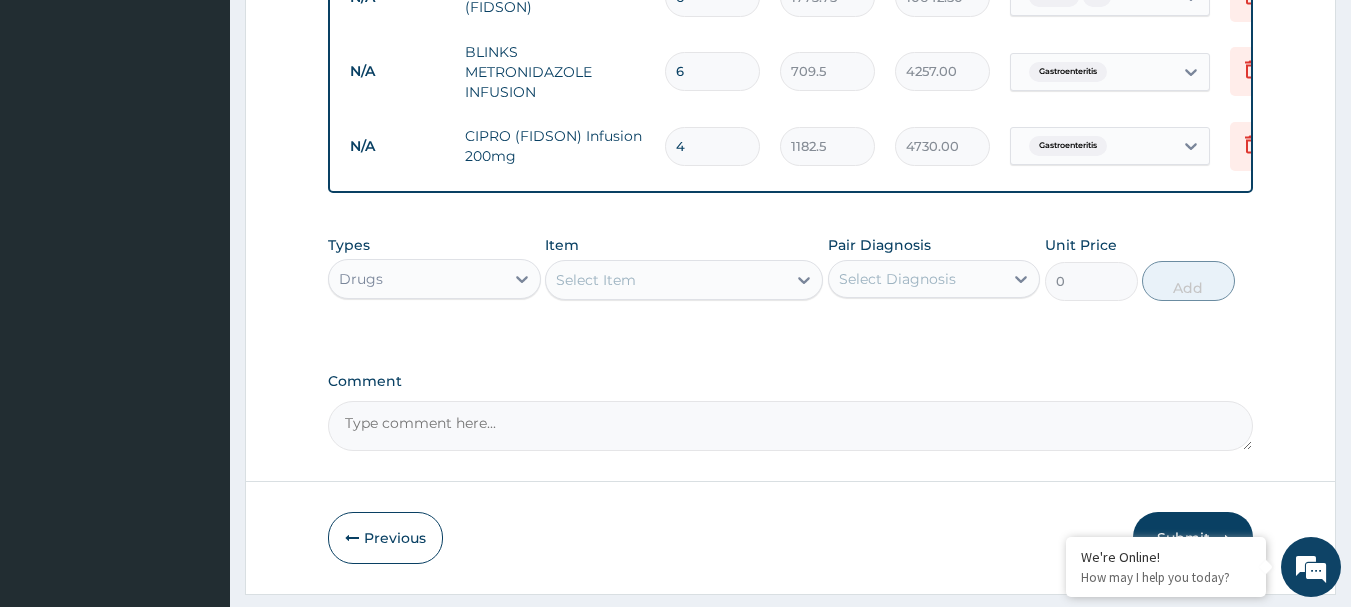 type on "4" 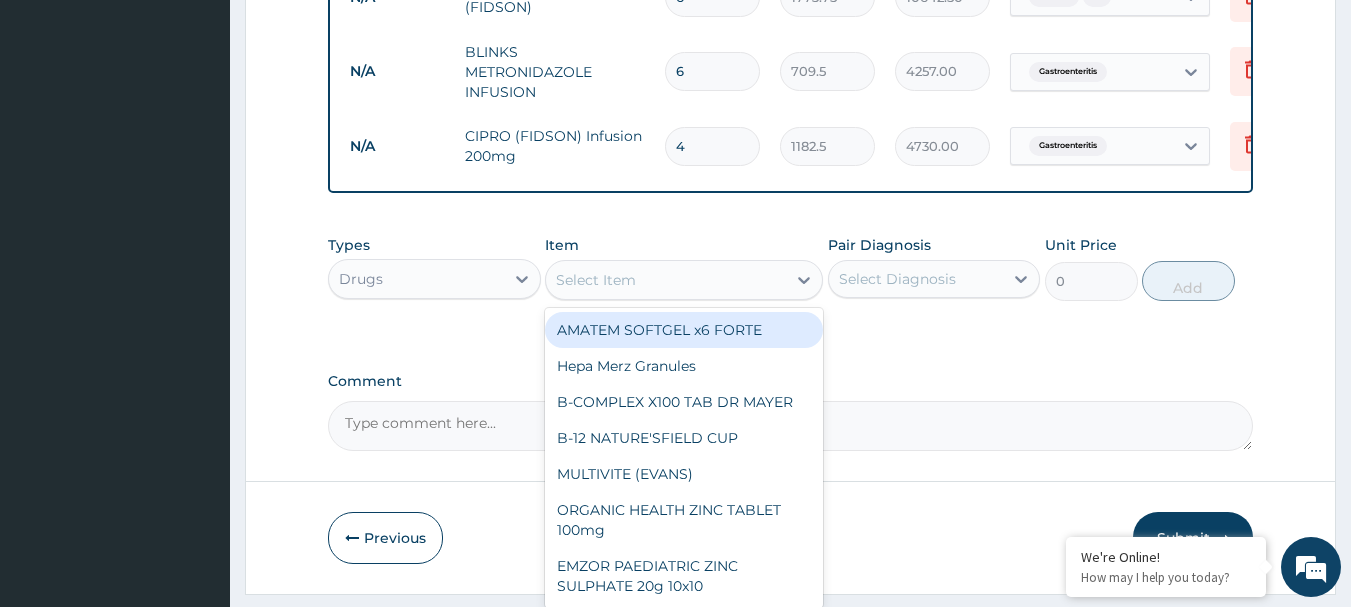 click on "Select Item" at bounding box center (666, 280) 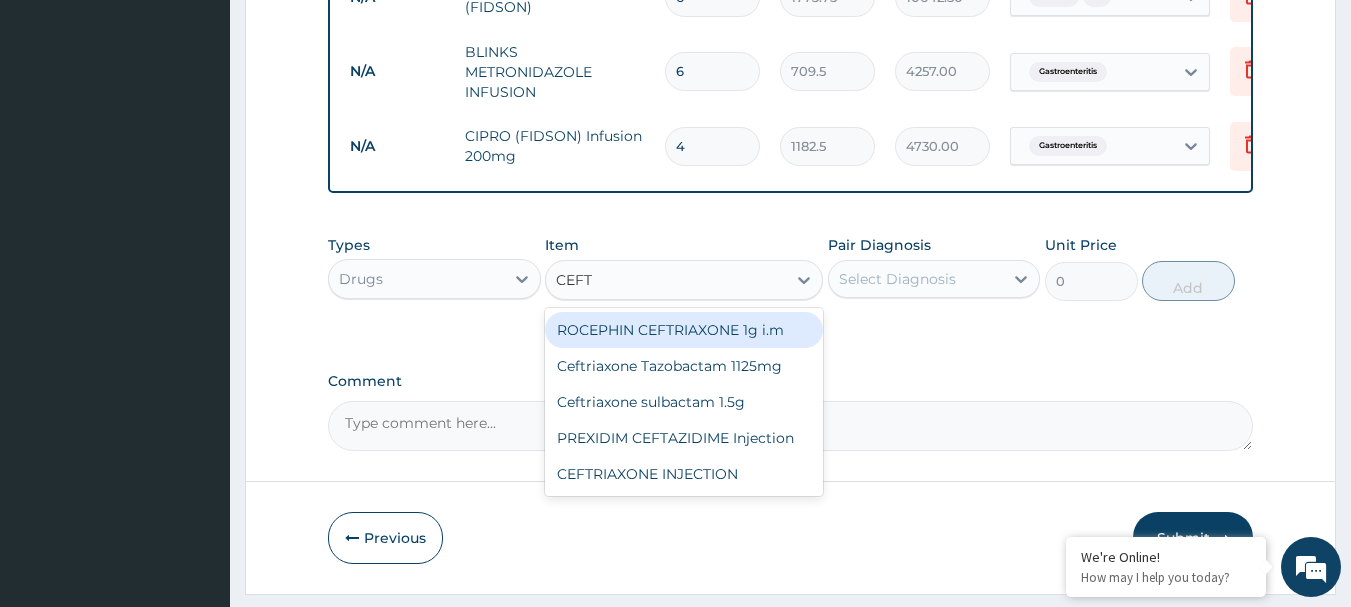 type on "CEFTR" 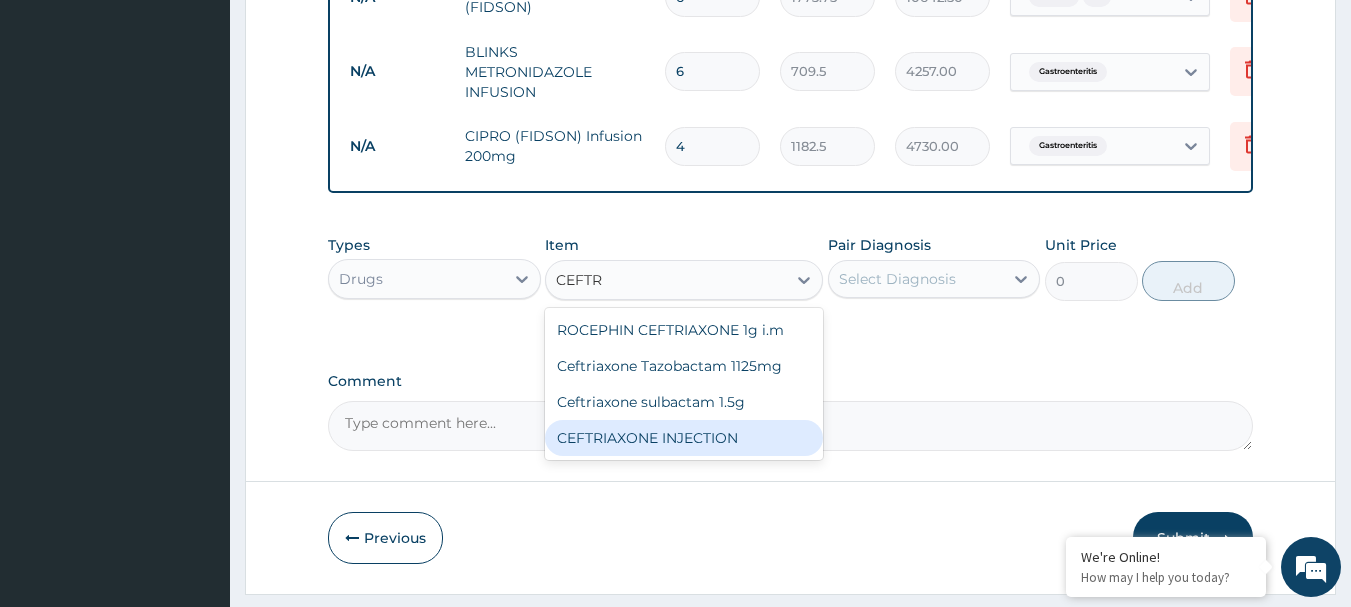 click on "CEFTRIAXONE INJECTION" at bounding box center (684, 438) 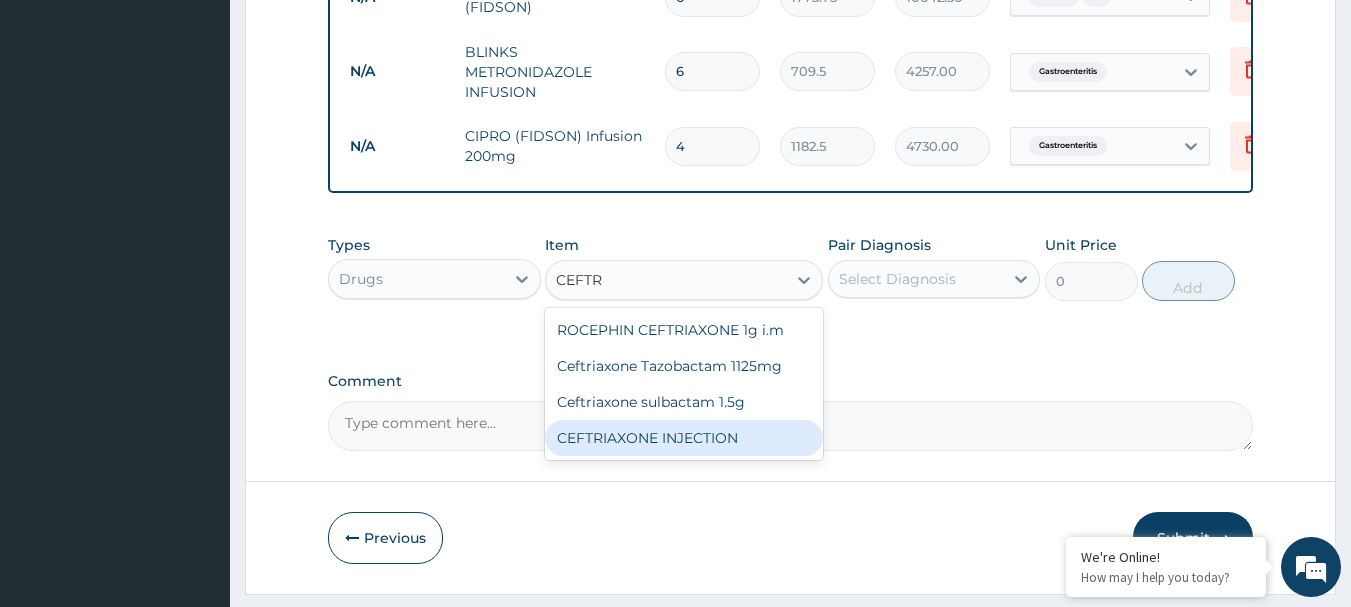 type 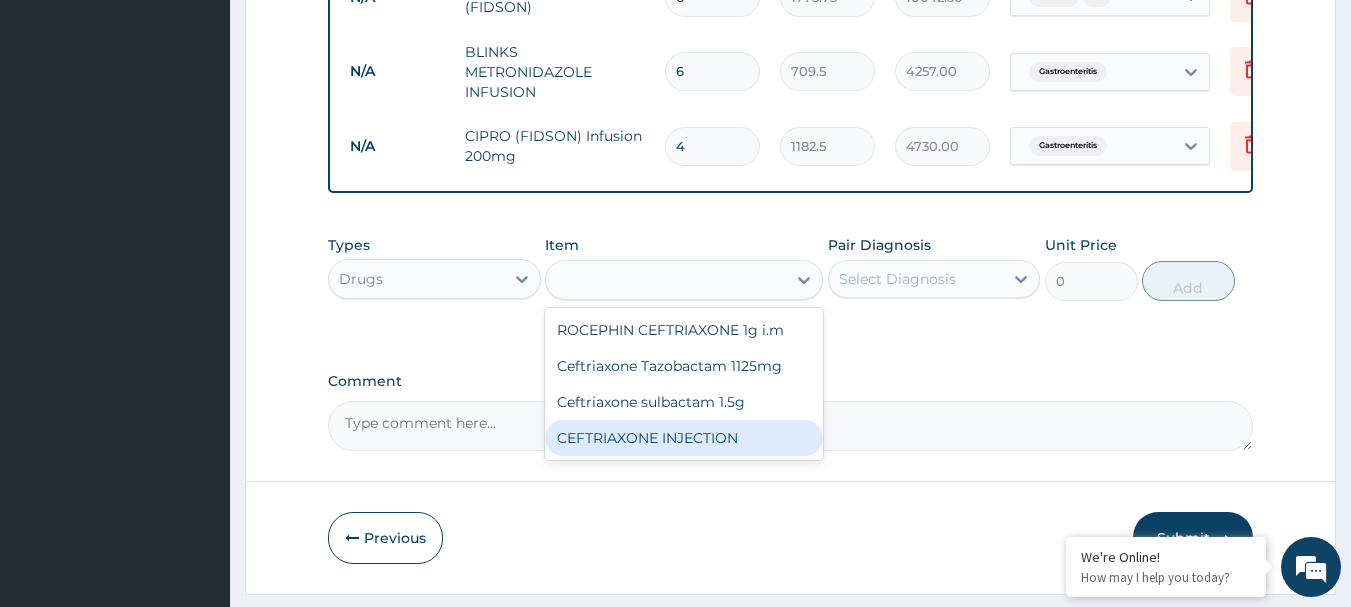 type on "3500" 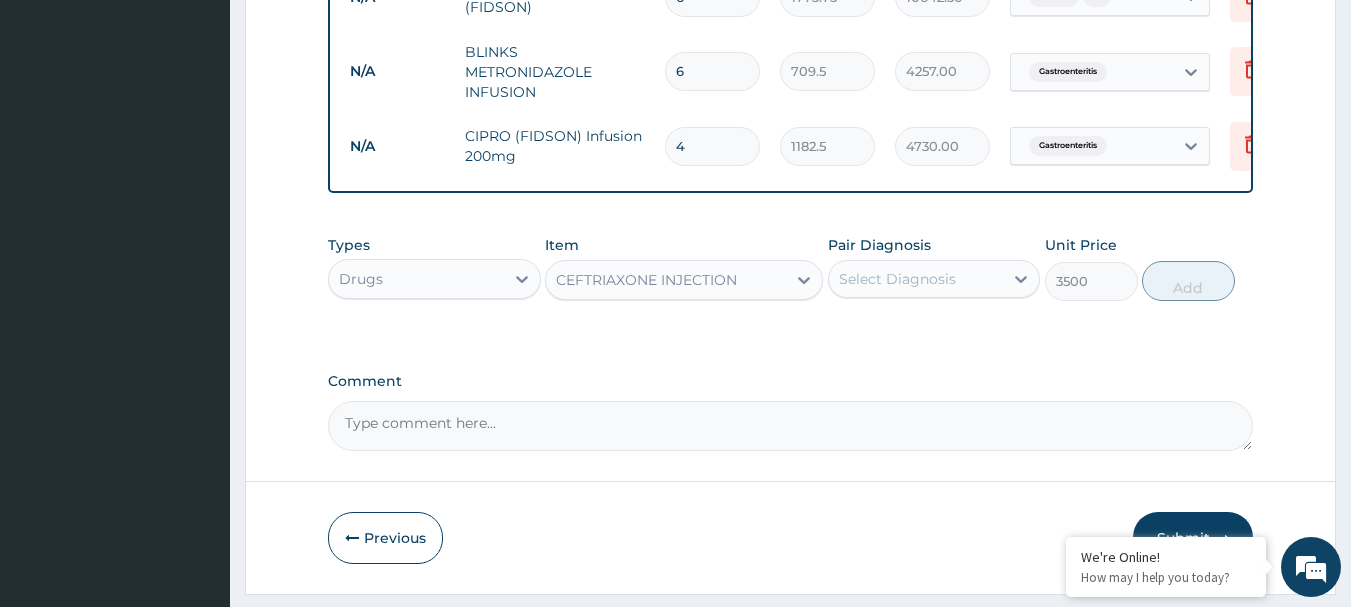 click on "Select Diagnosis" at bounding box center [916, 279] 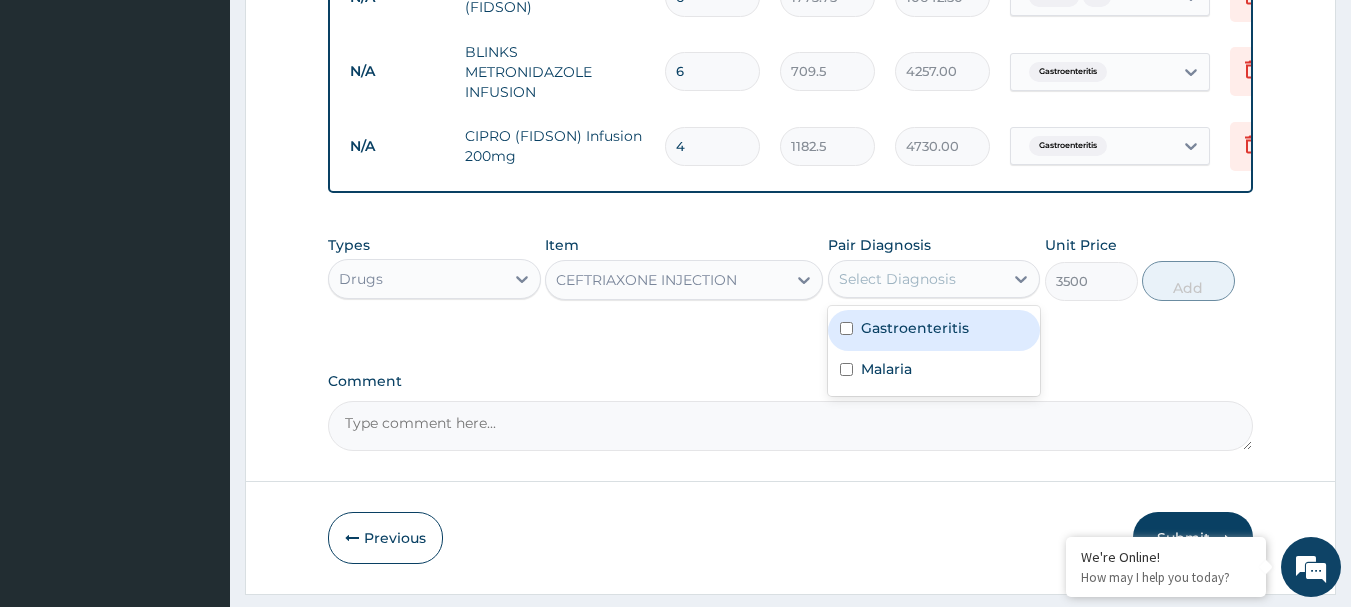 click on "Gastroenteritis" at bounding box center (915, 328) 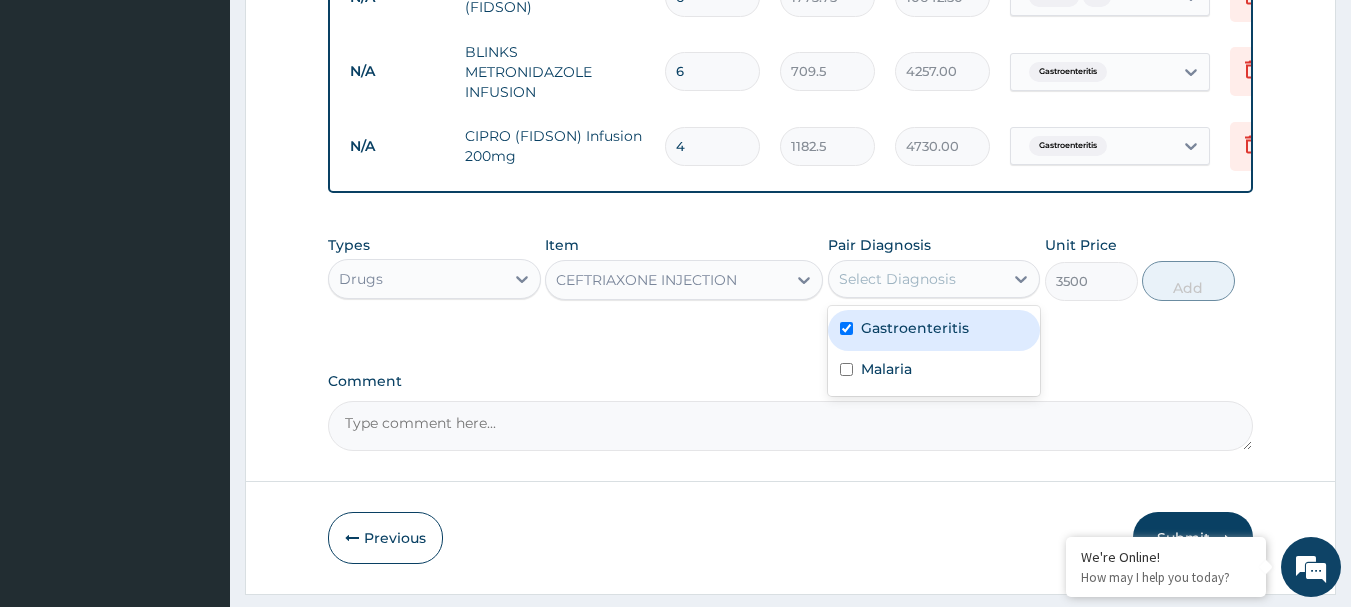 checkbox on "true" 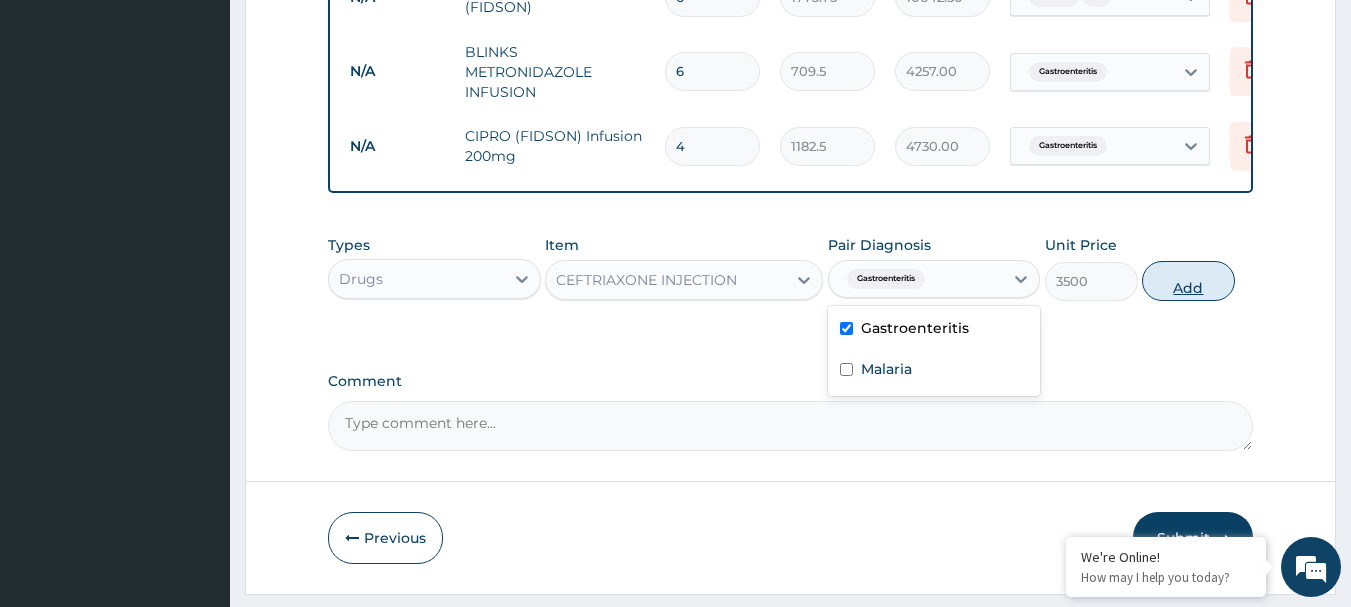 click on "Add" at bounding box center [1188, 281] 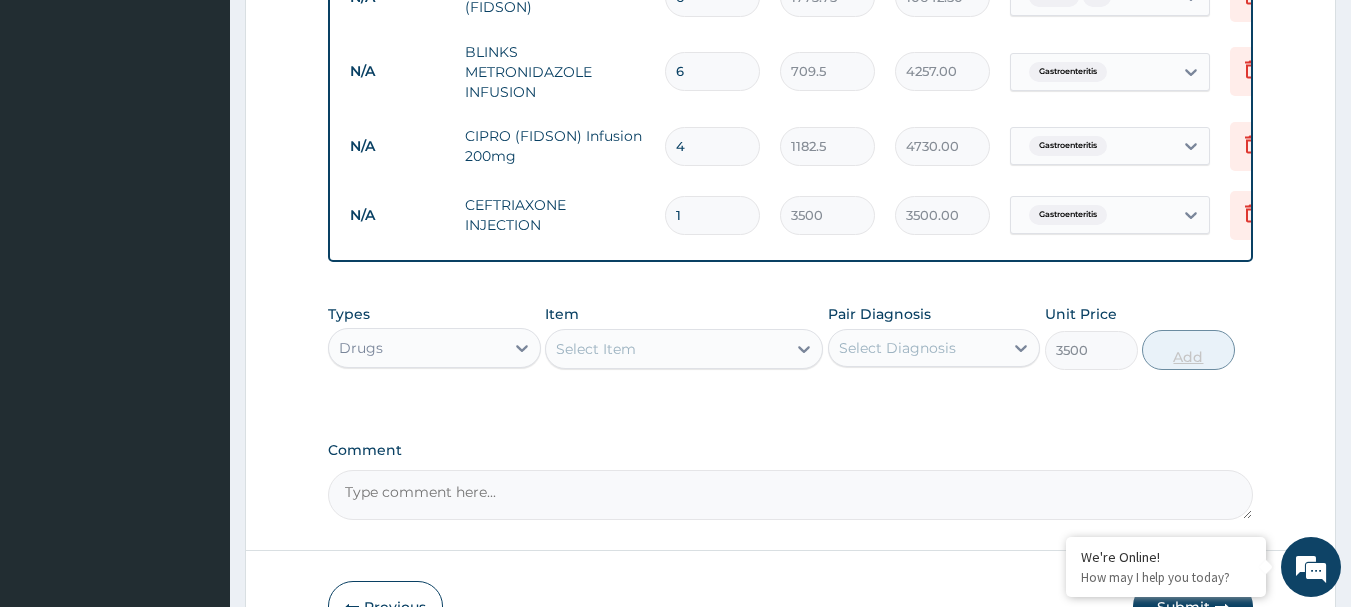 type on "0" 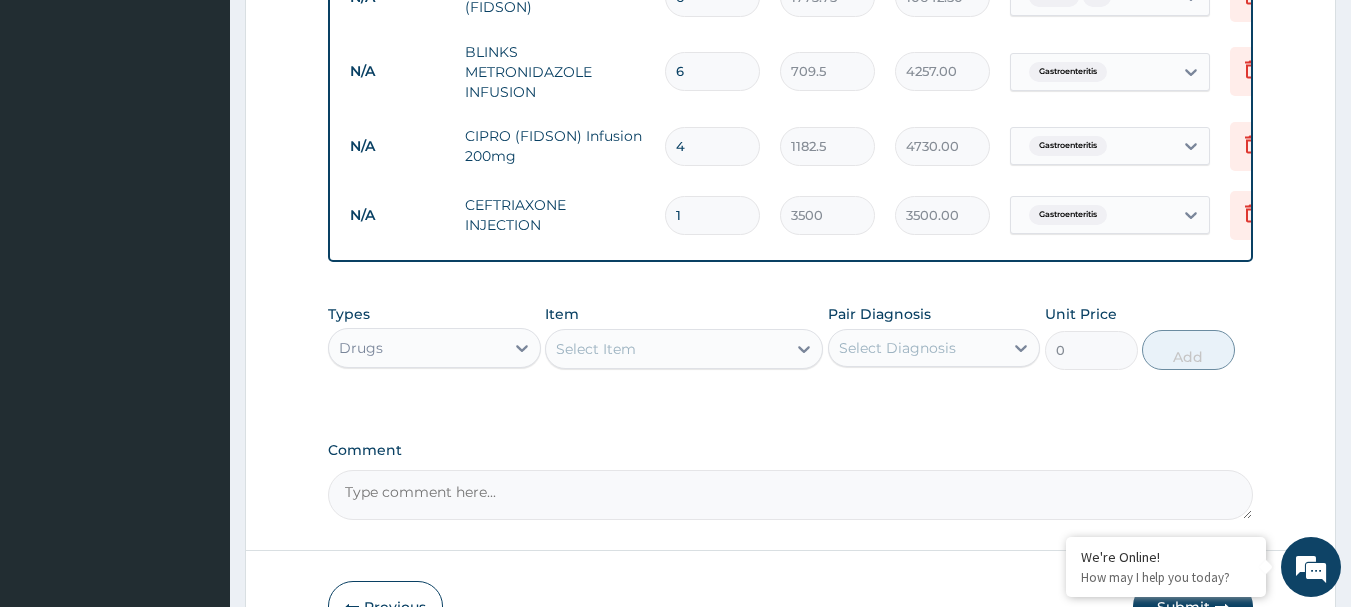 click on "1" at bounding box center (712, 215) 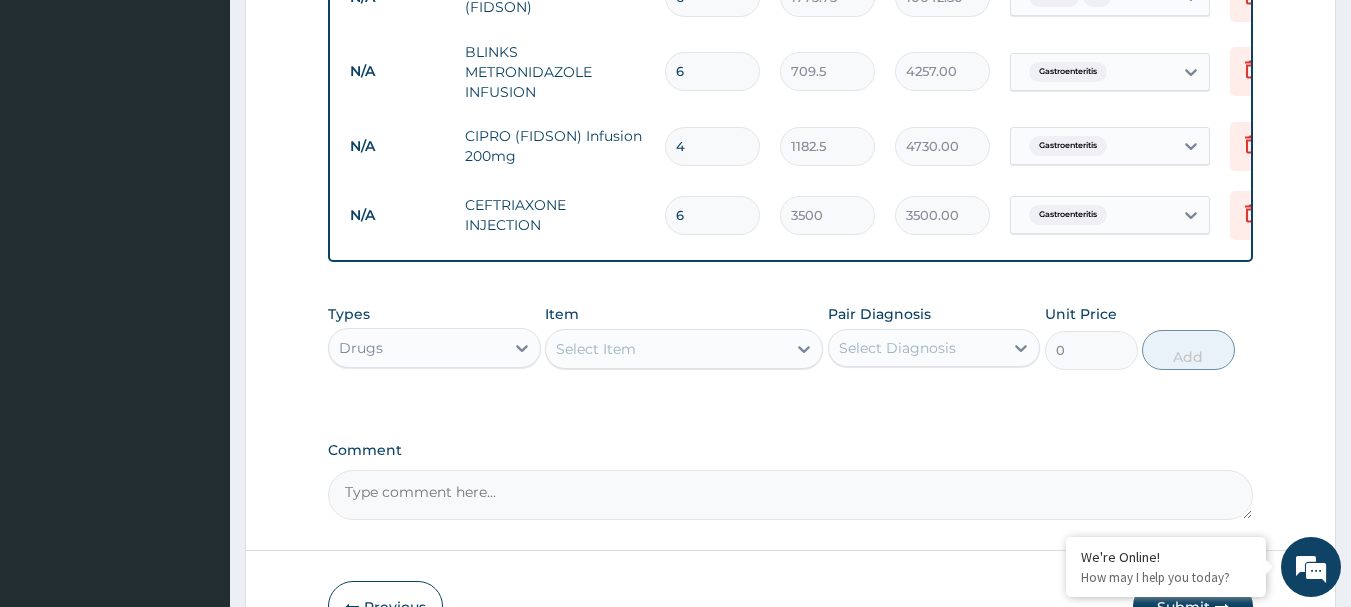 type on "21000.00" 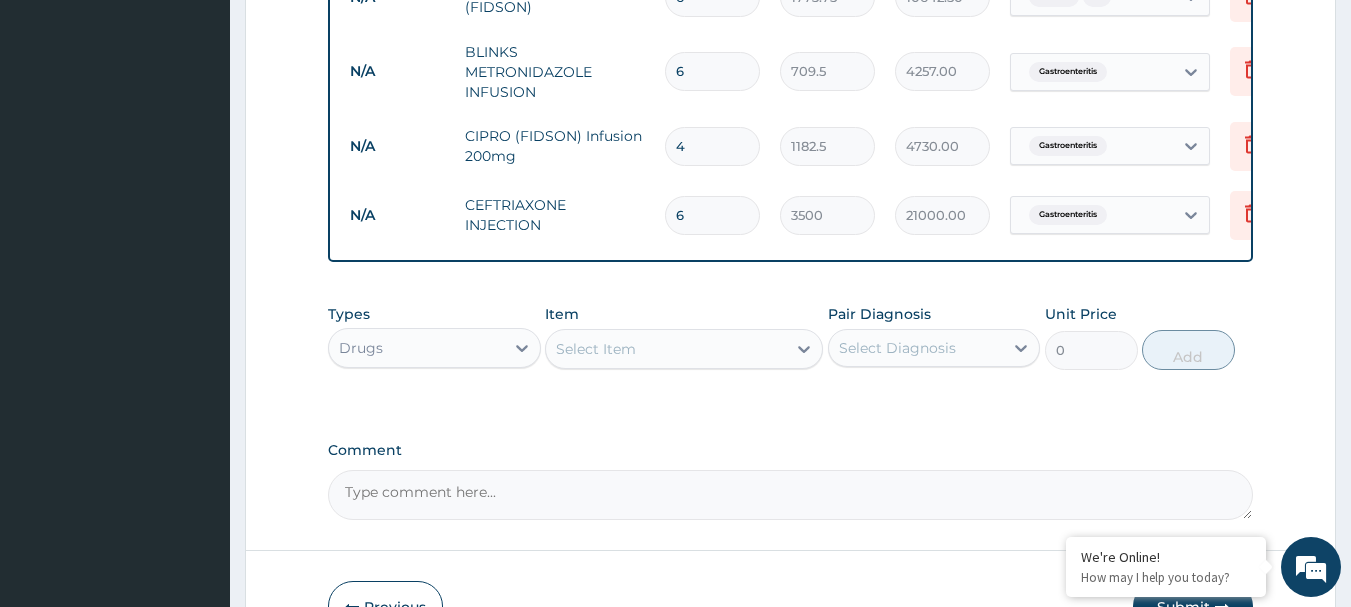 type on "6" 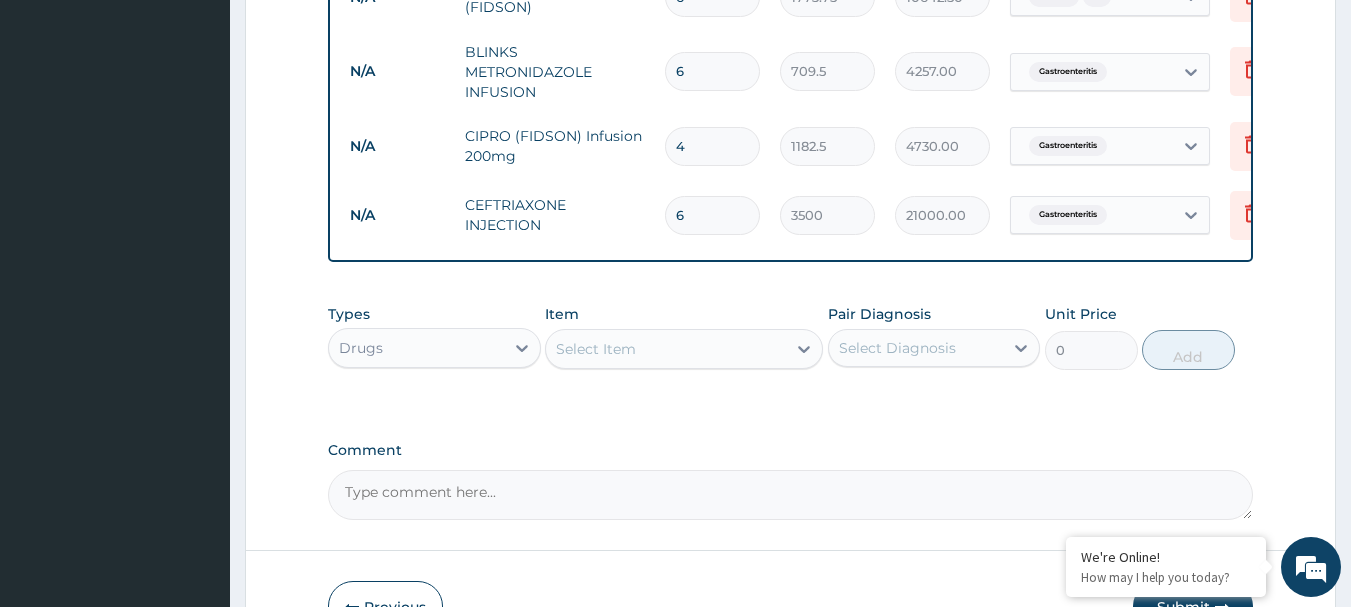 click on "Select Item" at bounding box center [666, 349] 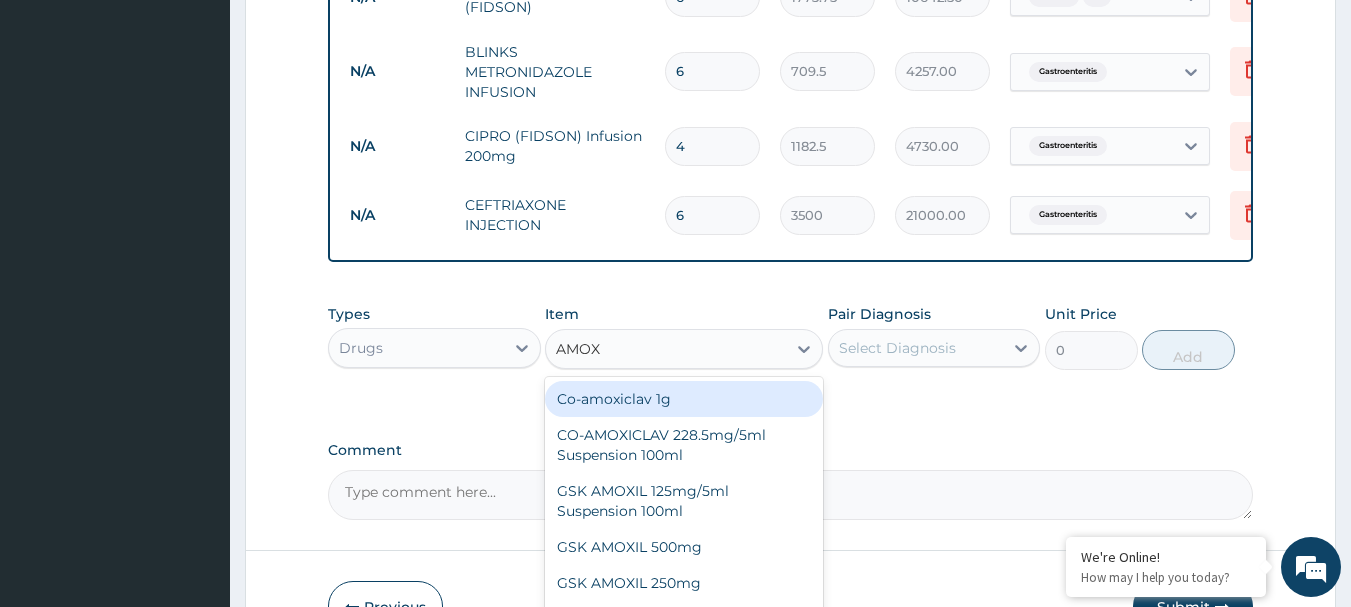 type on "AMOXI" 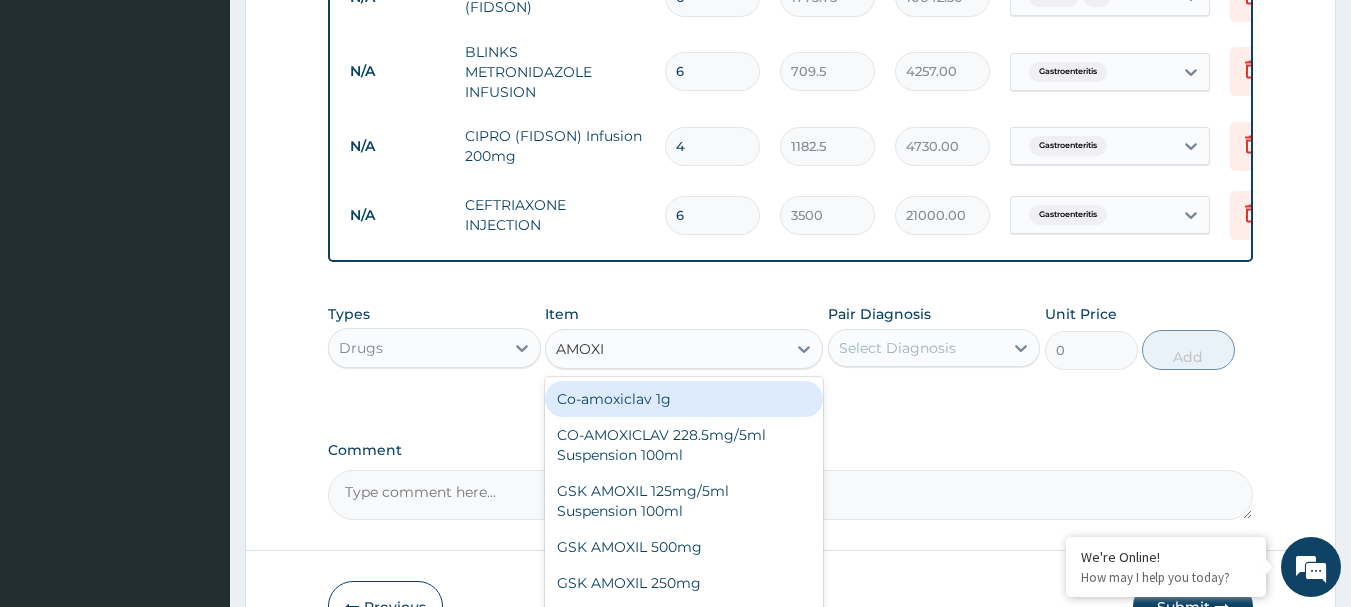 click on "Co-amoxiclav 1g" at bounding box center (684, 399) 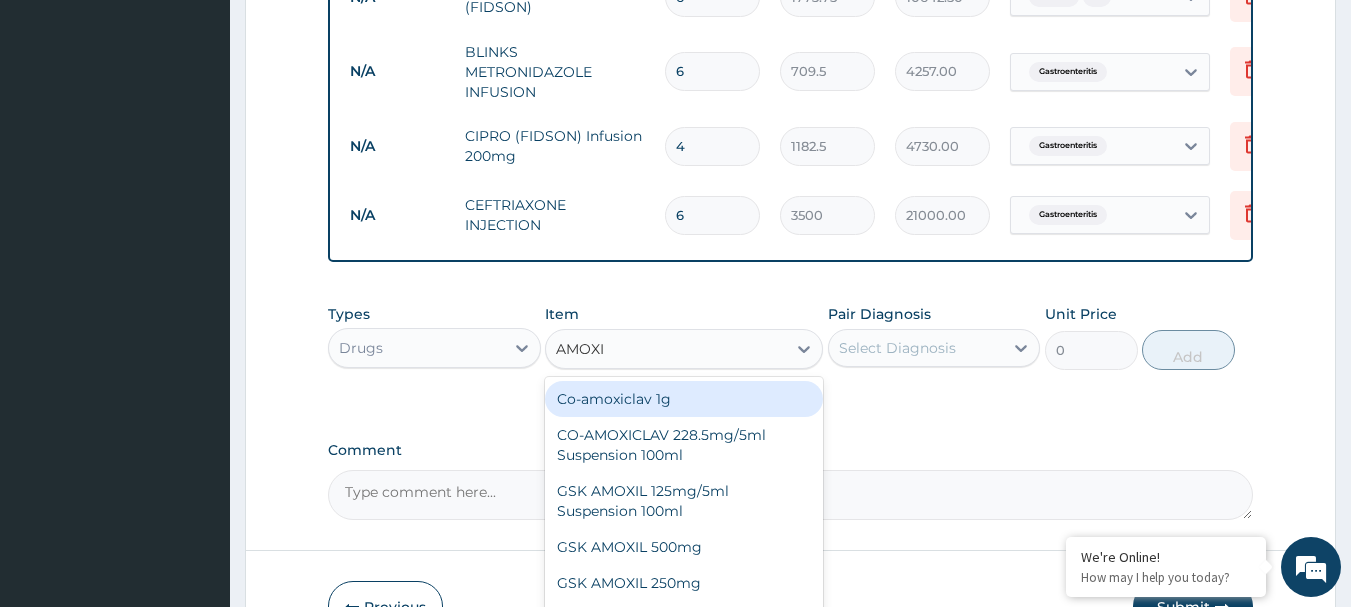 type 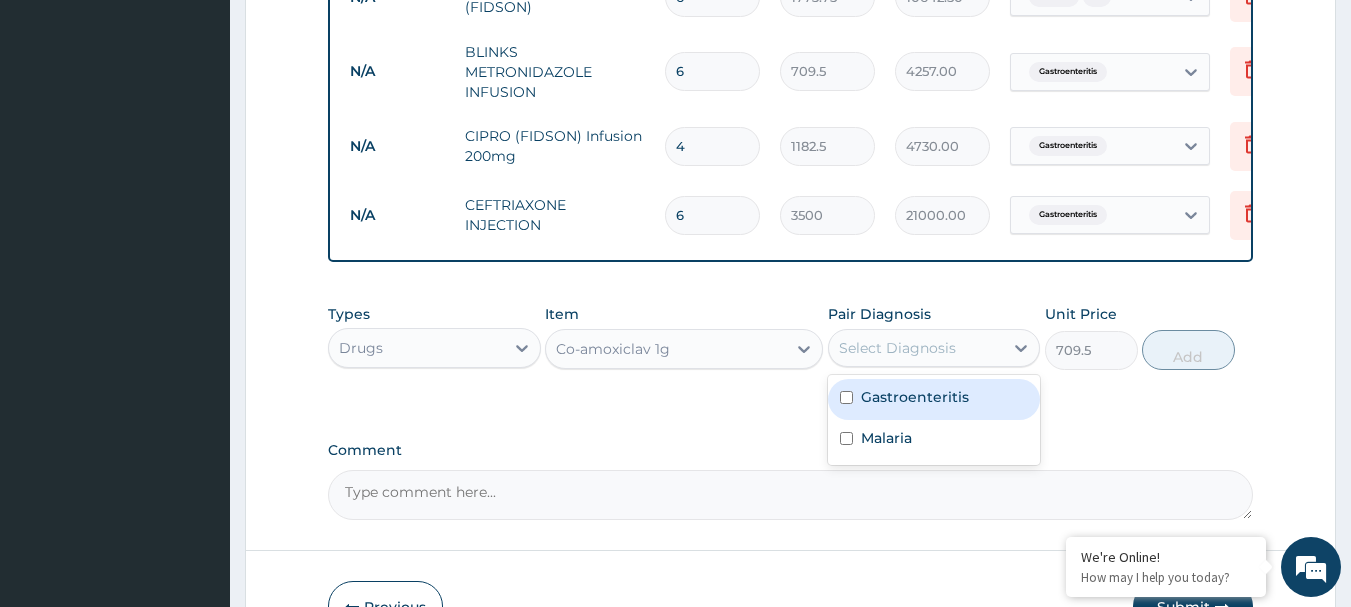 click on "Select Diagnosis" at bounding box center (897, 348) 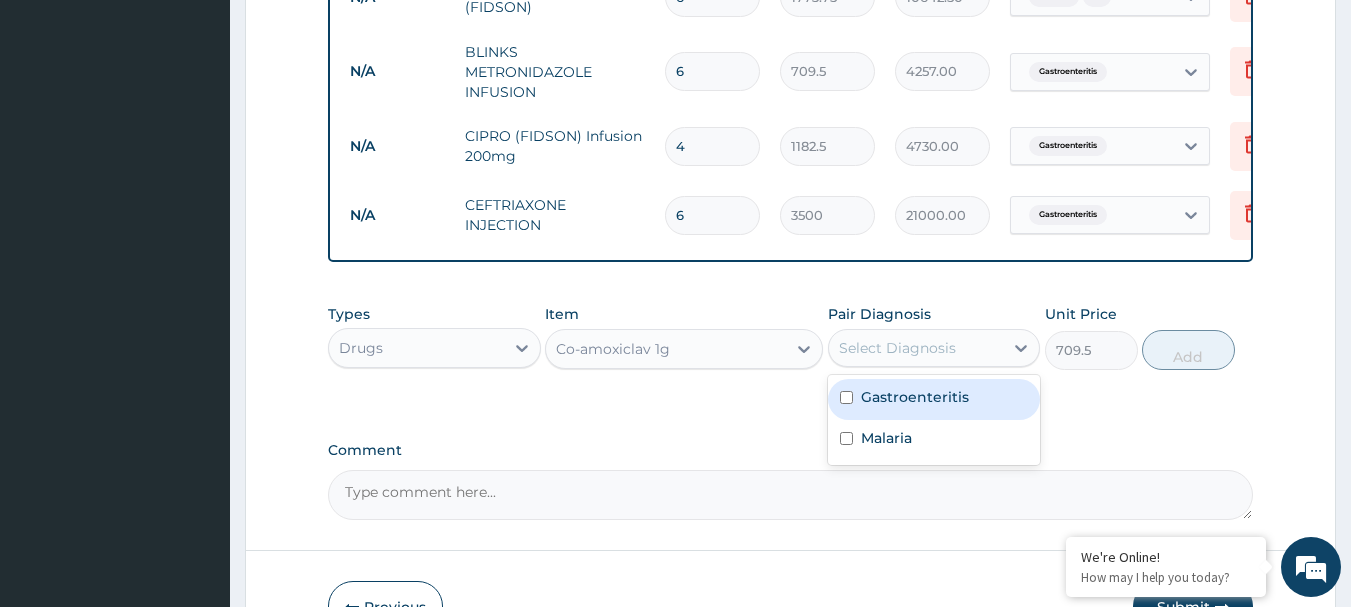 click on "Gastroenteritis" at bounding box center (915, 397) 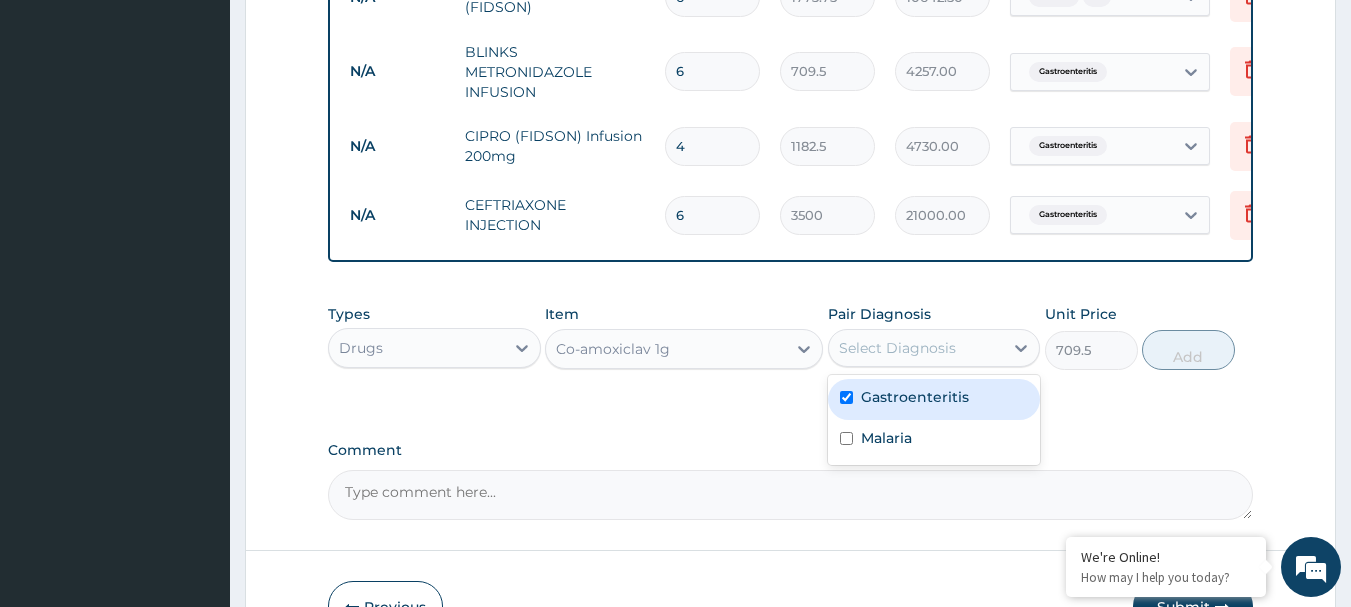 checkbox on "true" 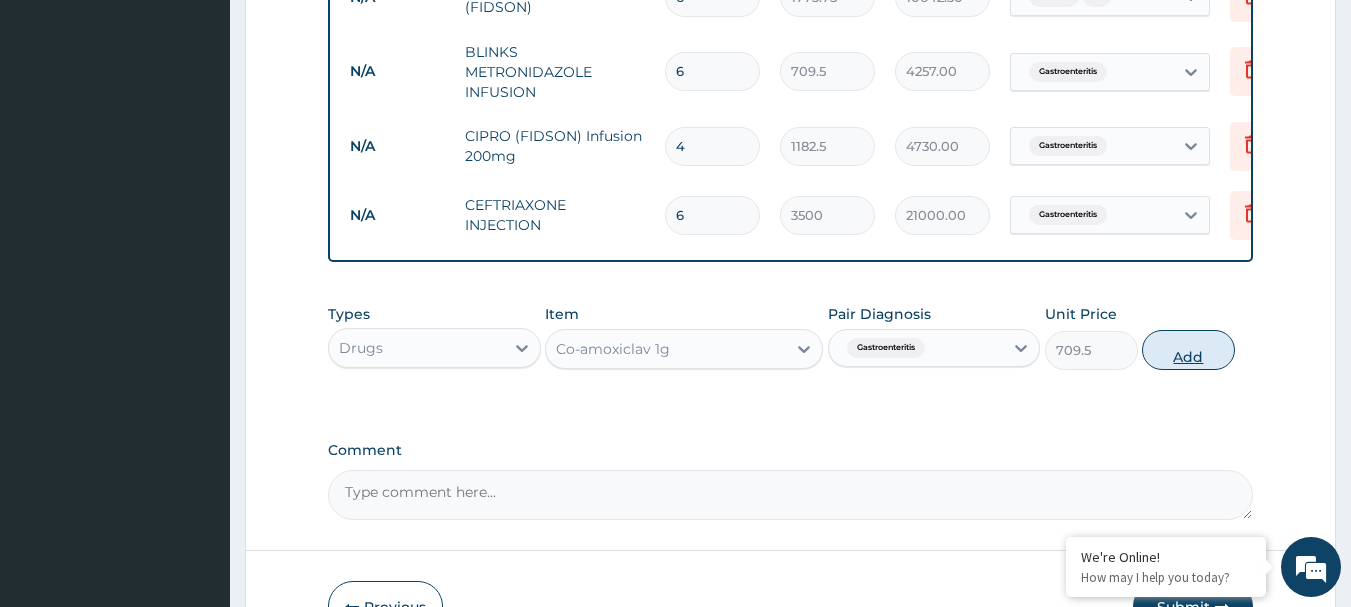 click on "Add" at bounding box center (1188, 350) 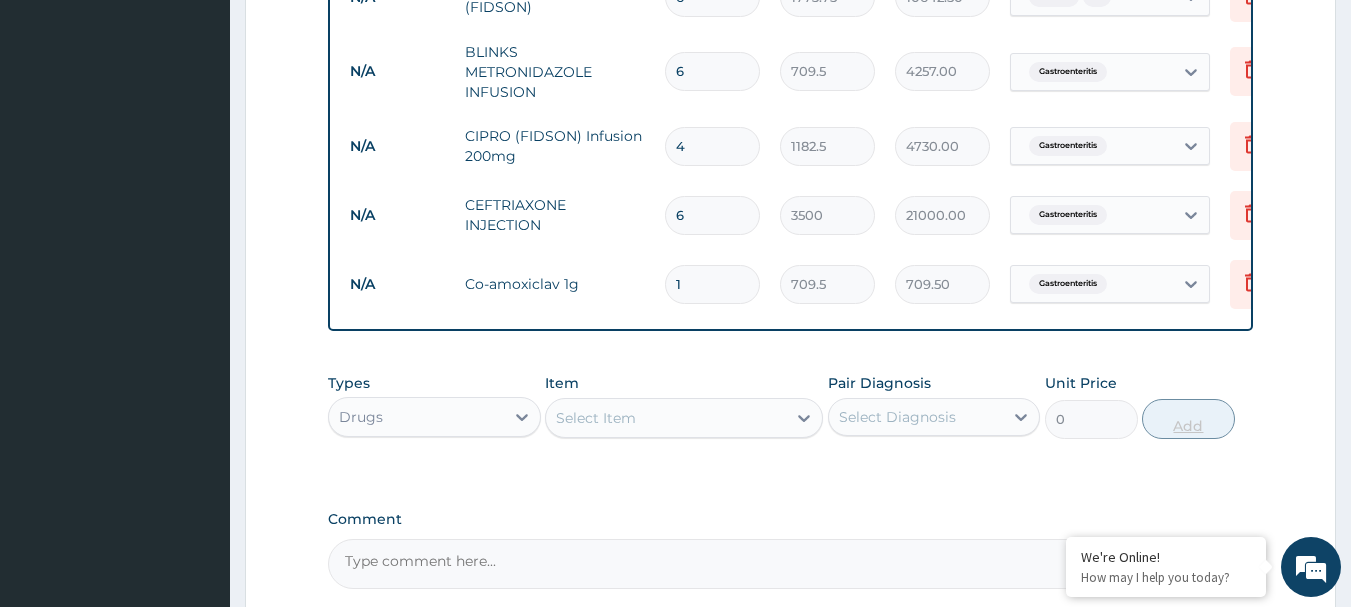 type on "10" 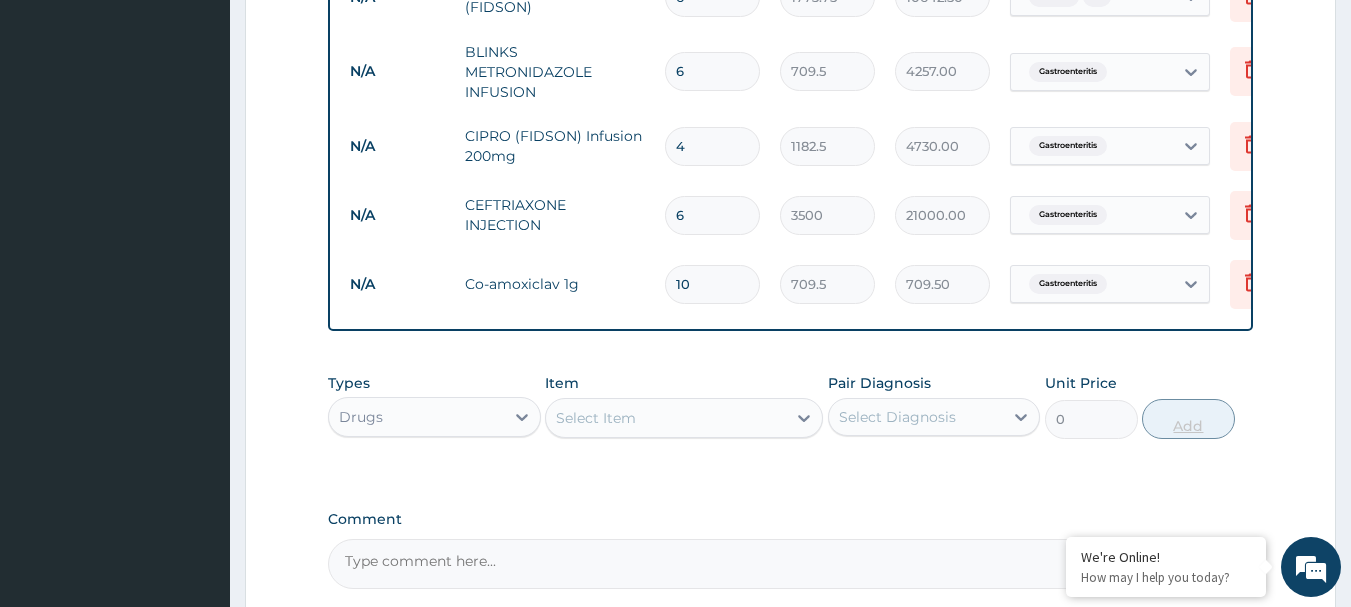 type on "7095.00" 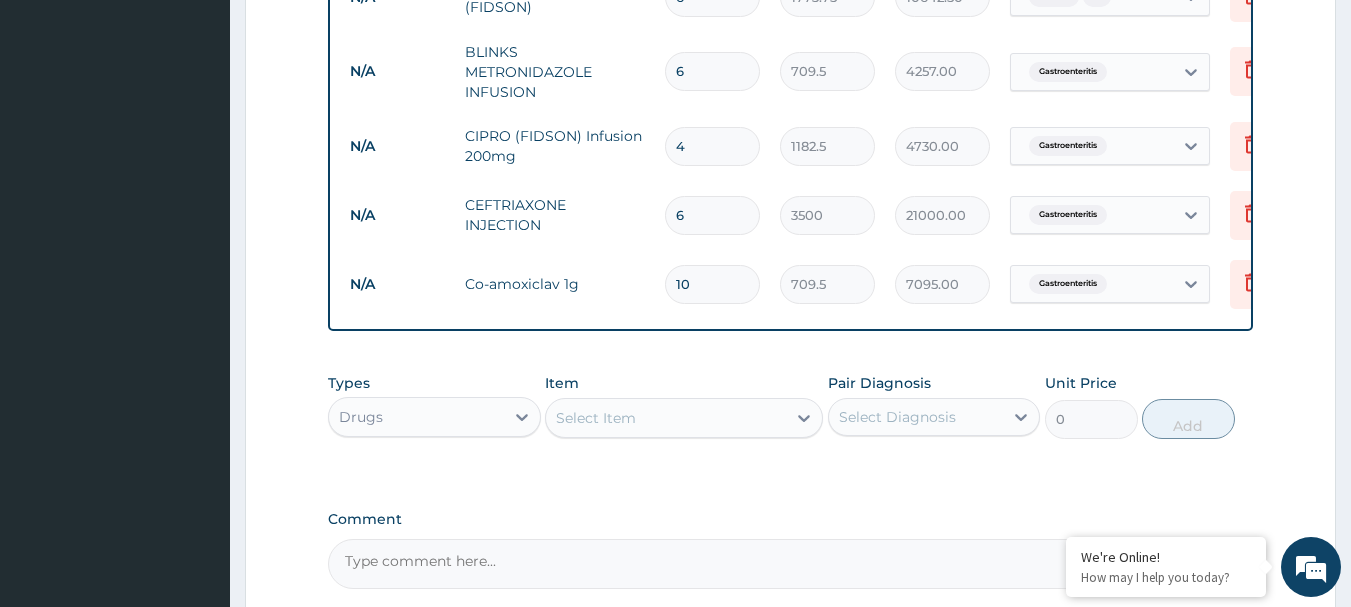 type on "10" 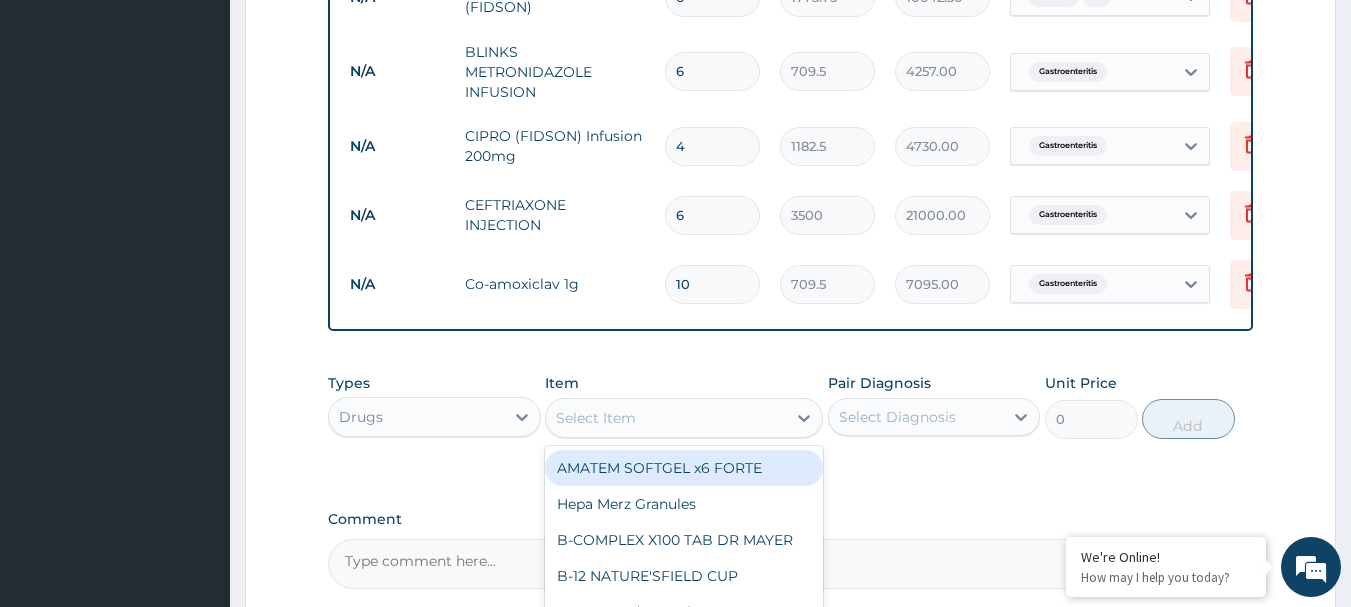 click on "Select Item" at bounding box center [596, 418] 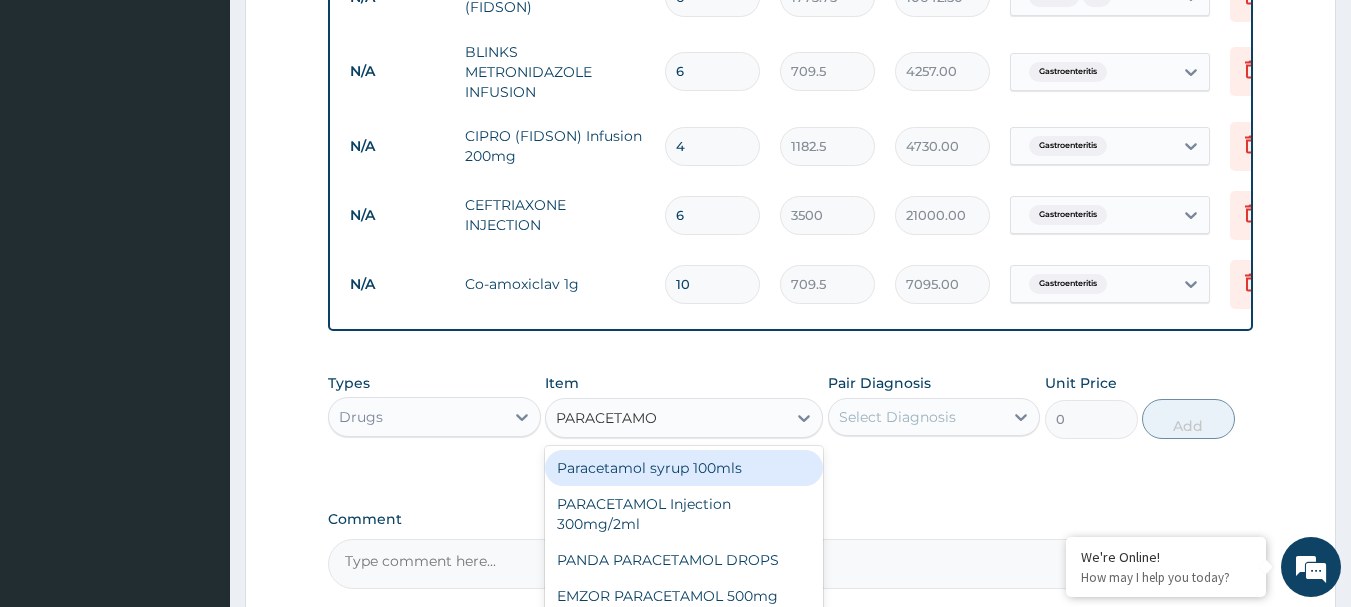 type on "PARACETAMOL" 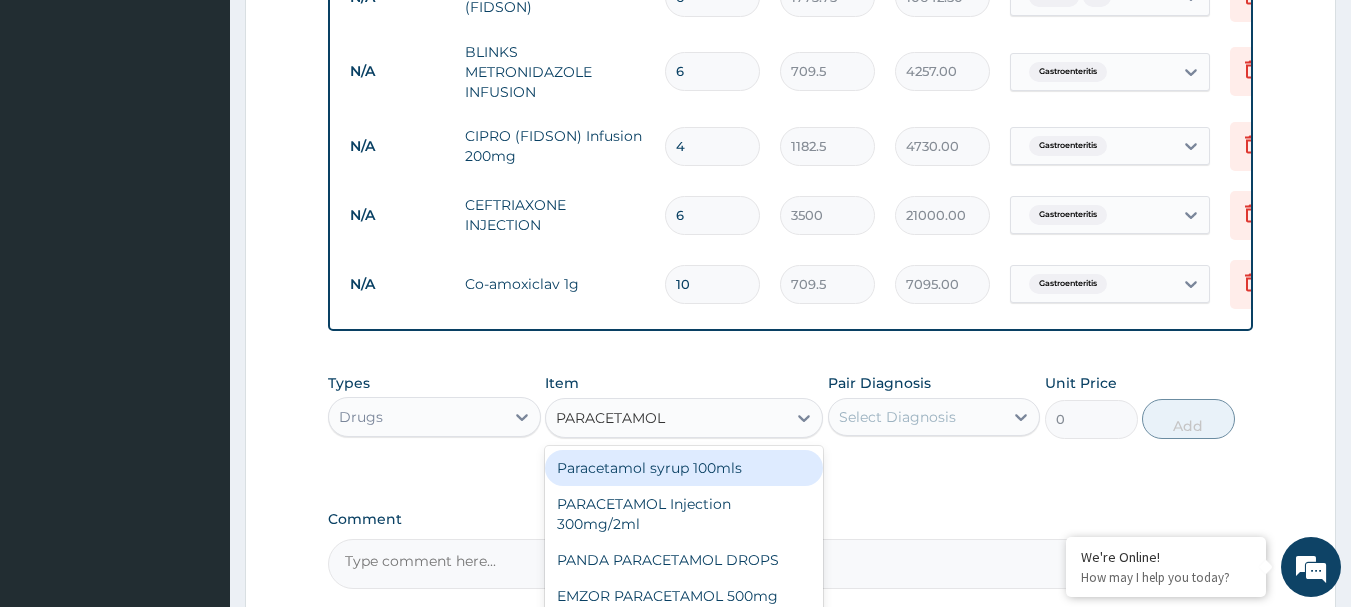 scroll, scrollTop: 1627, scrollLeft: 0, axis: vertical 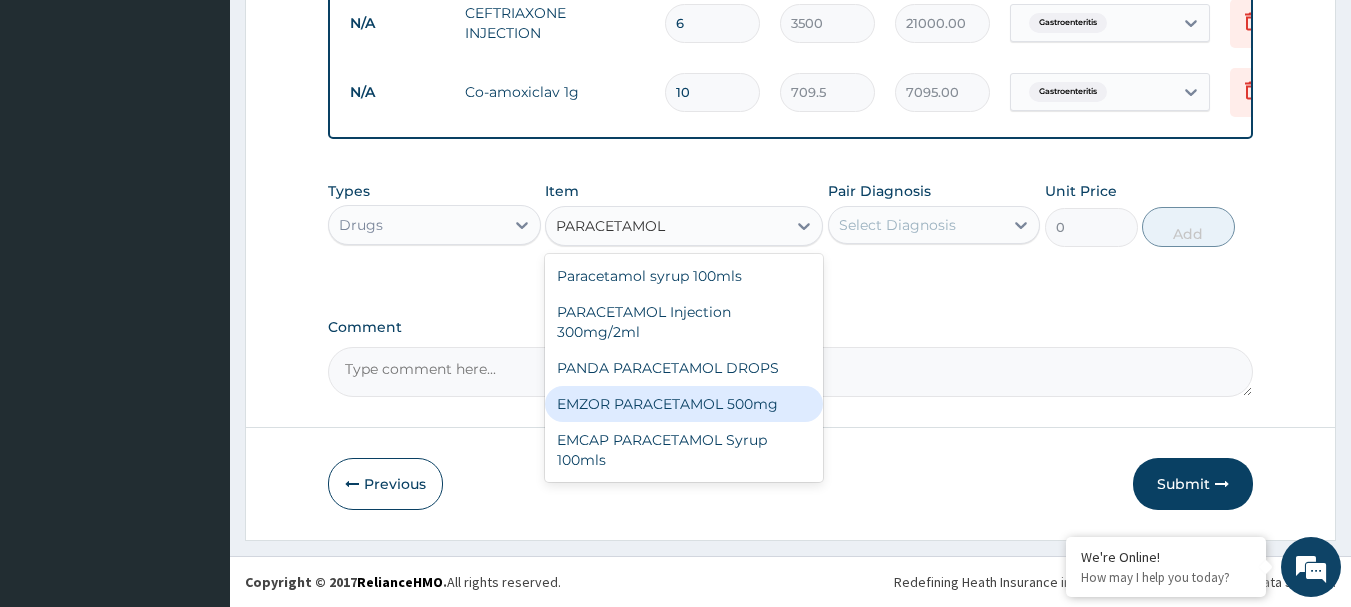 click on "EMZOR PARACETAMOL 500mg" at bounding box center [684, 404] 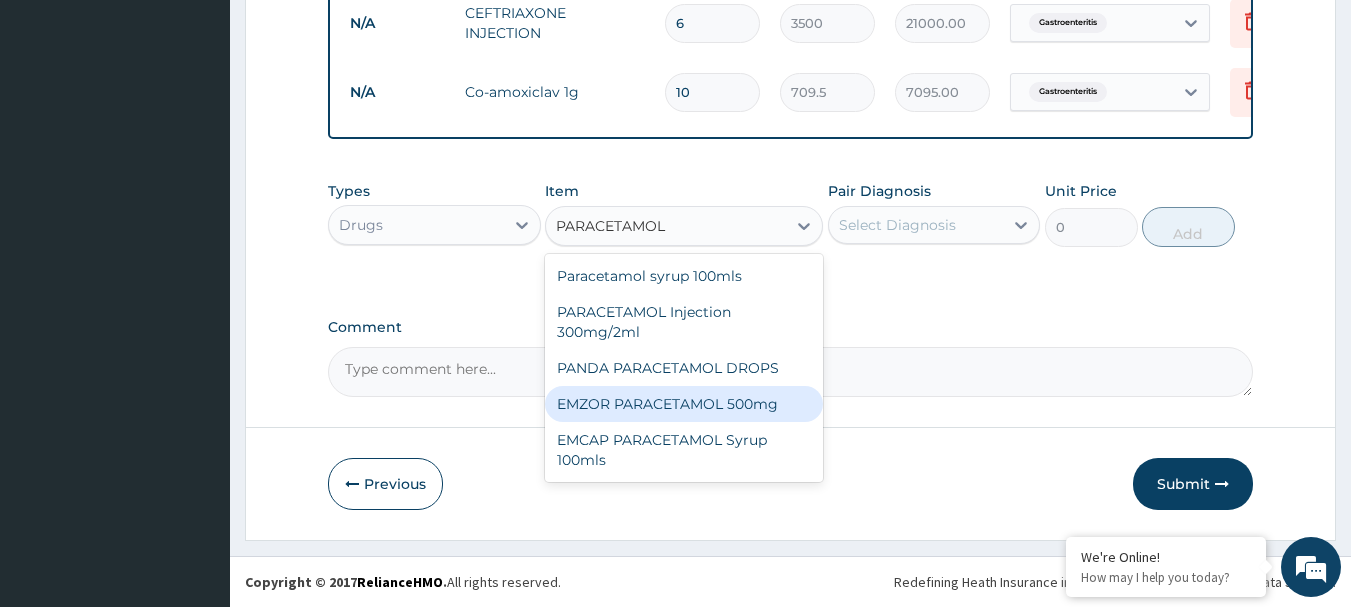 type 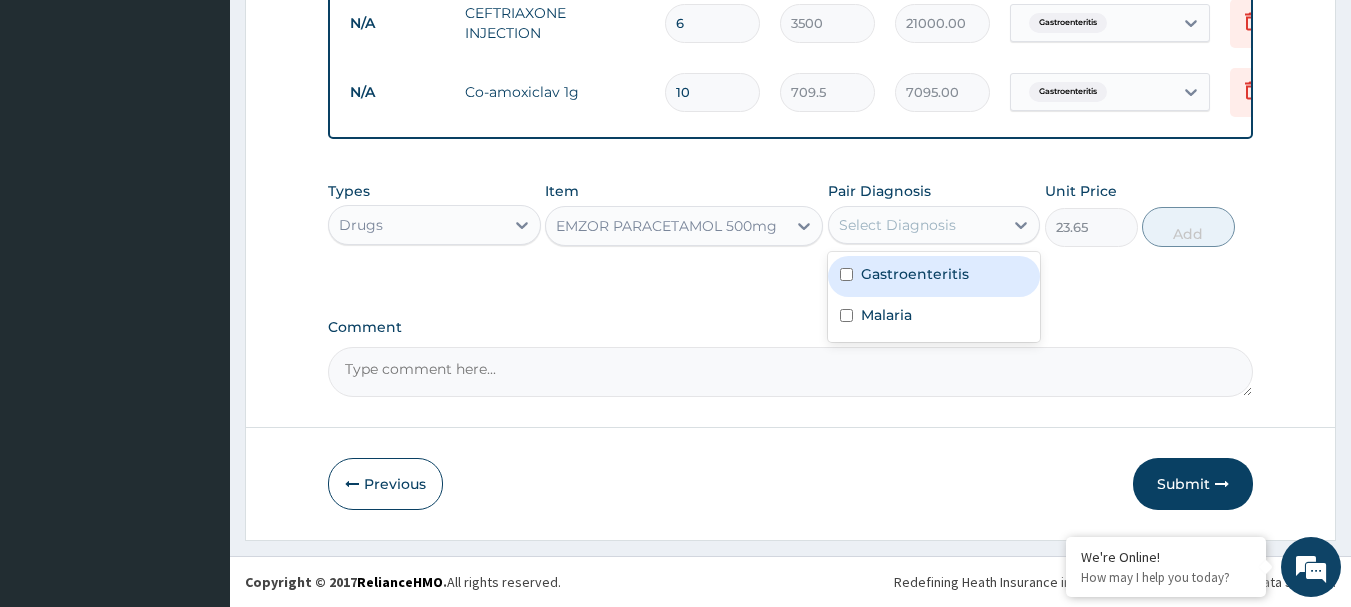 click on "Select Diagnosis" at bounding box center (897, 225) 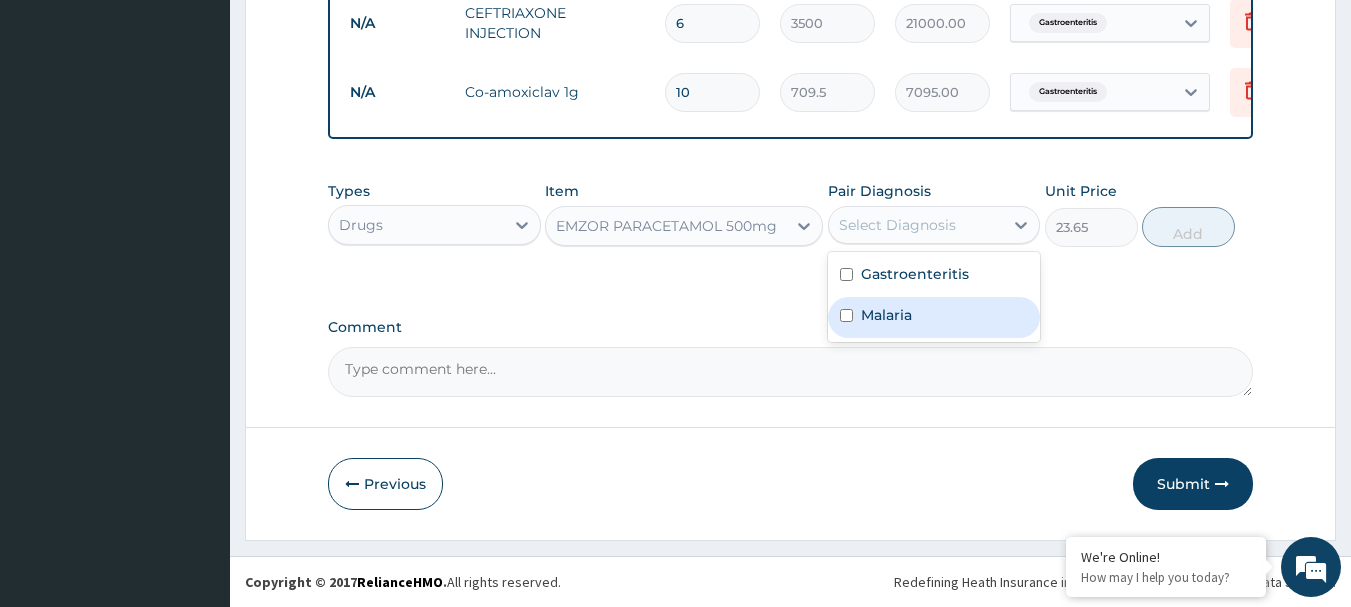 click on "Malaria" at bounding box center [934, 317] 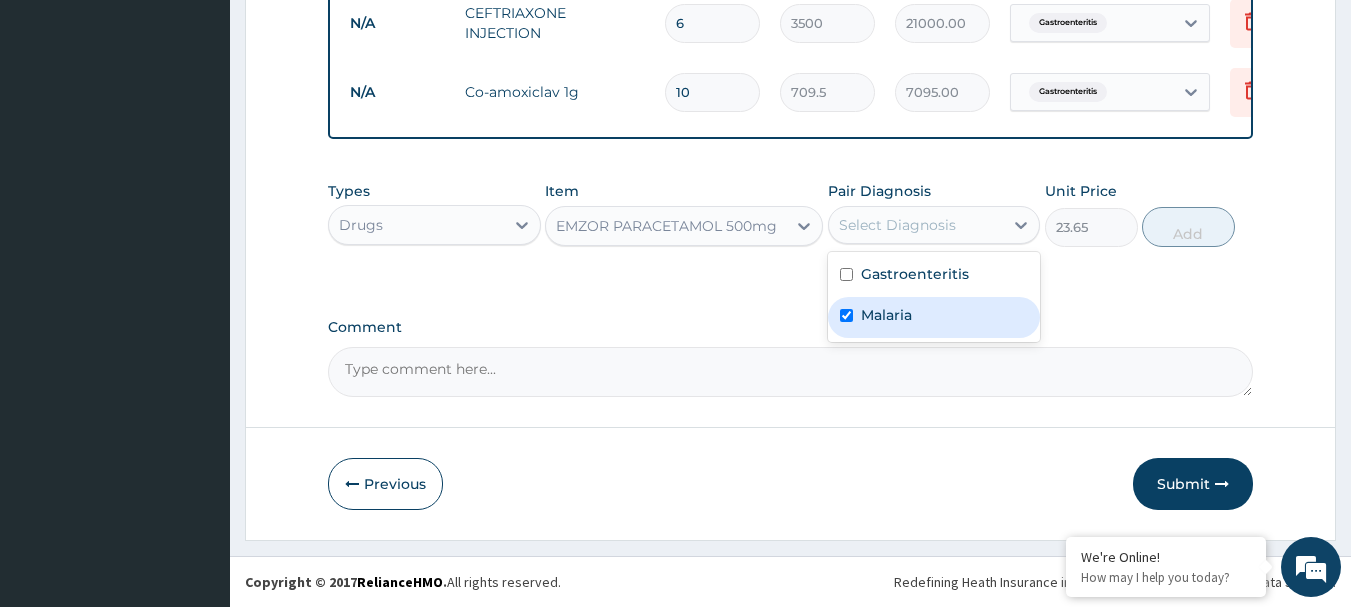 checkbox on "true" 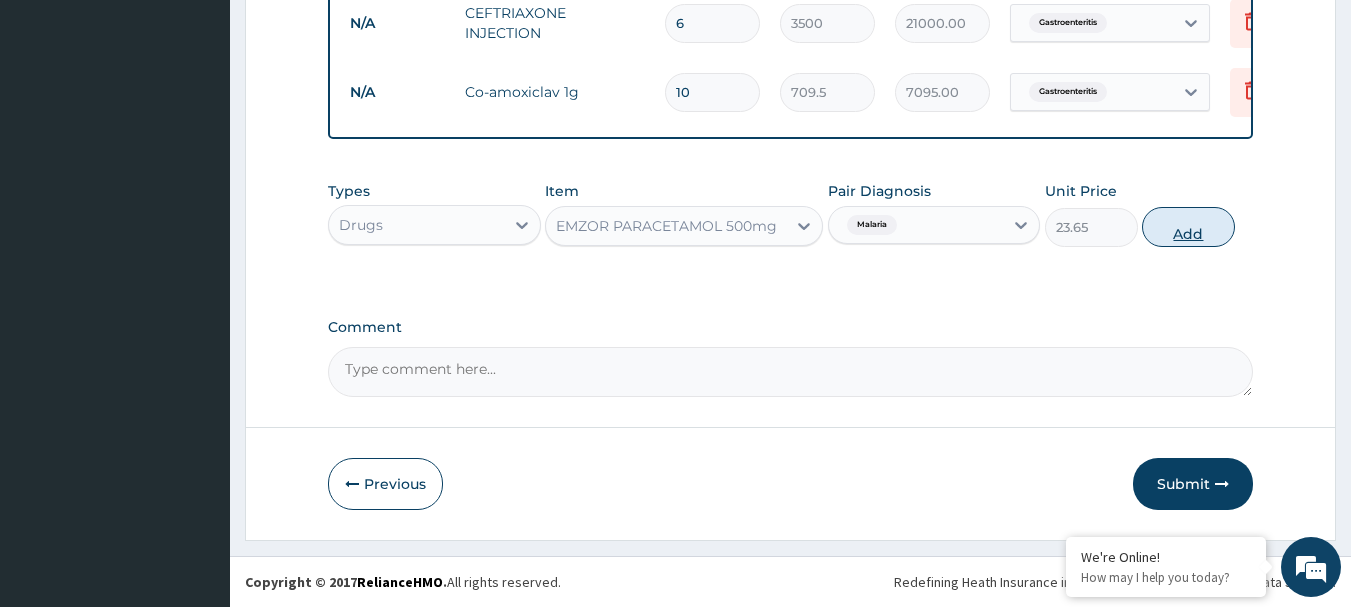 click on "Add" at bounding box center [1188, 227] 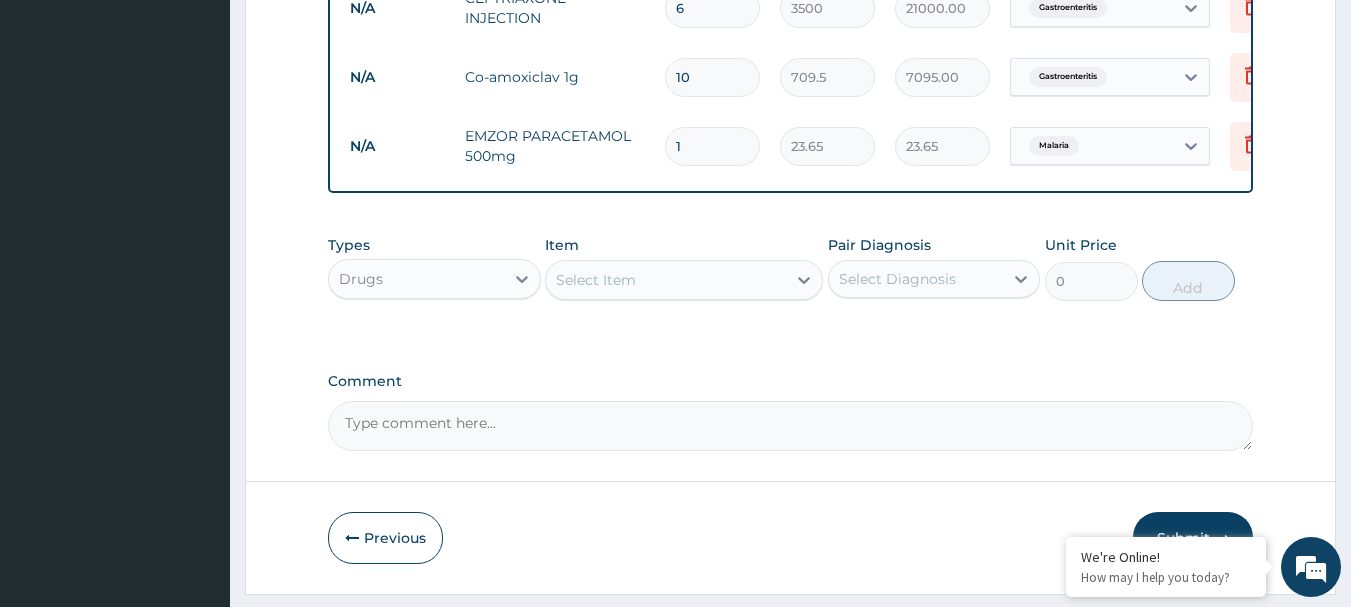 click on "1" at bounding box center [712, 146] 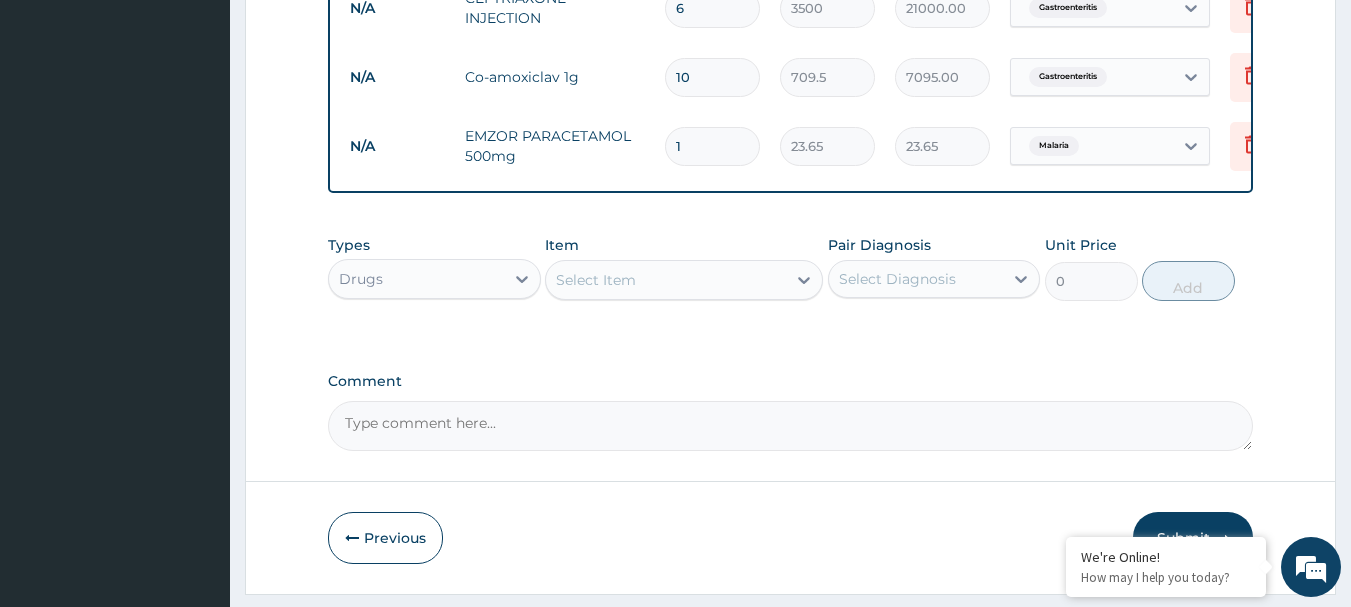 click on "1" at bounding box center [712, 146] 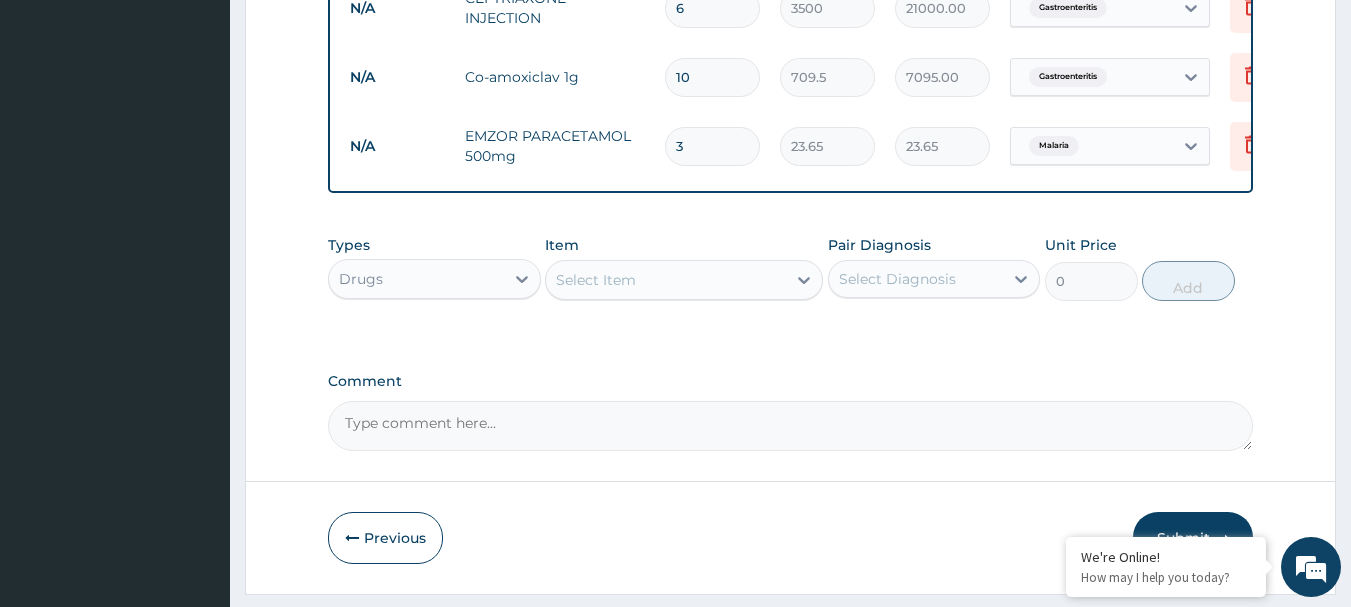 type on "70.95" 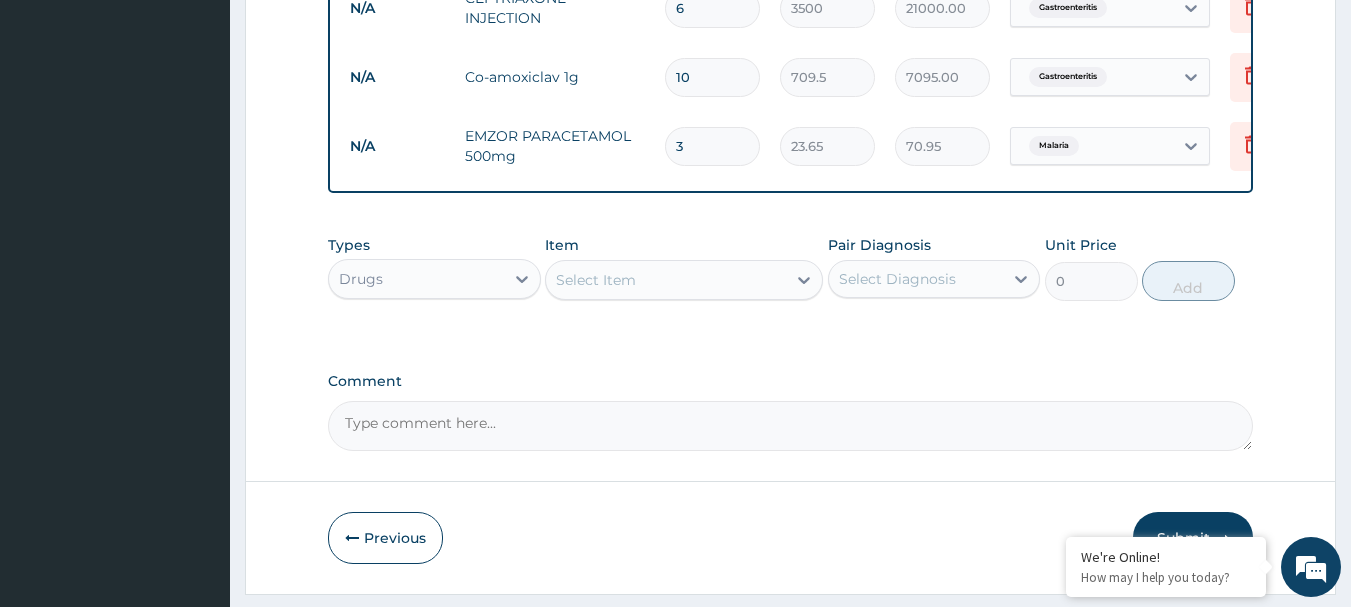 type on "30" 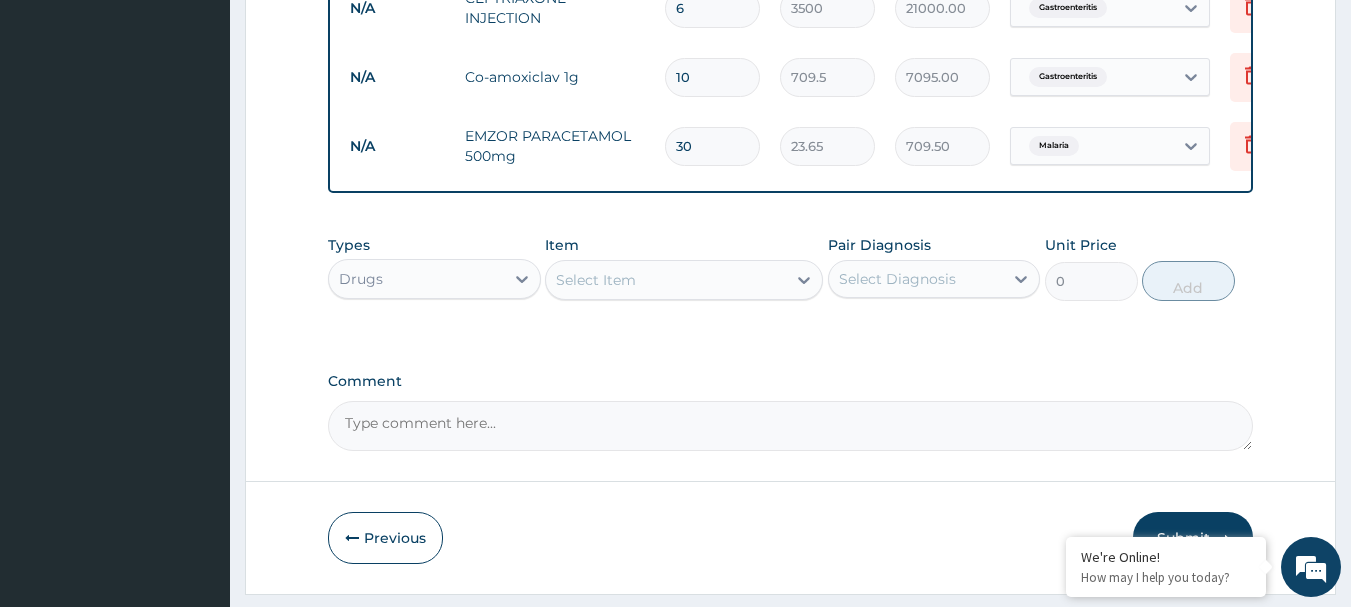 type on "30" 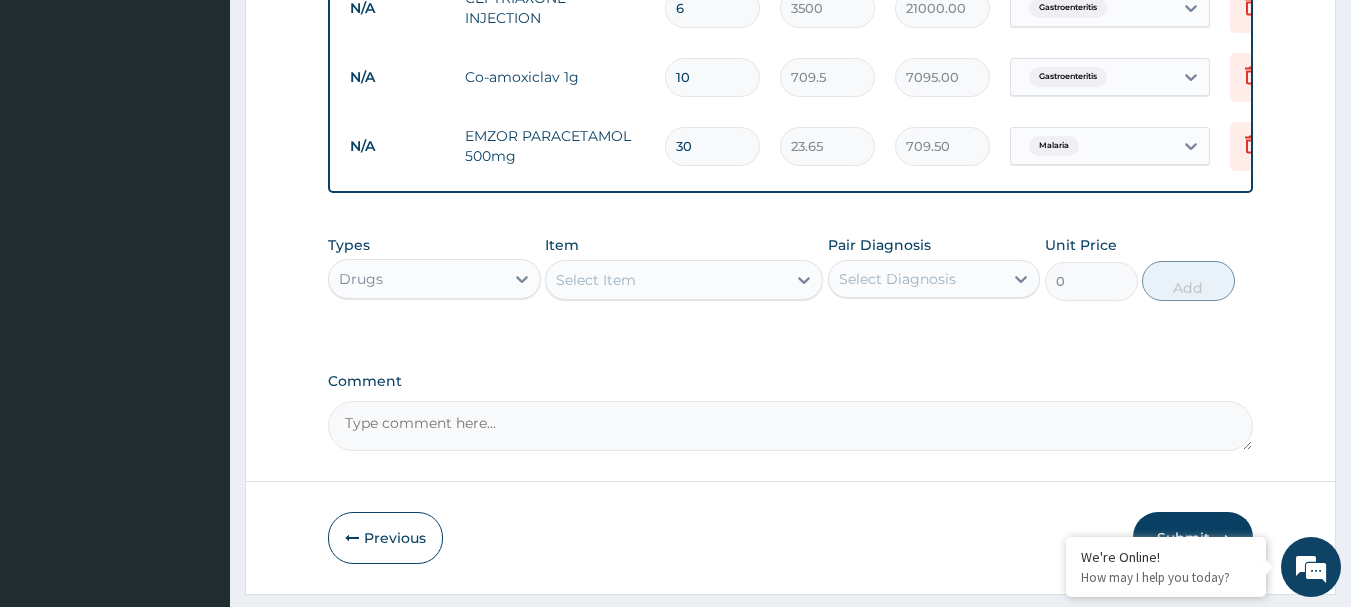 click on "Select Item" at bounding box center (666, 280) 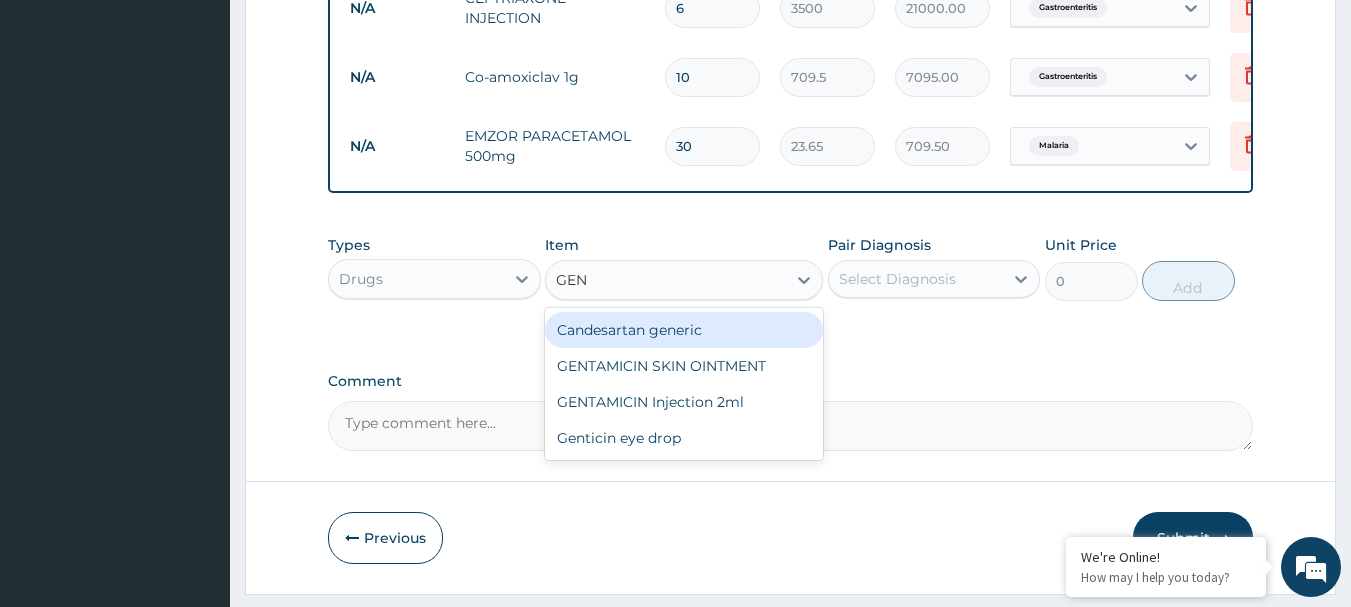 type on "GENT" 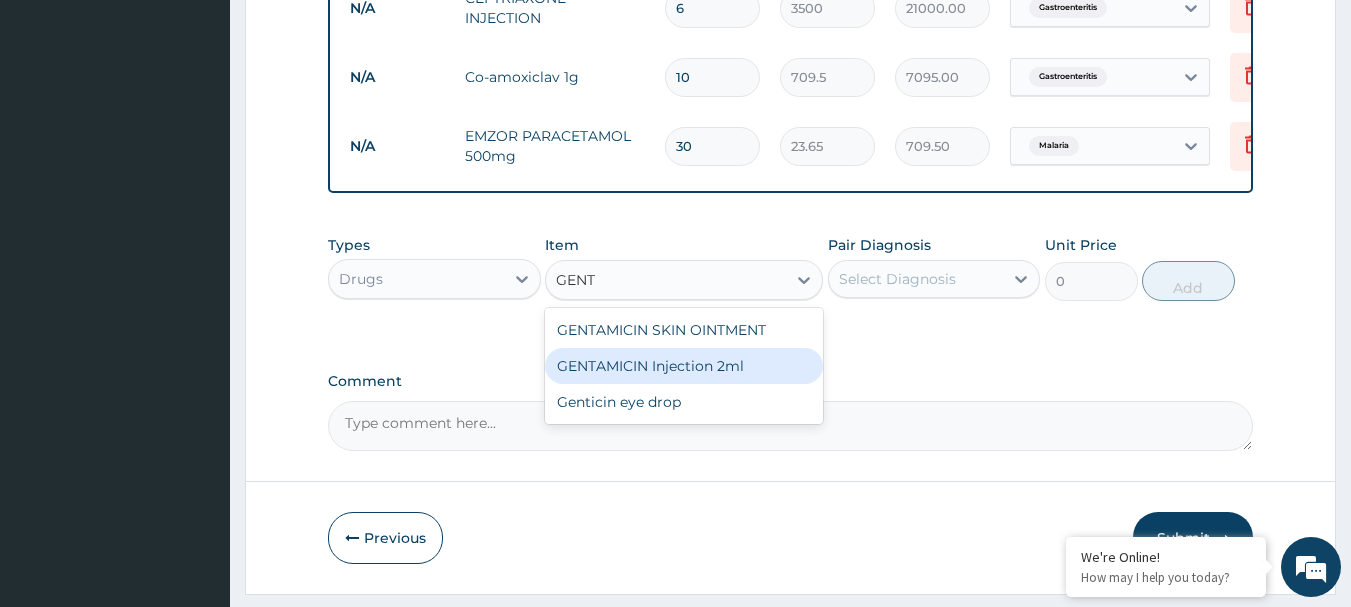 click on "GENTAMICIN Injection 2ml" at bounding box center [684, 366] 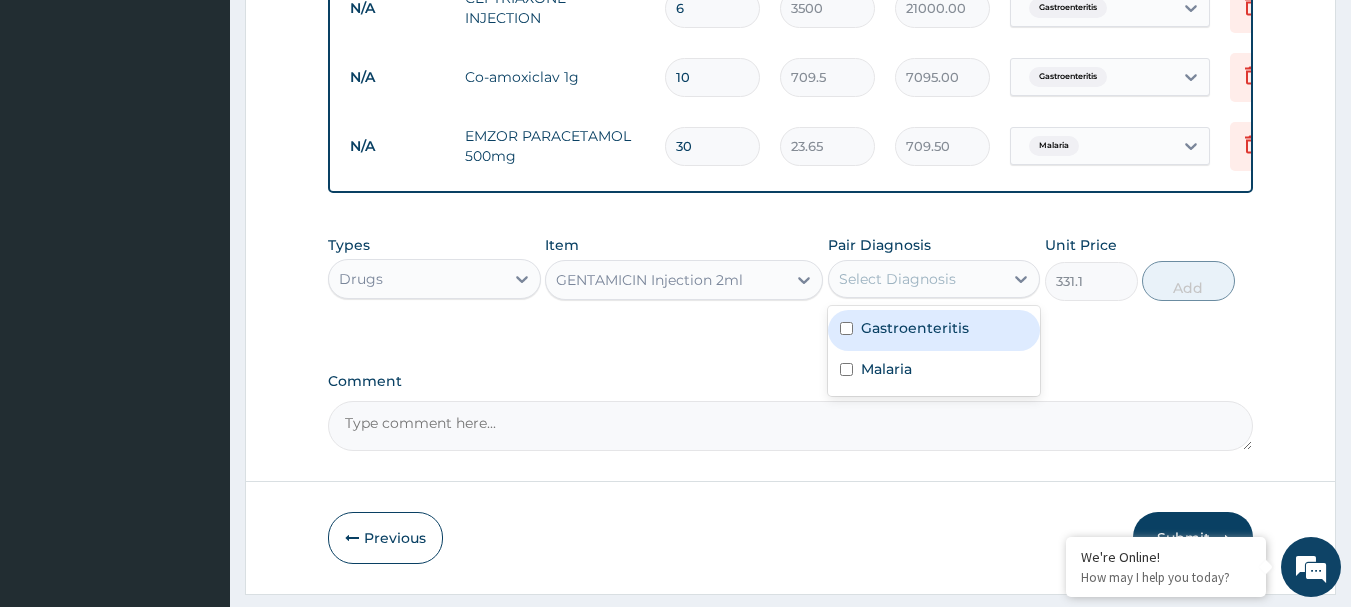 click on "Select Diagnosis" at bounding box center [897, 279] 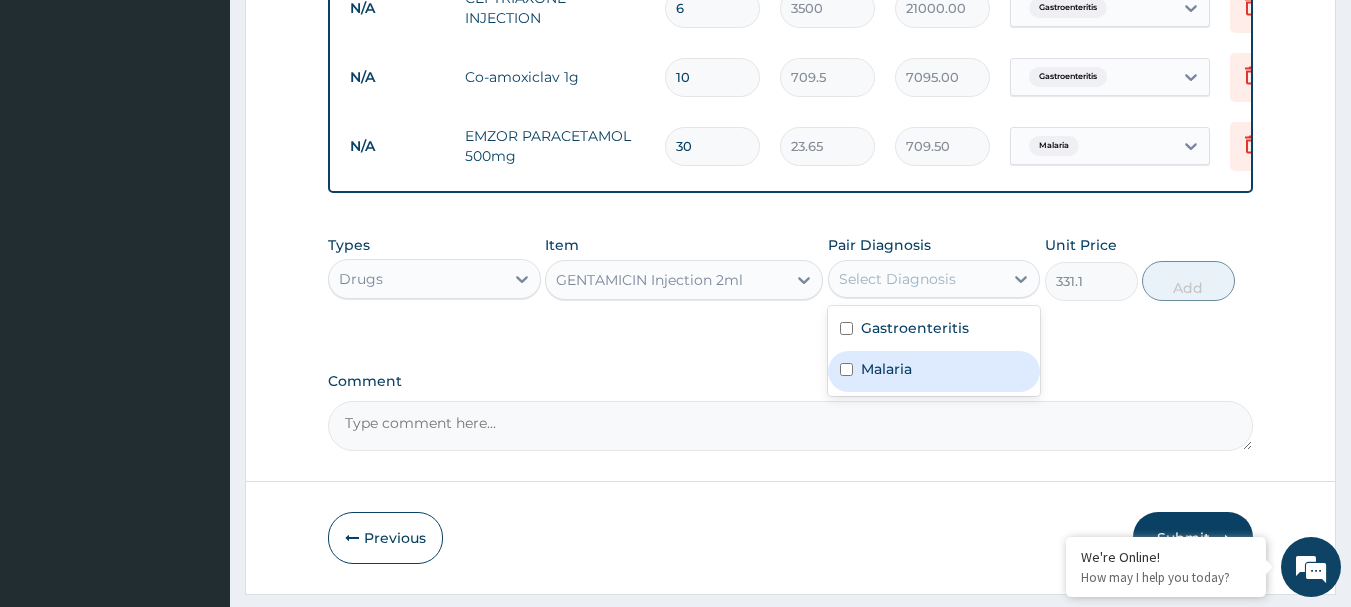 click on "Malaria" at bounding box center [886, 369] 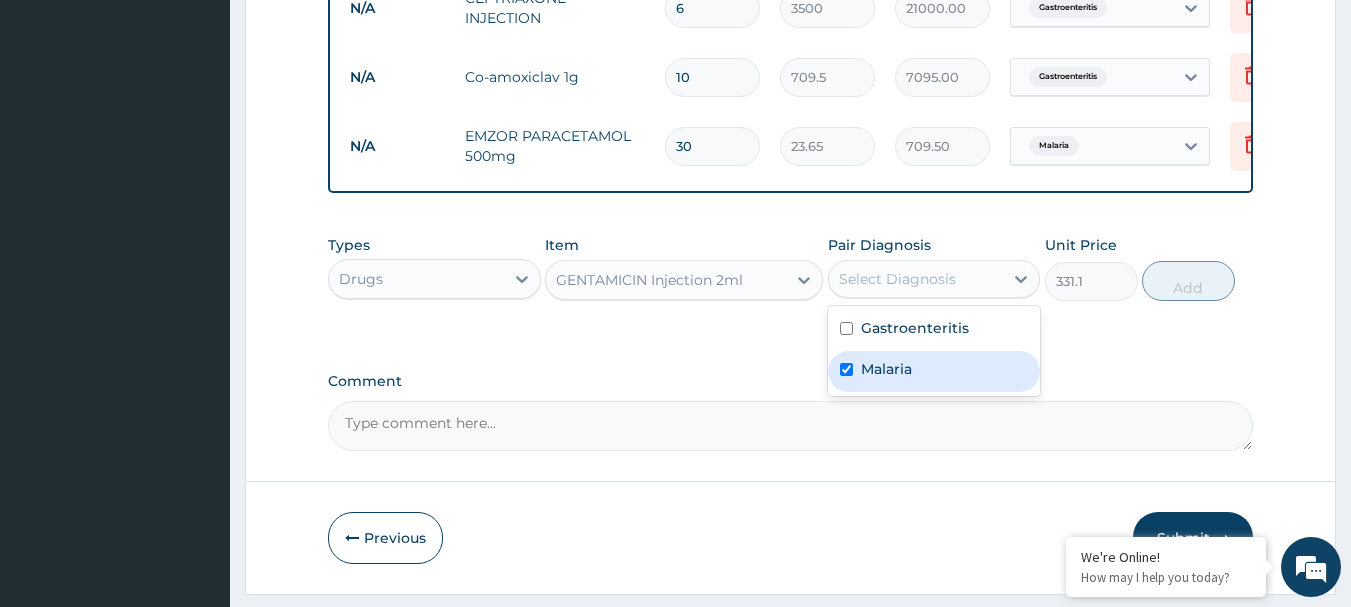 checkbox on "true" 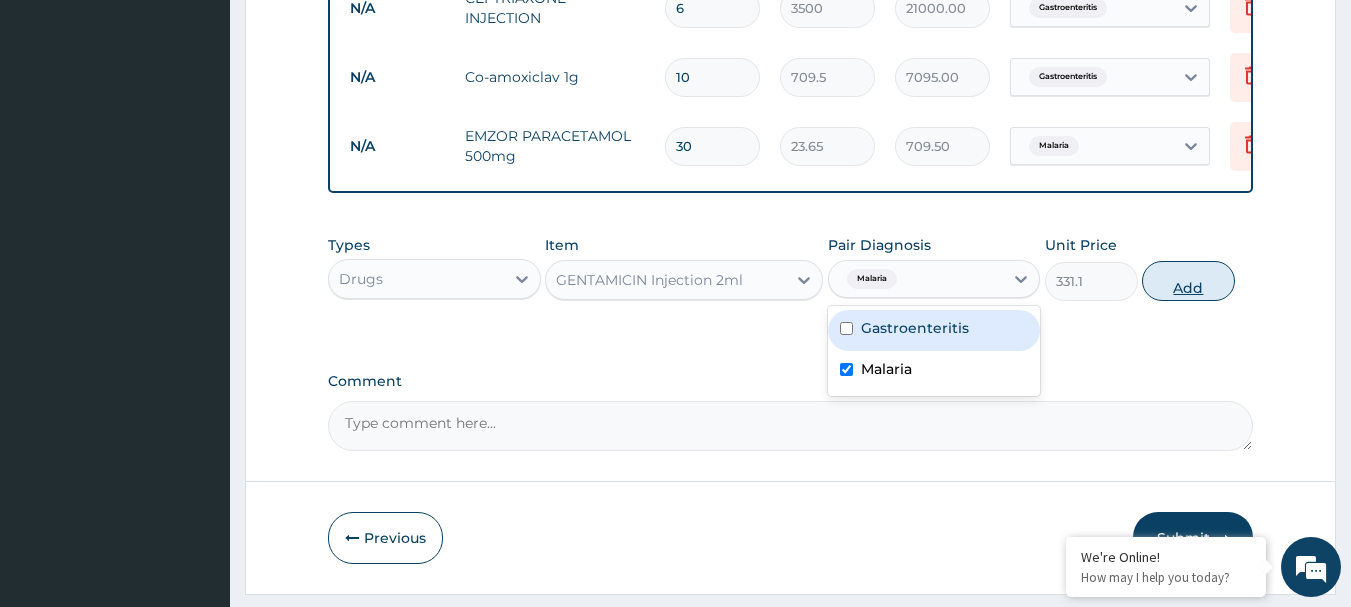 click on "Add" at bounding box center (1188, 281) 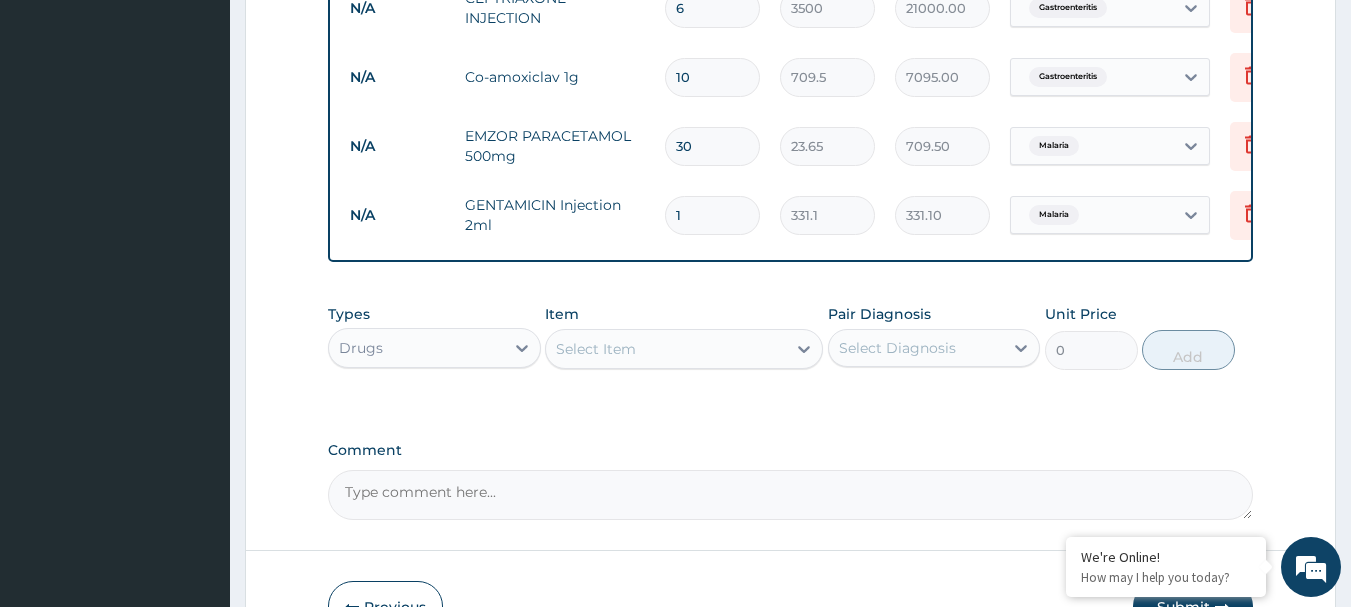 click on "1" at bounding box center [712, 215] 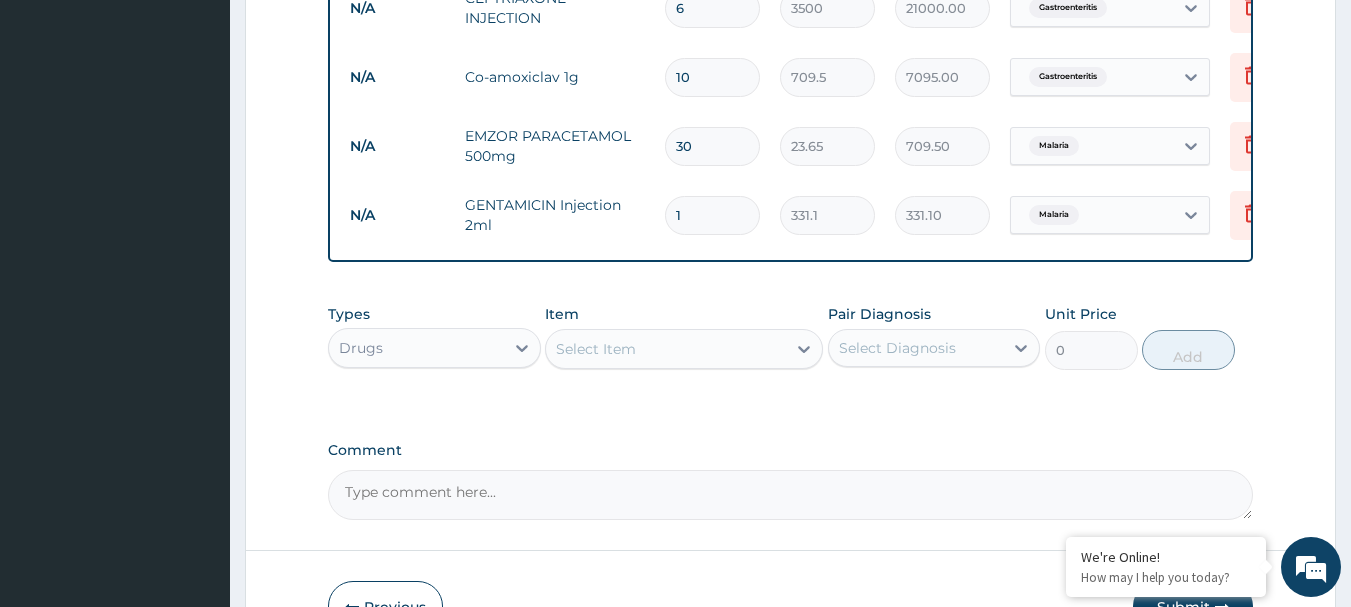 drag, startPoint x: 709, startPoint y: 219, endPoint x: 1064, endPoint y: 214, distance: 355.03522 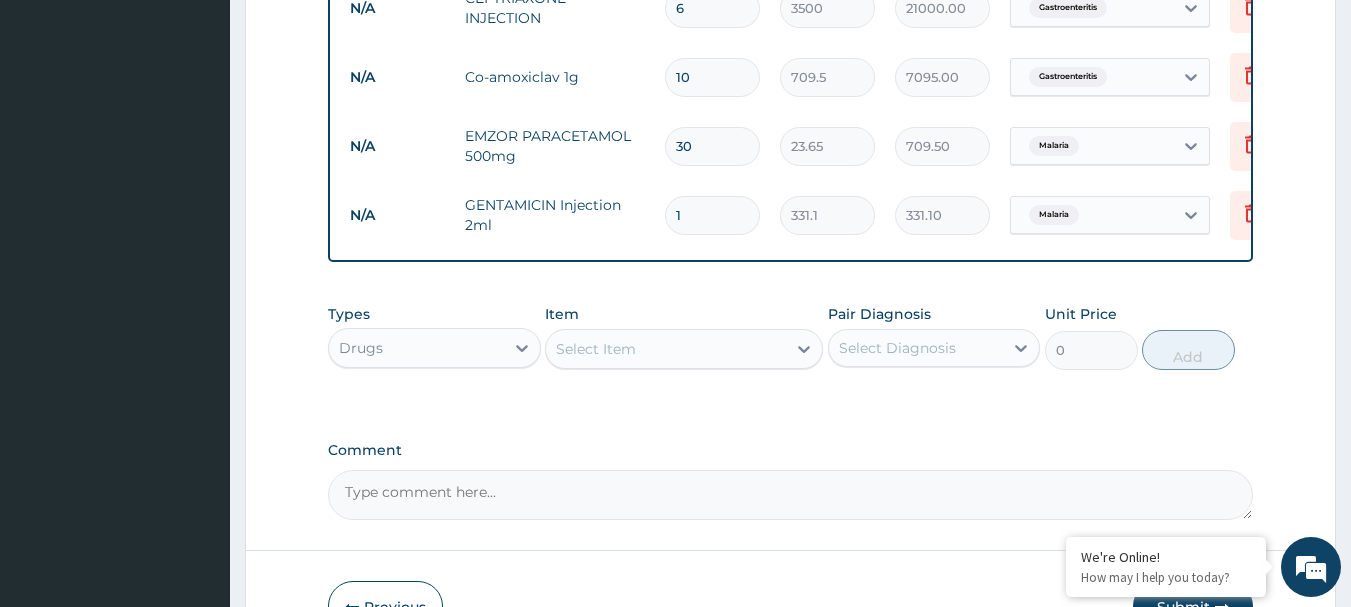 click on "N/A GENTAMICIN Injection 2ml 1 331.1 331.10 Malaria Delete" at bounding box center [830, 215] 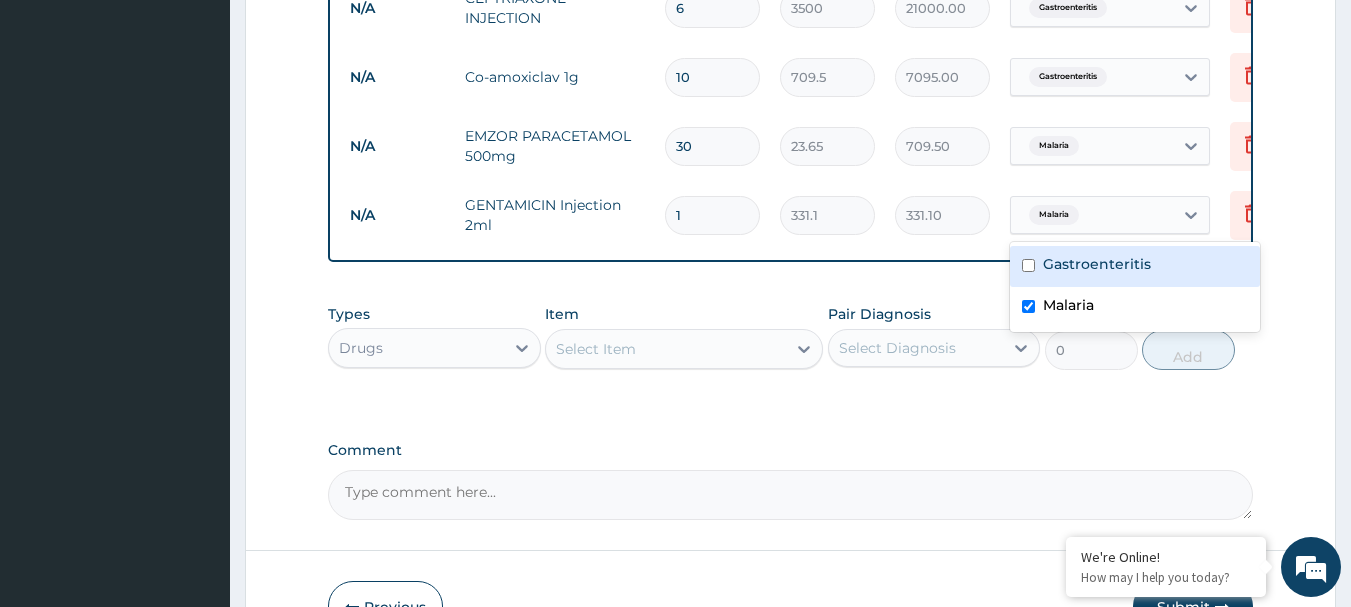 click on "Malaria" at bounding box center (1054, 215) 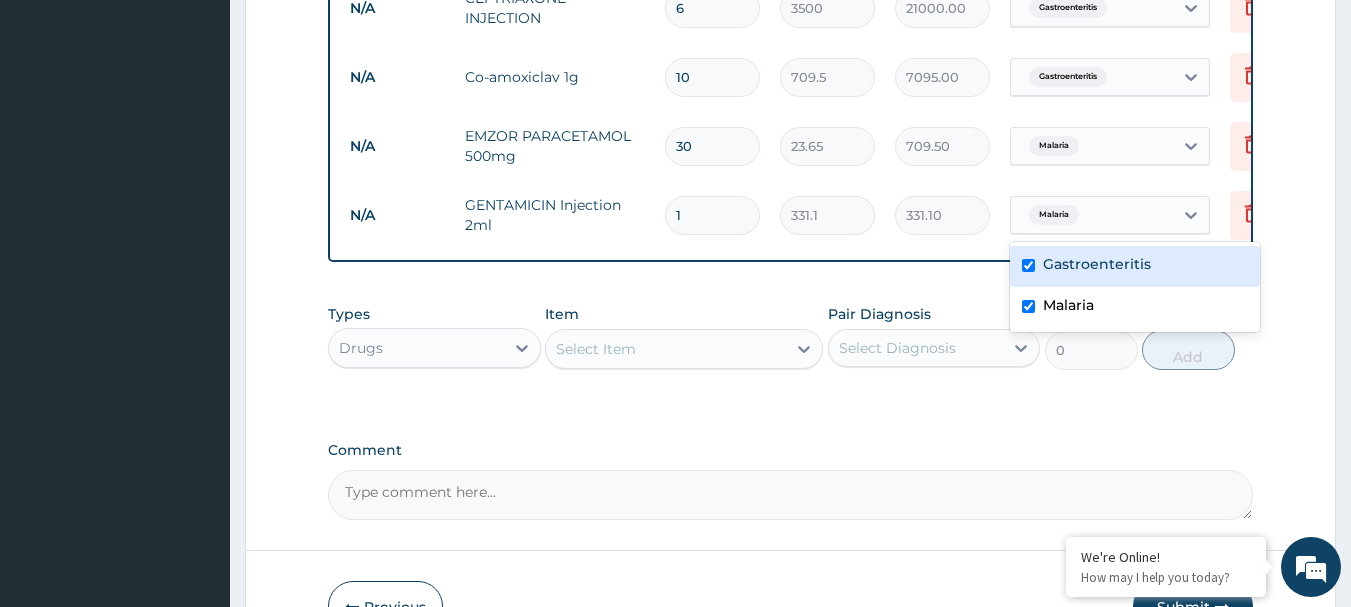 checkbox on "true" 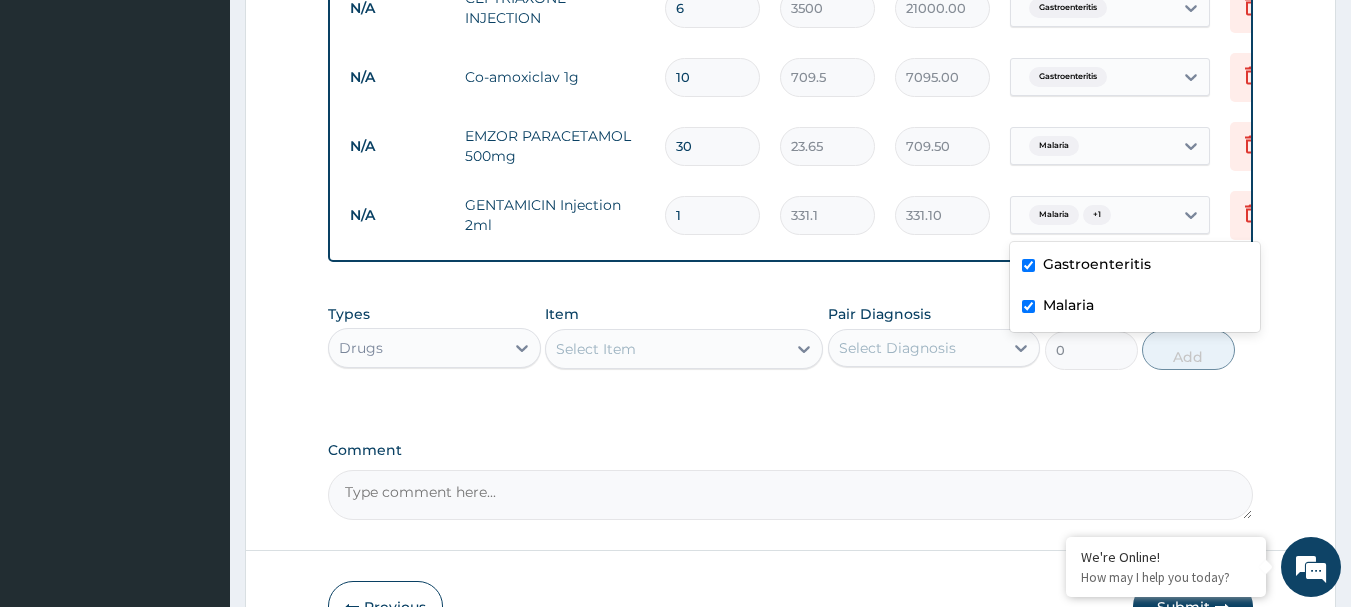 click on "Malaria" at bounding box center (1068, 305) 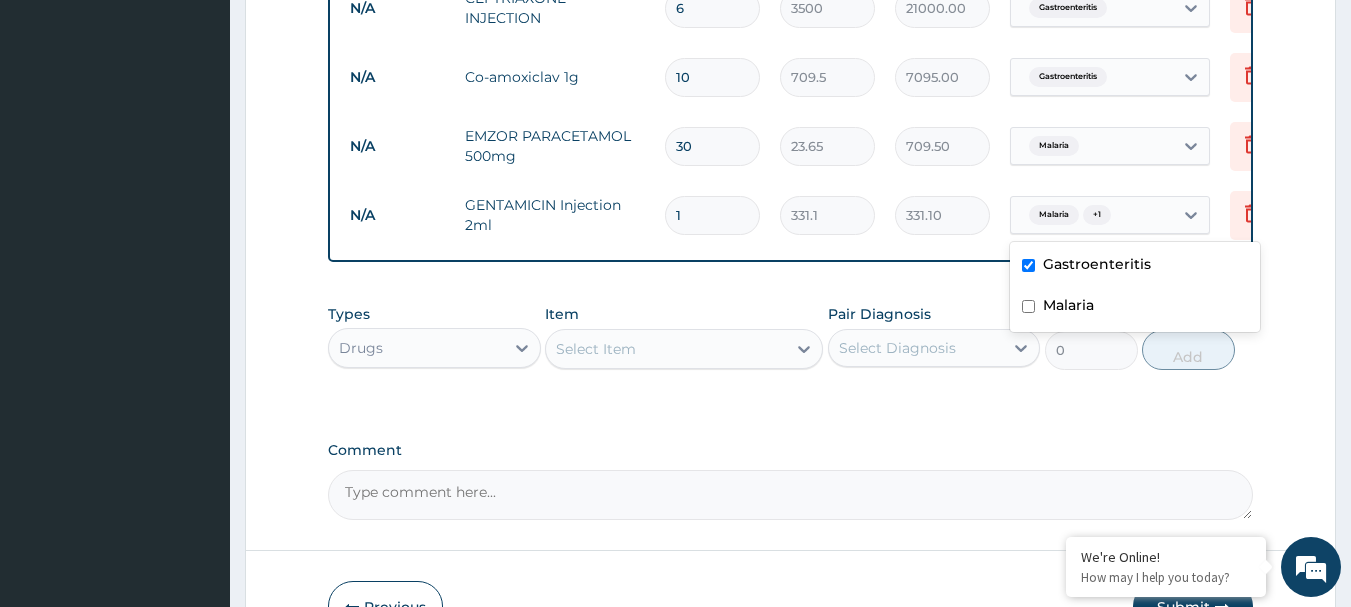 checkbox on "false" 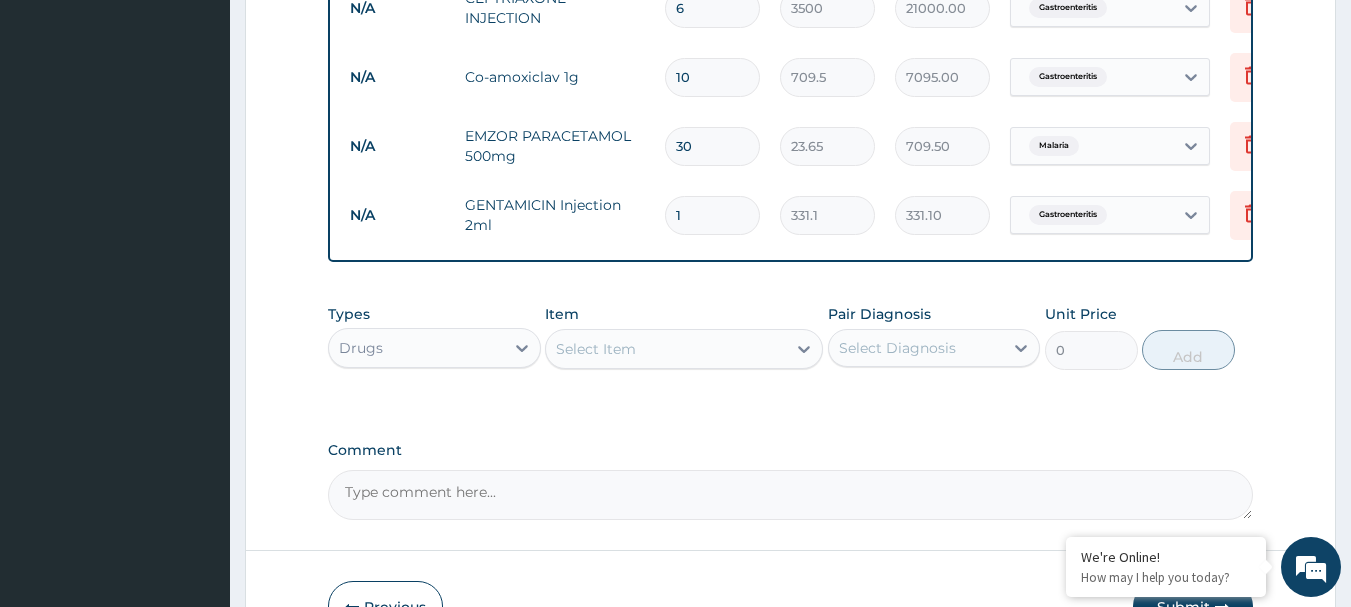 click on "1" at bounding box center [712, 215] 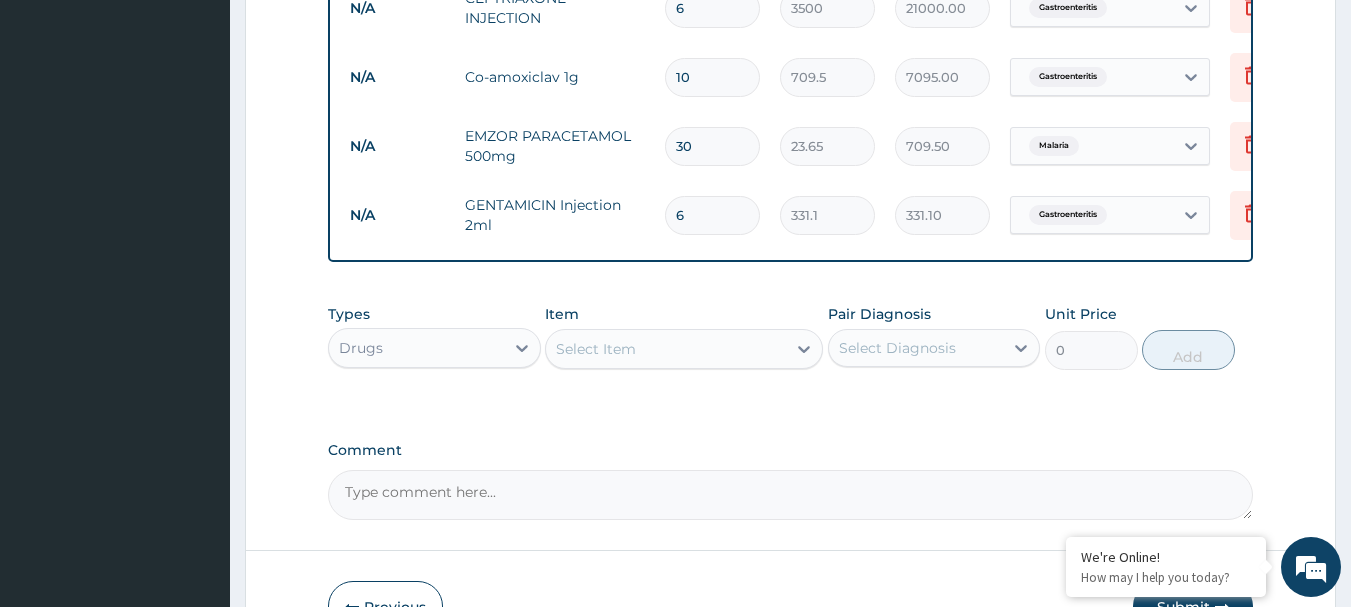 type on "1986.60" 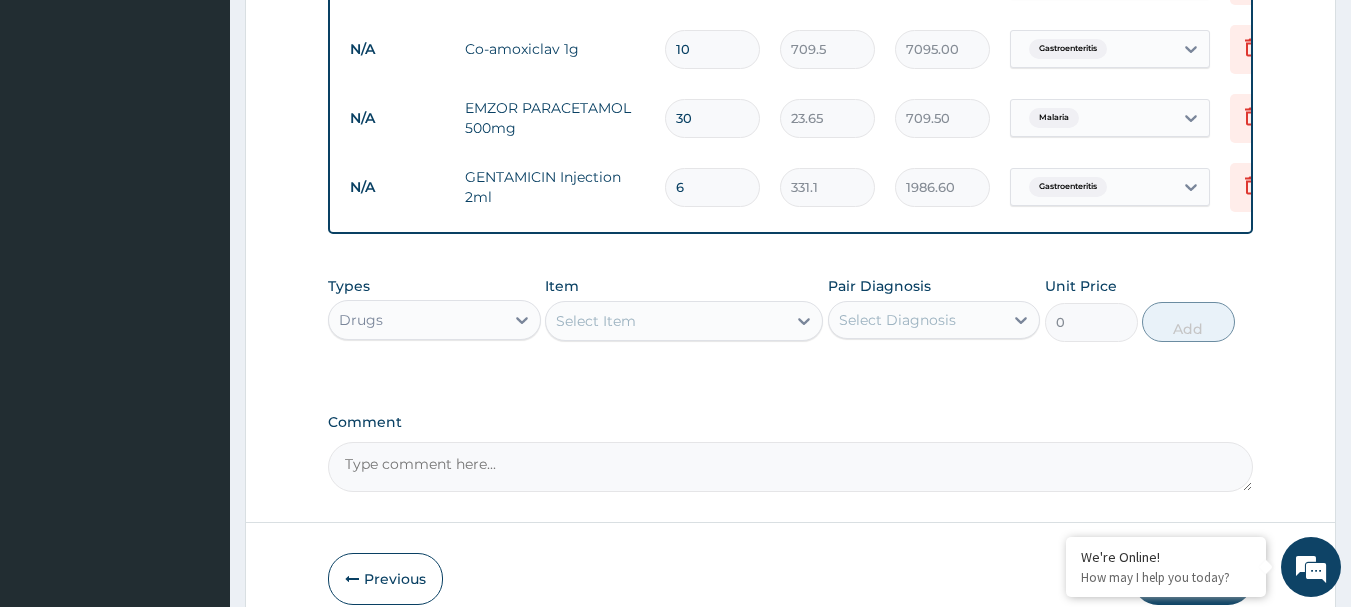 scroll, scrollTop: 1765, scrollLeft: 0, axis: vertical 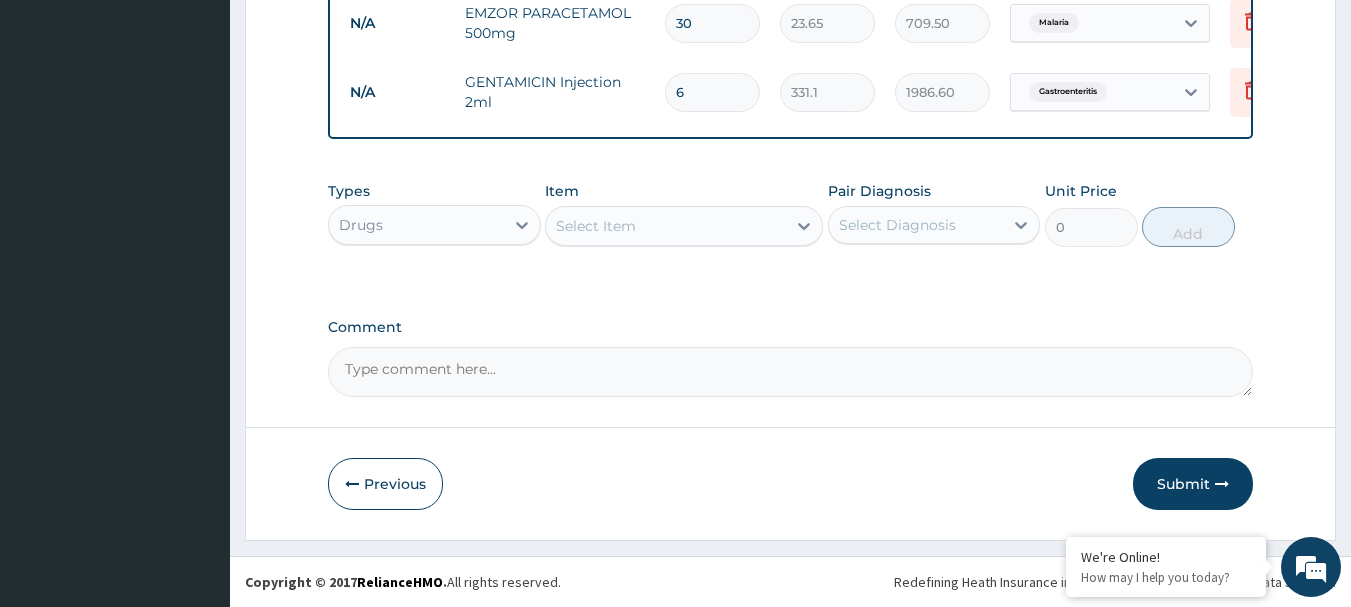 type on "6" 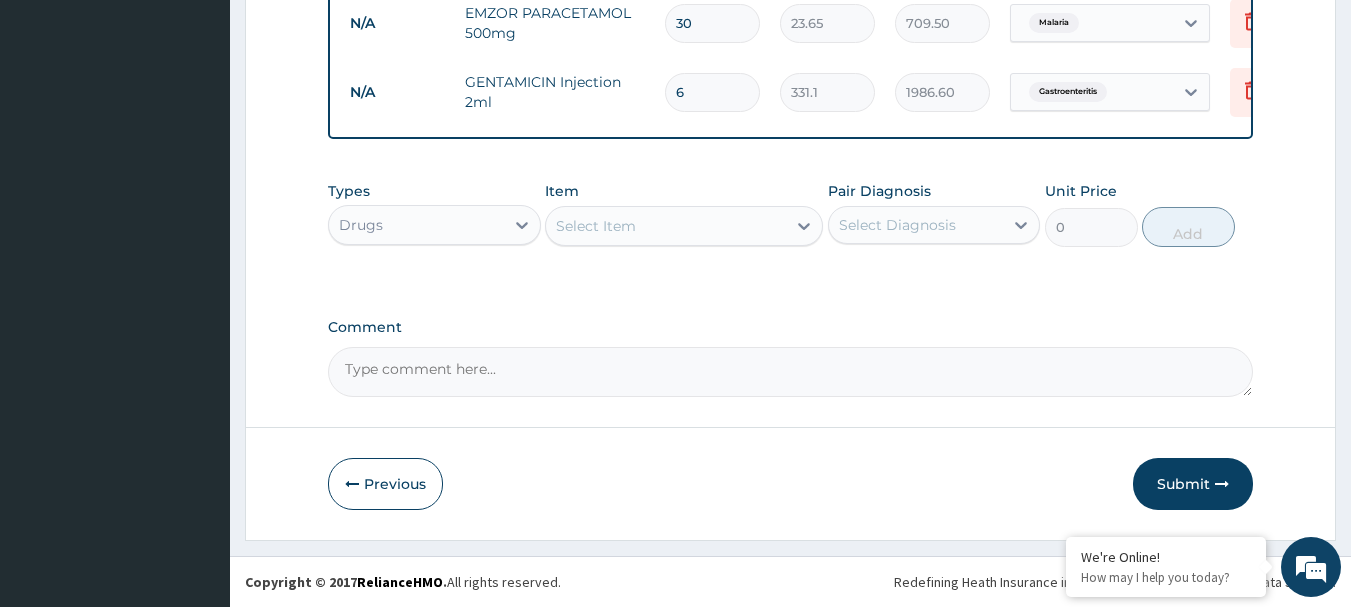 click on "Select Item" at bounding box center (666, 226) 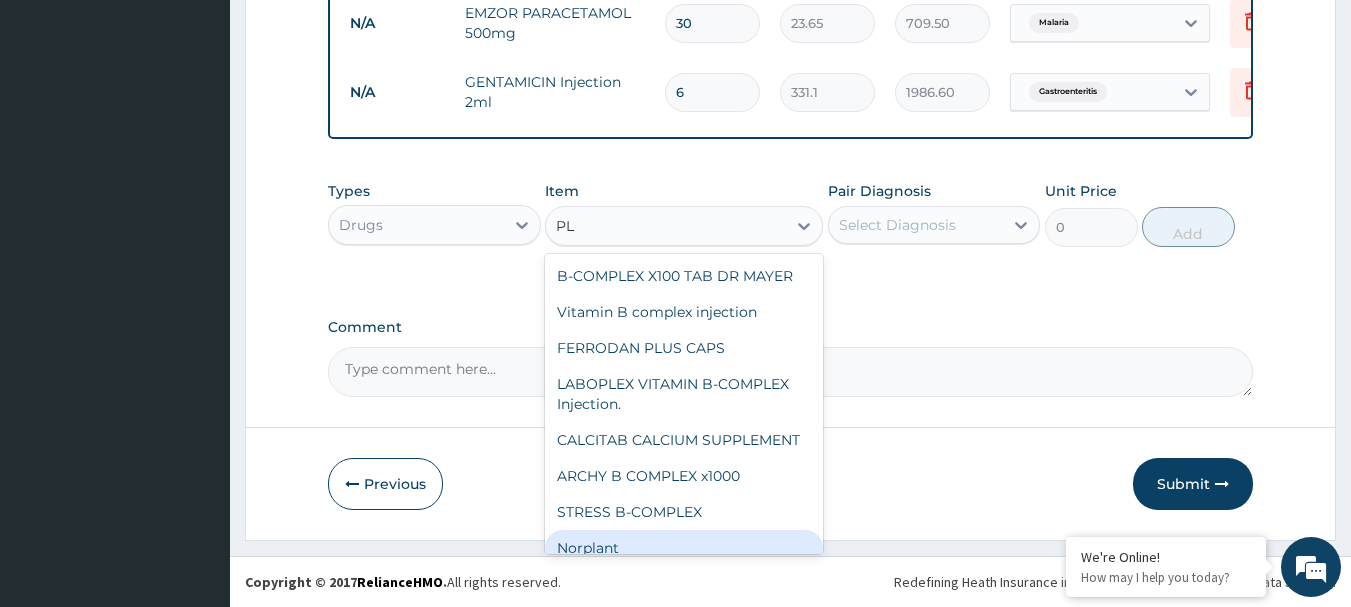type on "P" 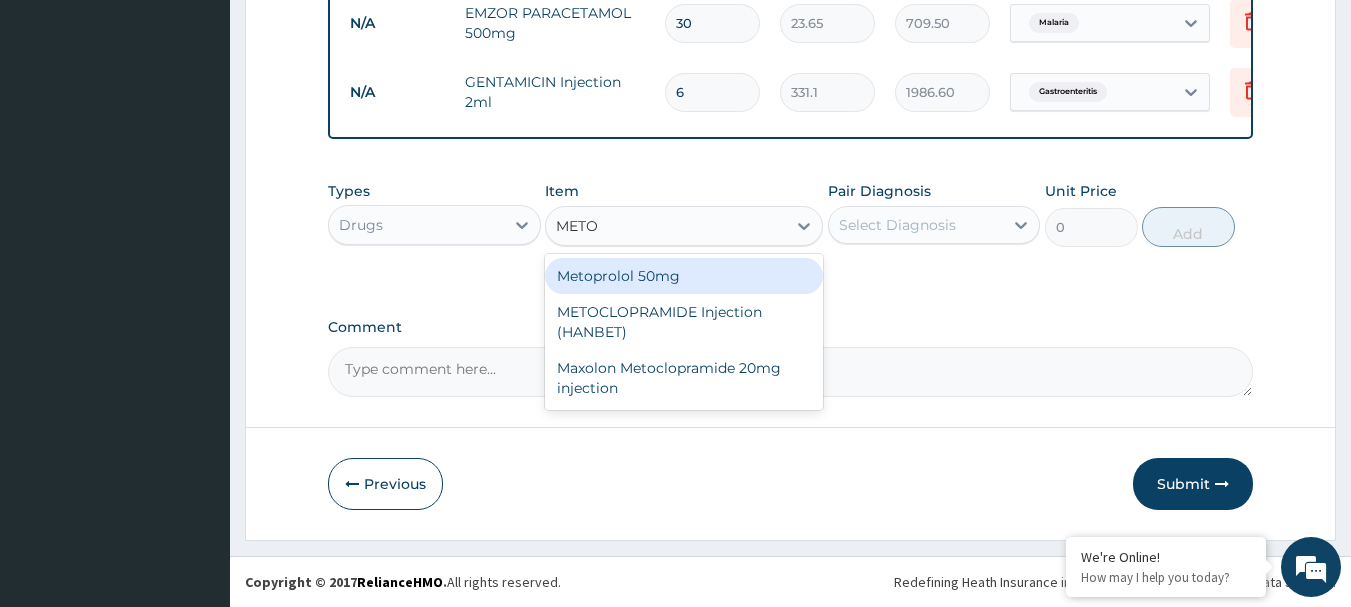 type on "METOC" 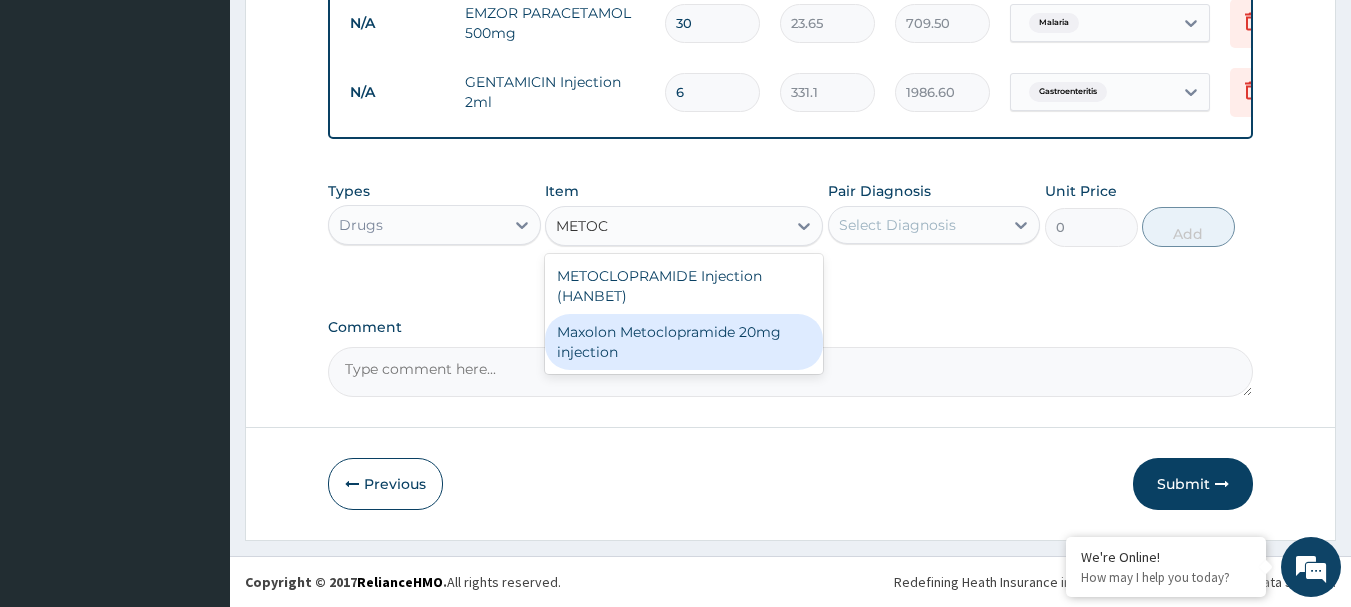 click on "Maxolon Metoclopramide 20mg injection" at bounding box center [684, 342] 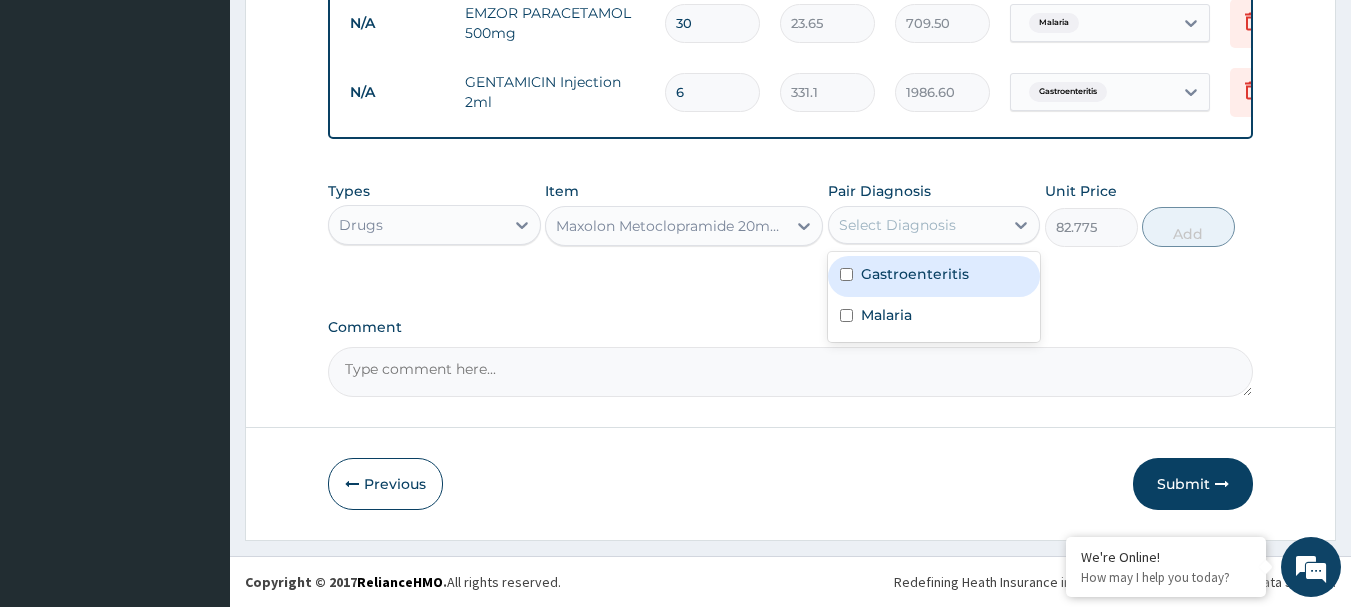 click on "Select Diagnosis" at bounding box center [897, 225] 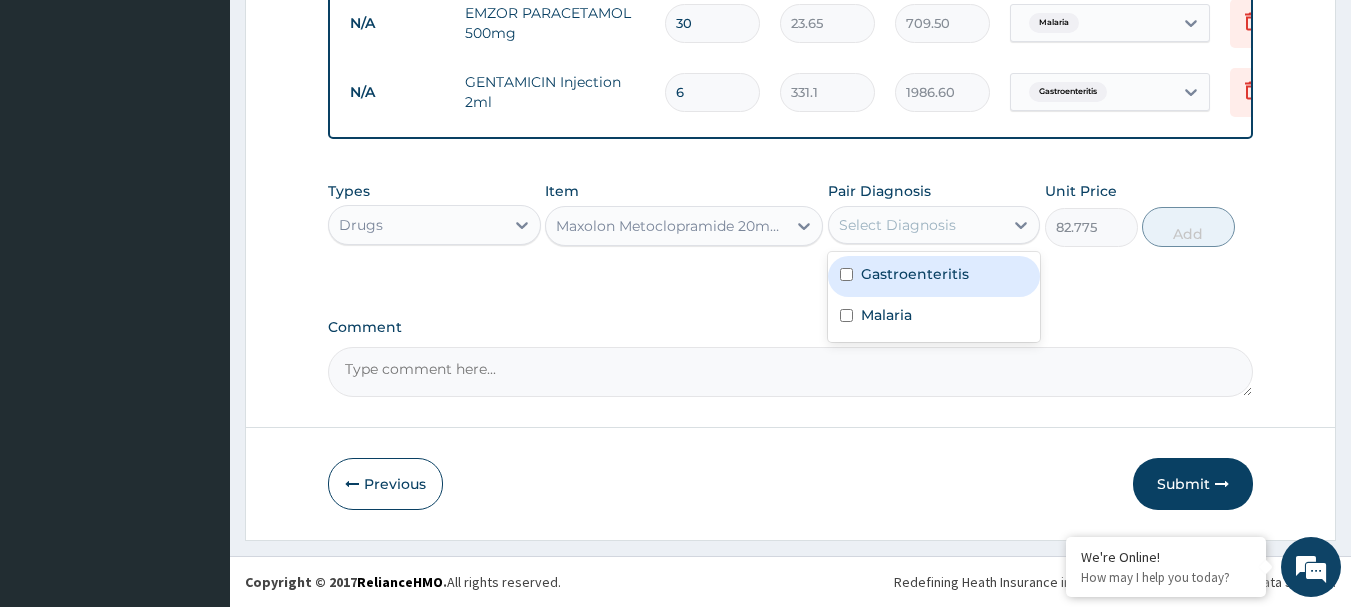 click on "Gastroenteritis" at bounding box center [915, 274] 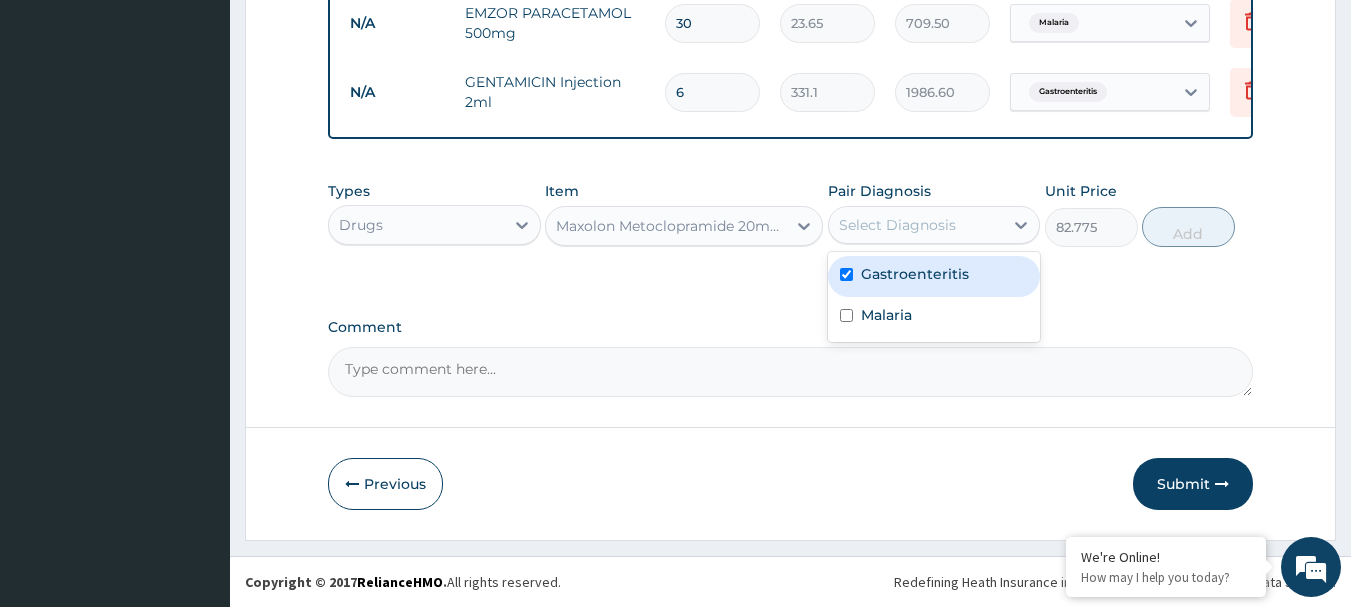 checkbox on "true" 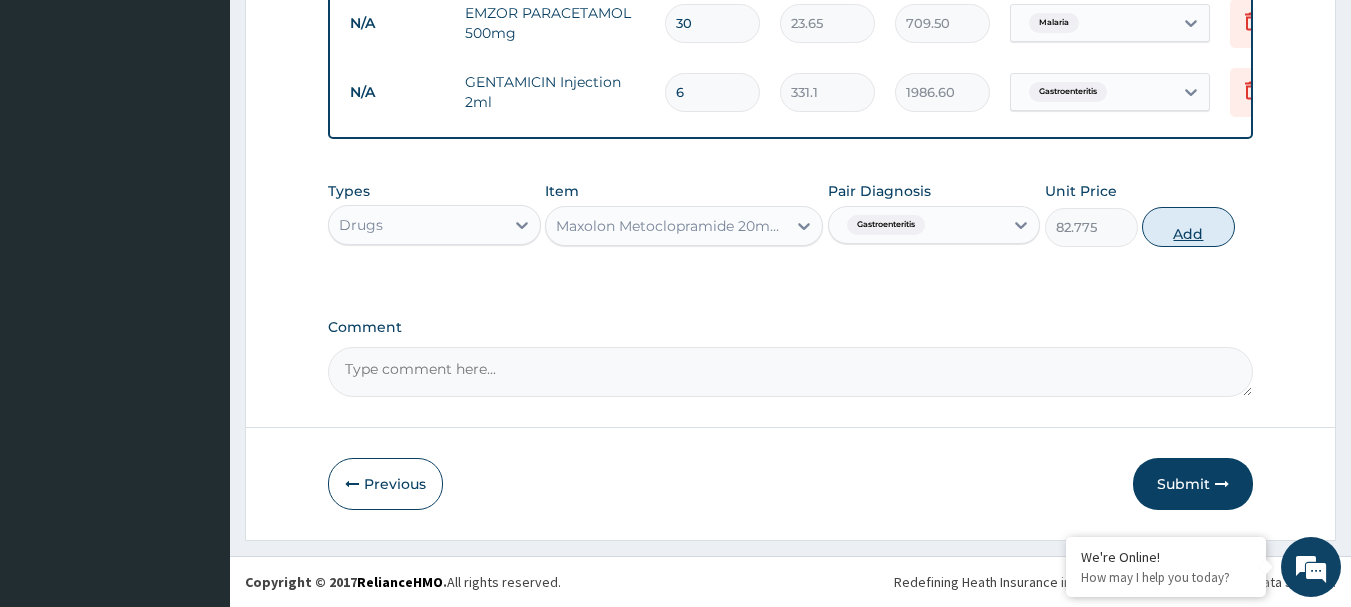 click on "Add" at bounding box center (1188, 227) 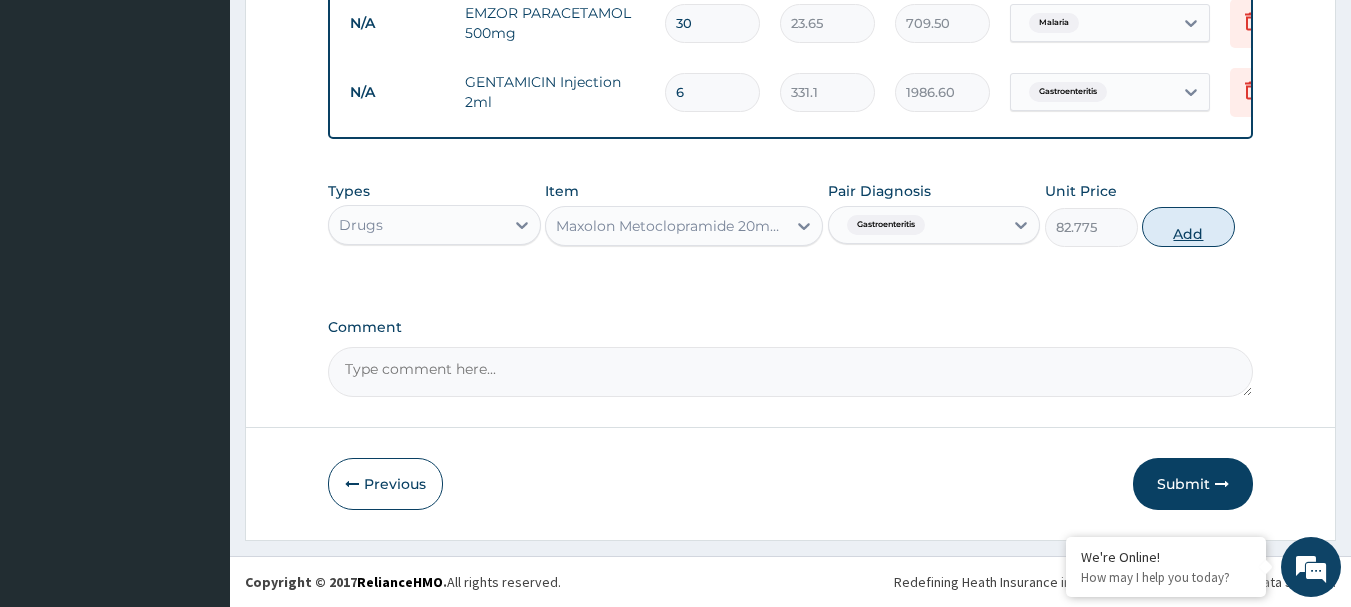 type on "0" 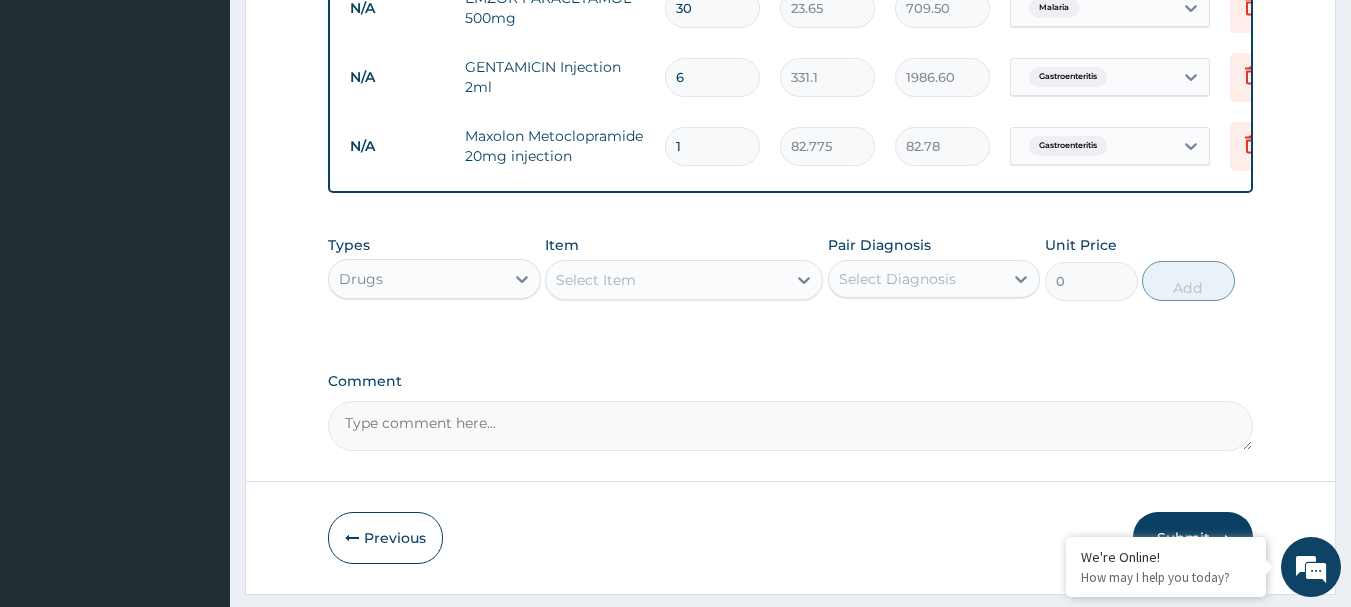 click on "1" at bounding box center [712, 146] 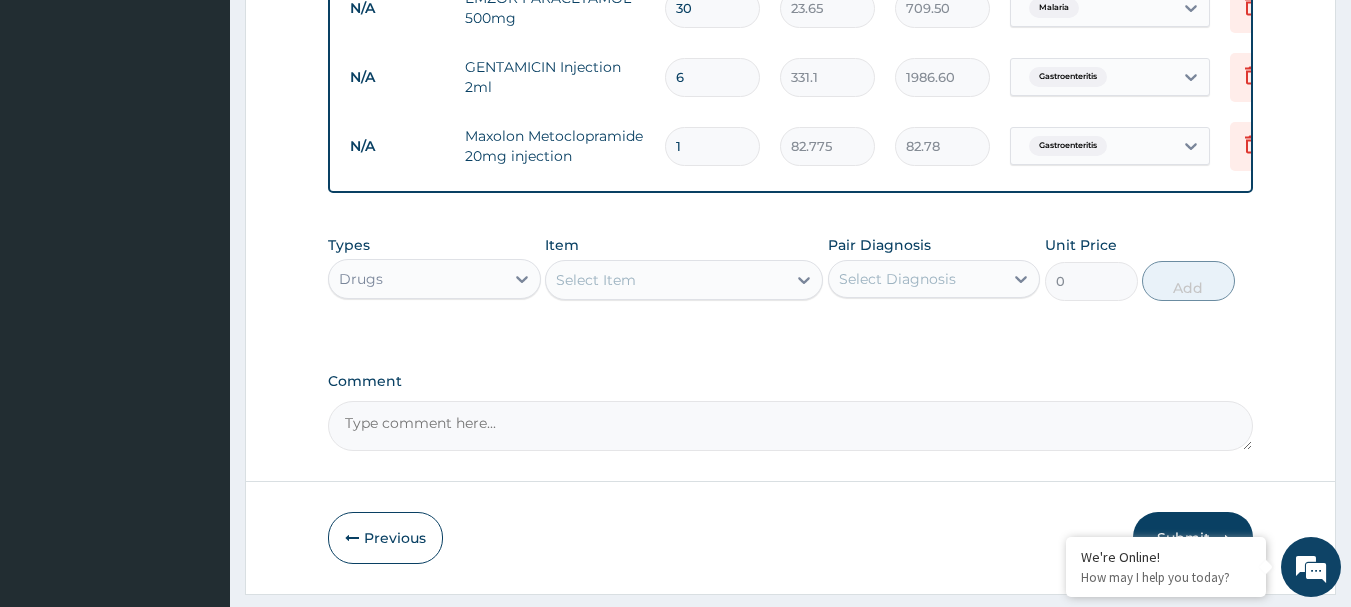 click on "1" at bounding box center (712, 146) 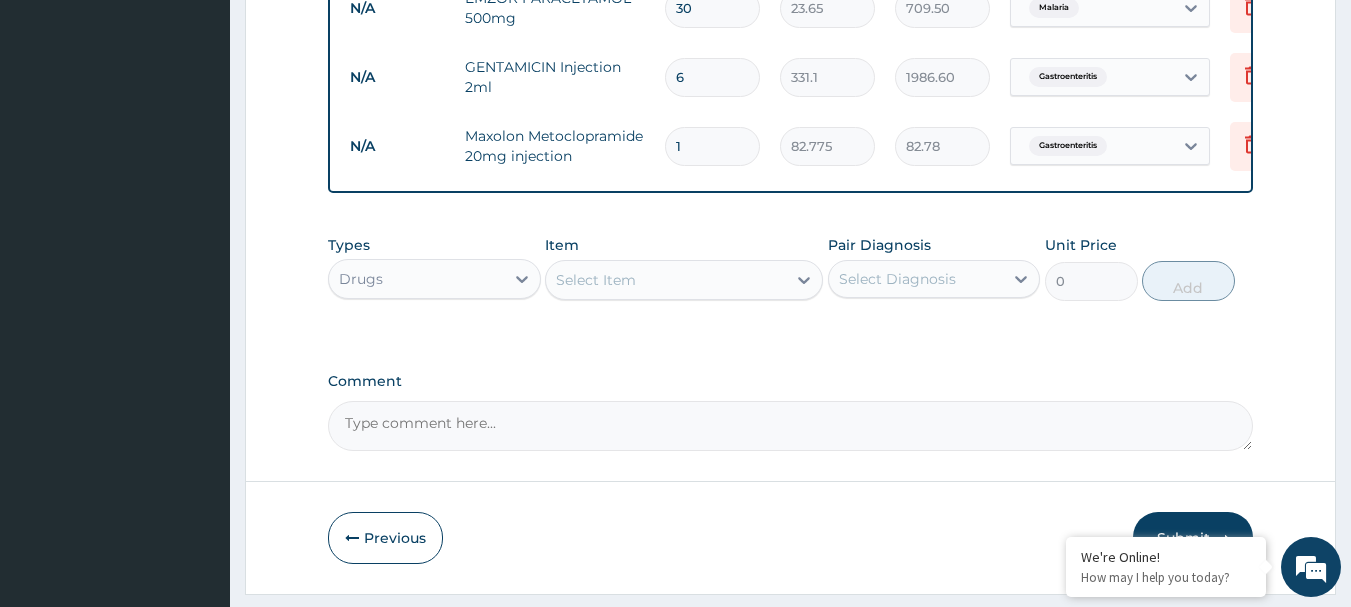 type on "2" 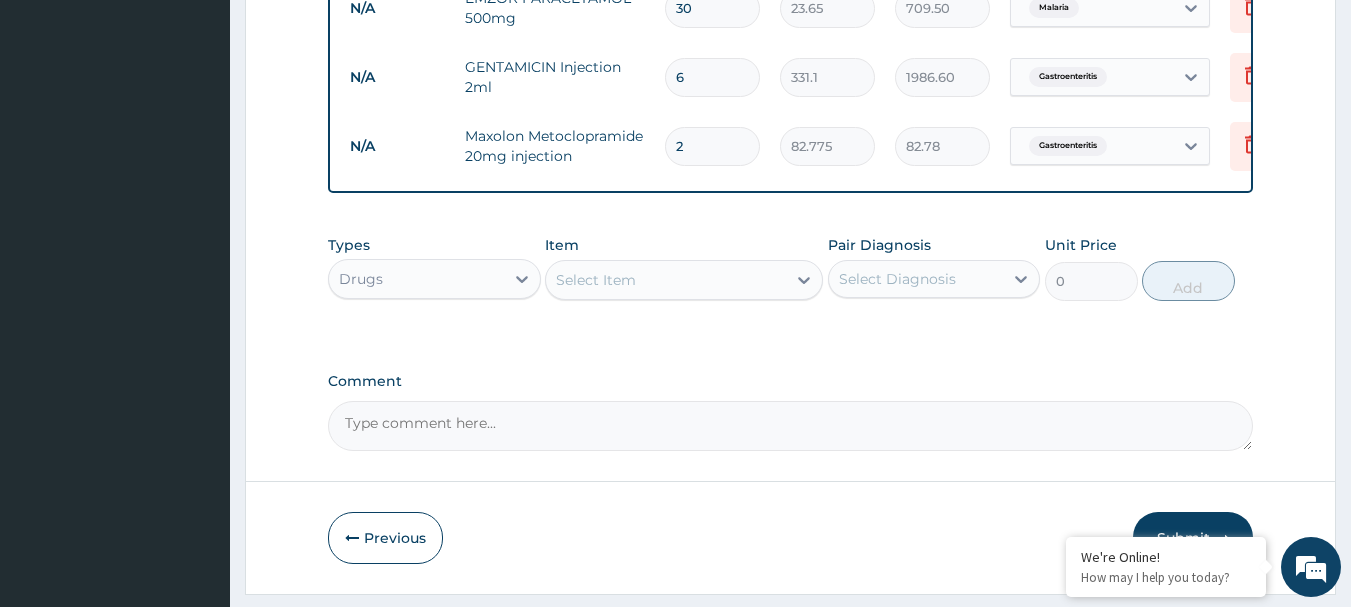 type on "165.55" 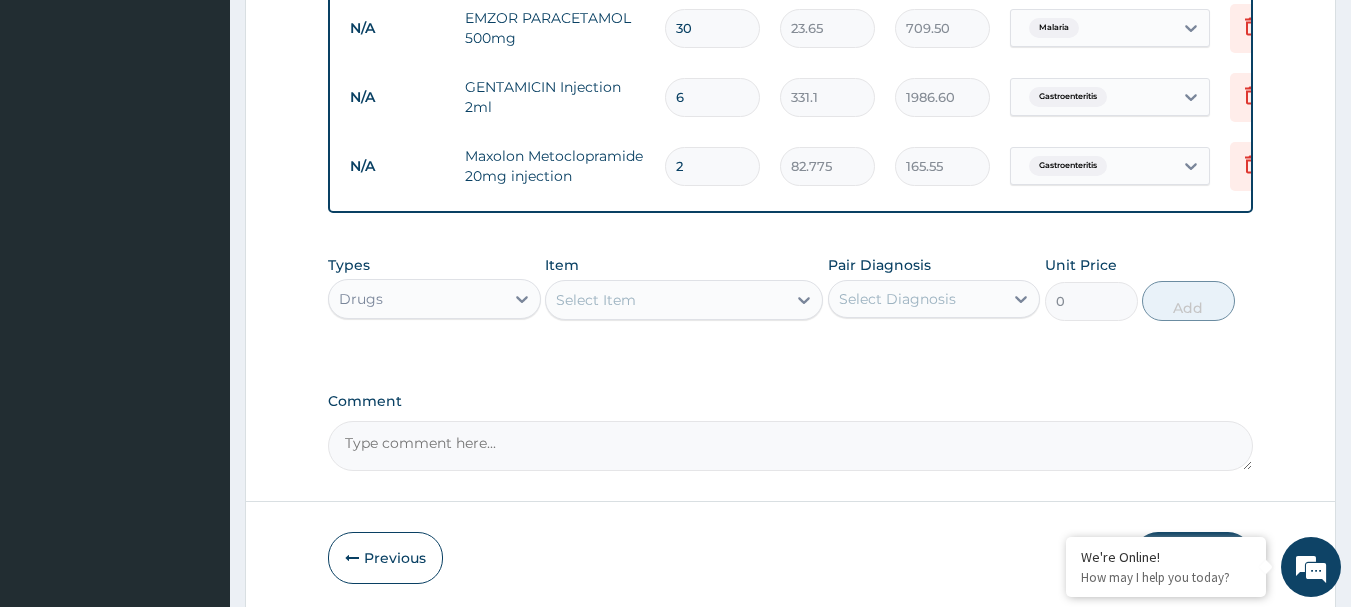 scroll, scrollTop: 1769, scrollLeft: 0, axis: vertical 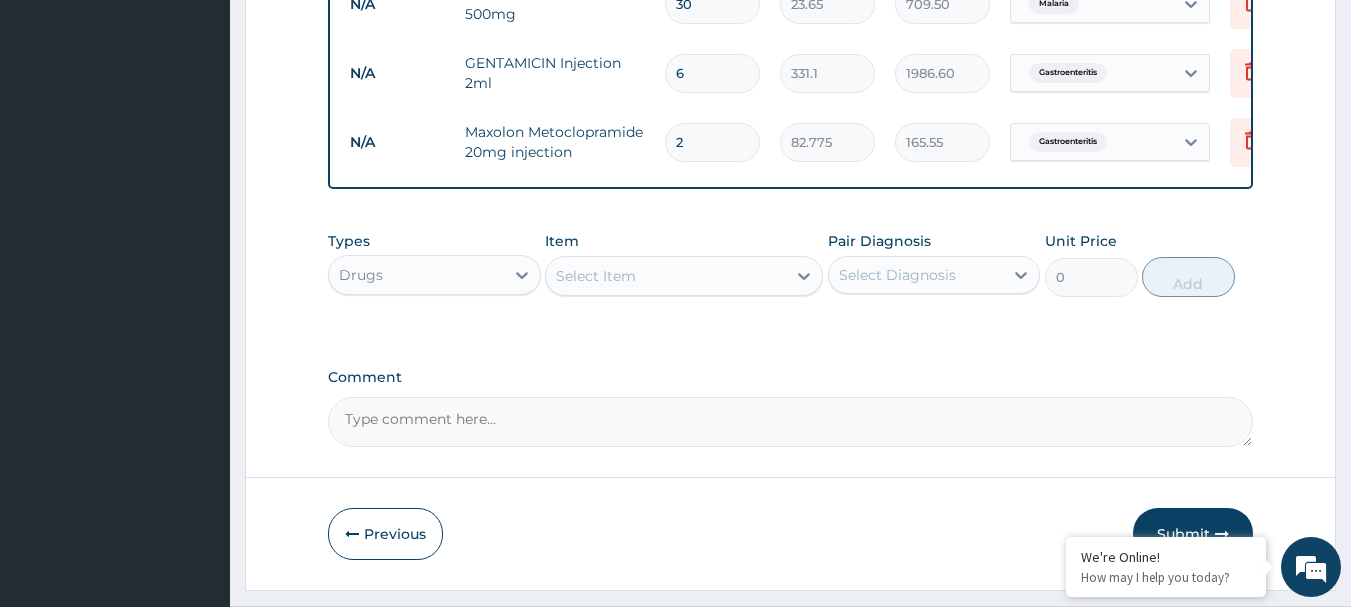 type on "2" 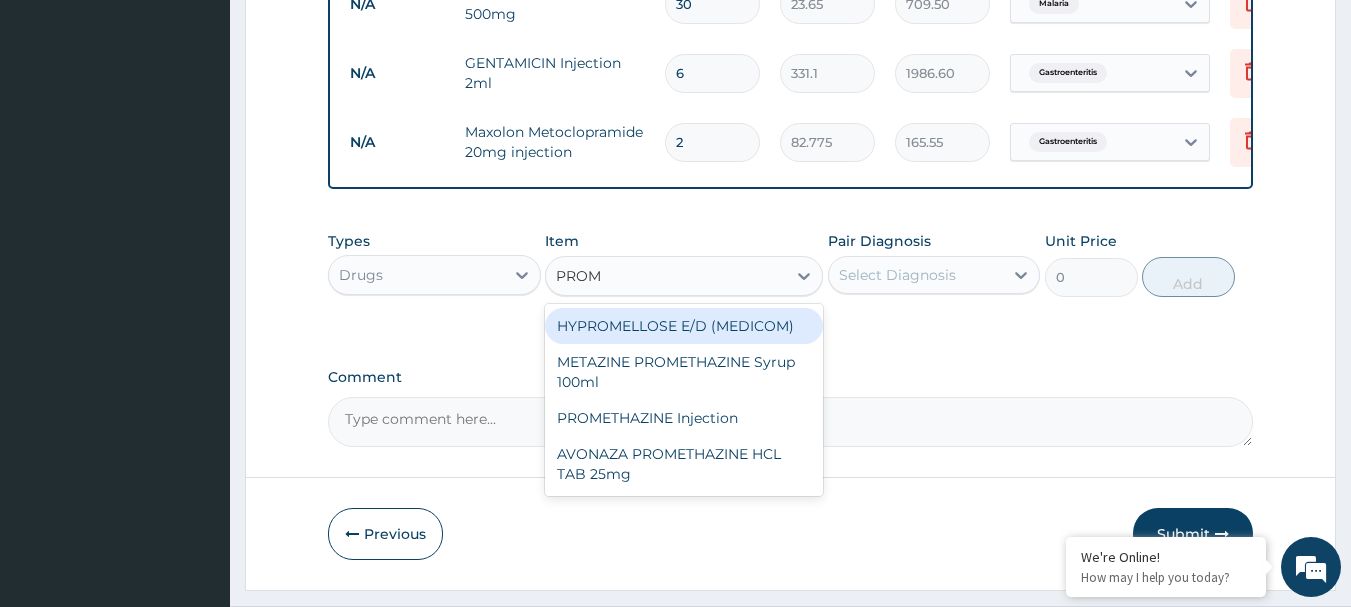 type on "PROME" 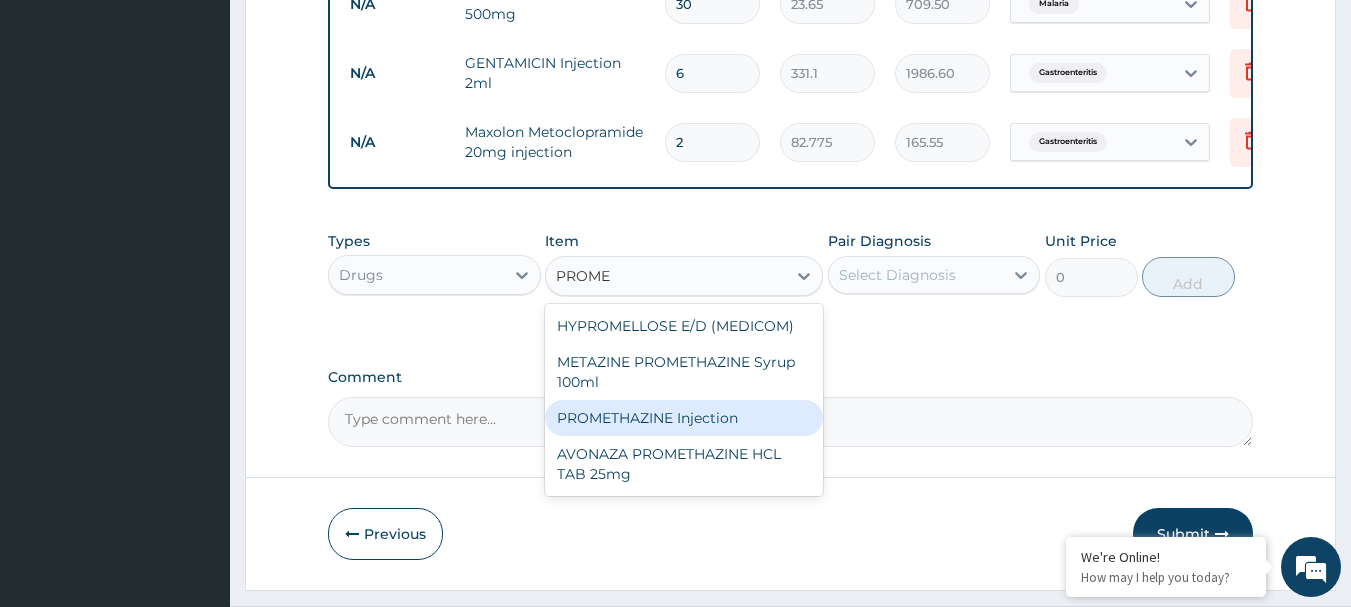 click on "PROMETHAZINE Injection" at bounding box center [684, 418] 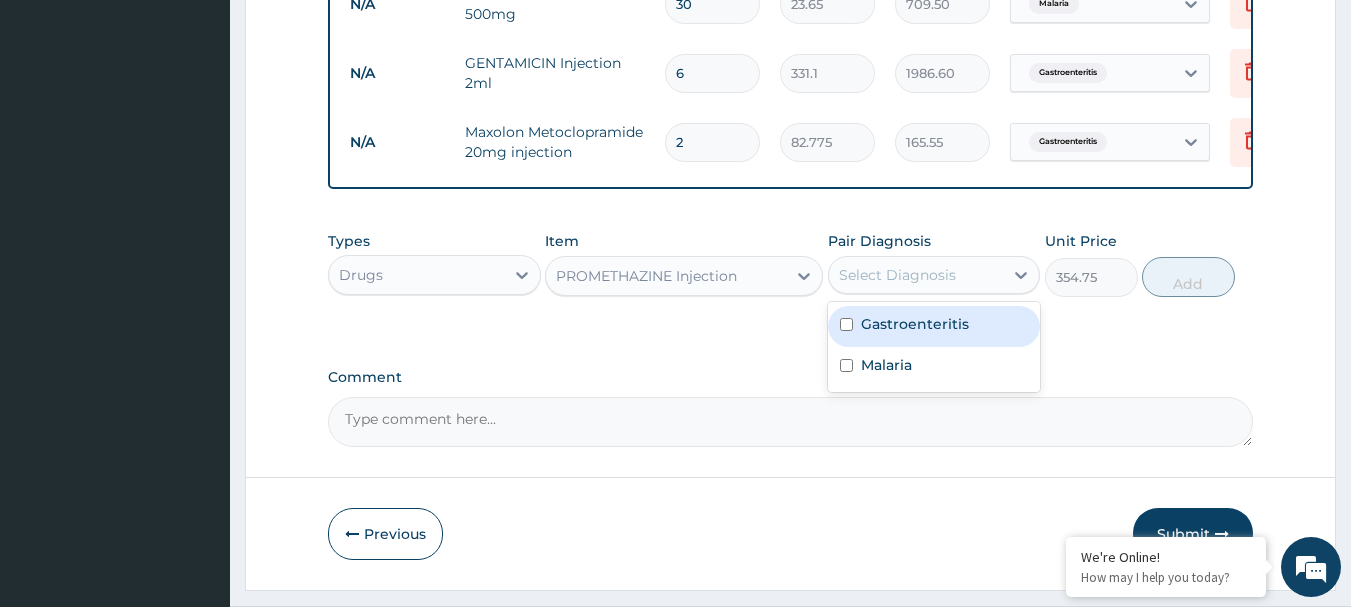 click on "Select Diagnosis" at bounding box center [934, 275] 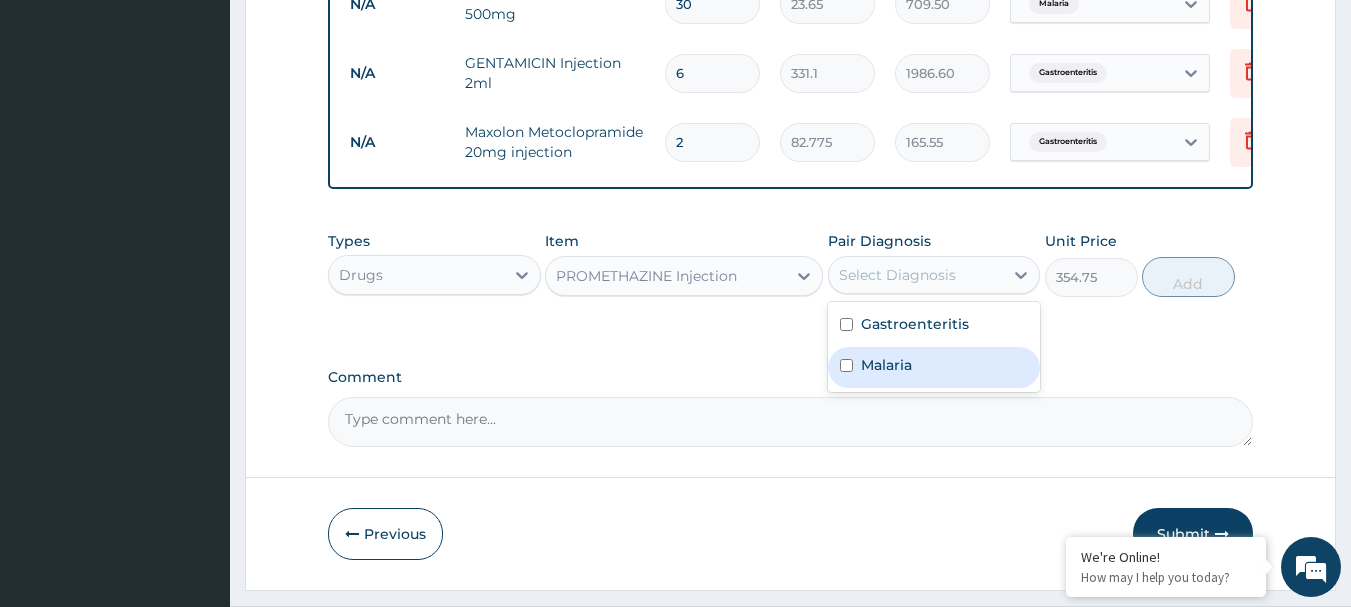 click on "Malaria" at bounding box center [934, 367] 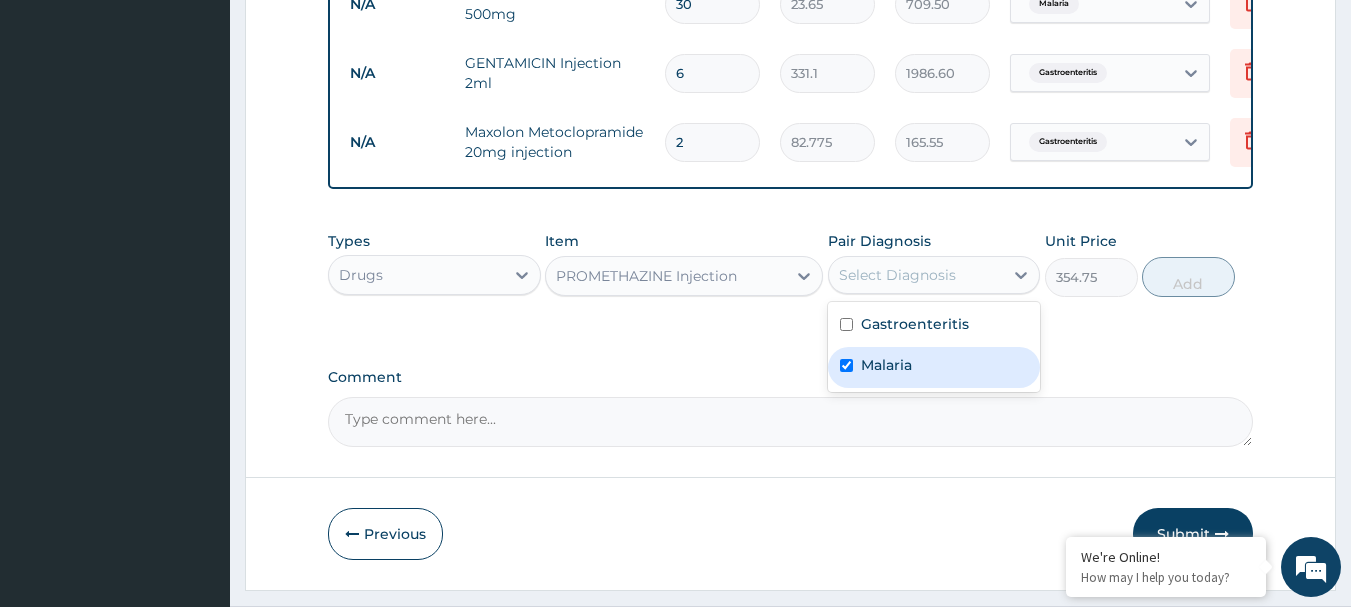 checkbox on "true" 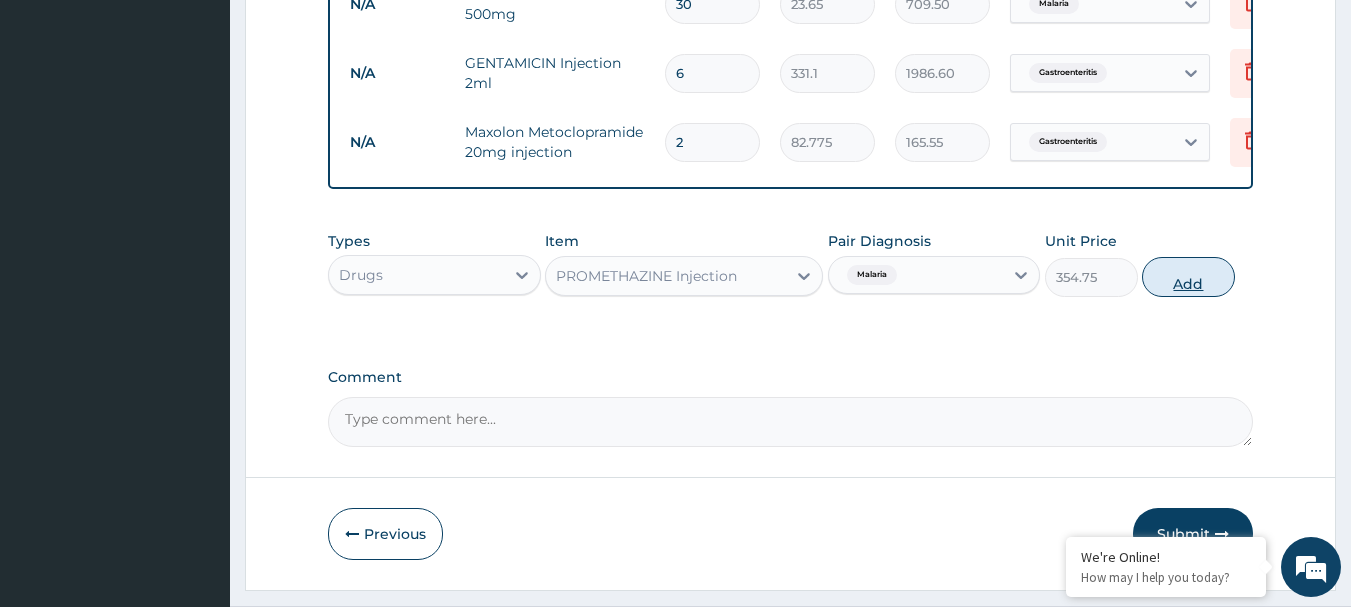 click on "Add" at bounding box center (1188, 277) 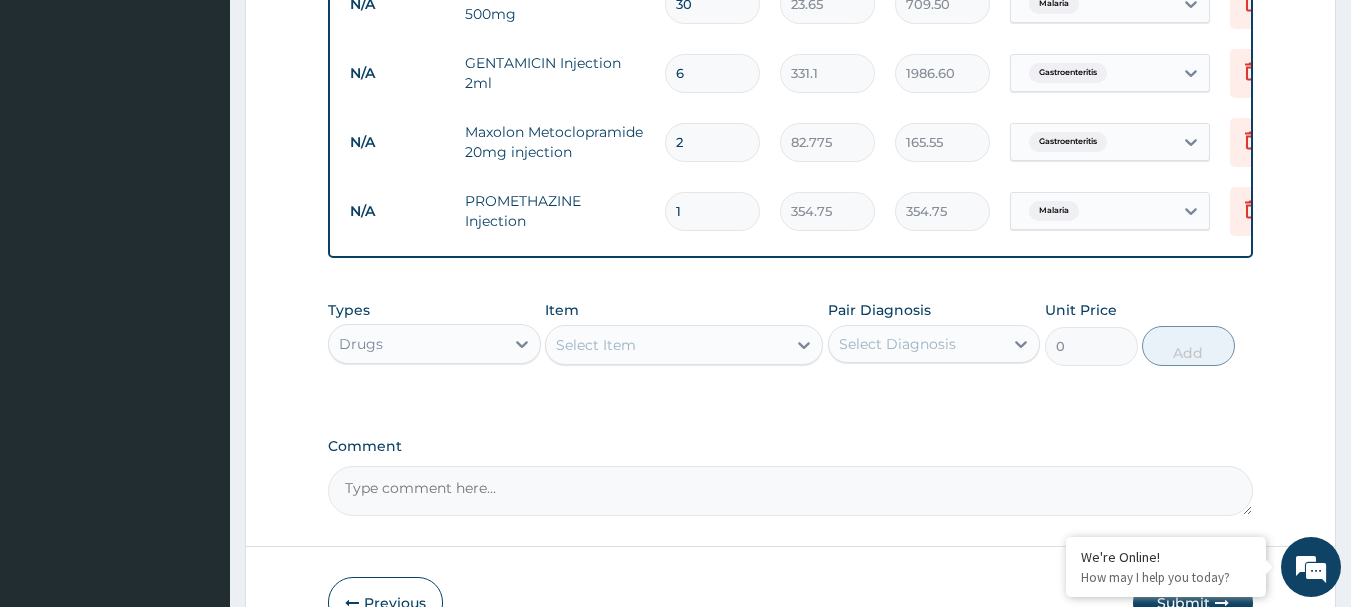 click on "1" at bounding box center (712, 211) 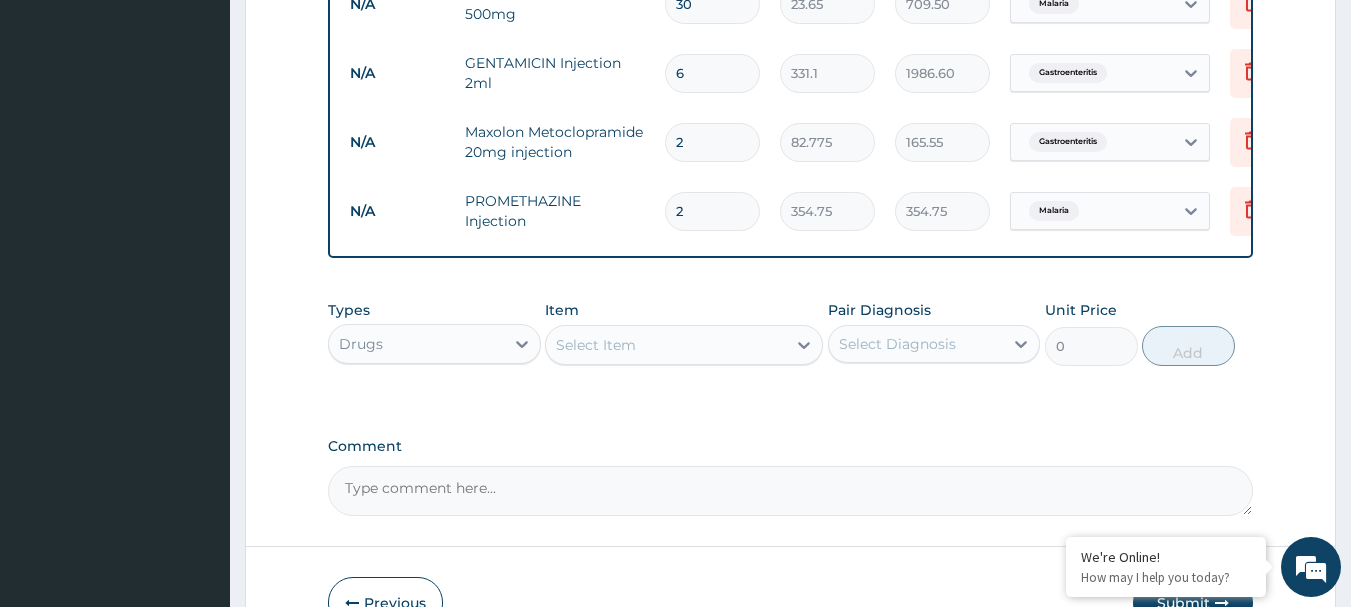 type on "709.50" 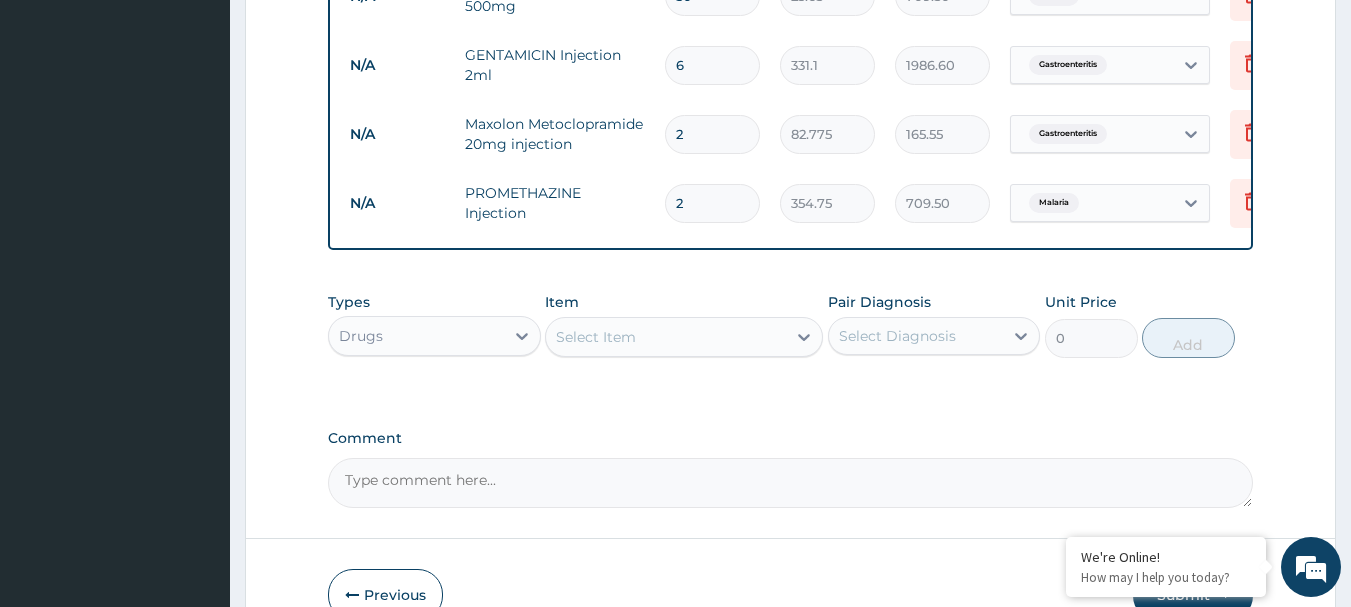 type on "1" 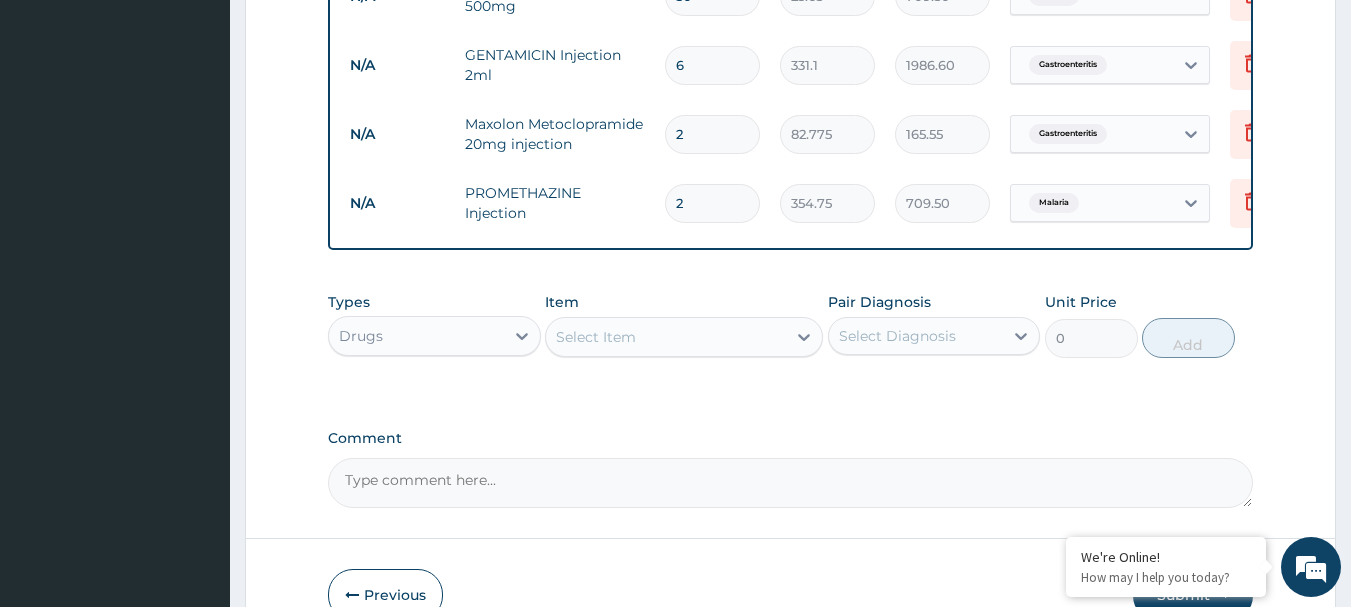 type on "354.75" 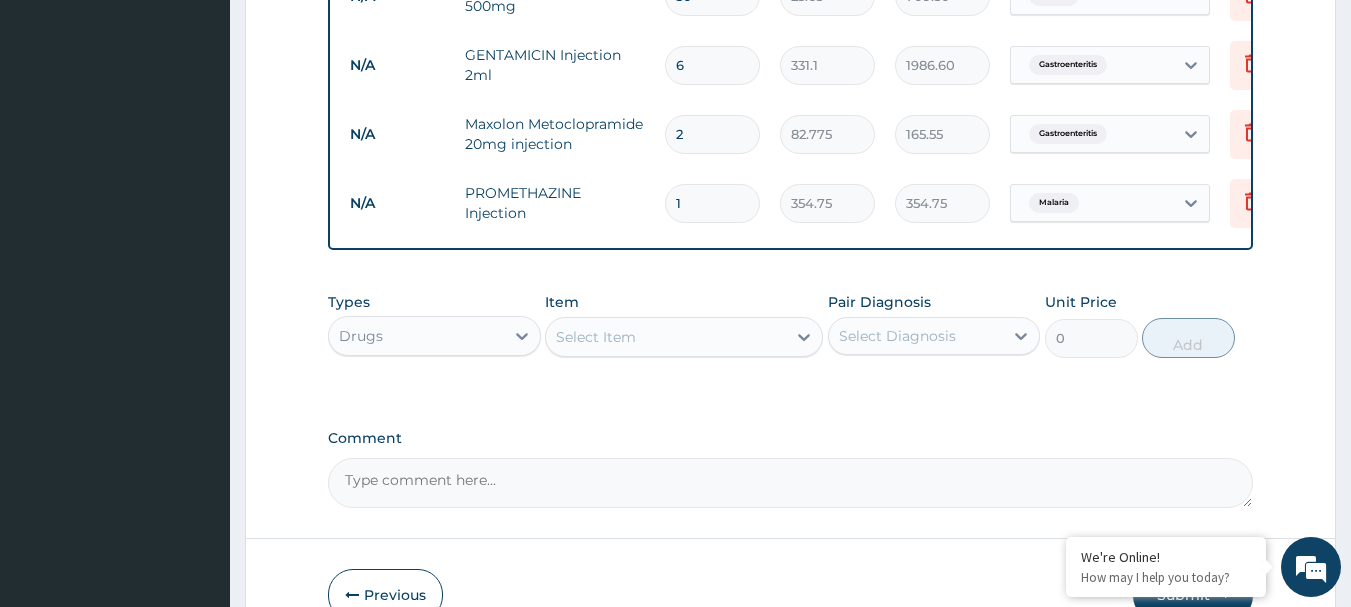 scroll, scrollTop: 1903, scrollLeft: 0, axis: vertical 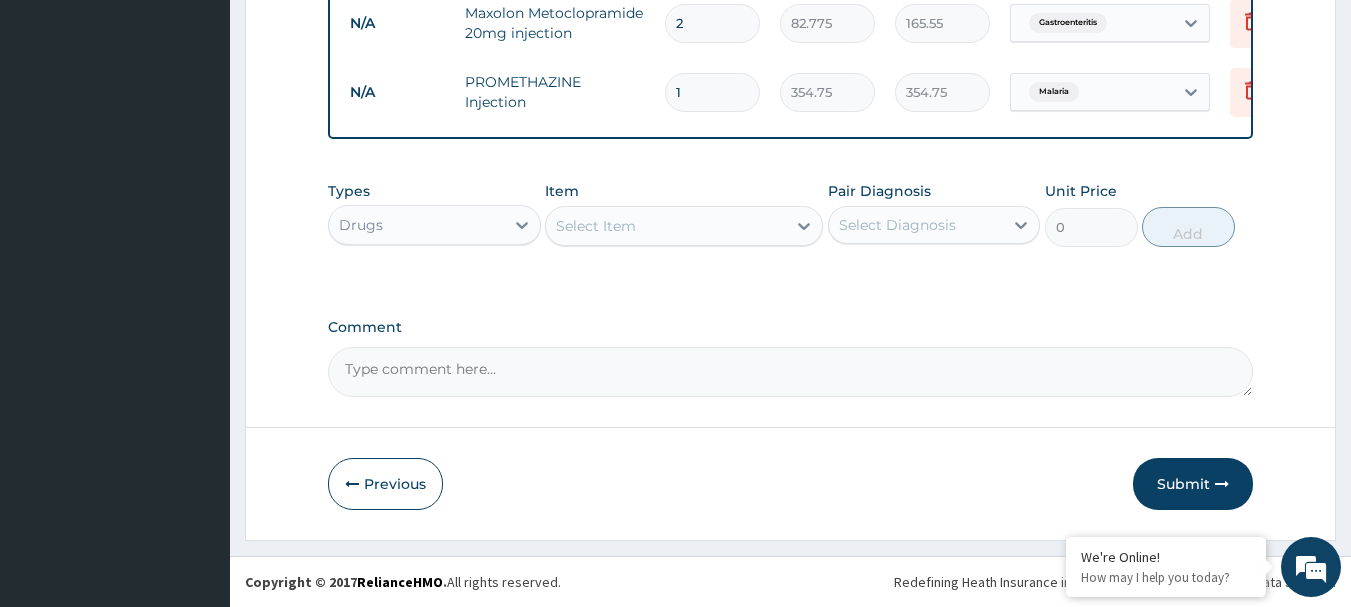 click on "Select Item" at bounding box center [666, 226] 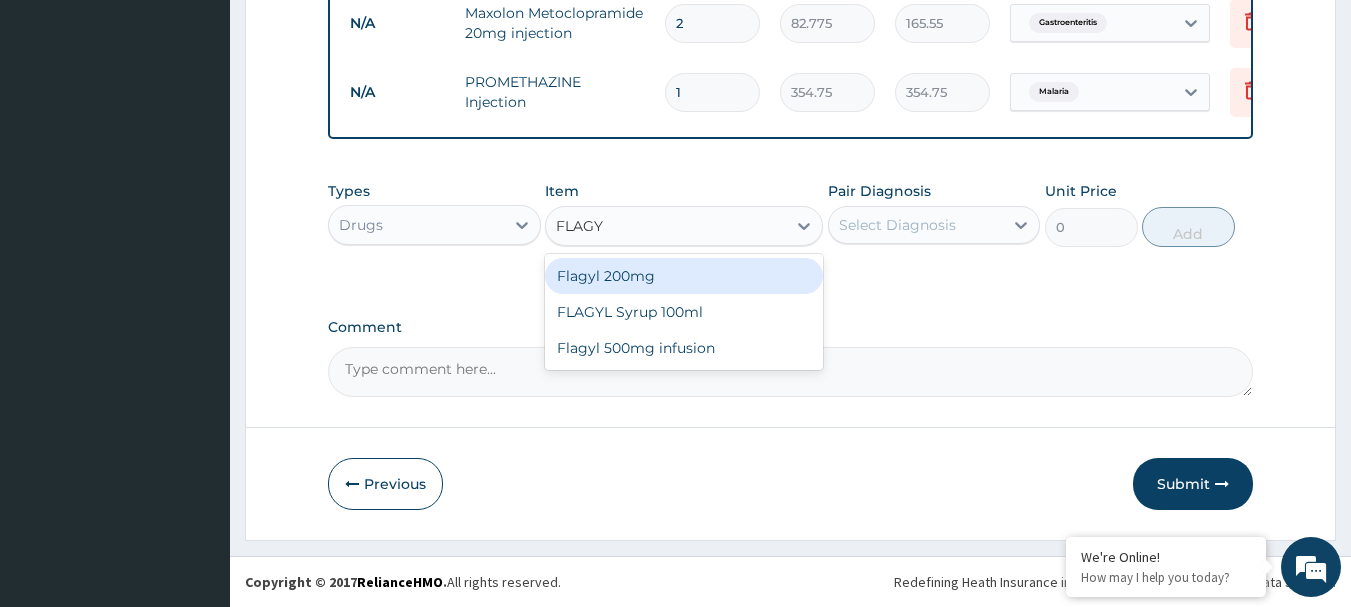 type on "FLAG" 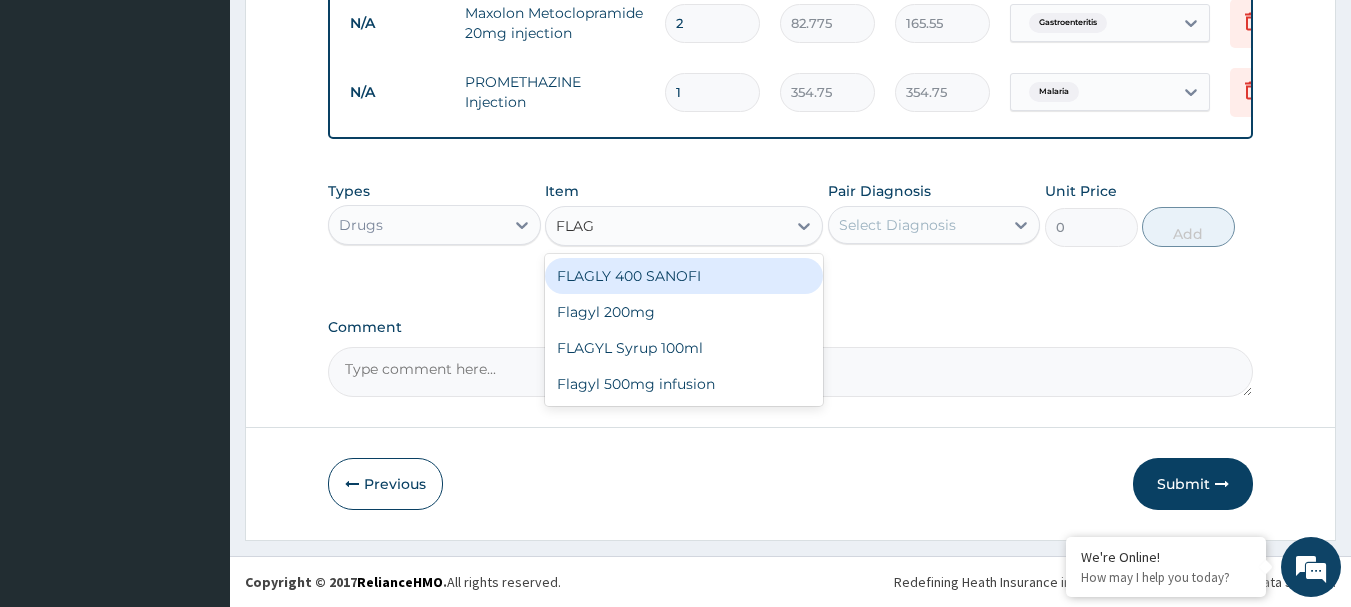 click on "FLAGLY 400 SANOFI" at bounding box center (684, 276) 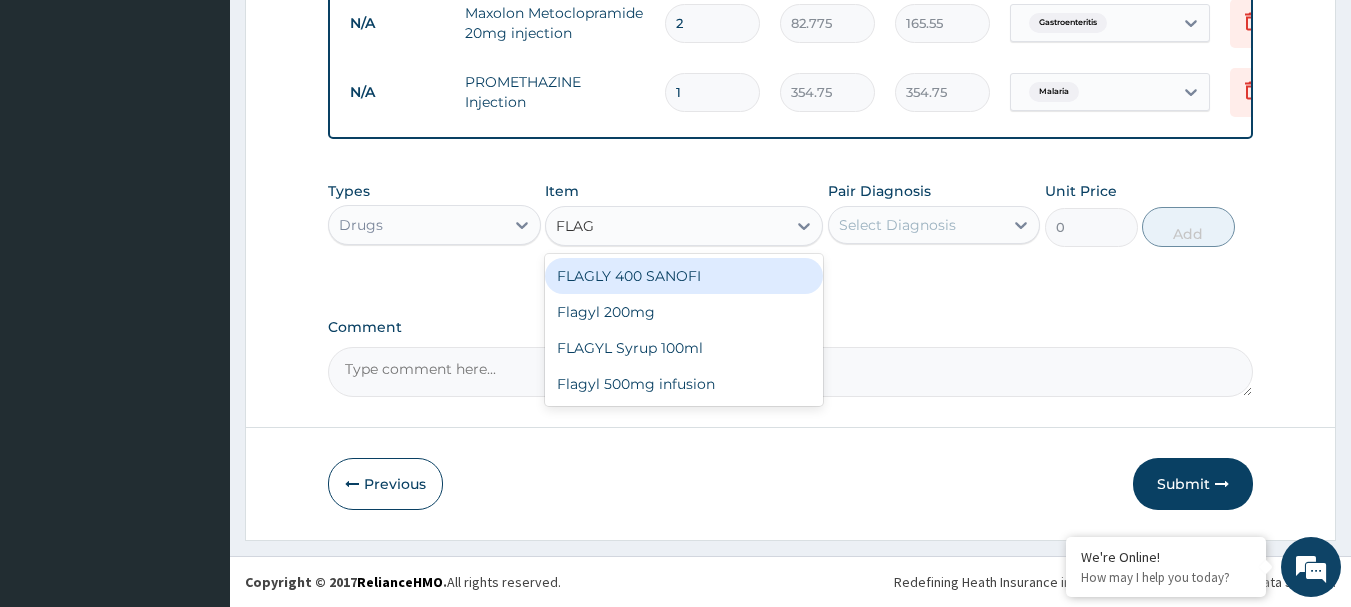 type 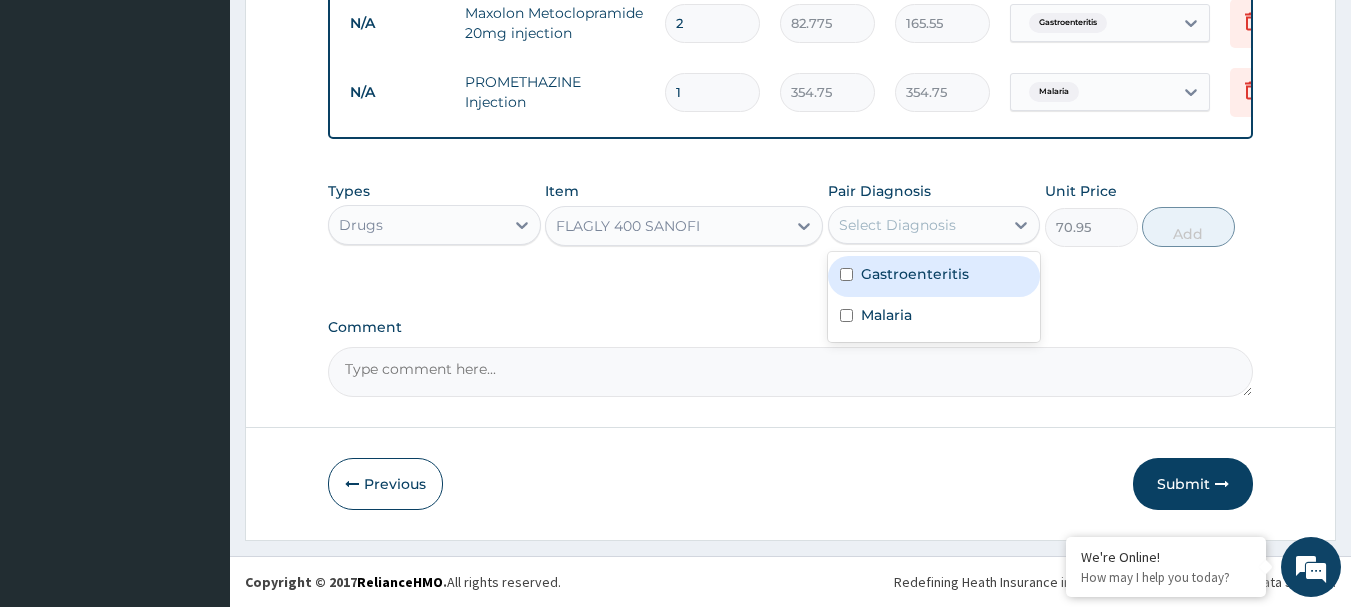click on "Select Diagnosis" at bounding box center [916, 225] 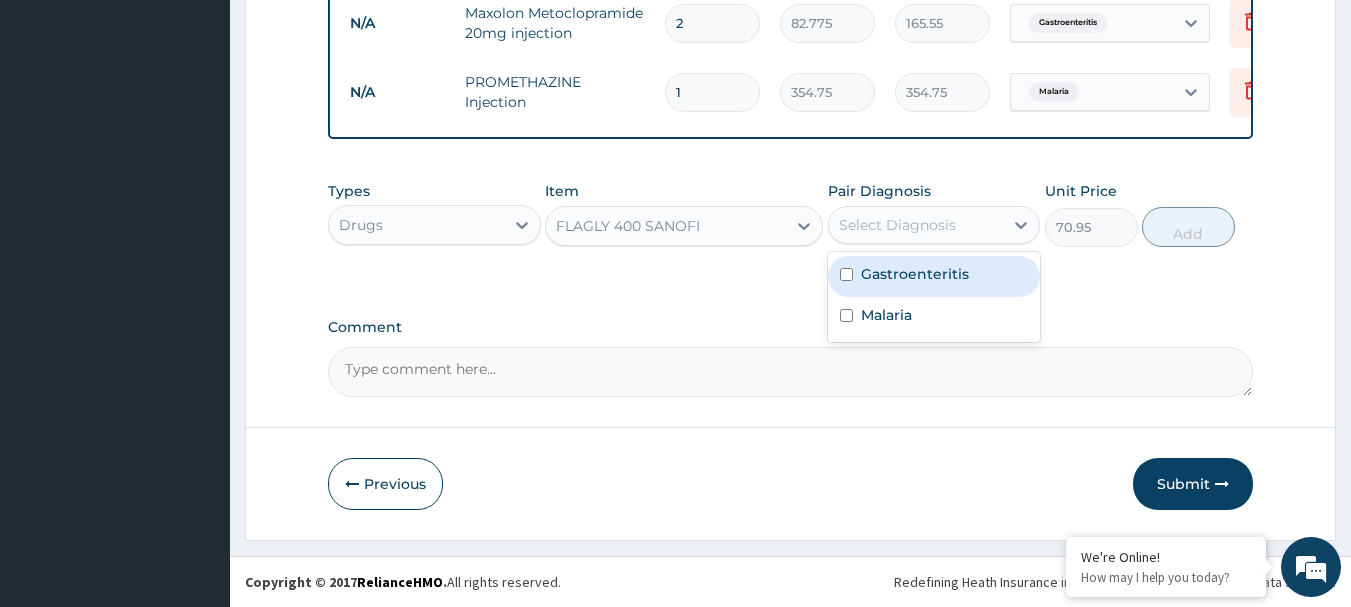 click on "Gastroenteritis" at bounding box center (915, 274) 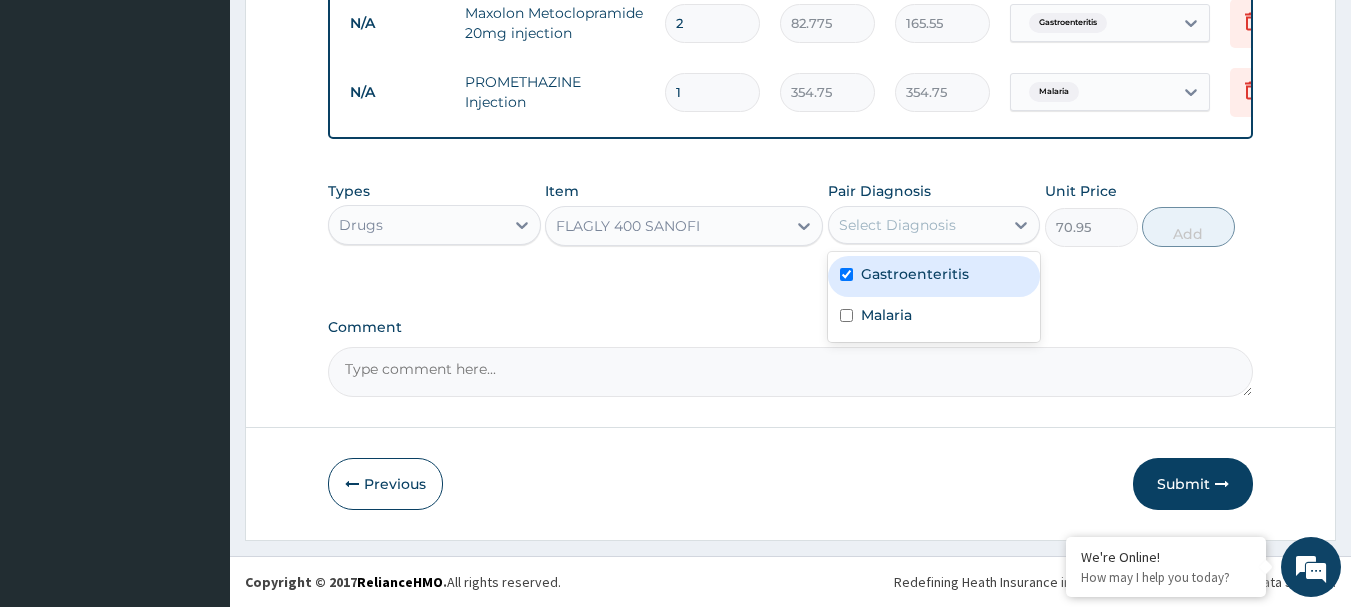 checkbox on "true" 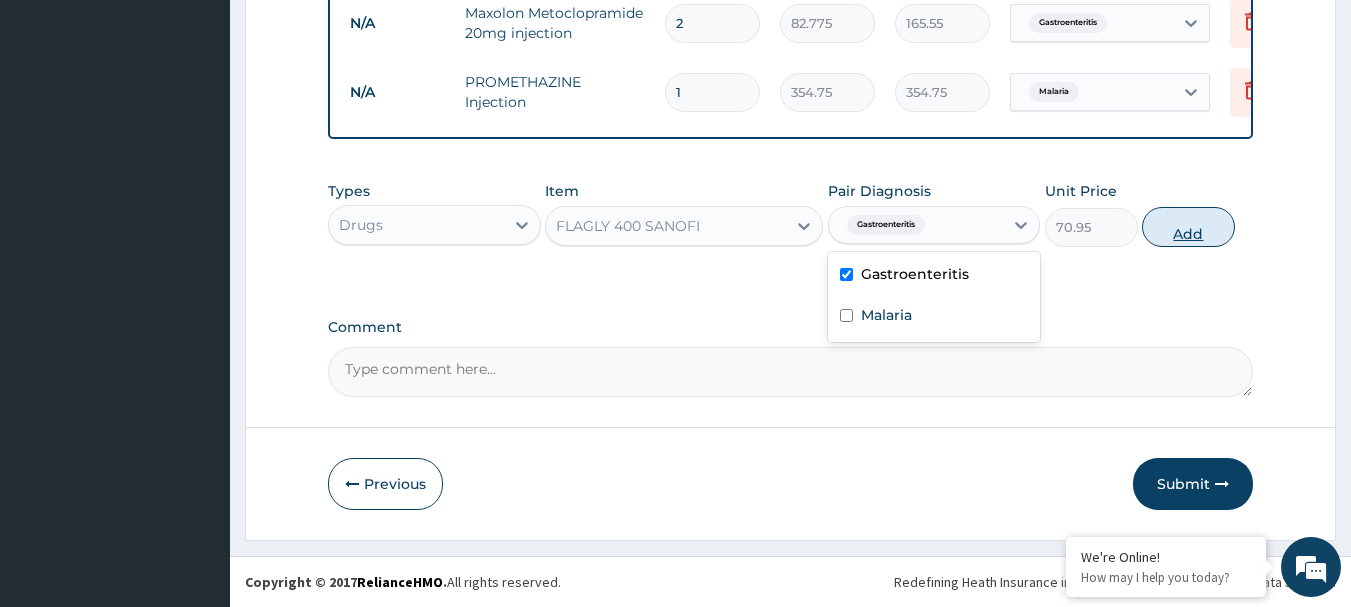 click on "Add" at bounding box center (1188, 227) 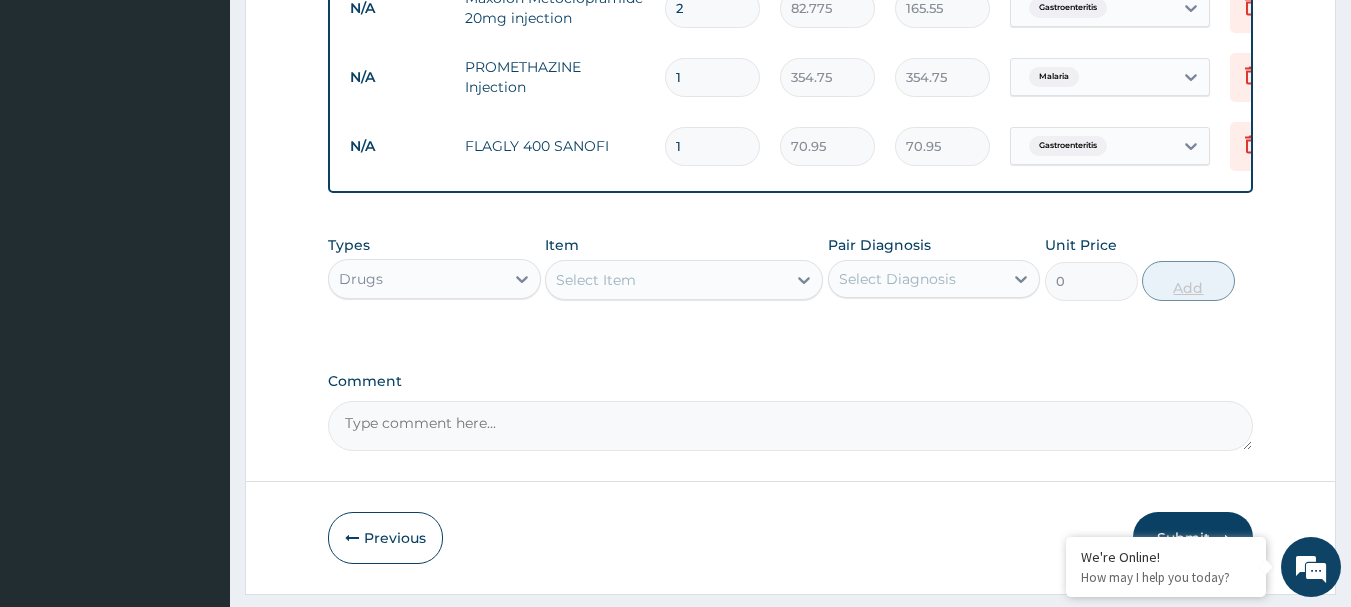 type on "15" 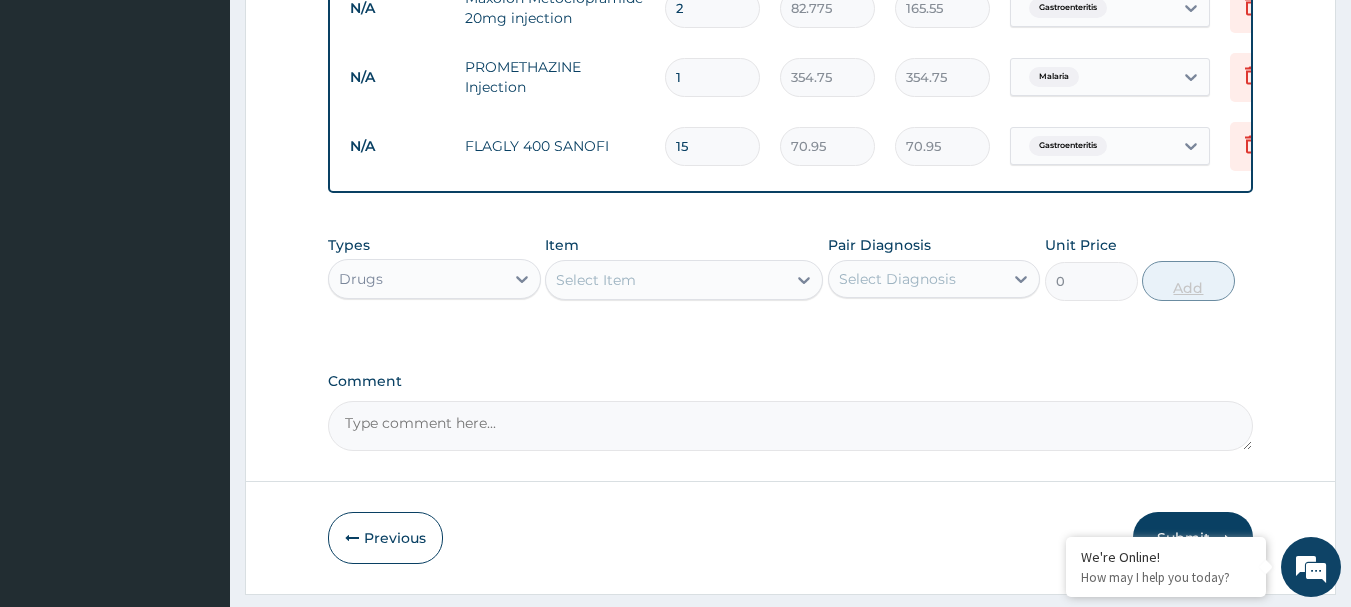 type on "1064.25" 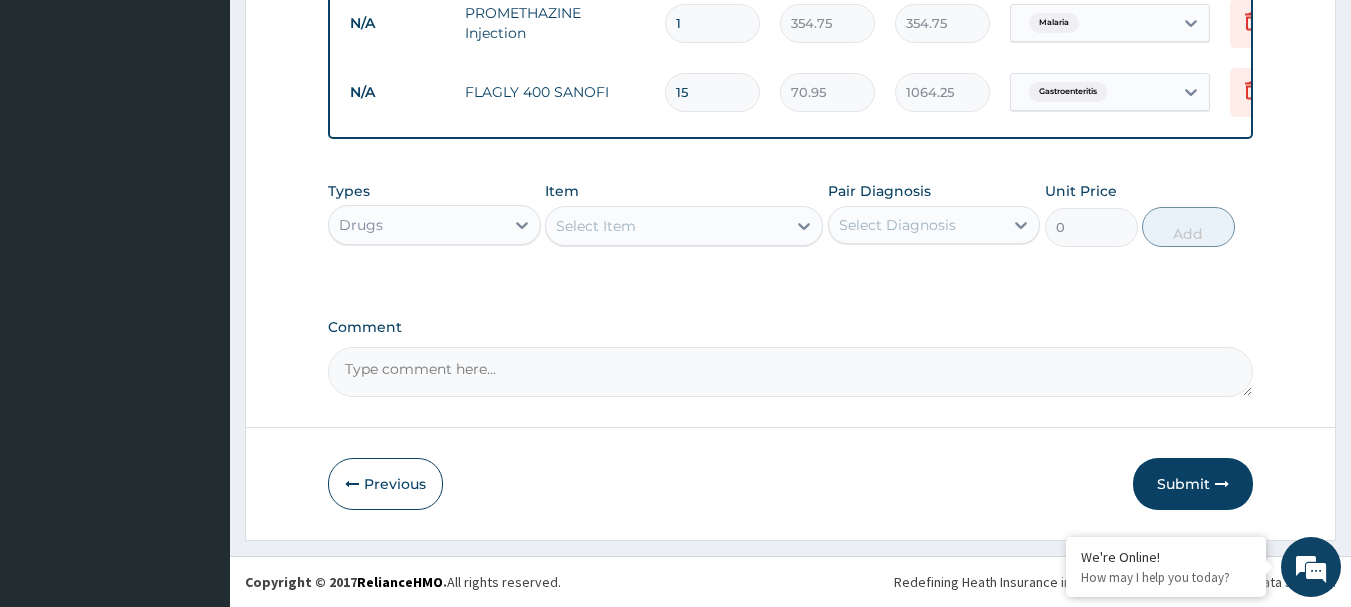 scroll, scrollTop: 1964, scrollLeft: 0, axis: vertical 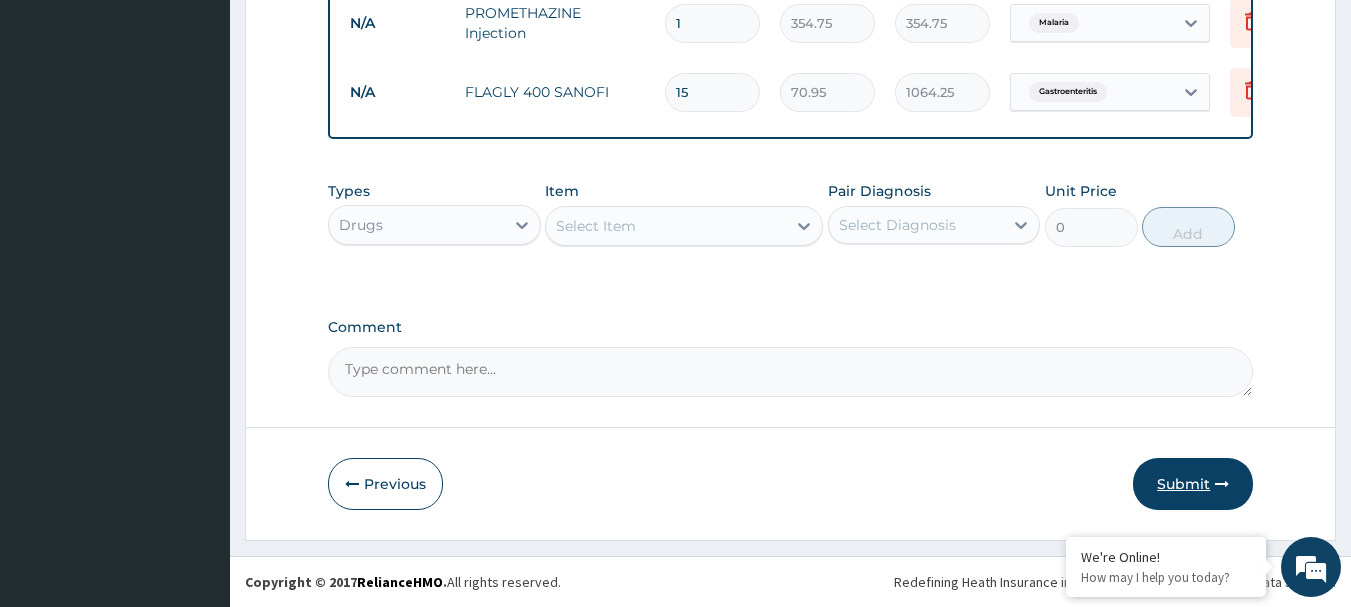 type on "15" 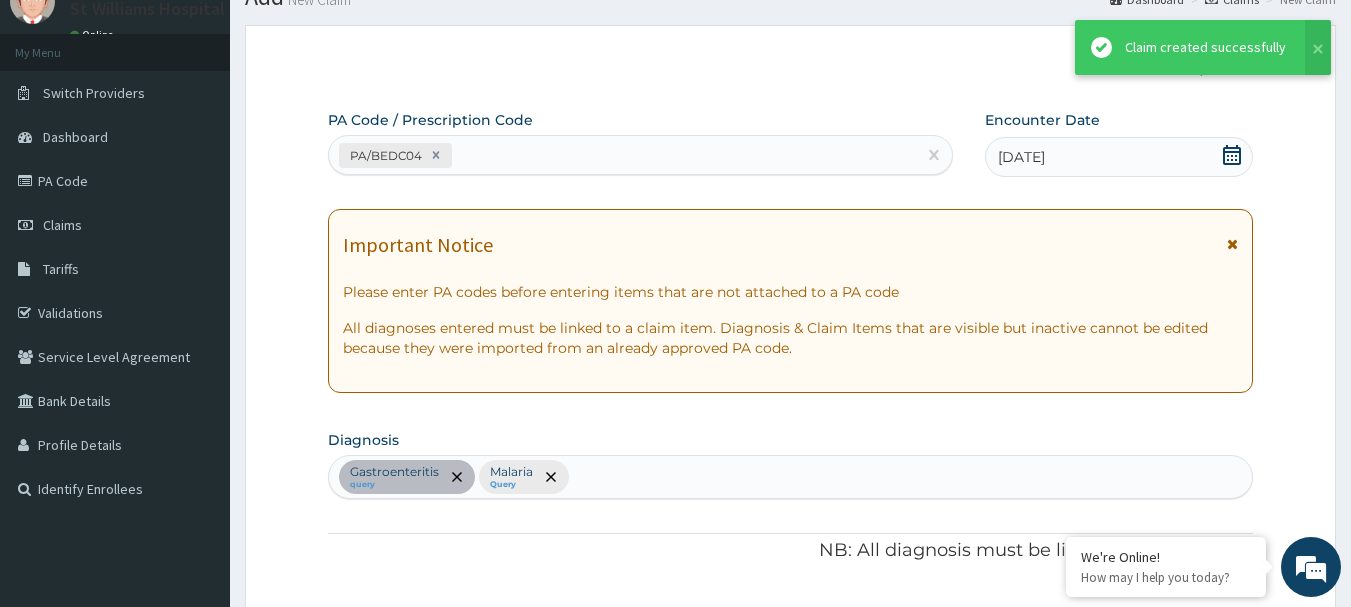 scroll, scrollTop: 1964, scrollLeft: 0, axis: vertical 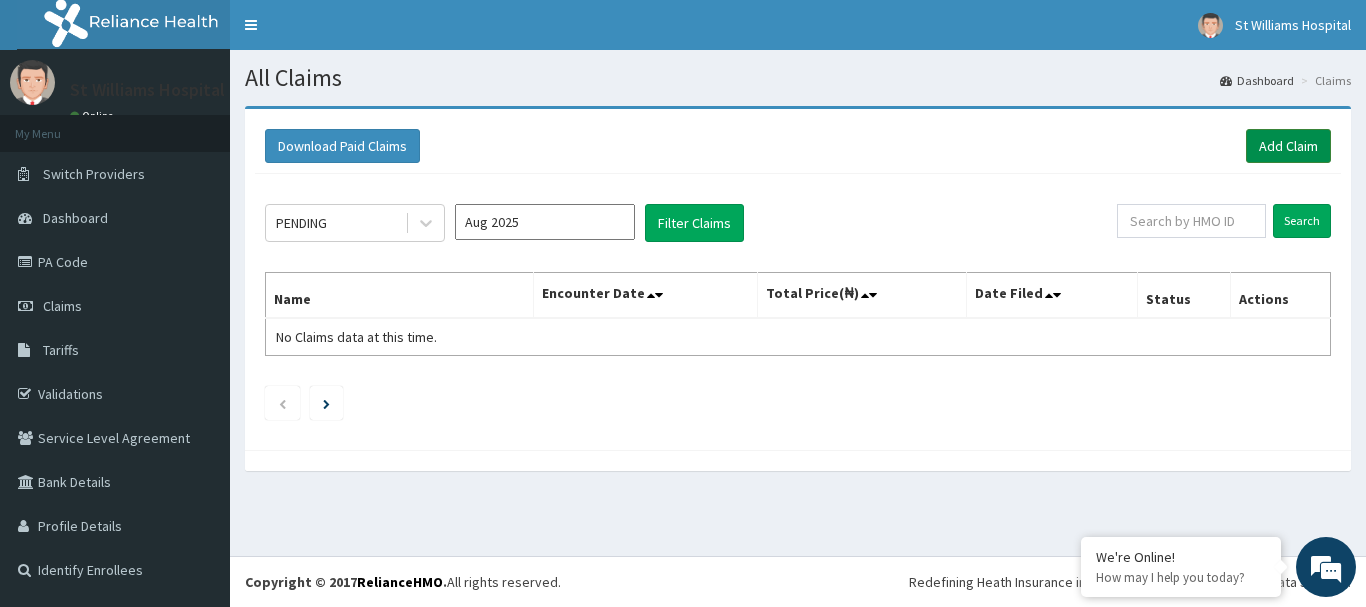 click on "Add Claim" at bounding box center (1288, 146) 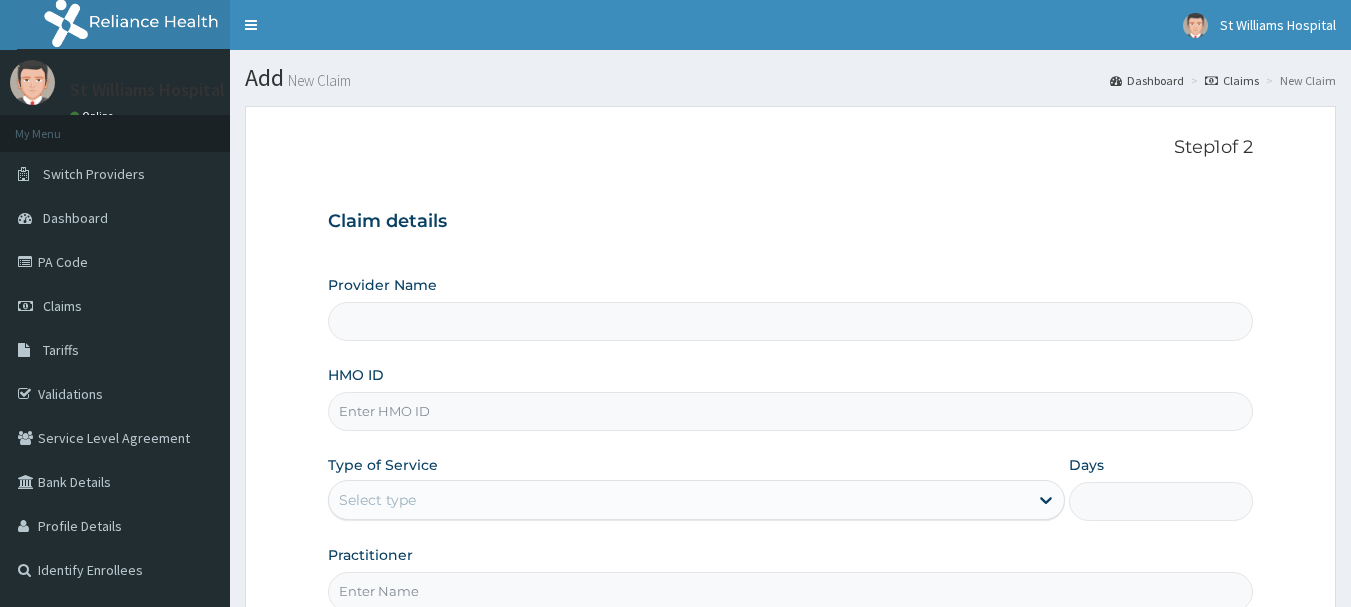 scroll, scrollTop: 0, scrollLeft: 0, axis: both 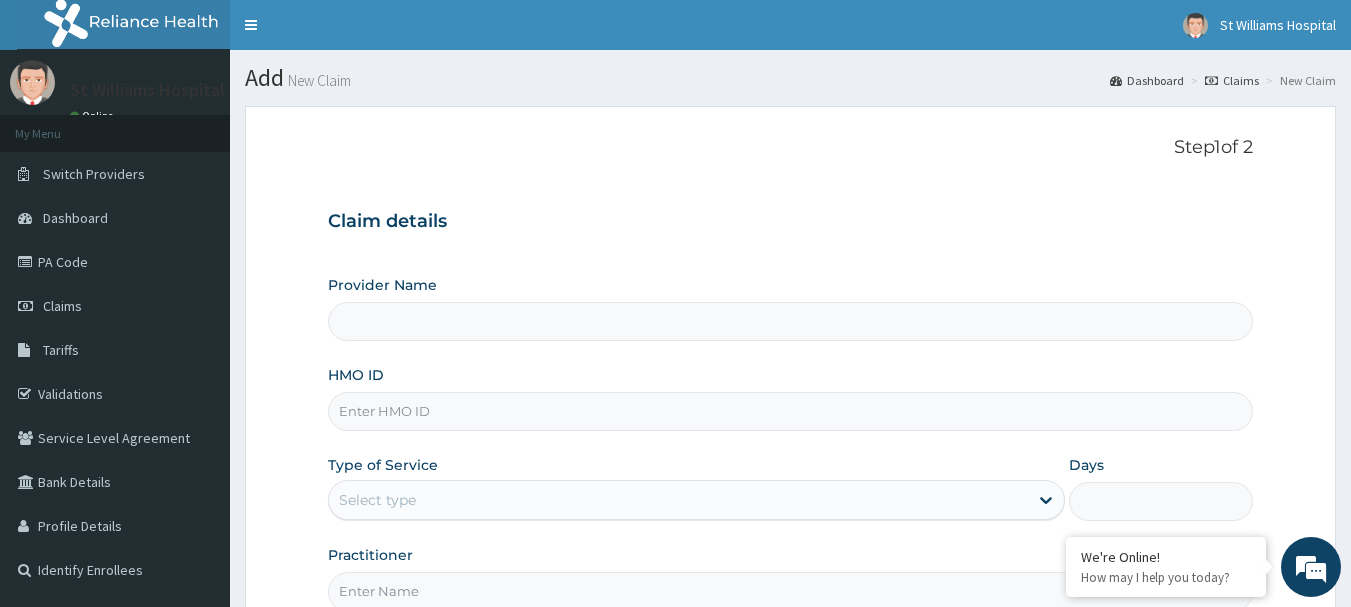 type on "St Williams Hospital" 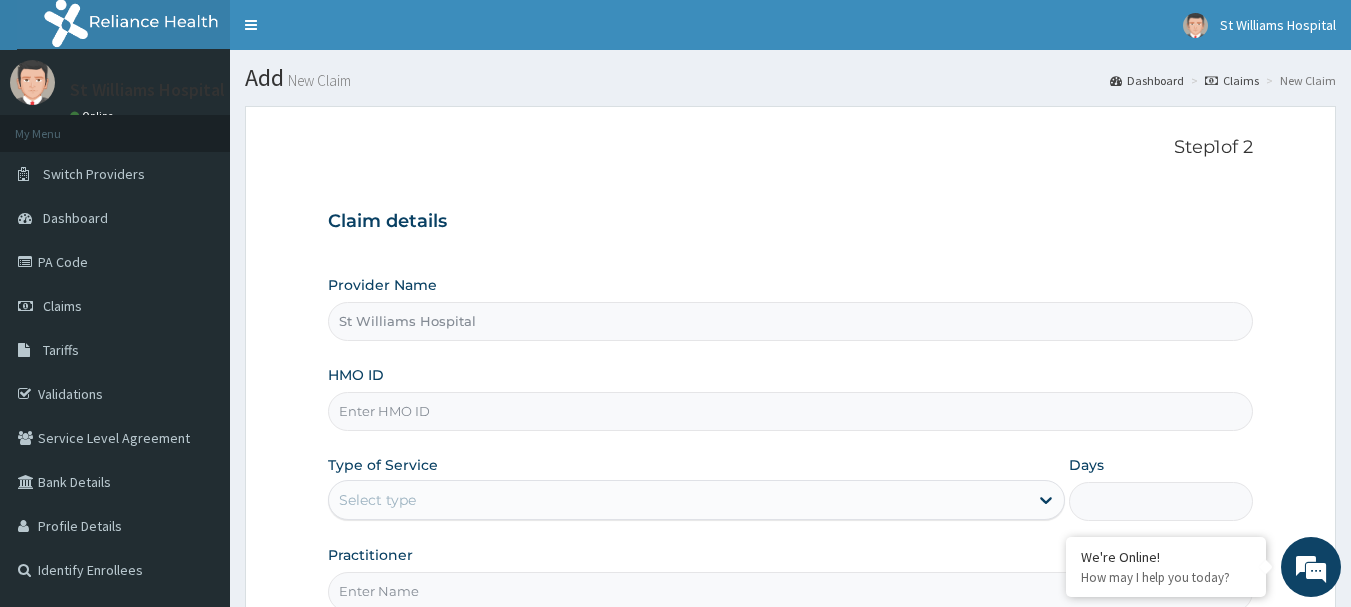 click on "HMO ID" at bounding box center [791, 411] 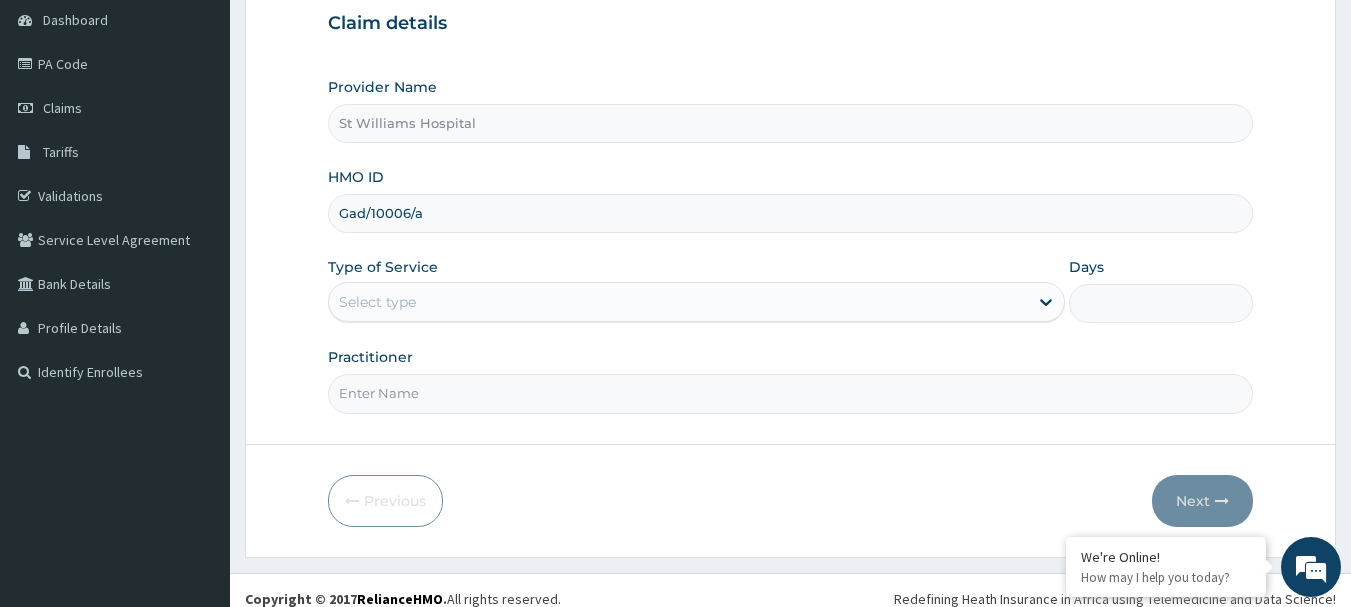 scroll, scrollTop: 215, scrollLeft: 0, axis: vertical 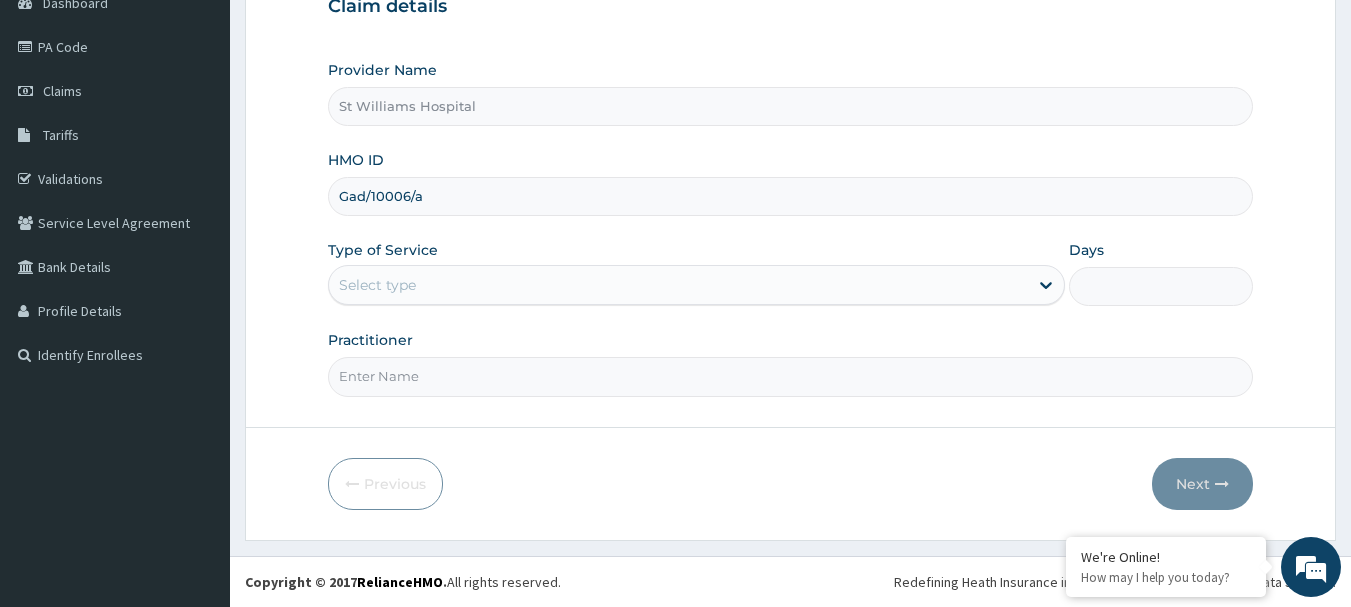 type on "Gad/10006/a" 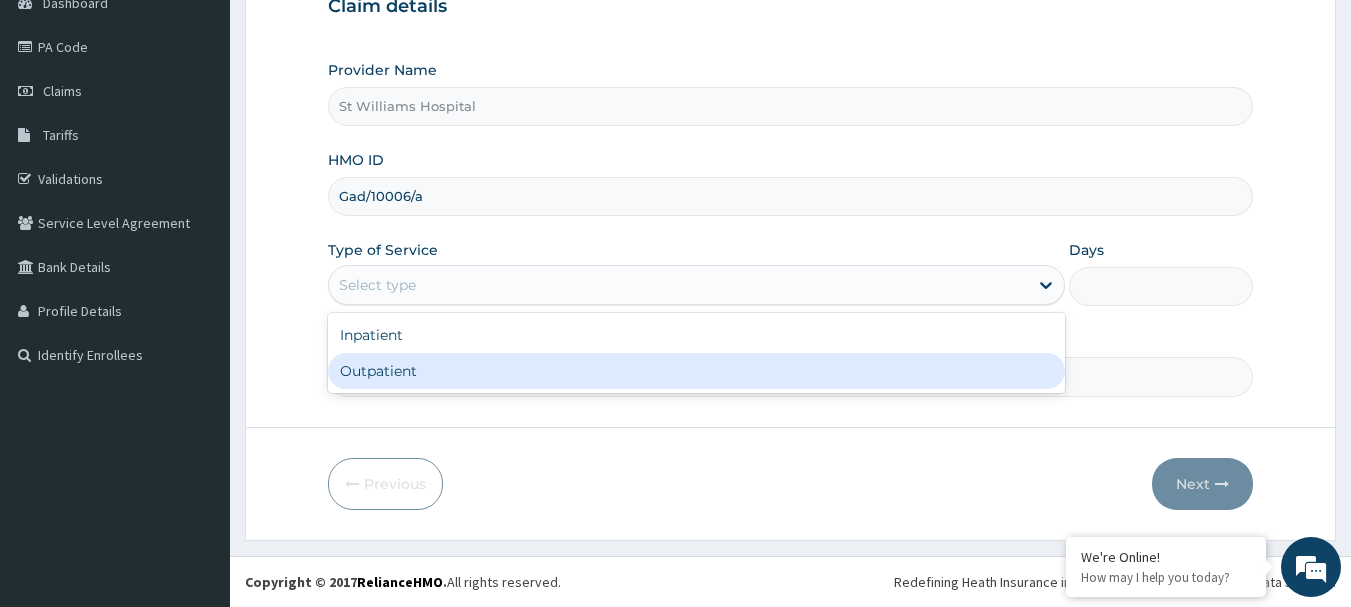 click on "Outpatient" at bounding box center (696, 371) 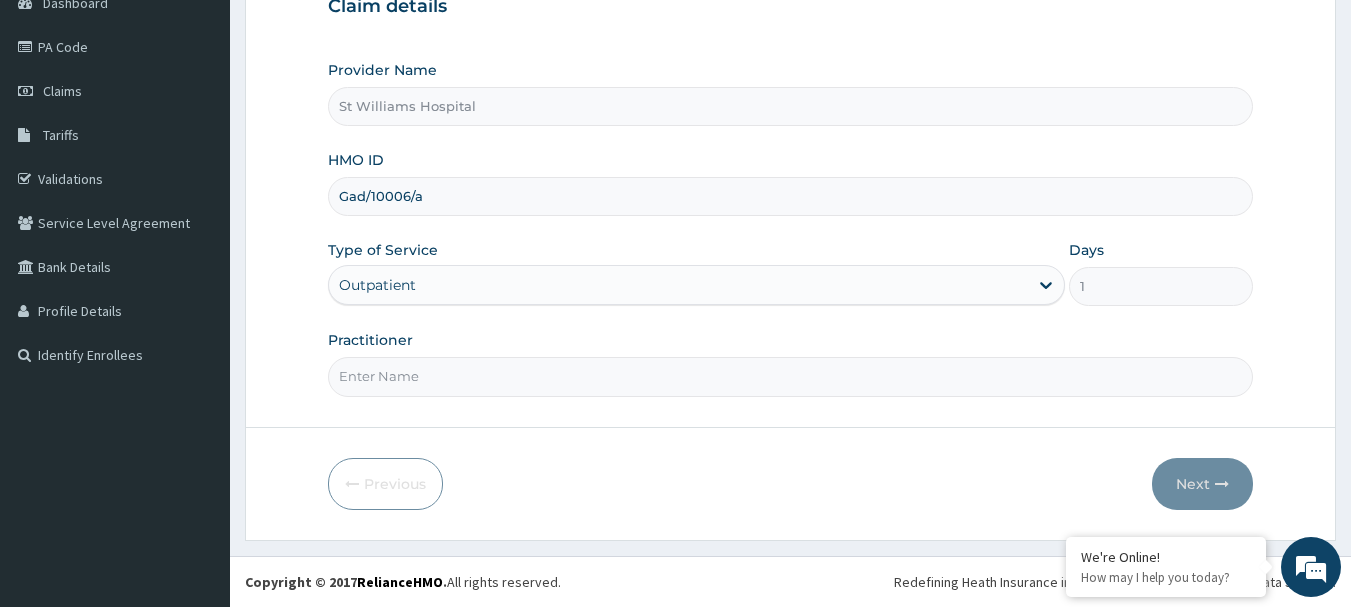 scroll, scrollTop: 0, scrollLeft: 0, axis: both 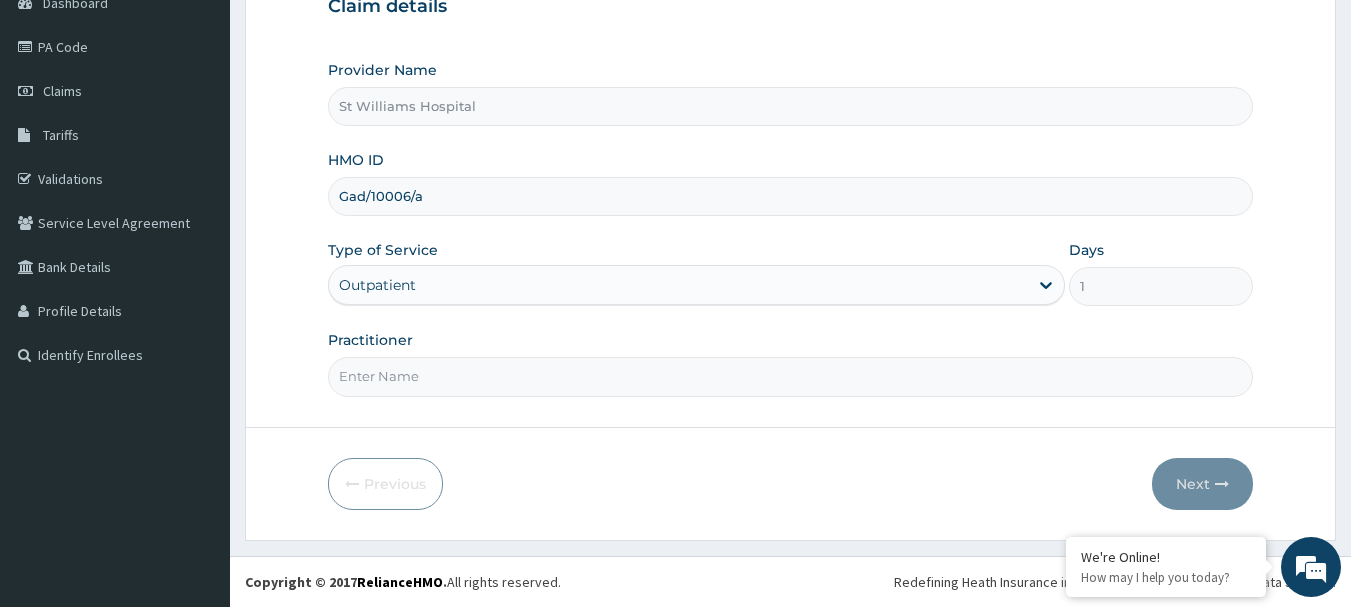 click on "Practitioner" at bounding box center [791, 376] 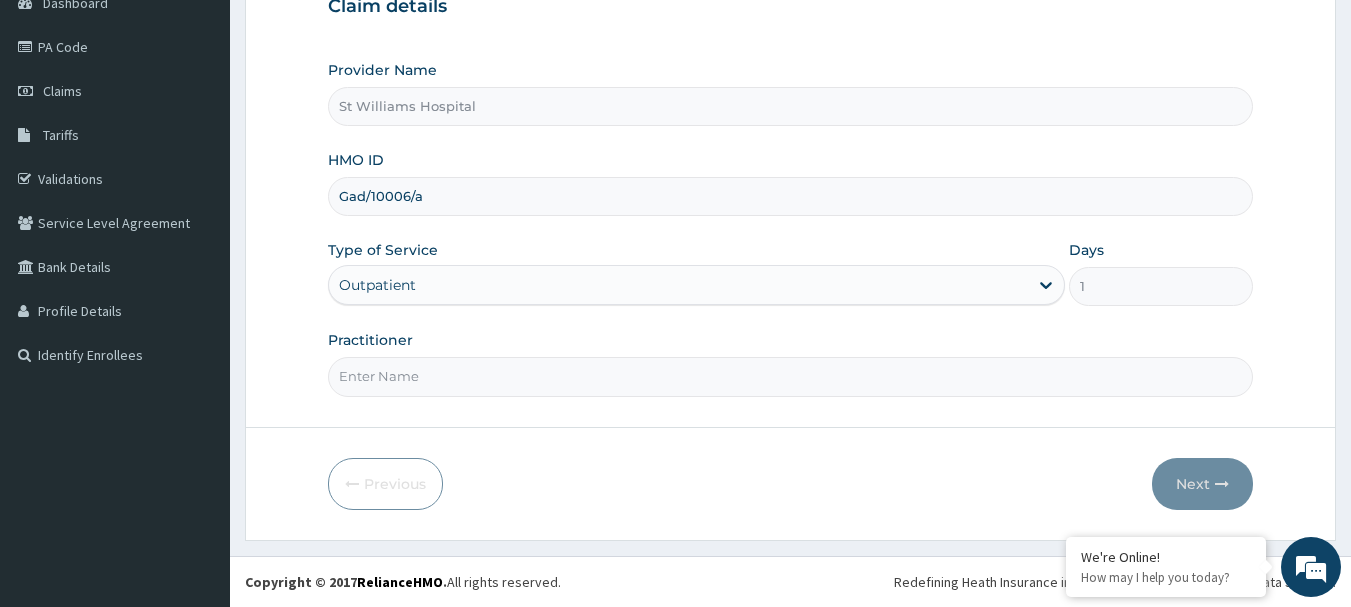 type on "dr ajibola" 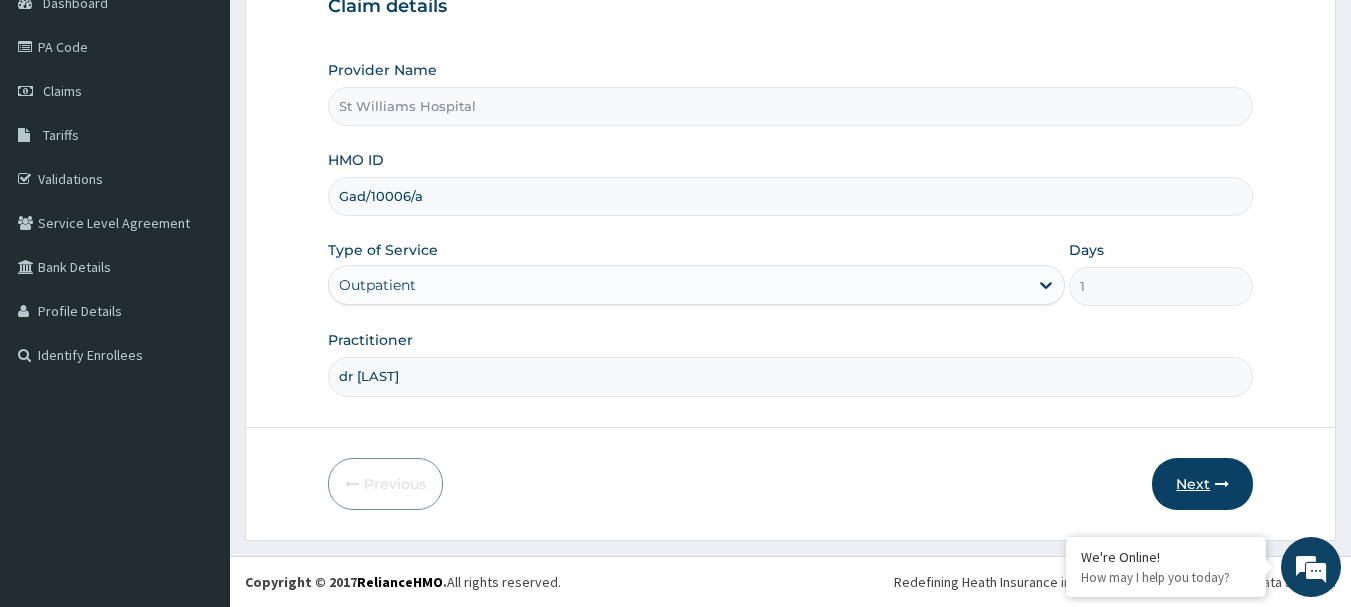 click on "Next" at bounding box center (1202, 484) 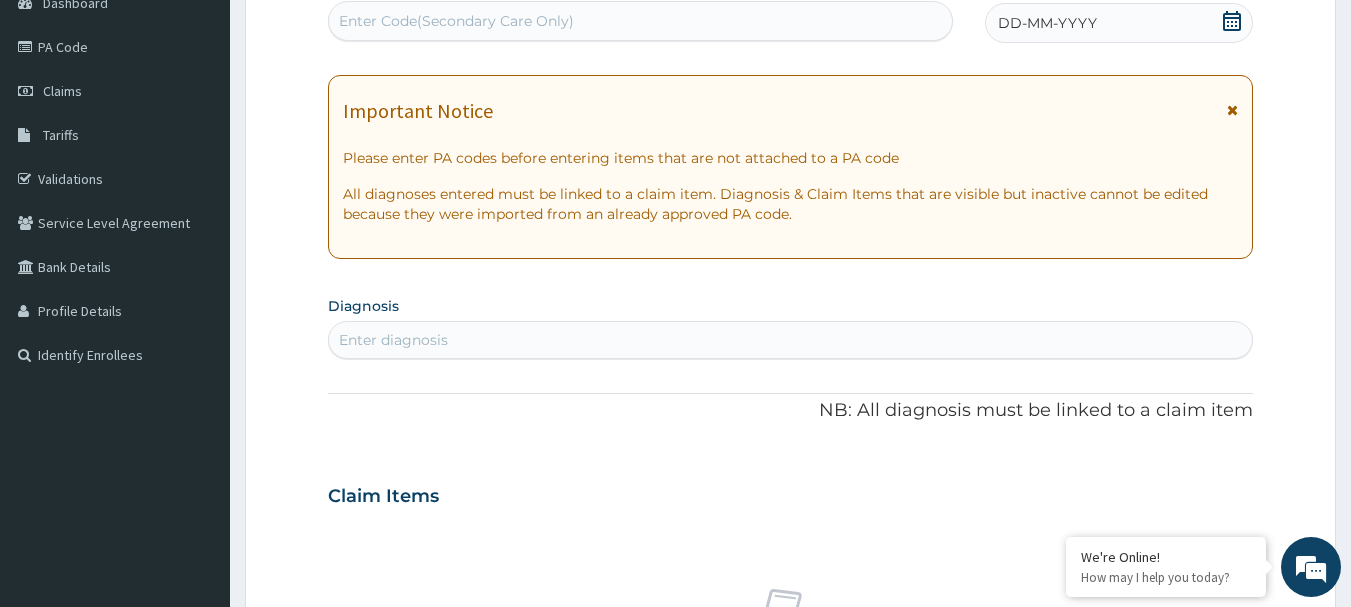 scroll, scrollTop: 0, scrollLeft: 0, axis: both 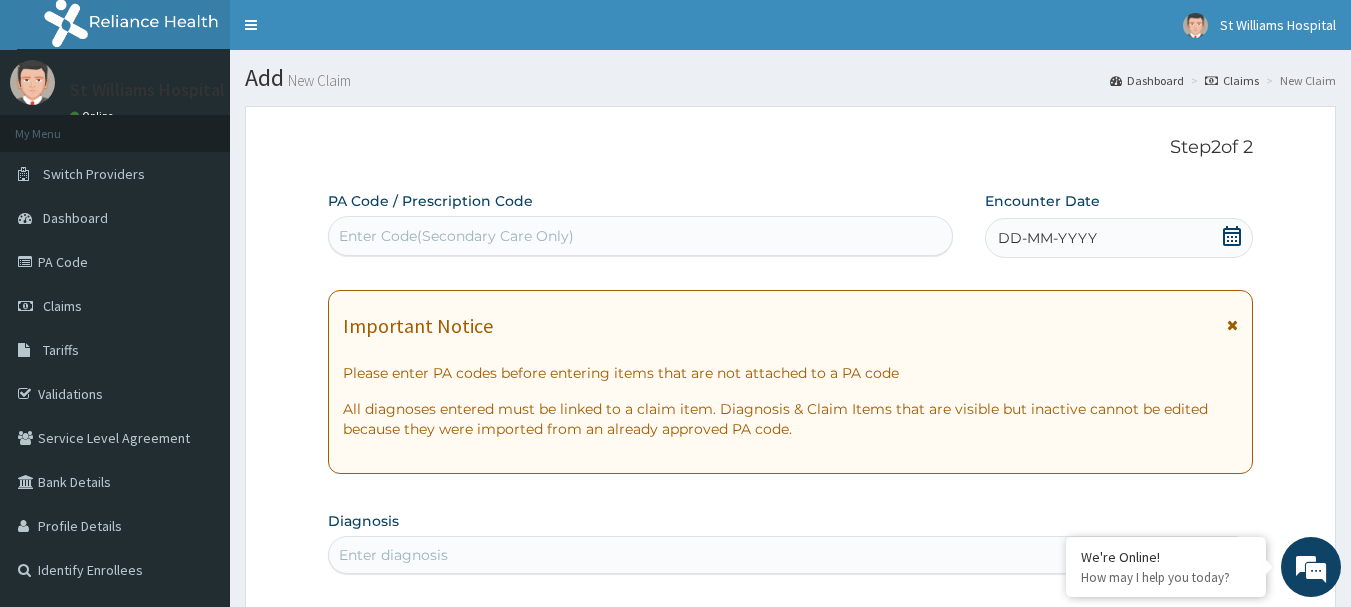 click on "PA Code / Prescription Code Enter Code(Secondary Care Only)" at bounding box center [641, 223] 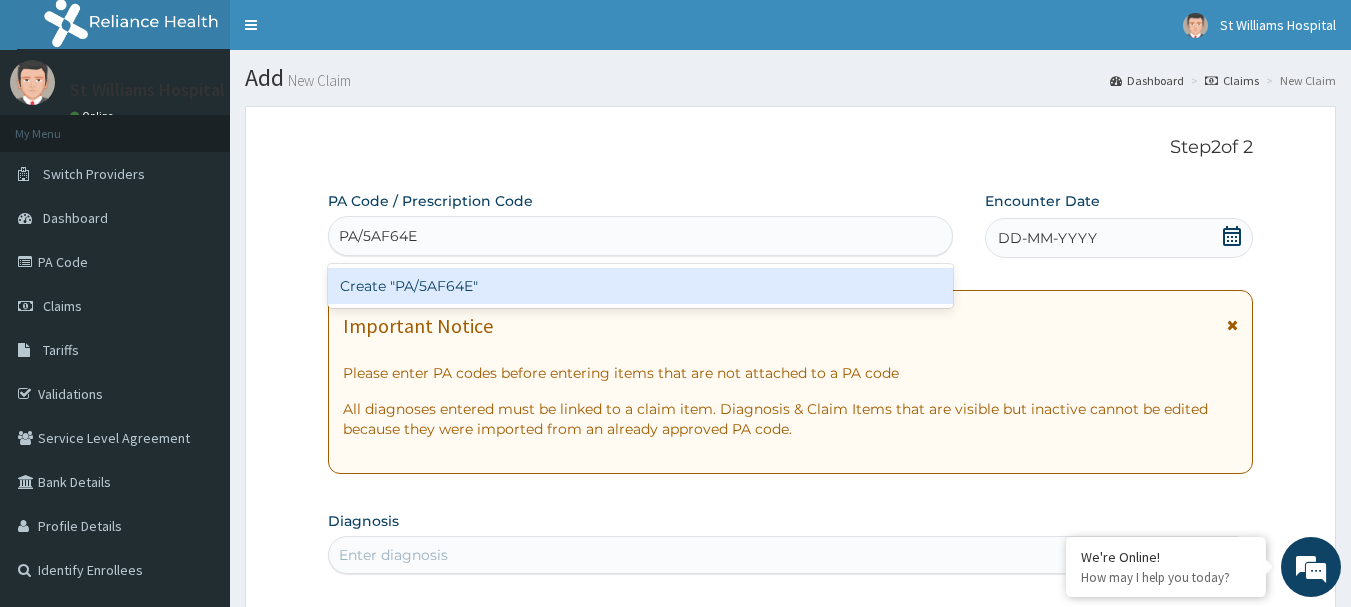 click on "Create "PA/5AF64E"" at bounding box center (641, 286) 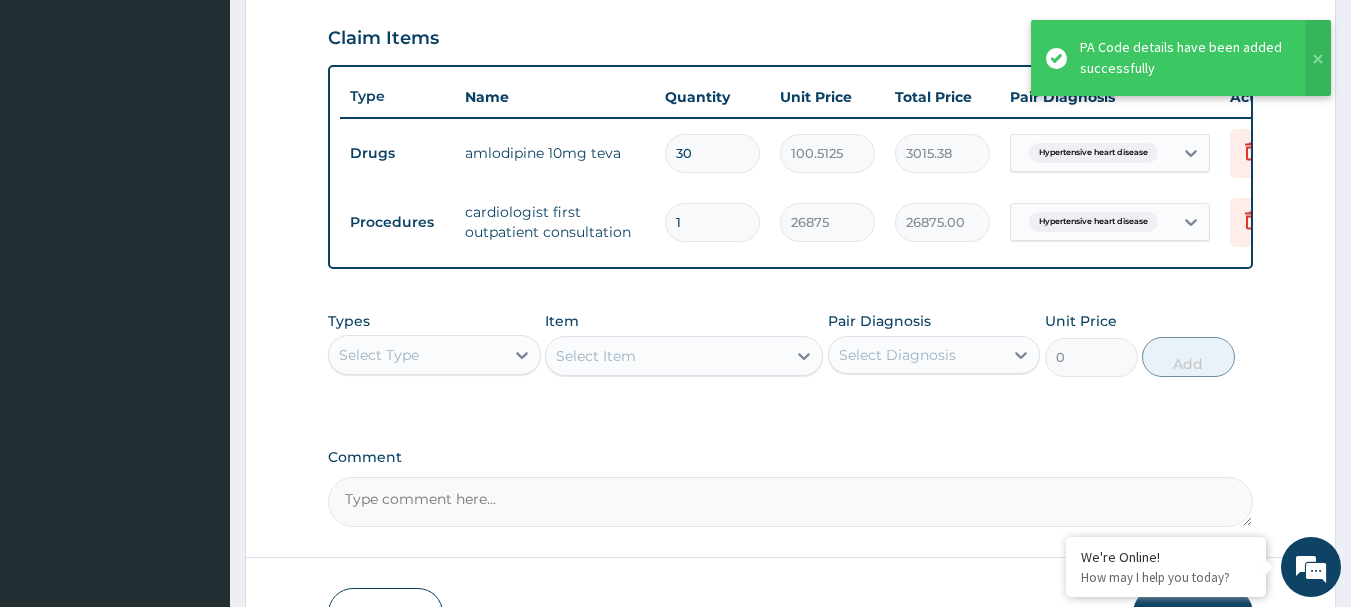 scroll, scrollTop: 824, scrollLeft: 0, axis: vertical 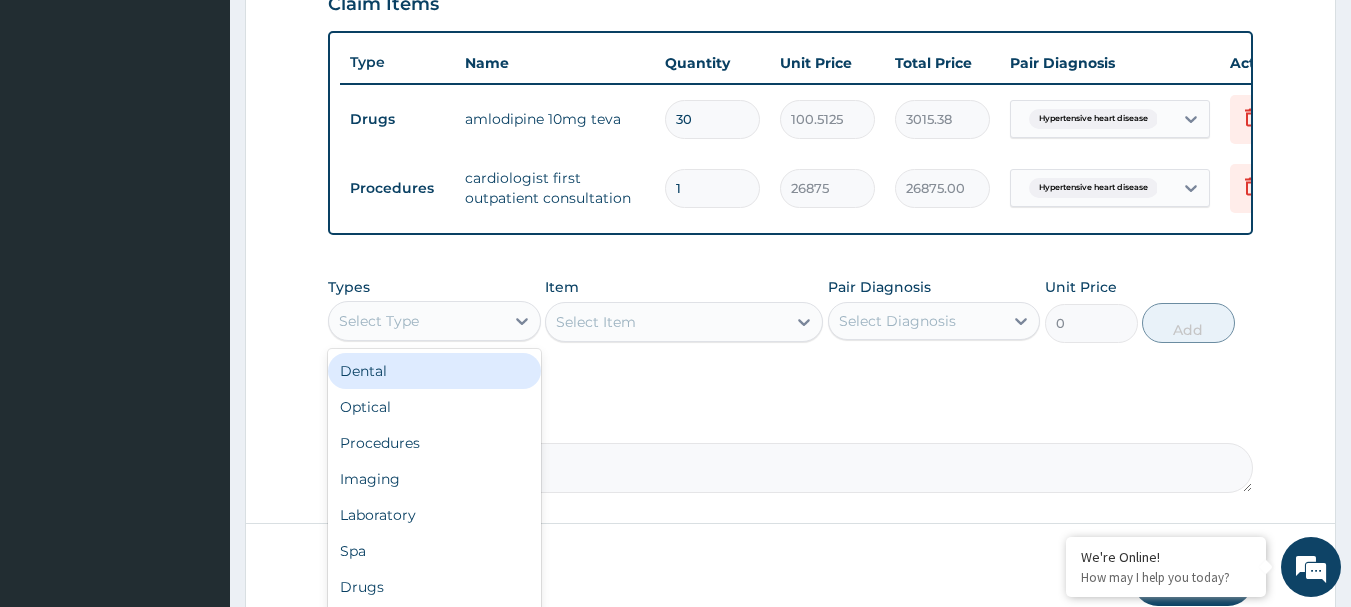click on "Select Type" at bounding box center [416, 321] 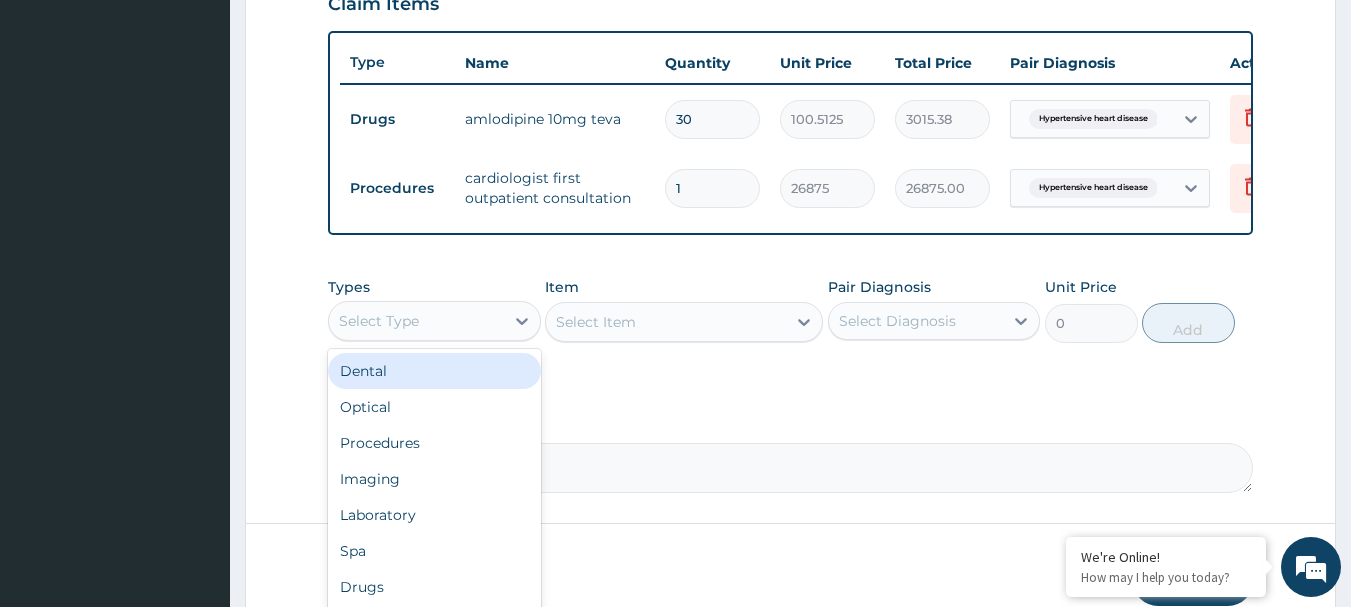 scroll, scrollTop: 824, scrollLeft: 0, axis: vertical 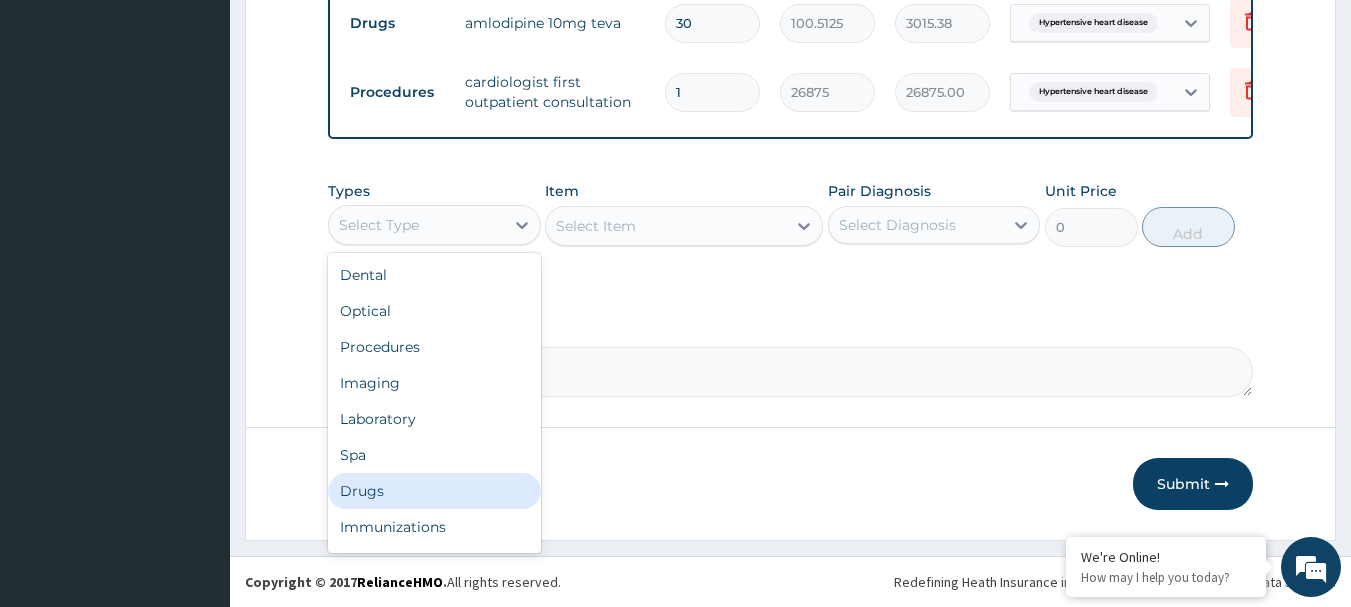 click on "Drugs" at bounding box center [434, 491] 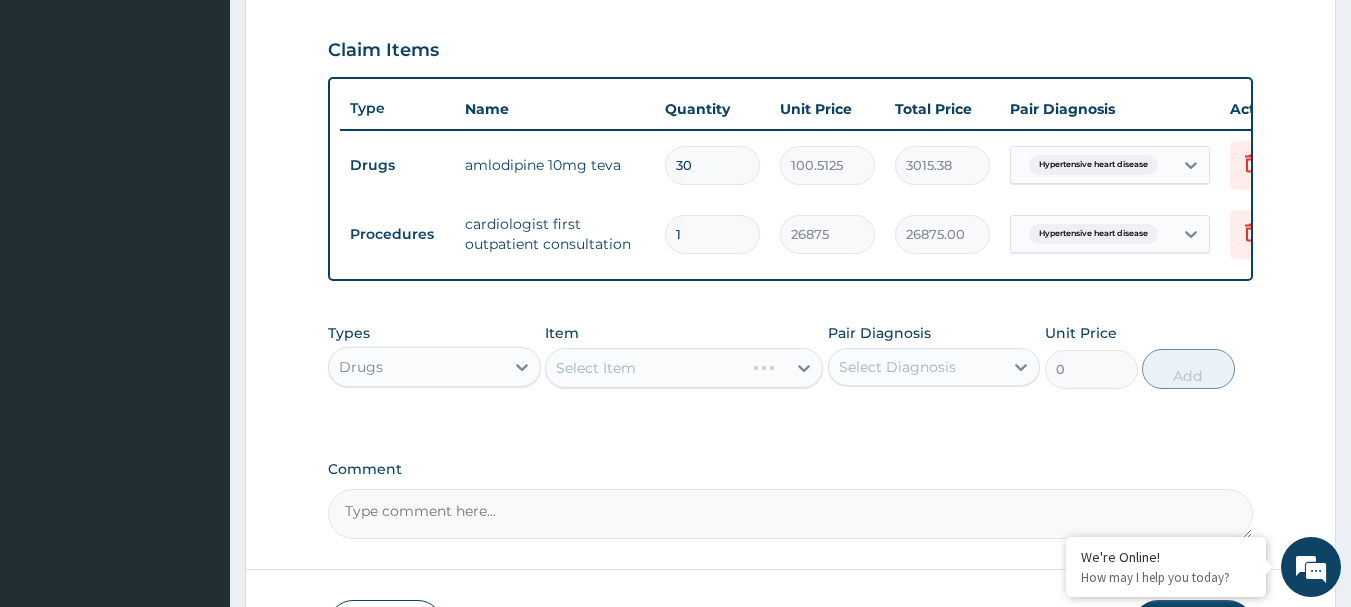 scroll, scrollTop: 666, scrollLeft: 0, axis: vertical 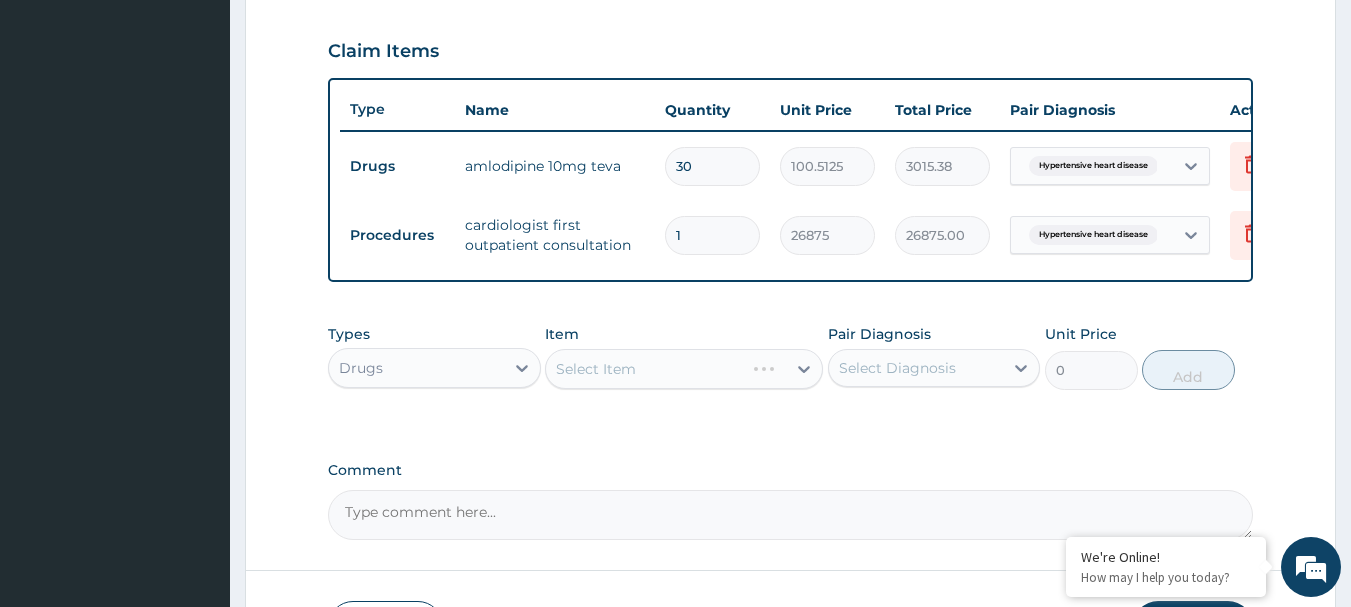 click on "Select Item" at bounding box center [684, 369] 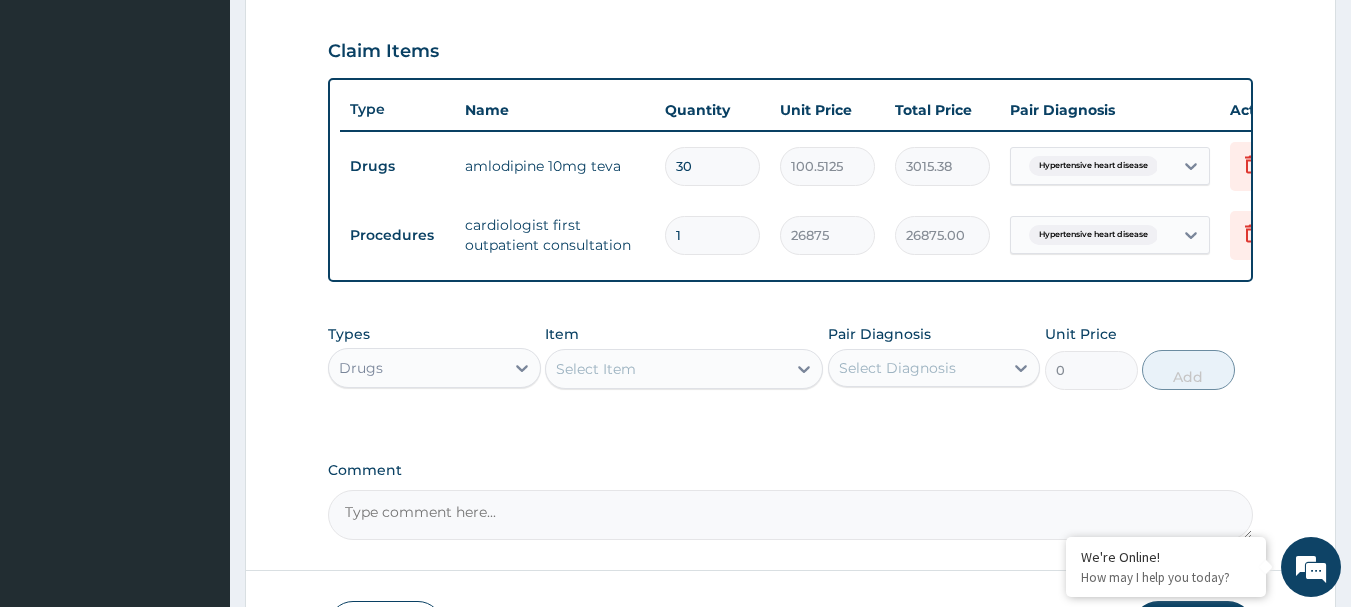 click on "Select Item" at bounding box center [596, 369] 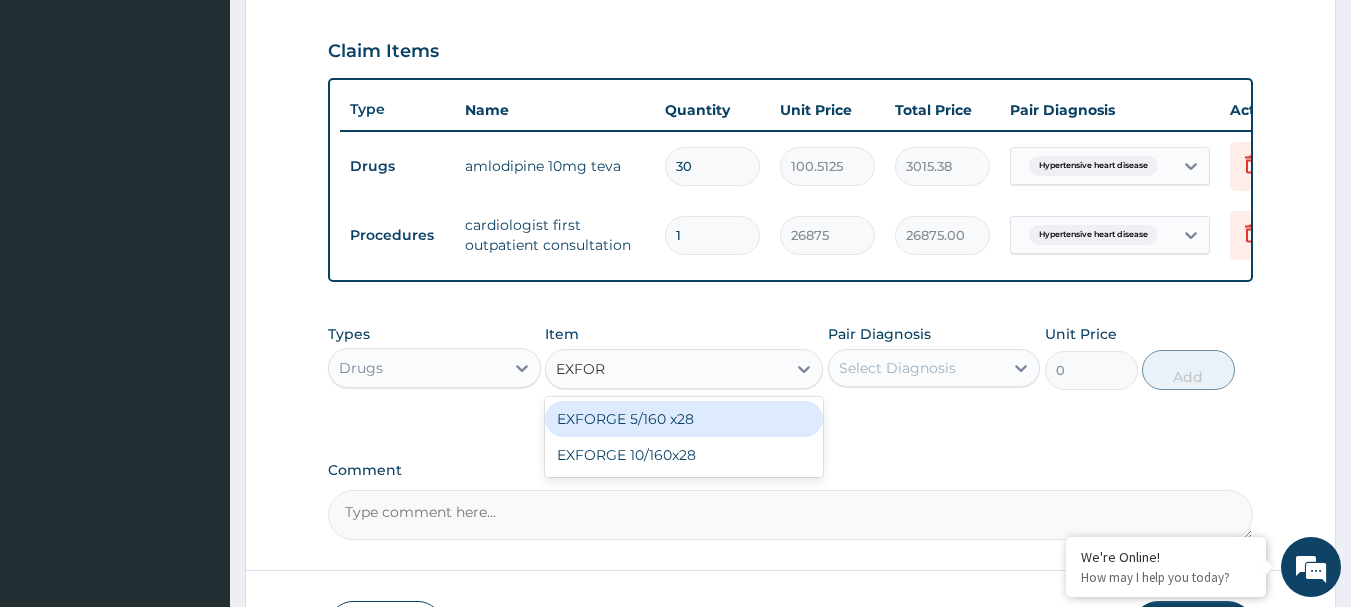 type on "EXFORG" 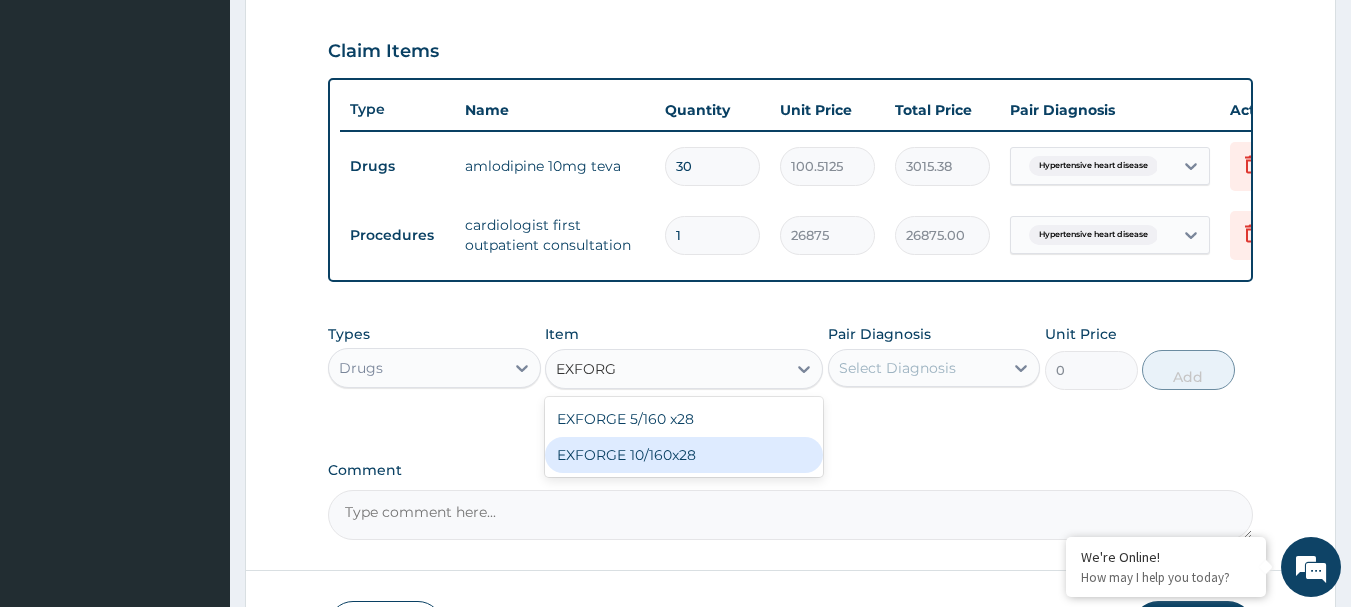 click on "EXFORGE 10/160x28" at bounding box center (684, 455) 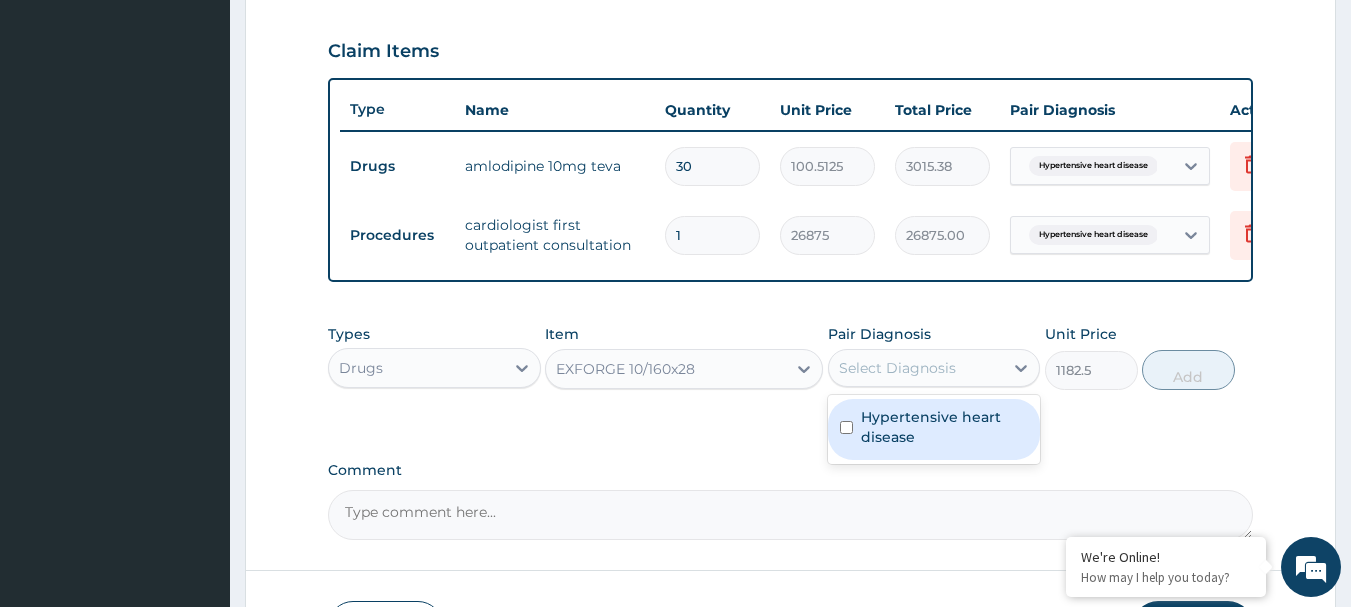 click on "Select Diagnosis" at bounding box center [897, 368] 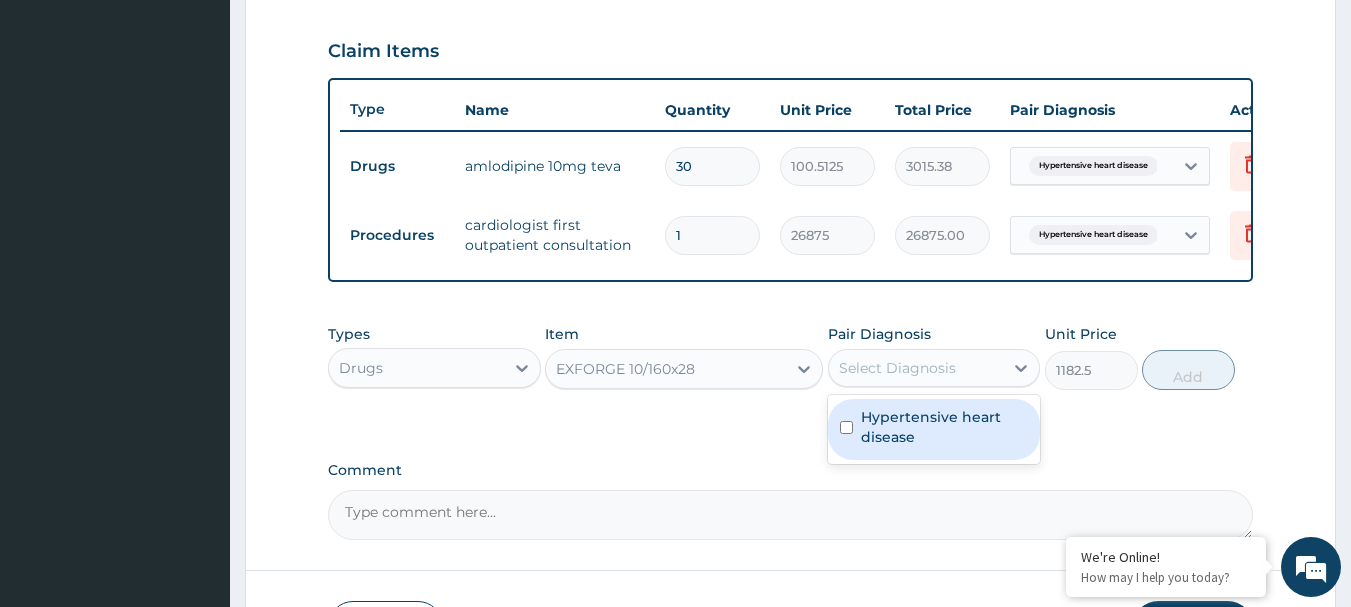 click on "EXFORGE 10/160x28" at bounding box center (625, 369) 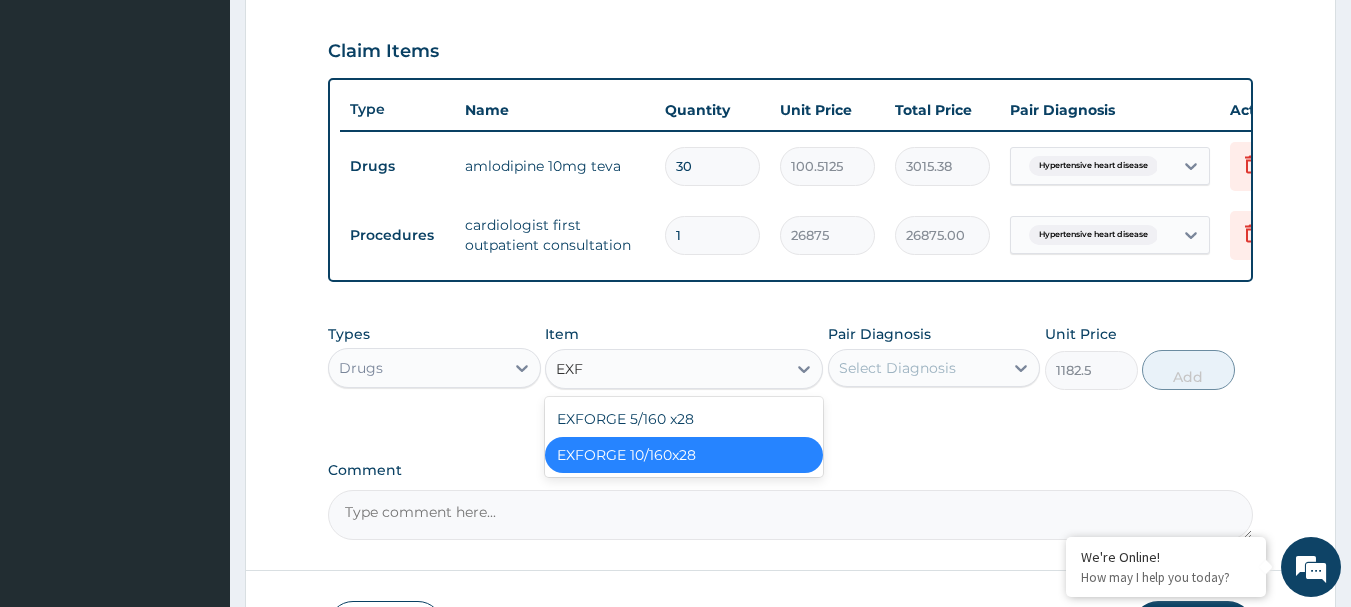 scroll, scrollTop: 0, scrollLeft: 0, axis: both 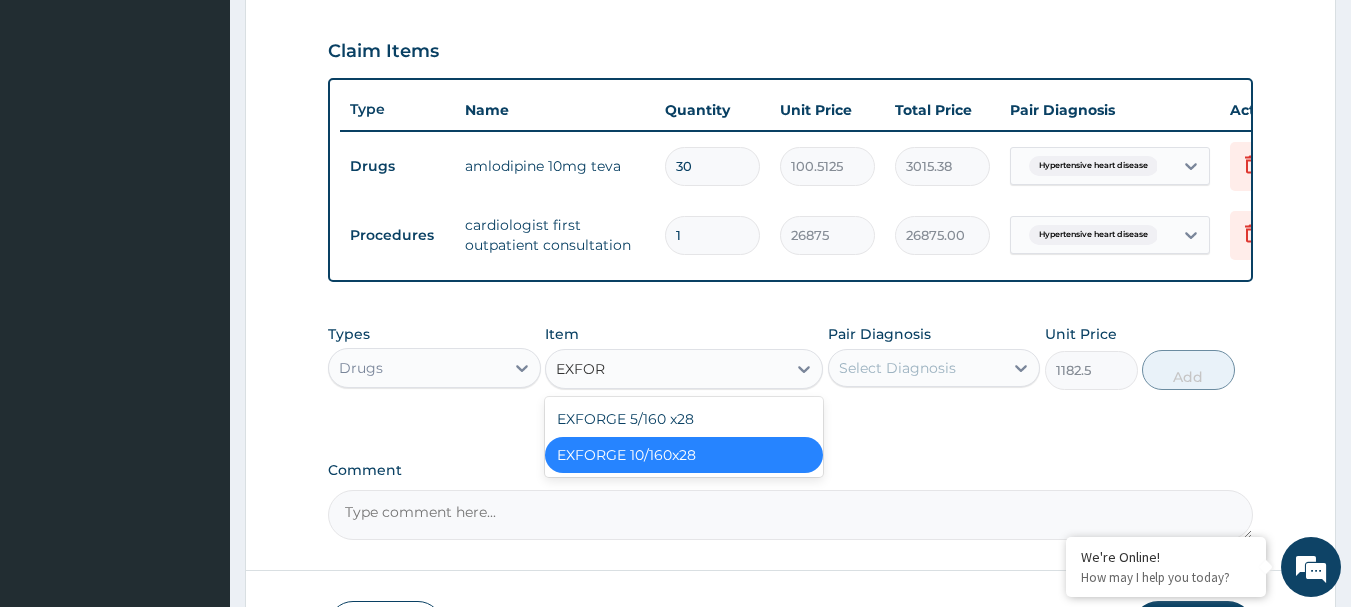 type on "EXFORG" 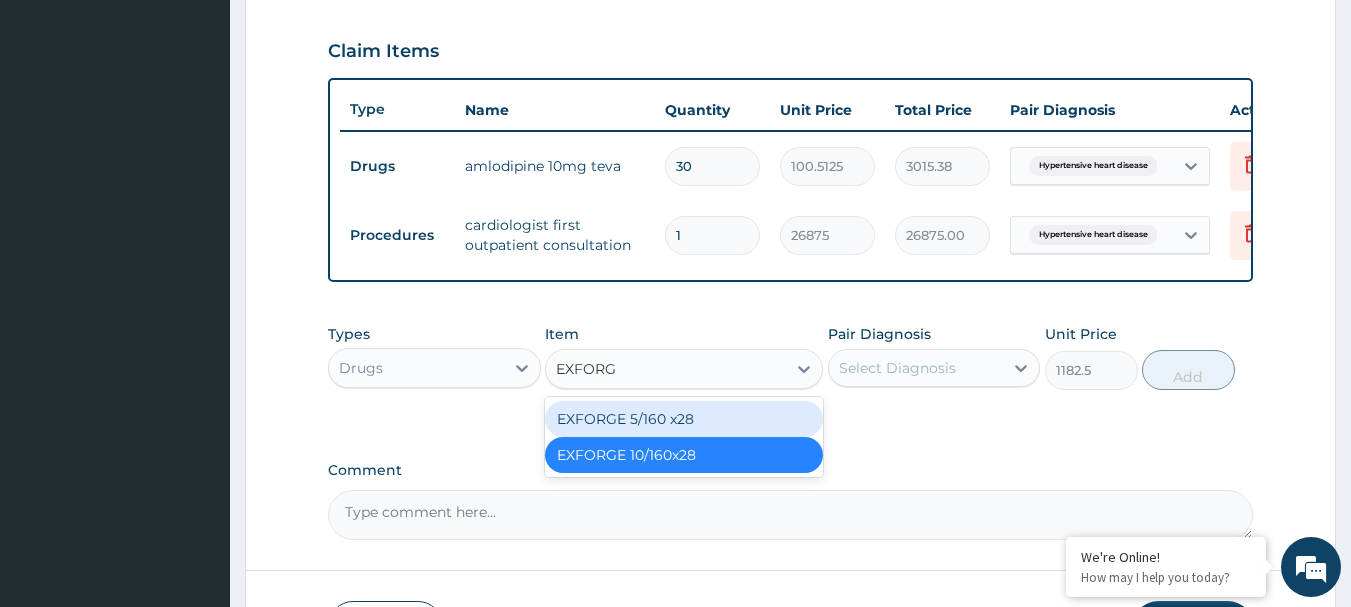 click on "EXFORGE 5/160 x28" at bounding box center [684, 419] 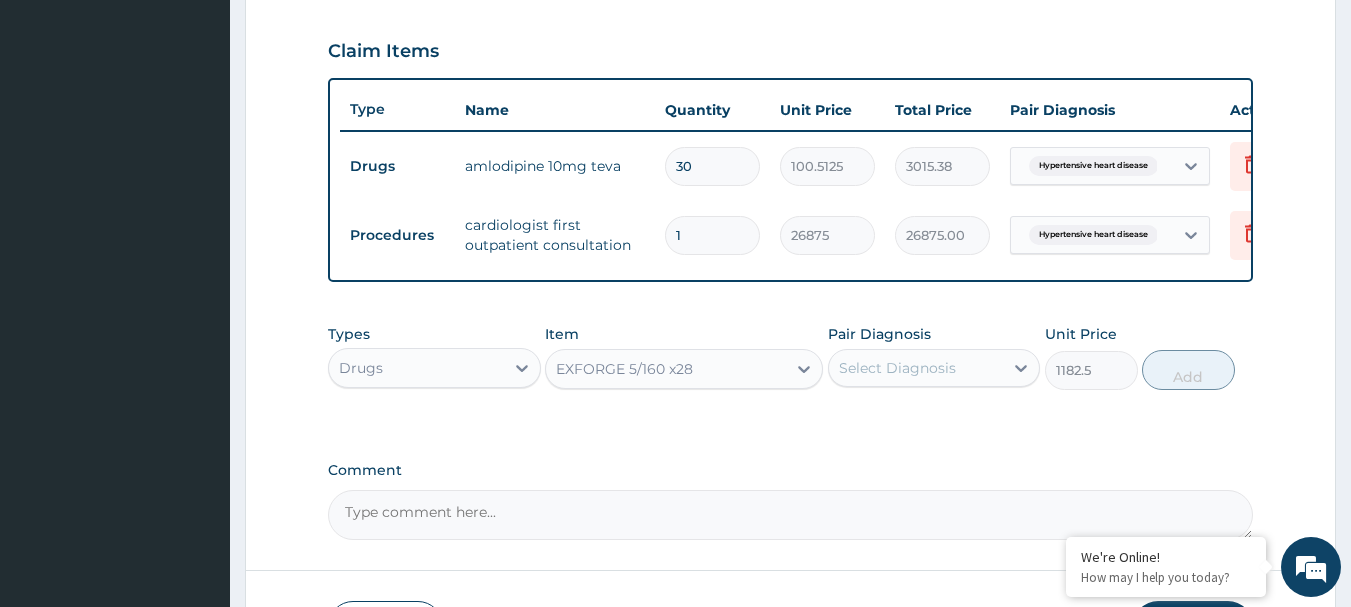 click on "EXFORGE 5/160 x28" at bounding box center (666, 369) 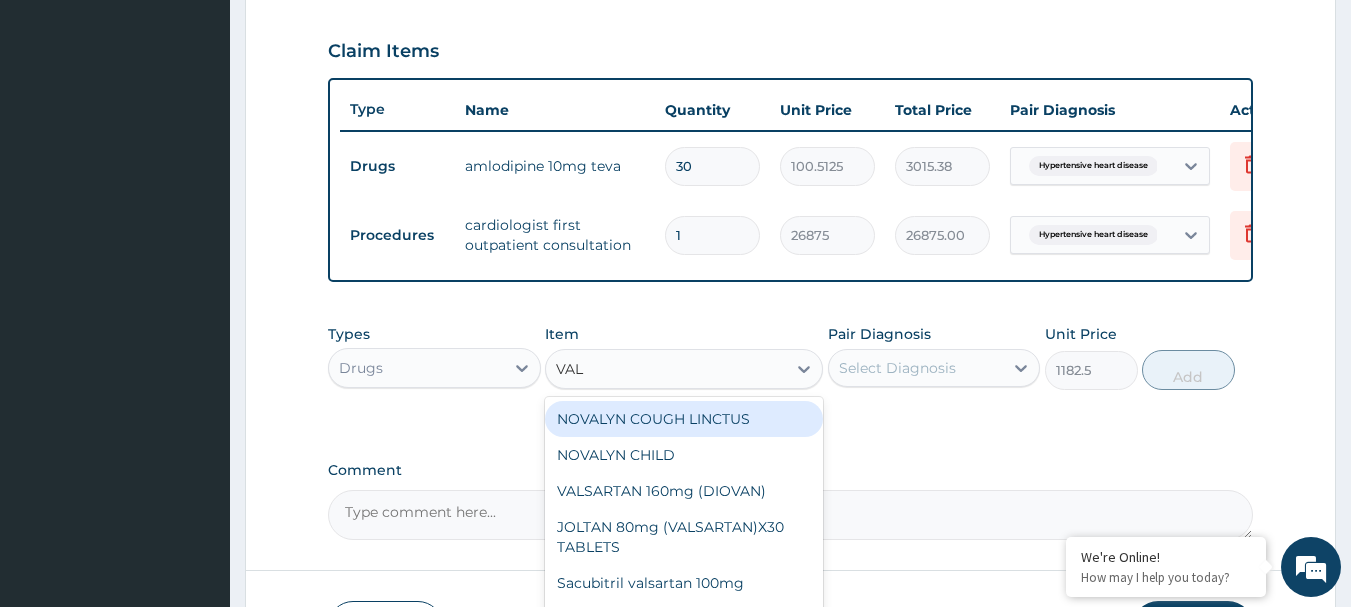 scroll, scrollTop: 0, scrollLeft: 0, axis: both 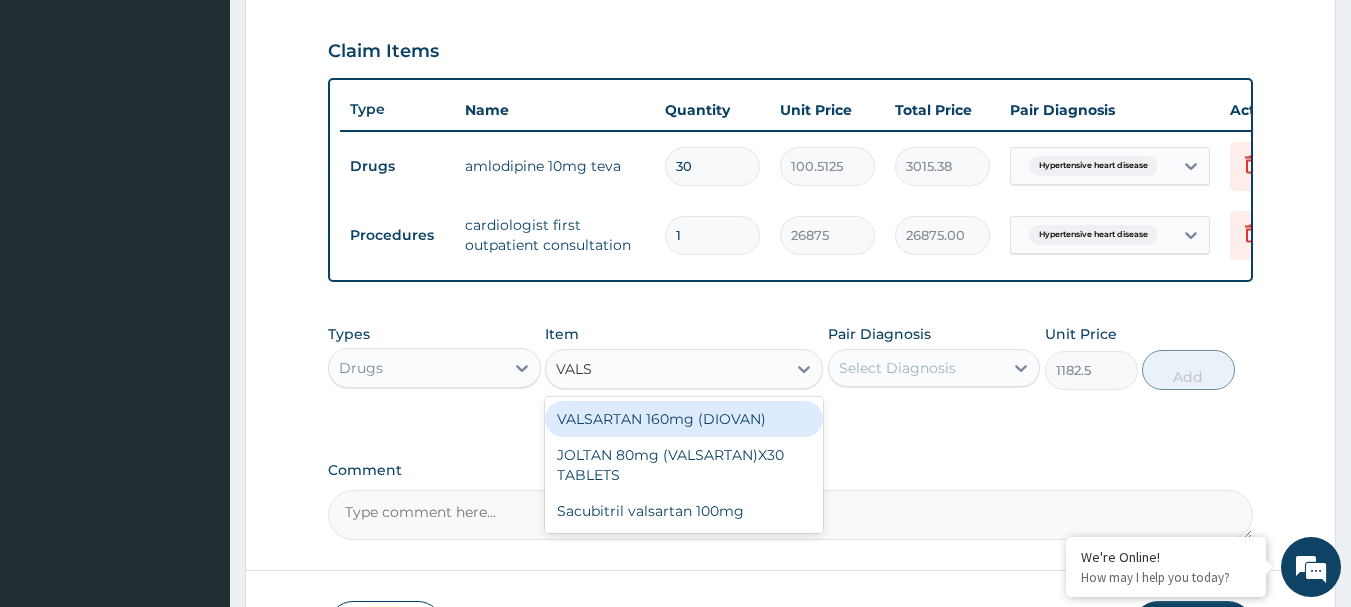 type on "VALSA" 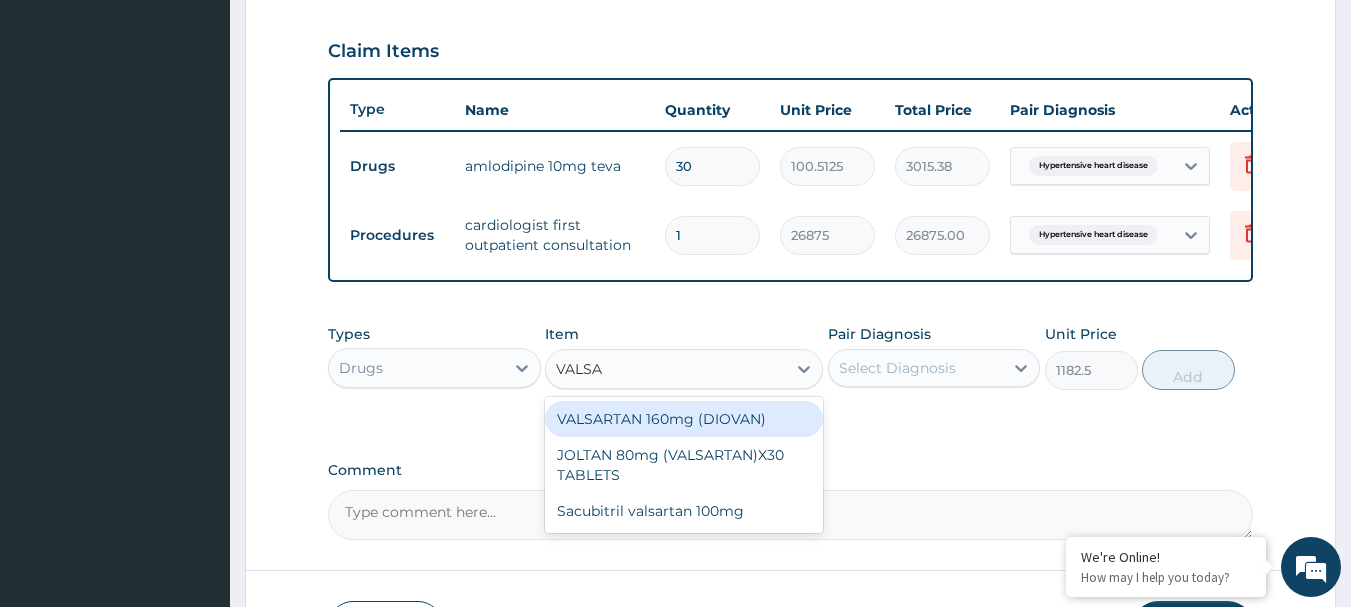 click on "VALSARTAN 160mg (DIOVAN)" at bounding box center [684, 419] 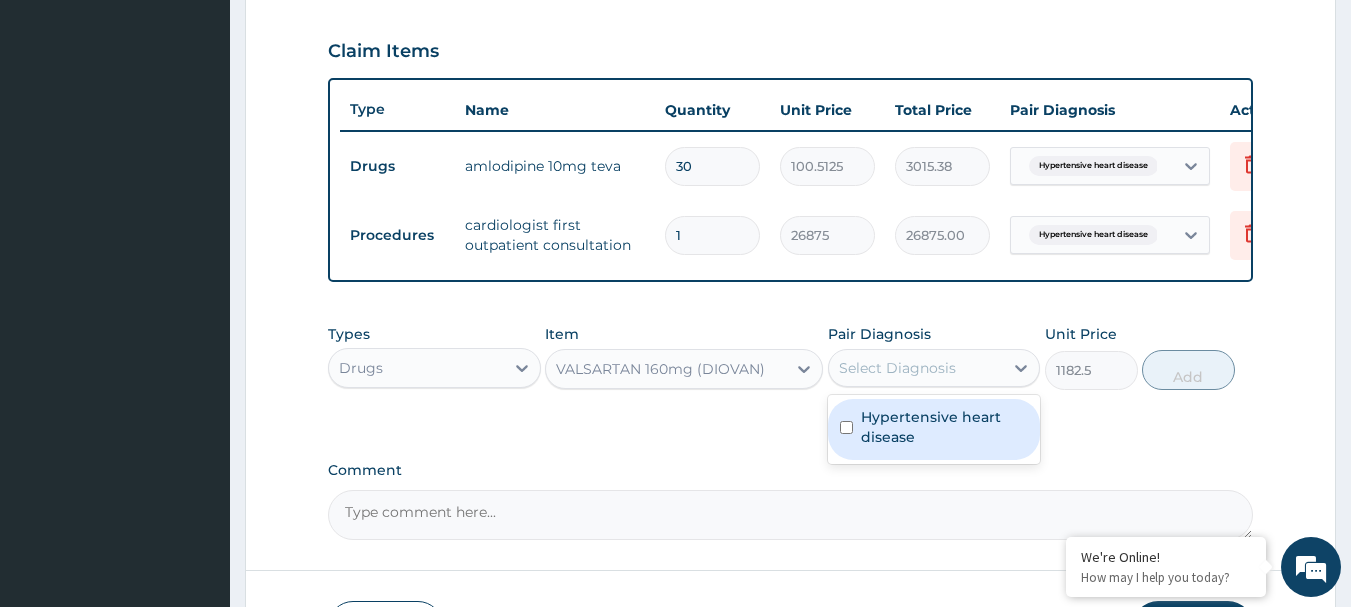 click on "Select Diagnosis" at bounding box center (897, 368) 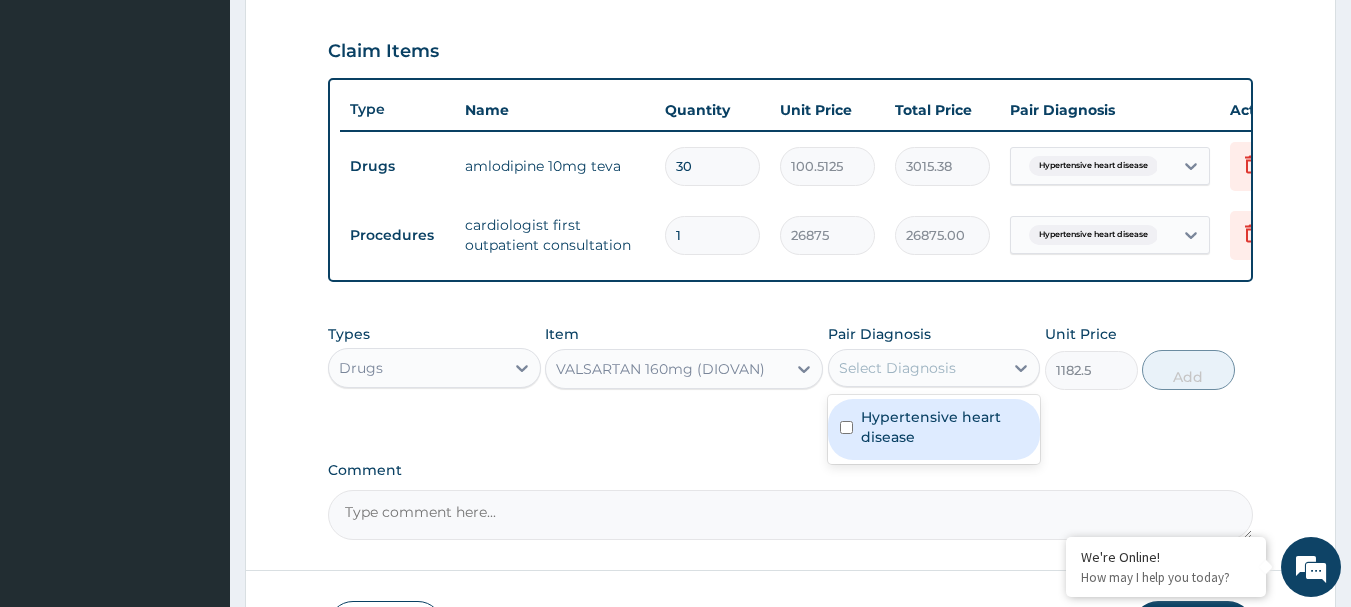 click on "Hypertensive heart disease" at bounding box center (945, 427) 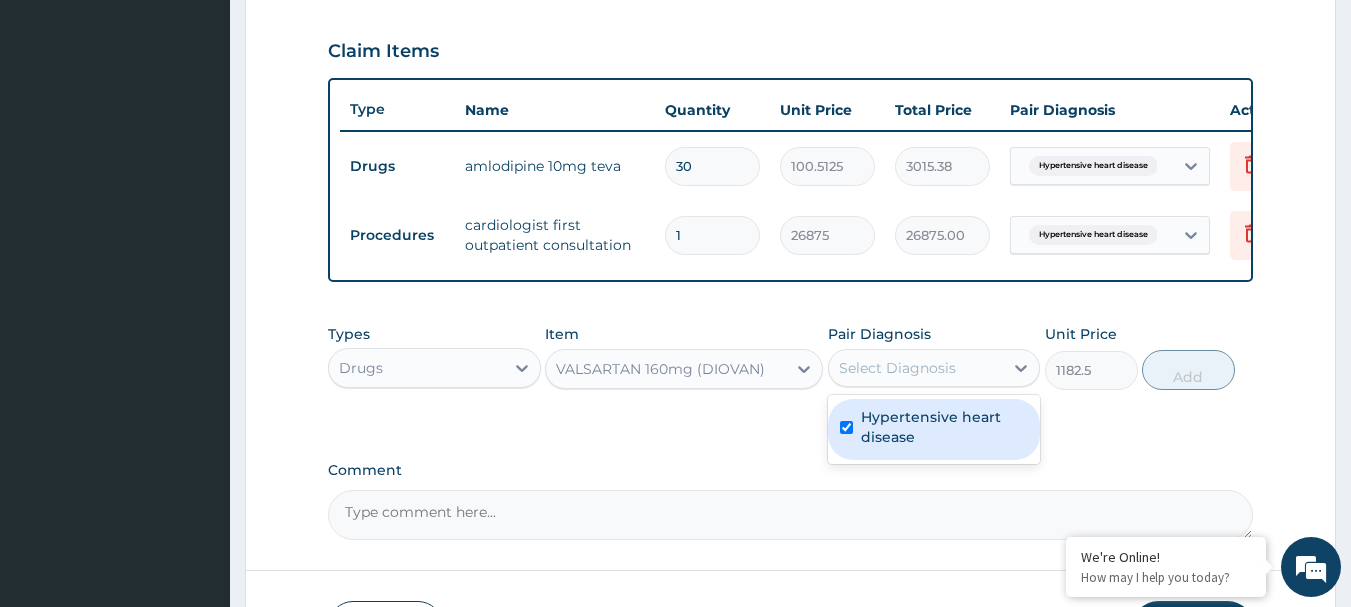 checkbox on "true" 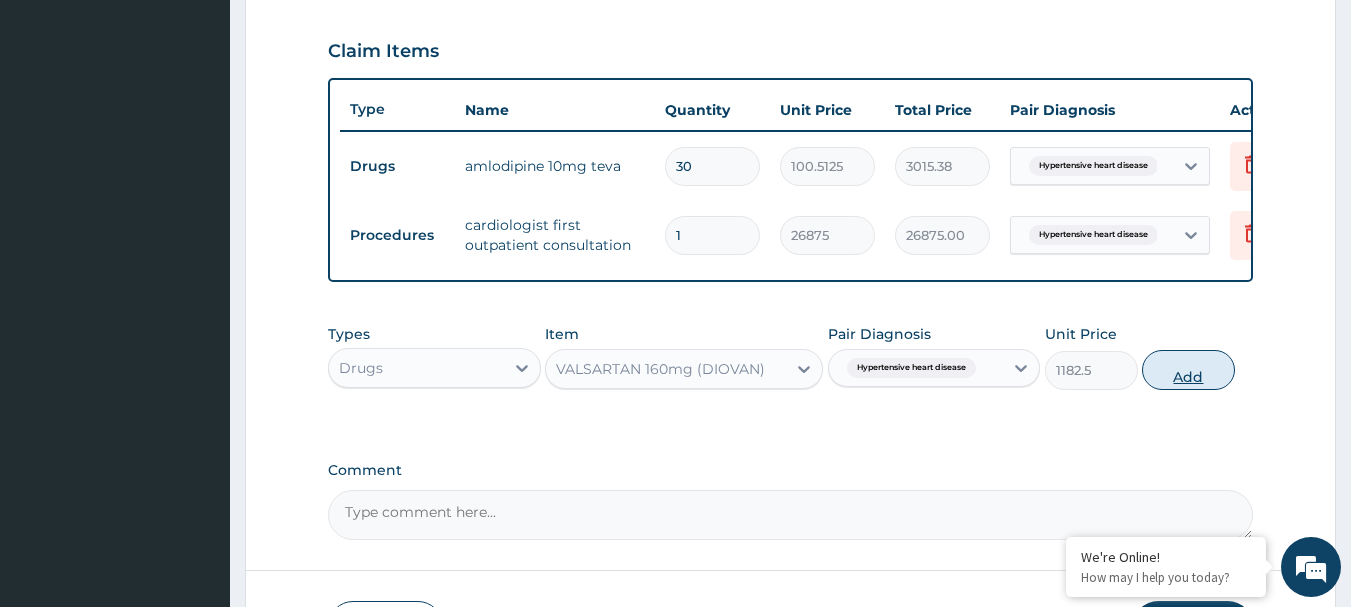 click on "Add" at bounding box center [1188, 370] 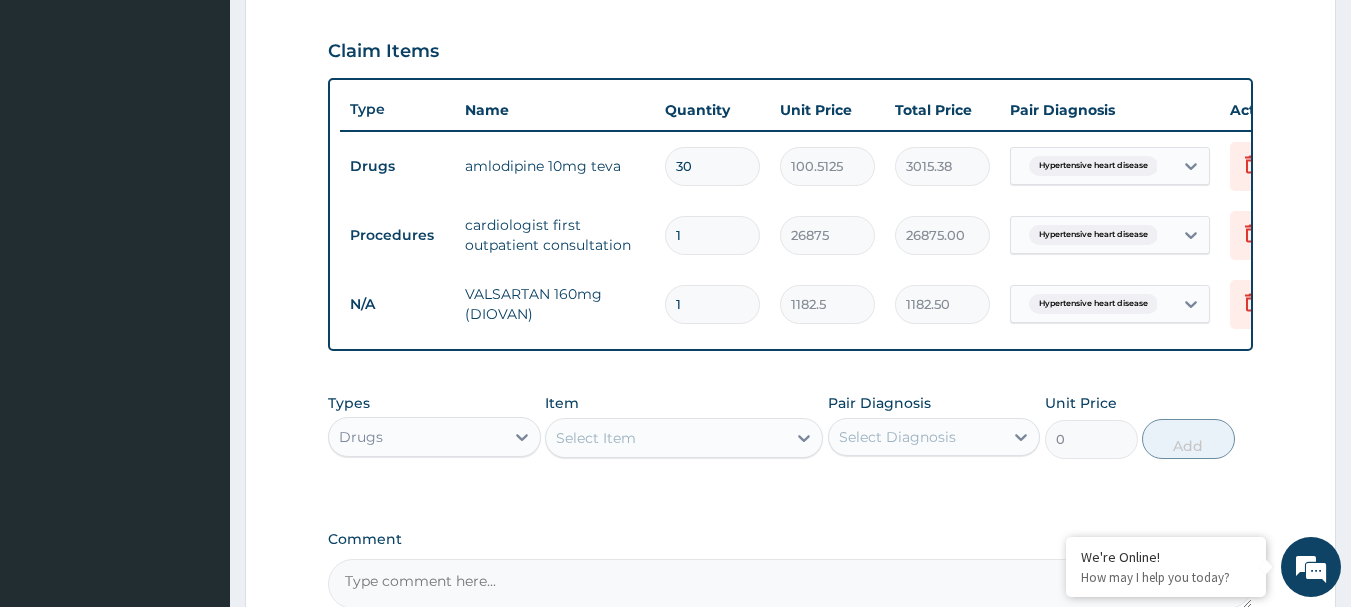 click on "1" at bounding box center (712, 304) 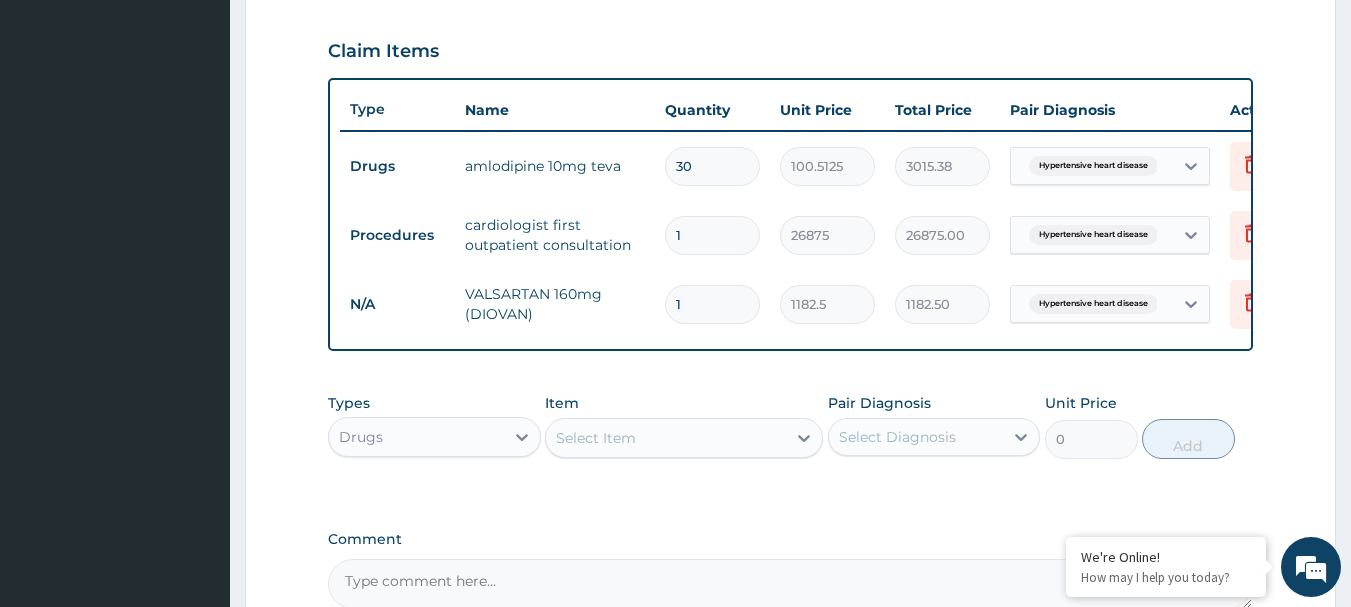 type on "3" 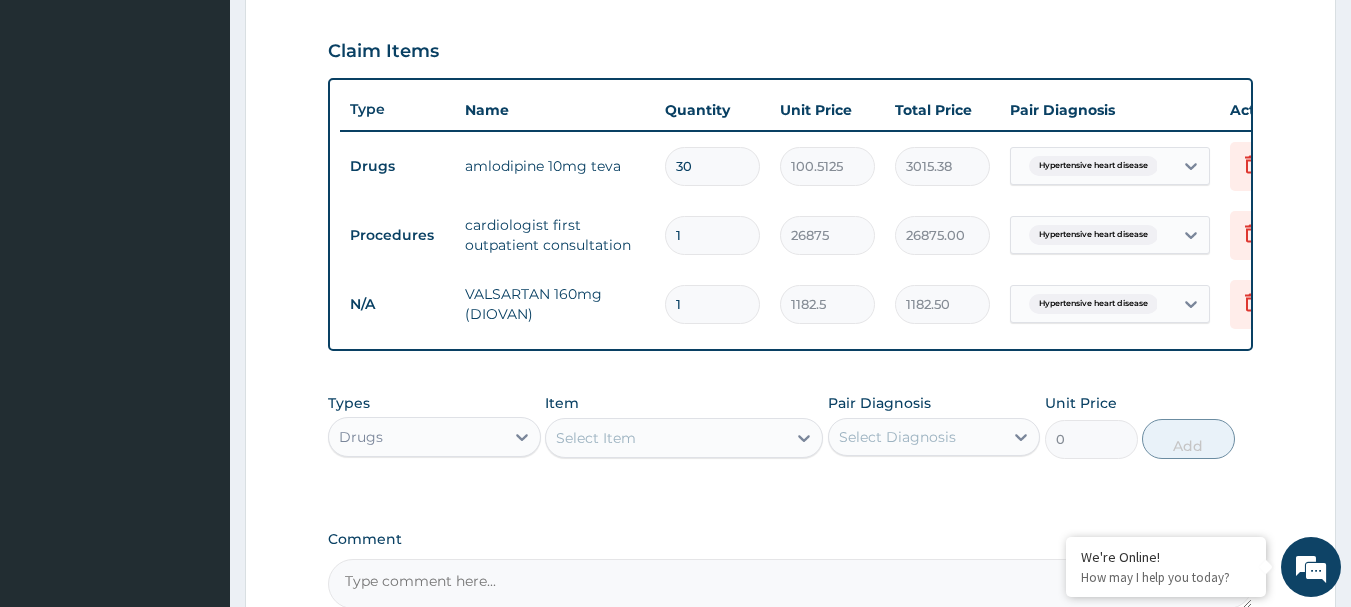 type on "3547.50" 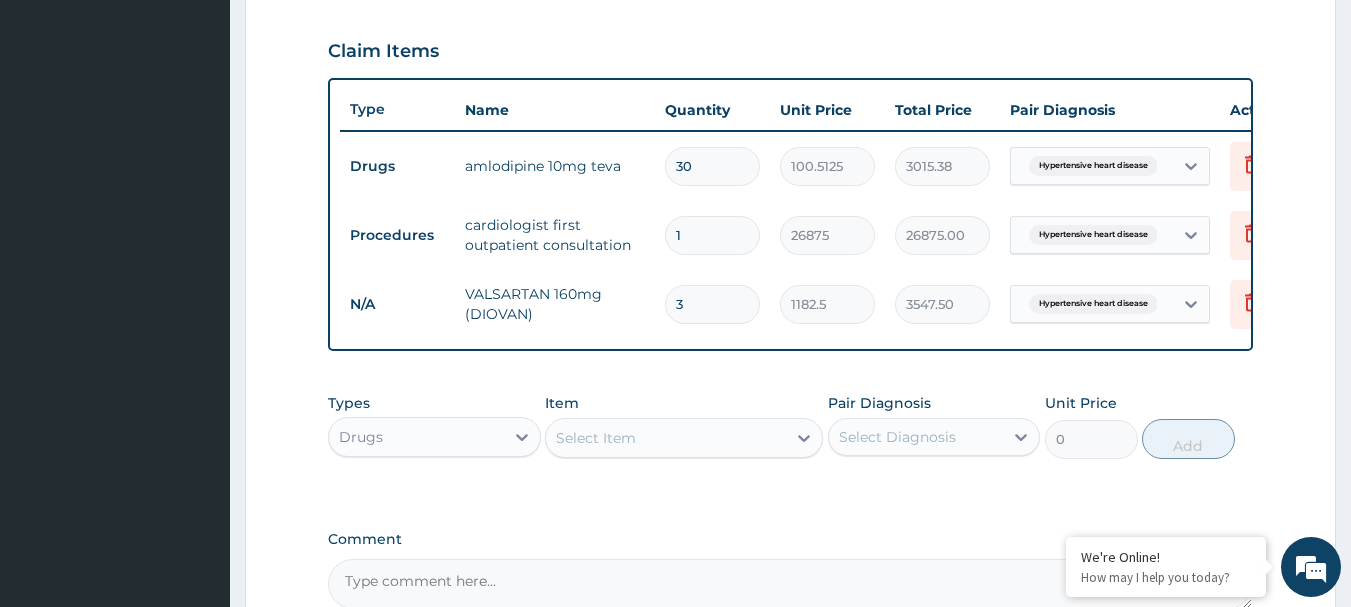 type on "30" 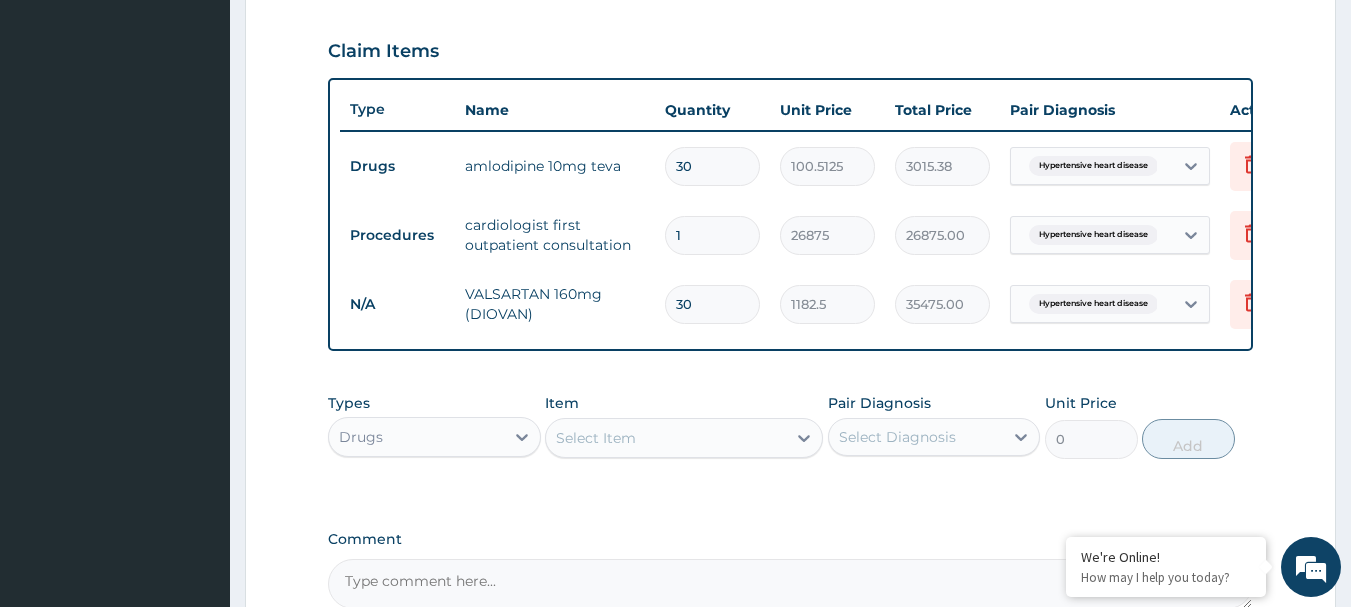type on "30" 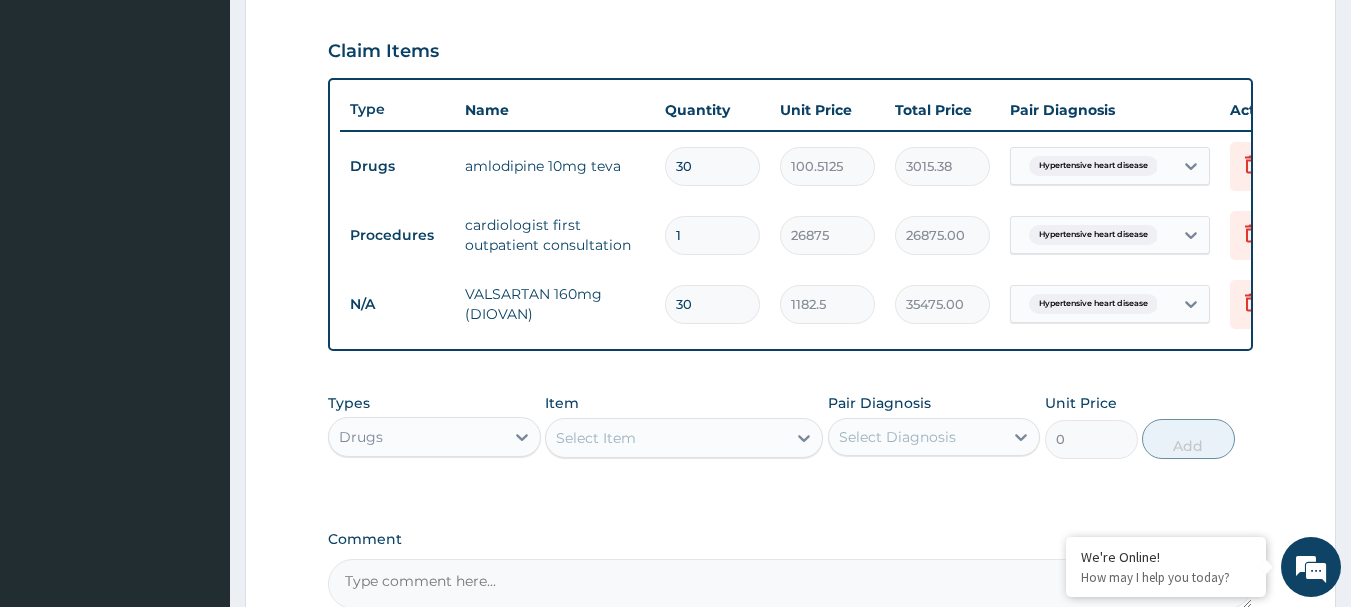 click on "1182.5" at bounding box center (827, 304) 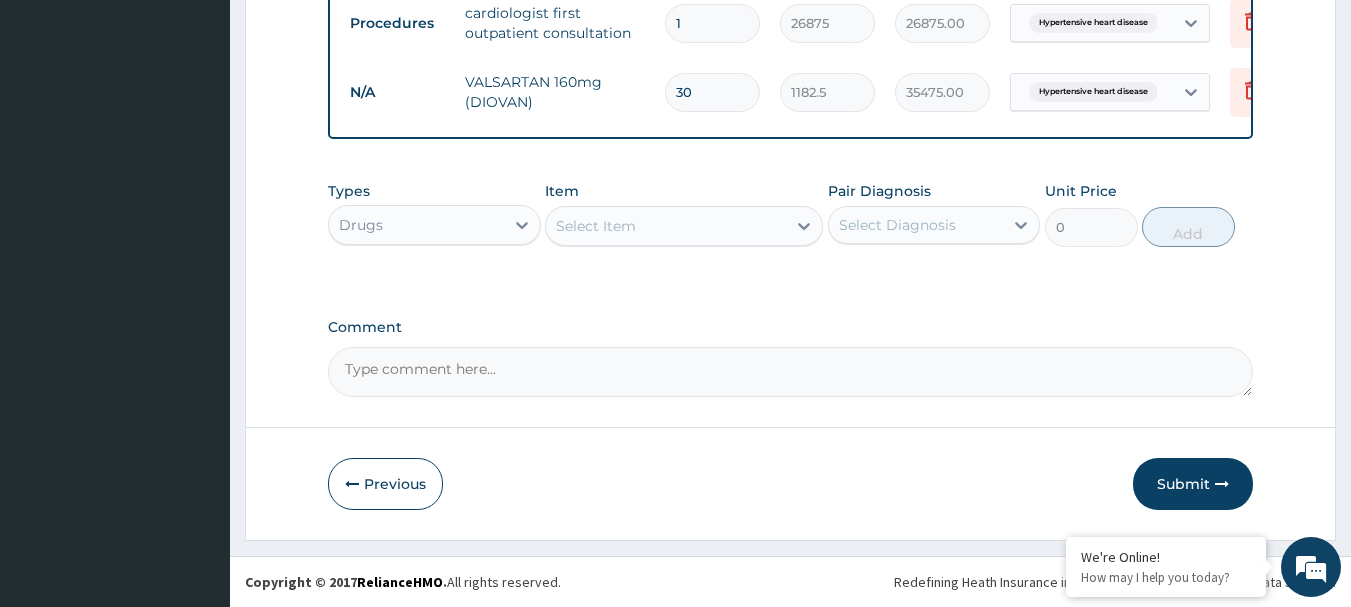 scroll, scrollTop: 892, scrollLeft: 0, axis: vertical 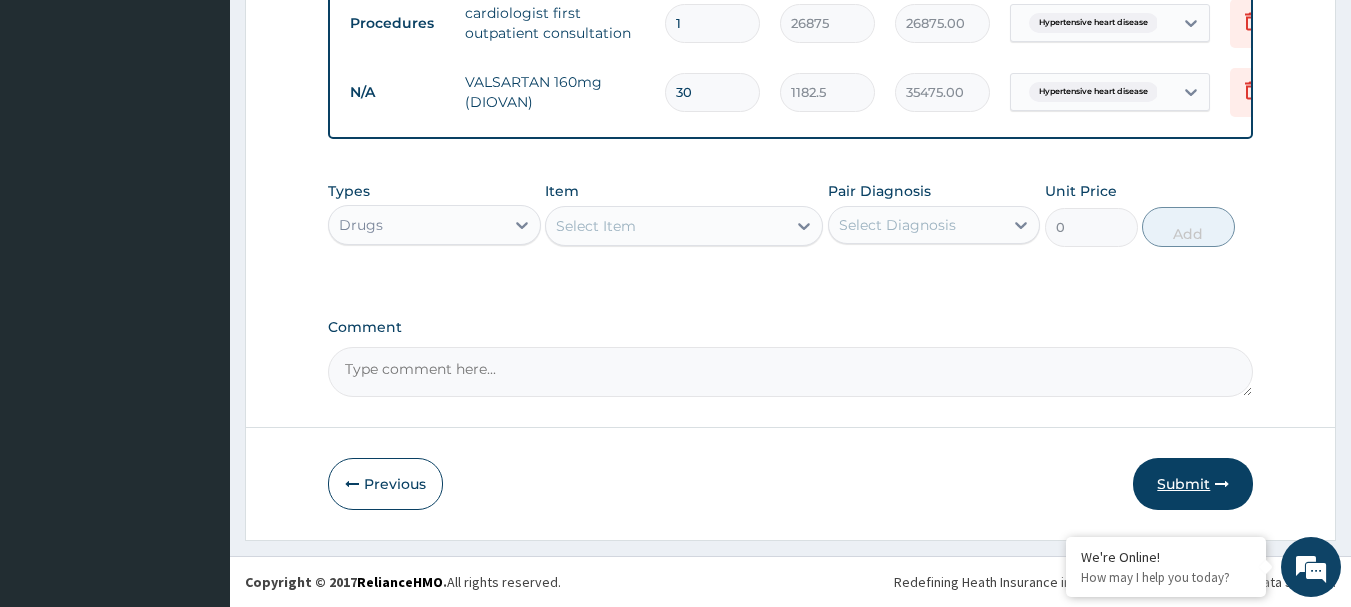 click on "Submit" at bounding box center [1193, 484] 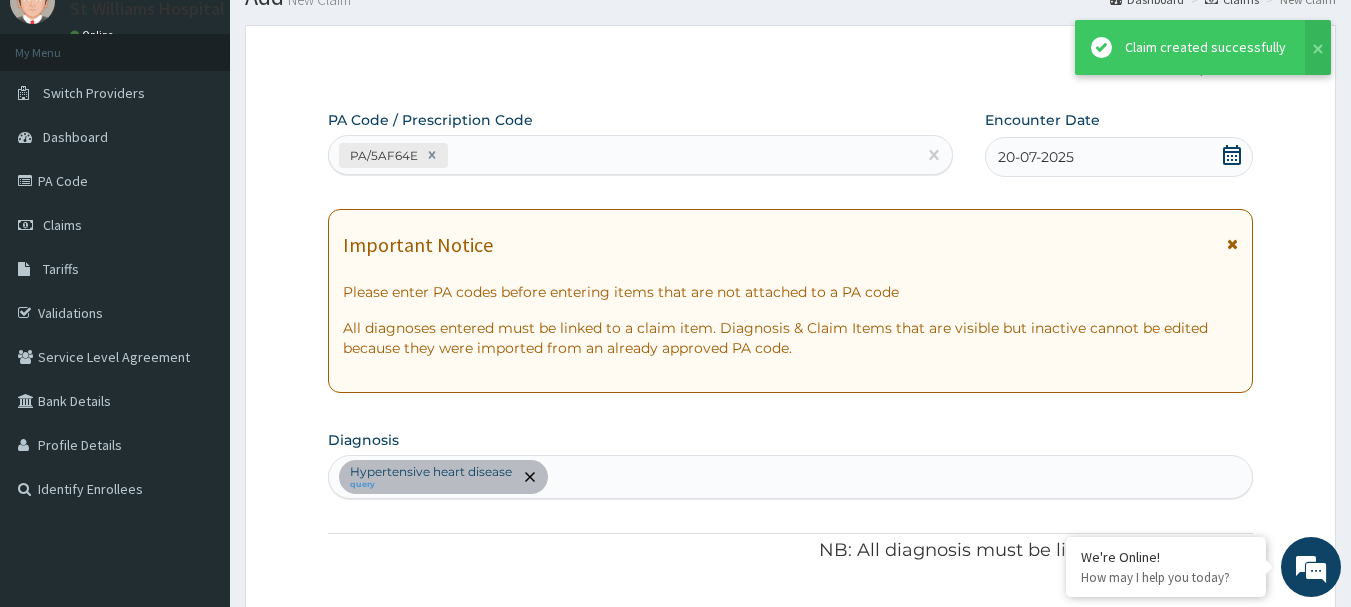 scroll, scrollTop: 892, scrollLeft: 0, axis: vertical 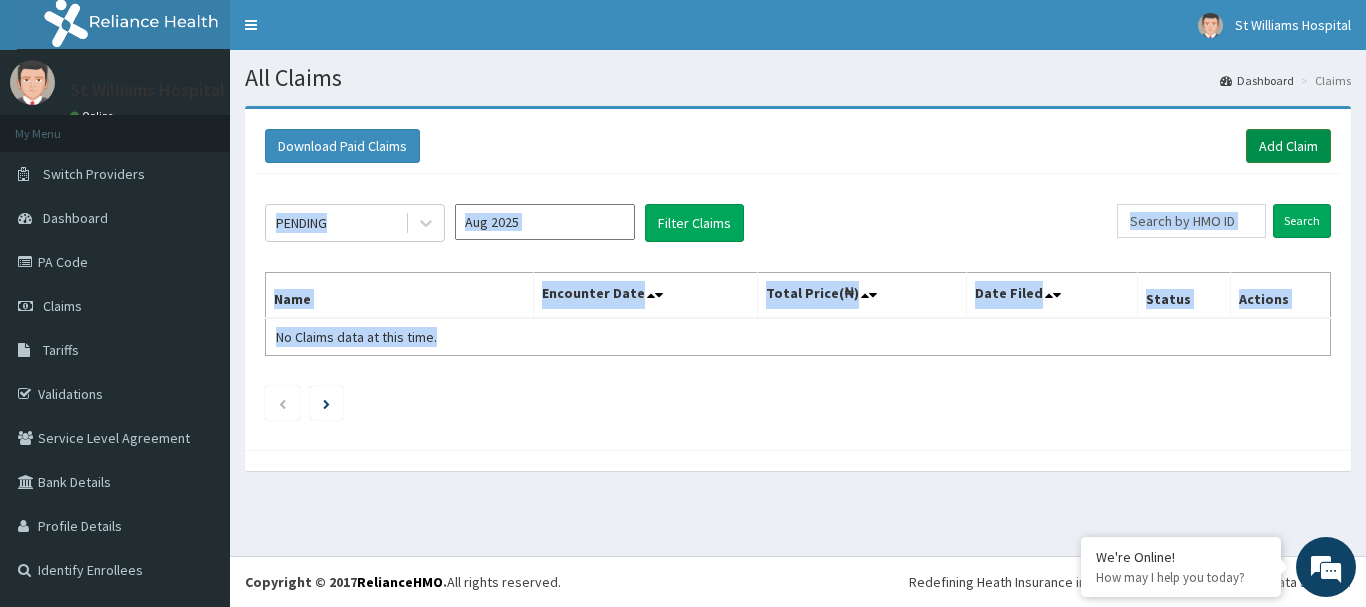 drag, startPoint x: 0, startPoint y: 0, endPoint x: 1291, endPoint y: 138, distance: 1298.3547 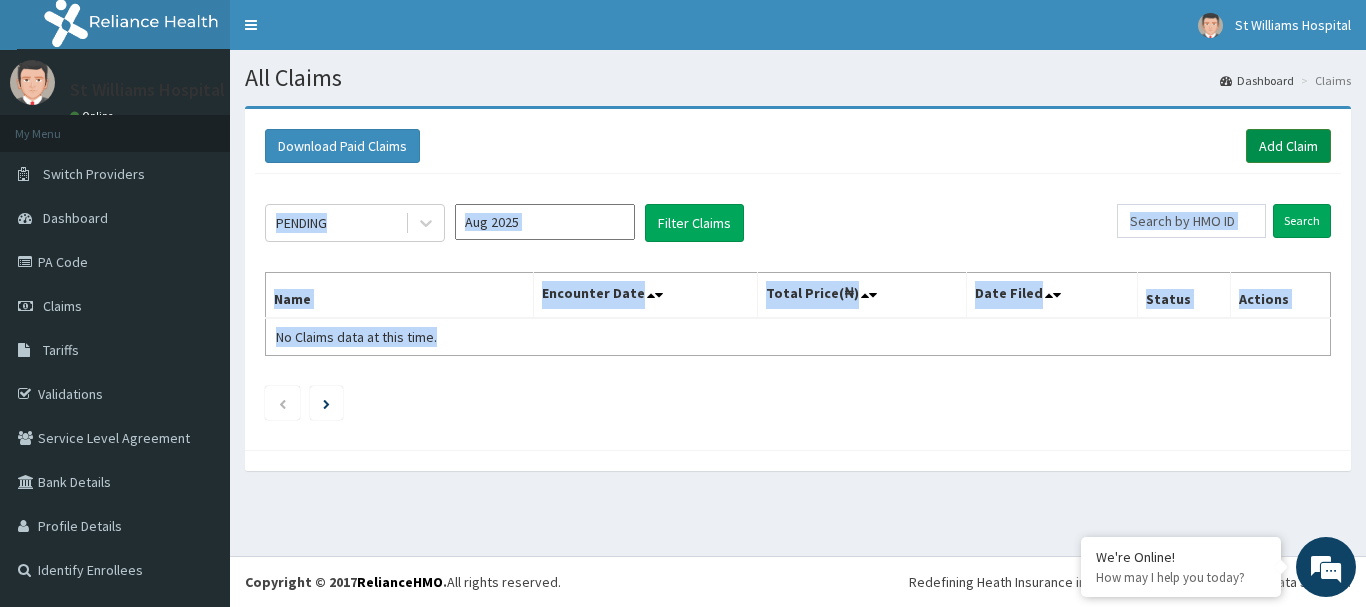 click on "Add Claim" at bounding box center [1288, 146] 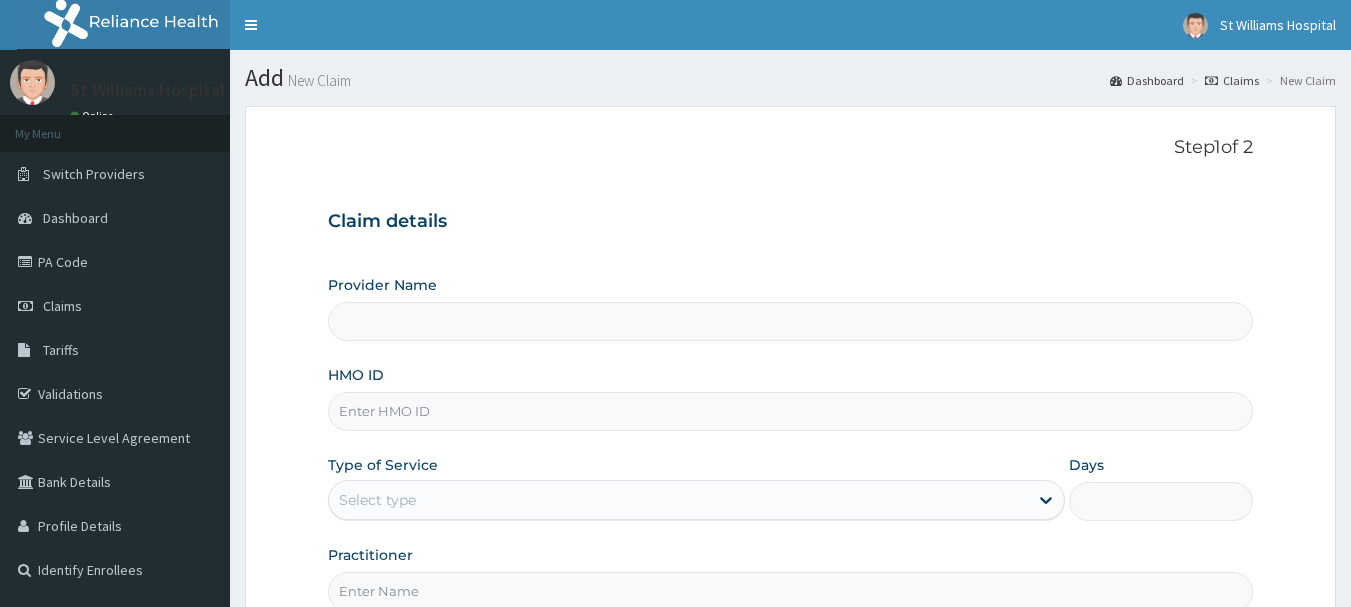 scroll, scrollTop: 0, scrollLeft: 0, axis: both 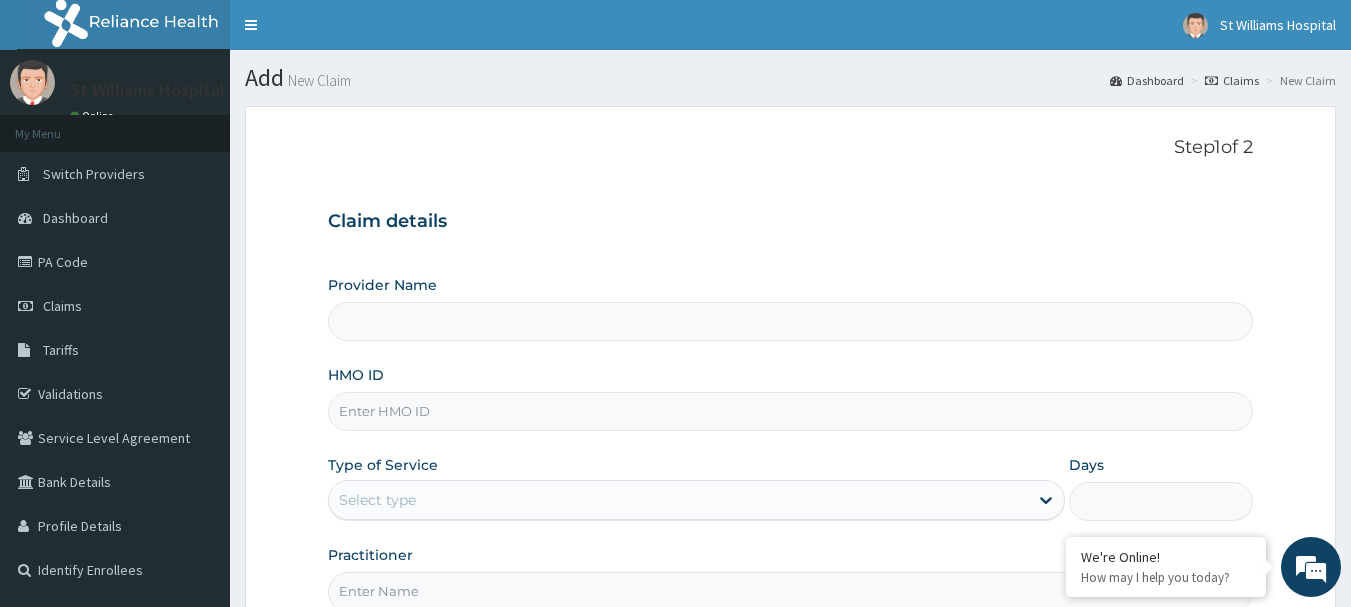 type on "St Williams Hospital" 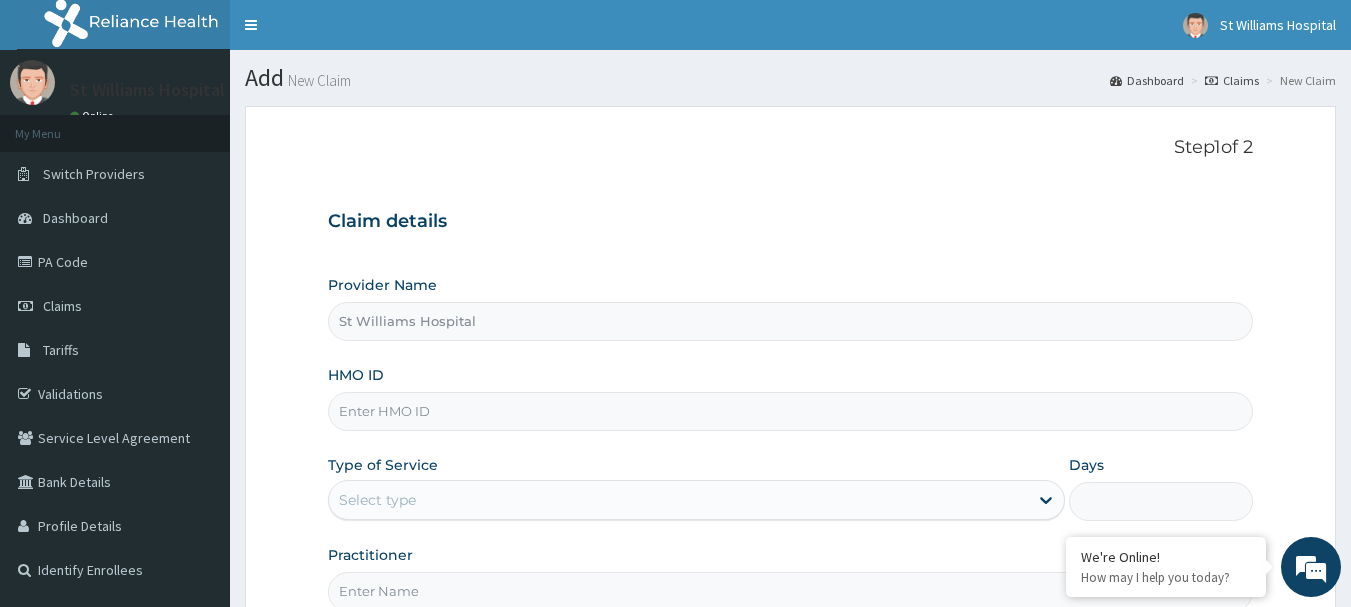 click on "HMO ID" at bounding box center [791, 411] 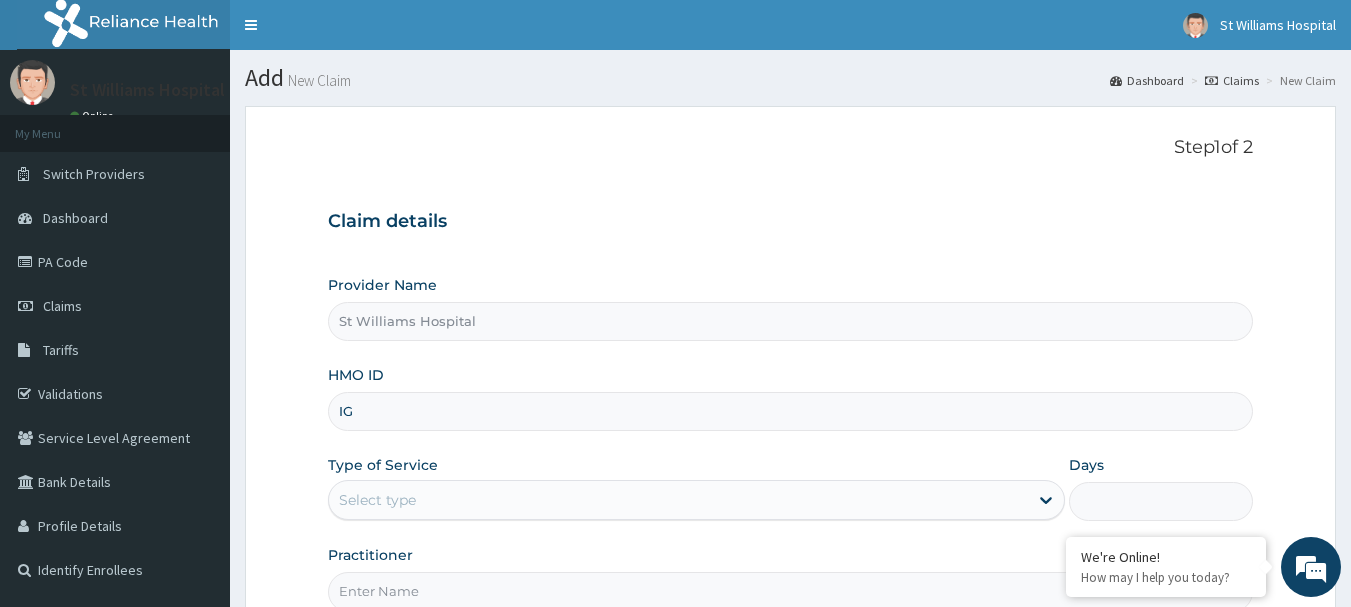 scroll, scrollTop: 0, scrollLeft: 0, axis: both 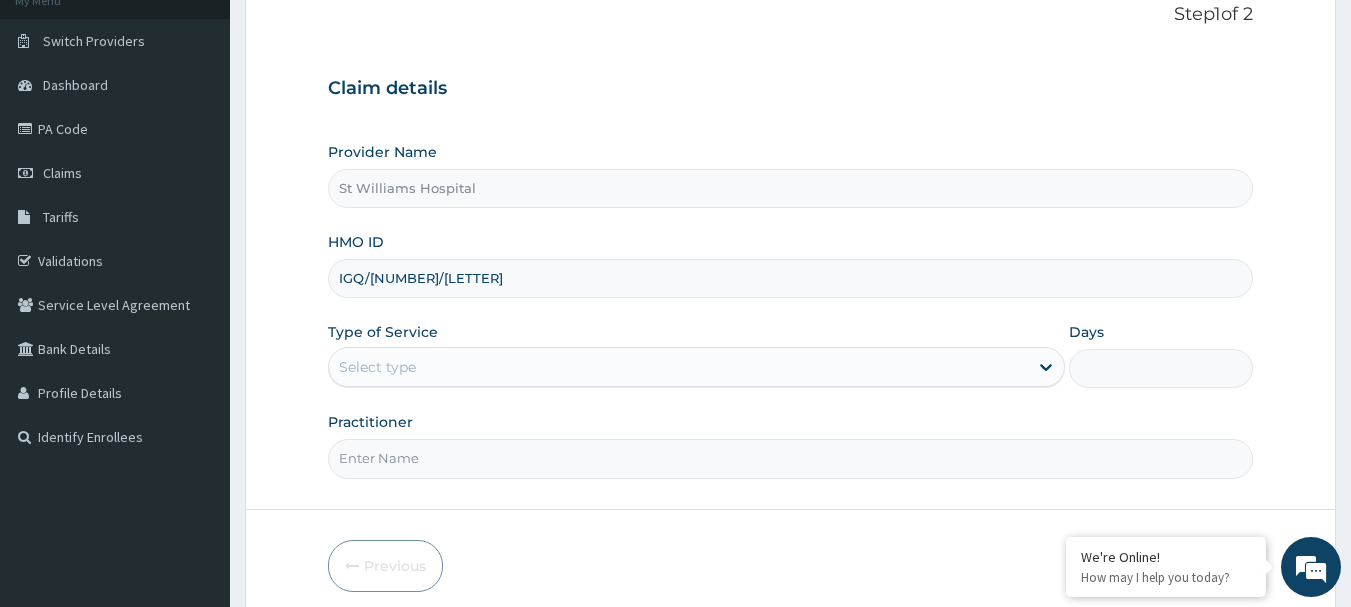 type on "IGQ/10049/B" 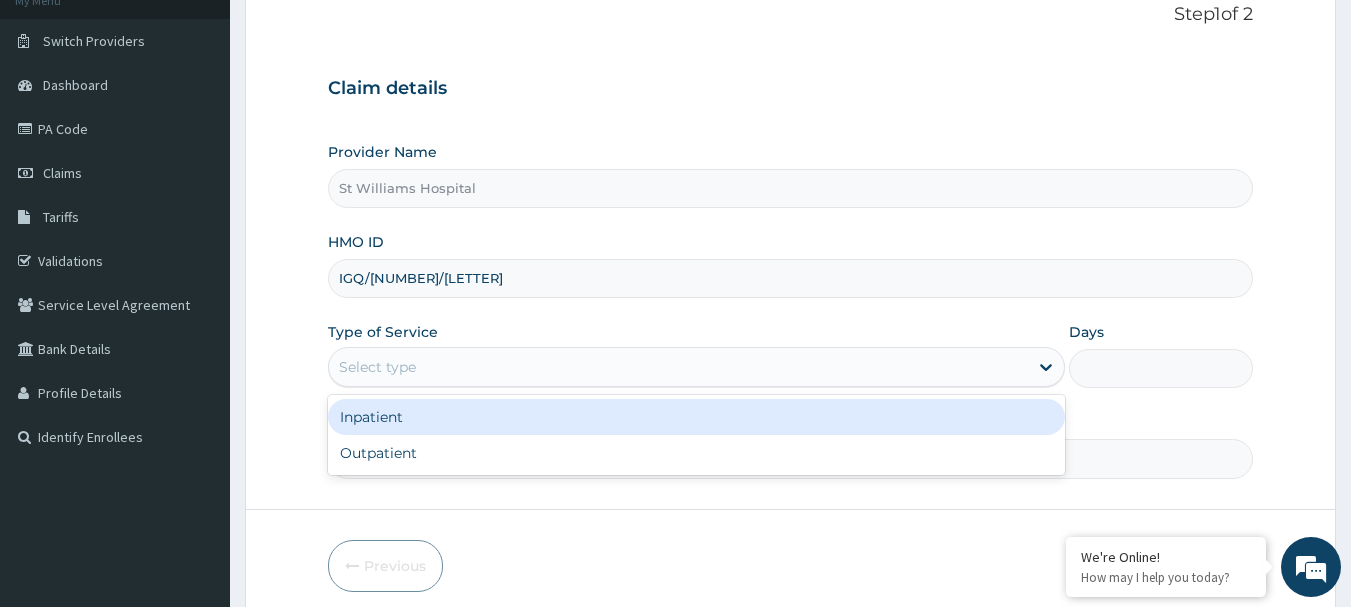 click on "Select type" at bounding box center (678, 367) 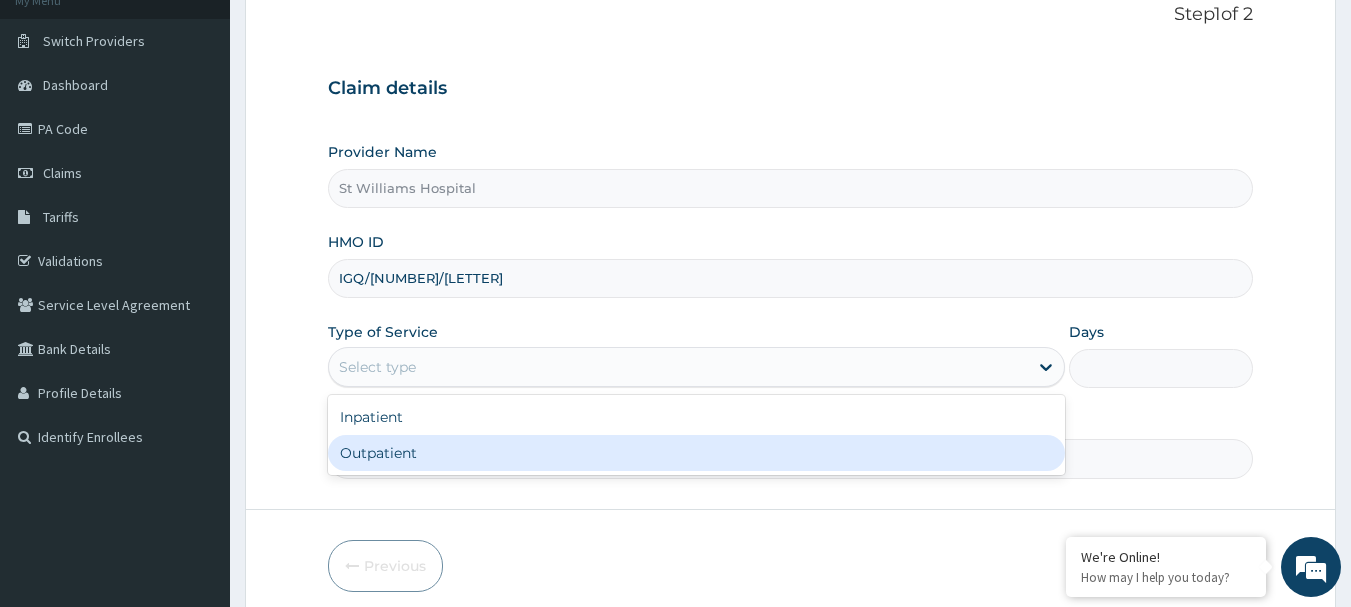 click on "Outpatient" at bounding box center [696, 453] 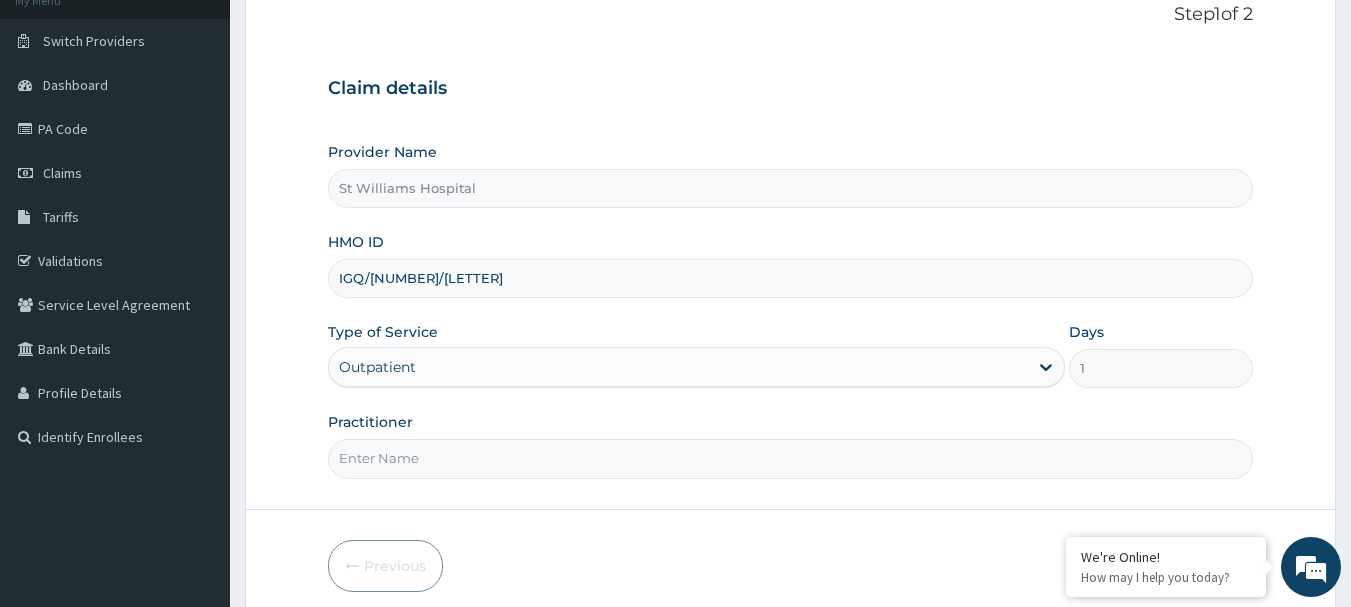 click on "Practitioner" at bounding box center [791, 458] 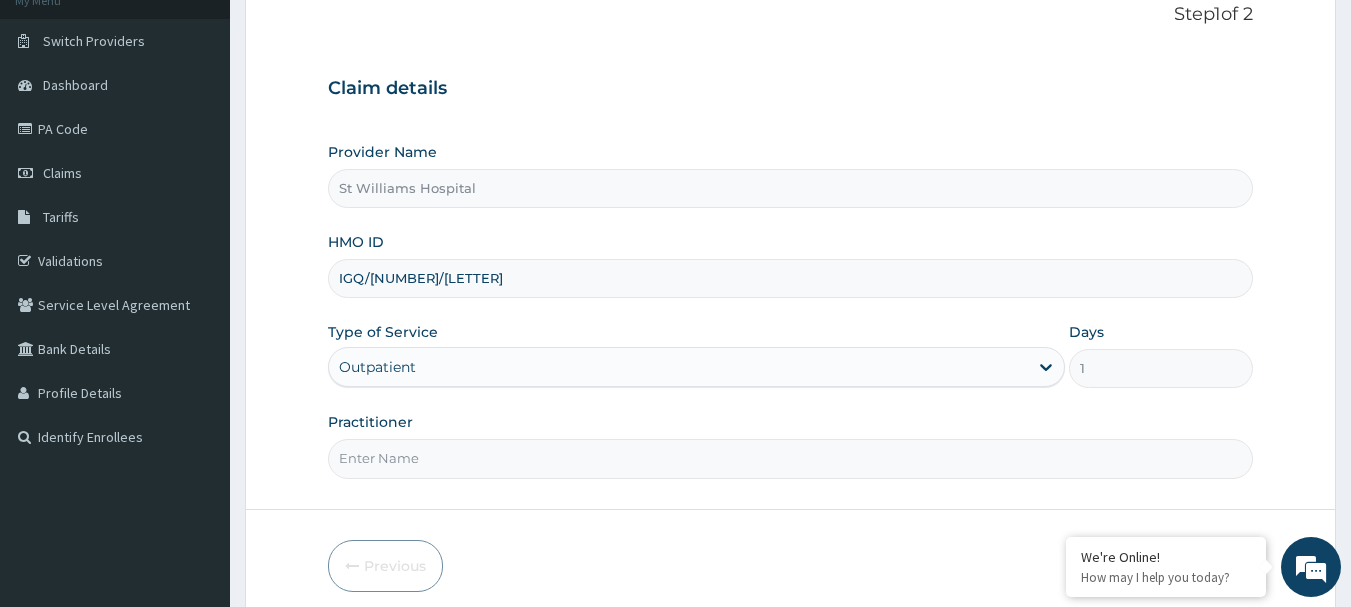 type on "dr [LAST]" 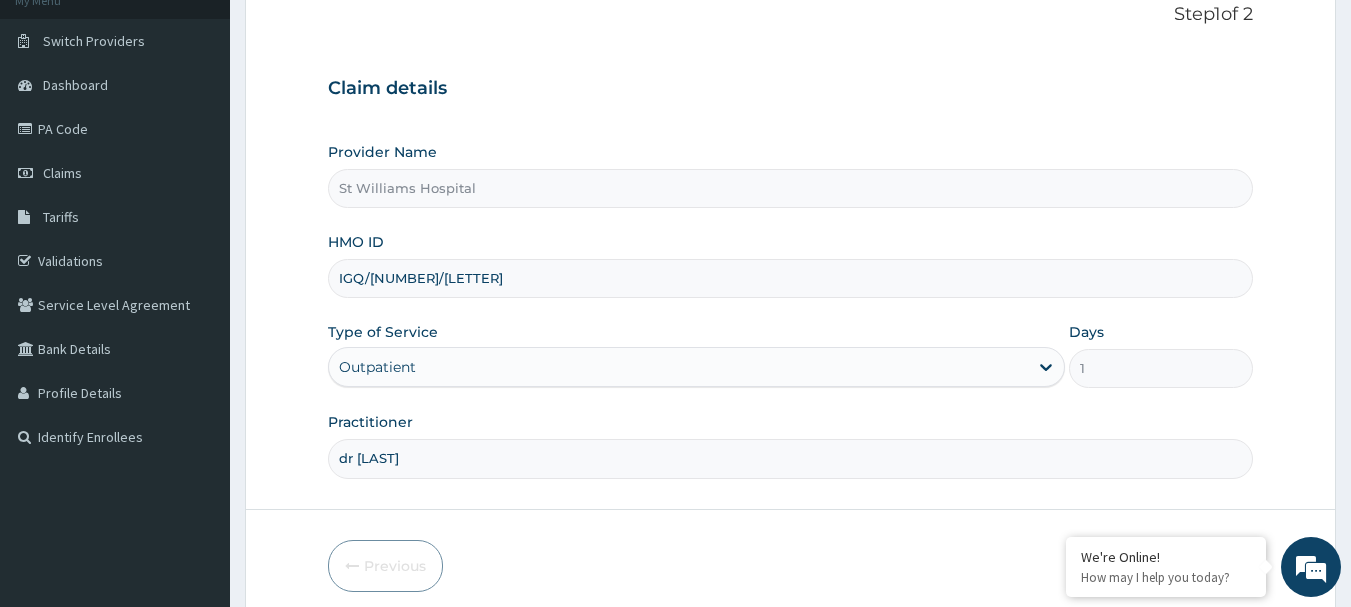 scroll, scrollTop: 215, scrollLeft: 0, axis: vertical 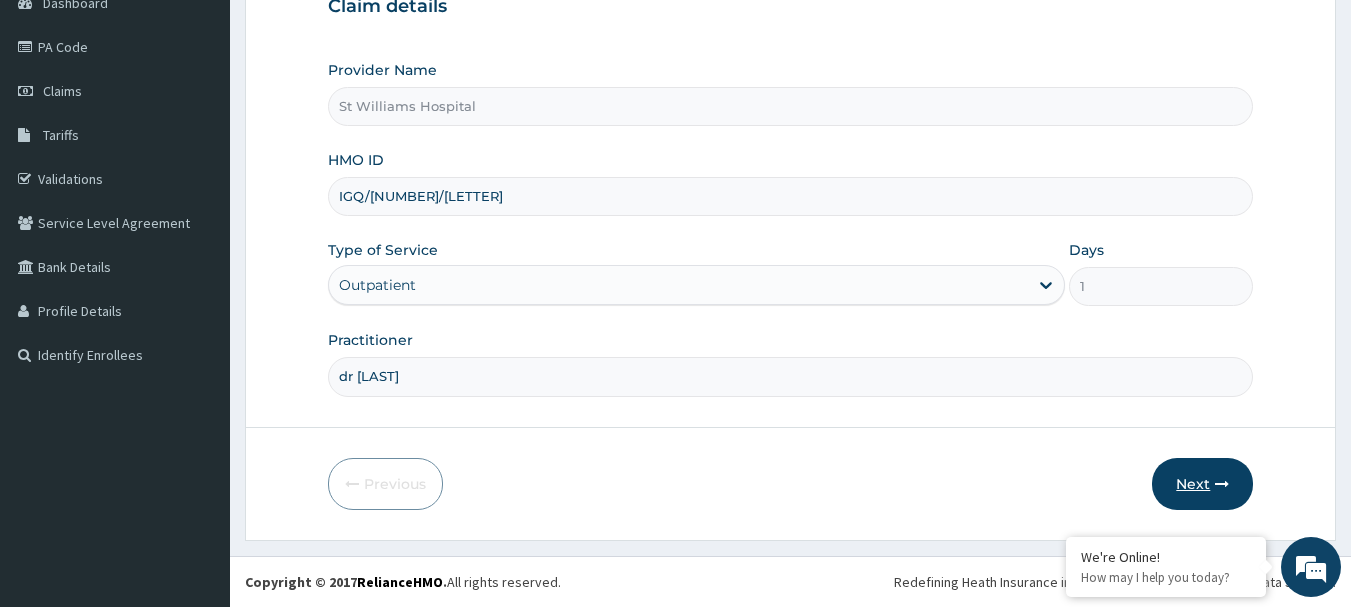 click on "Next" at bounding box center (1202, 484) 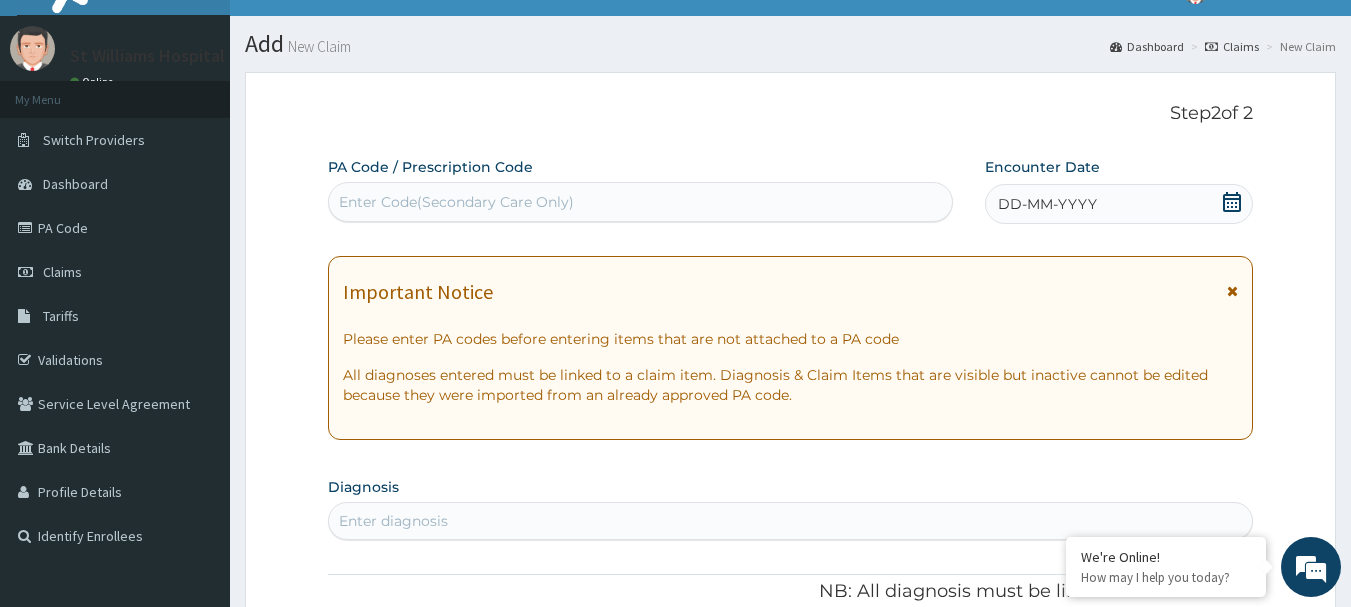 scroll, scrollTop: 28, scrollLeft: 0, axis: vertical 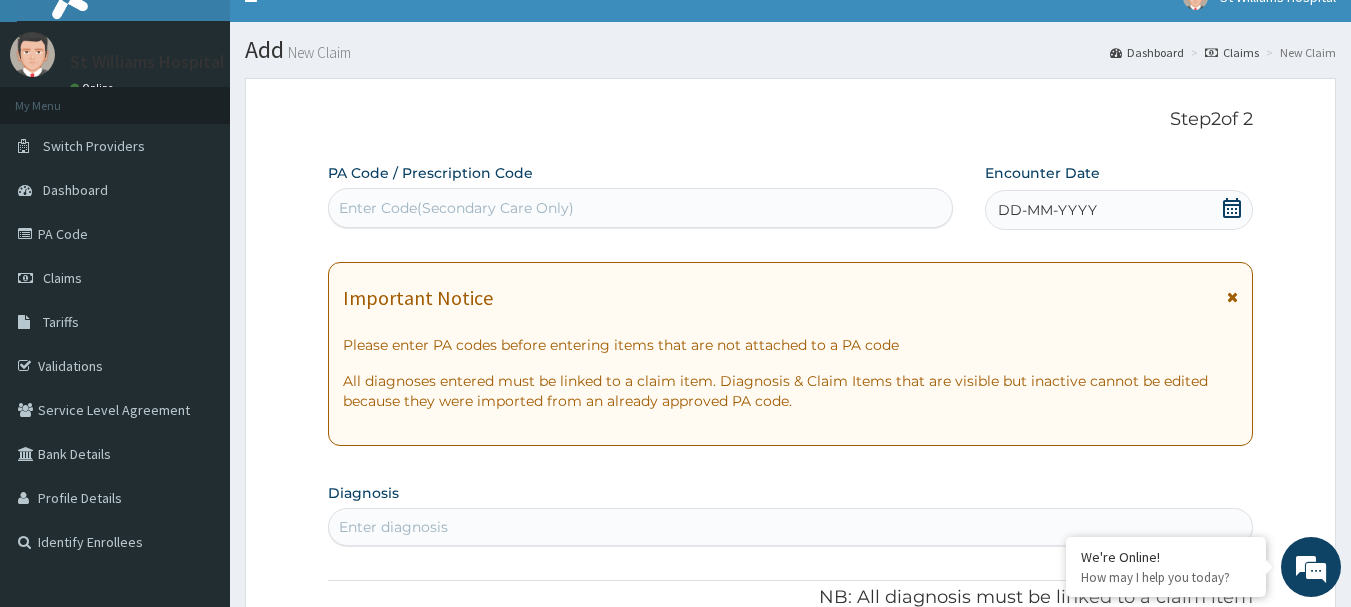 click 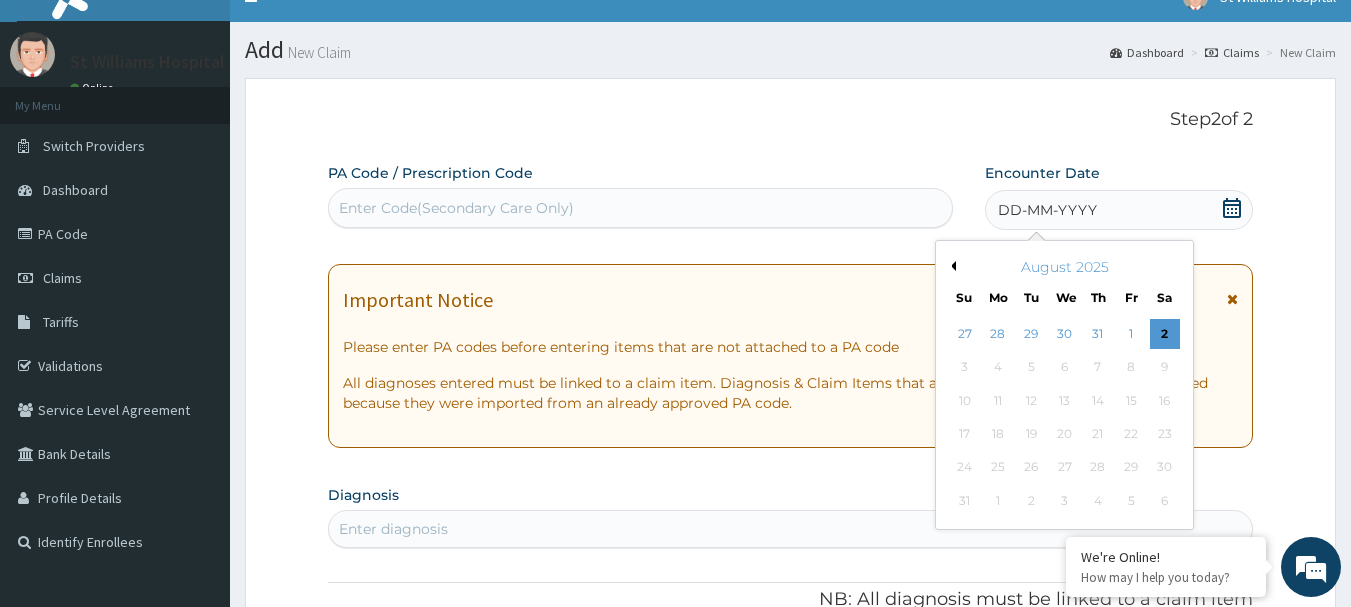 click on "Previous Month" at bounding box center [951, 266] 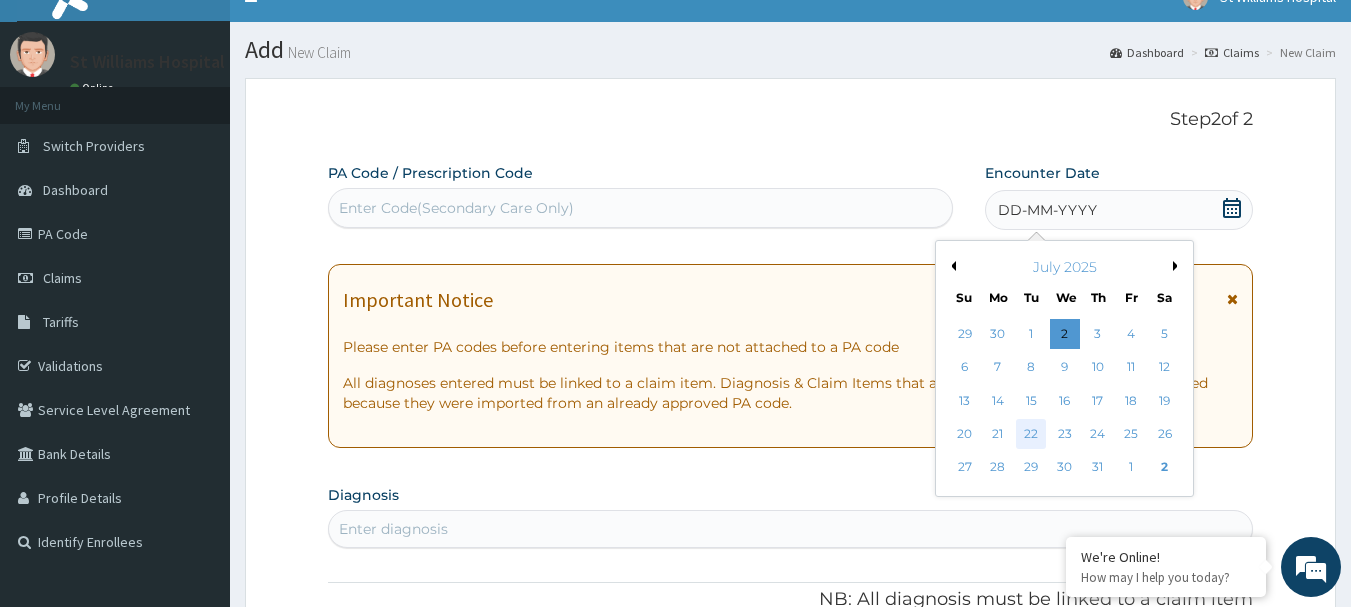 click on "22" at bounding box center (1032, 434) 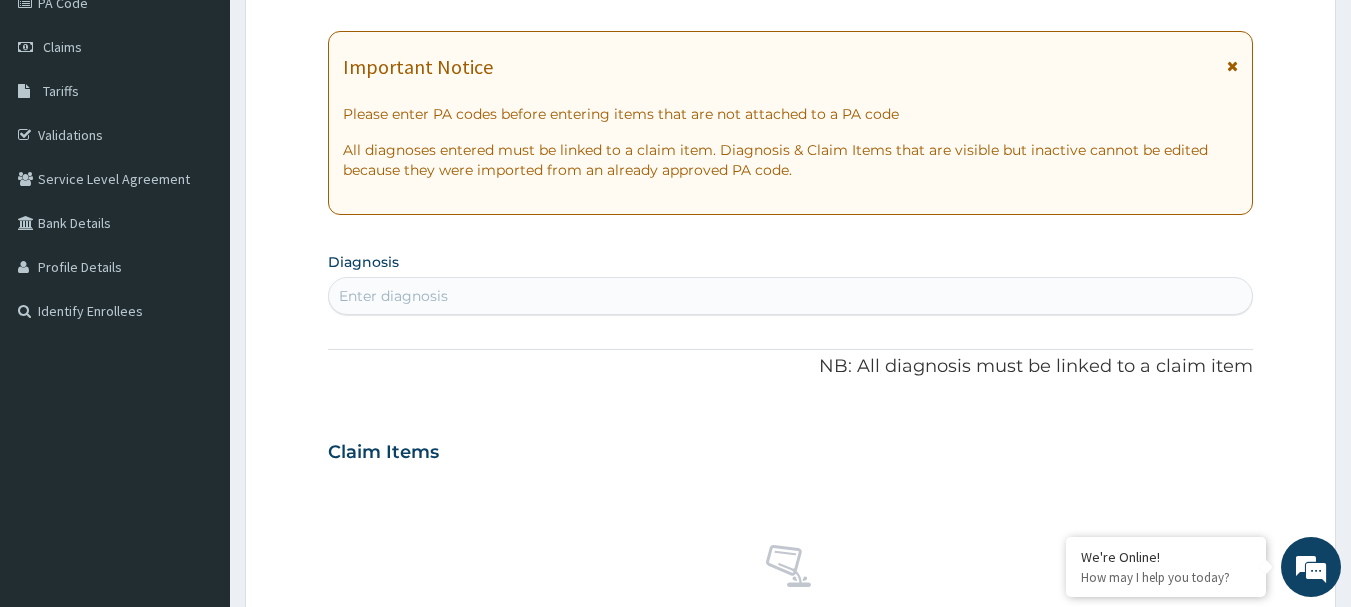 scroll, scrollTop: 341, scrollLeft: 0, axis: vertical 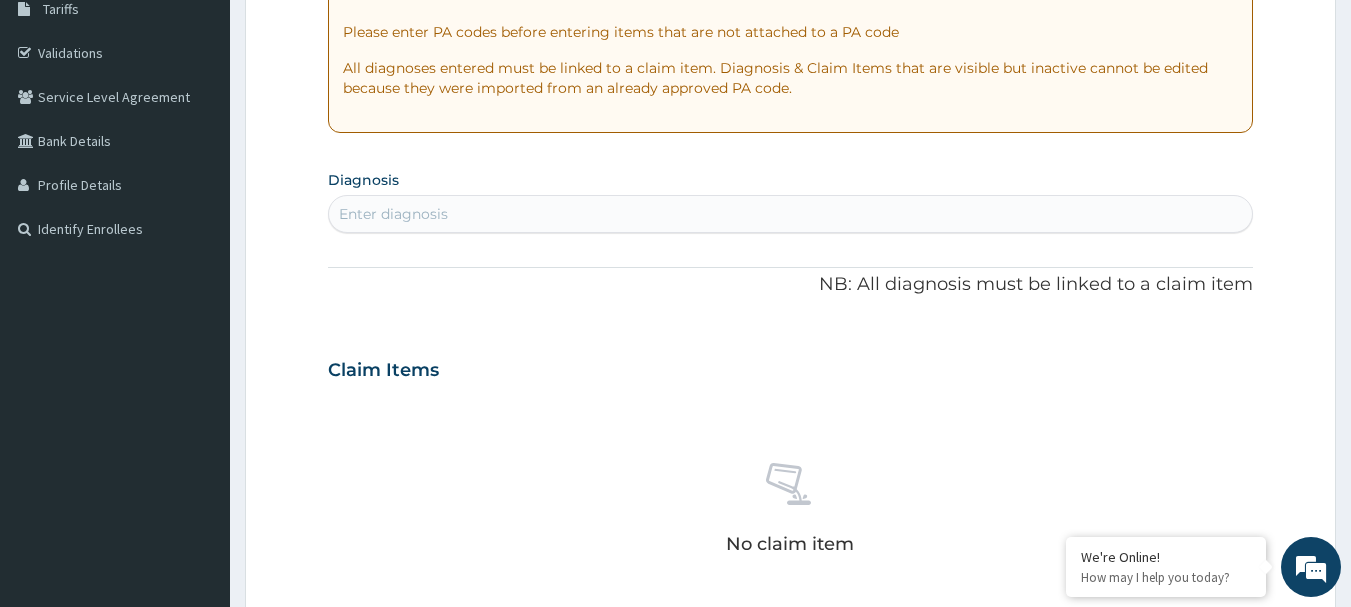 click on "Enter diagnosis" at bounding box center [791, 214] 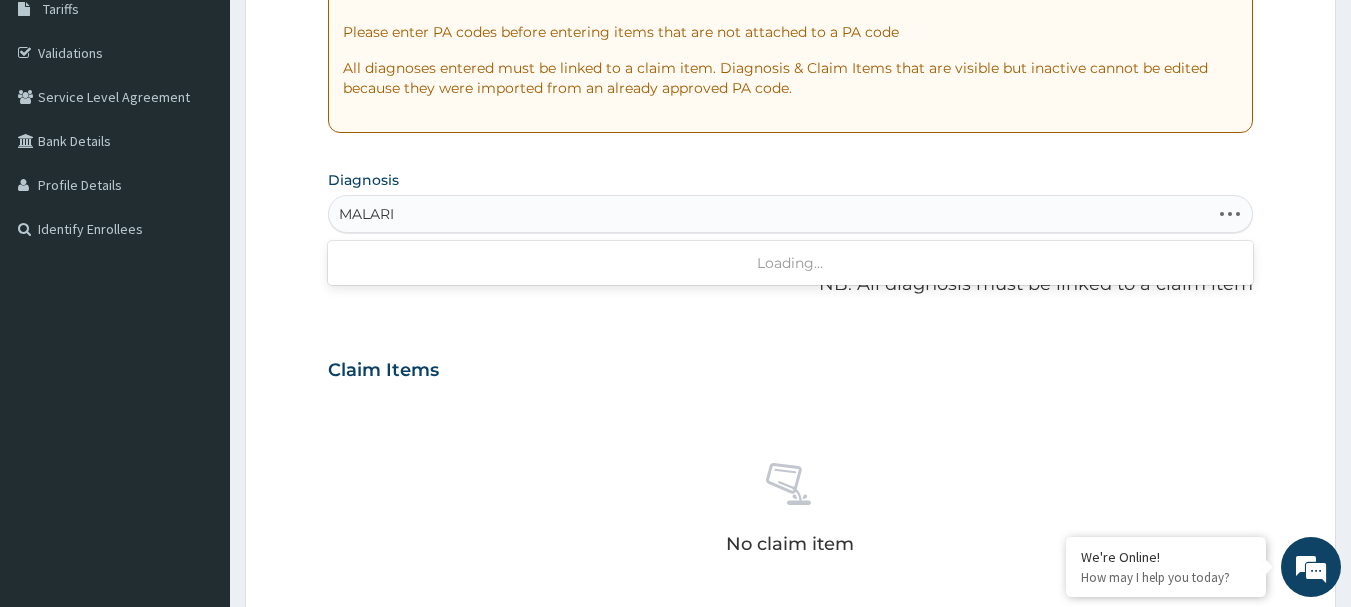 type on "MALARIA" 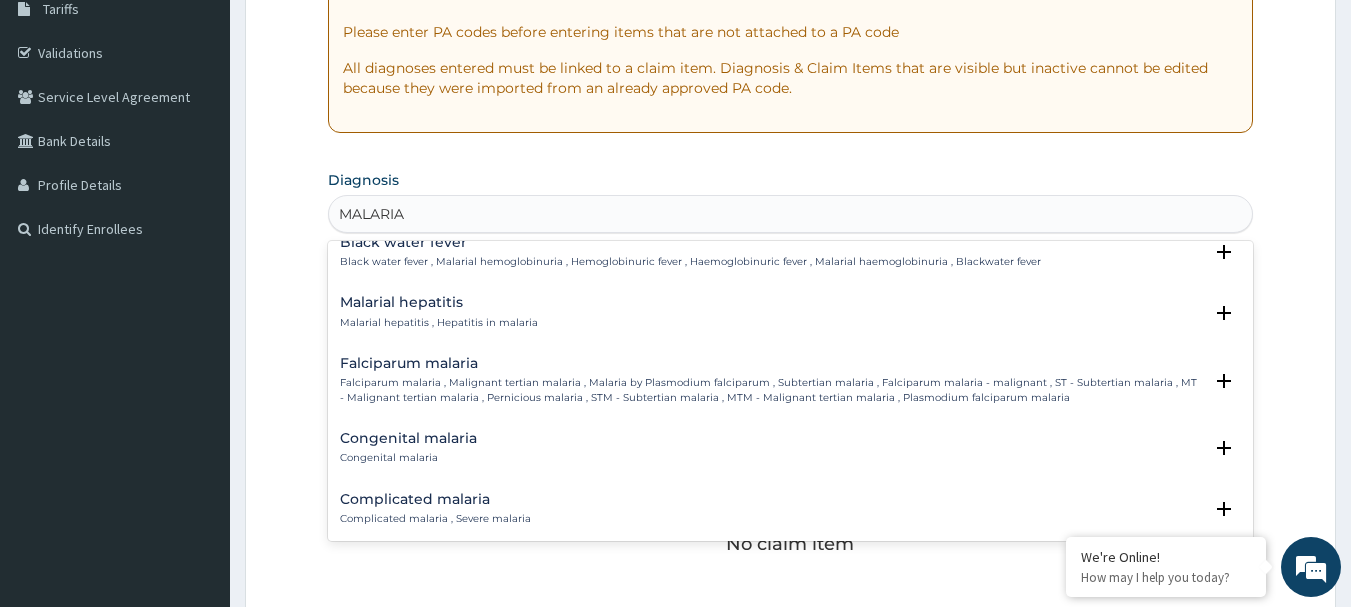 scroll, scrollTop: 688, scrollLeft: 0, axis: vertical 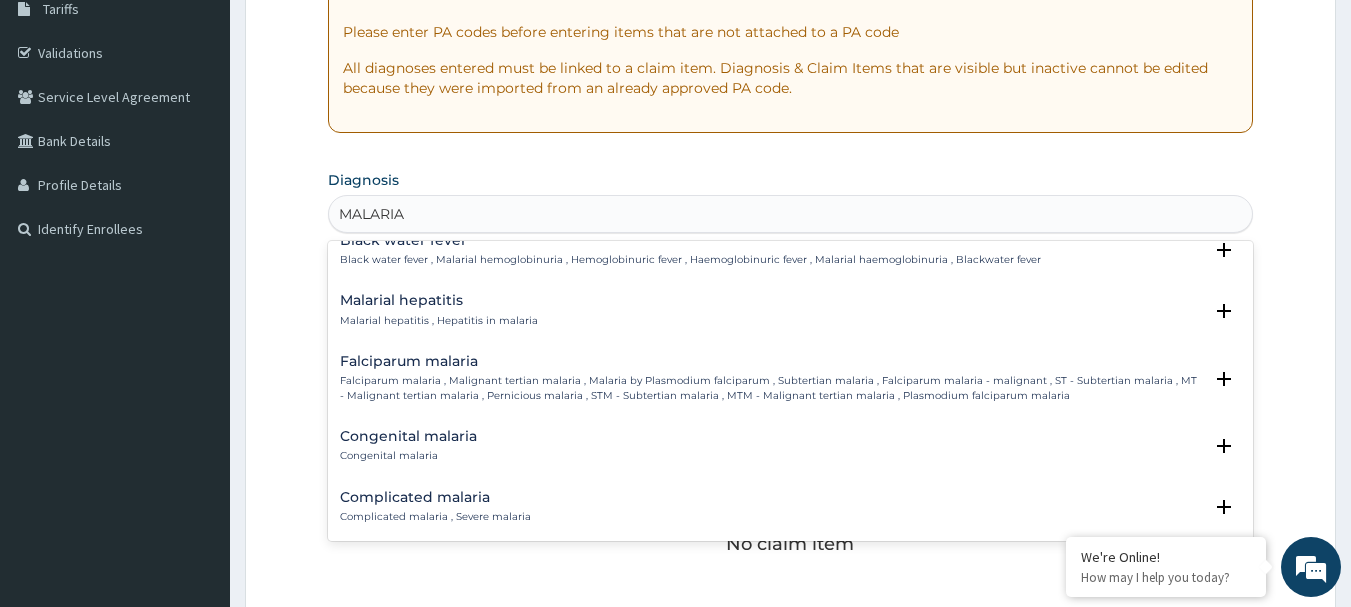 click on "Falciparum malaria , Malignant tertian malaria , Malaria by Plasmodium falciparum , Subtertian malaria , Falciparum malaria - malignant , ST - Subtertian malaria , MT - Malignant tertian malaria , Pernicious malaria , STM - Subtertian malaria , MTM - Malignant tertian malaria , Plasmodium falciparum malaria" at bounding box center [771, 388] 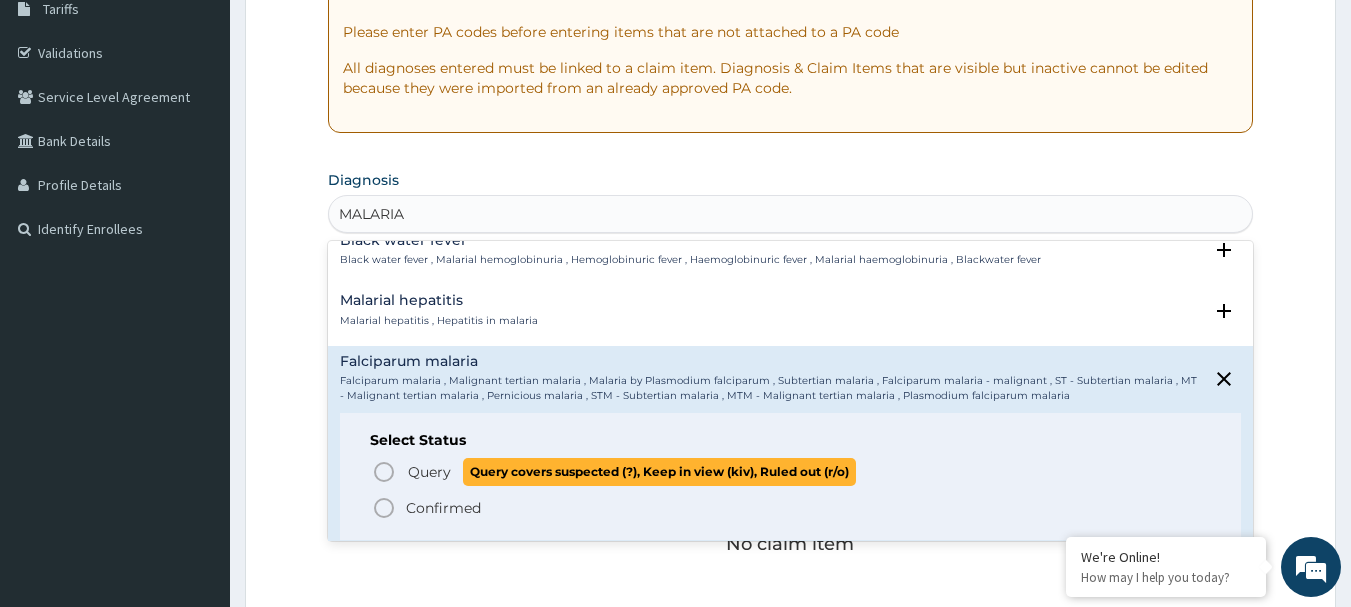 click on "Query" at bounding box center (429, 472) 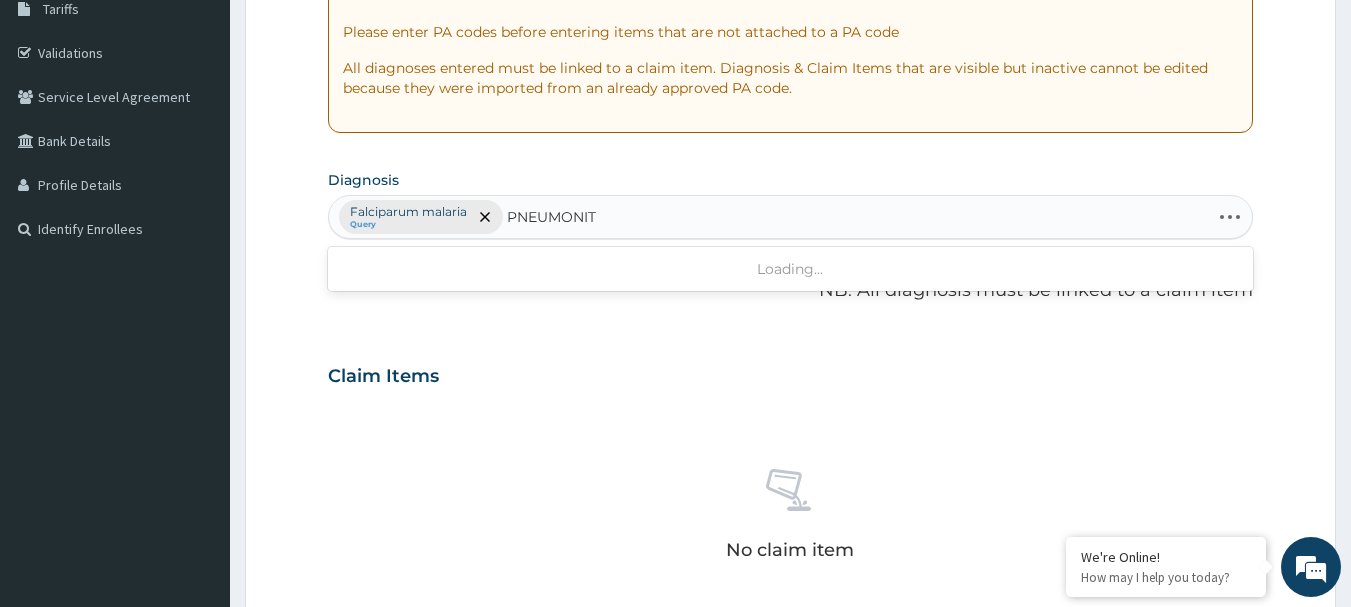 type on "PNEUMONI" 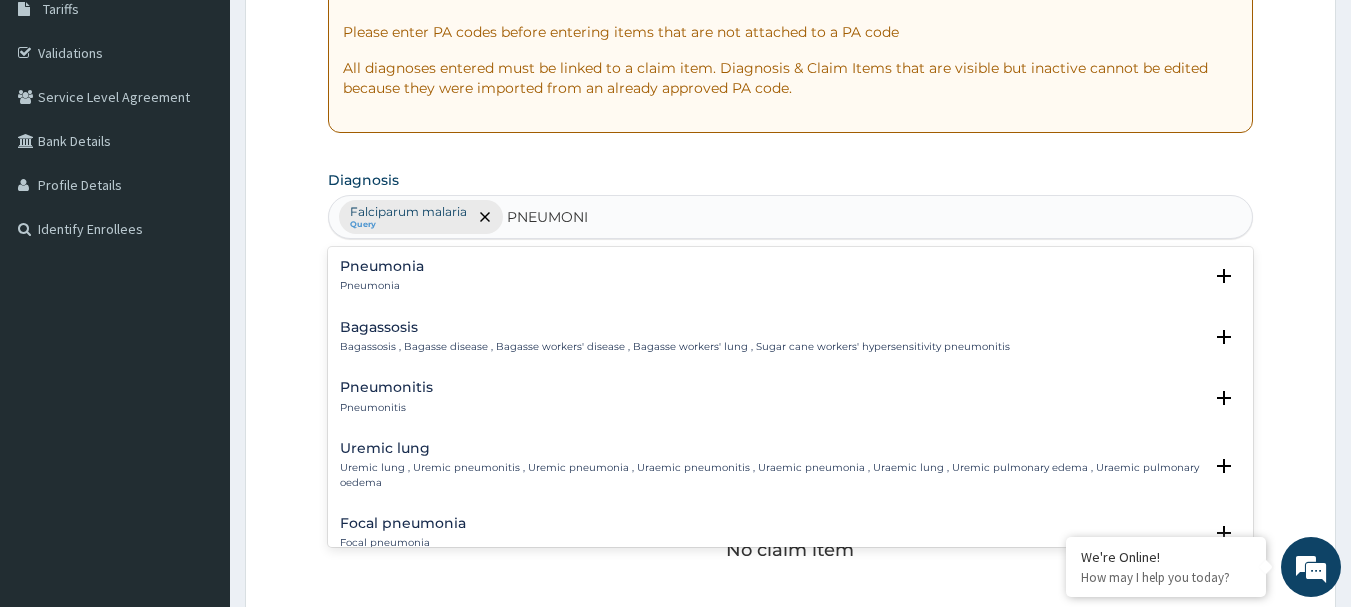 click on "Pneumonitis Pneumonitis" at bounding box center (791, 397) 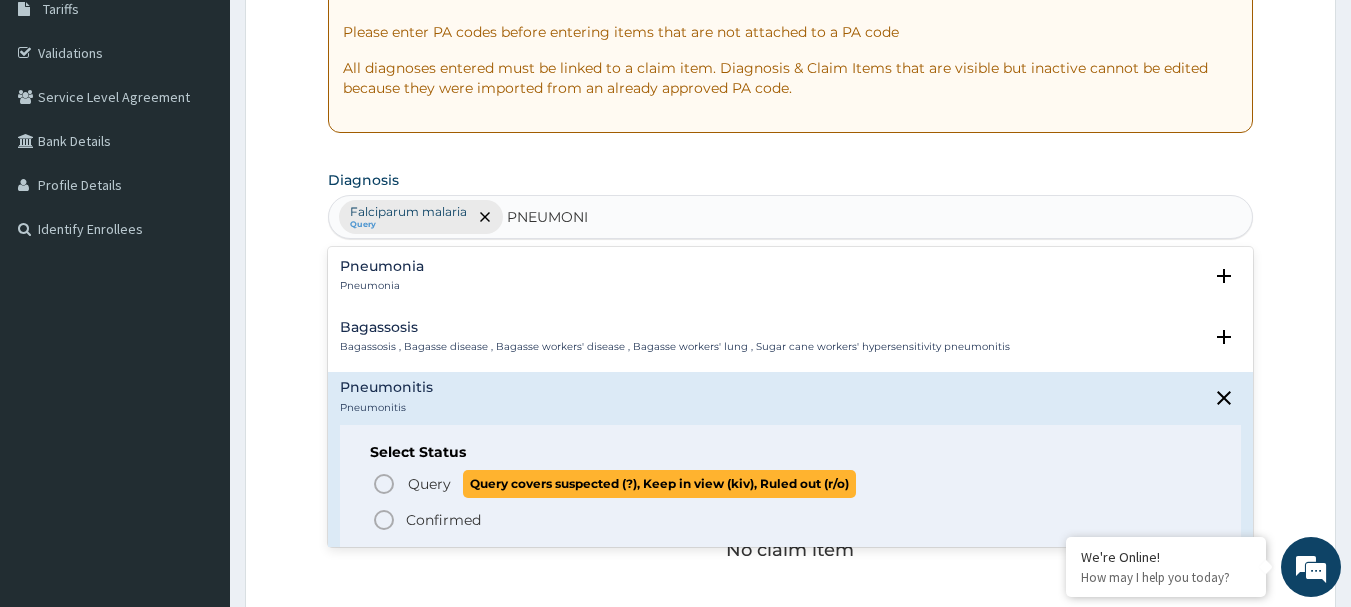 click on "Query" at bounding box center (429, 484) 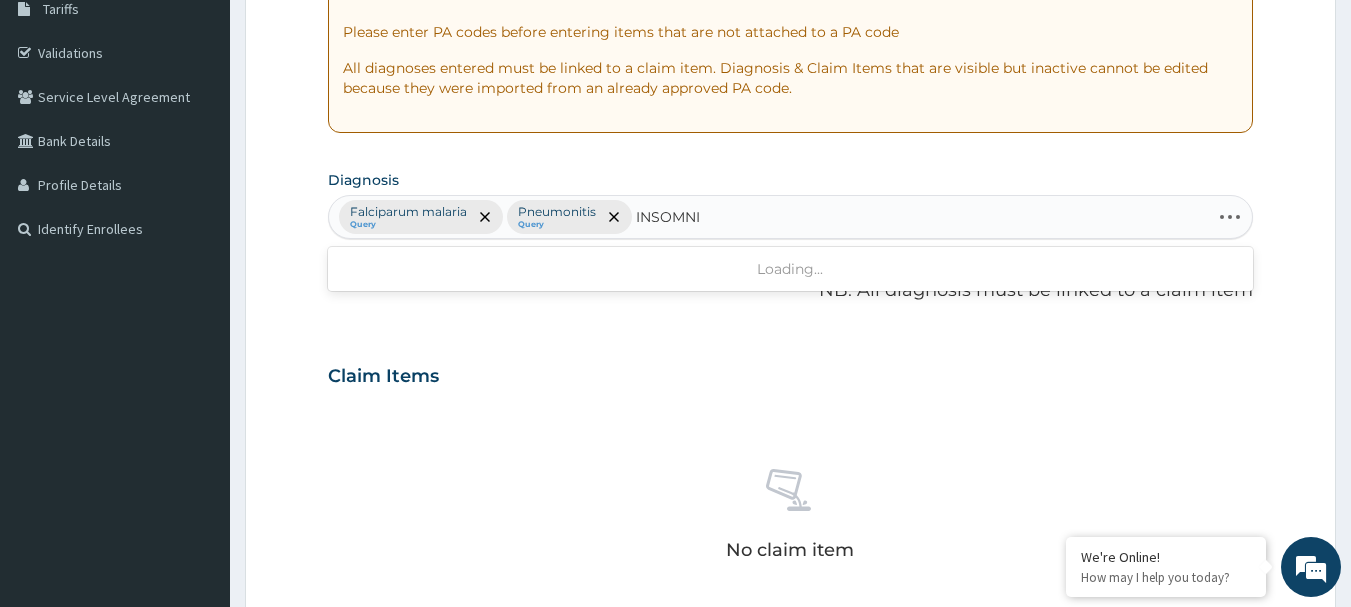 type on "INSOMNIA" 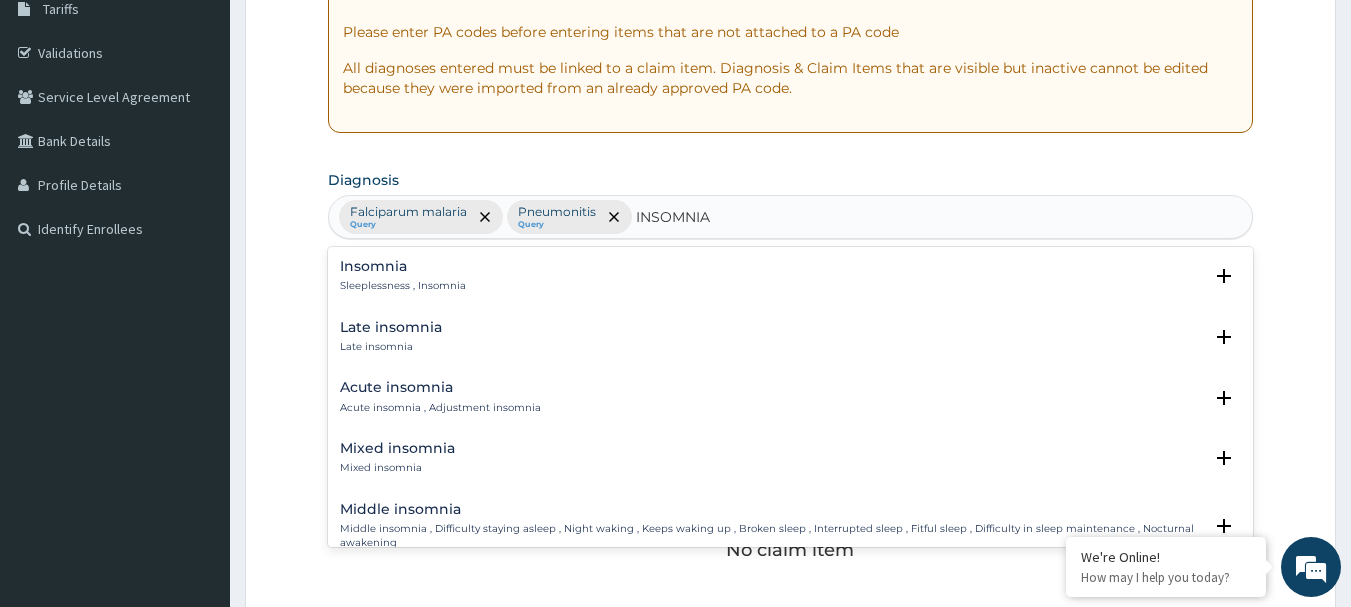 click on "Insomnia Sleeplessness , Insomnia Select Status Query Query covers suspected (?), Keep in view (kiv), Ruled out (r/o) Confirmed" at bounding box center (791, 281) 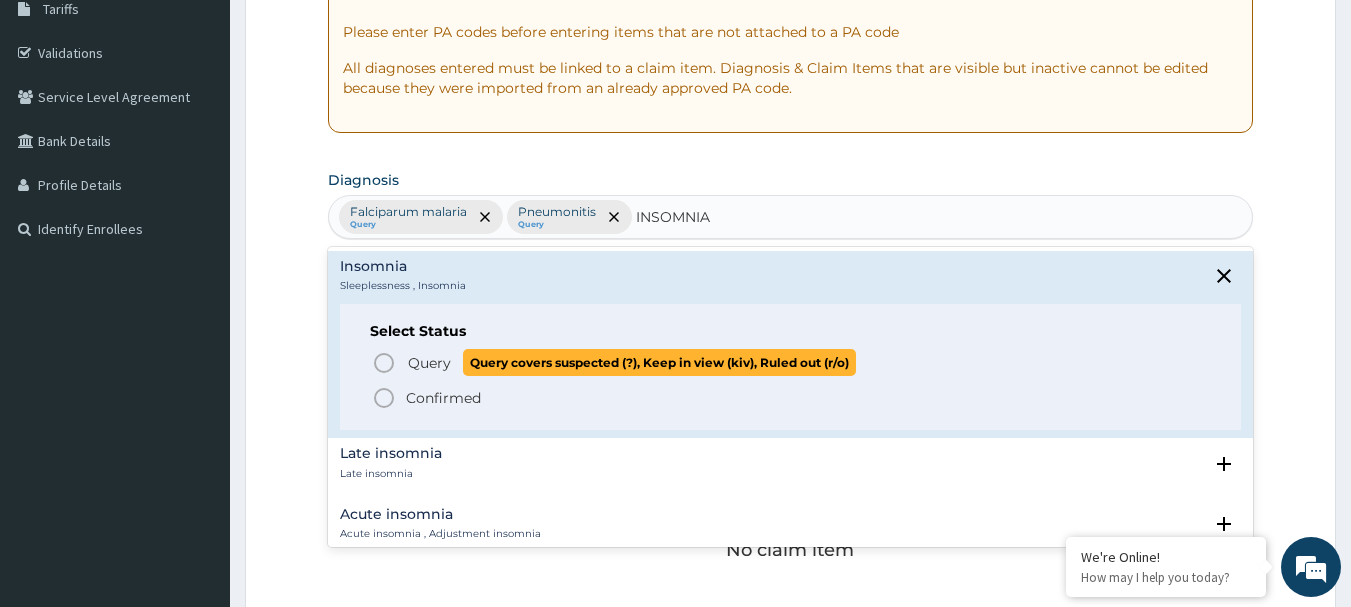 click on "Query" at bounding box center (429, 363) 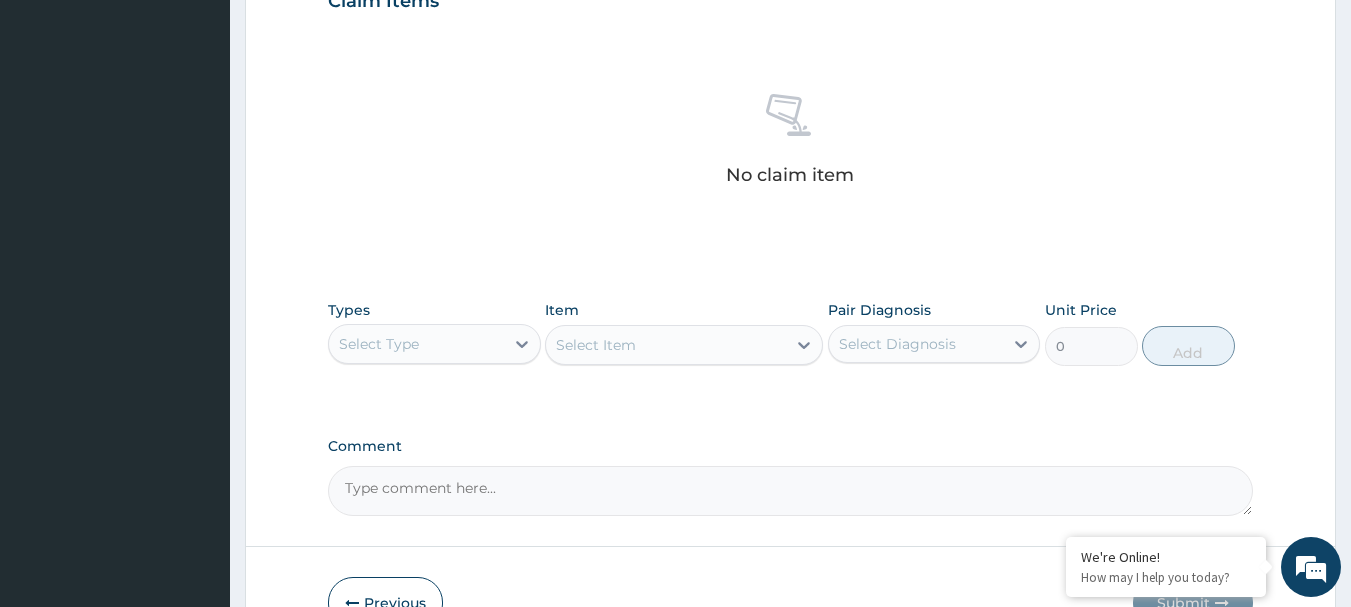 scroll, scrollTop: 725, scrollLeft: 0, axis: vertical 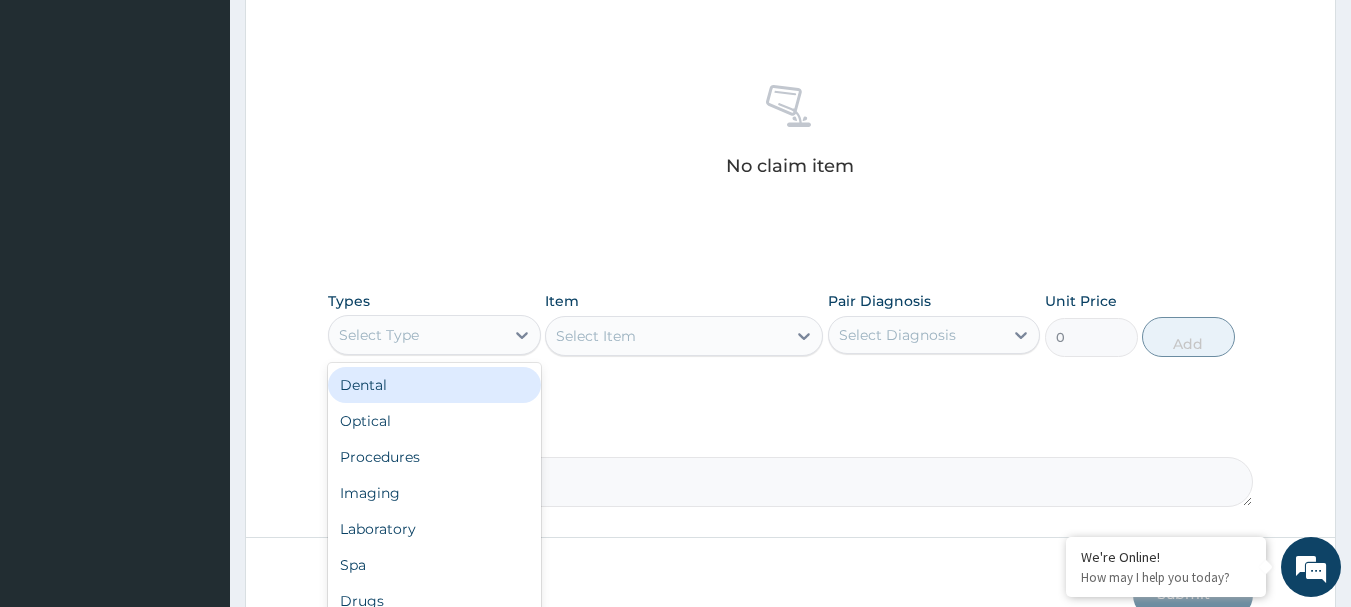 click on "Select Type" at bounding box center [416, 335] 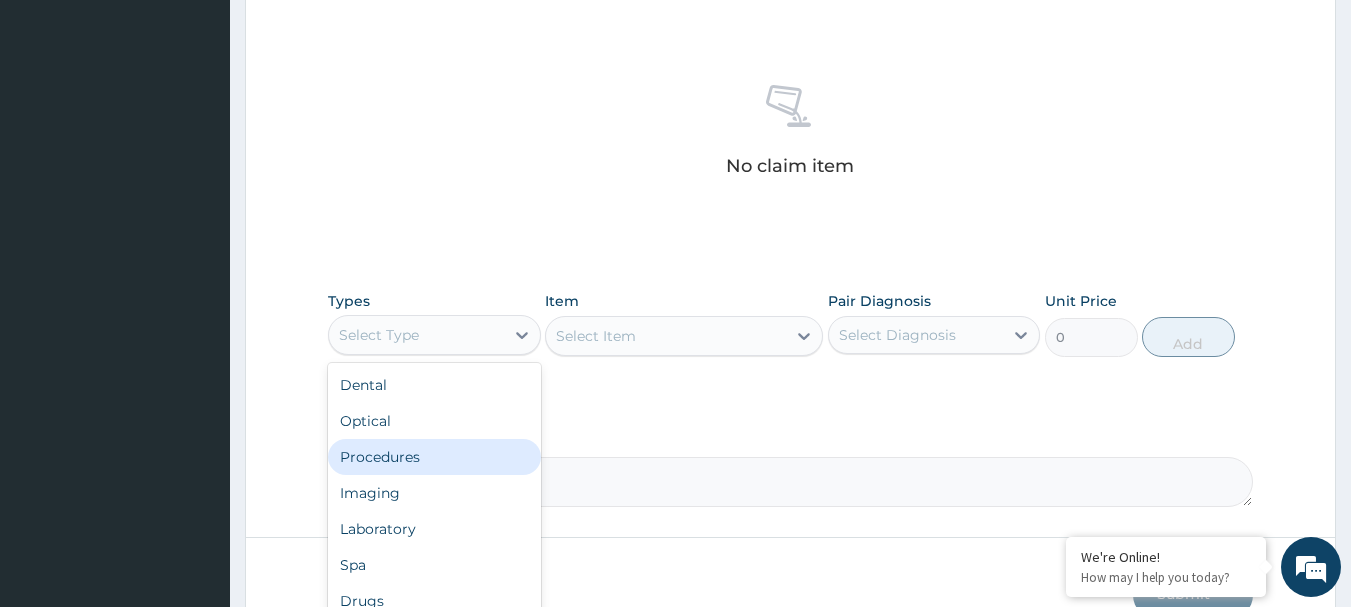 click on "Procedures" at bounding box center [434, 457] 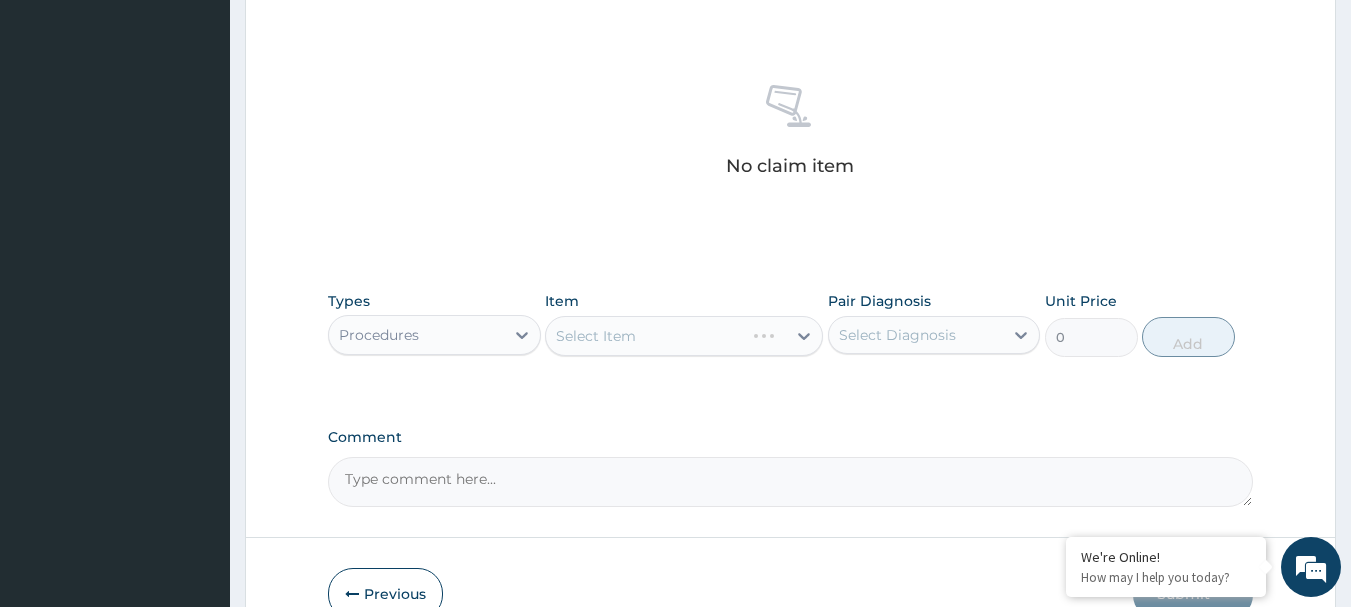 click on "Select Item" at bounding box center (684, 336) 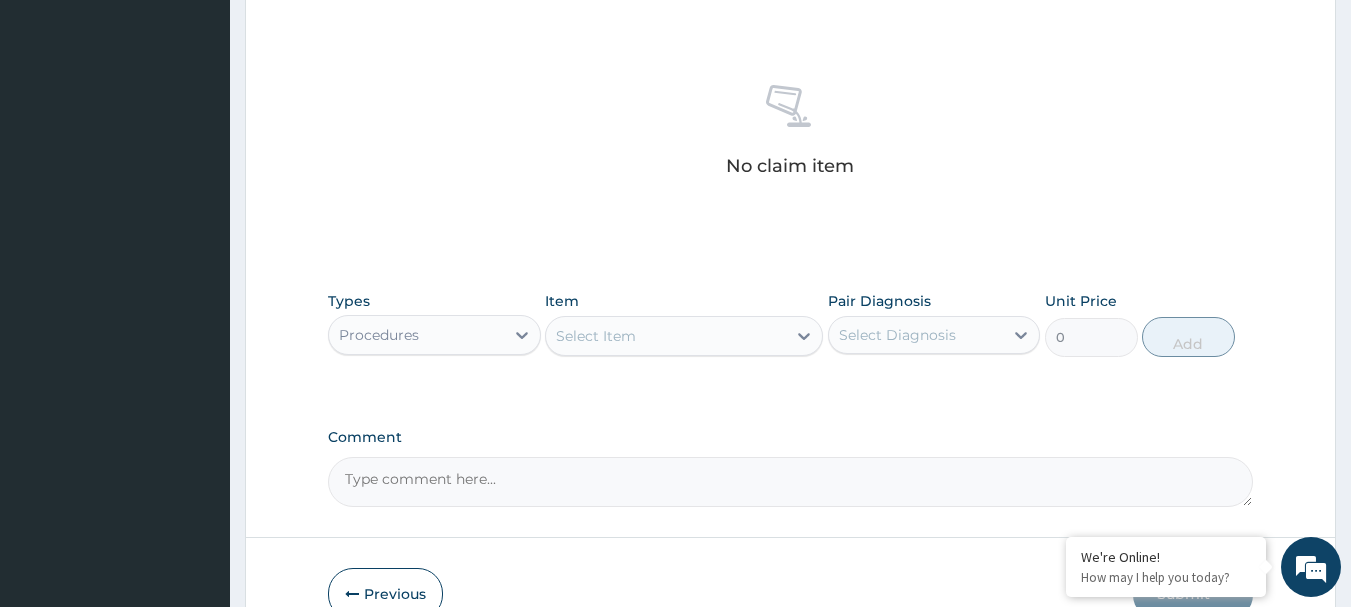 click on "Select Item" at bounding box center (666, 336) 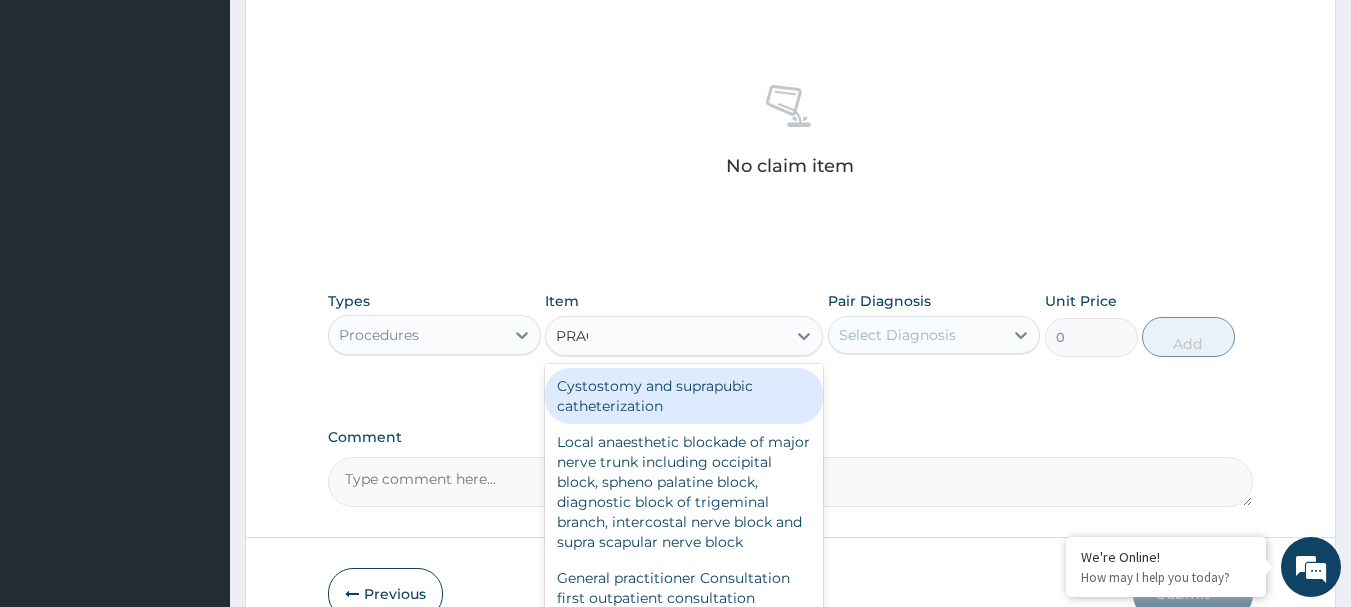 type on "PRACT" 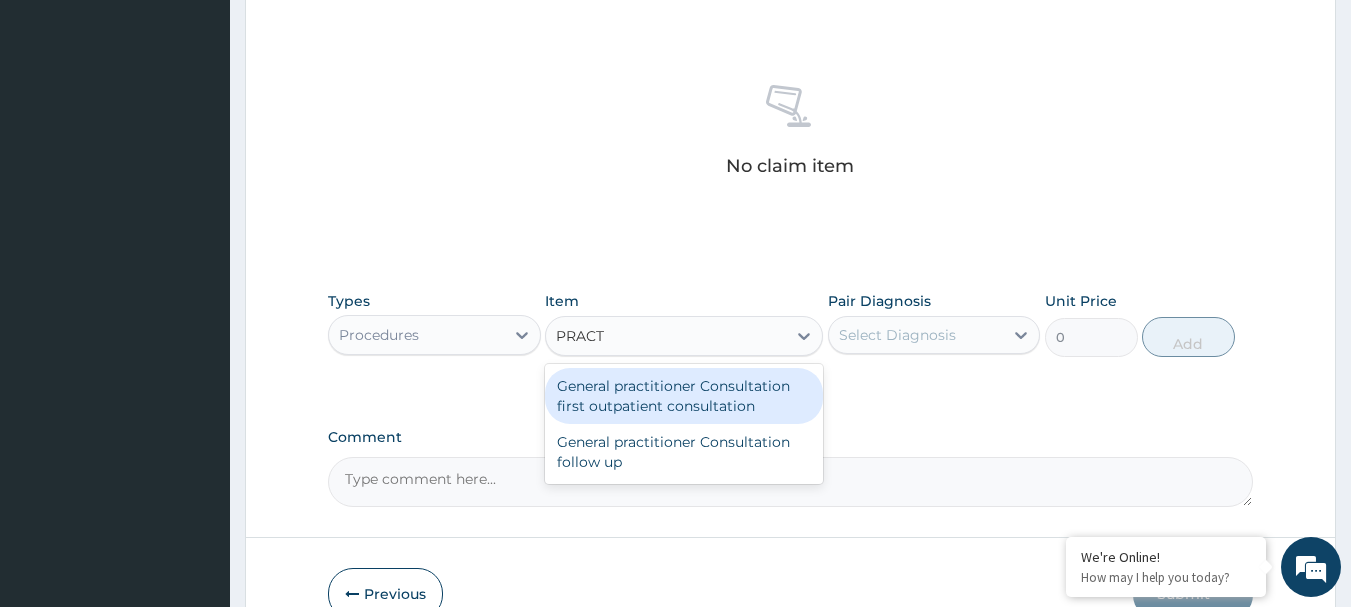 click on "General practitioner Consultation first outpatient consultation" at bounding box center (684, 396) 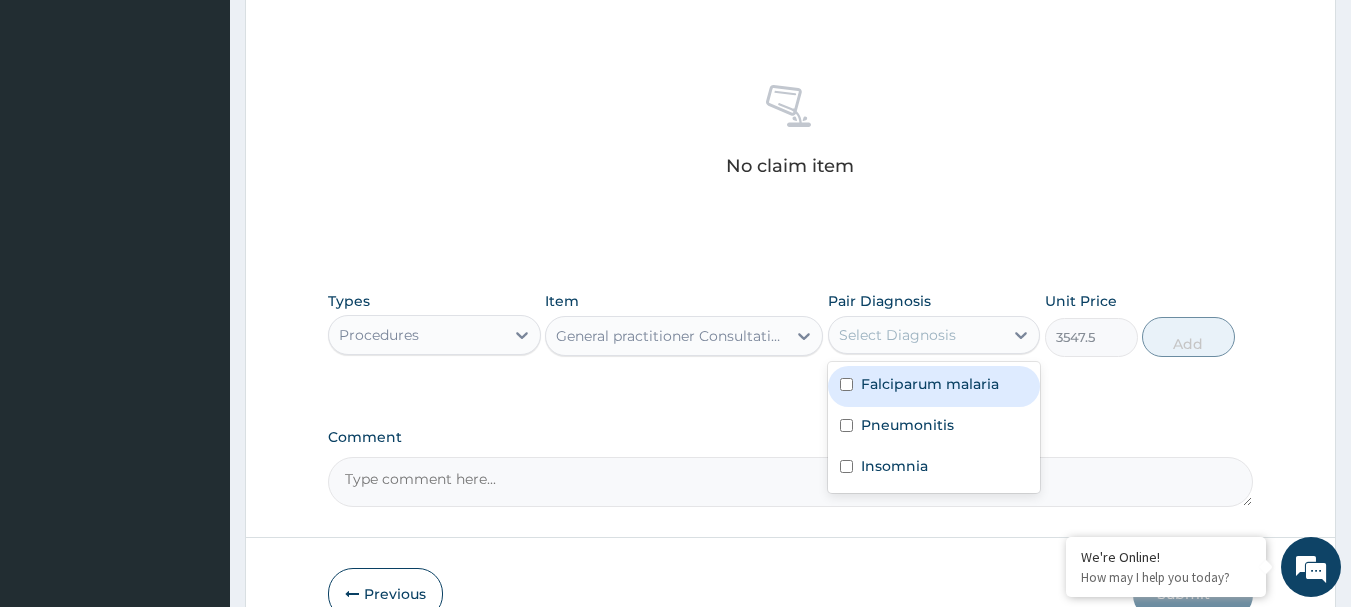 click on "Select Diagnosis" at bounding box center [916, 335] 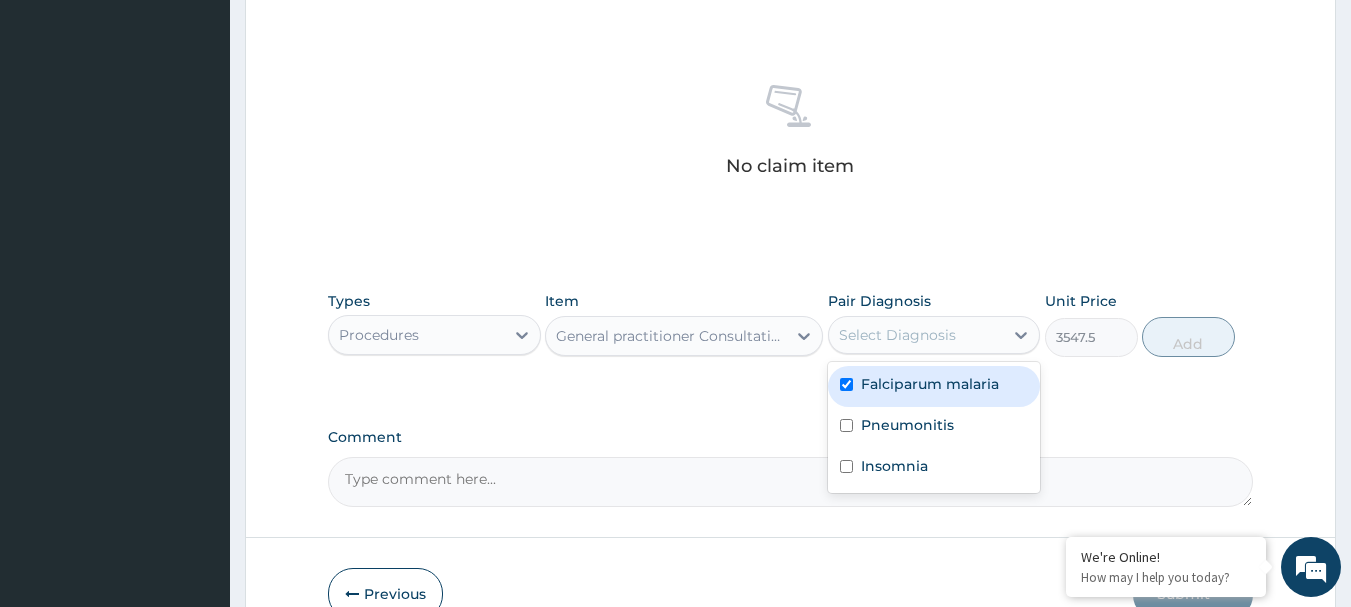 checkbox on "true" 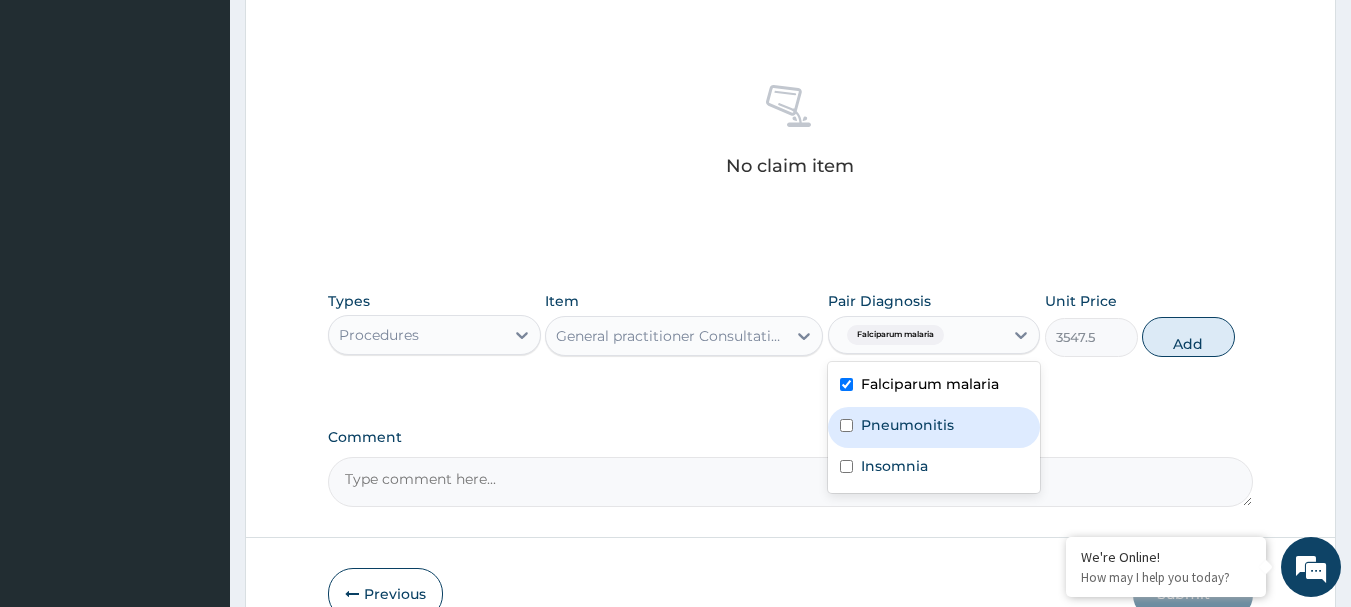 click on "Pneumonitis" at bounding box center [907, 425] 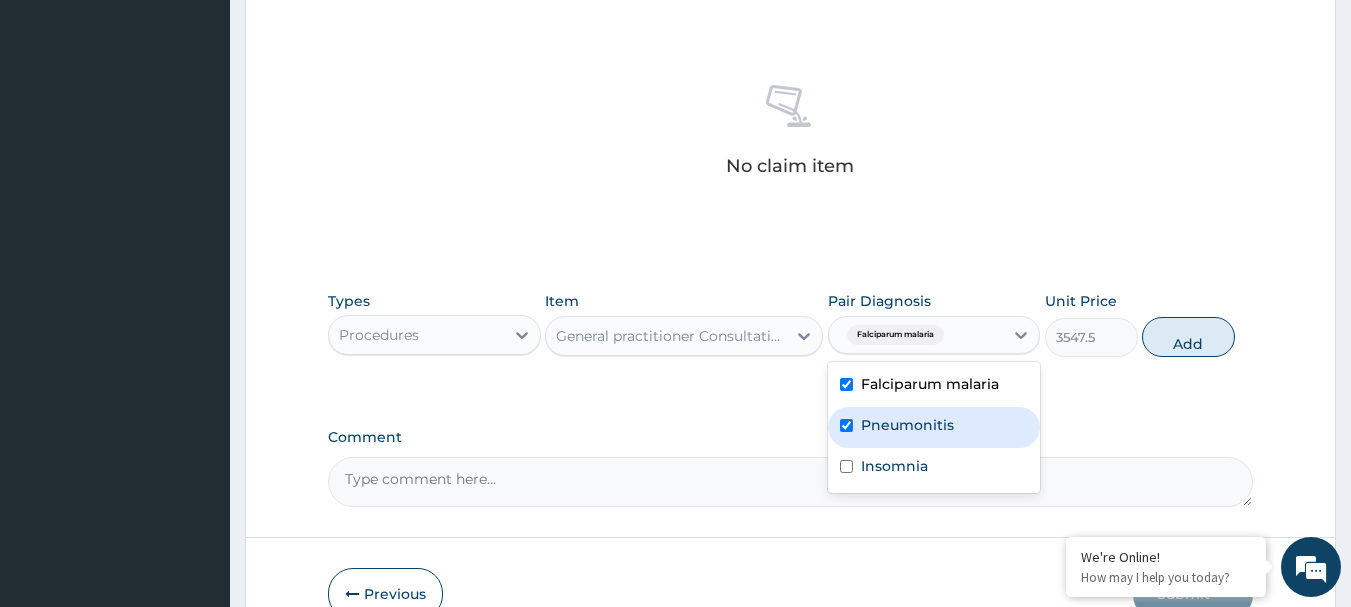 checkbox on "true" 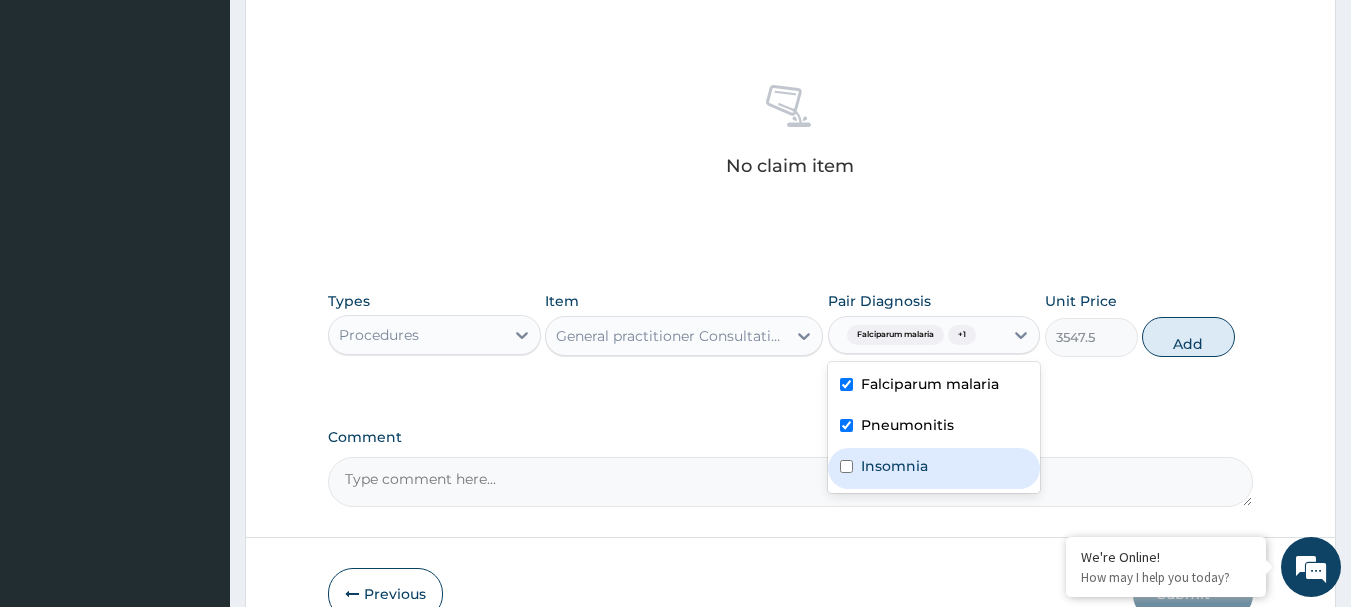 click on "Insomnia" at bounding box center [894, 466] 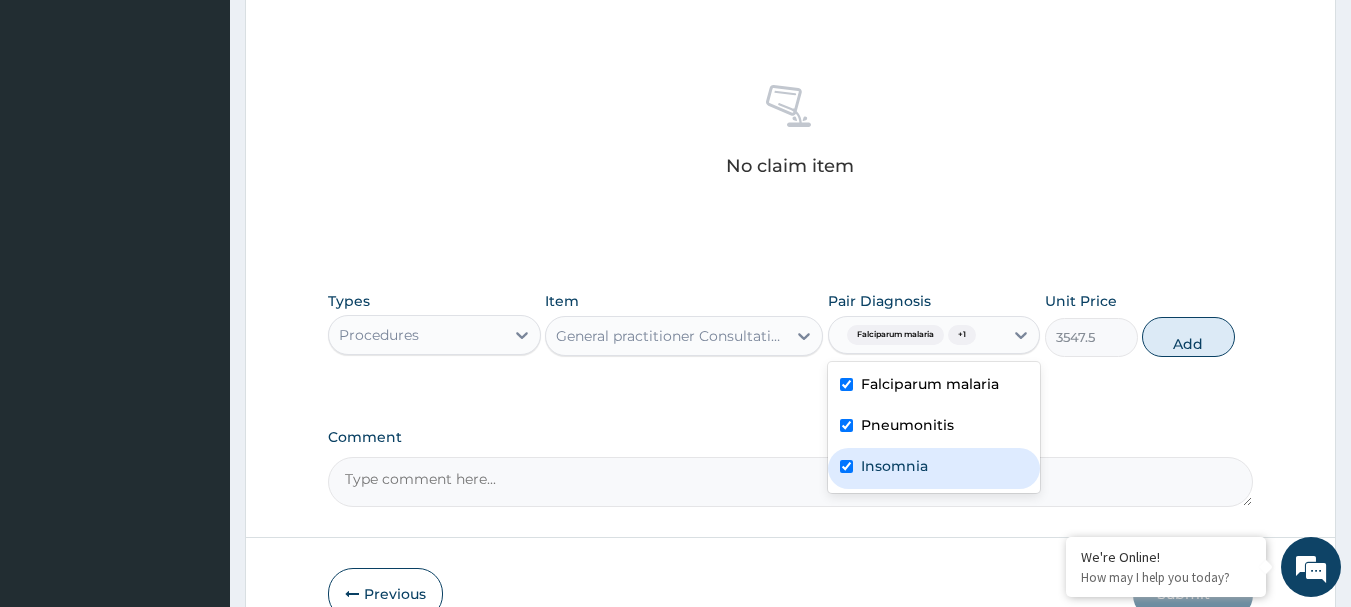 checkbox on "true" 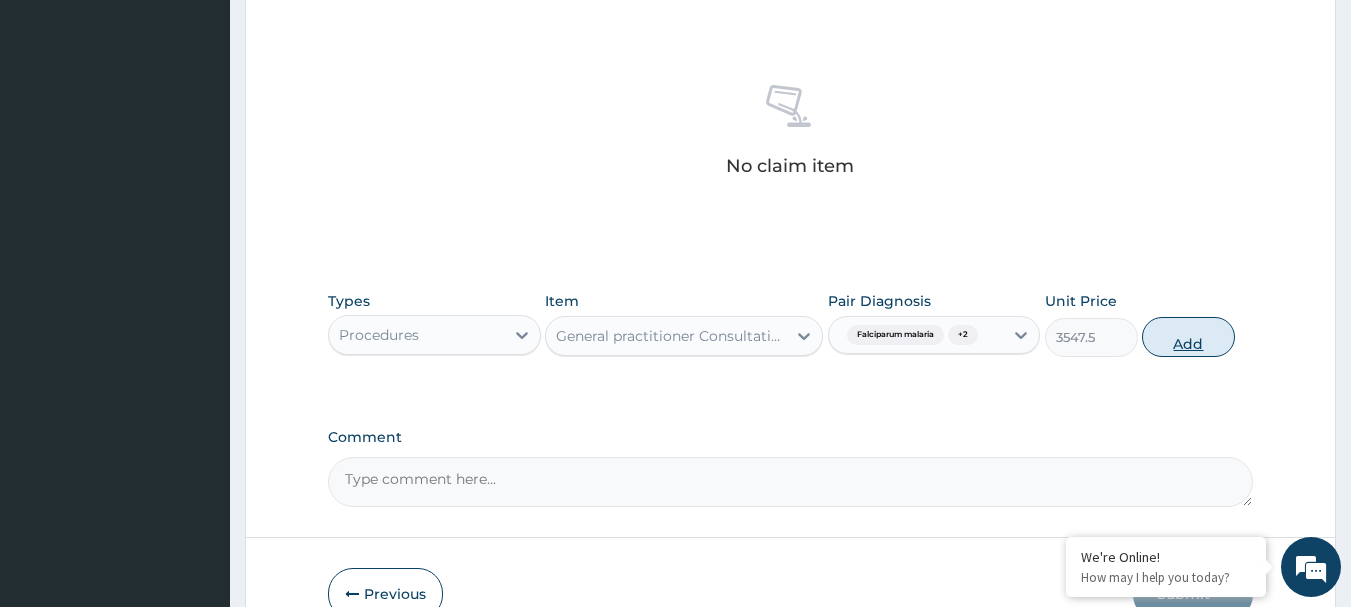 click on "Add" at bounding box center [1188, 337] 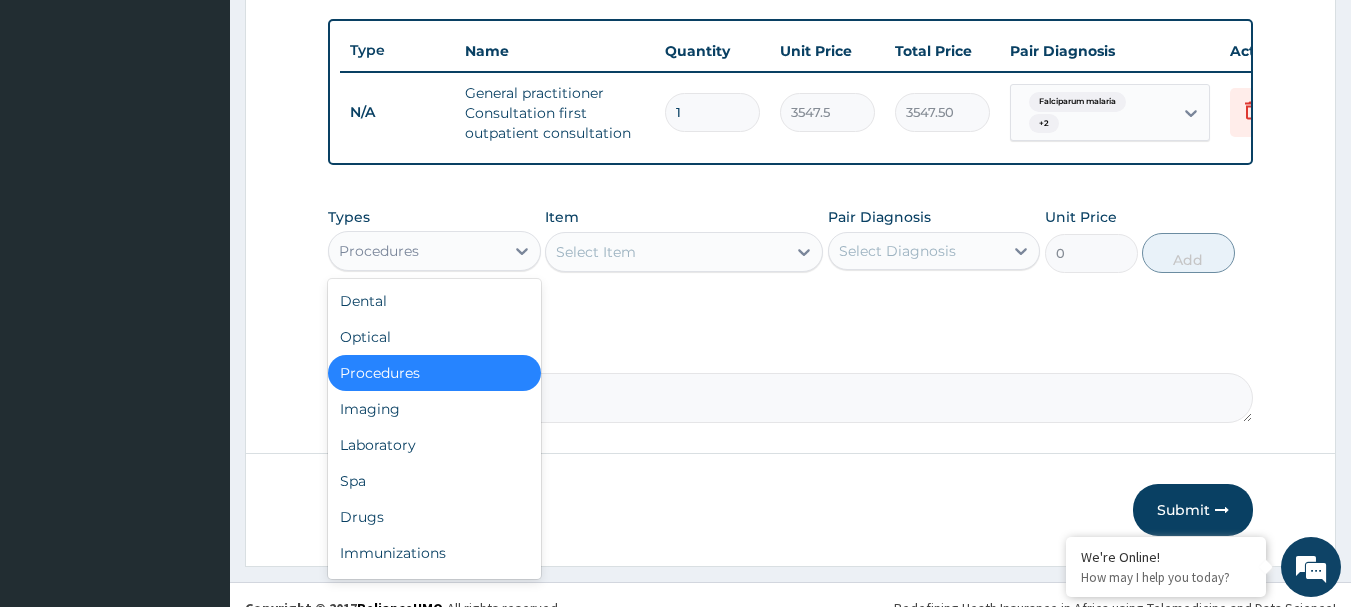 click on "Procedures" at bounding box center [416, 251] 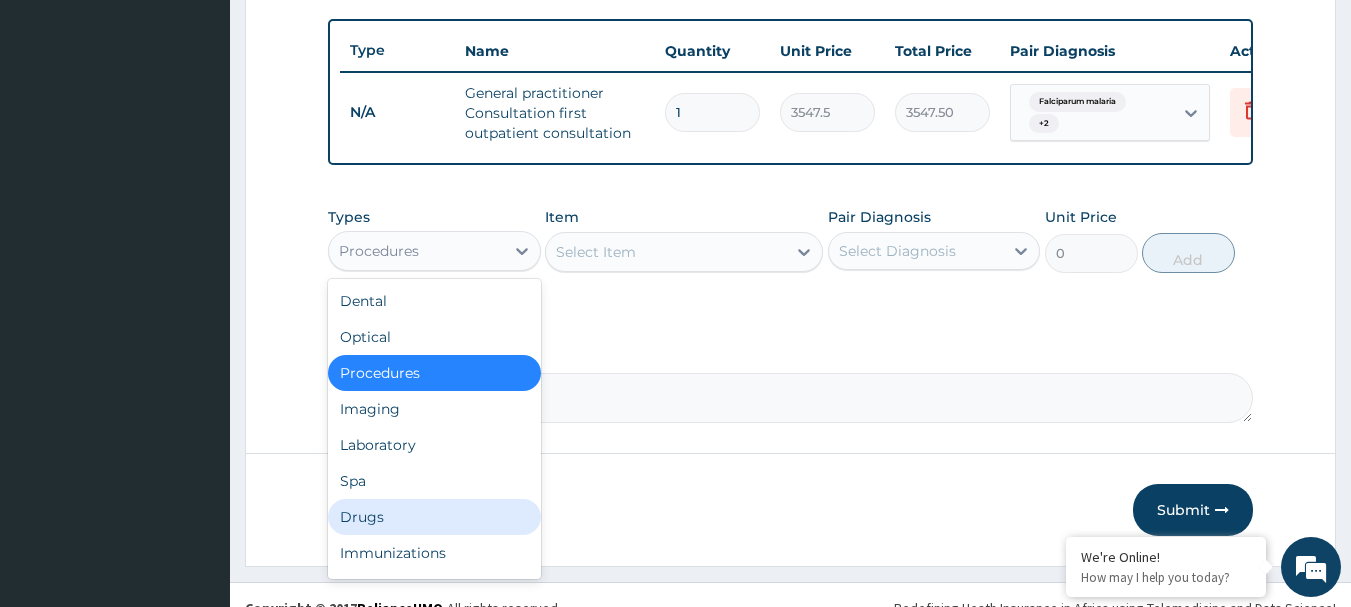 click on "Drugs" at bounding box center [434, 517] 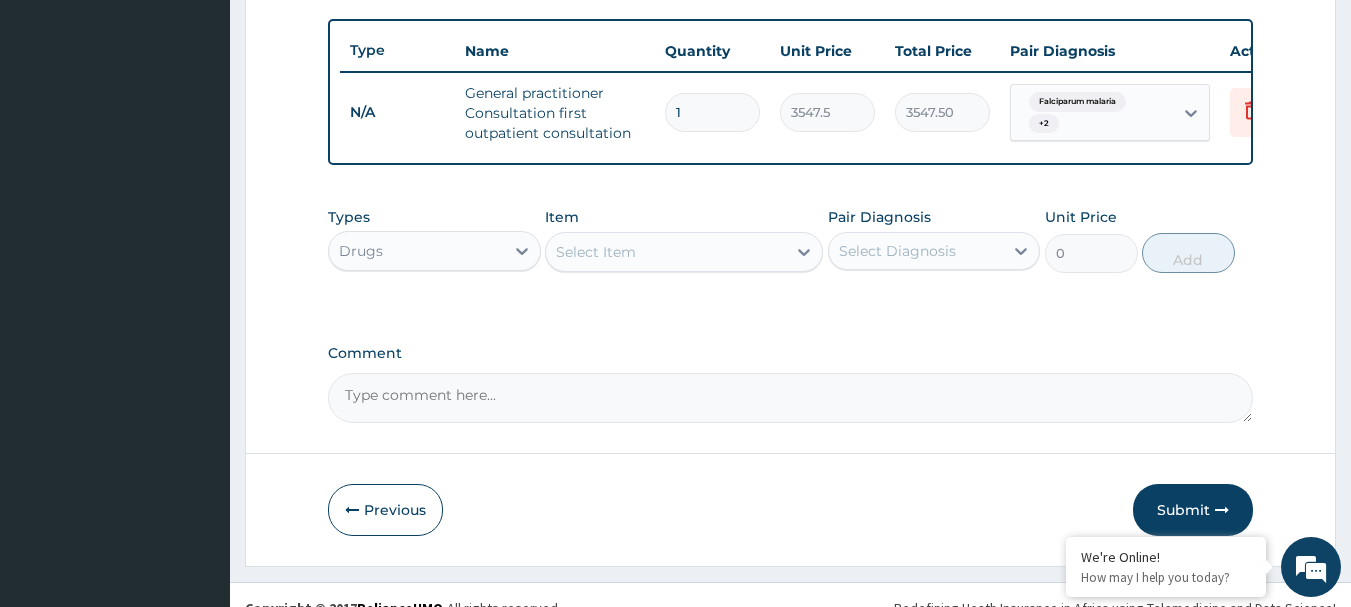 click on "Select Item" at bounding box center [666, 252] 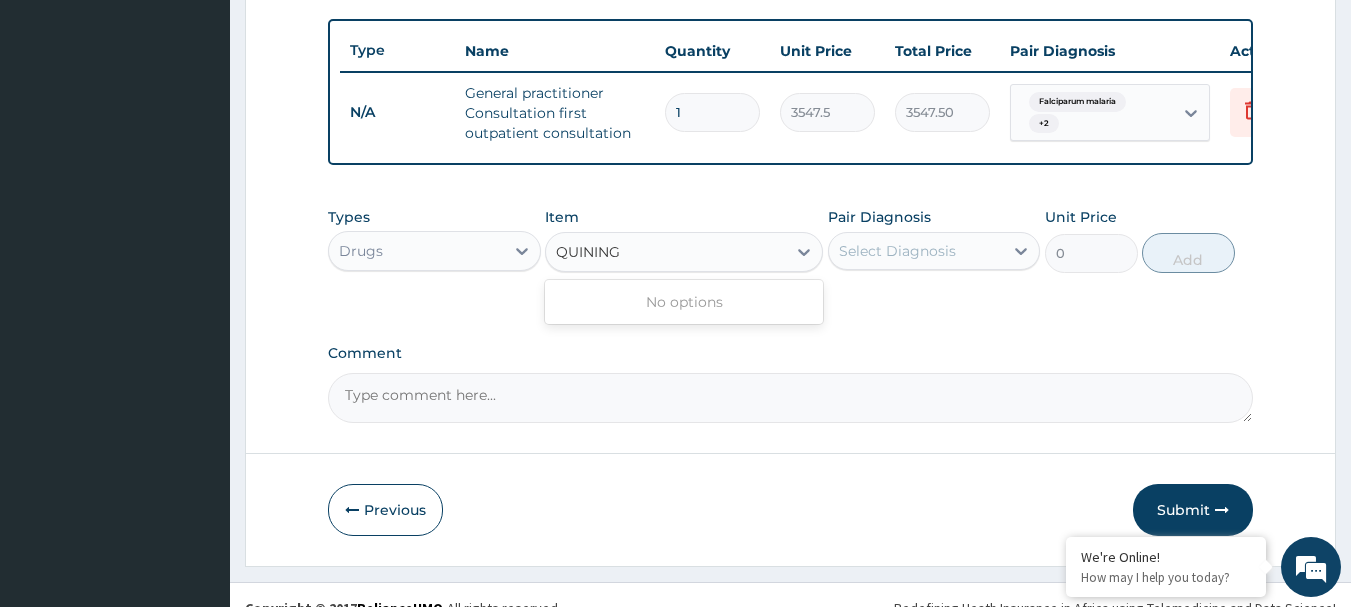 type on "QUININ" 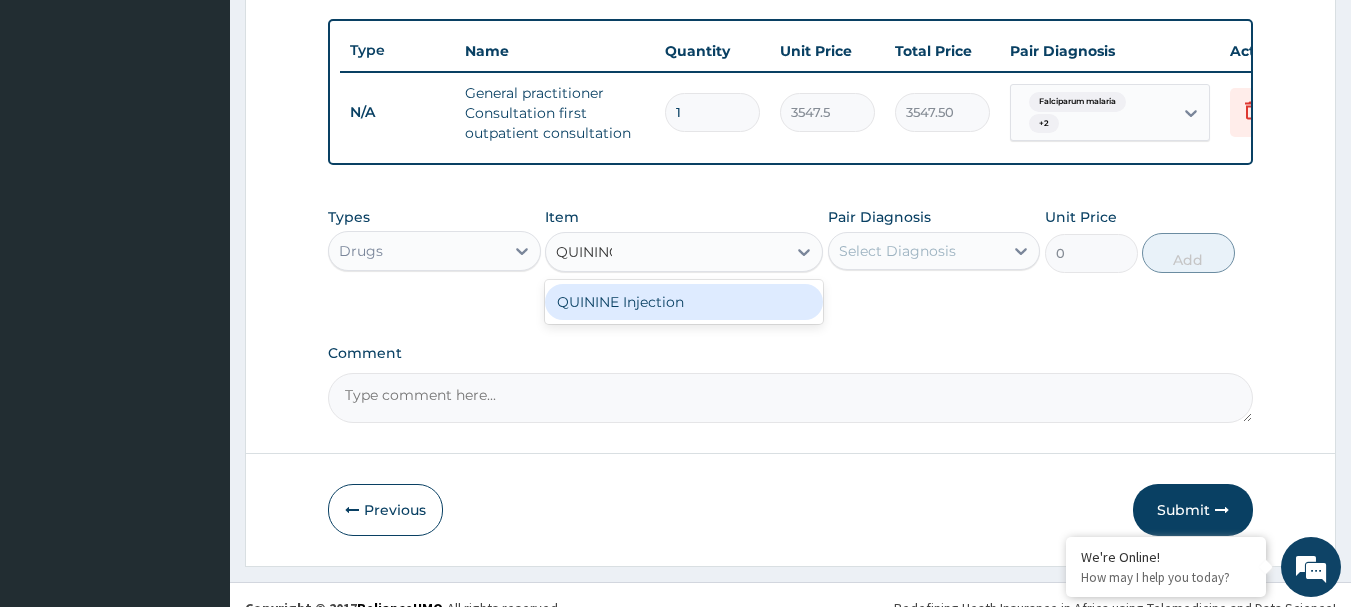 drag, startPoint x: 648, startPoint y: 295, endPoint x: 648, endPoint y: 308, distance: 13 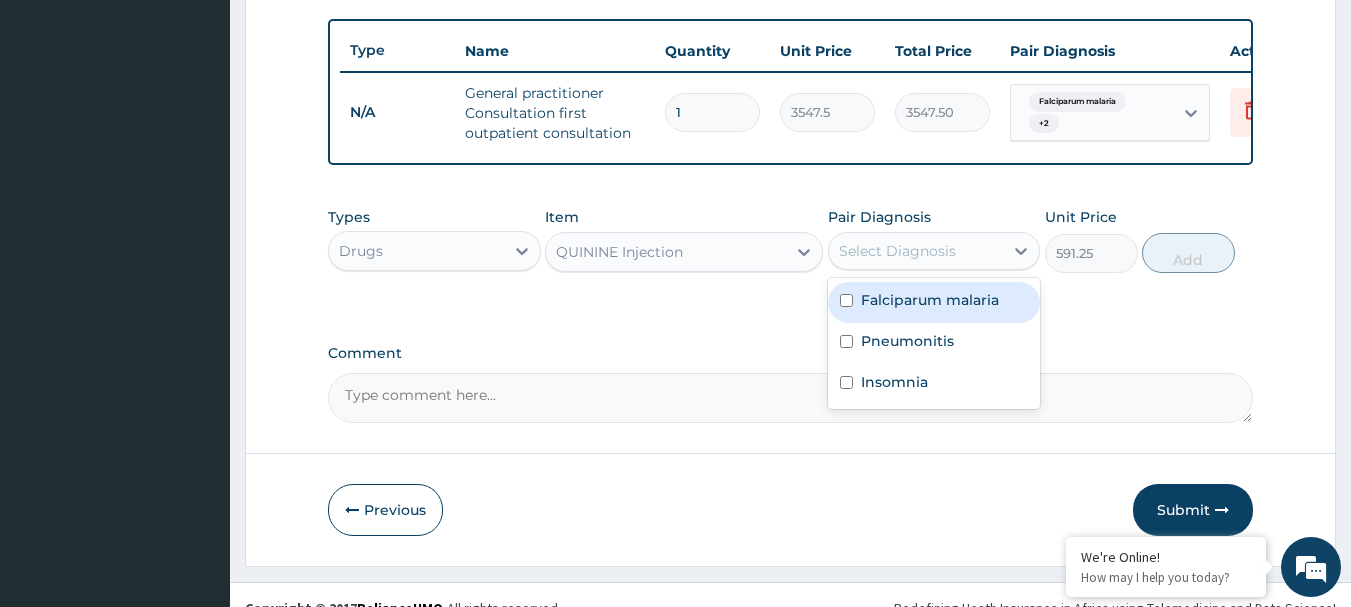 click on "Select Diagnosis" at bounding box center [897, 251] 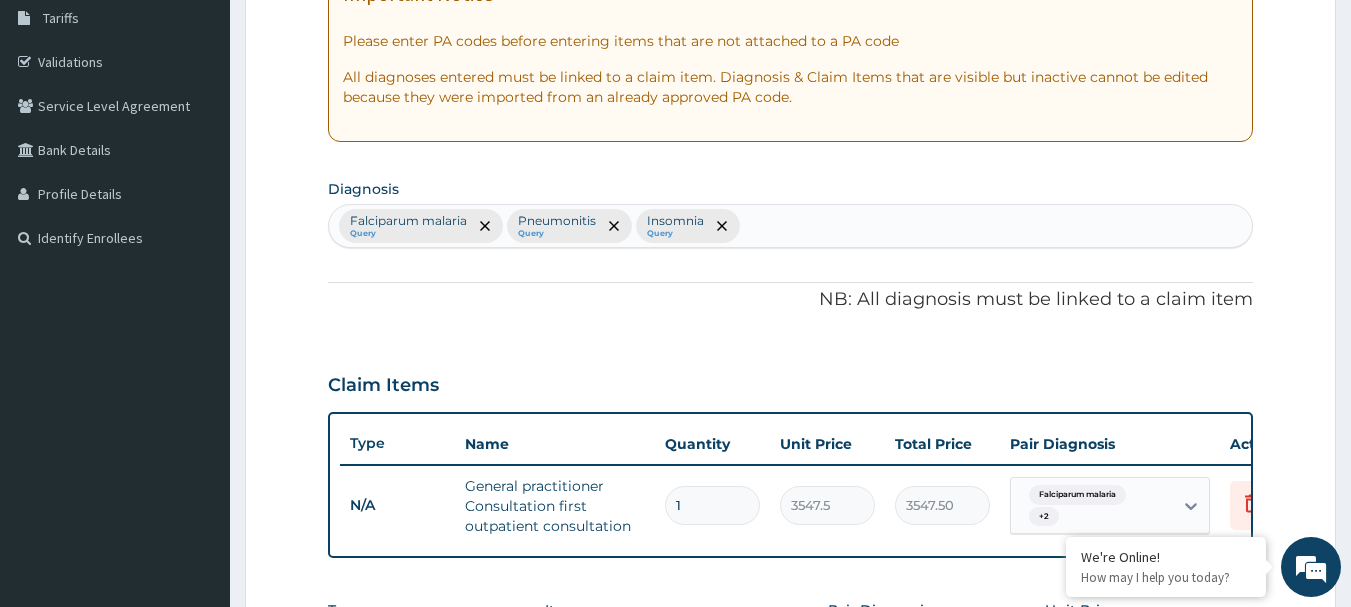 scroll, scrollTop: 331, scrollLeft: 0, axis: vertical 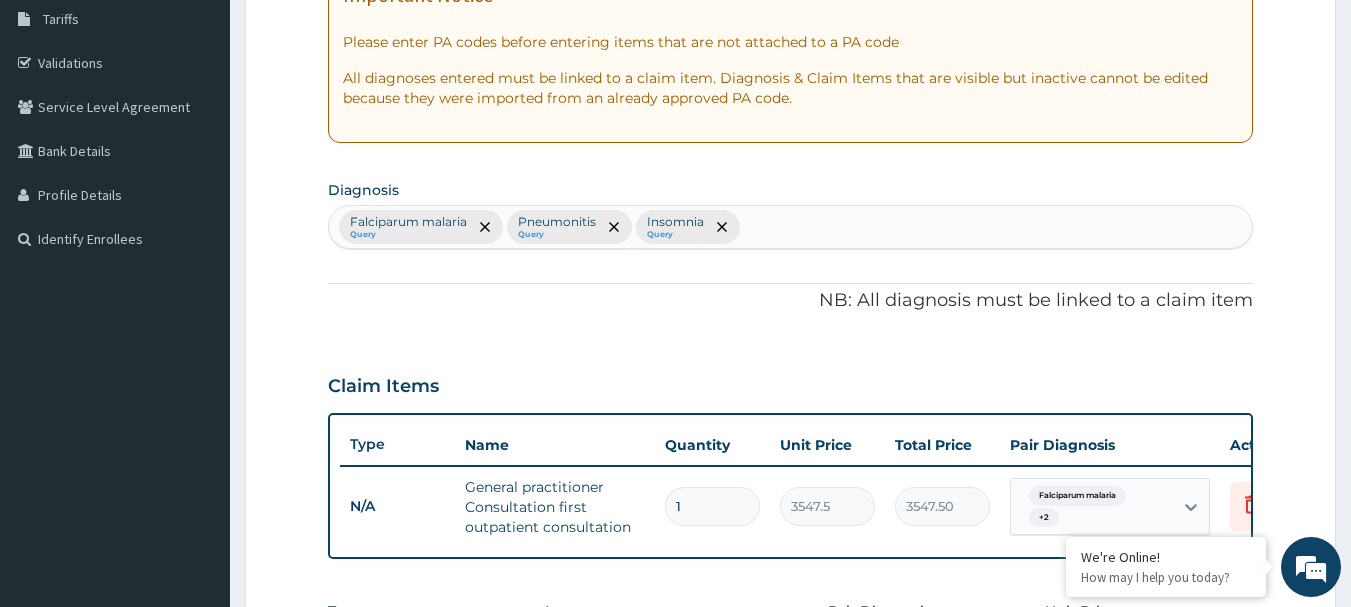 click on "Falciparum malaria Query Pneumonitis Query Insomnia Query" at bounding box center (791, 227) 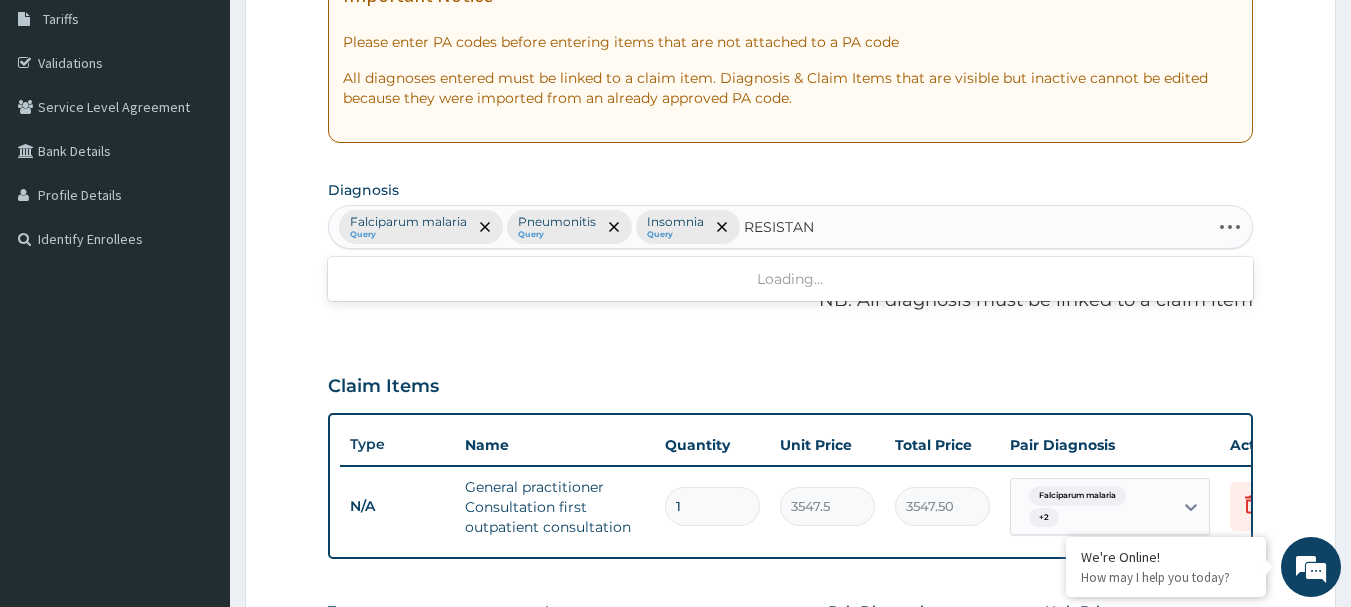 type on "RESISTANT" 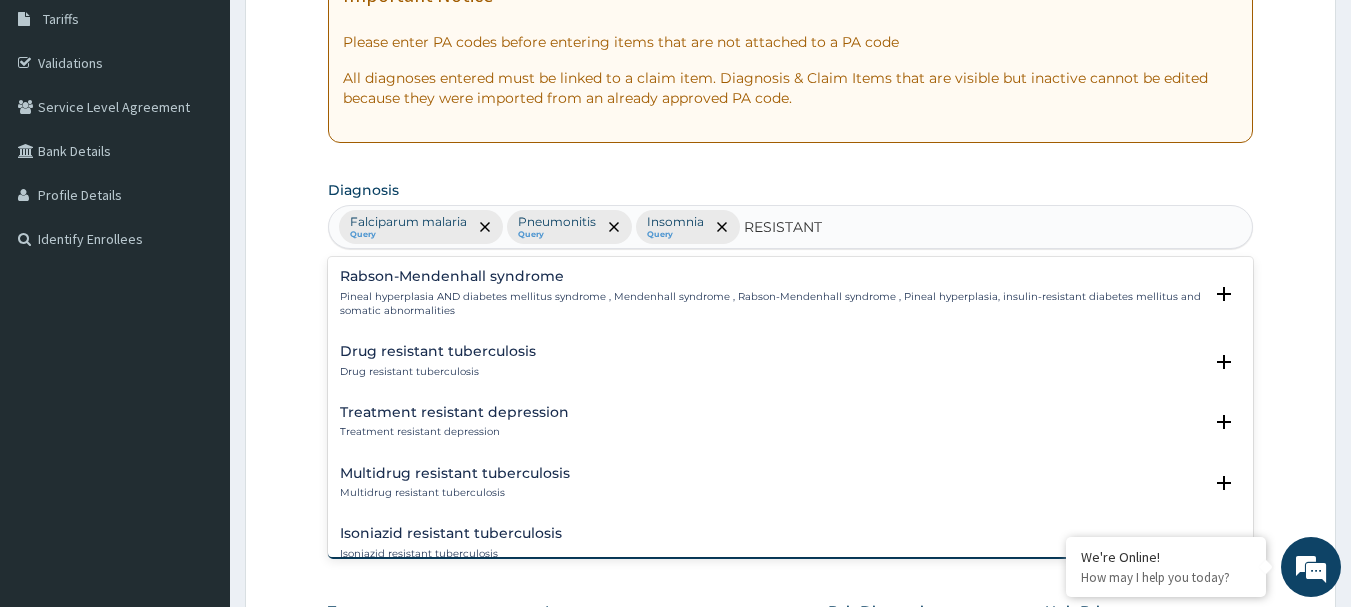 scroll, scrollTop: 198, scrollLeft: 0, axis: vertical 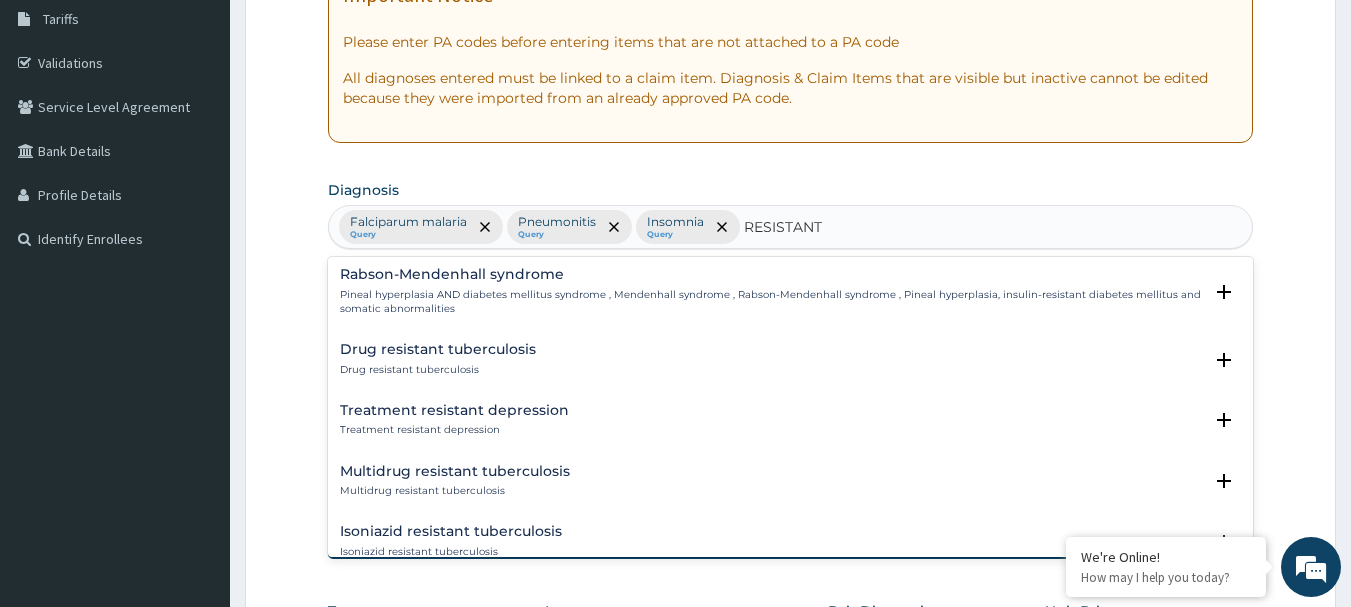 click on "Treatment resistant depression" at bounding box center (454, 430) 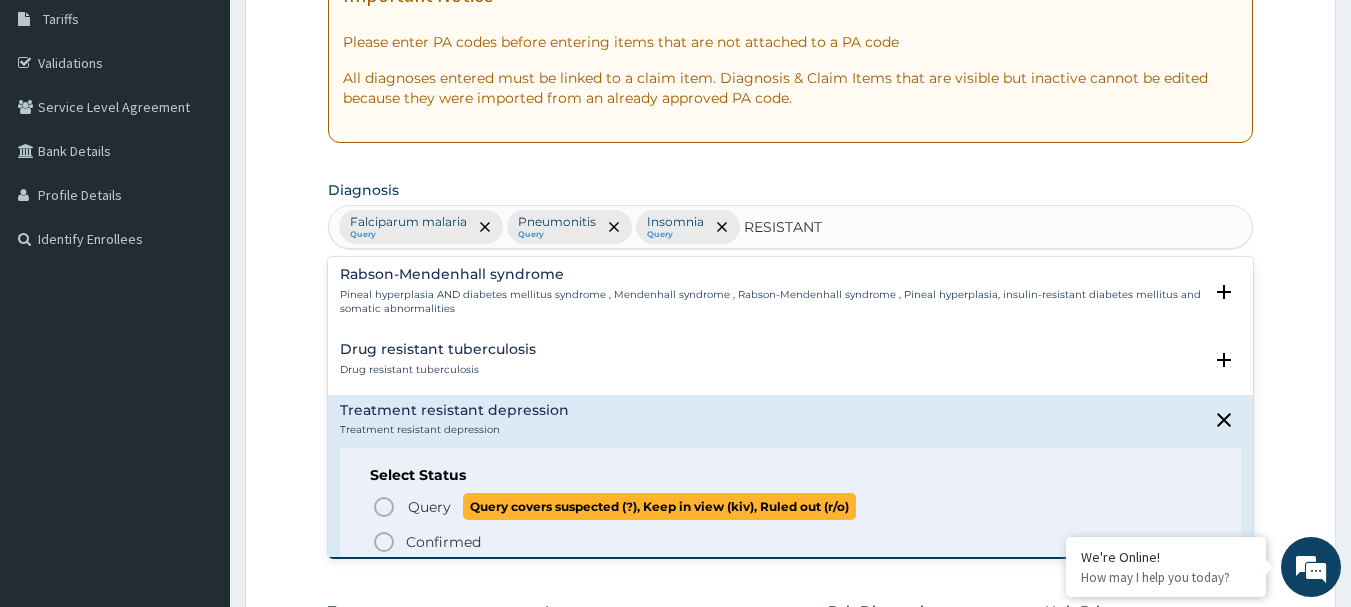 click on "Query" at bounding box center (429, 507) 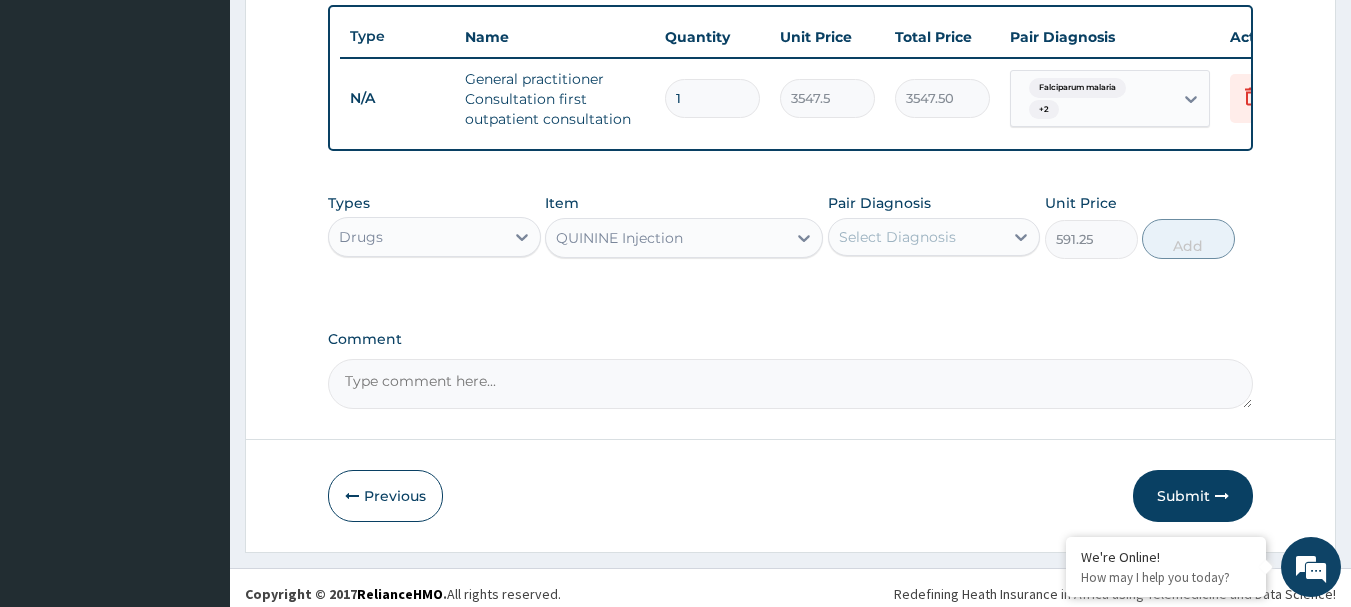 scroll, scrollTop: 740, scrollLeft: 0, axis: vertical 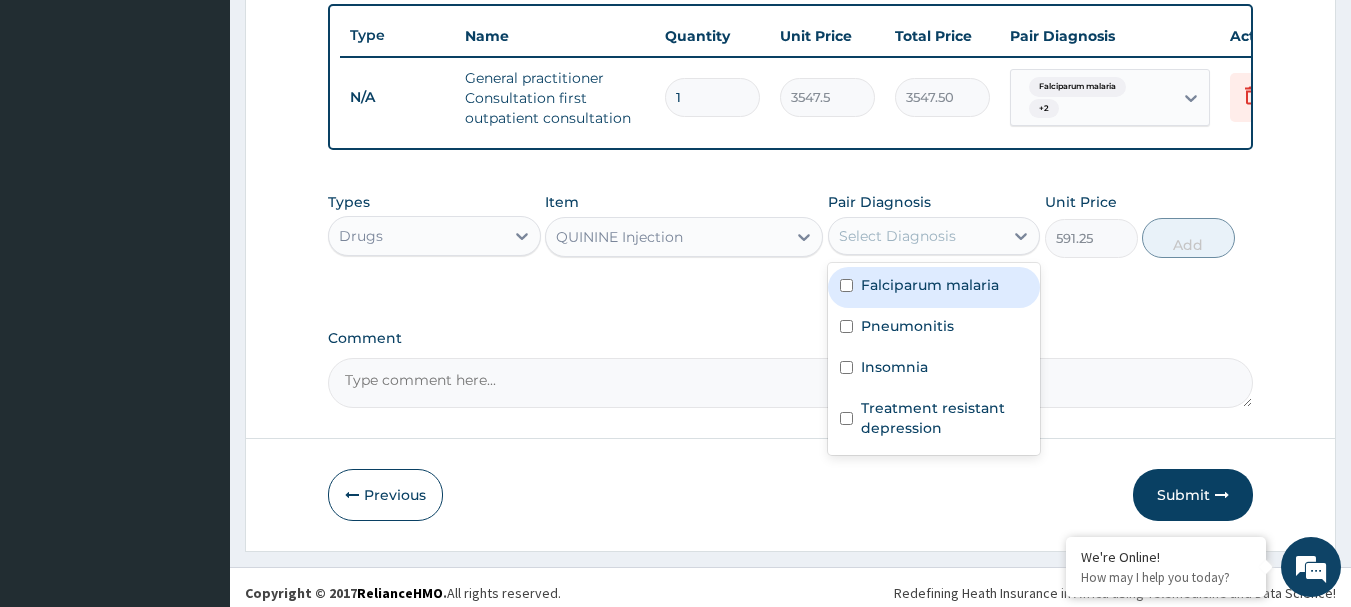click on "Select Diagnosis" at bounding box center (897, 236) 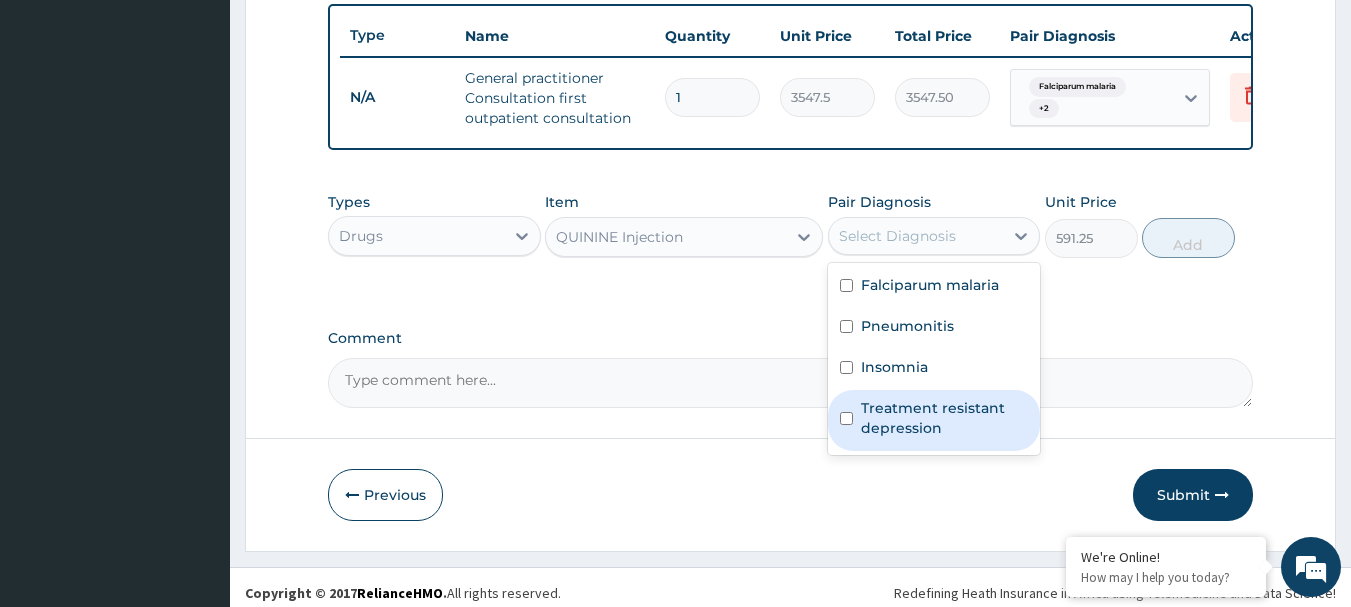 click on "Treatment resistant depression" at bounding box center [945, 418] 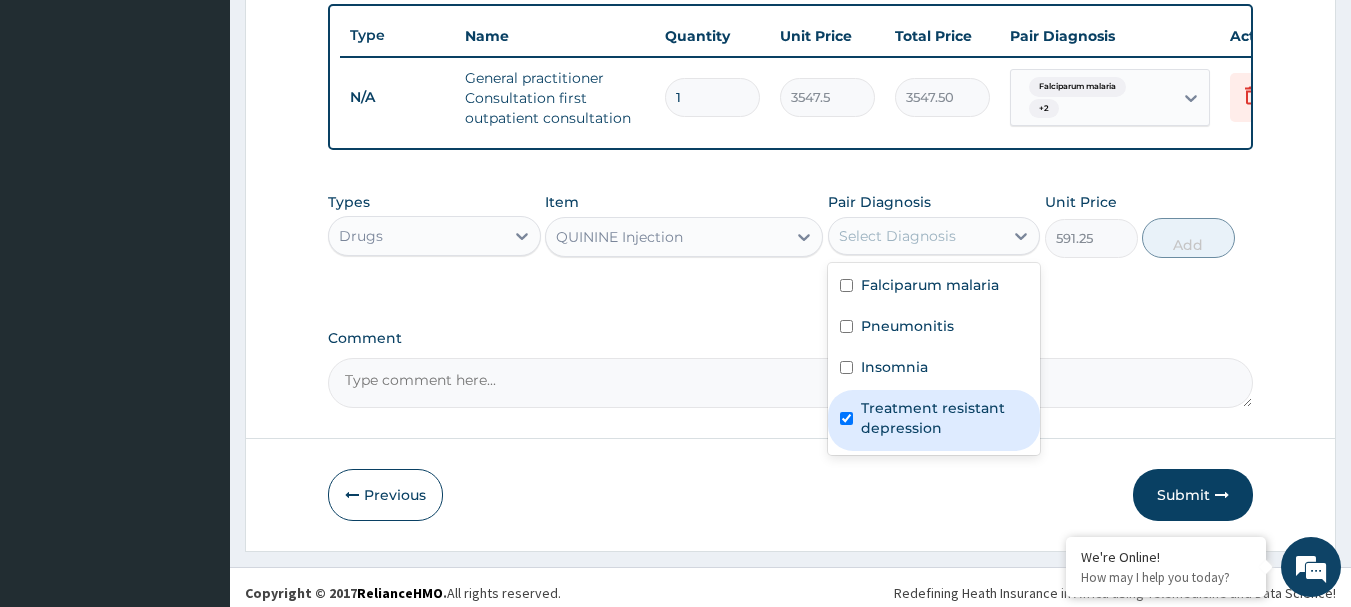 checkbox on "true" 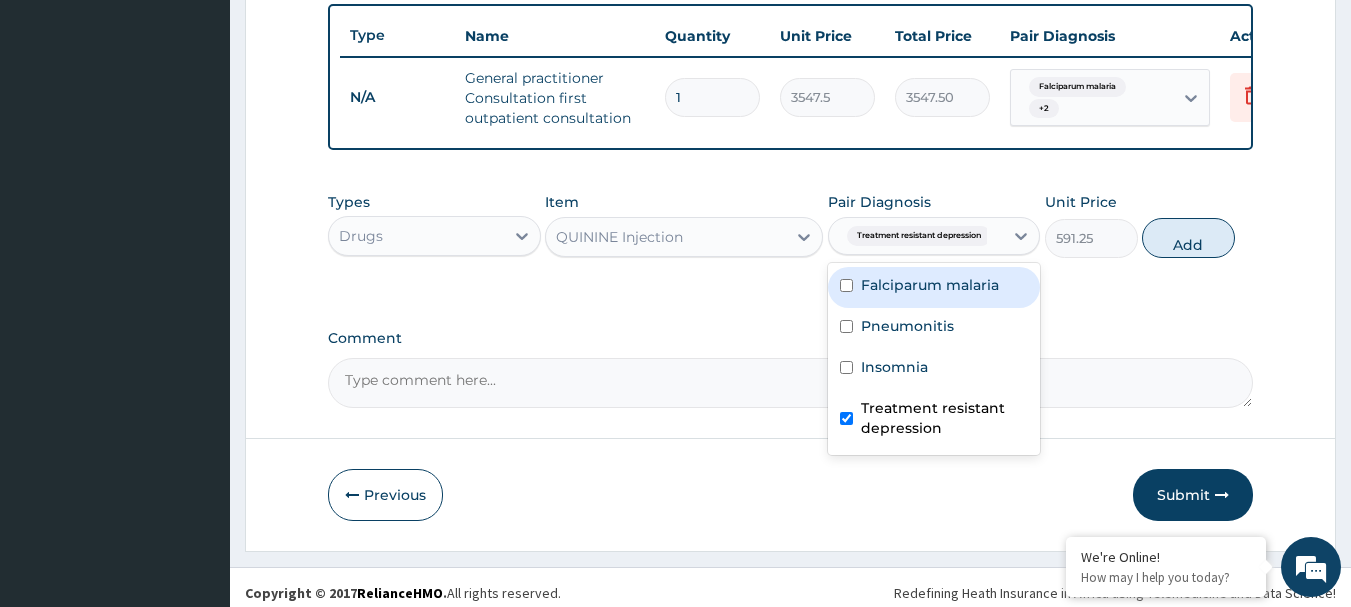 click on "Falciparum malaria" at bounding box center (930, 285) 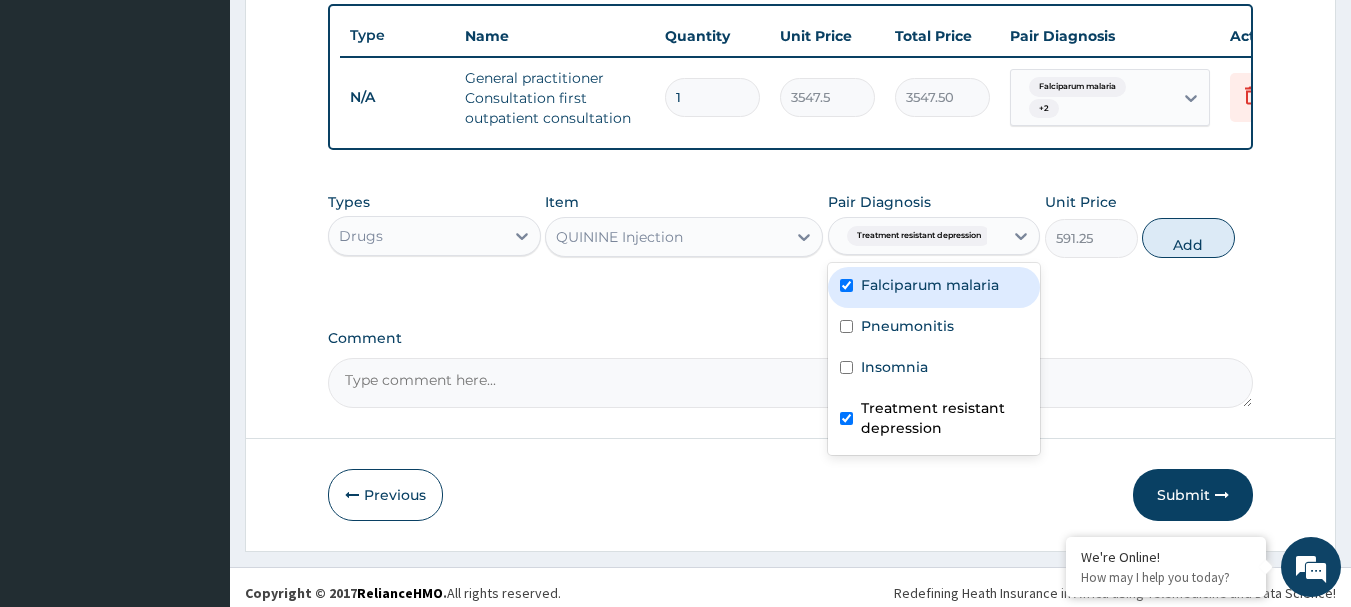 checkbox on "true" 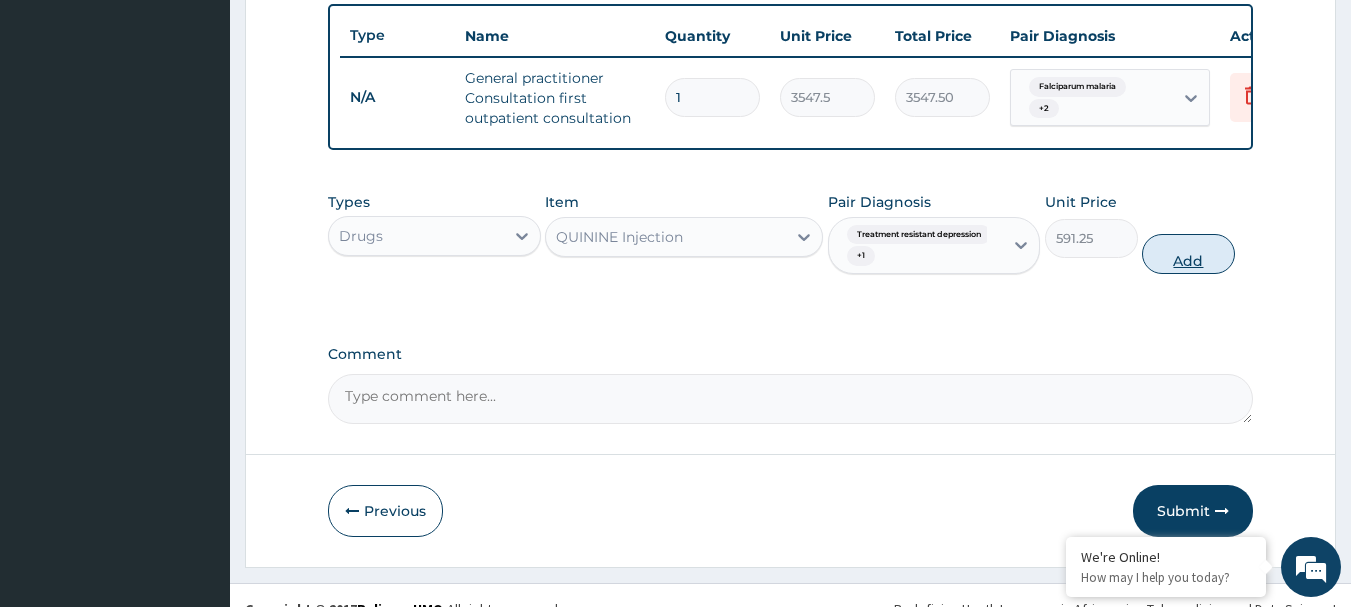 click on "Add" at bounding box center [1188, 254] 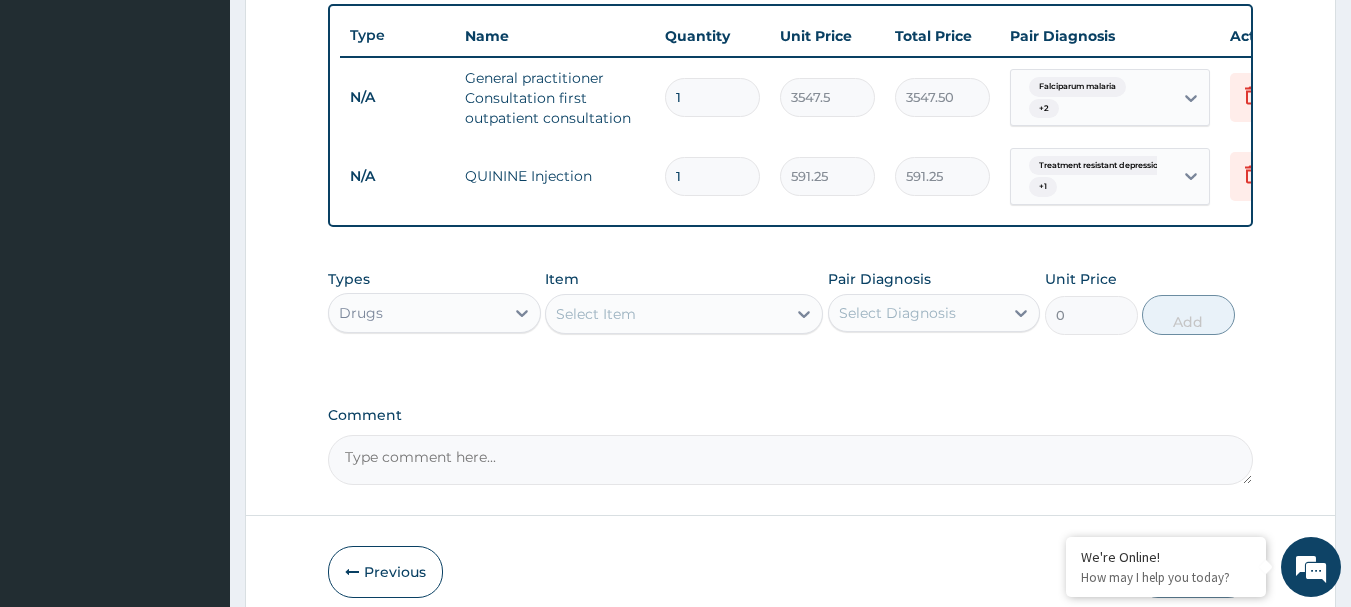 click on "1" at bounding box center [712, 176] 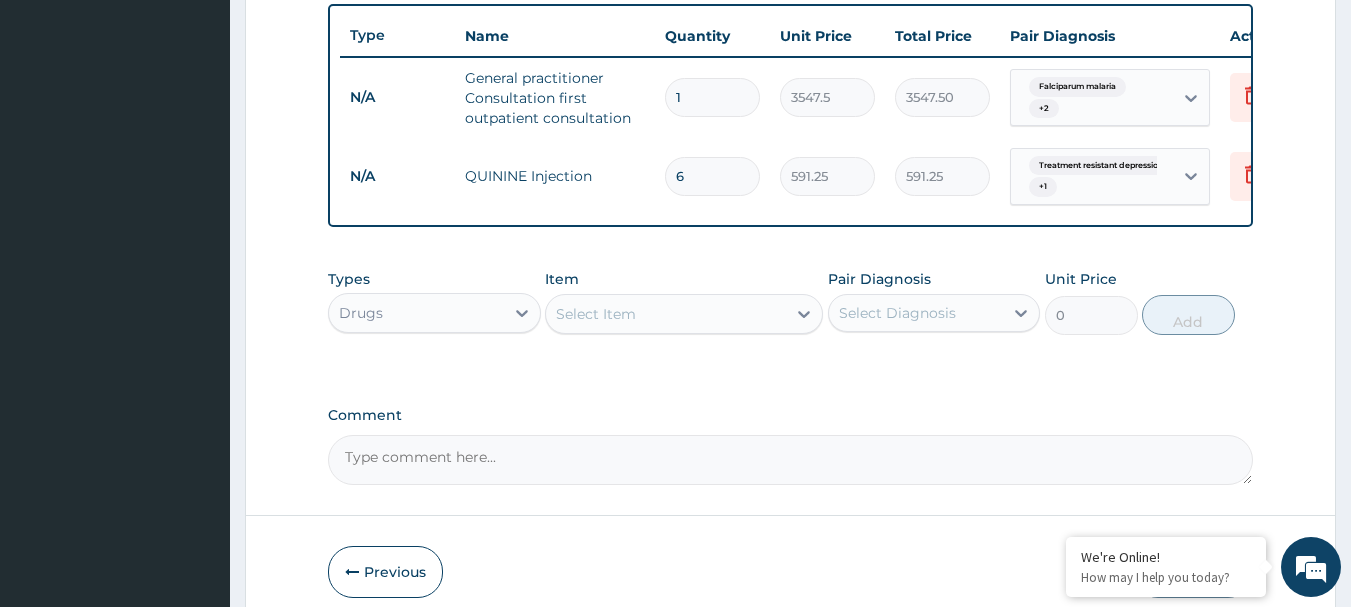 type on "3547.50" 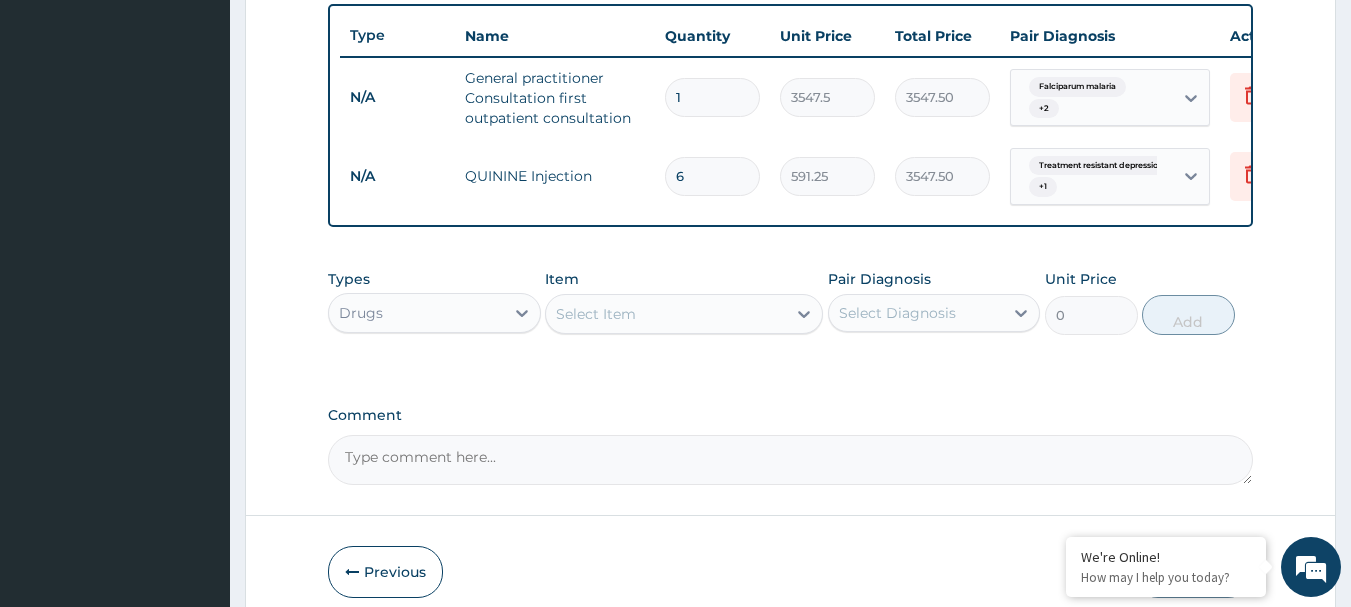 type on "6" 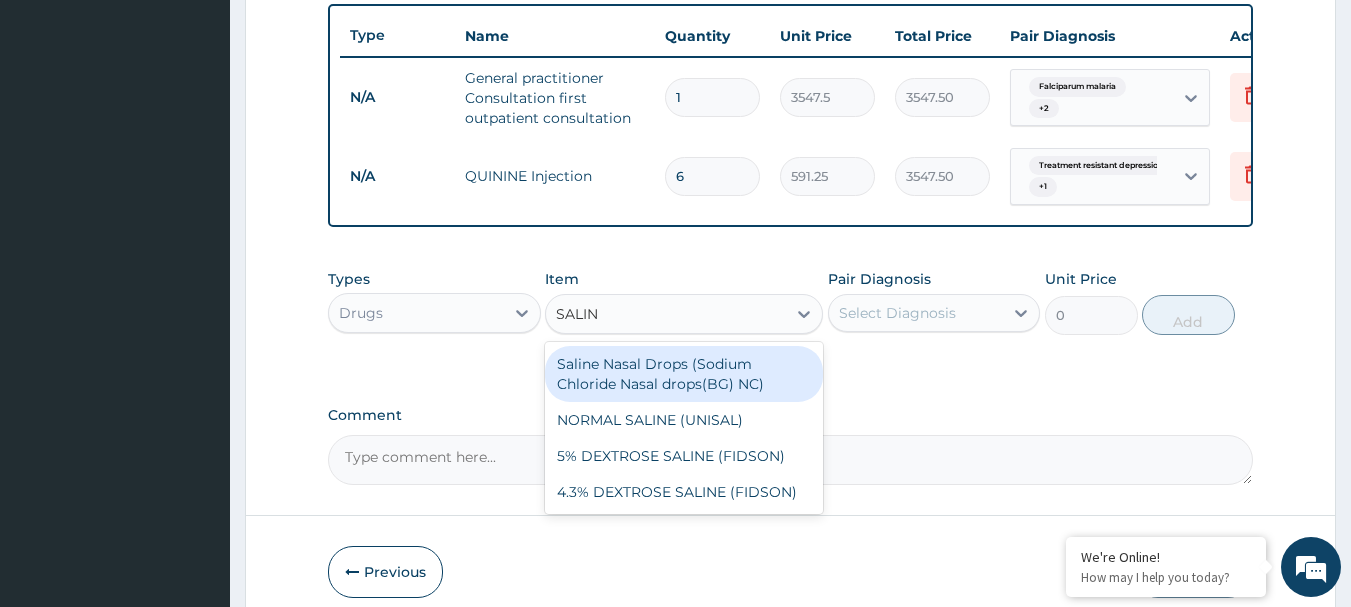 type on "SALINE" 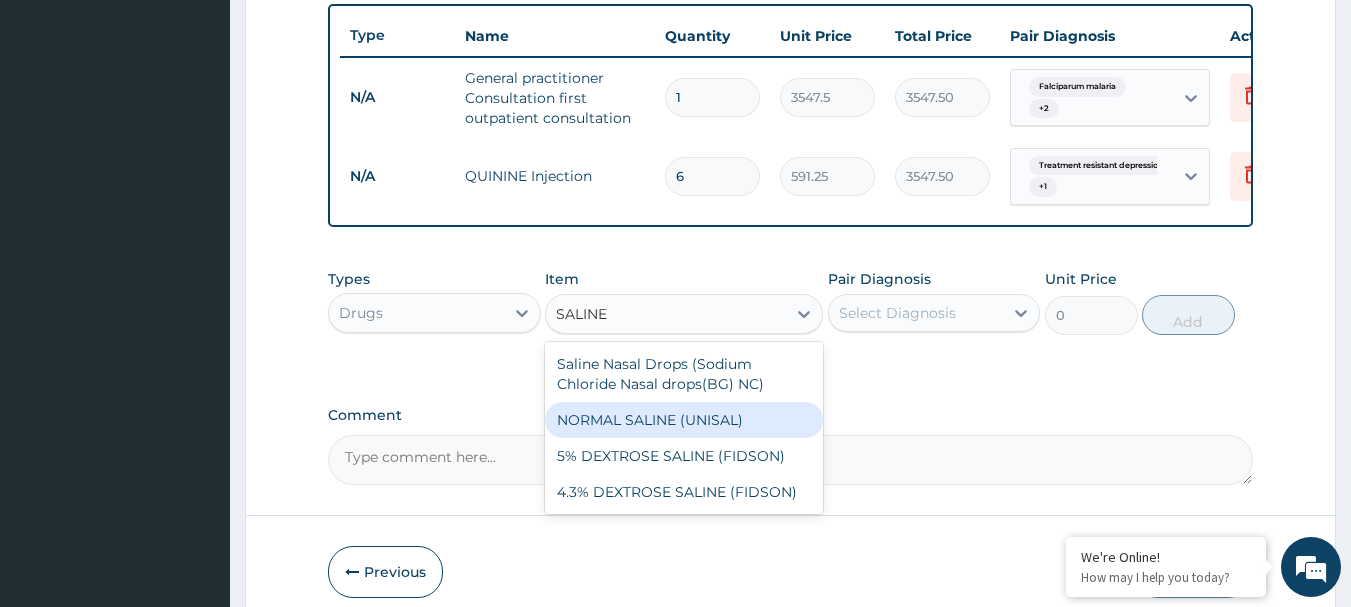 click on "NORMAL SALINE (UNISAL)" at bounding box center (684, 420) 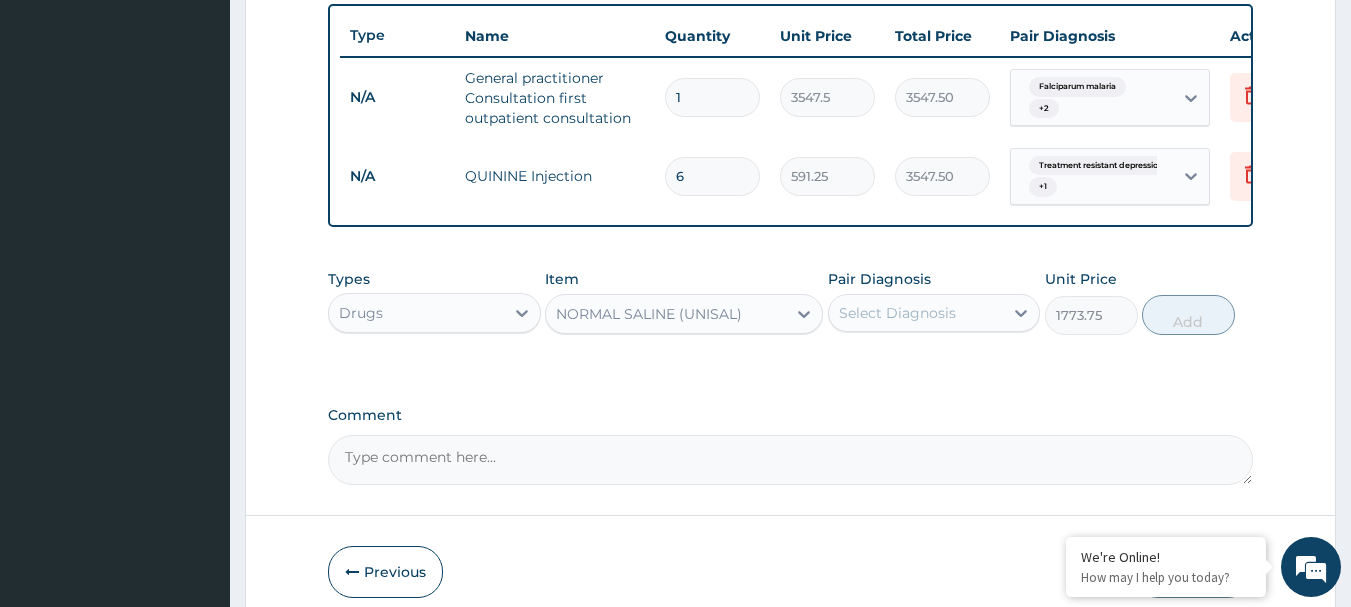click on "Select Diagnosis" at bounding box center [897, 313] 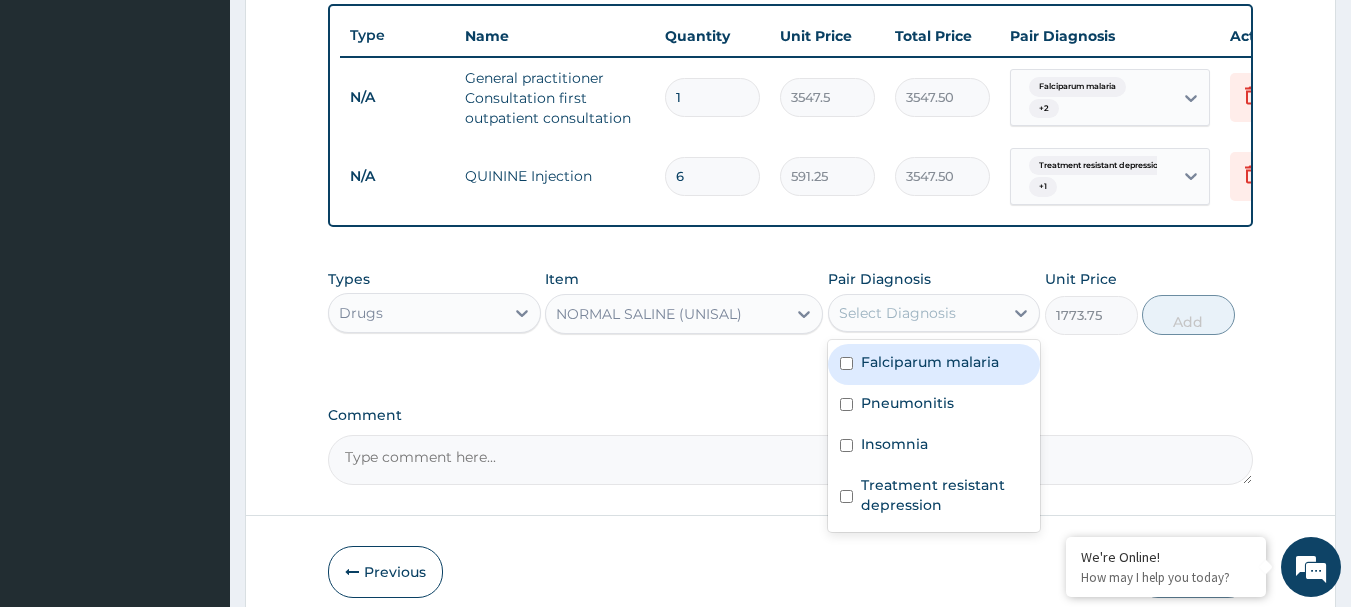 click on "Falciparum malaria" at bounding box center [930, 362] 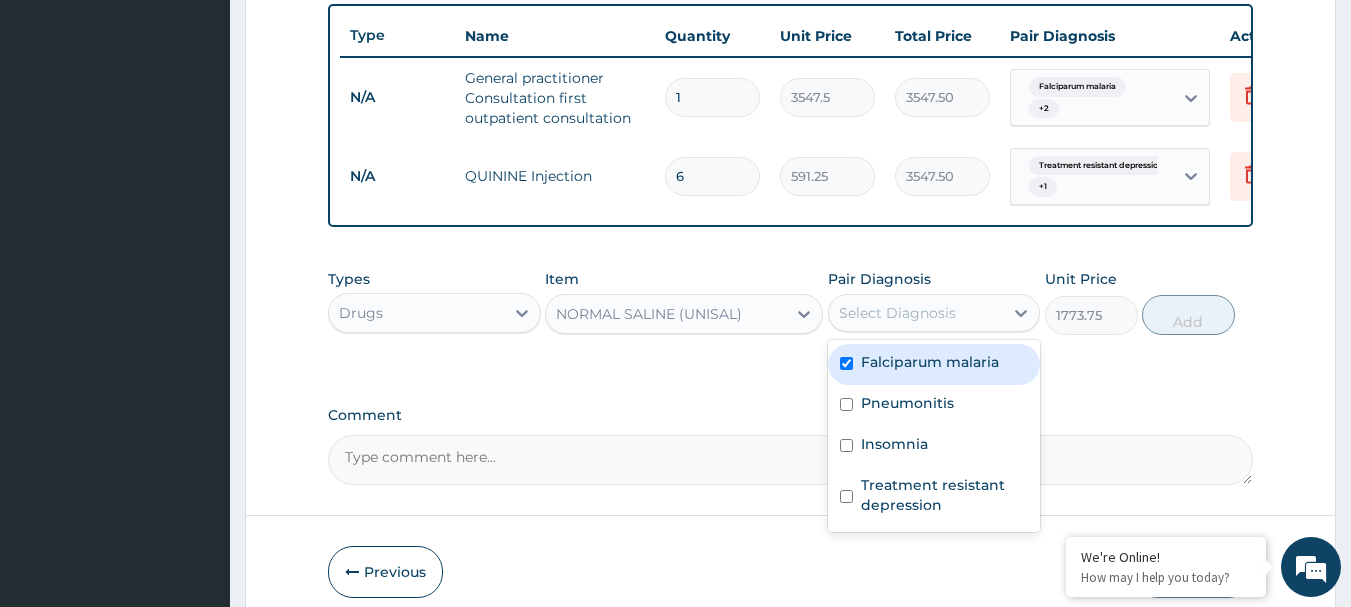checkbox on "true" 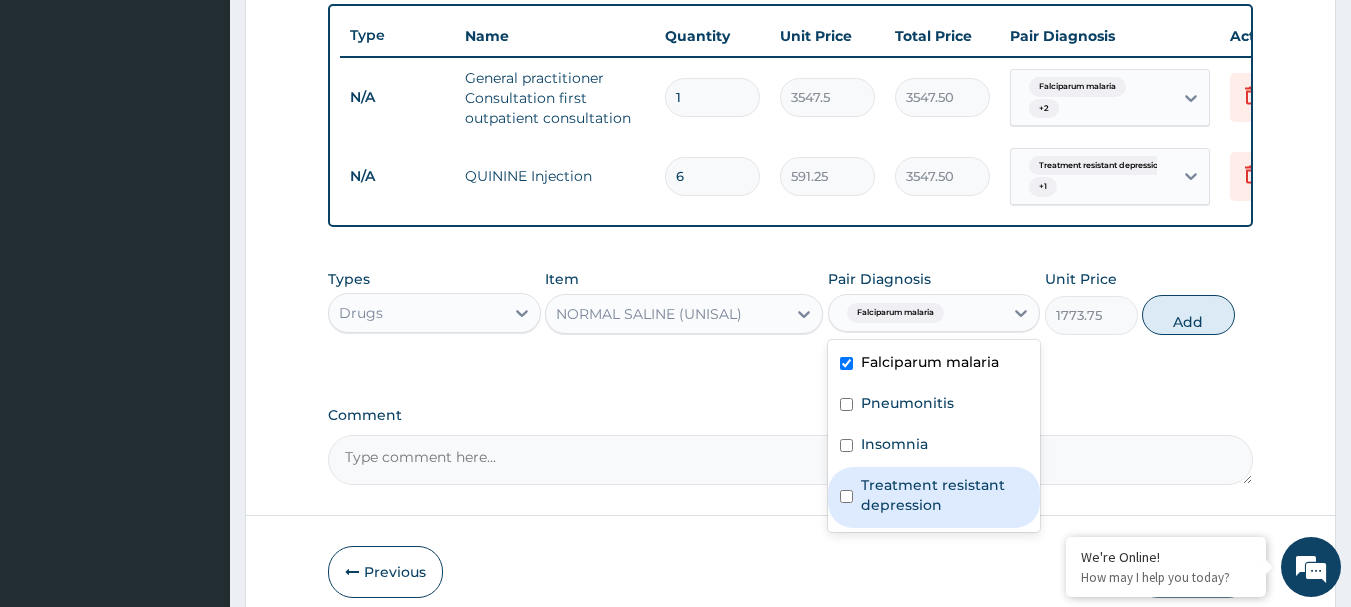 click on "Treatment resistant depression" at bounding box center (945, 495) 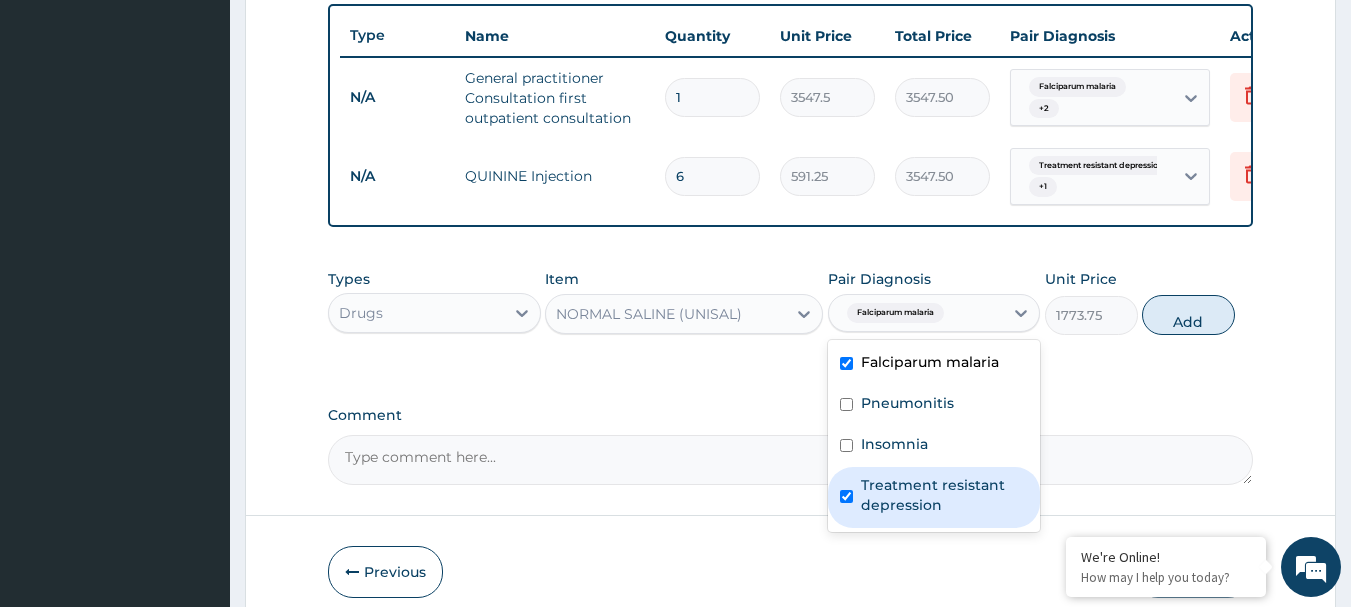 checkbox on "true" 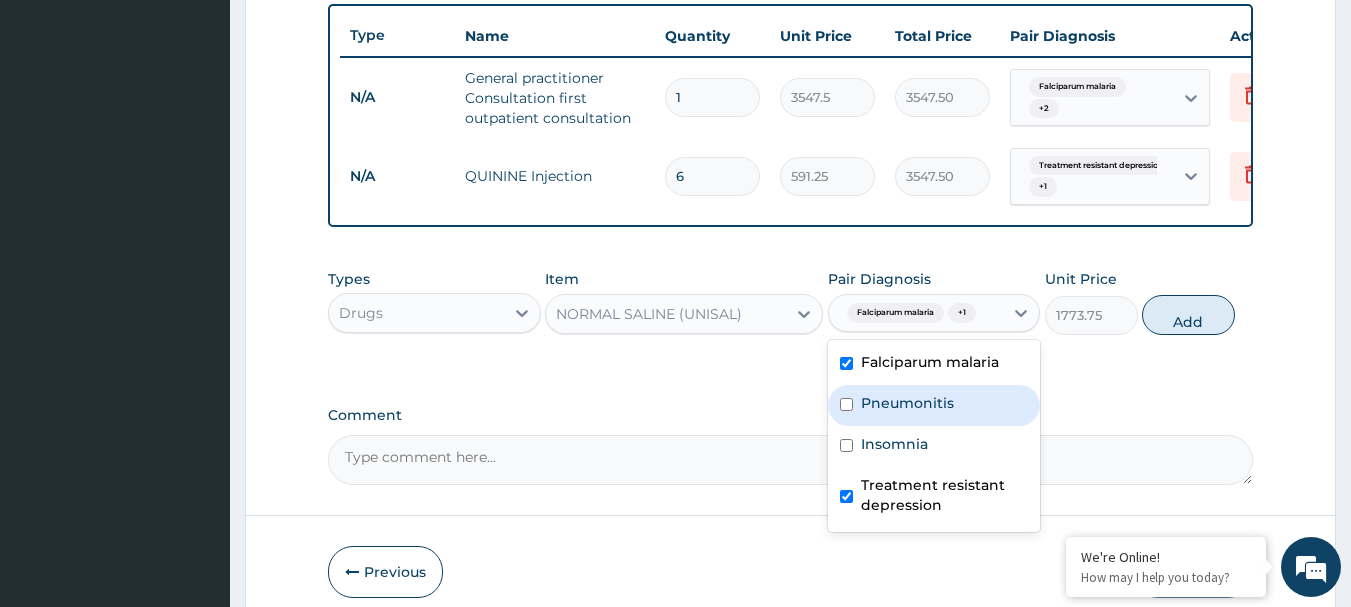 click on "Pneumonitis" at bounding box center [934, 405] 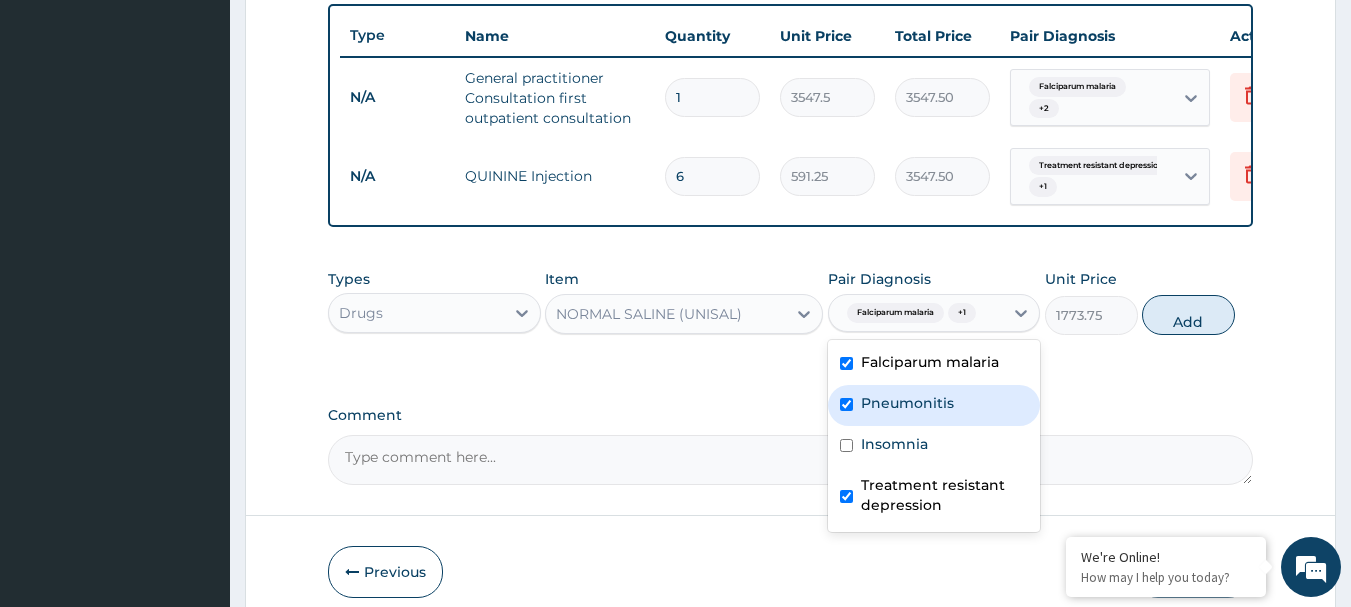 checkbox on "true" 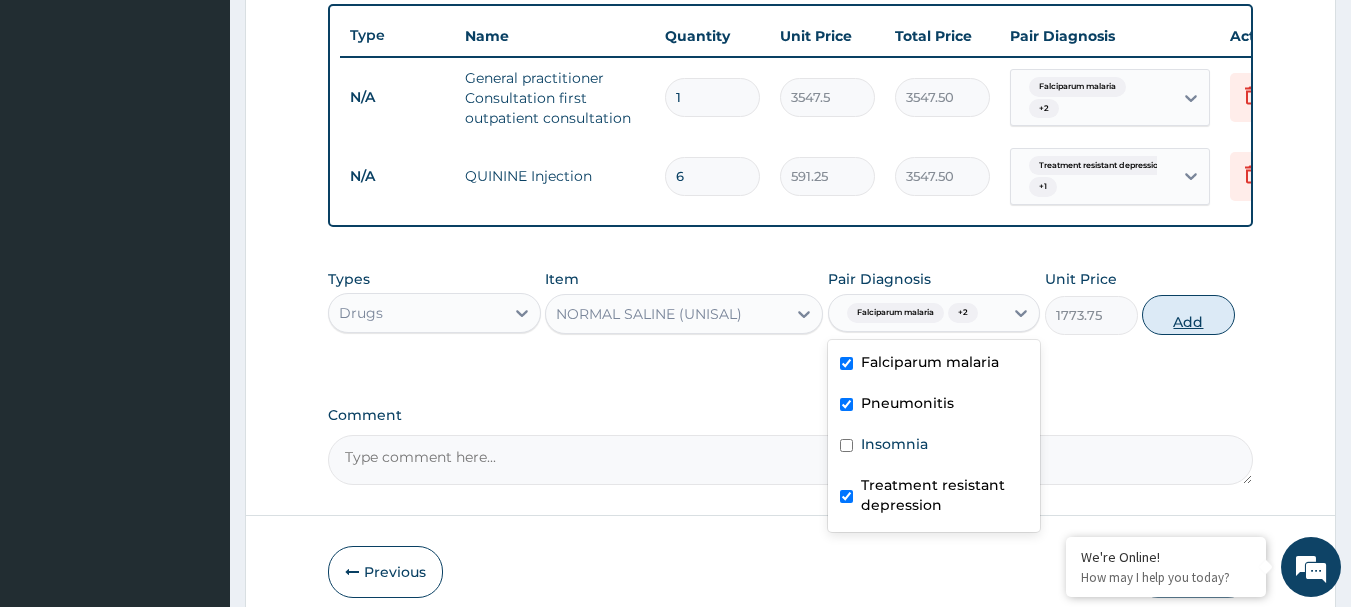 click on "Add" at bounding box center (1188, 315) 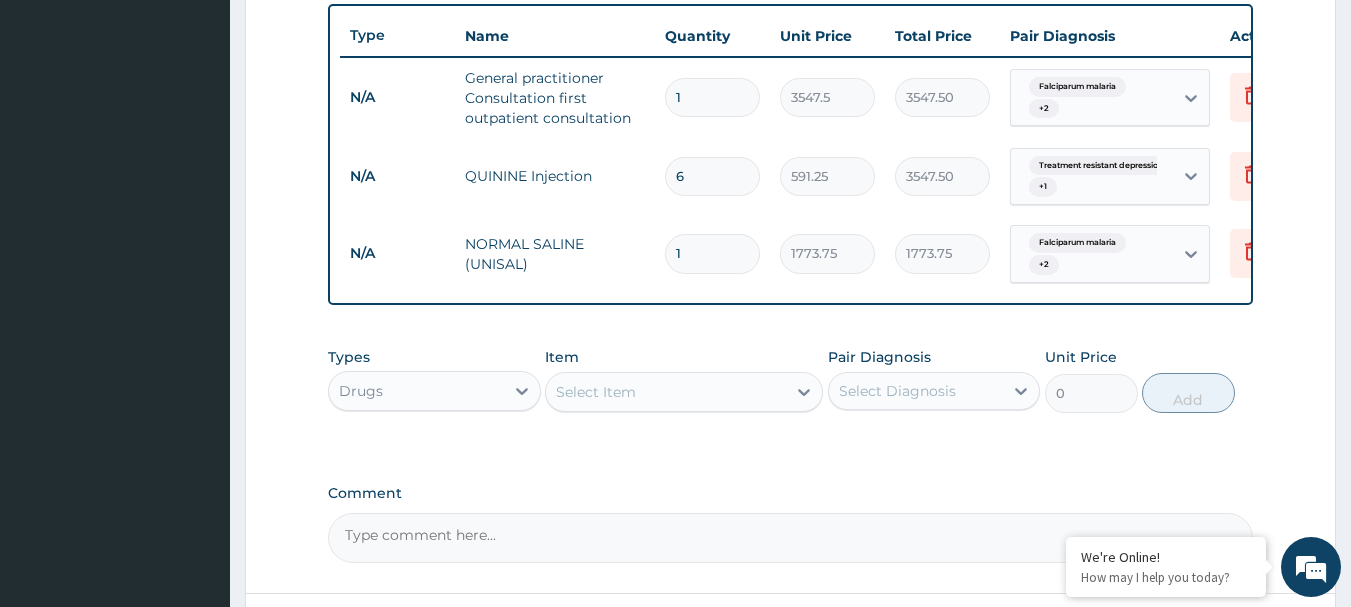 click on "1" at bounding box center [712, 253] 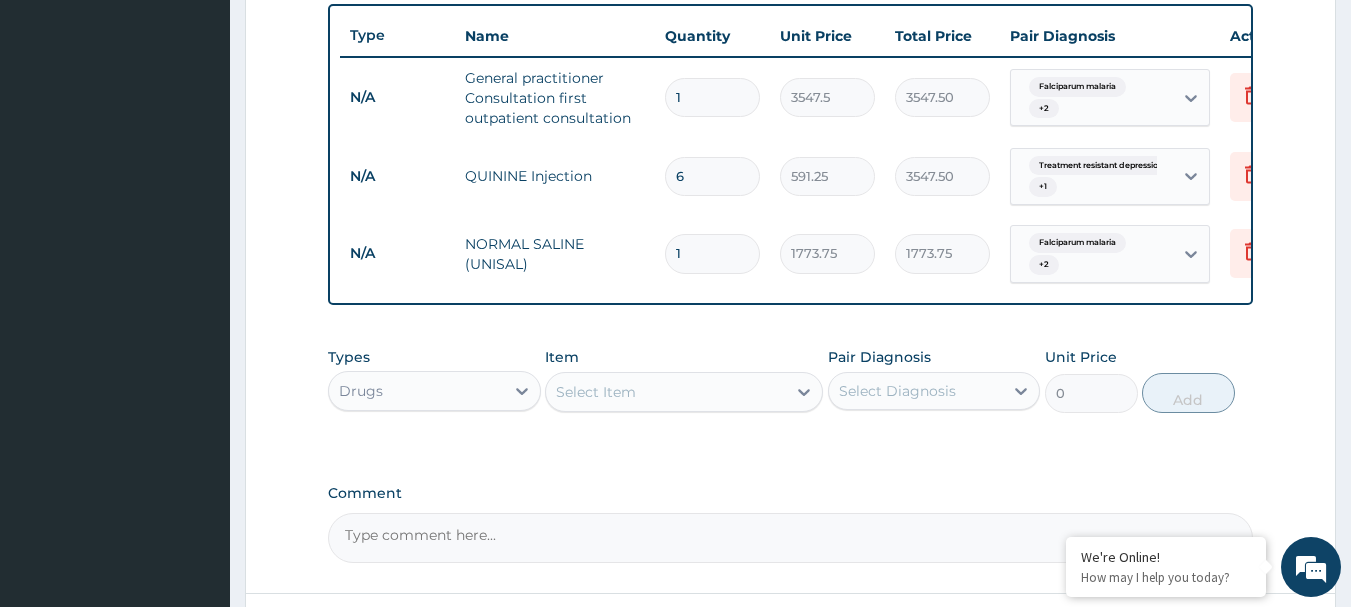 click on "1" at bounding box center [712, 253] 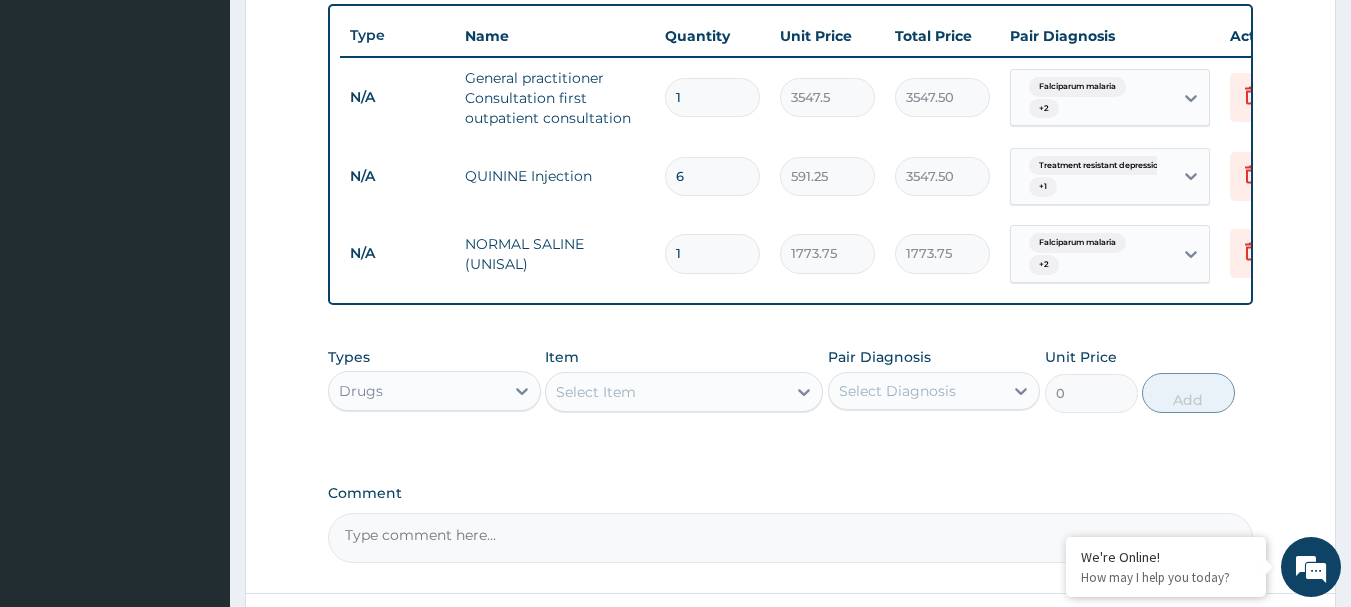 type on "3" 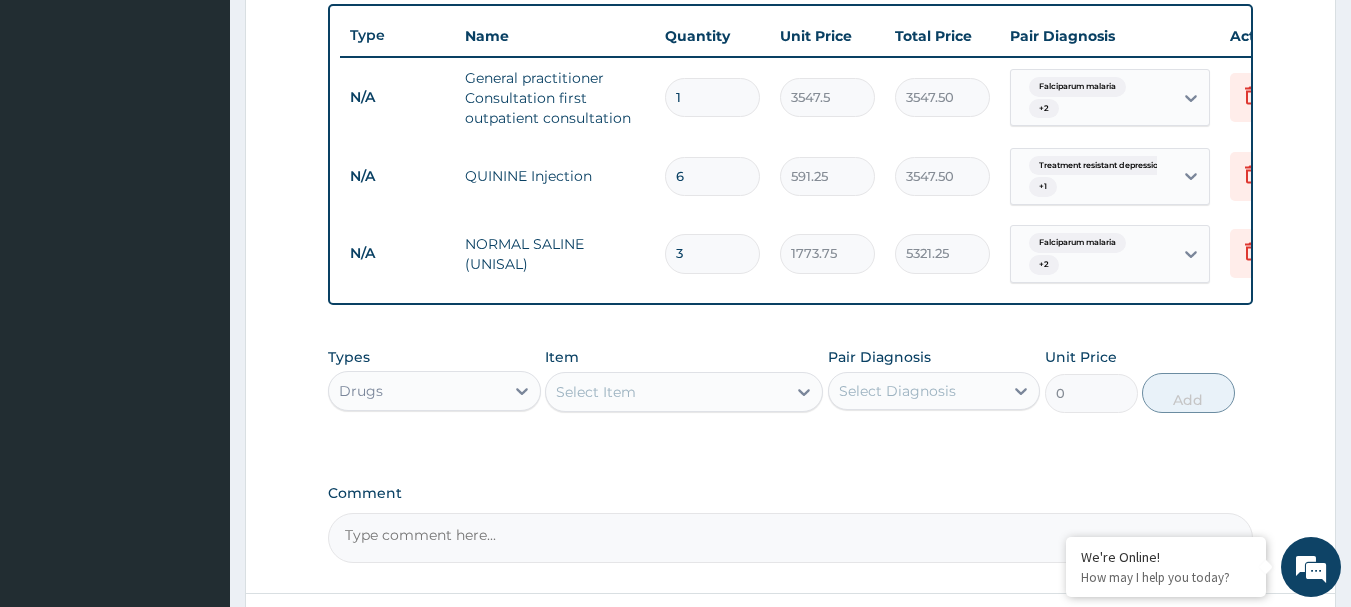 type on "3" 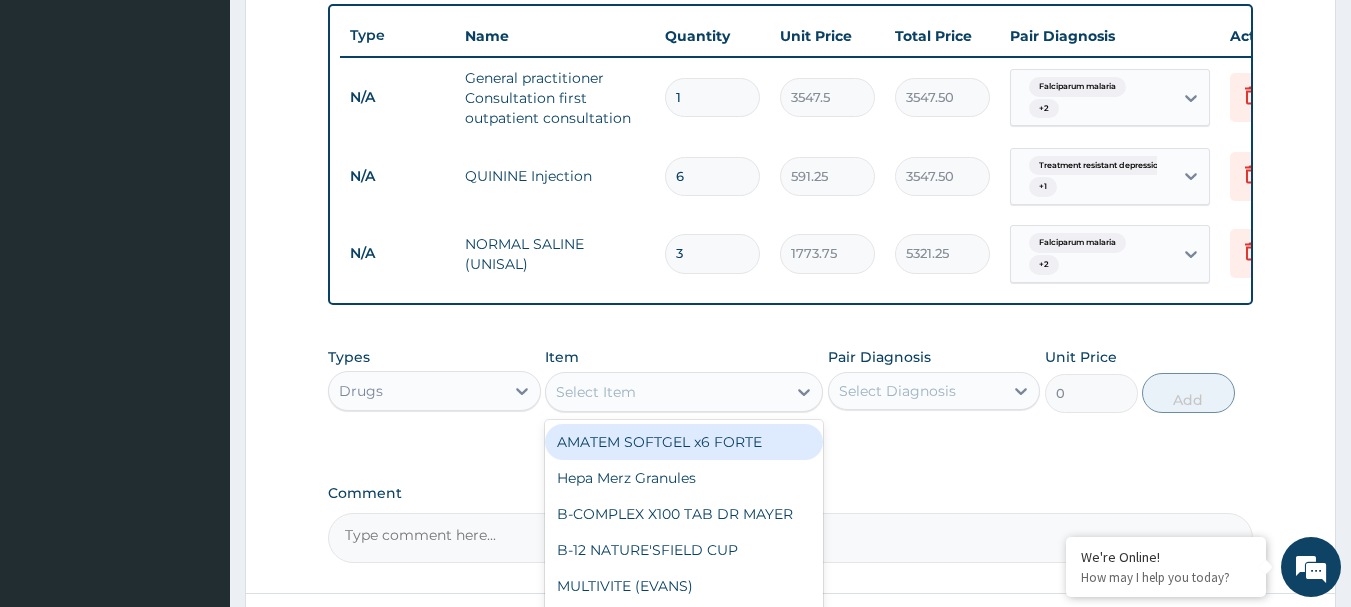 click on "Select Item" at bounding box center (666, 392) 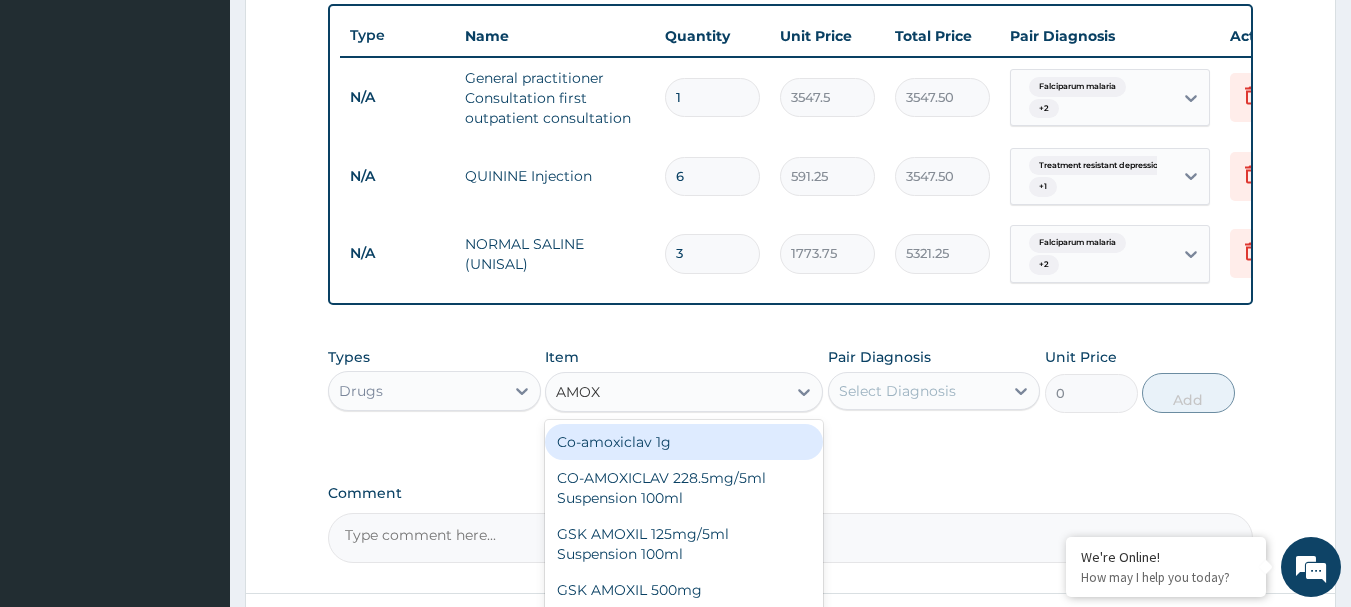 type on "AMOXI" 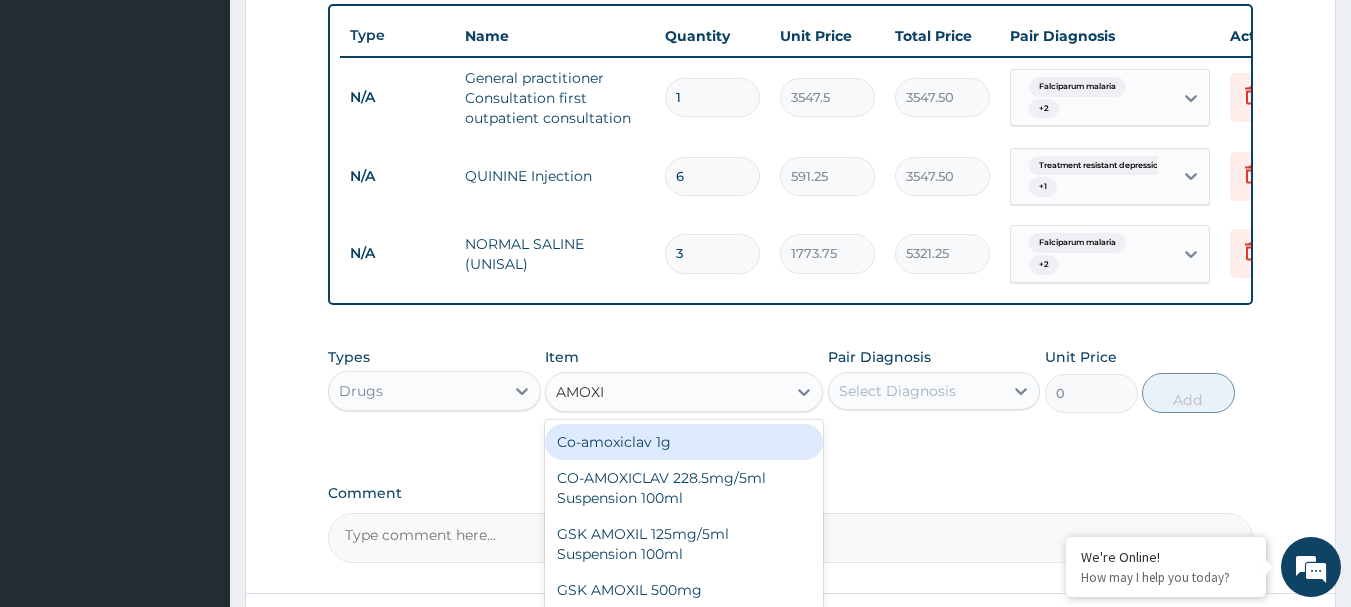 scroll, scrollTop: 921, scrollLeft: 0, axis: vertical 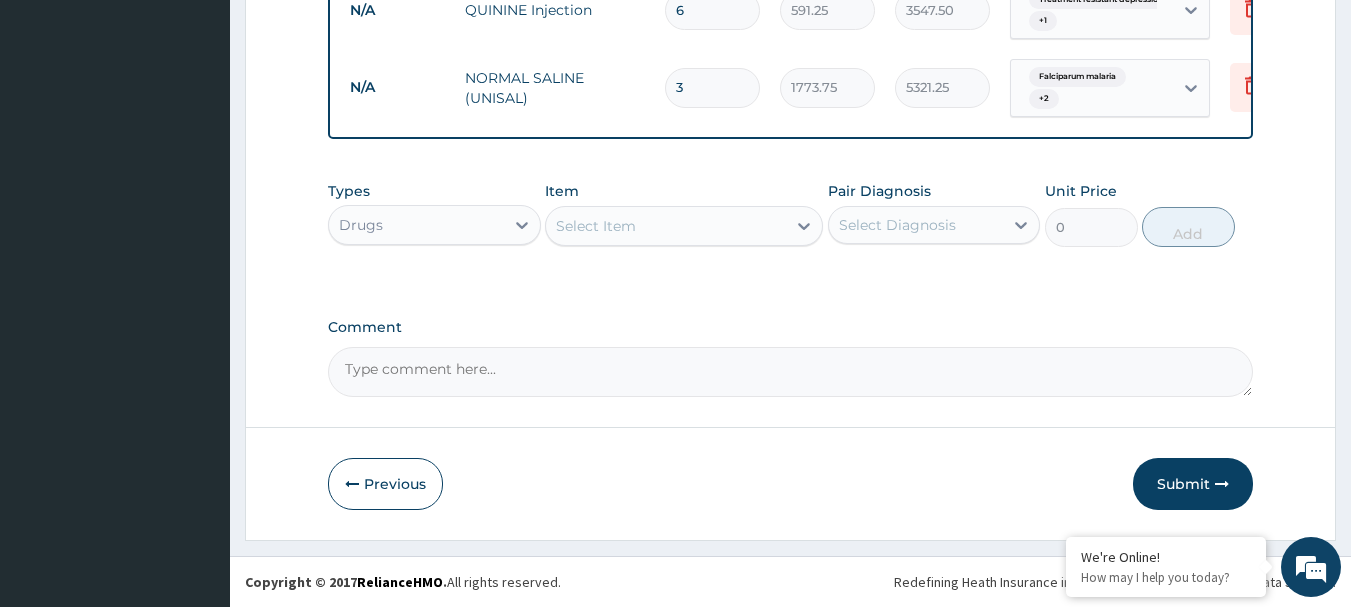 click on "Select Item" at bounding box center (666, 226) 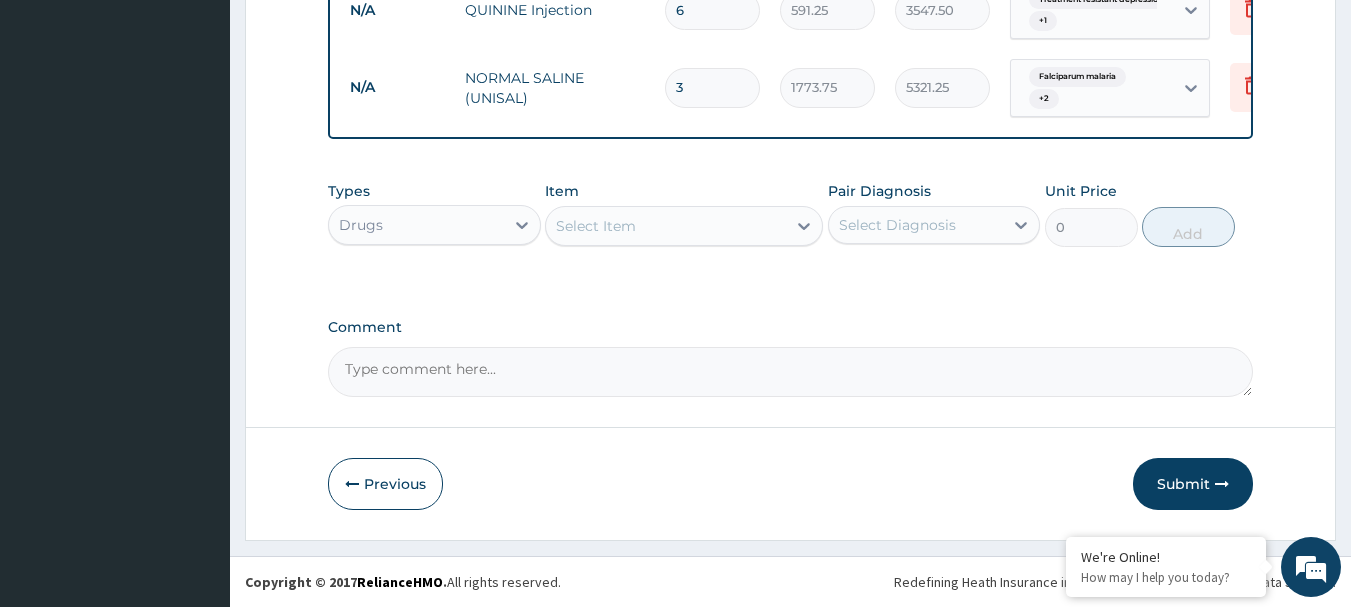 click on "Select Item" at bounding box center [666, 226] 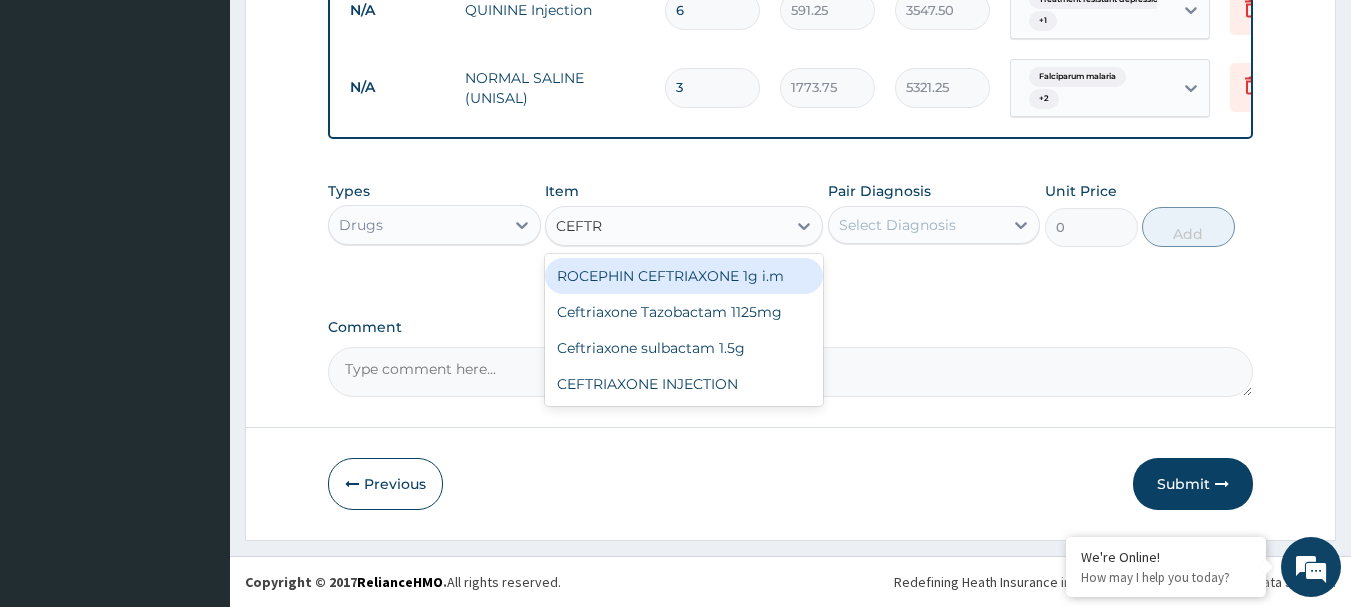 type on "CEFTRI" 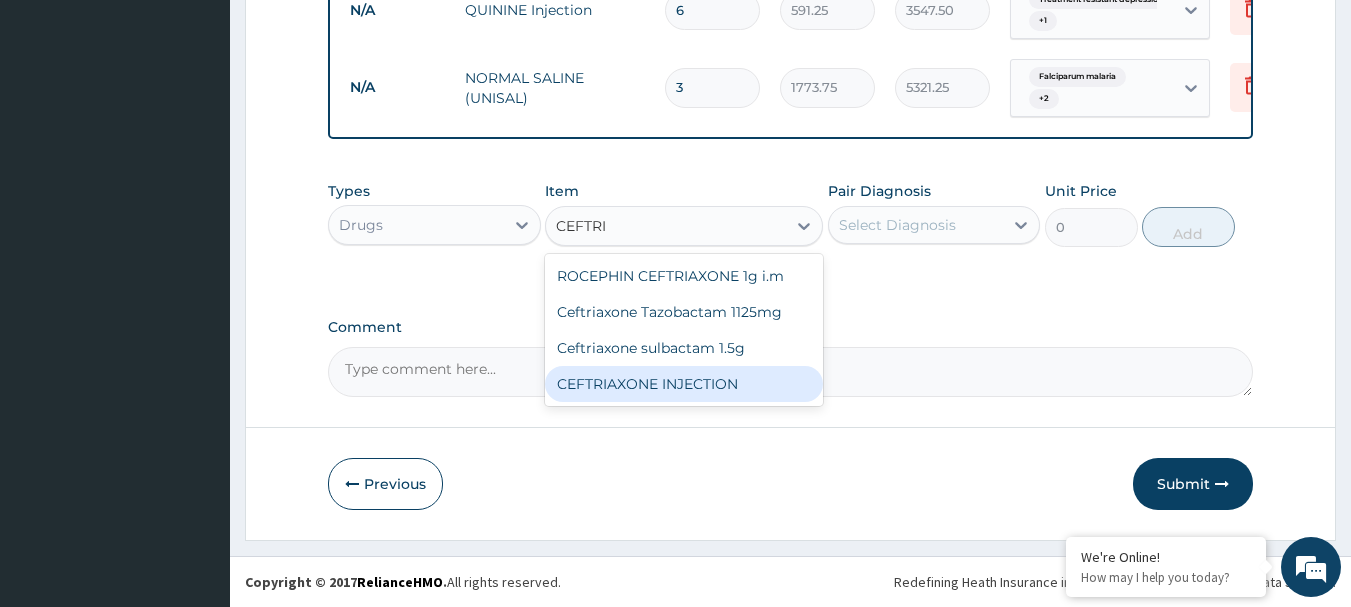click on "CEFTRIAXONE INJECTION" at bounding box center (684, 384) 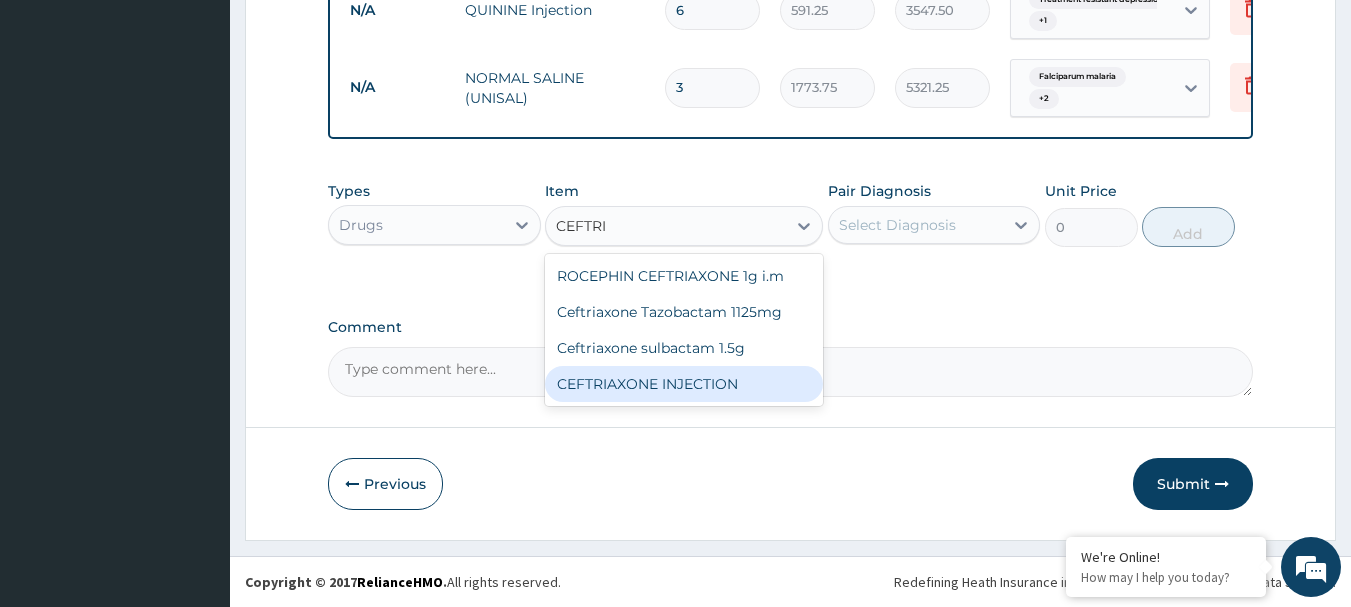 type 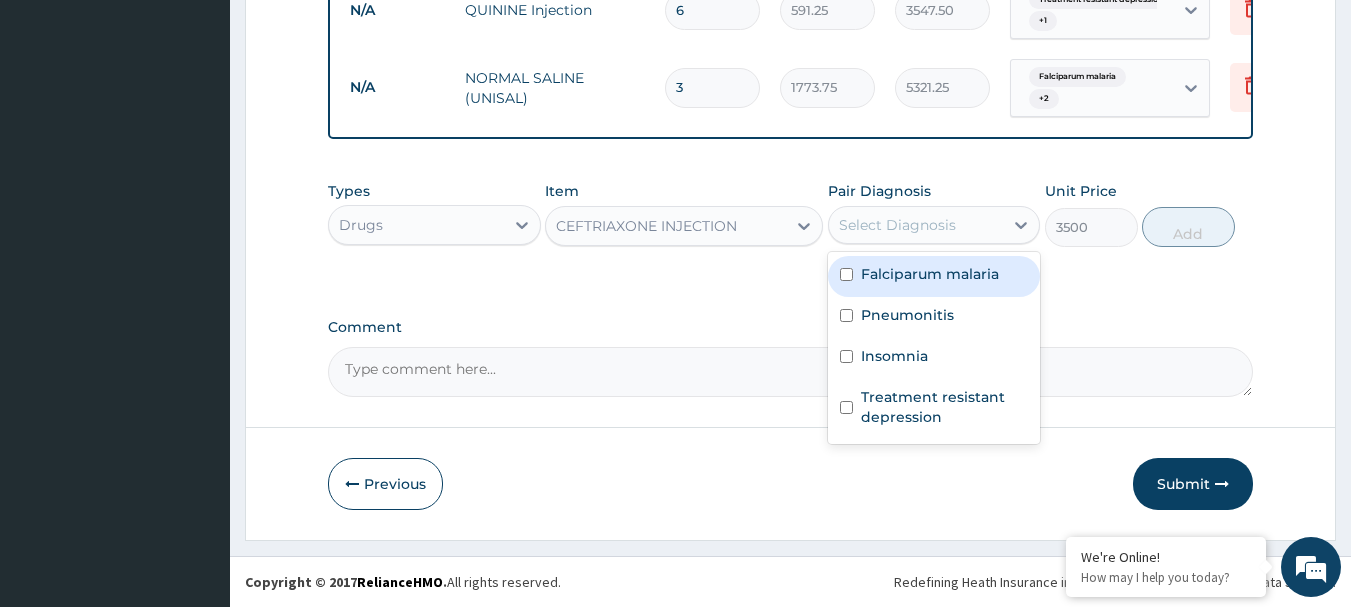 click on "Select Diagnosis" at bounding box center [897, 225] 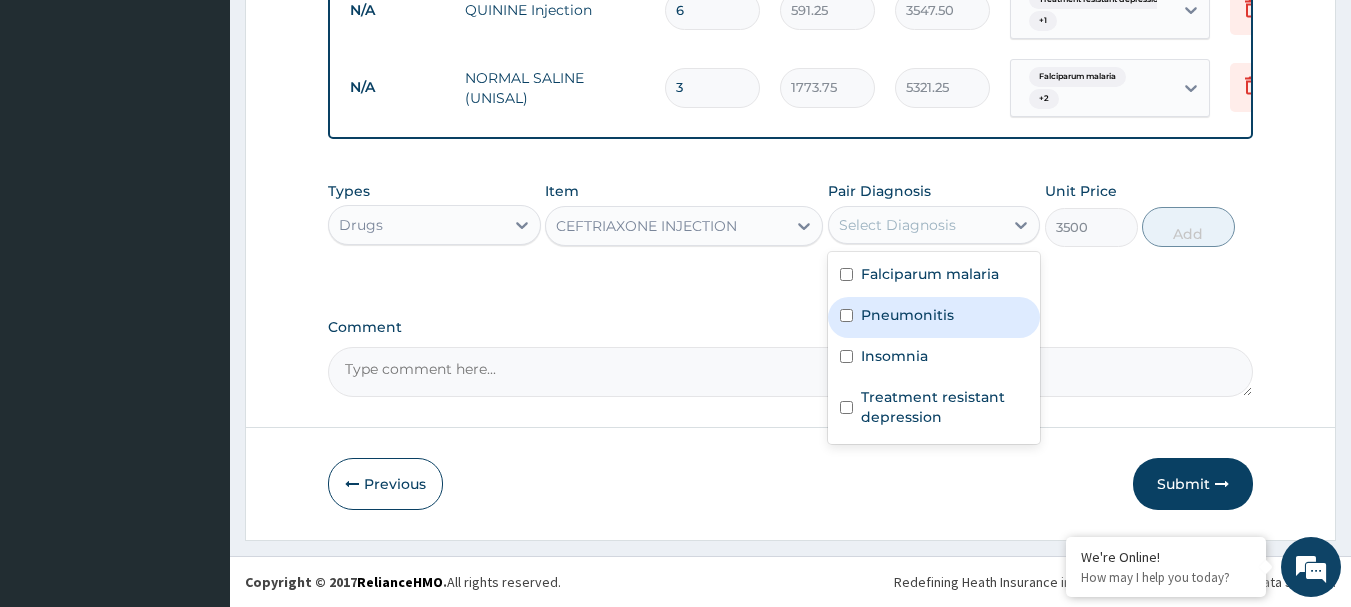 click on "Pneumonitis" at bounding box center [907, 315] 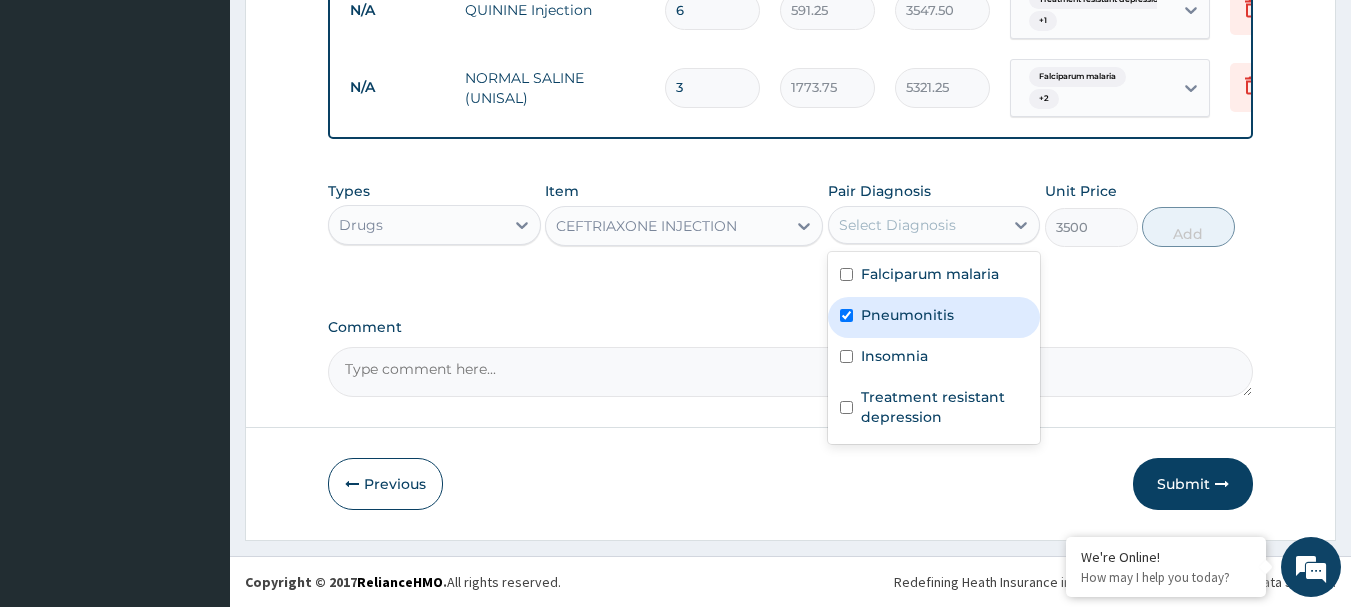 checkbox on "true" 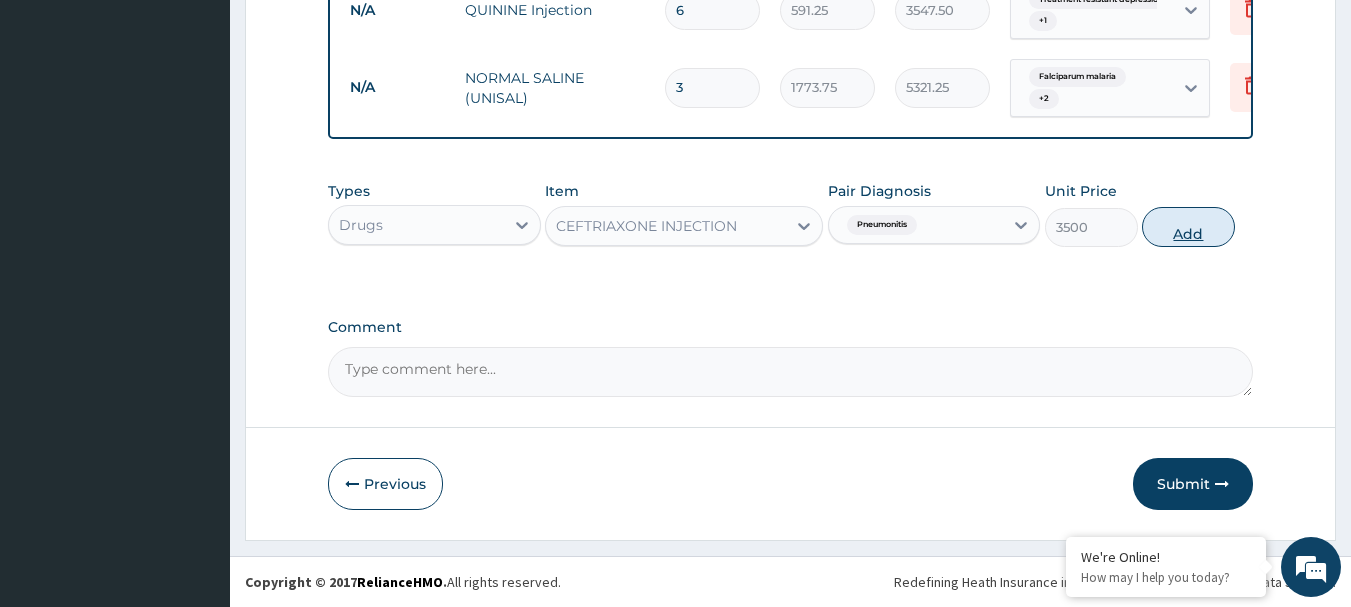 click on "Add" at bounding box center (1188, 227) 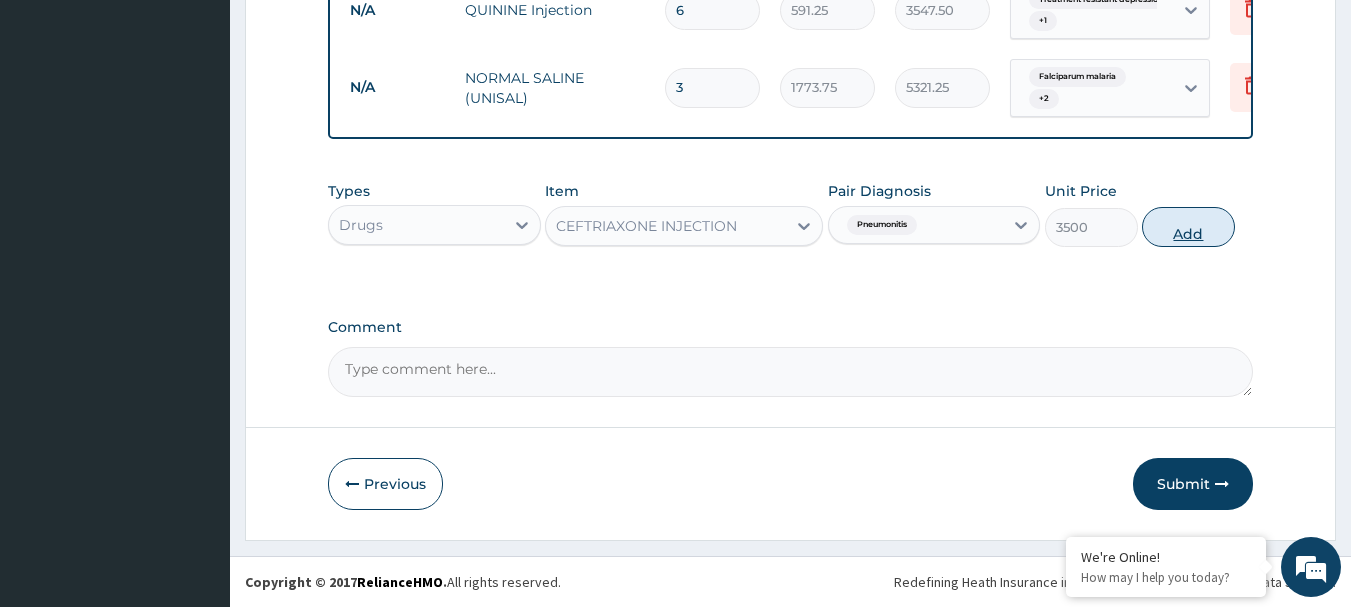 type on "0" 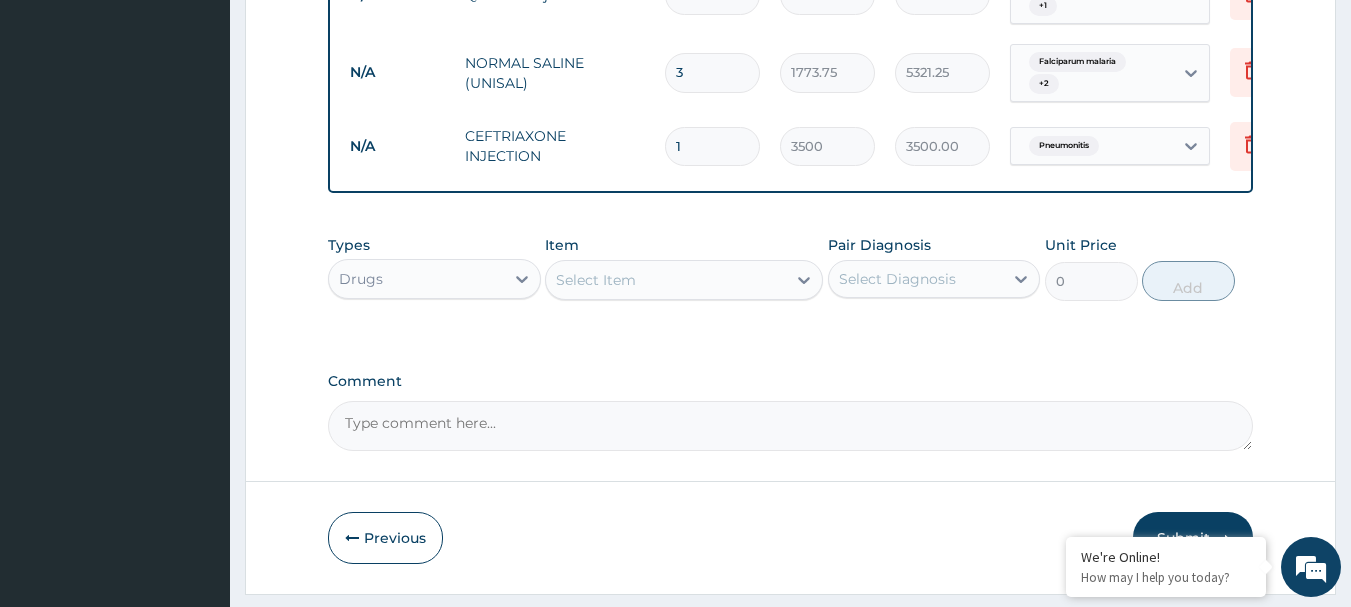 click on "1" at bounding box center [712, 146] 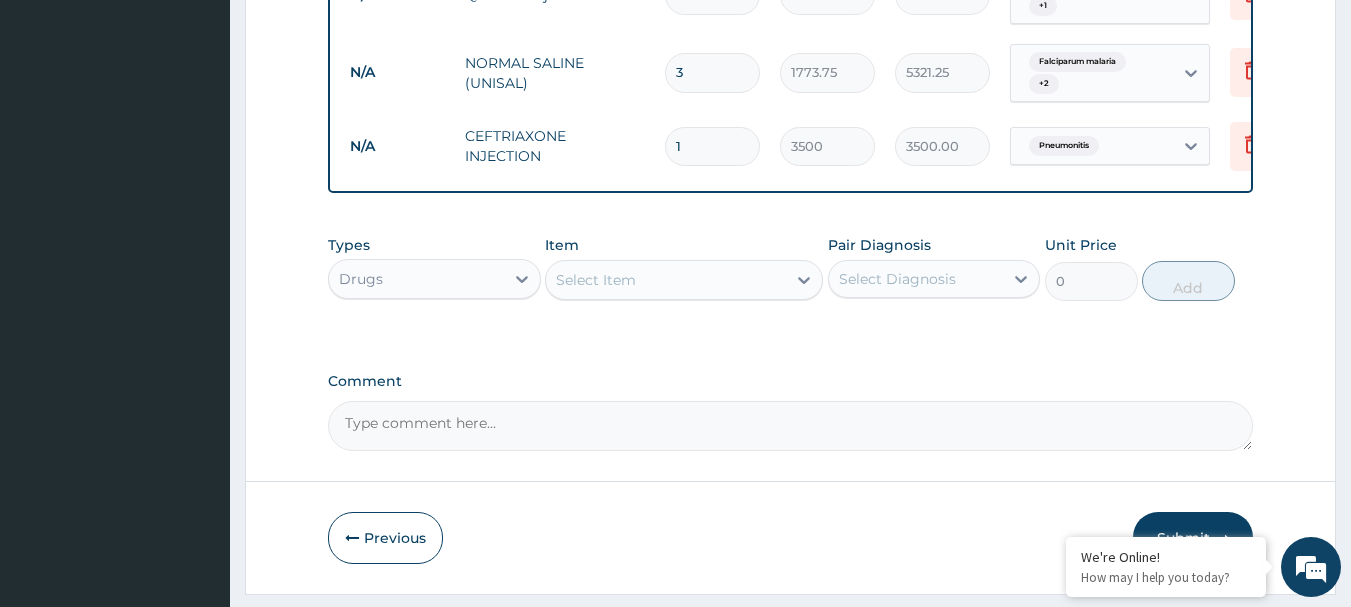 type on "10500.00" 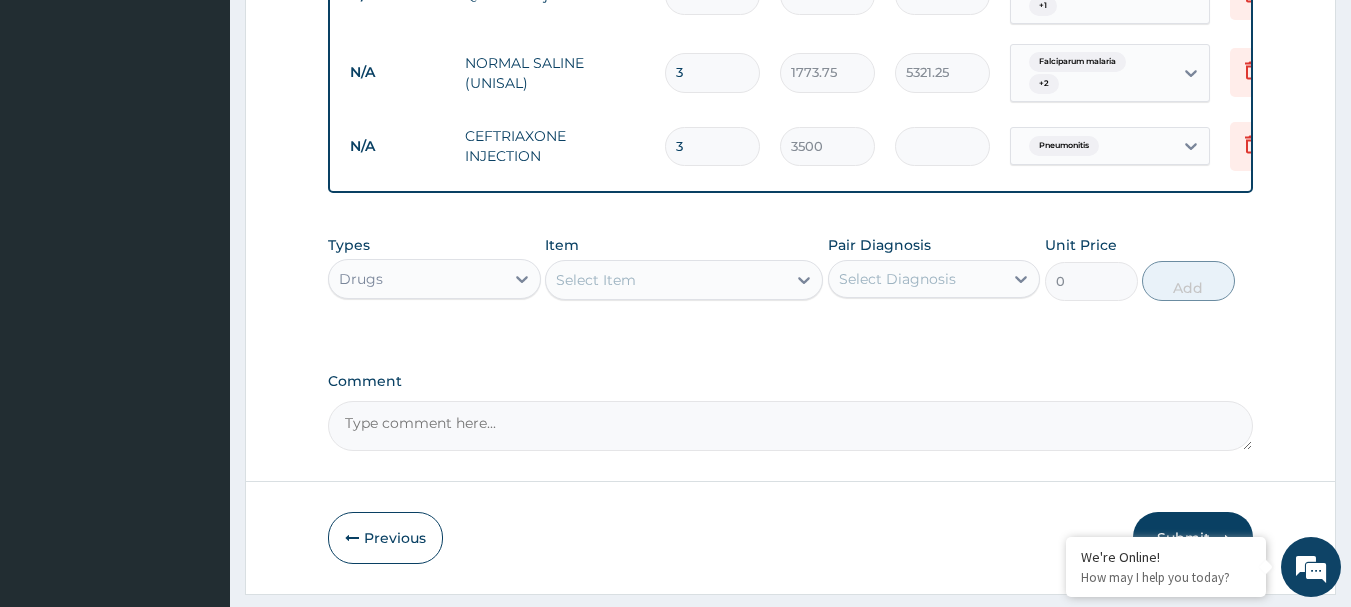 type on "3" 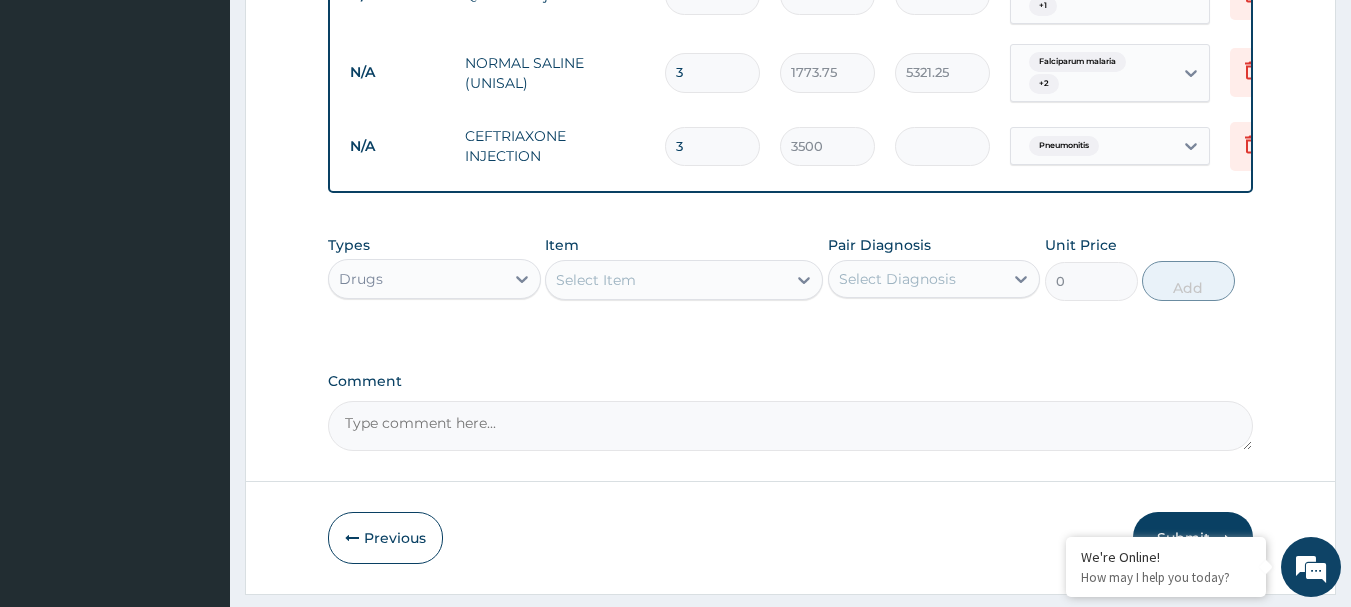 click on "Select Item" at bounding box center [666, 280] 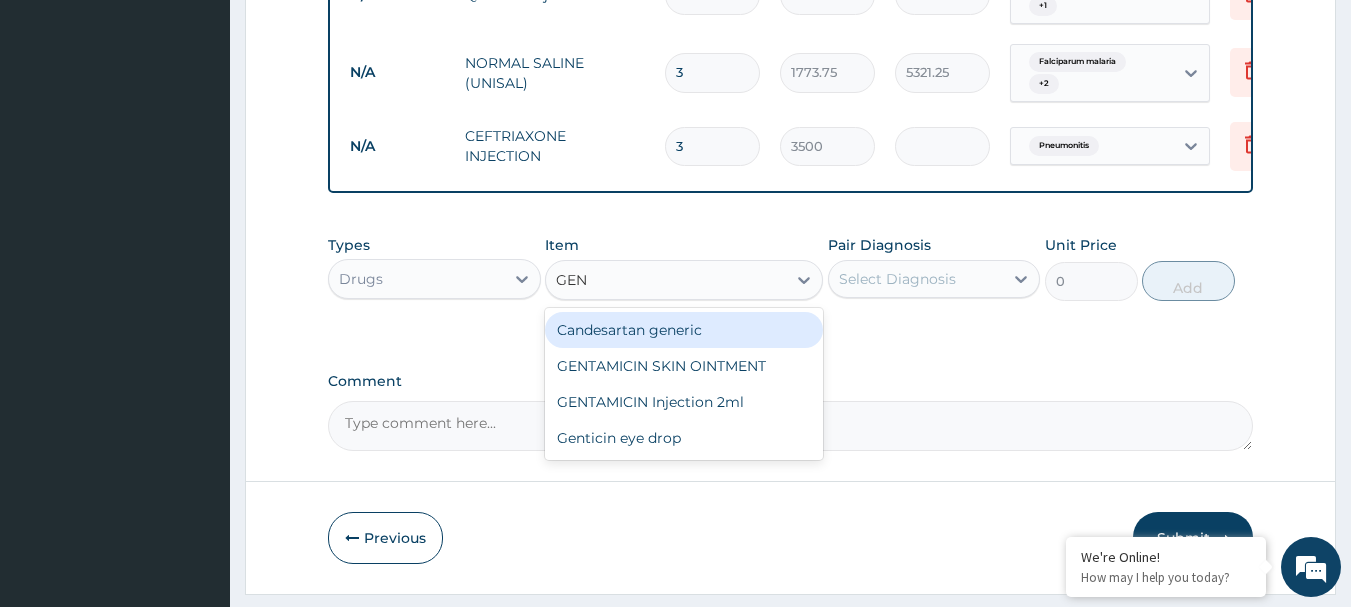 type on "GENT" 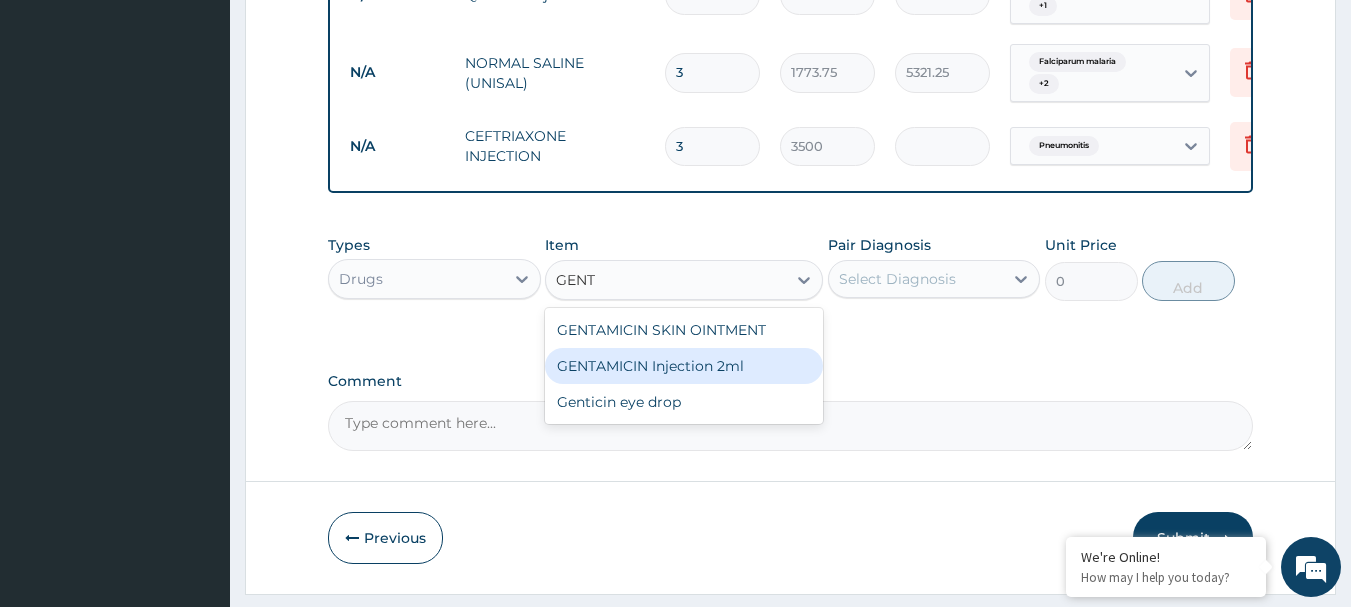 click on "GENTAMICIN Injection 2ml" at bounding box center (684, 366) 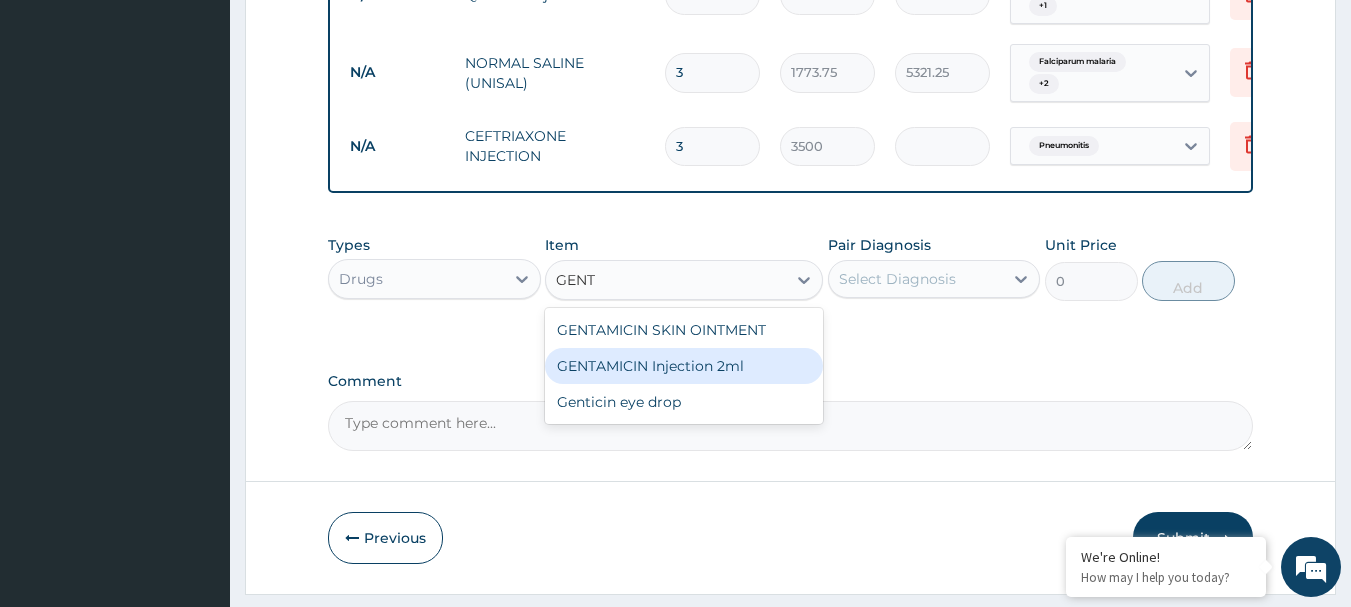 type on "331.1" 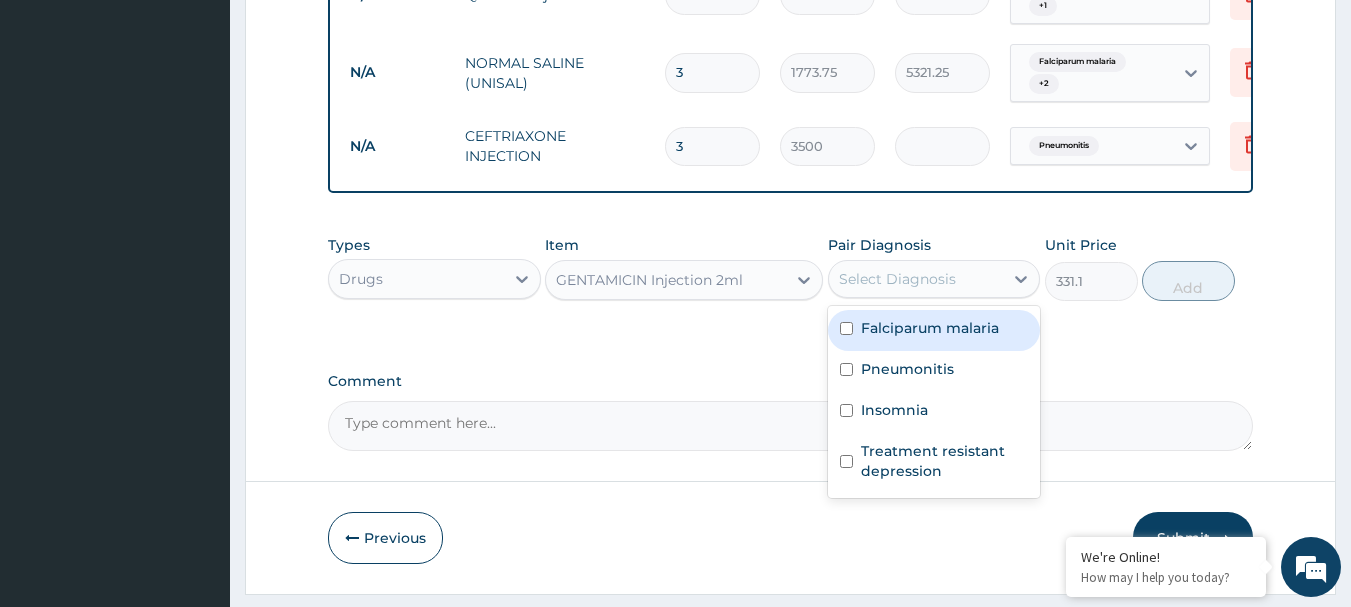 click on "Select Diagnosis" at bounding box center (897, 279) 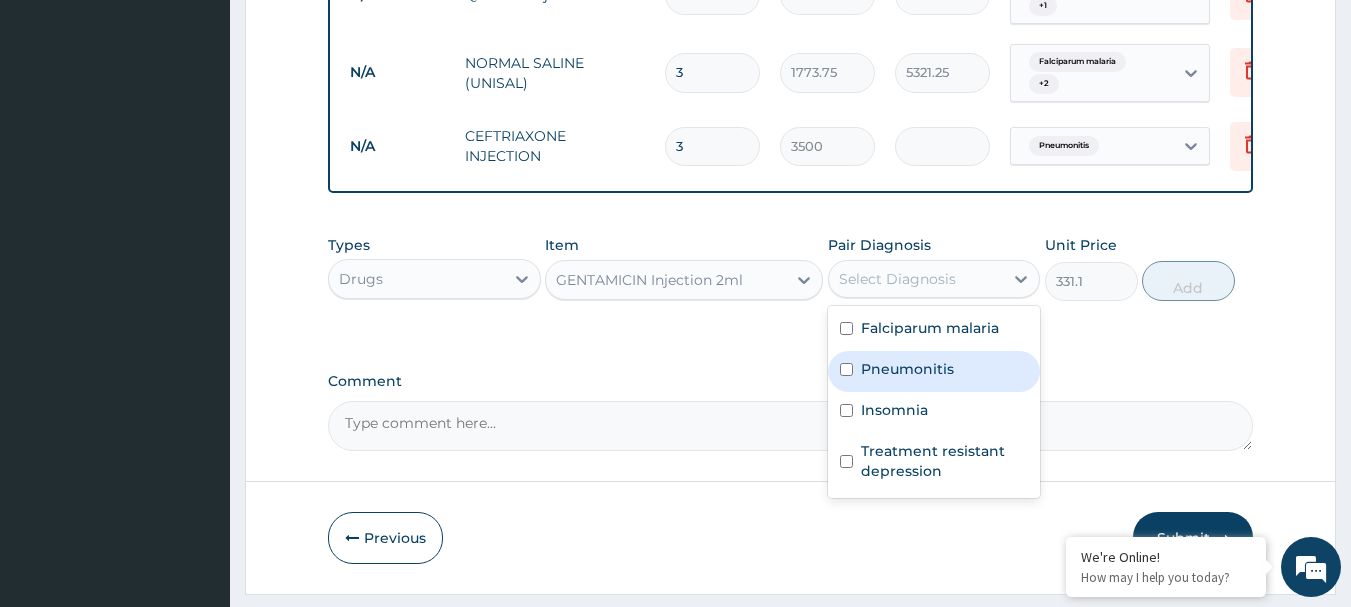 click on "Pneumonitis" at bounding box center (934, 371) 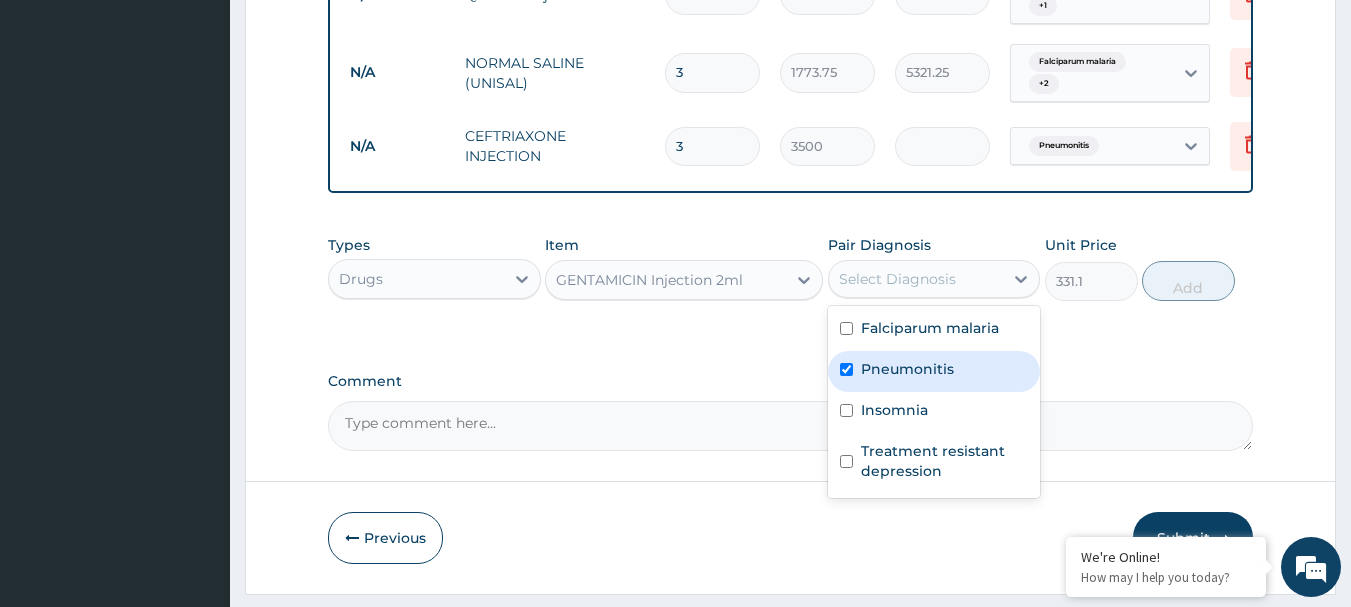 checkbox on "true" 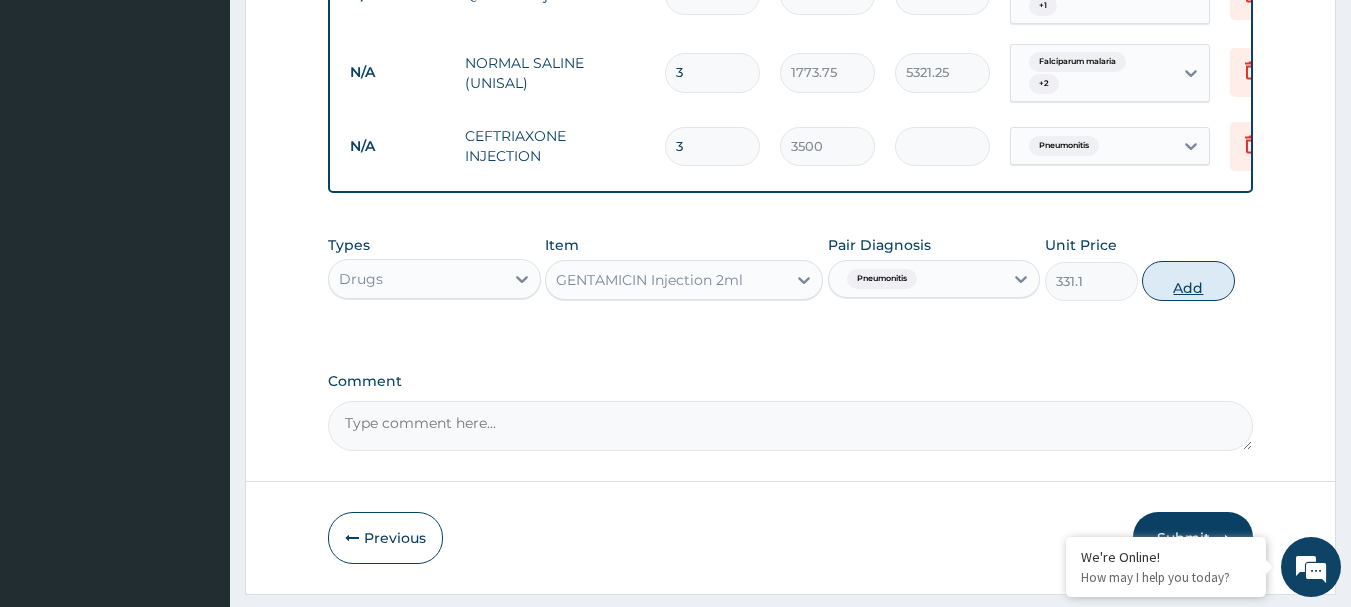 click on "Add" at bounding box center [1188, 281] 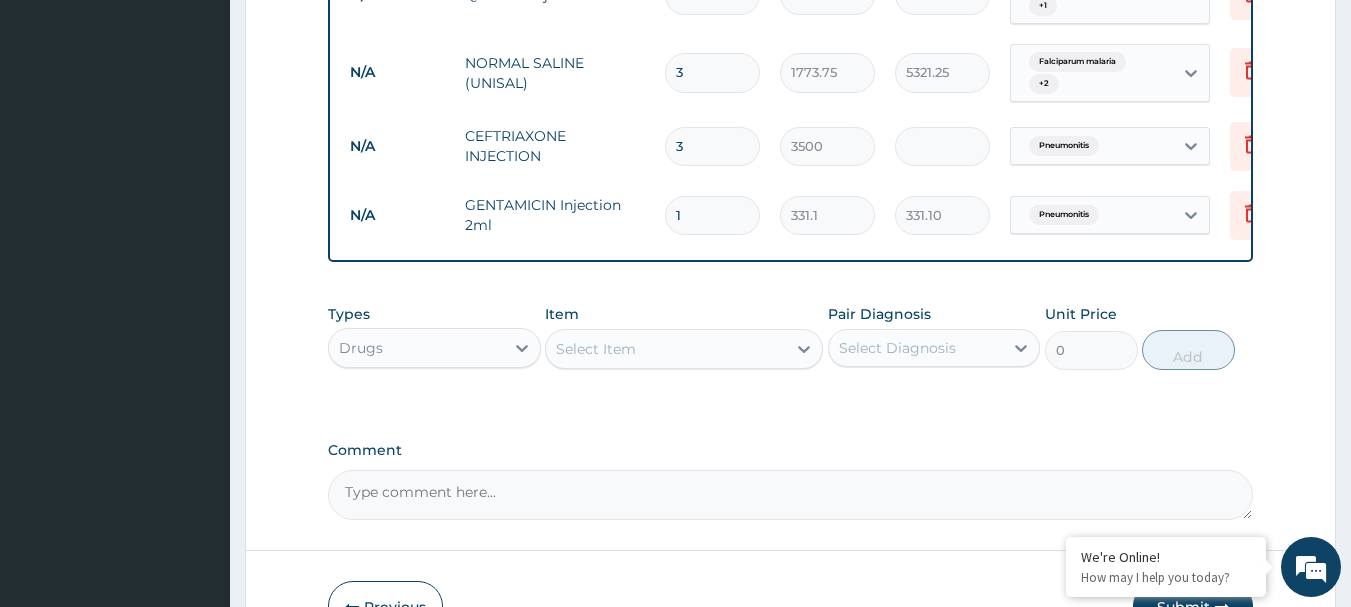 click on "1" at bounding box center (712, 215) 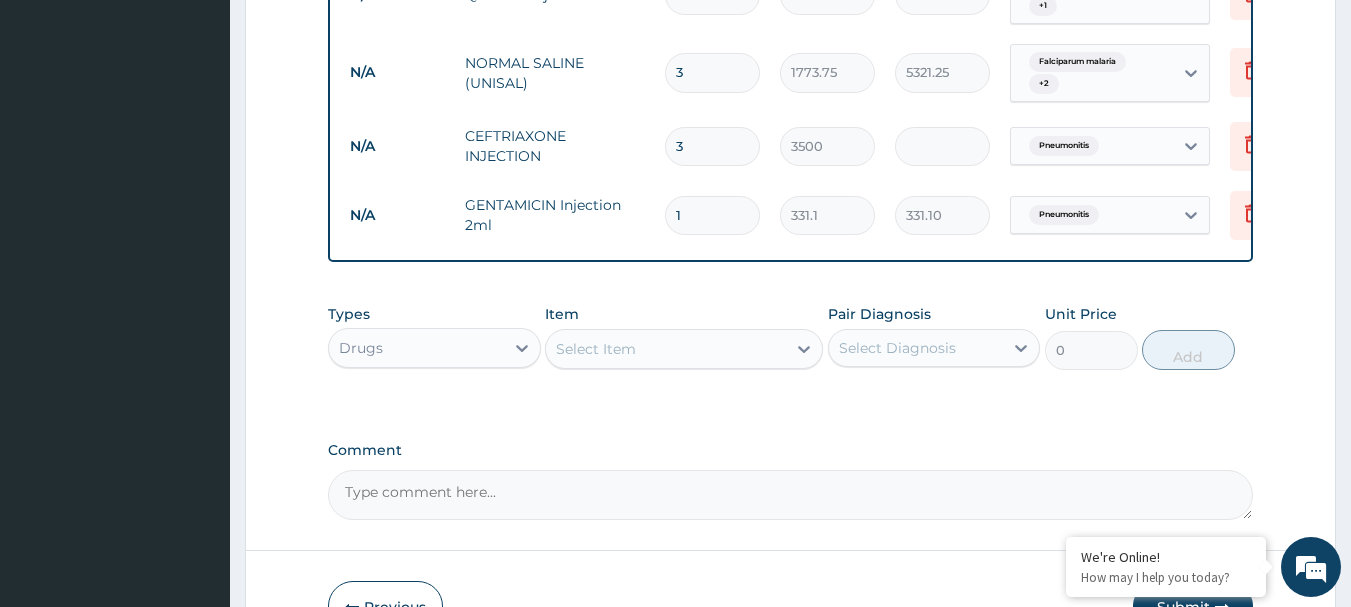 click on "1" at bounding box center [712, 215] 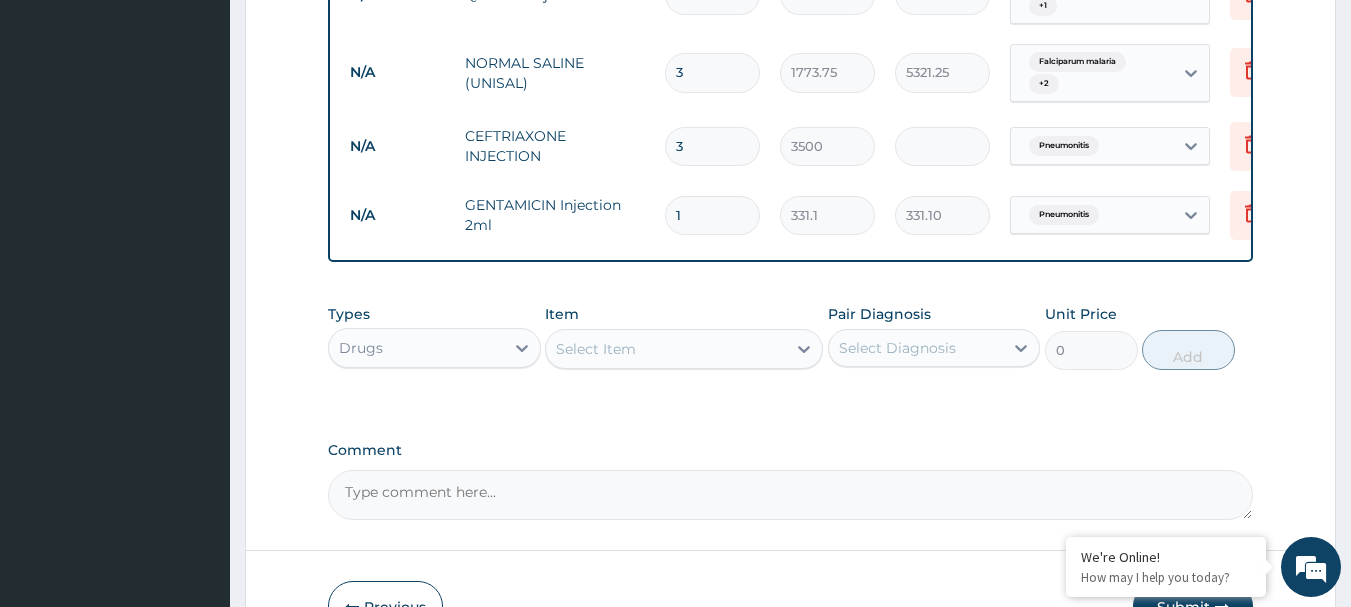 click on "1" at bounding box center (712, 215) 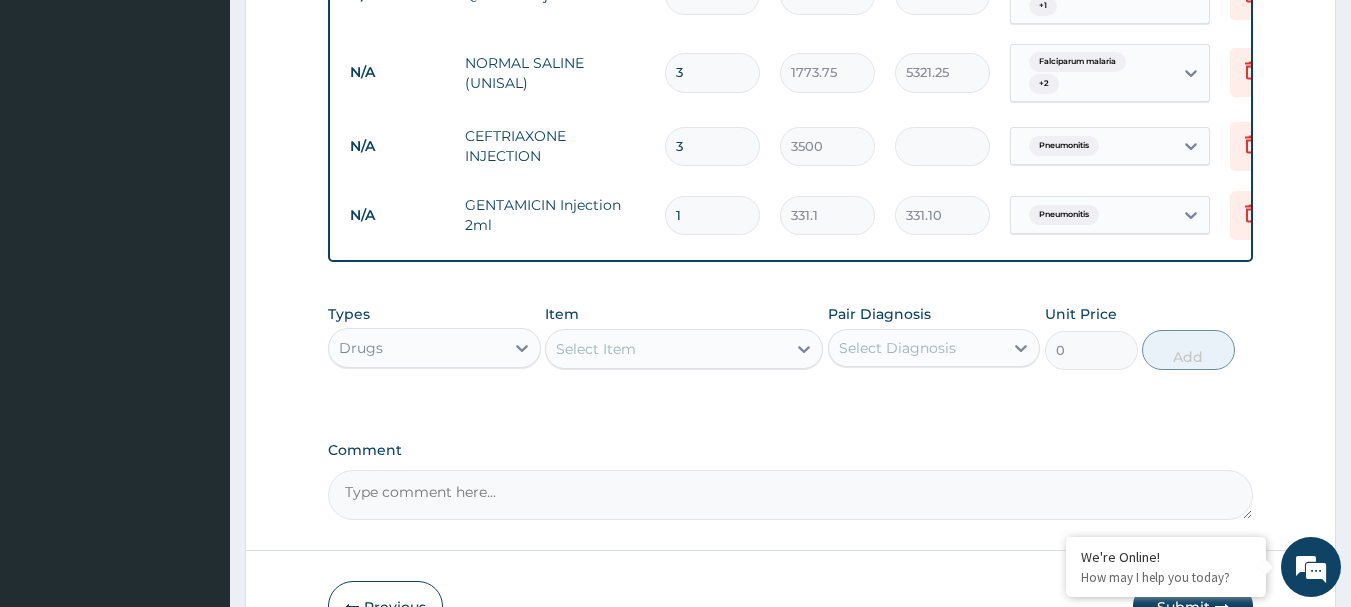 type on "6" 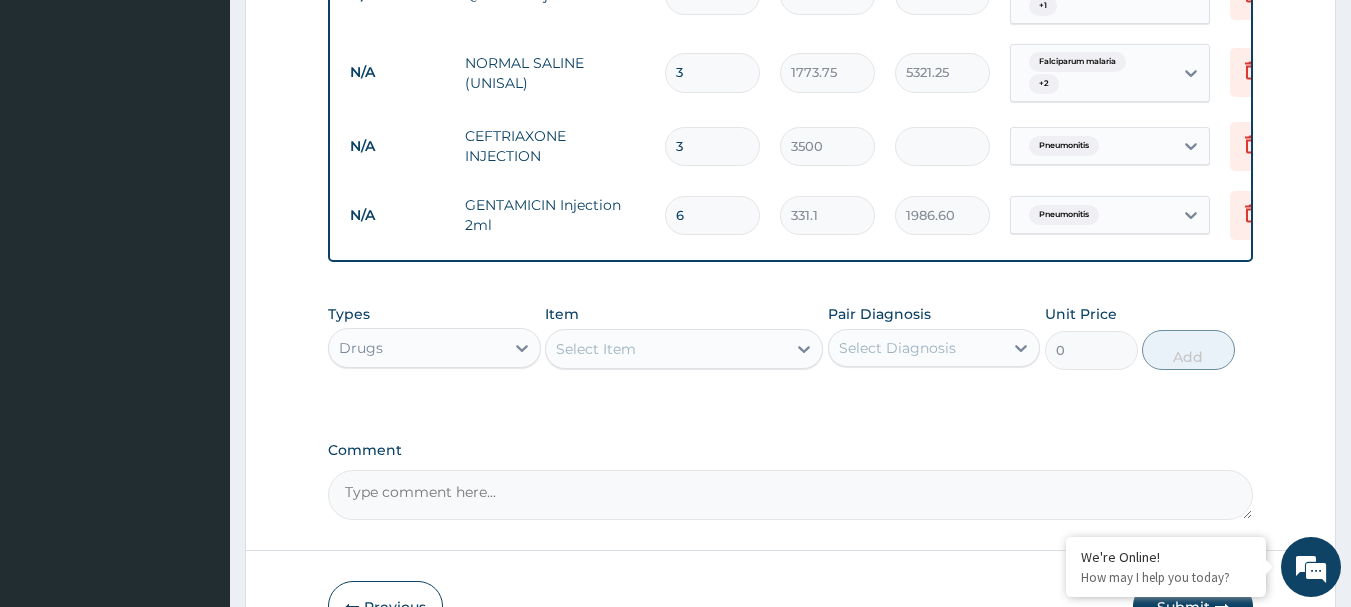 type on "6" 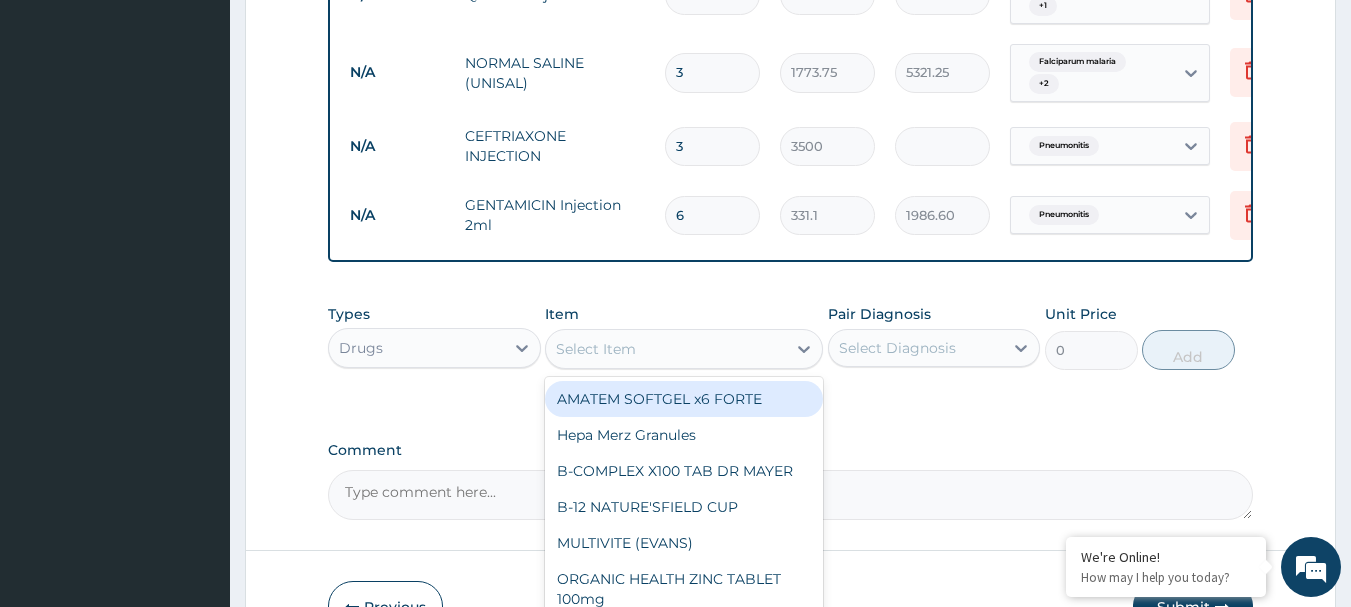 click on "Select Item" at bounding box center [596, 349] 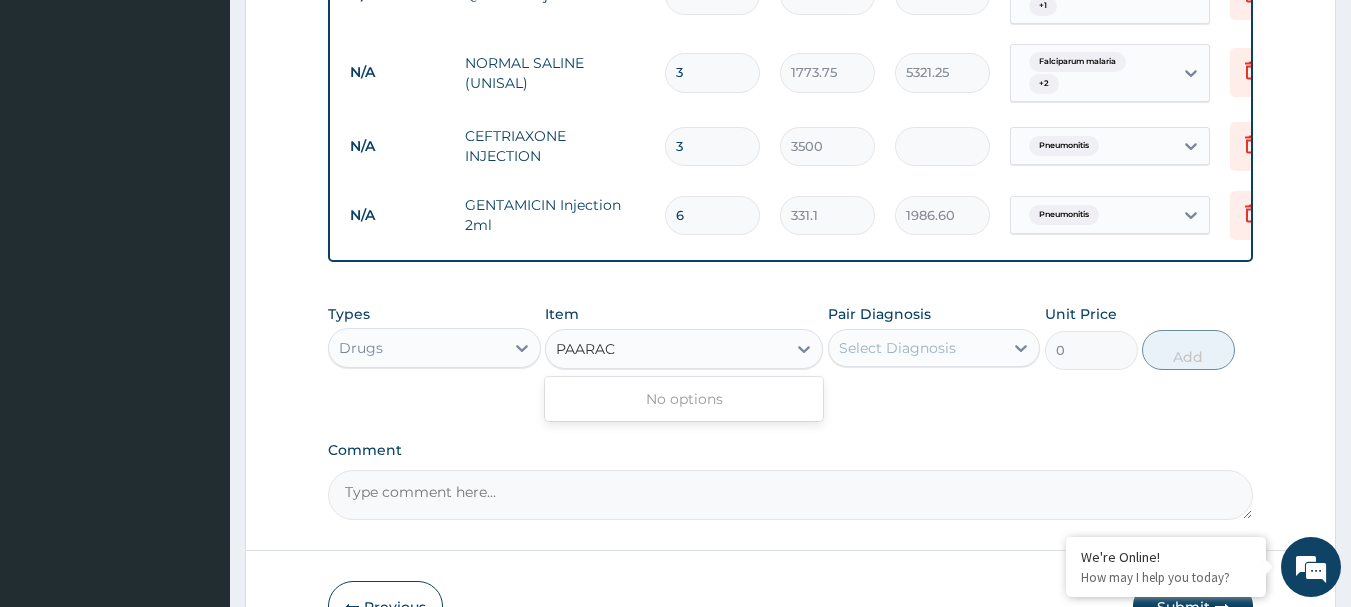 click on "PAARAC" at bounding box center (587, 349) 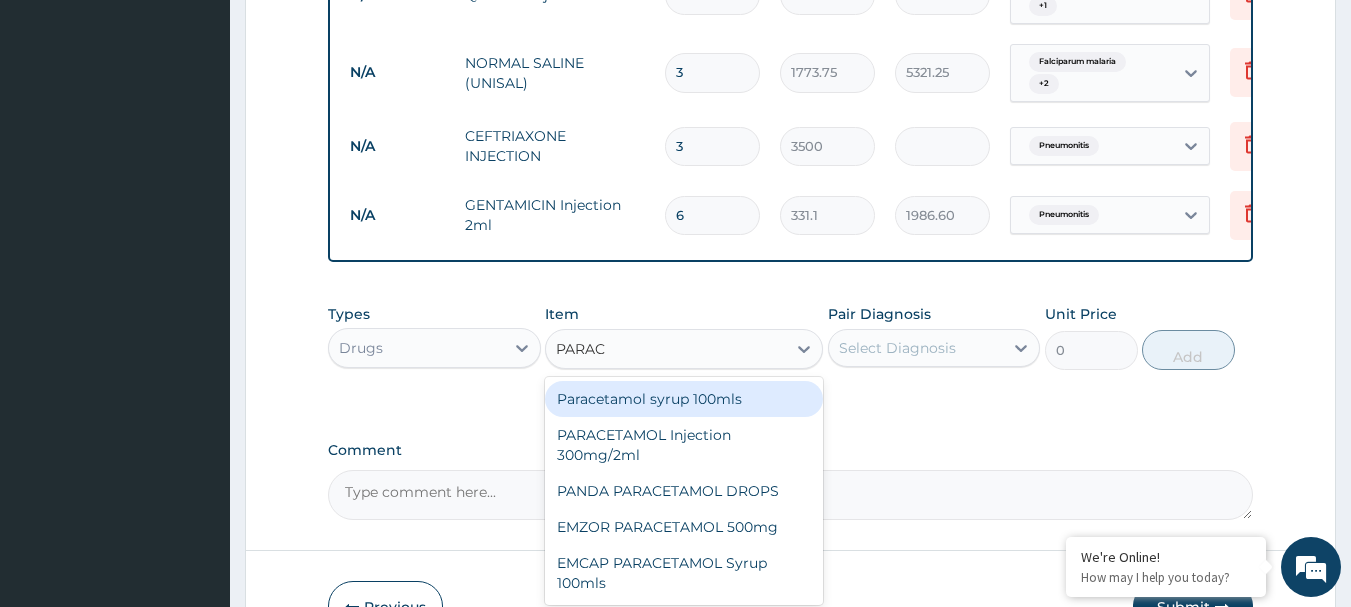 click on "PARAC" at bounding box center (581, 349) 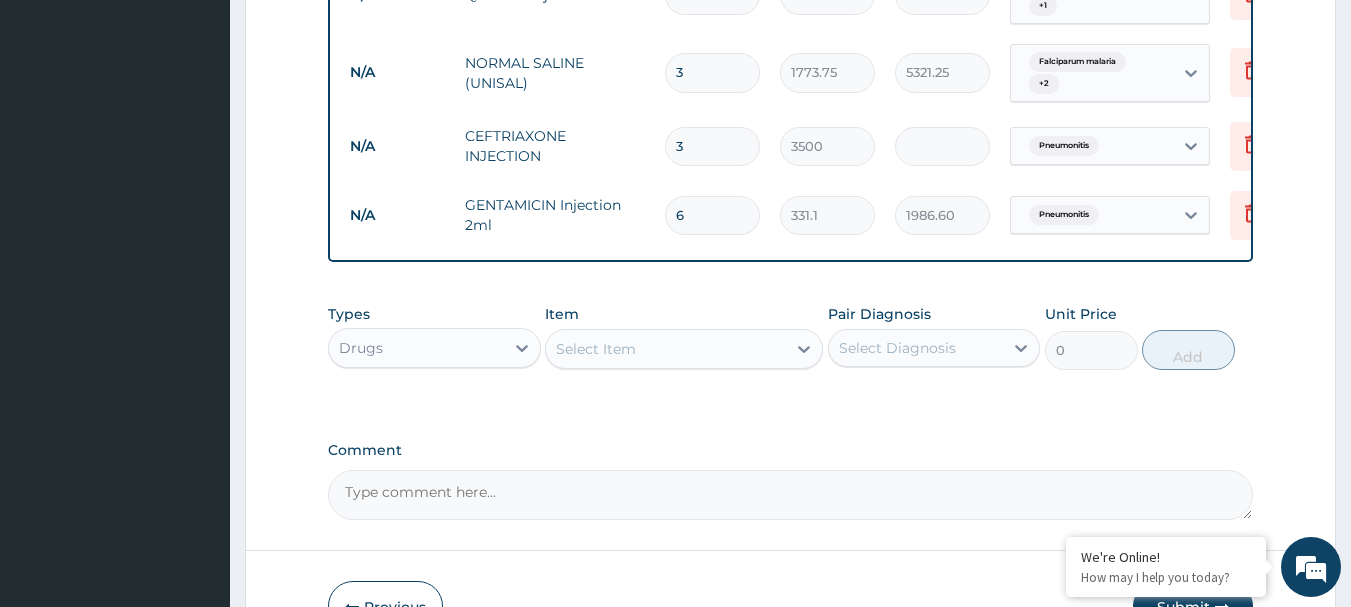 click on "Select Item" at bounding box center (666, 349) 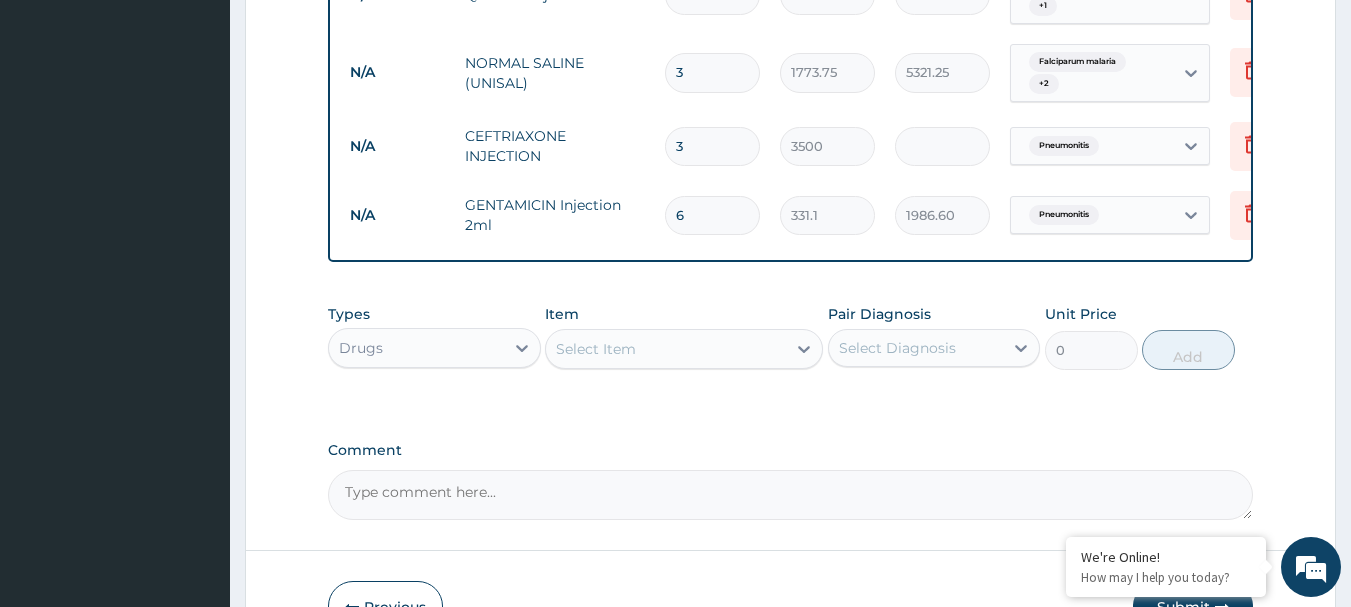 type on "E" 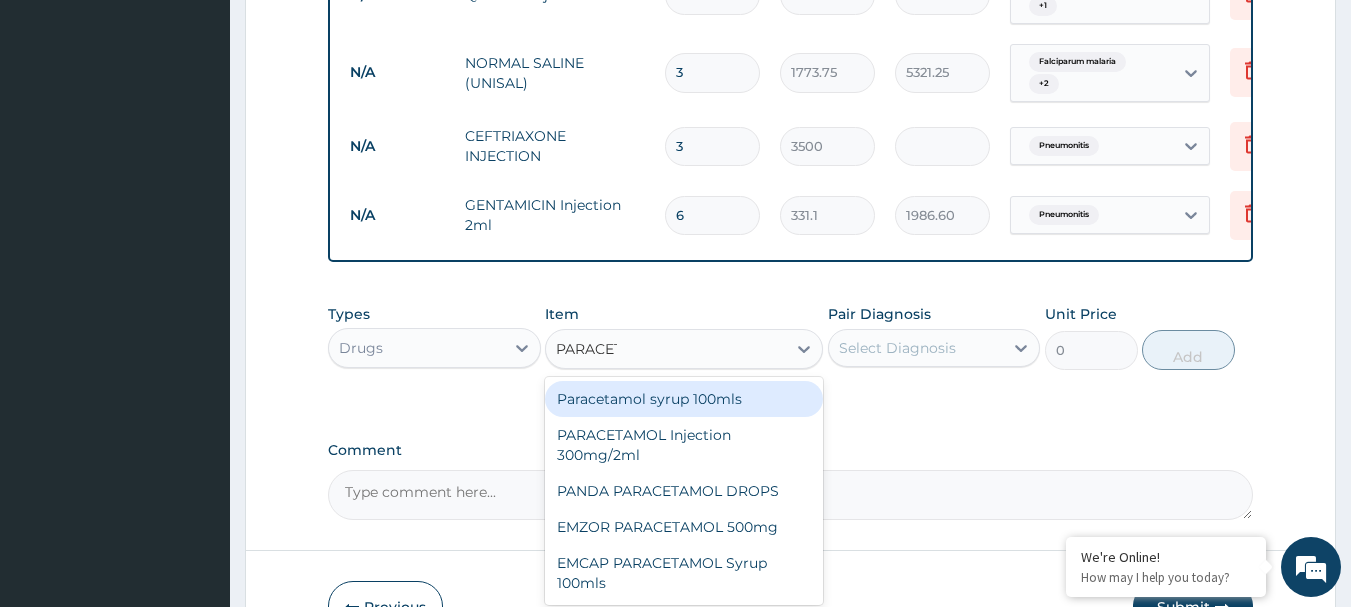 type on "PARACETA" 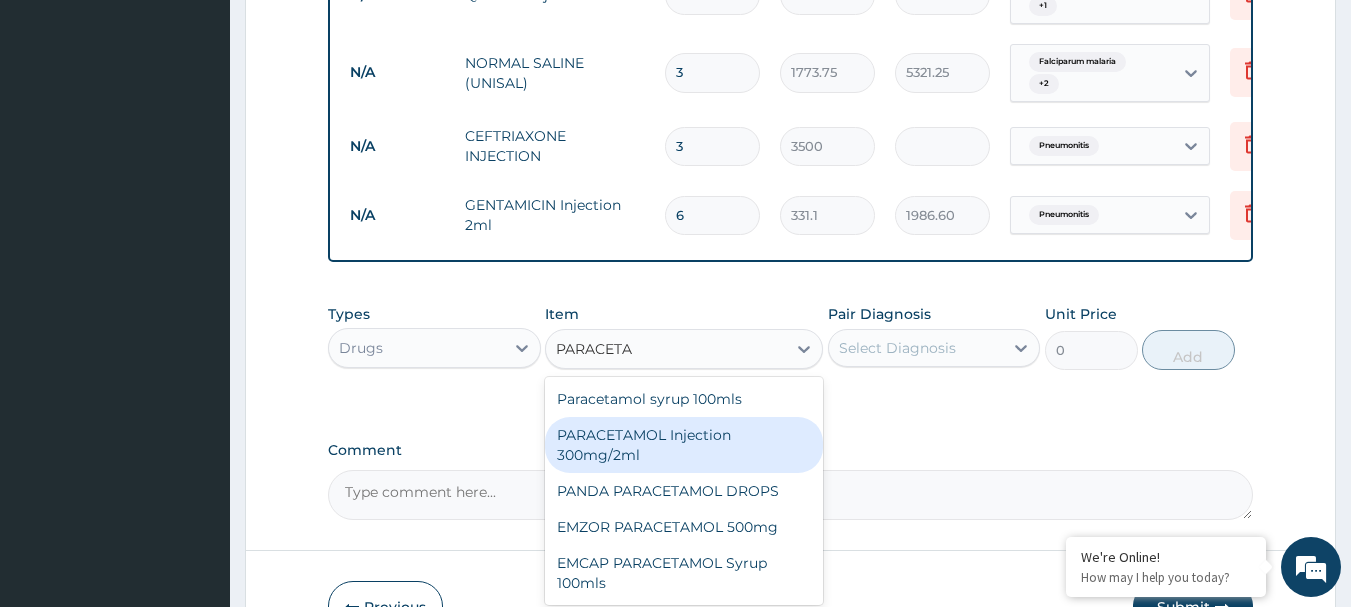 click on "PARACETAMOL Injection 300mg/2ml" at bounding box center (684, 445) 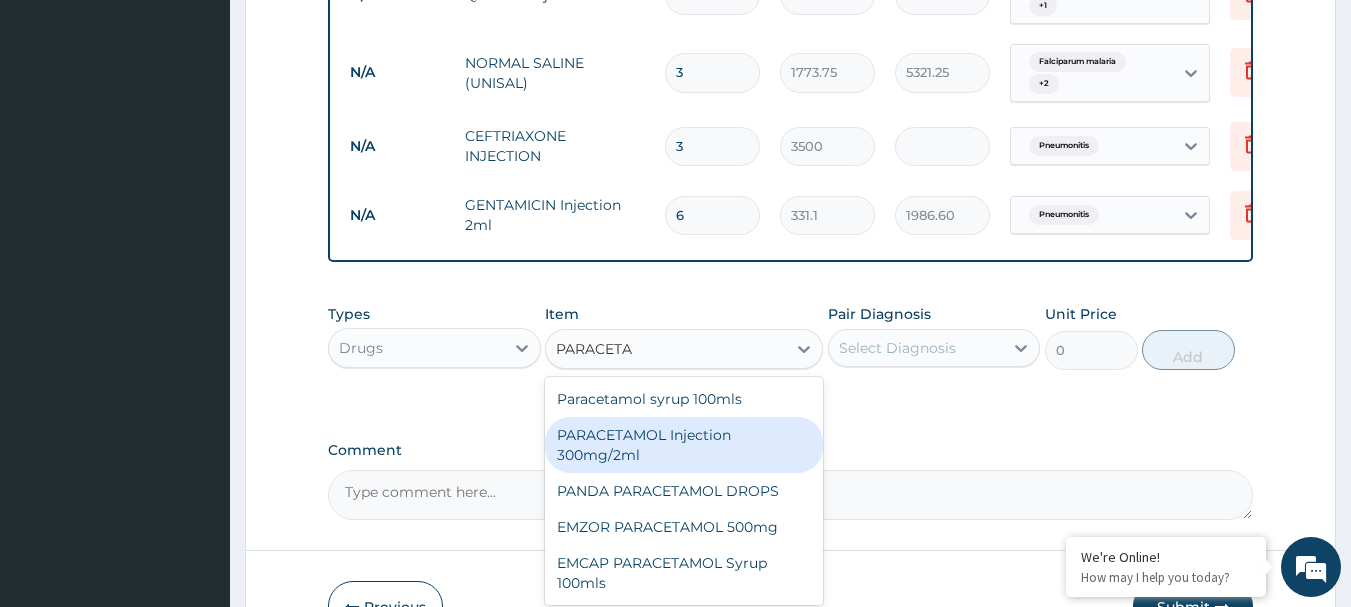 type 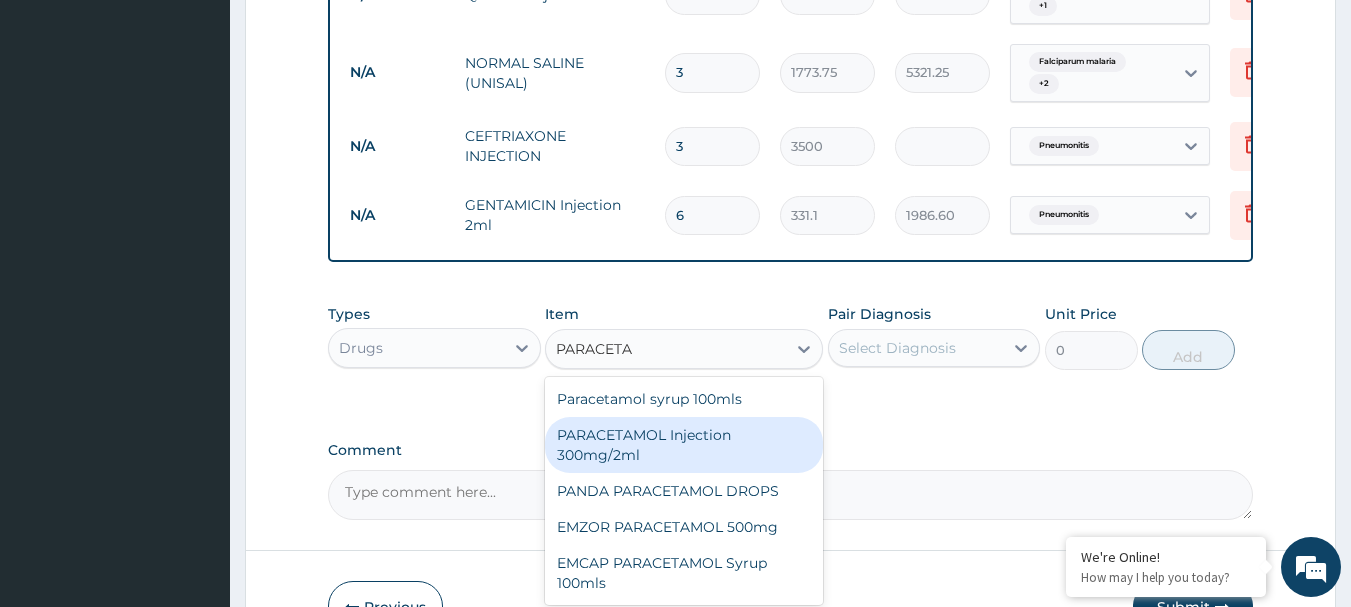 type on "260.15" 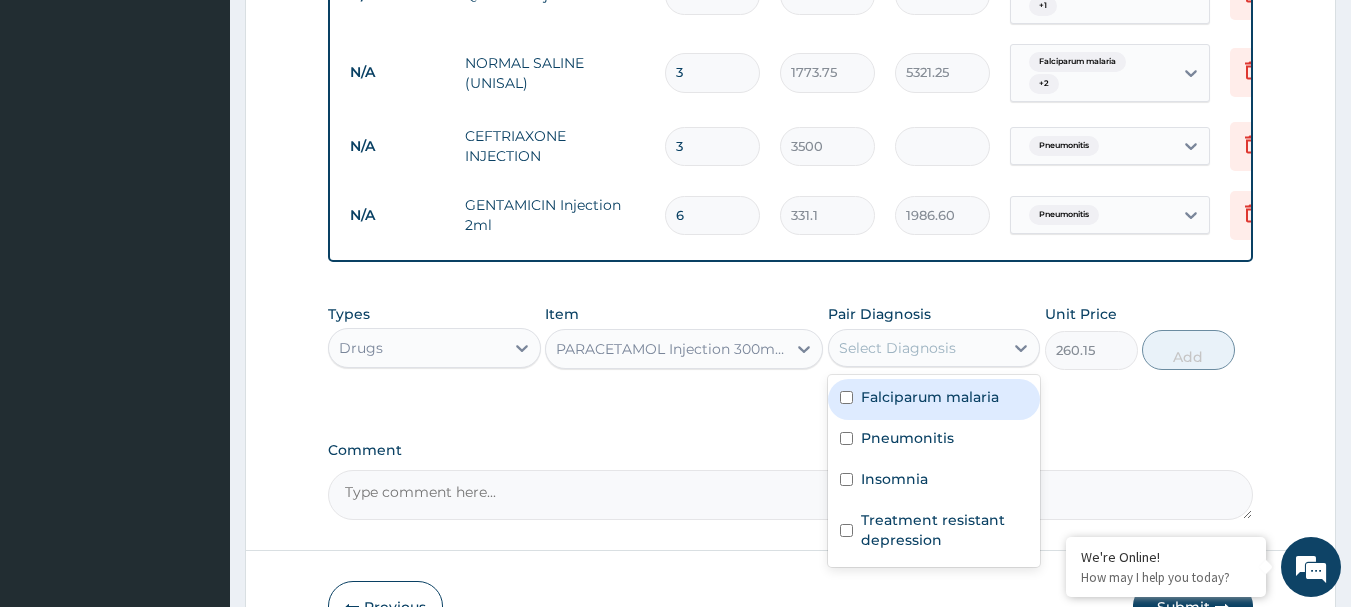 click on "Select Diagnosis" at bounding box center (897, 348) 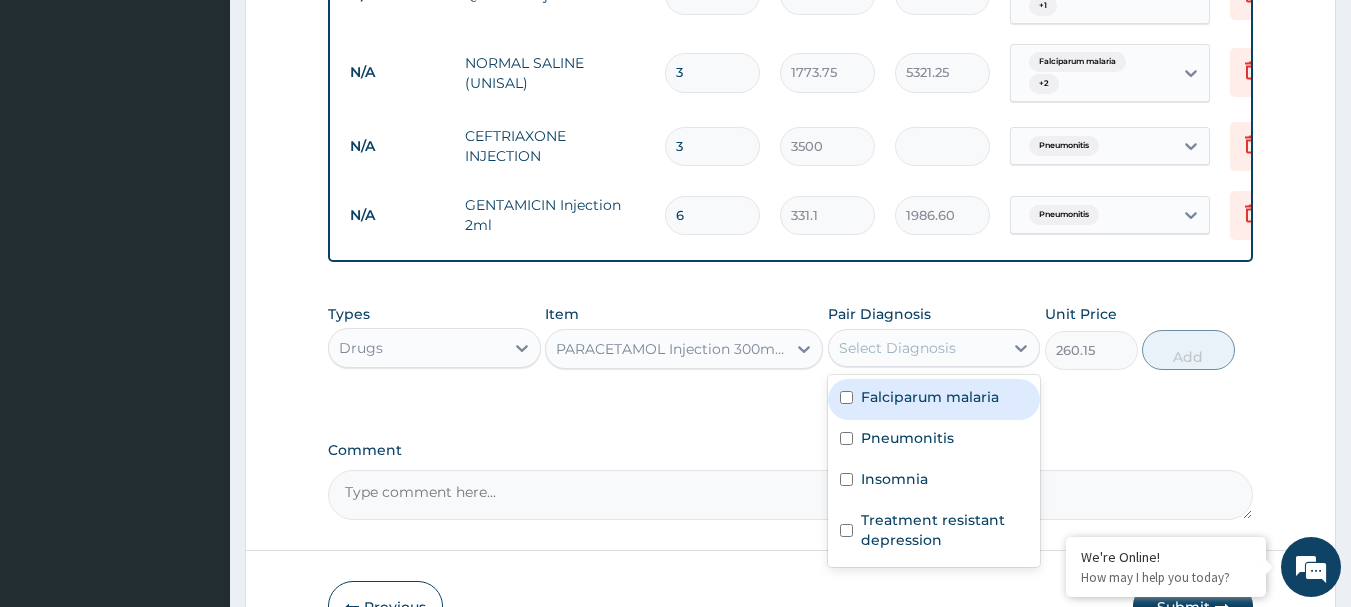 click on "Falciparum malaria" at bounding box center [930, 397] 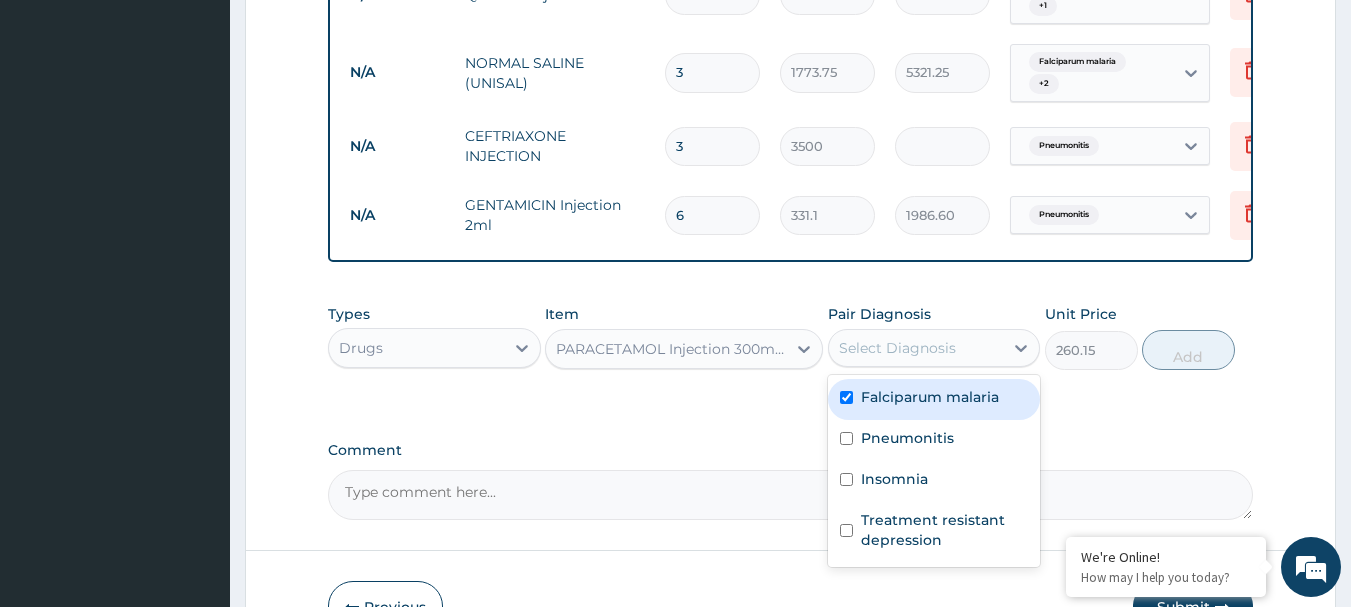 checkbox on "true" 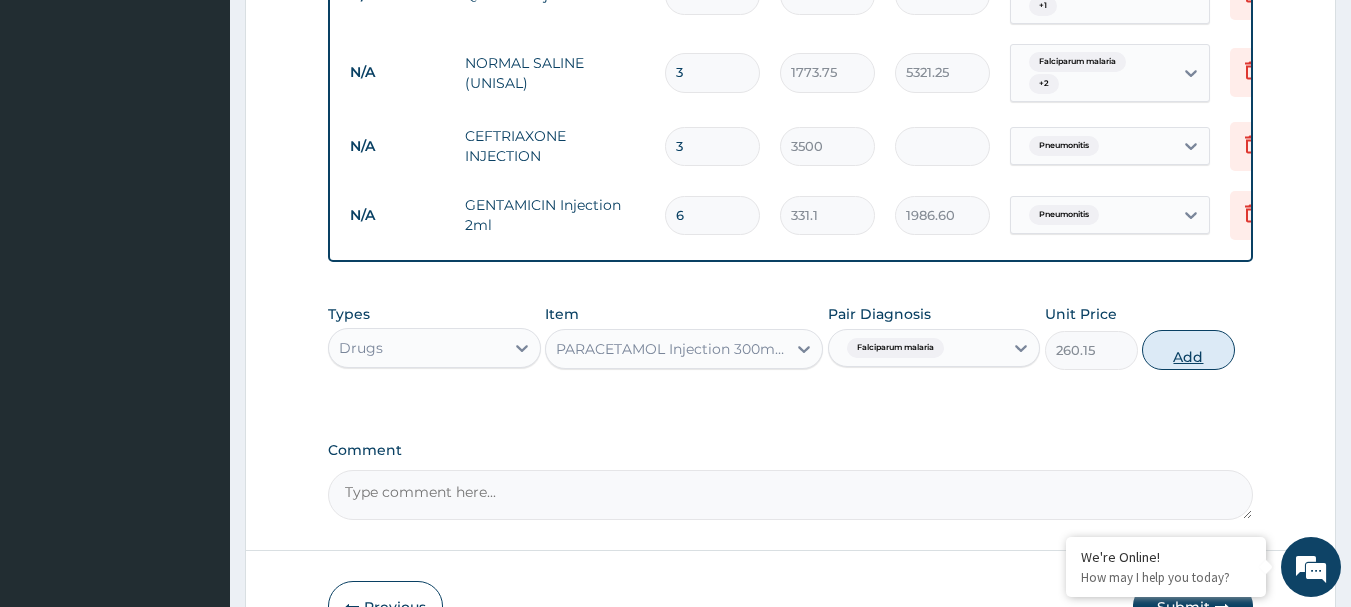 click on "Add" at bounding box center (1188, 350) 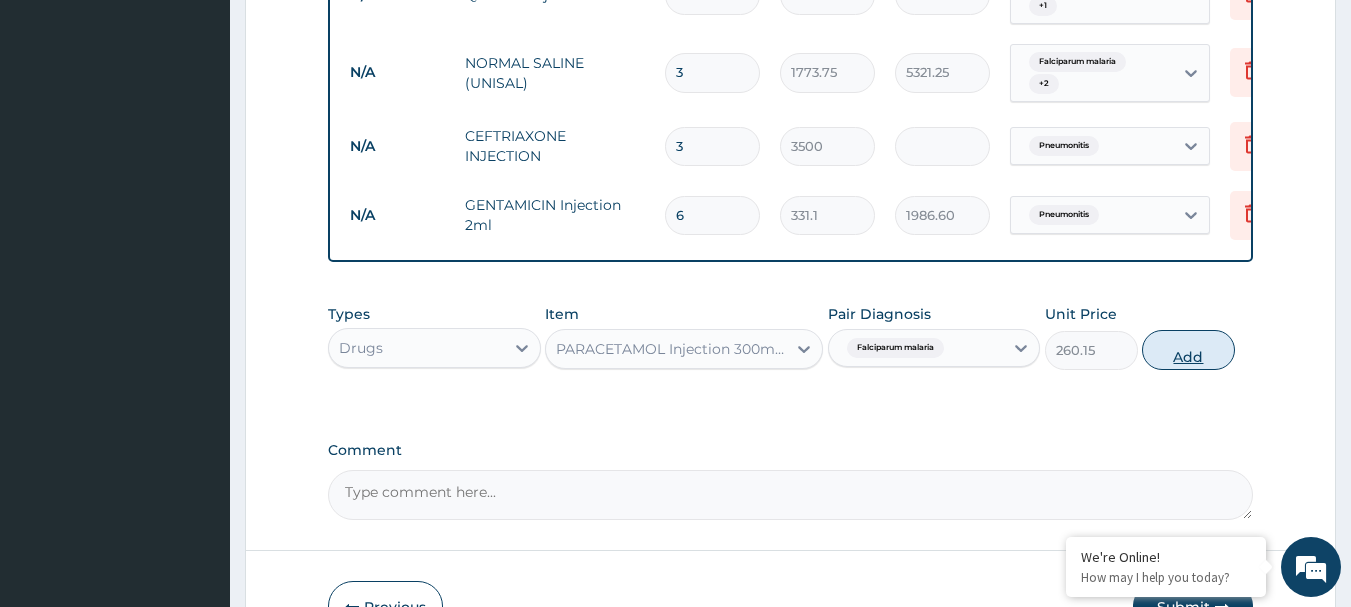 type on "0" 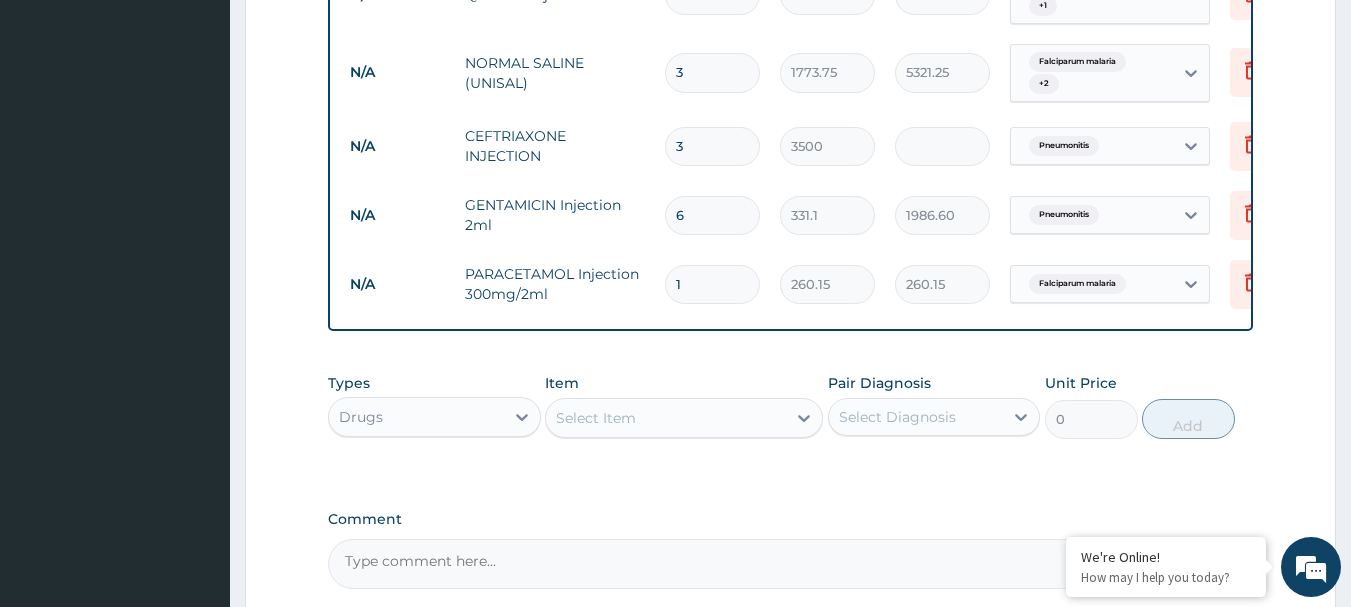 click on "1" at bounding box center (712, 284) 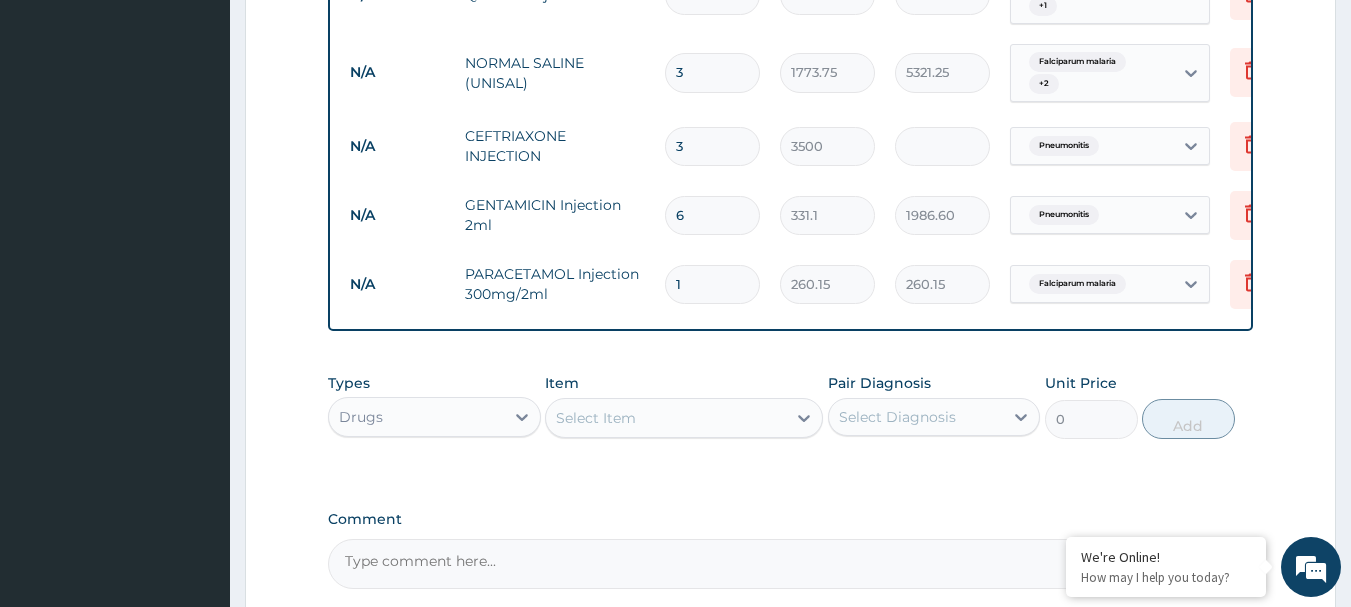 click on "1" at bounding box center [712, 284] 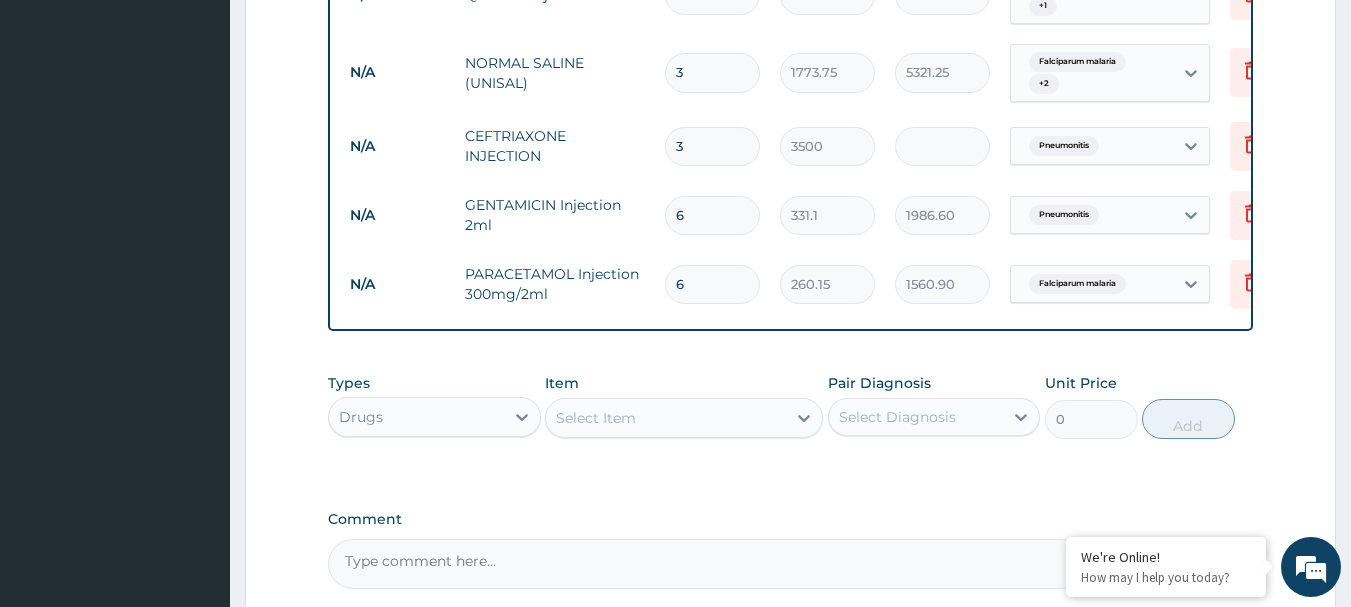 type on "6" 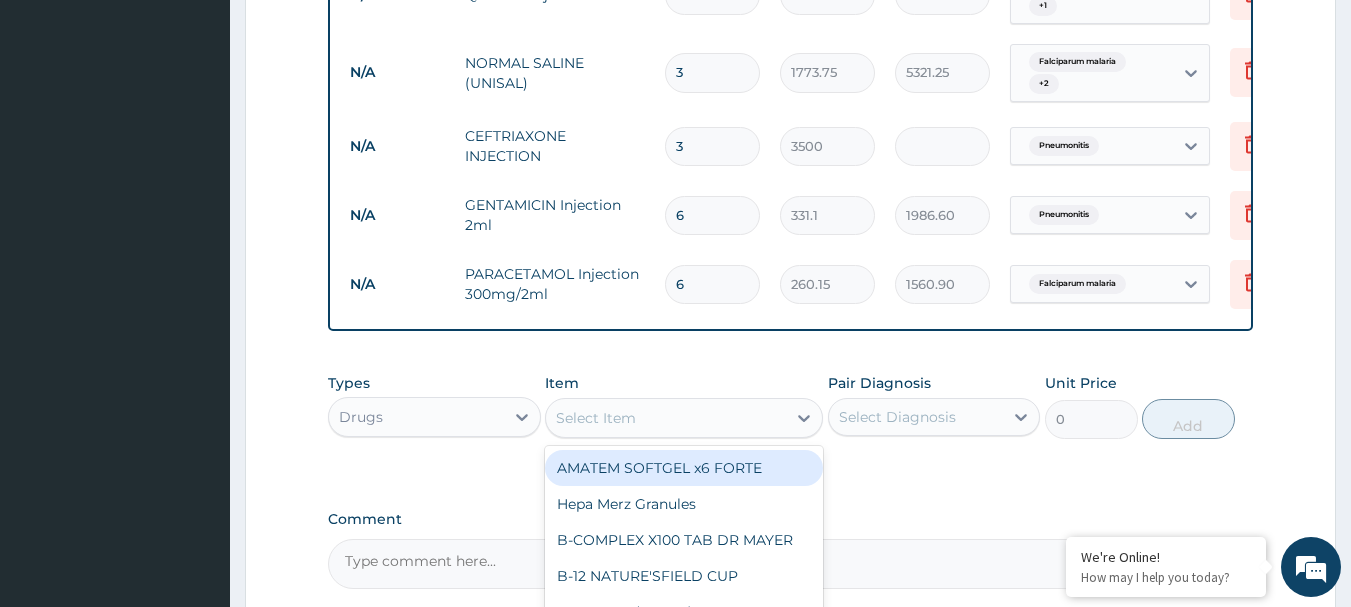 click on "Select Item" at bounding box center [596, 418] 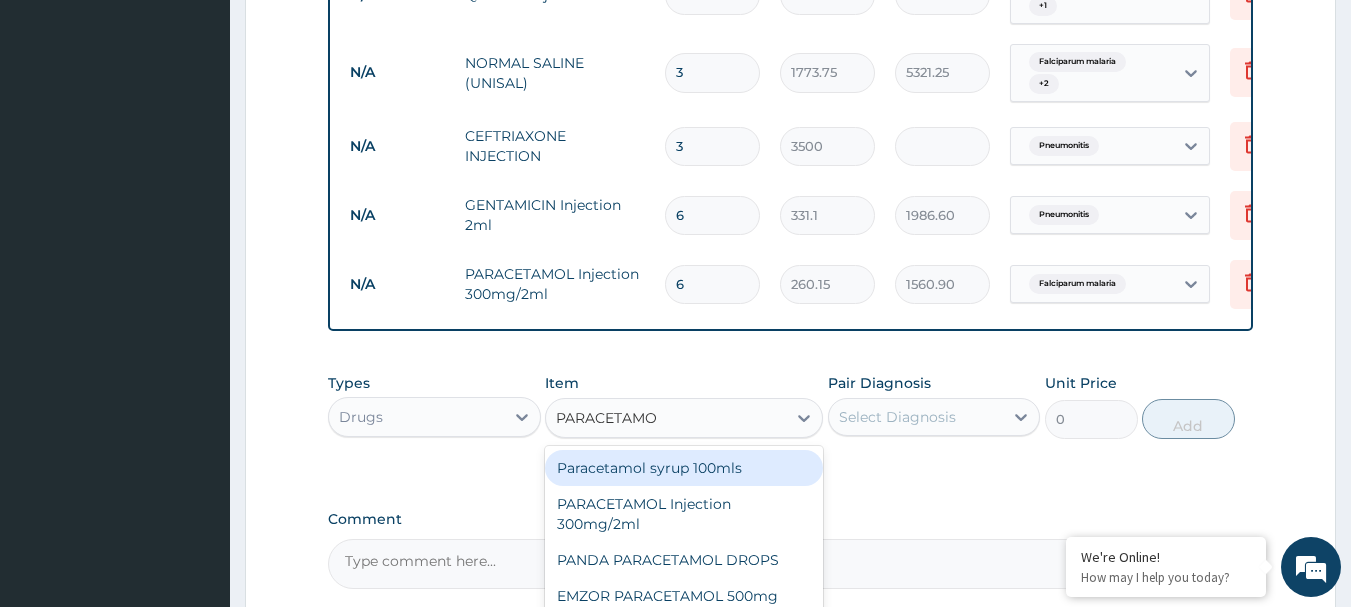 type on "PARACETAMOL" 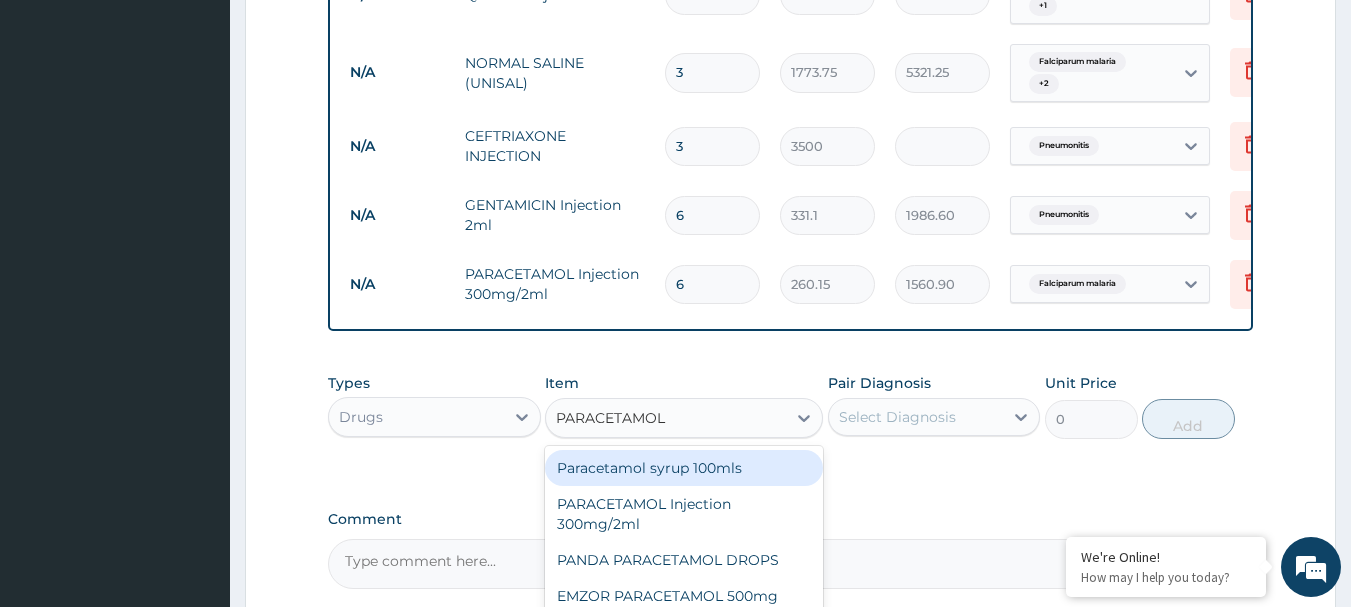 scroll, scrollTop: 1128, scrollLeft: 0, axis: vertical 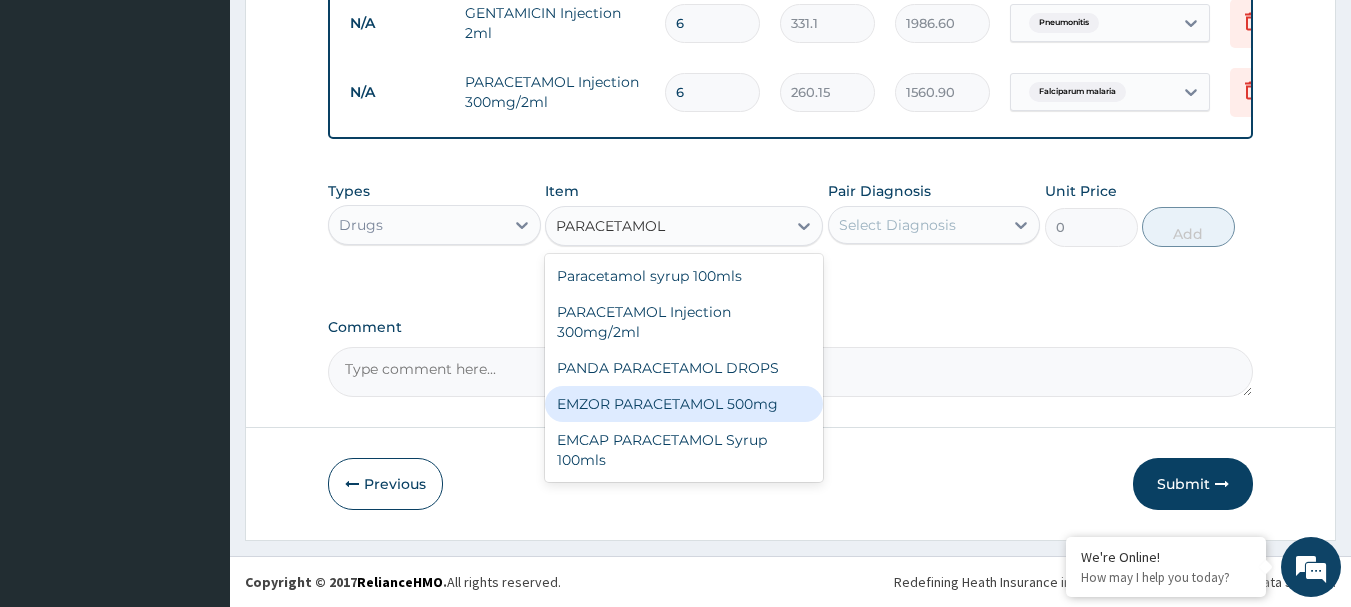 click on "EMZOR PARACETAMOL 500mg" at bounding box center [684, 404] 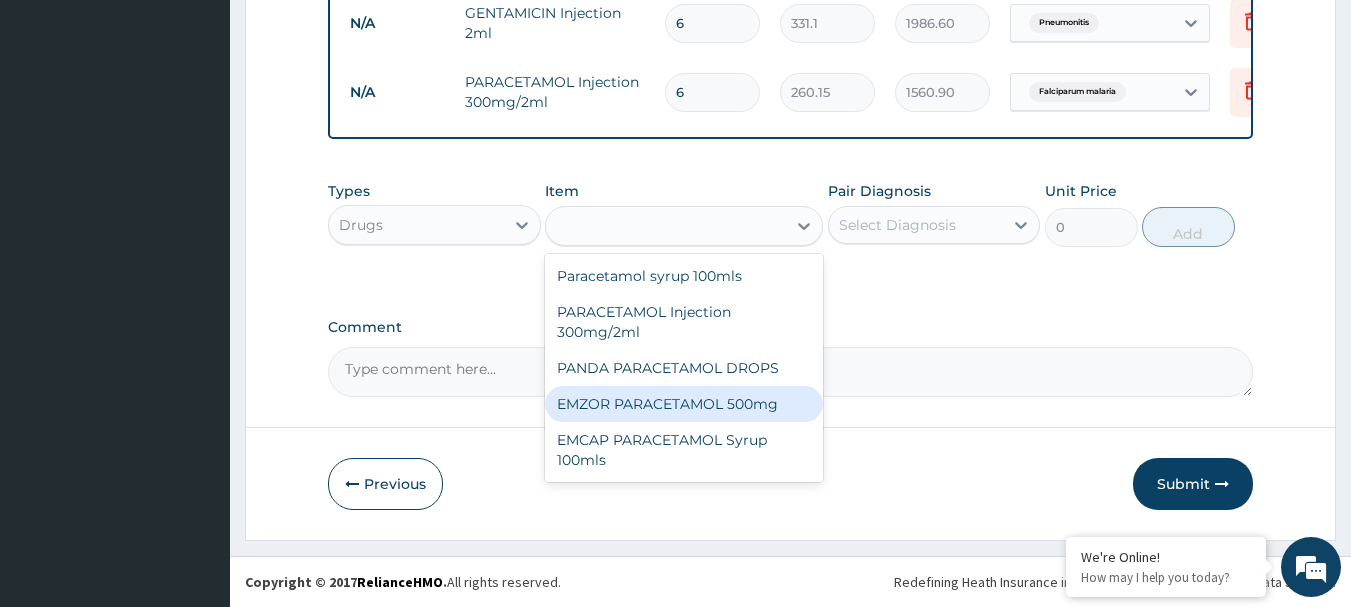 type on "23.65" 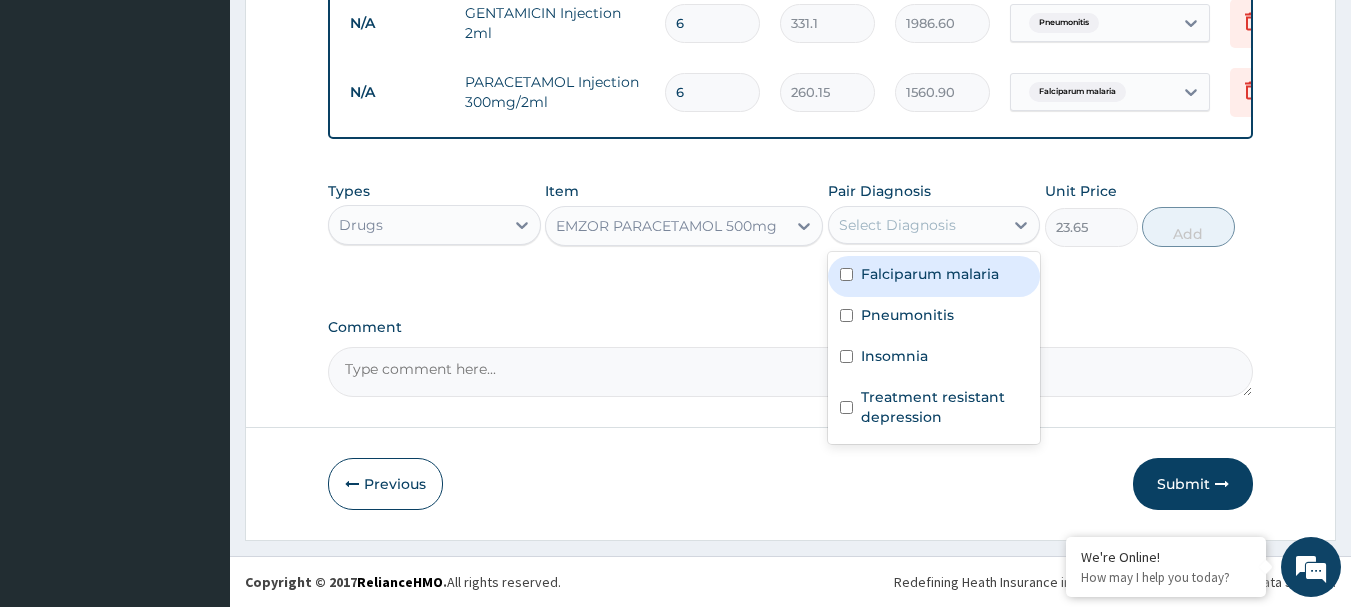 click on "Select Diagnosis" at bounding box center (897, 225) 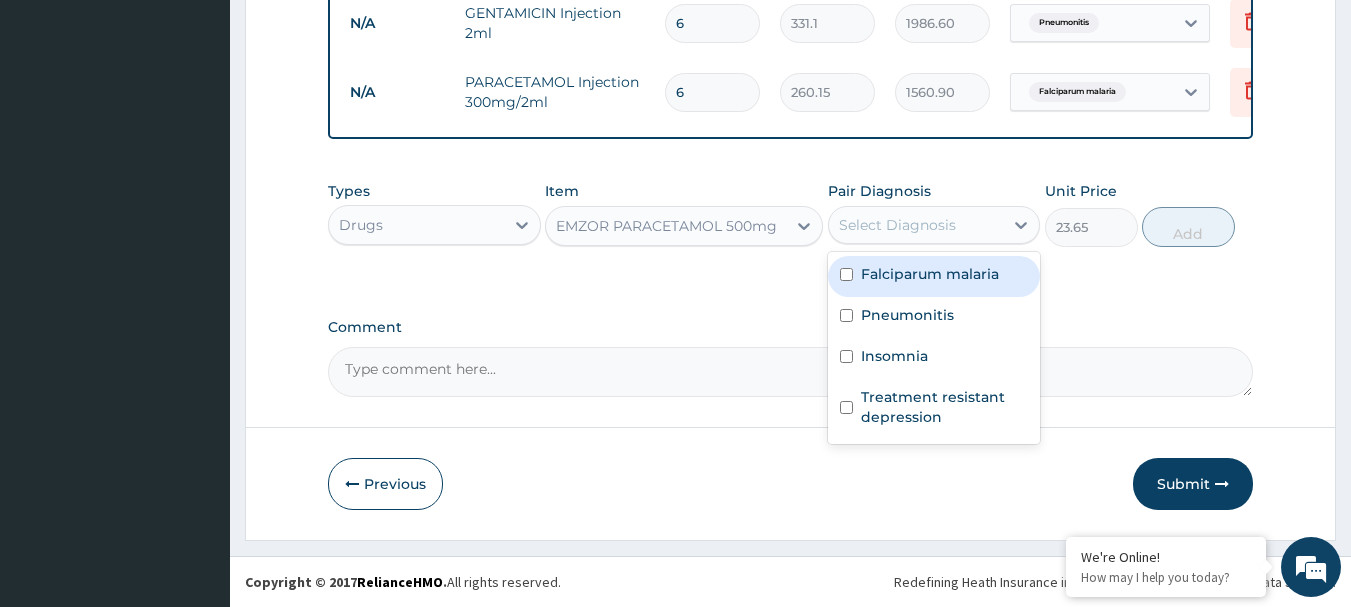 click on "Falciparum malaria" at bounding box center (930, 274) 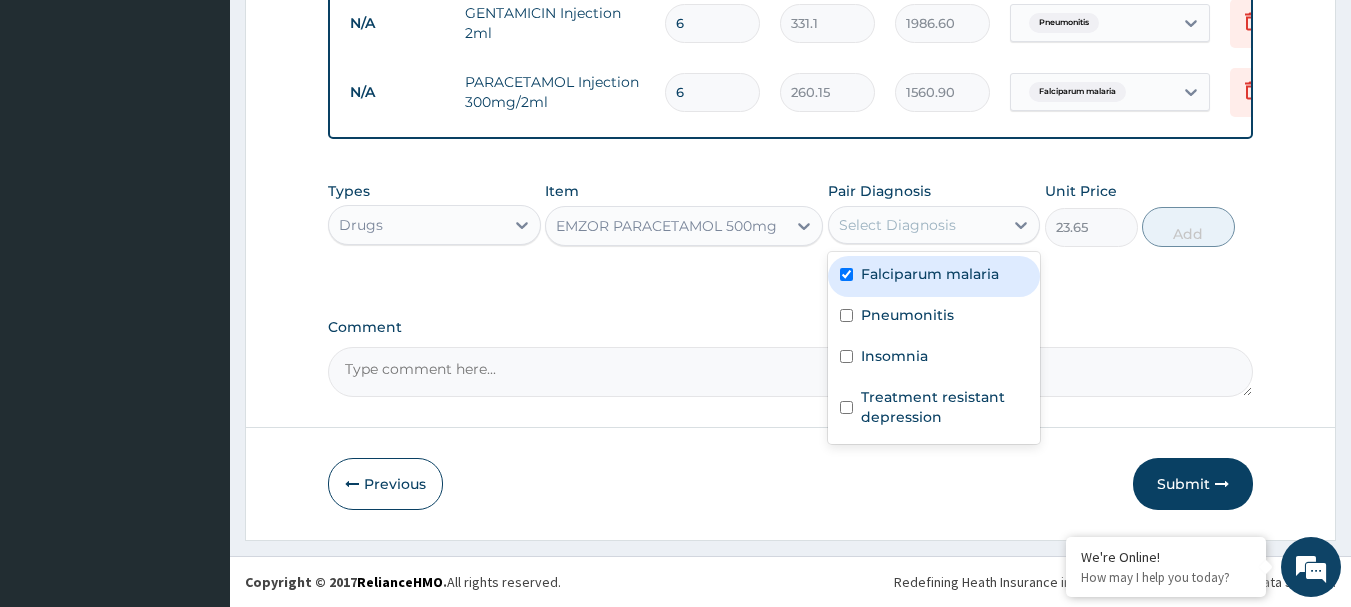 checkbox on "true" 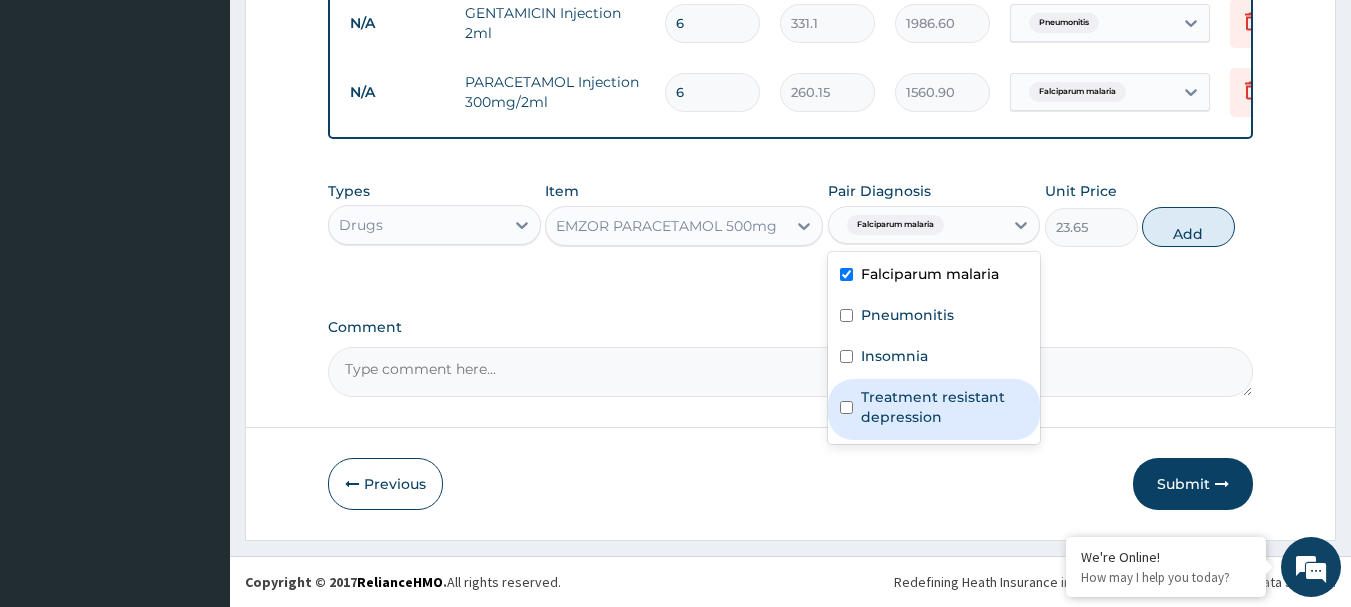 click on "Treatment resistant depression" at bounding box center [945, 407] 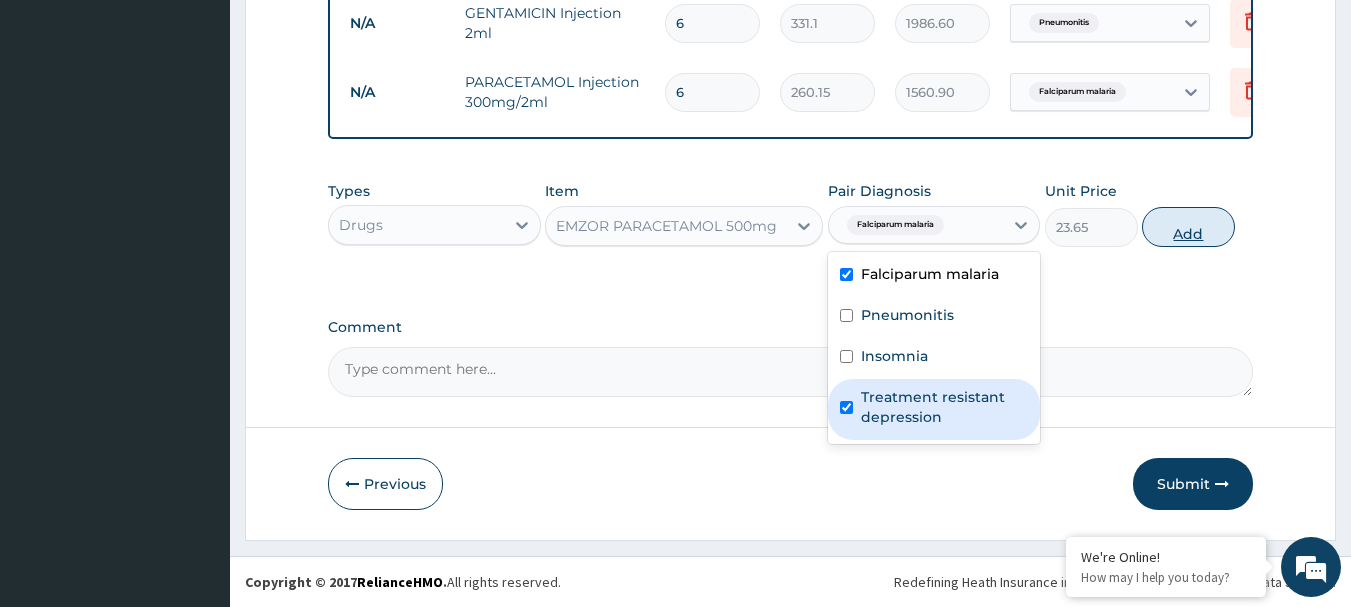 checkbox on "true" 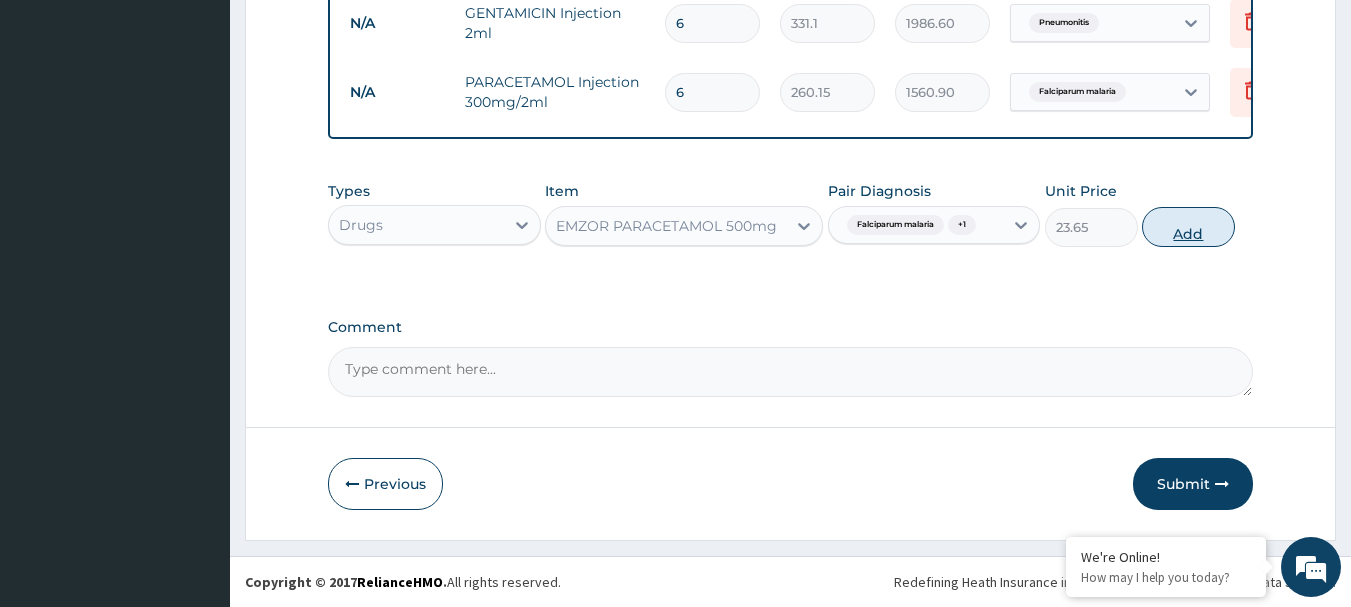 click on "Add" at bounding box center (1188, 227) 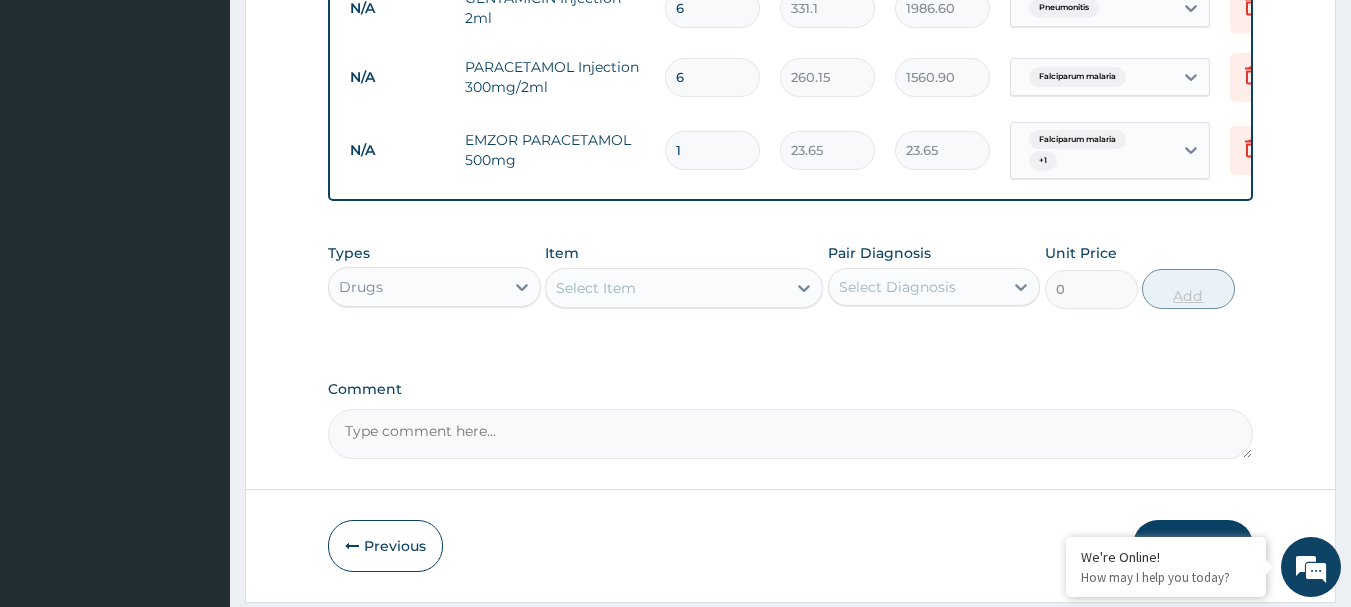 type 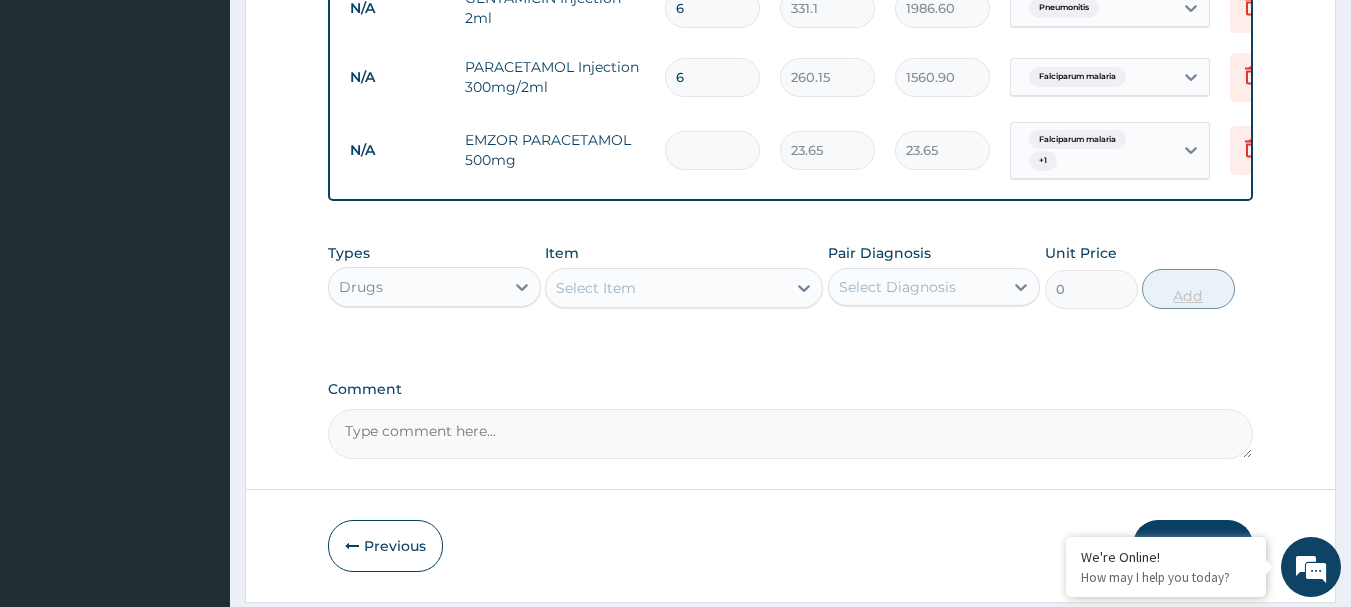 type on "0.00" 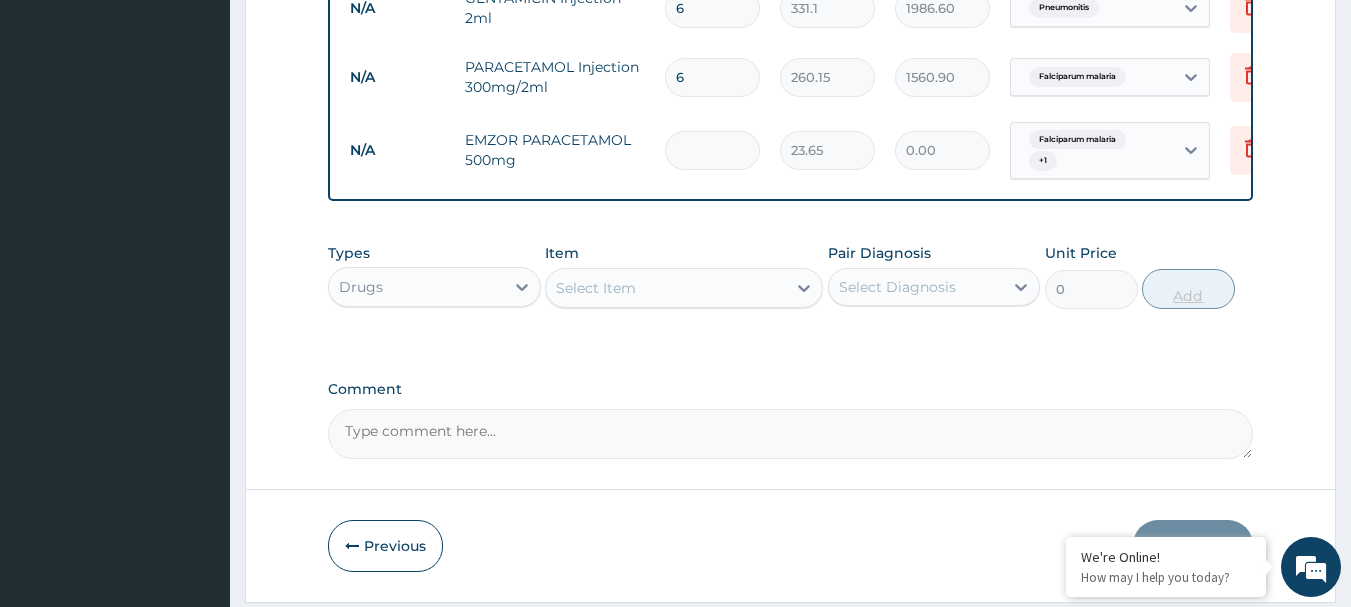 type on "3" 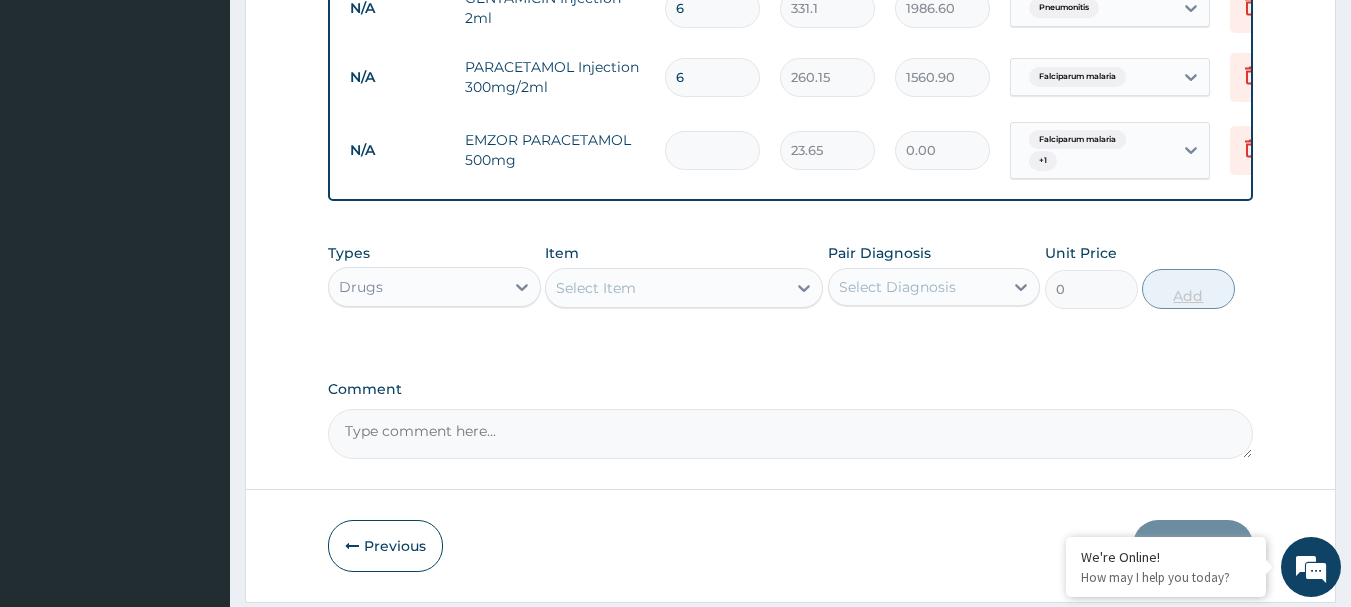 type on "70.95" 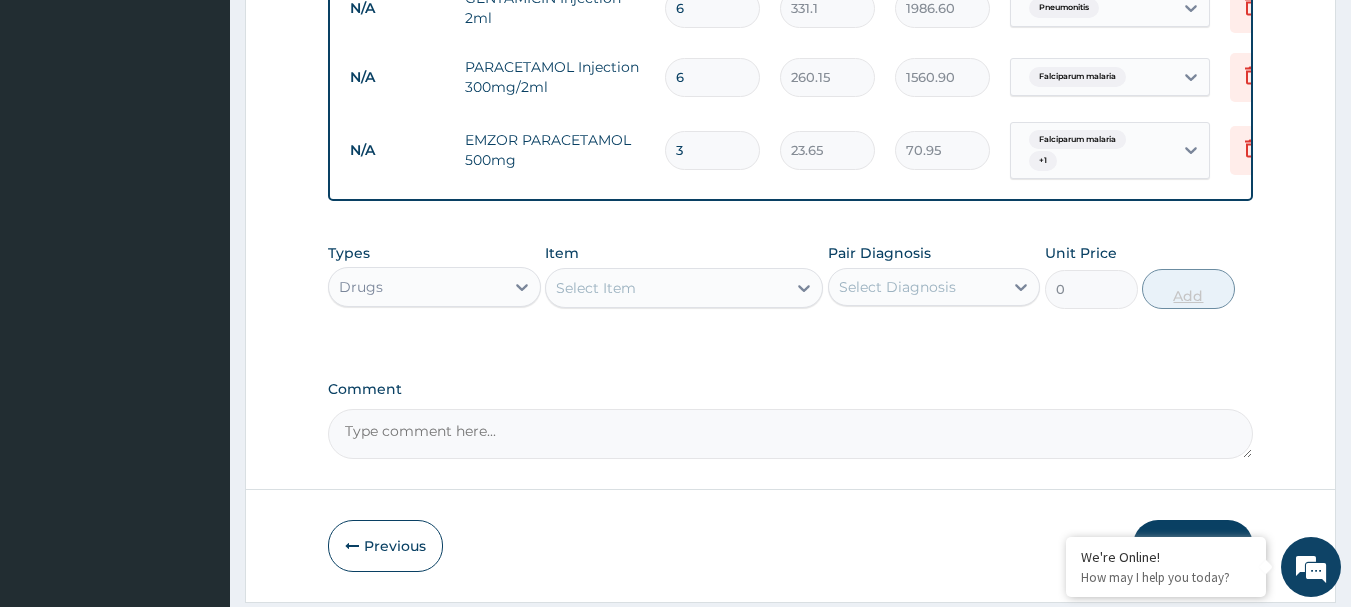 type on "30" 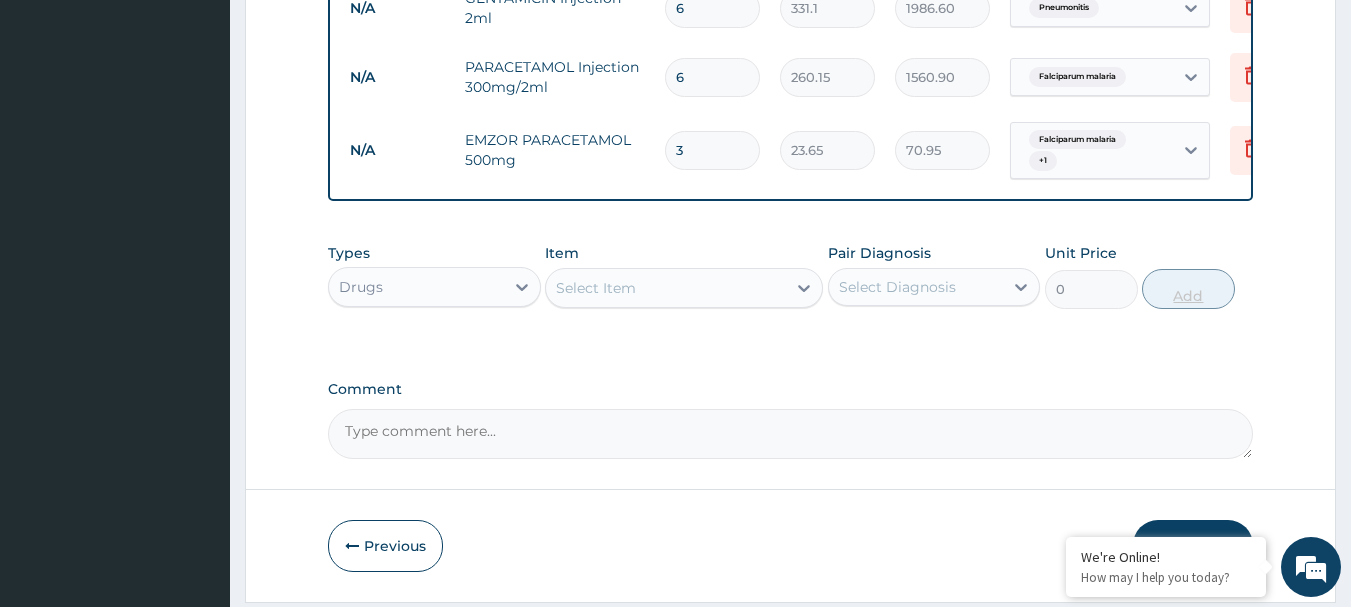 type on "709.50" 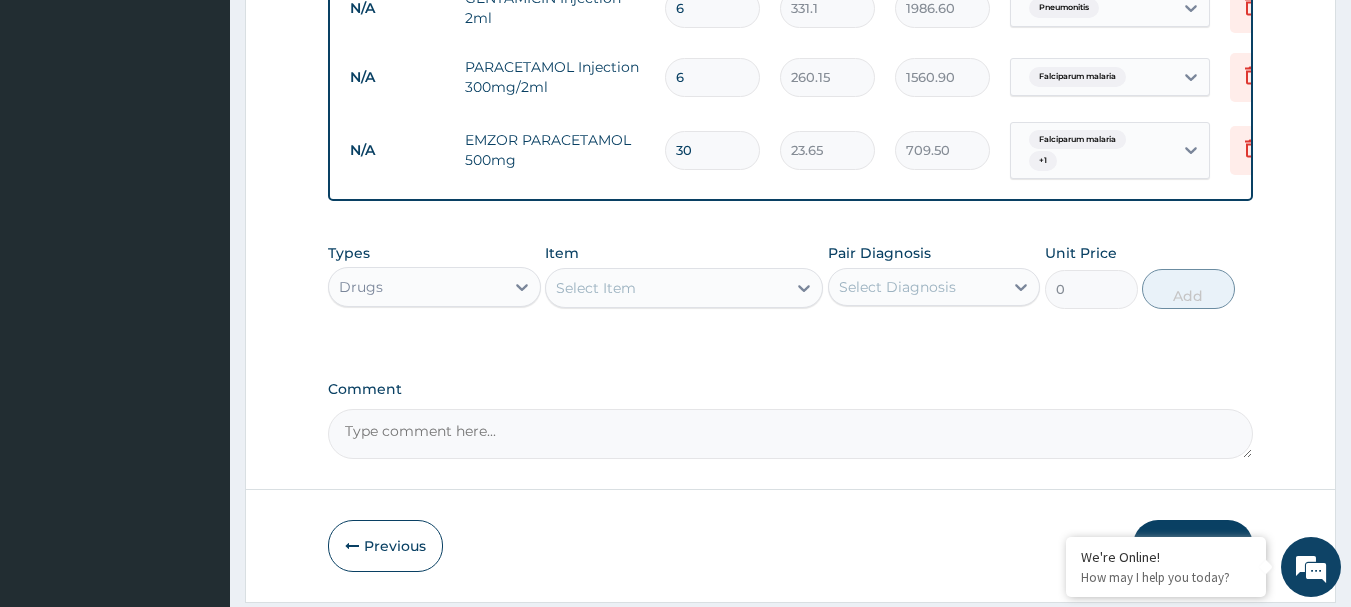 type on "30" 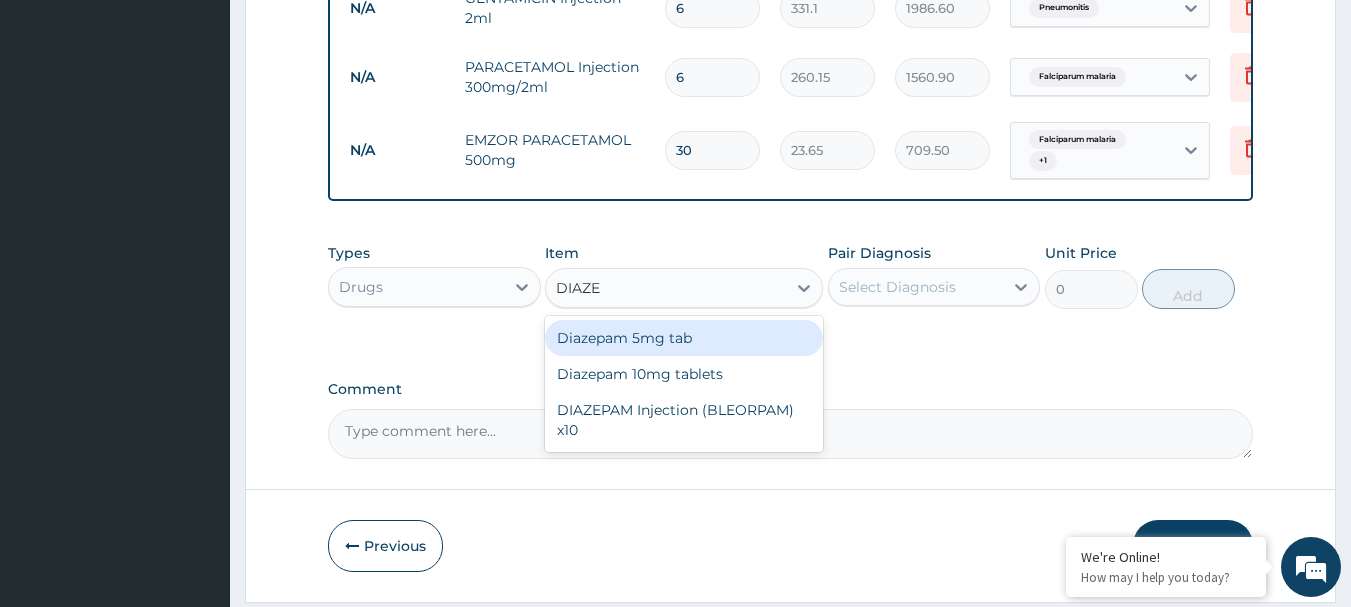 type on "DIAZEP" 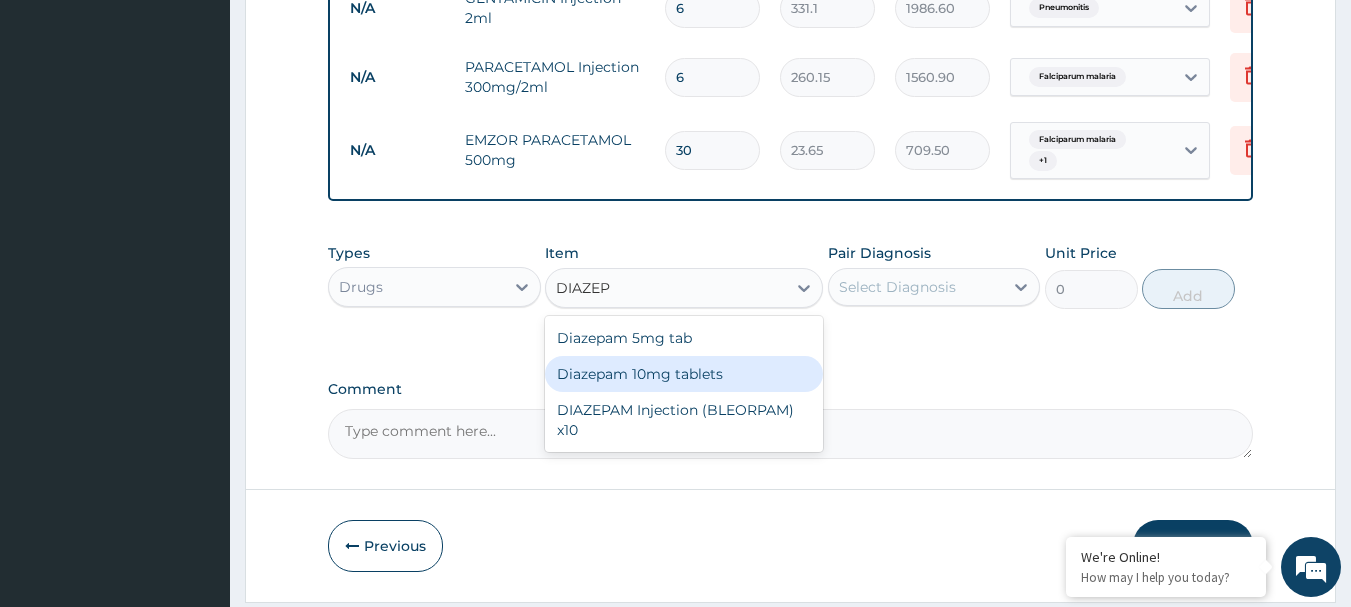 click on "Diazepam 10mg tablets" at bounding box center [684, 374] 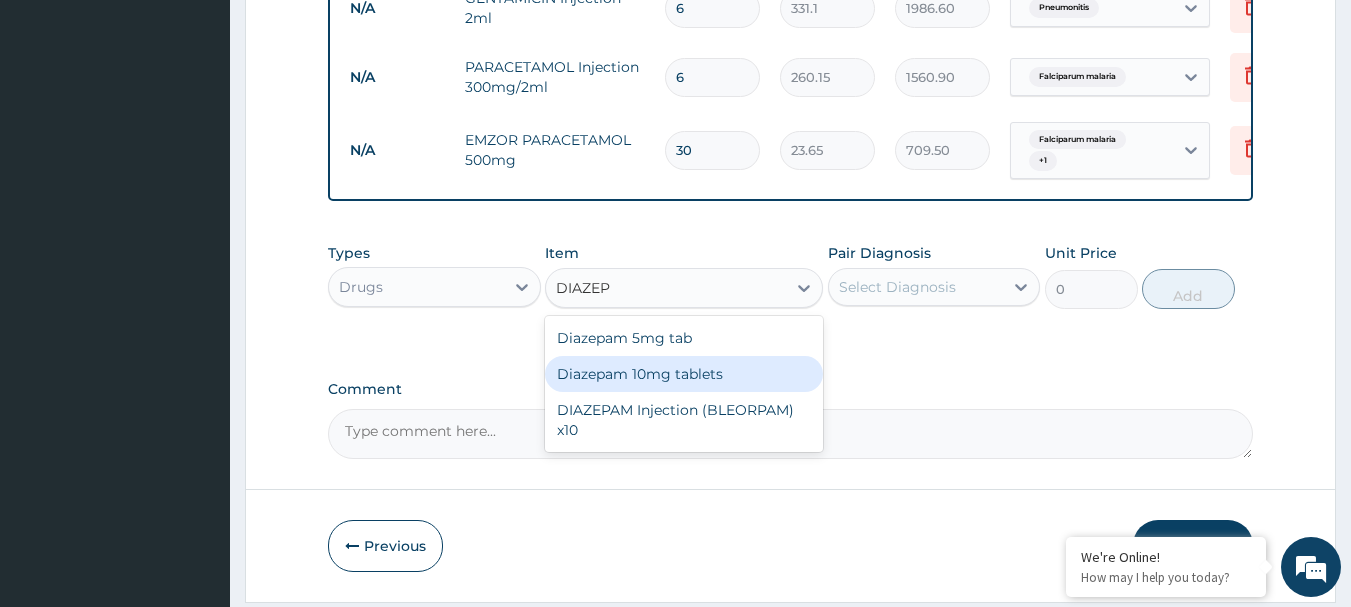 type 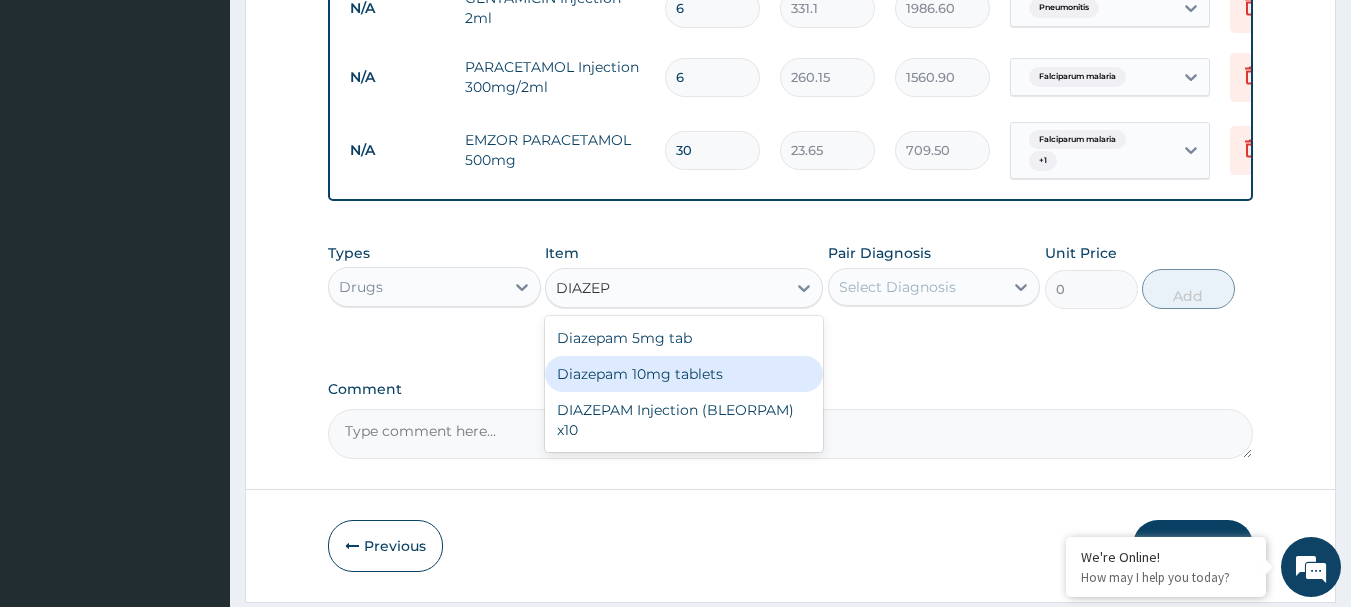 type on "35.475" 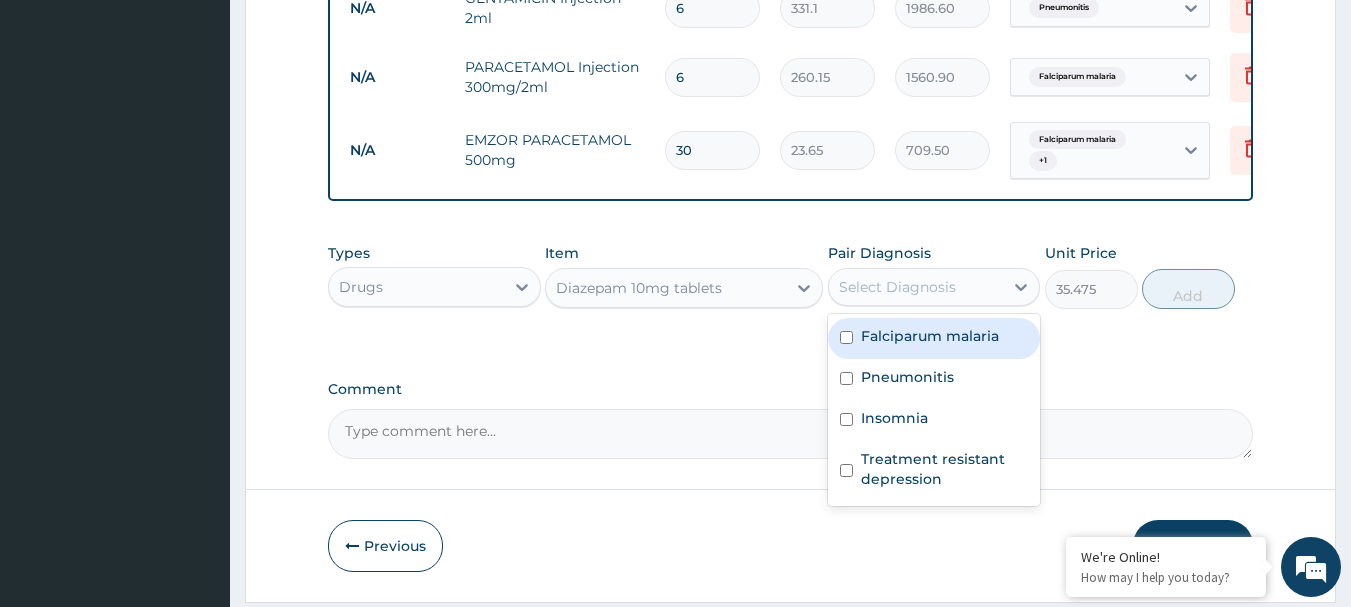 click on "Select Diagnosis" at bounding box center [916, 287] 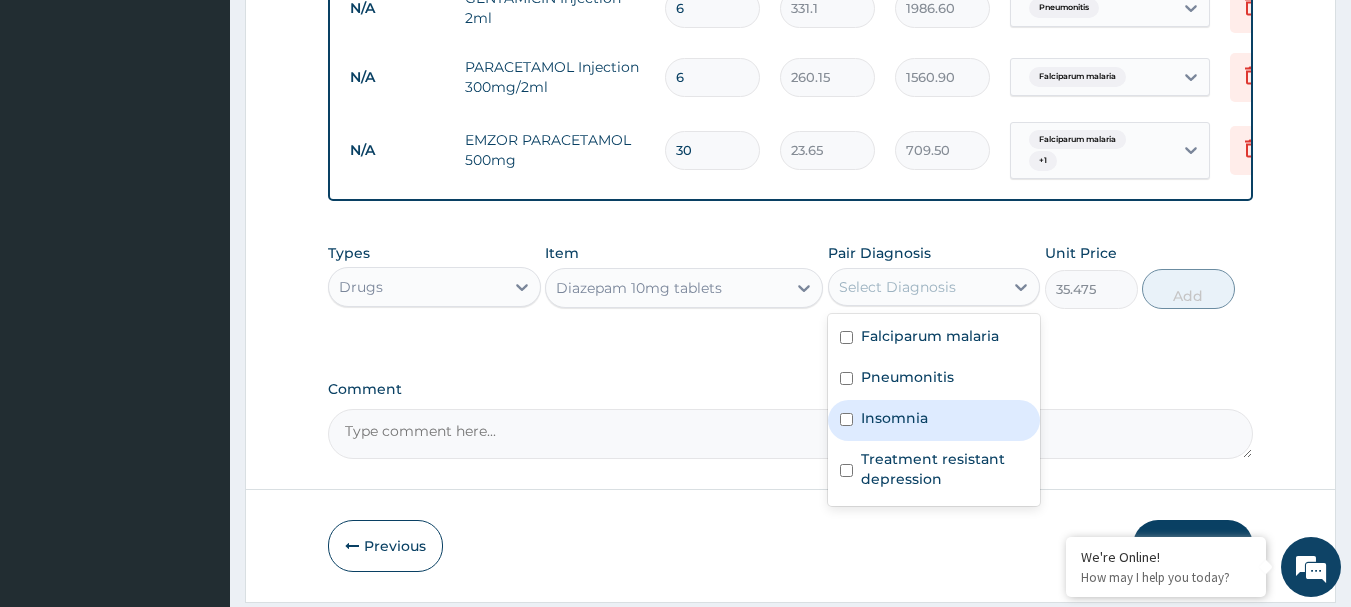 click on "Insomnia" at bounding box center (894, 418) 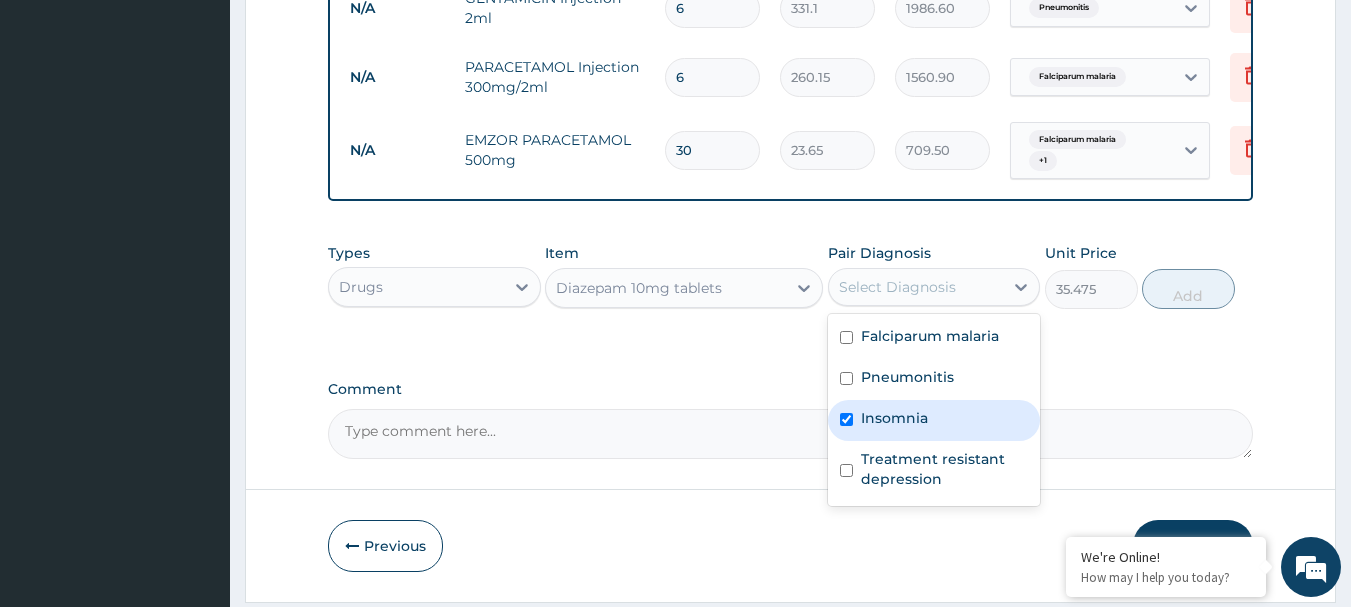 checkbox on "true" 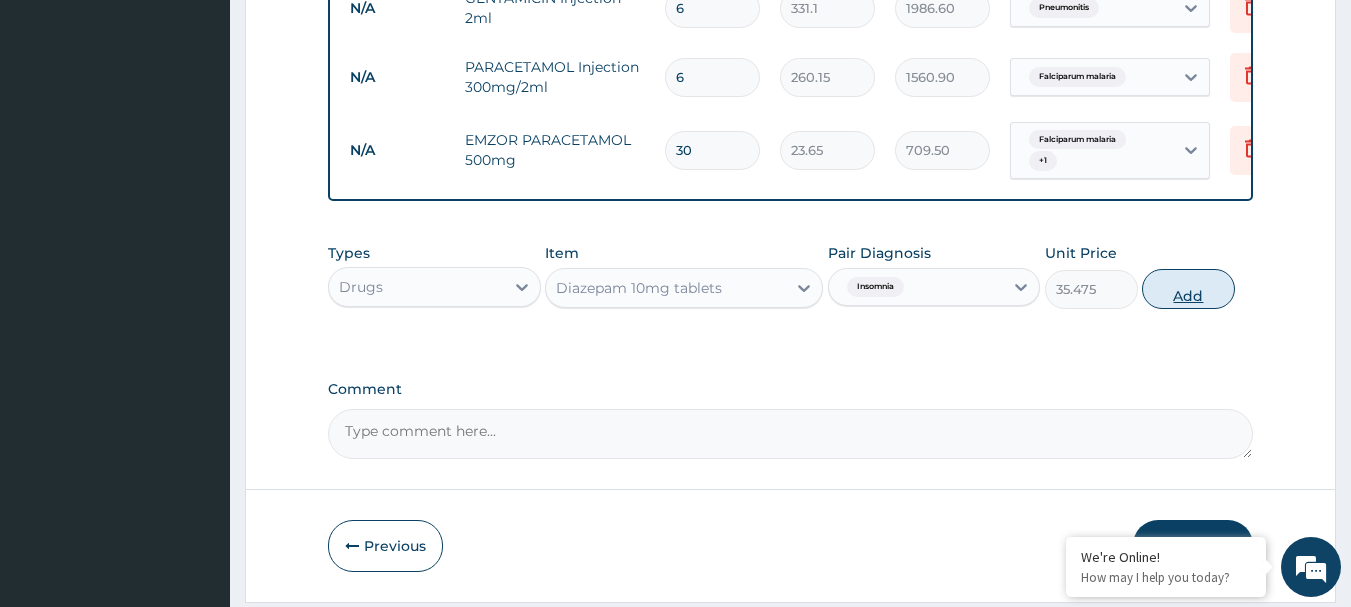 click on "Add" at bounding box center (1188, 289) 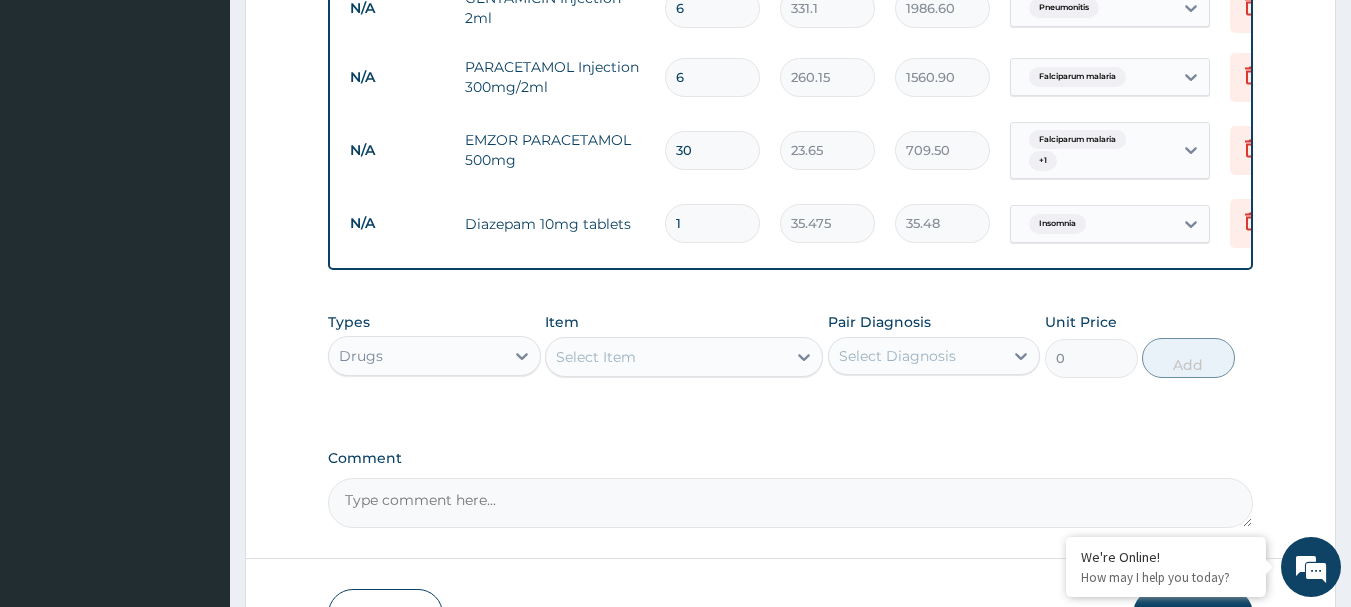 click on "1" at bounding box center [712, 223] 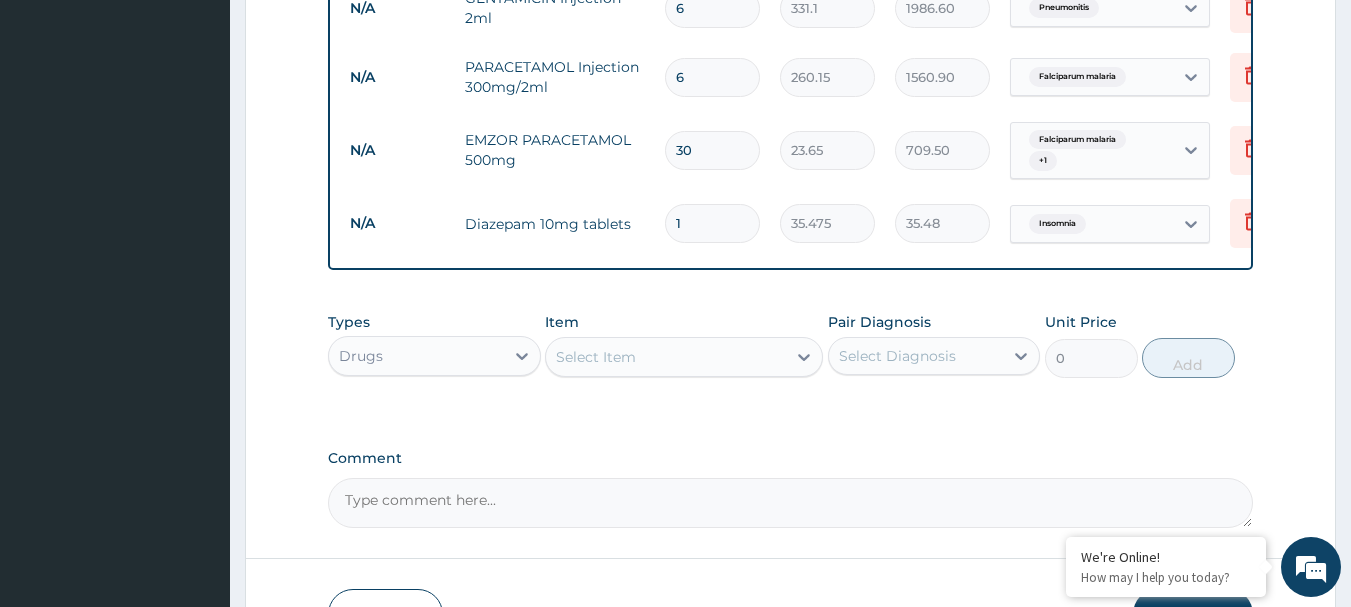 click on "1" at bounding box center (712, 223) 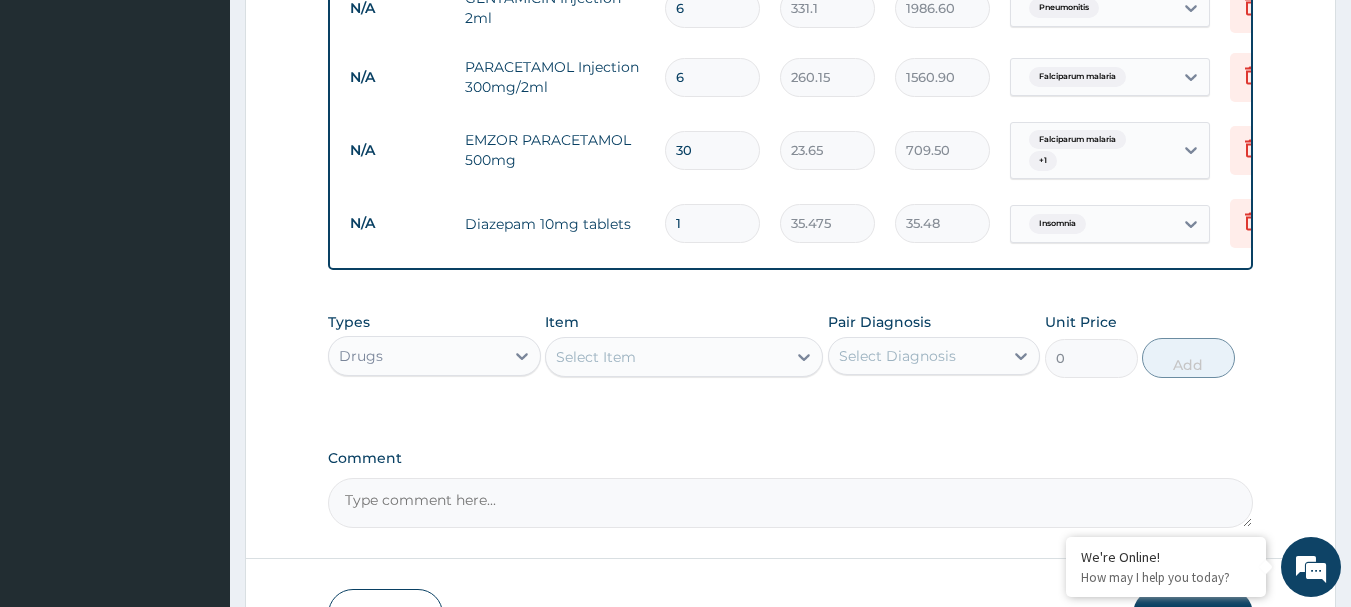 click on "1" at bounding box center (712, 223) 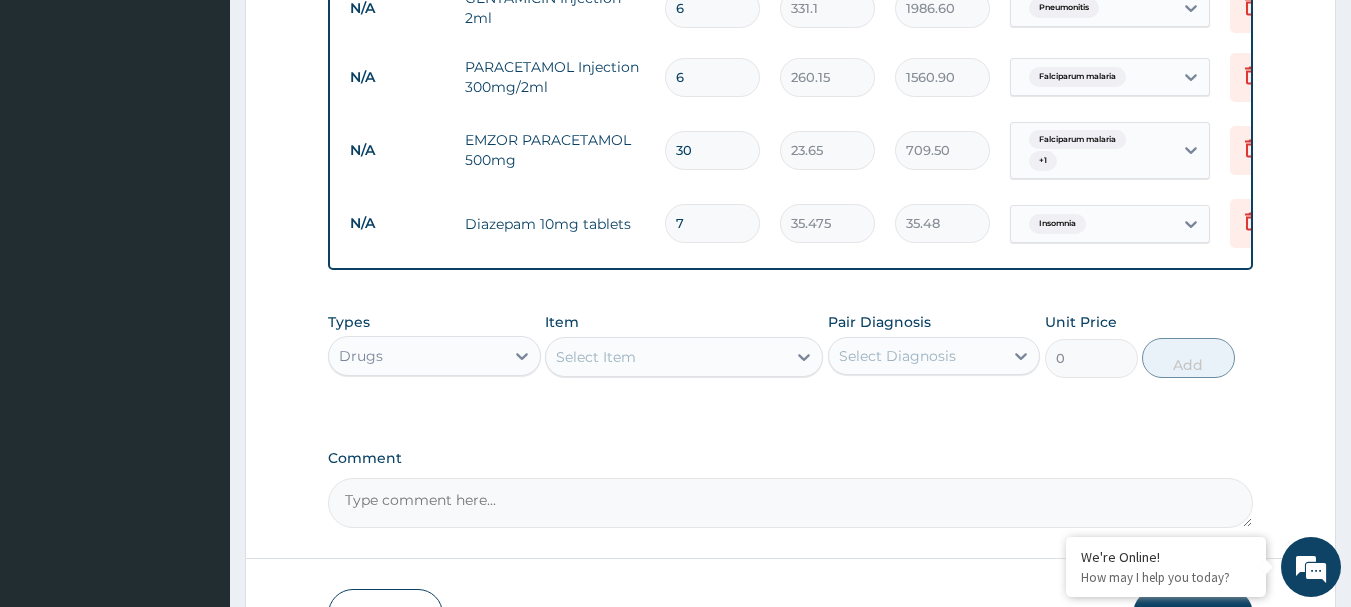 type on "248.33" 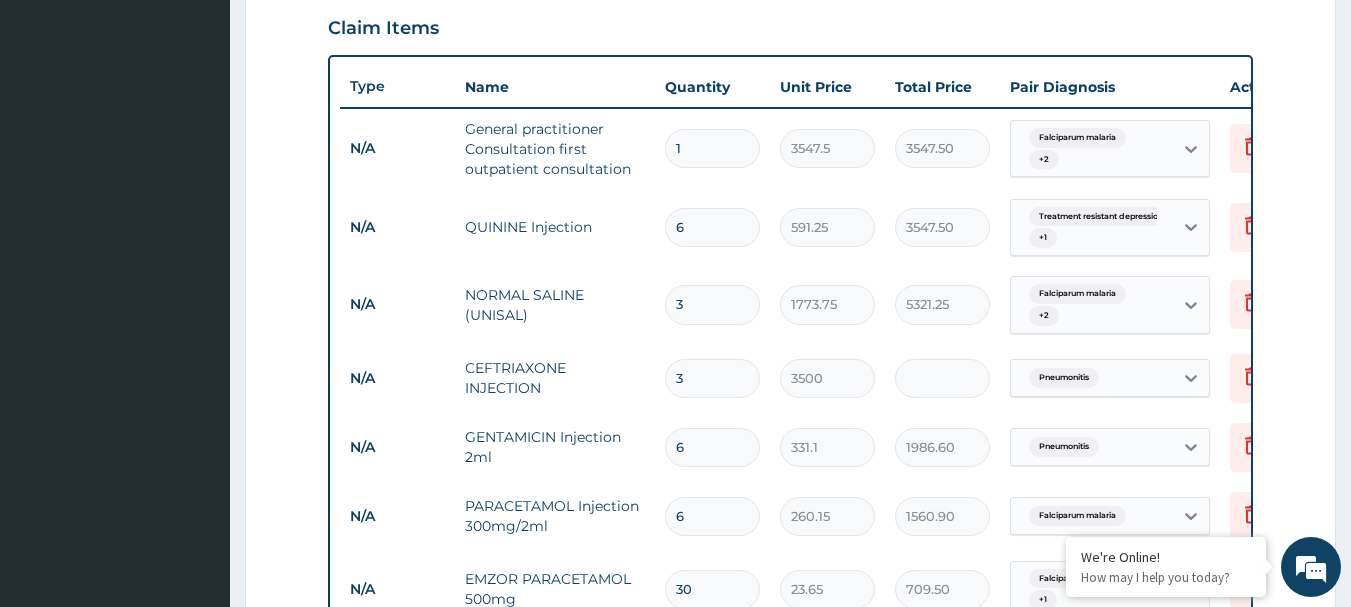scroll, scrollTop: 1274, scrollLeft: 0, axis: vertical 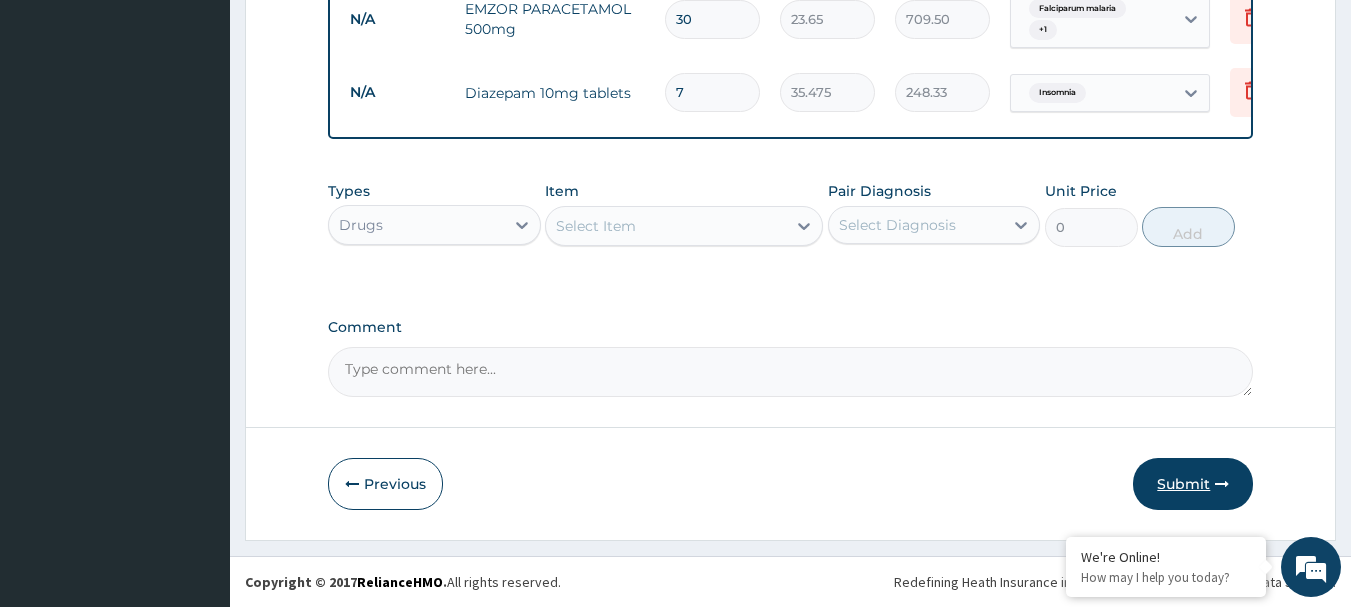 type on "7" 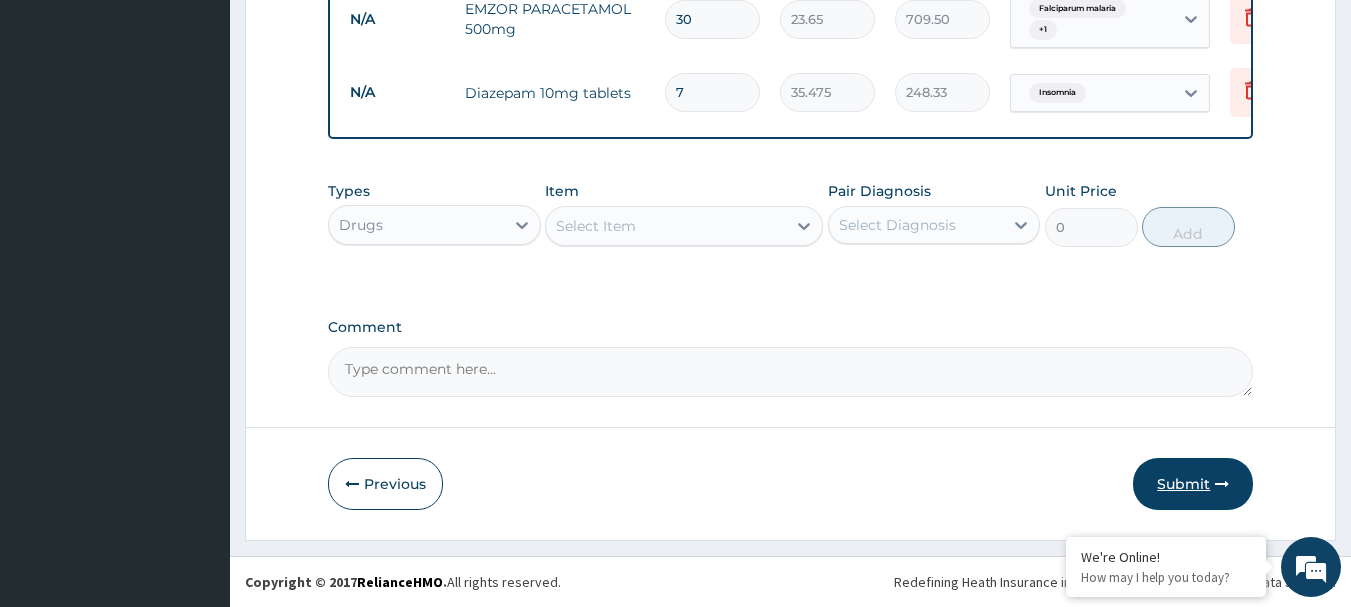 click at bounding box center [1222, 484] 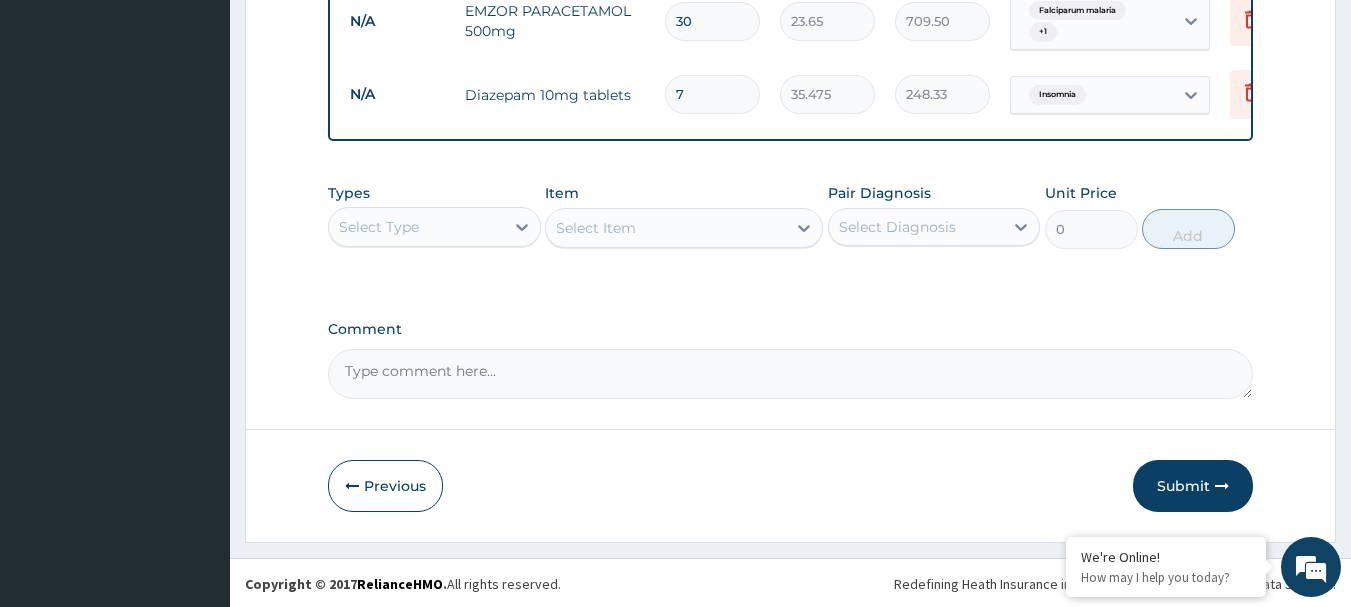scroll, scrollTop: 1274, scrollLeft: 0, axis: vertical 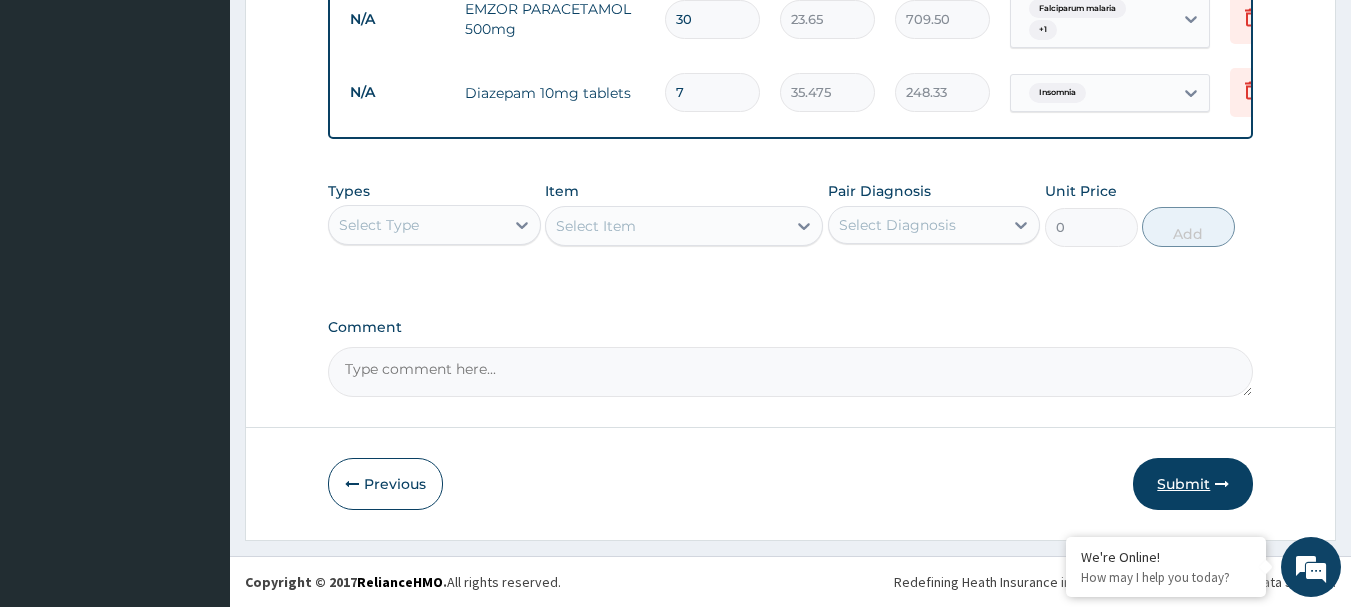 click on "Submit" at bounding box center (1193, 484) 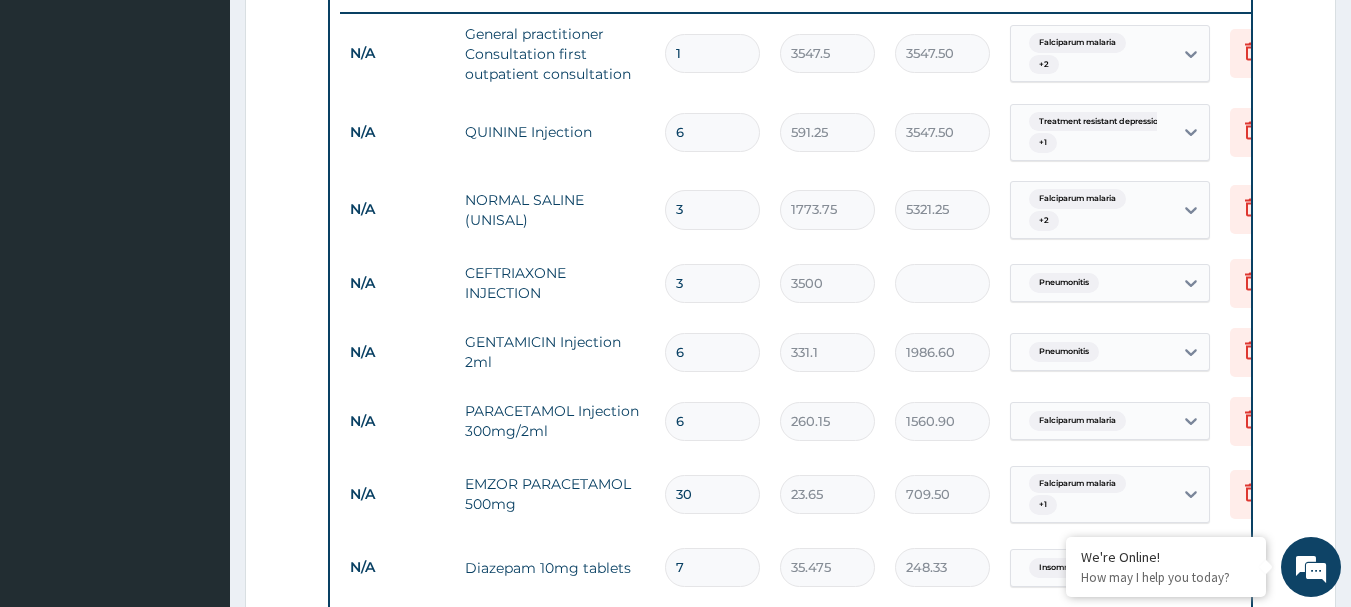 scroll, scrollTop: 1274, scrollLeft: 0, axis: vertical 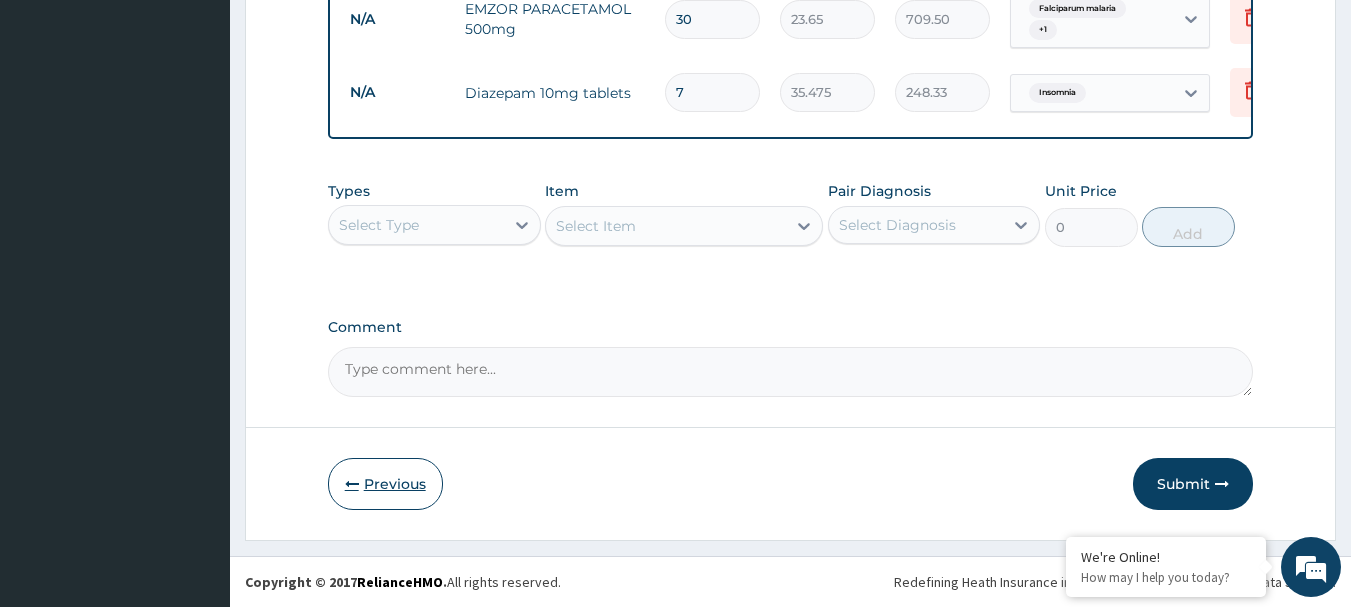 click on "Previous" at bounding box center (385, 484) 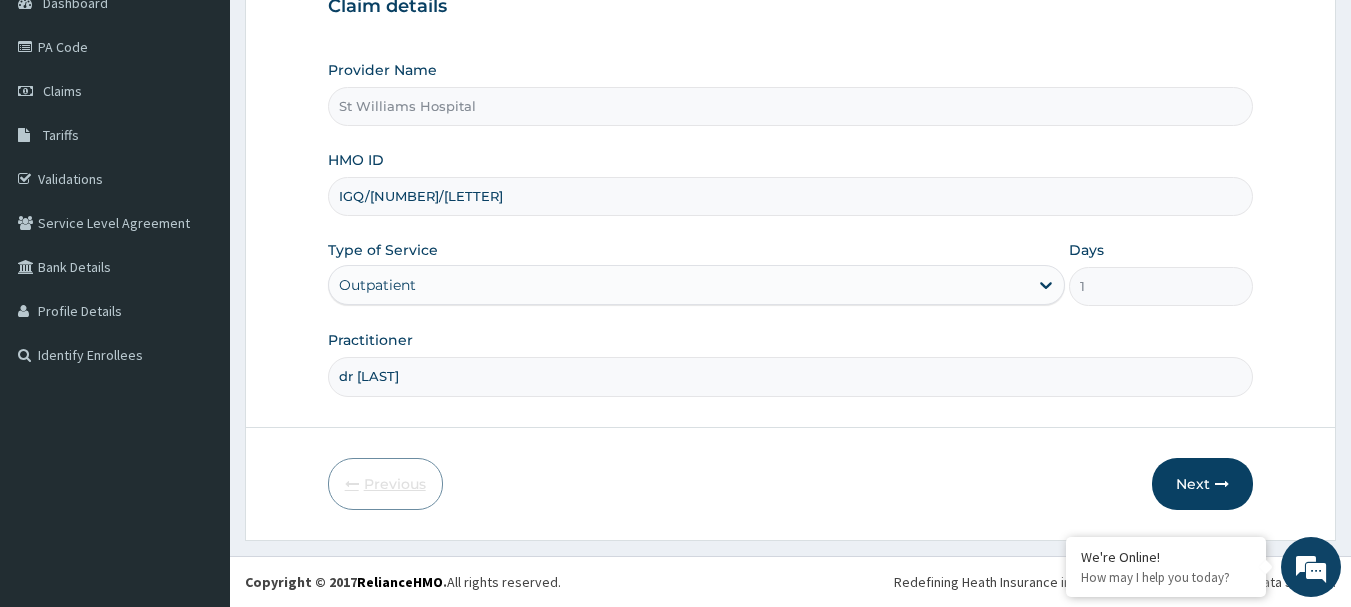 scroll, scrollTop: 215, scrollLeft: 0, axis: vertical 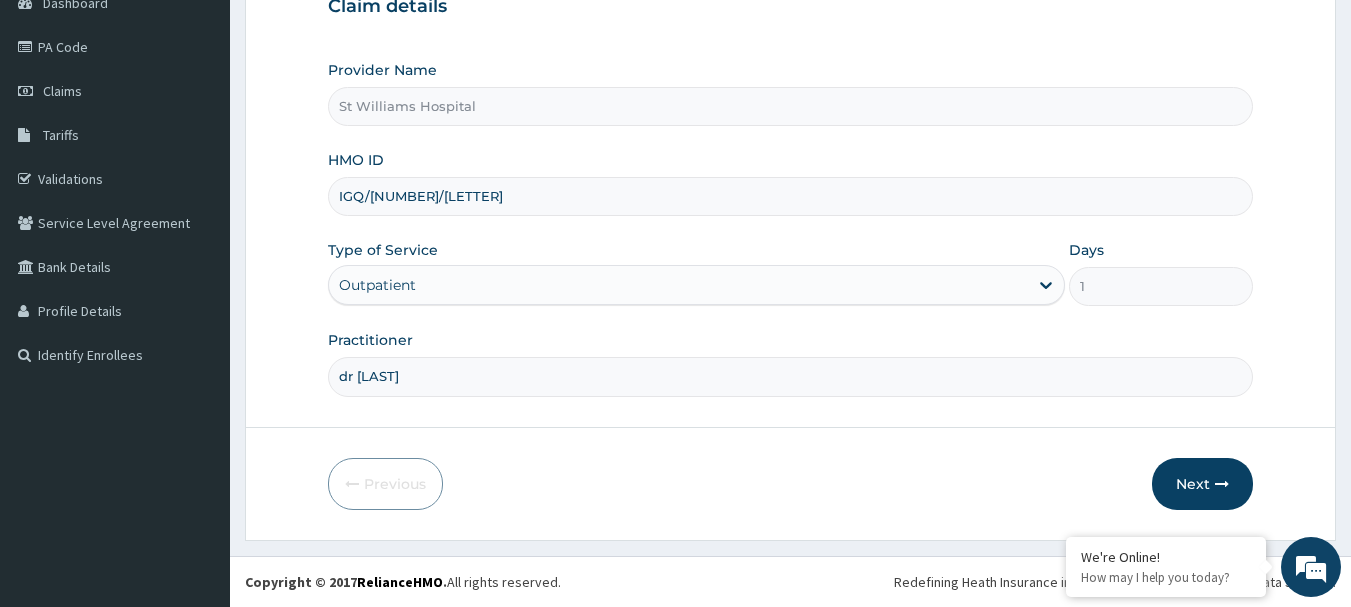 click on "IGQ/10049/B" at bounding box center [791, 196] 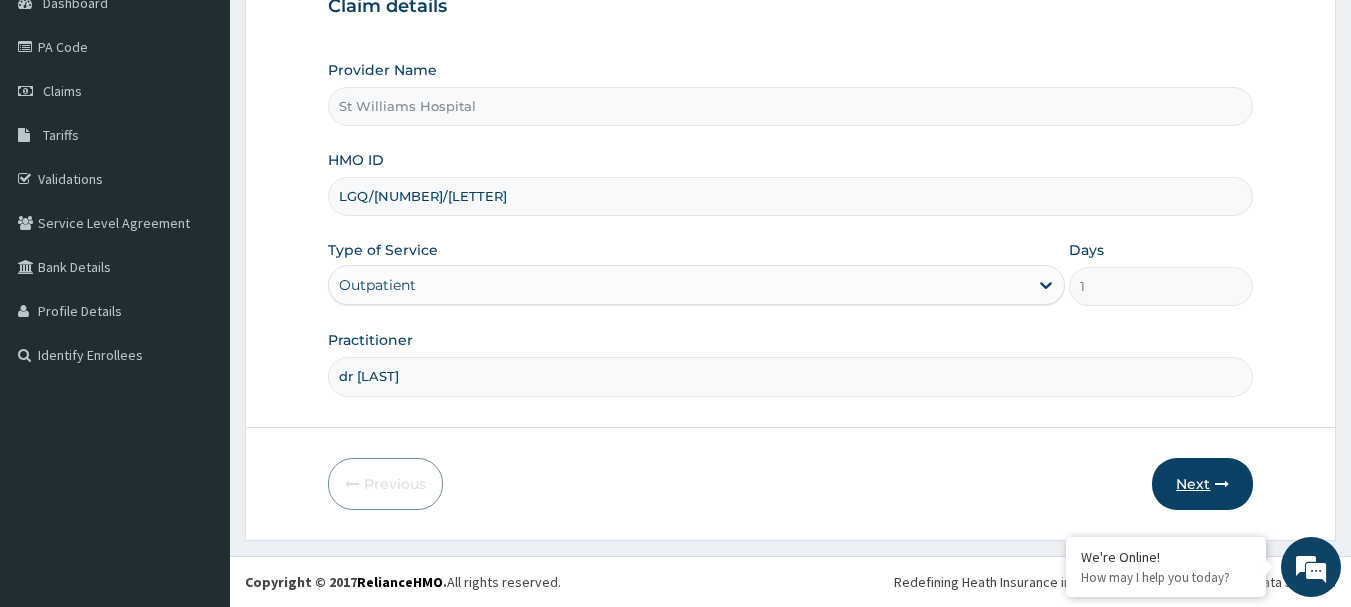 type on "LGQ/10049/B" 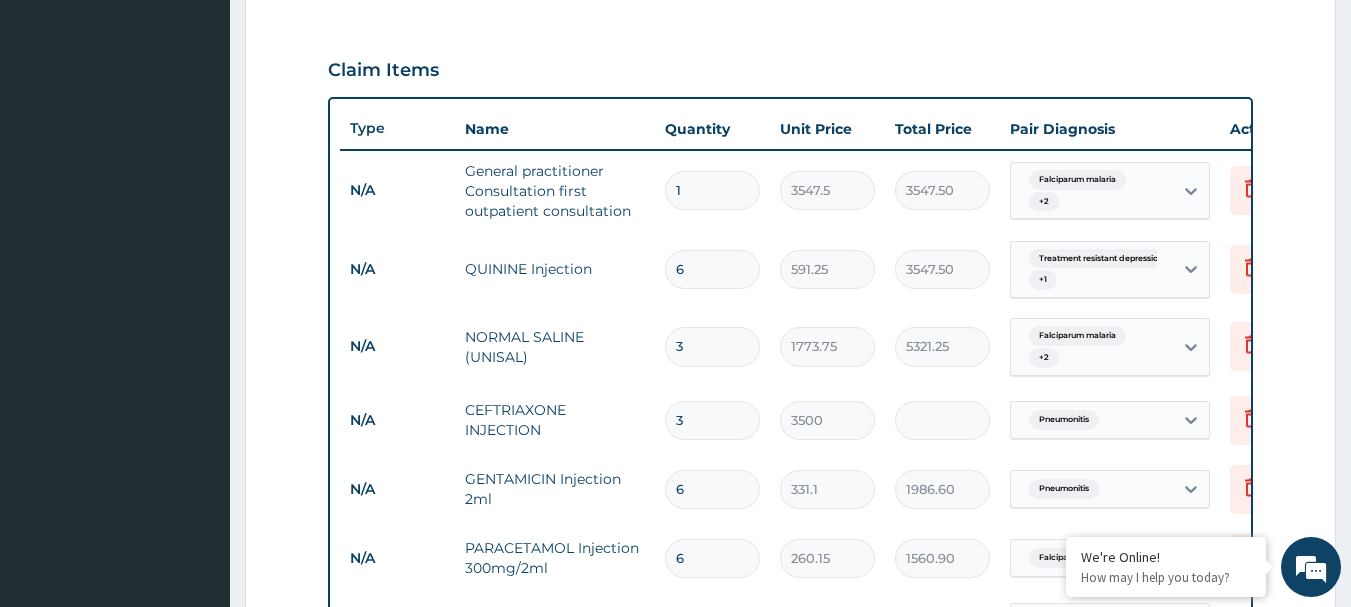 scroll, scrollTop: 667, scrollLeft: 0, axis: vertical 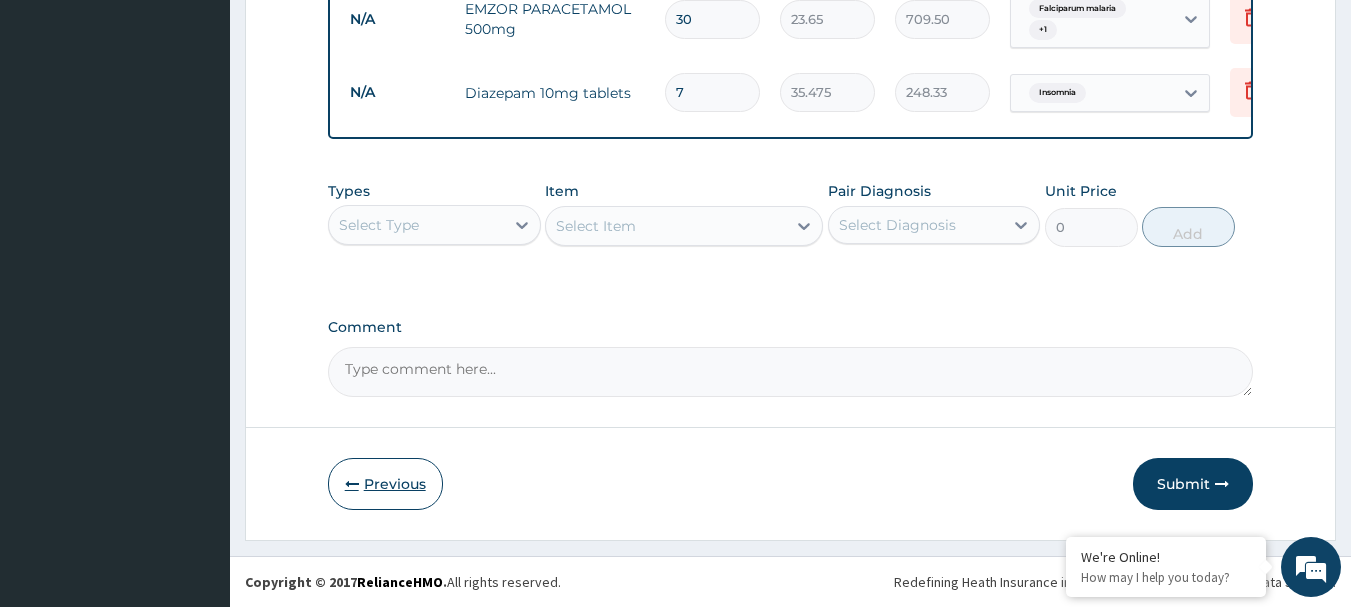 click on "Previous" at bounding box center [385, 484] 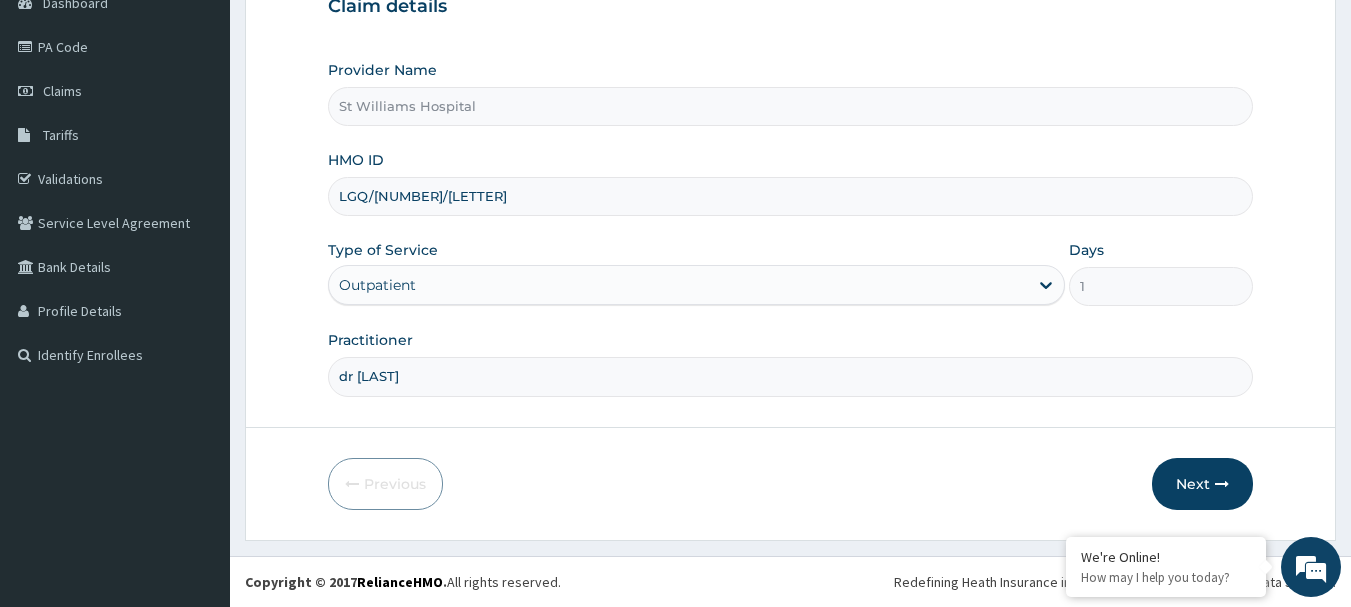 scroll, scrollTop: 0, scrollLeft: 0, axis: both 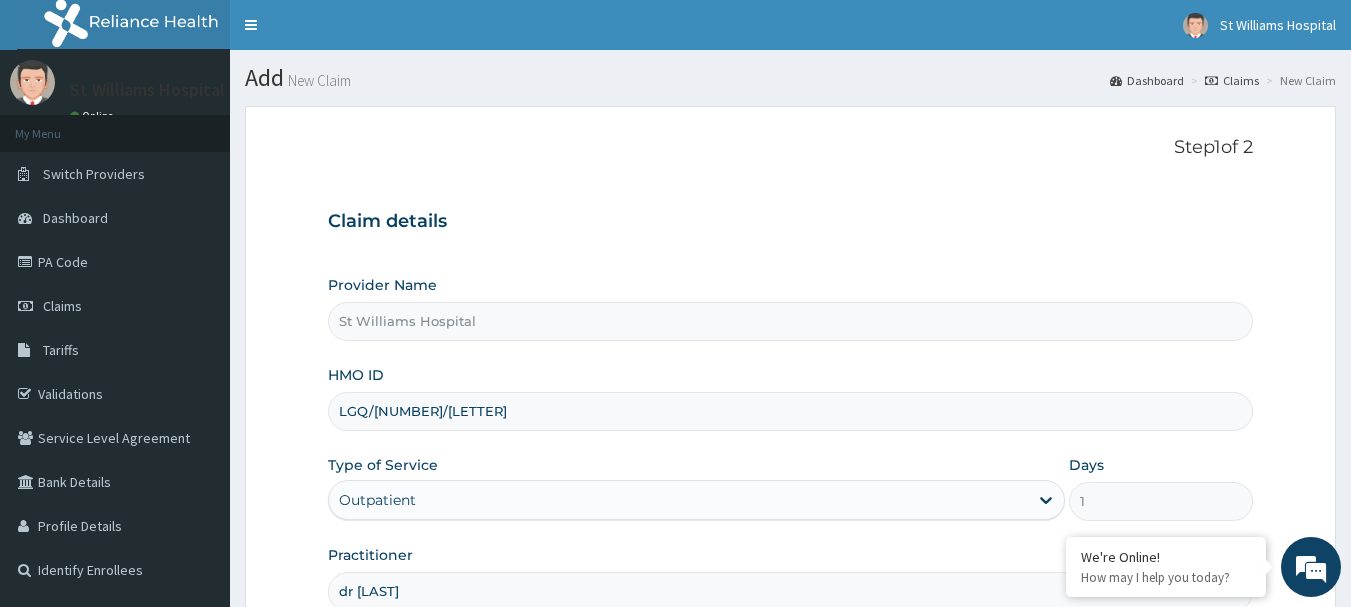 click on "LGQ/10049/B" at bounding box center [791, 411] 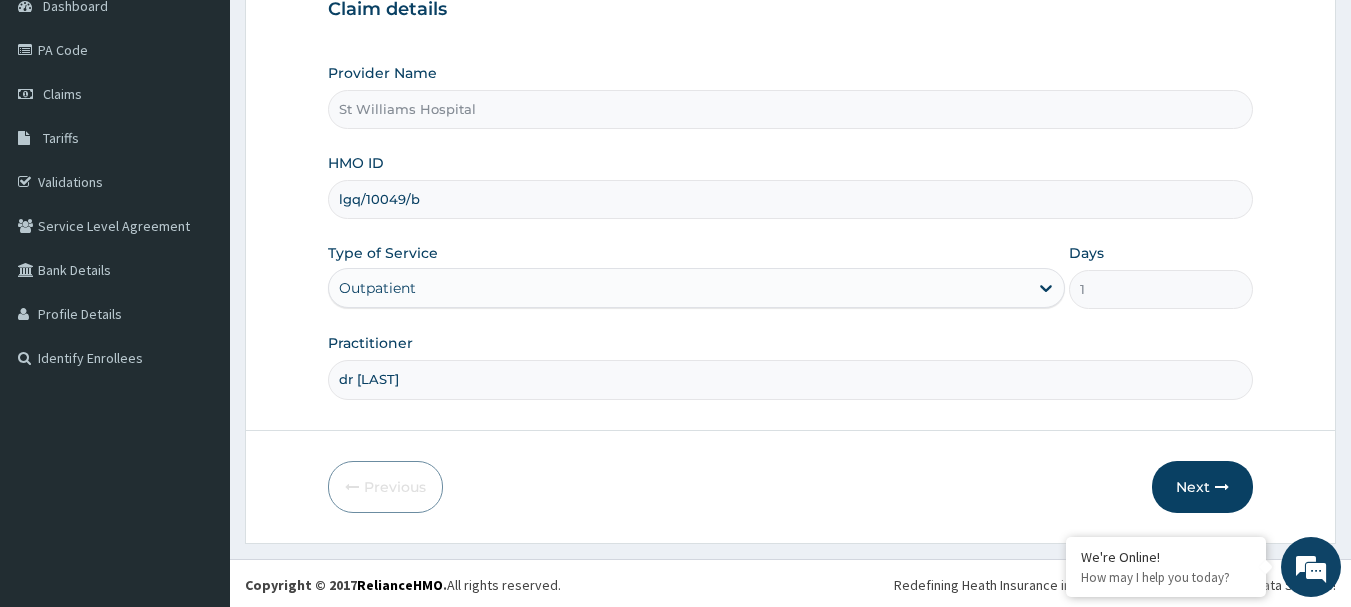 scroll, scrollTop: 215, scrollLeft: 0, axis: vertical 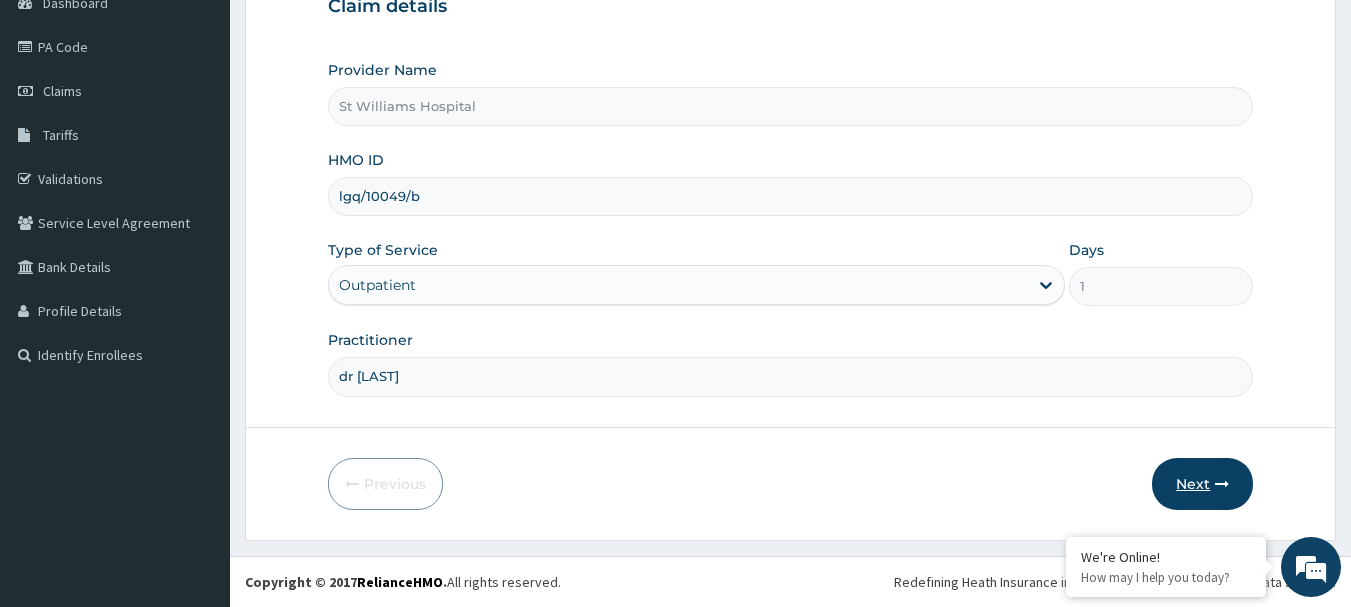 type on "lgq/10049/b" 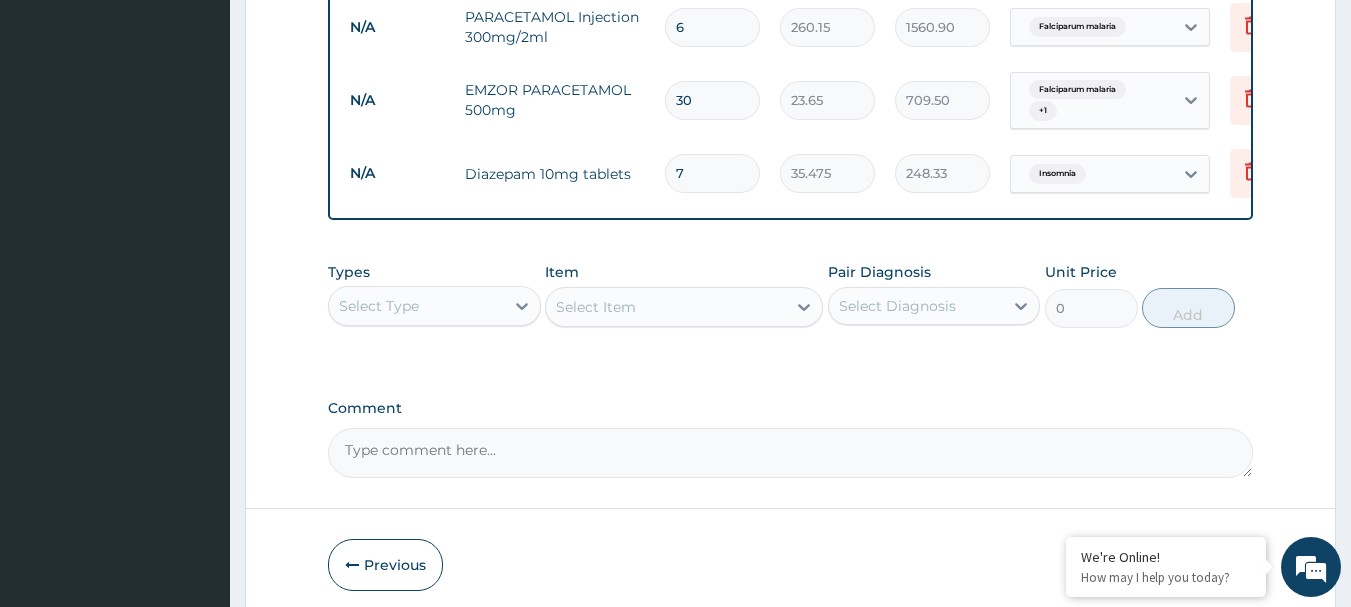 scroll, scrollTop: 1274, scrollLeft: 0, axis: vertical 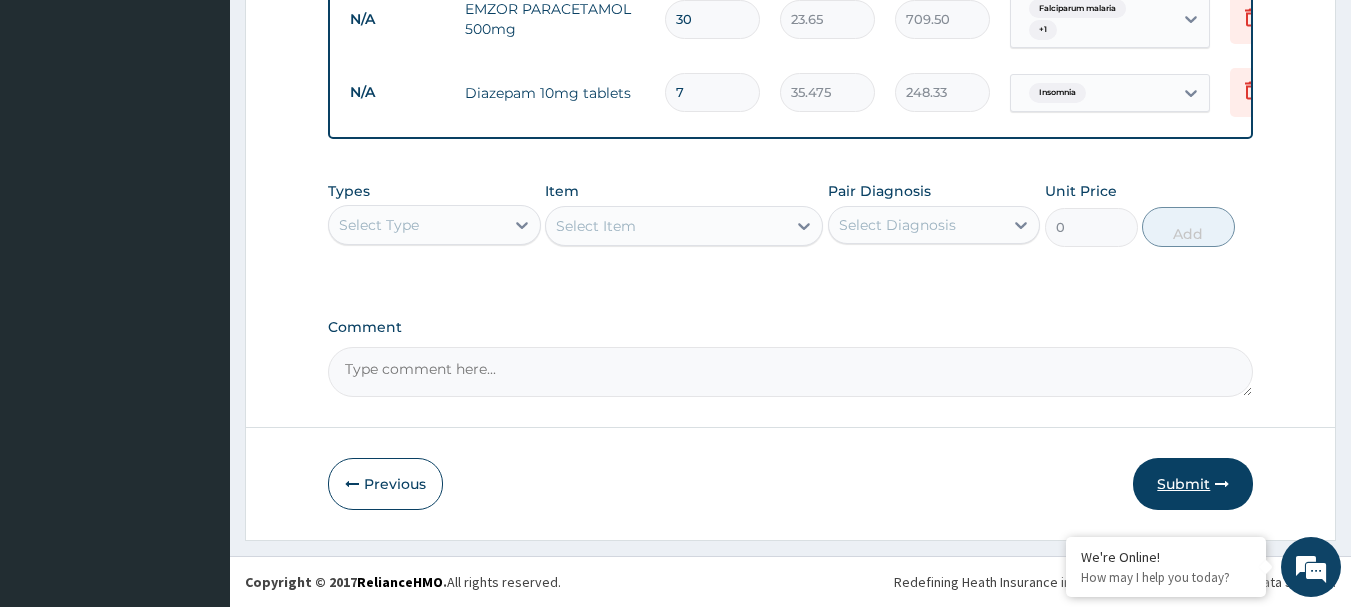 click on "Submit" at bounding box center [1193, 484] 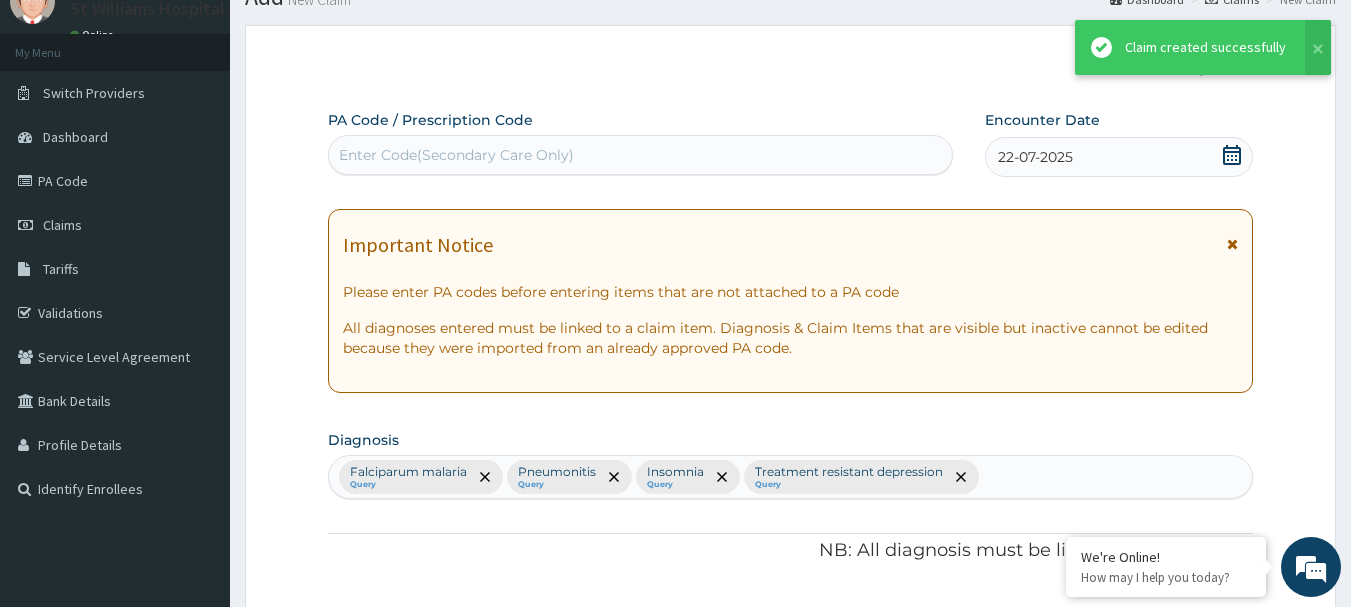 scroll, scrollTop: 1274, scrollLeft: 0, axis: vertical 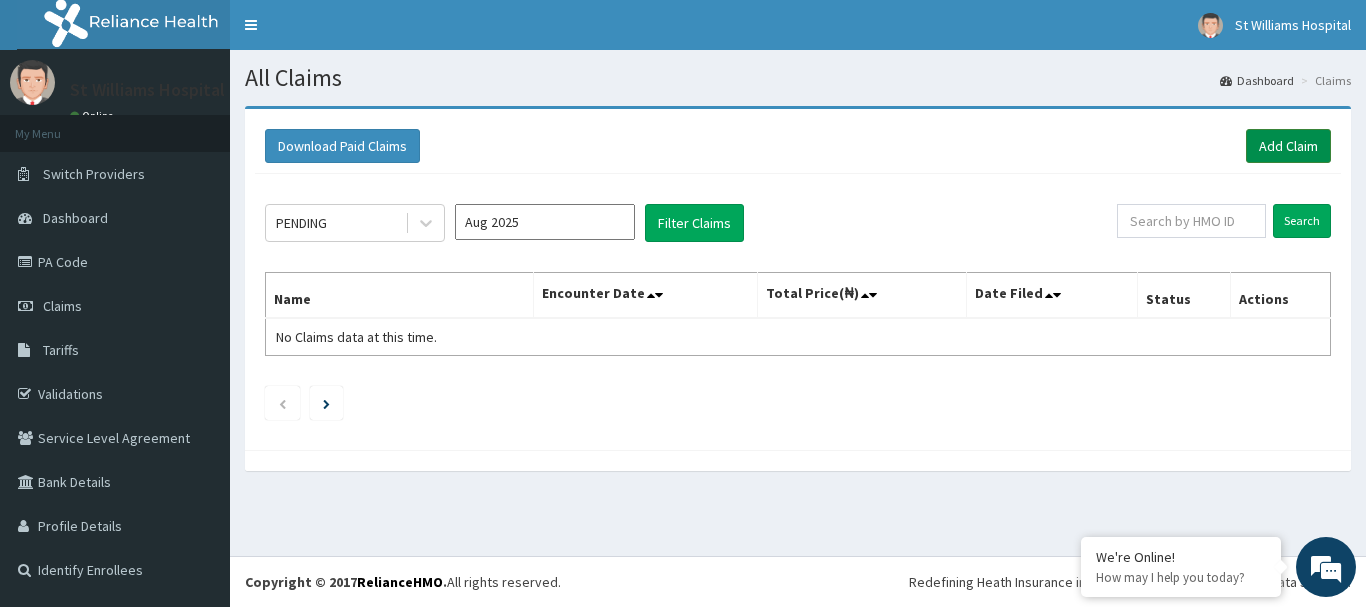 click on "Add Claim" at bounding box center [1288, 146] 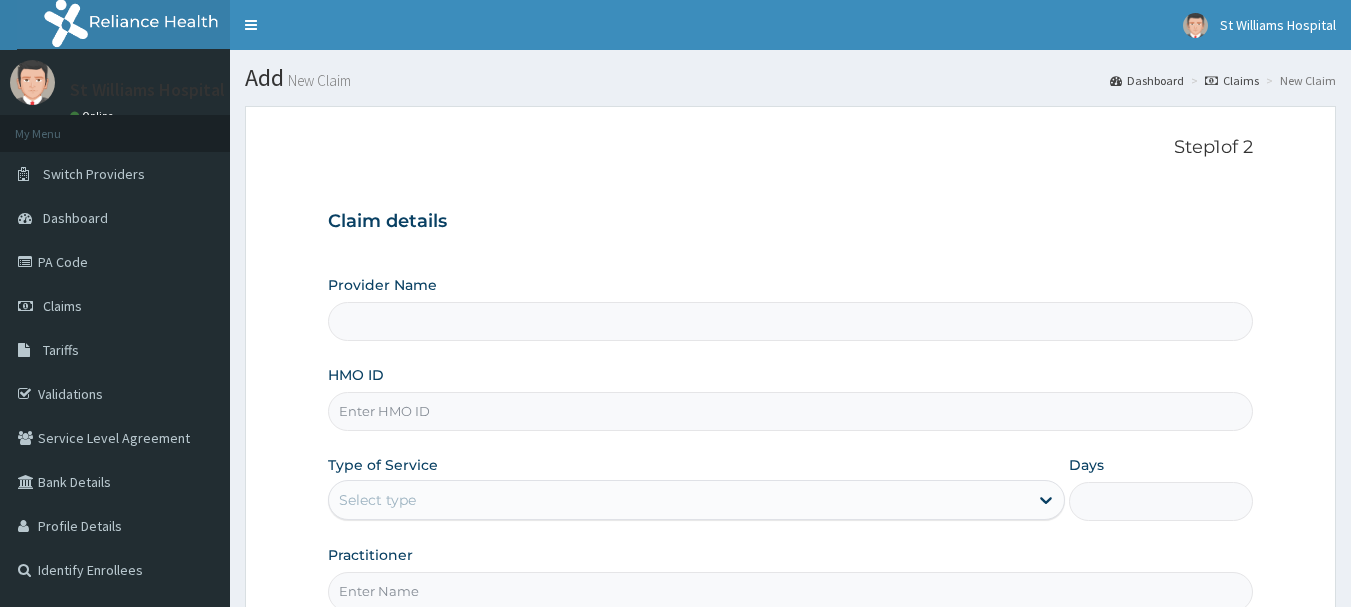 scroll, scrollTop: 0, scrollLeft: 0, axis: both 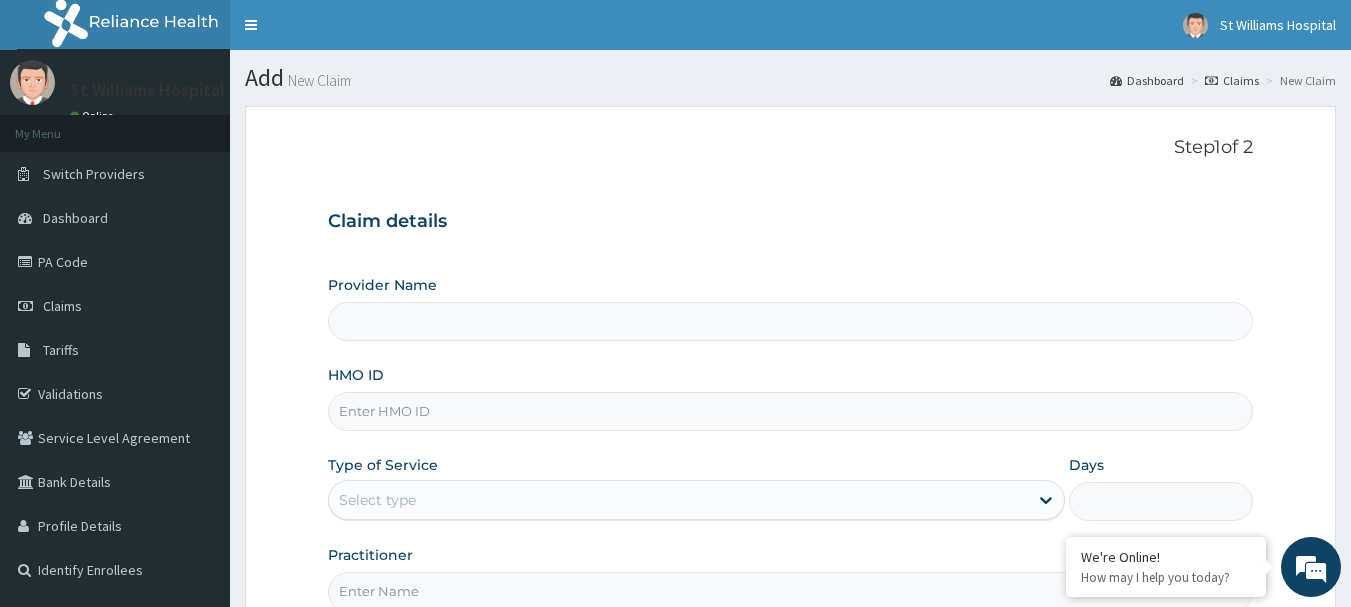 type on "St Williams Hospital" 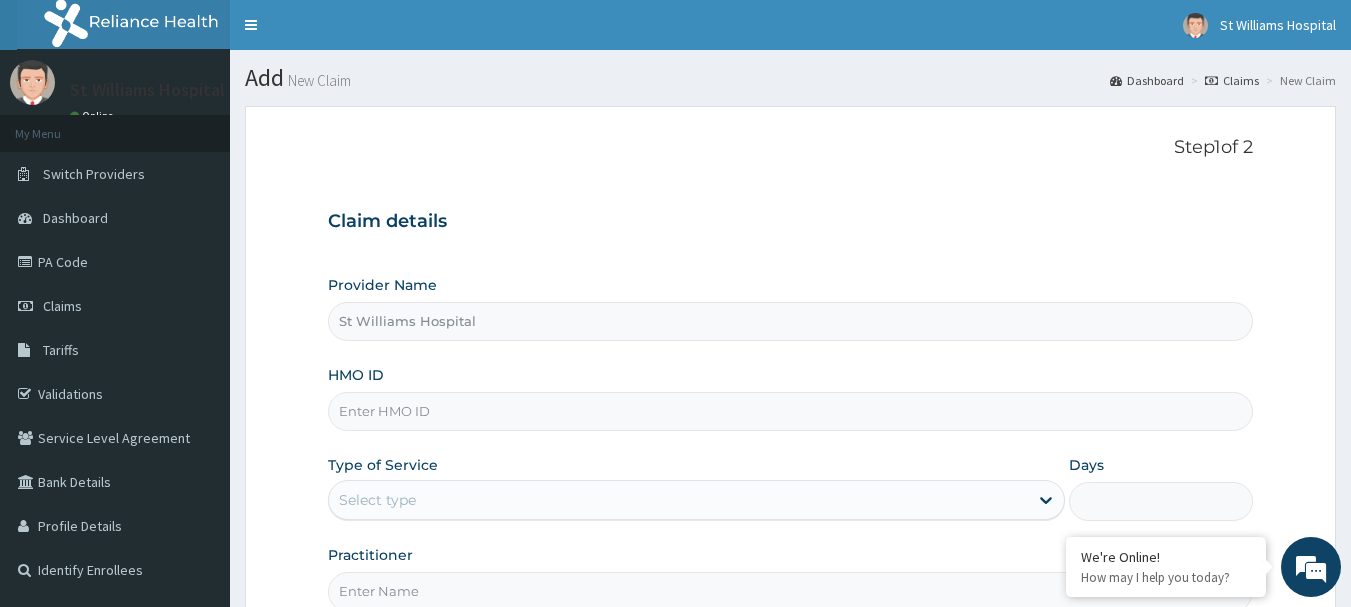 scroll, scrollTop: 0, scrollLeft: 0, axis: both 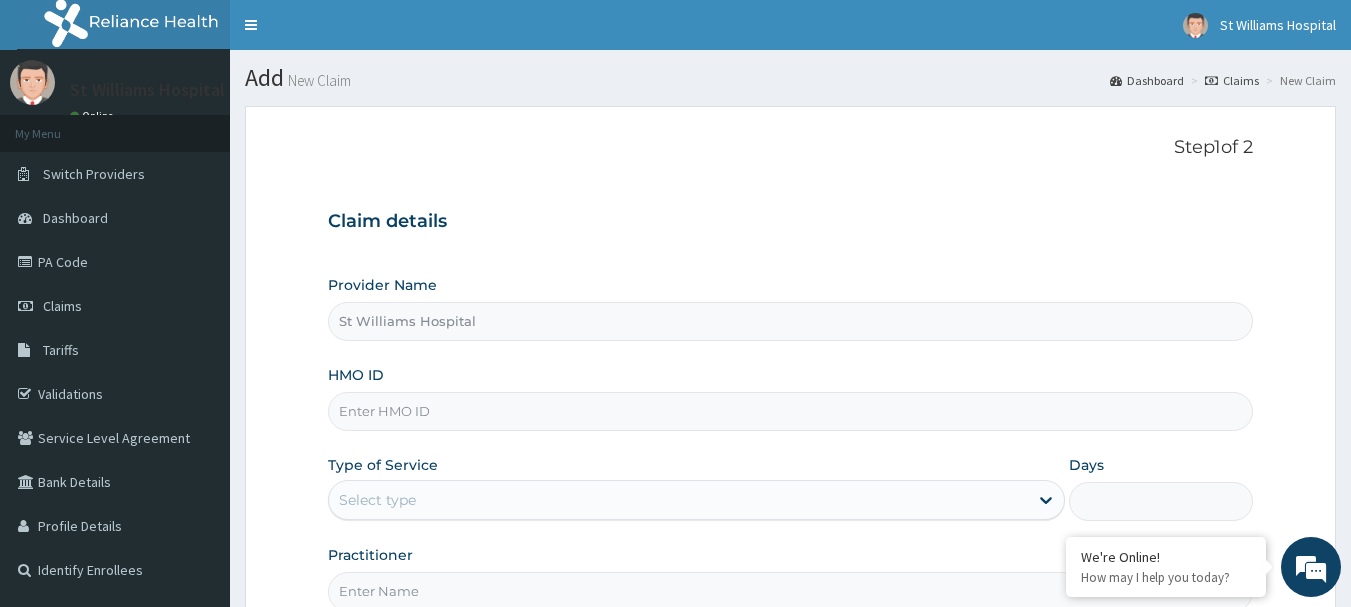 click on "HMO ID" at bounding box center (791, 411) 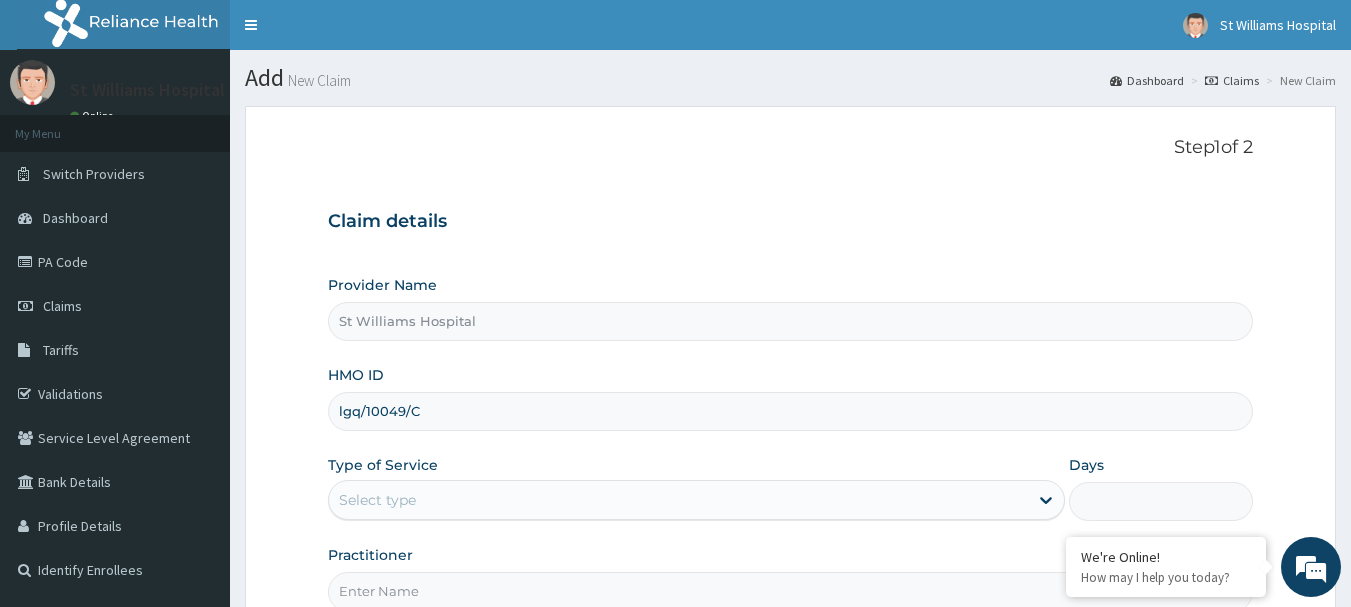 type on "lgq/10049/C" 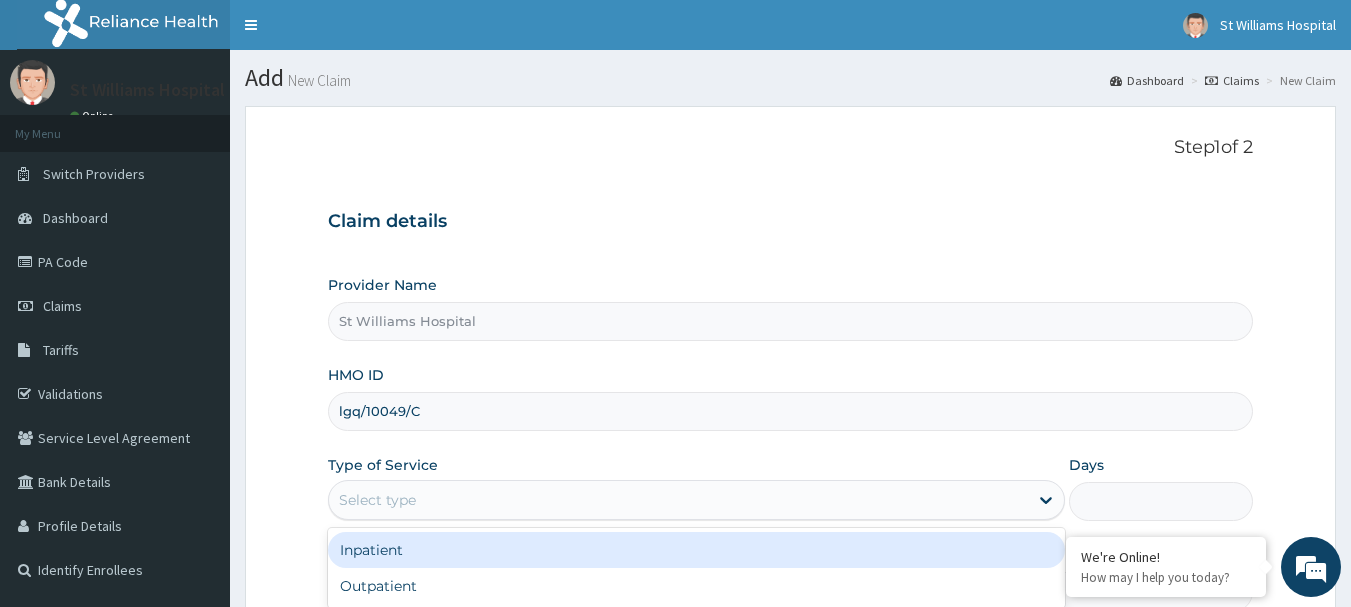 click on "Select type" at bounding box center (678, 500) 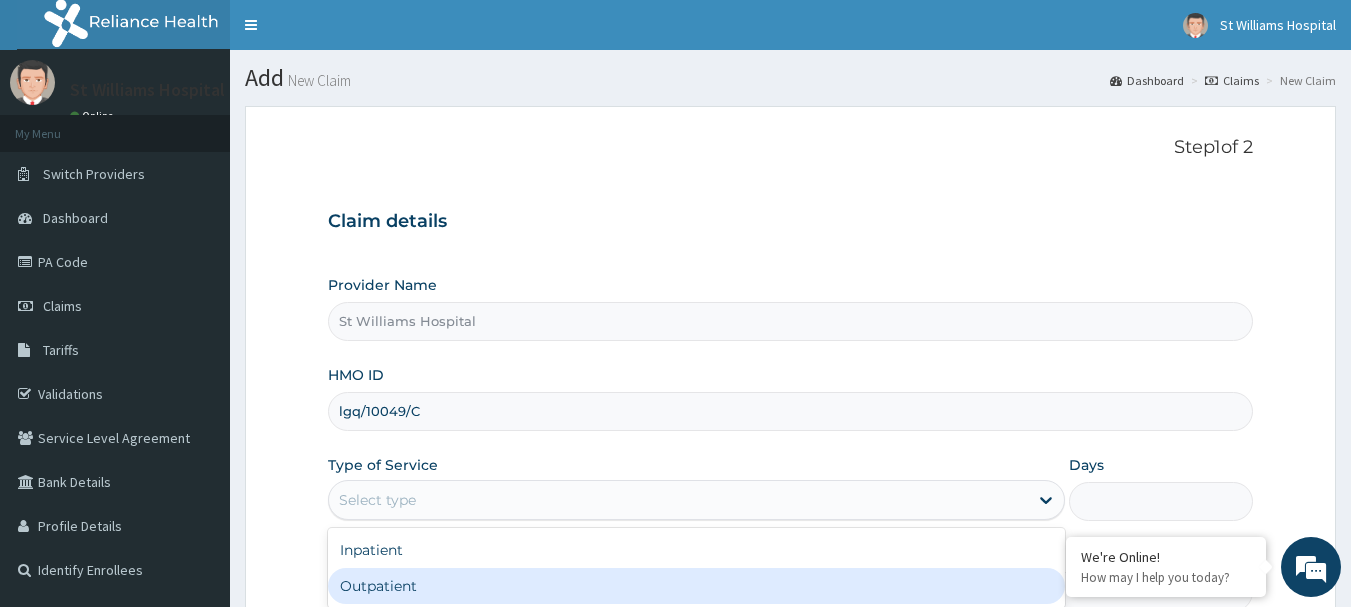 click on "Outpatient" at bounding box center [696, 586] 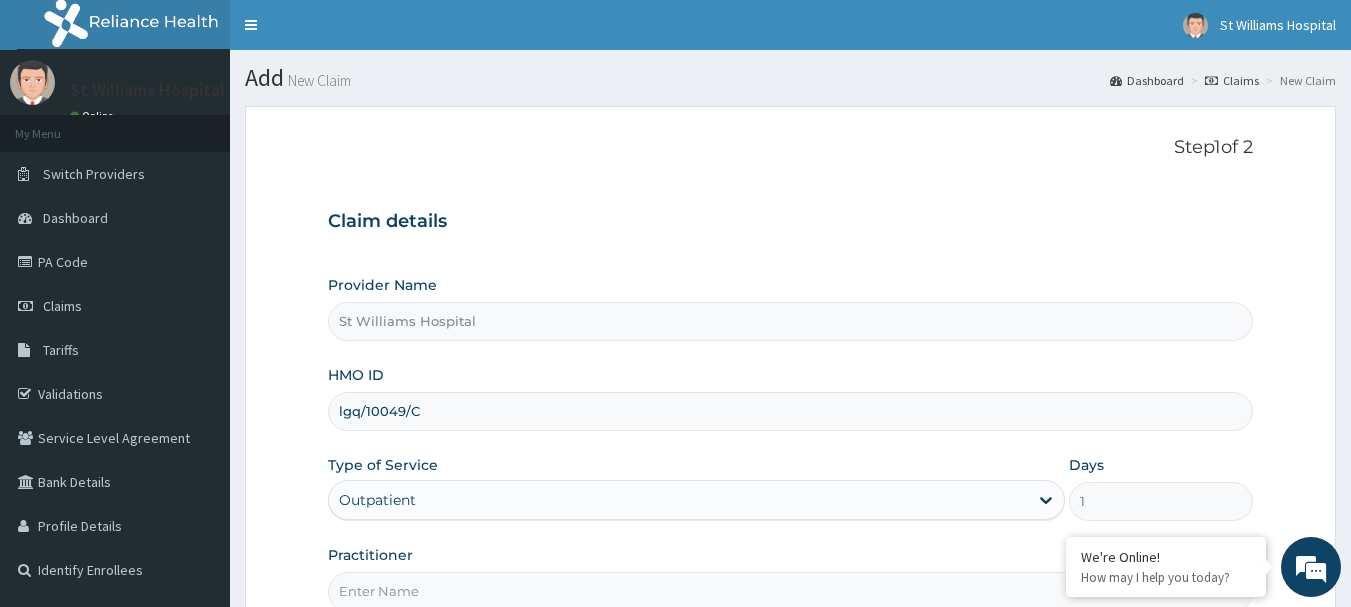 scroll, scrollTop: 215, scrollLeft: 0, axis: vertical 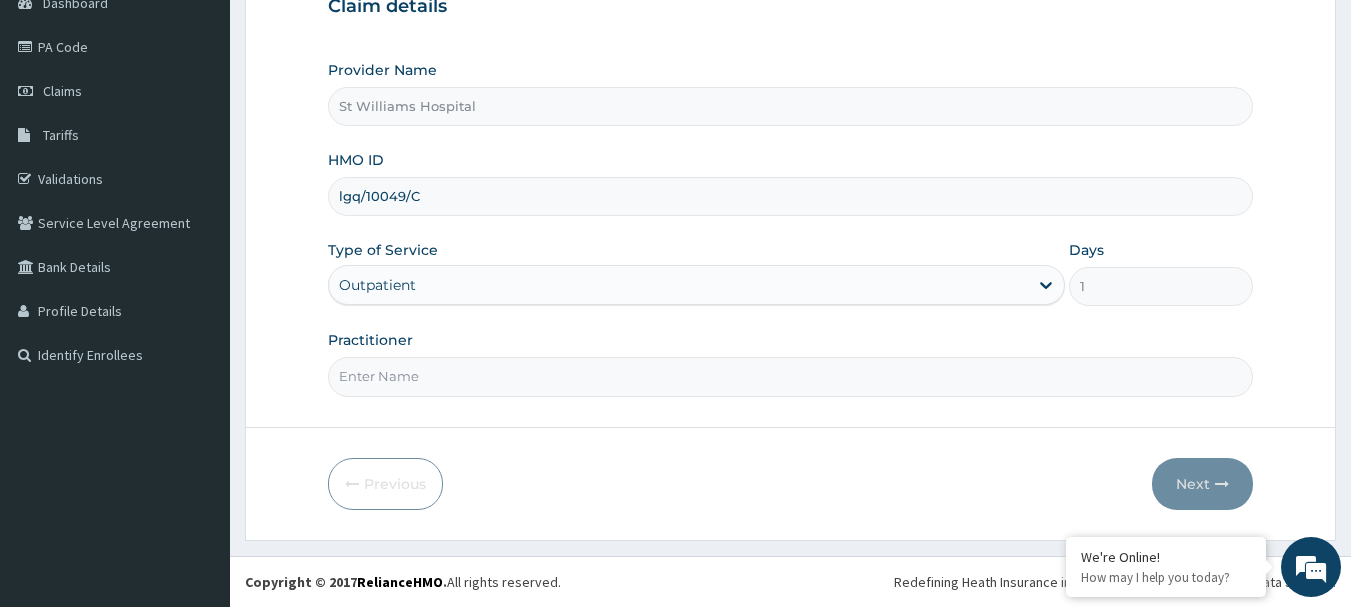 click on "Practitioner" at bounding box center [791, 376] 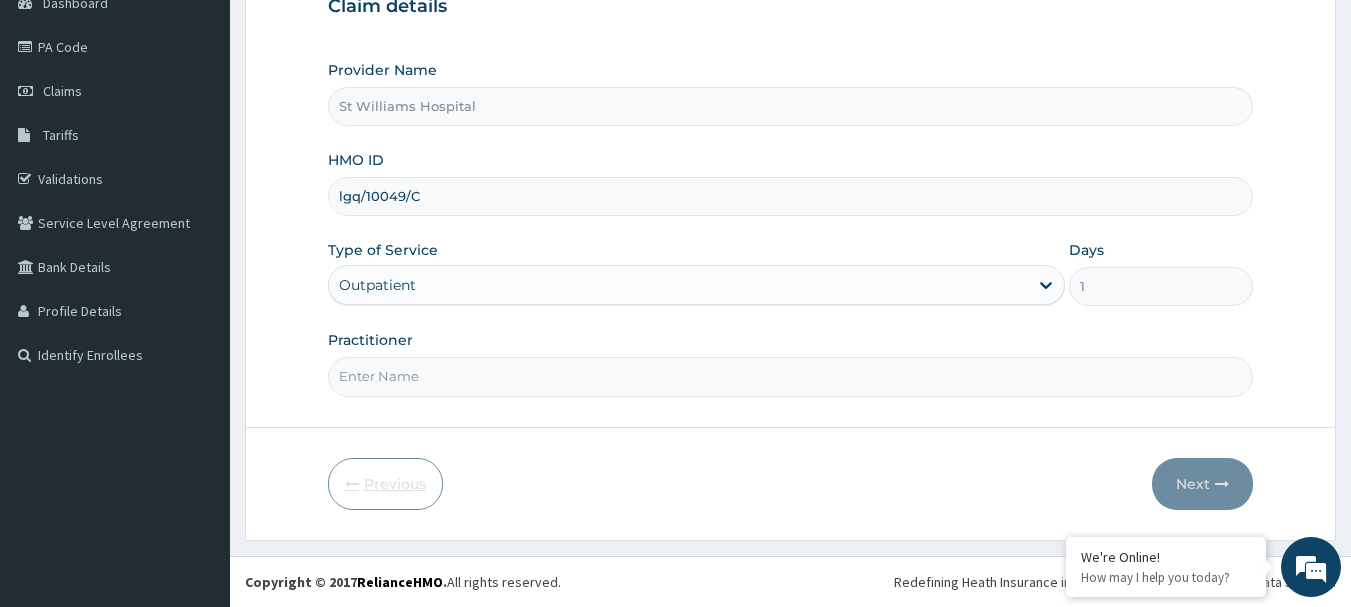 type on "dr [LAST]" 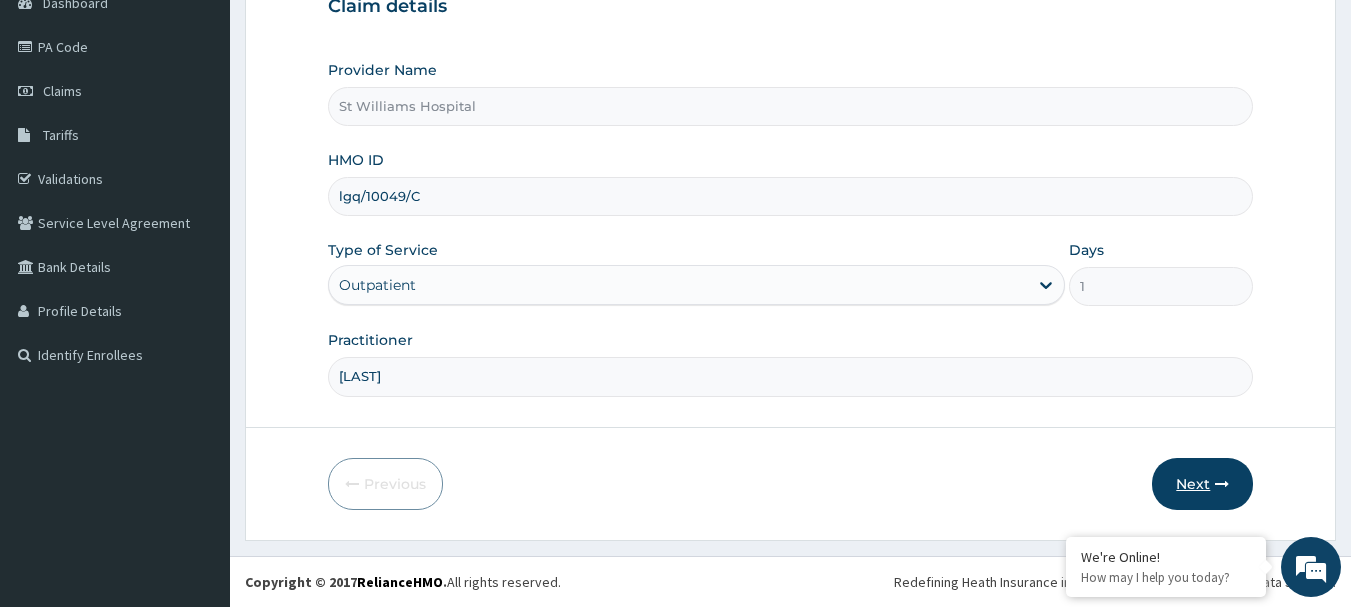 click on "Next" at bounding box center [1202, 484] 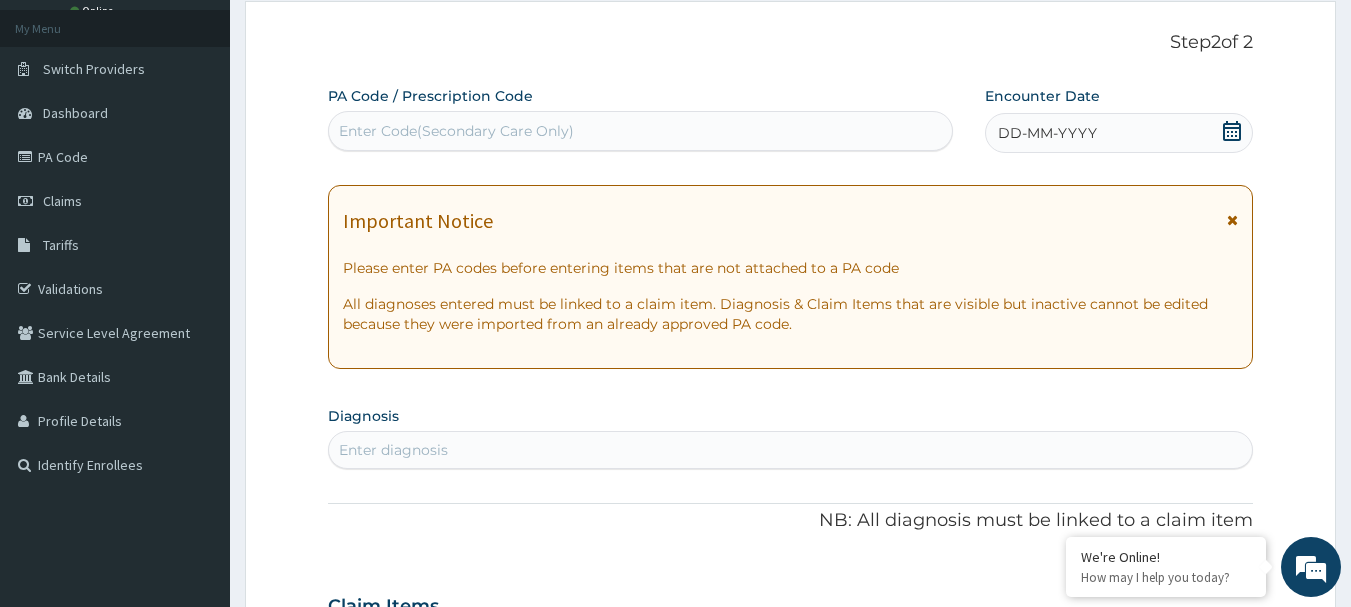 scroll, scrollTop: 101, scrollLeft: 0, axis: vertical 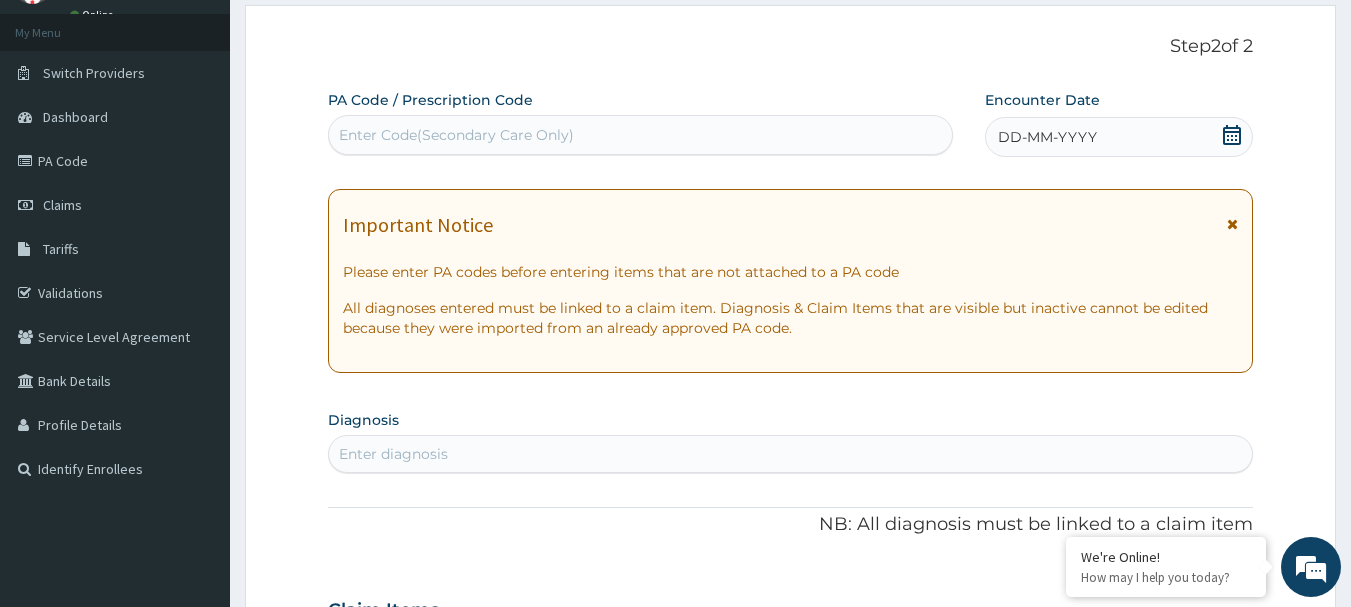 click 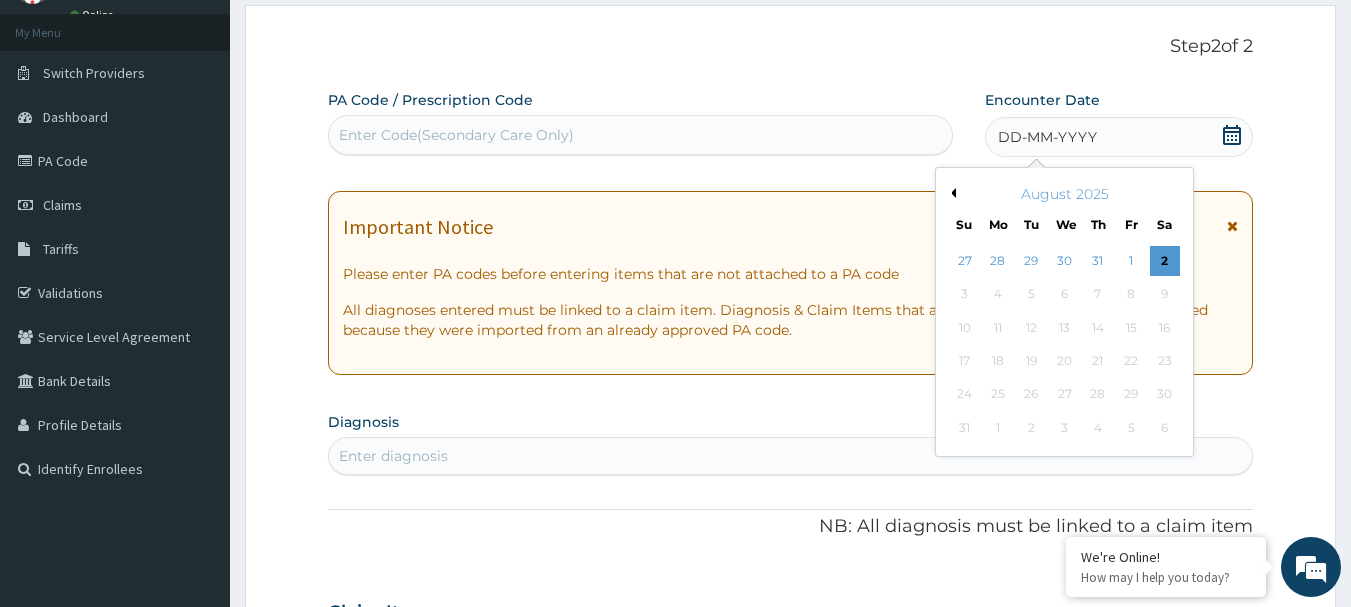 click on "August 2025 Su Mo Tu We Th Fr Sa" at bounding box center [1064, 205] 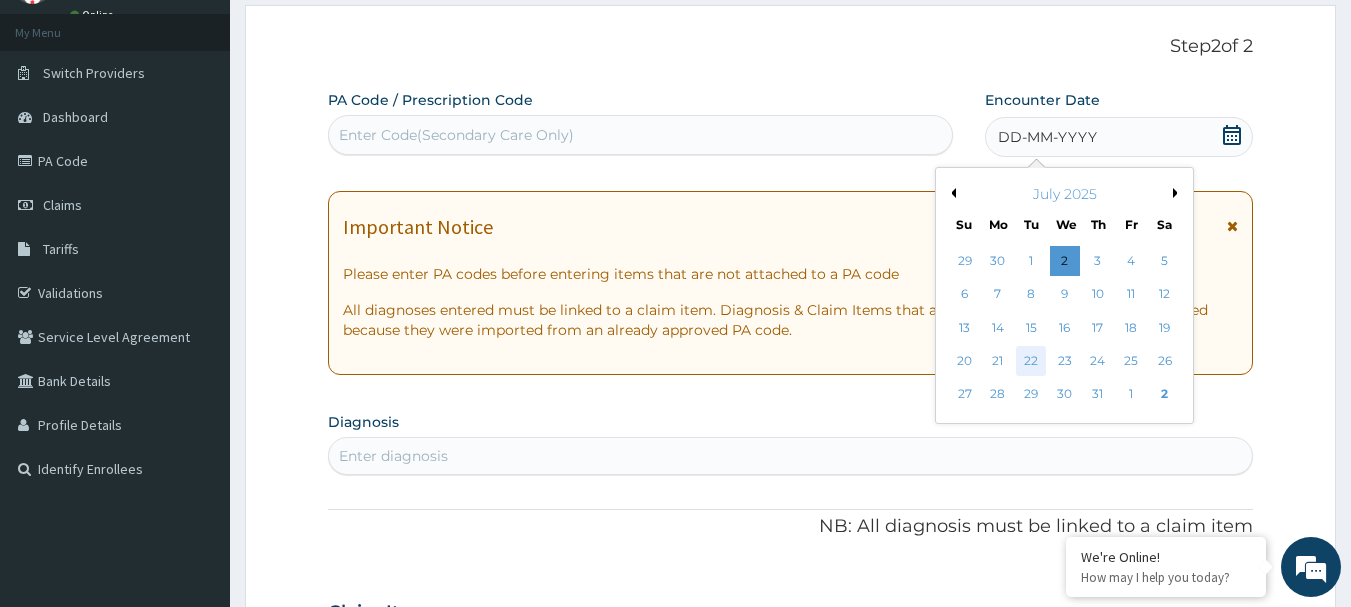 click on "22" at bounding box center [1032, 361] 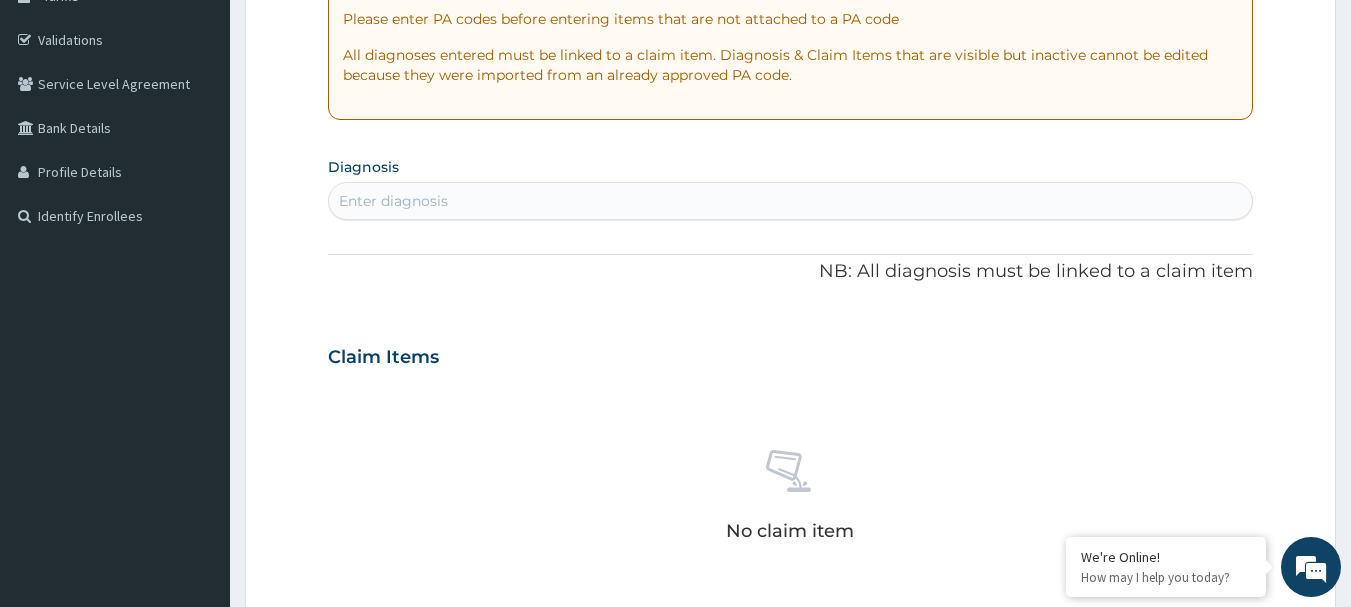 scroll, scrollTop: 376, scrollLeft: 0, axis: vertical 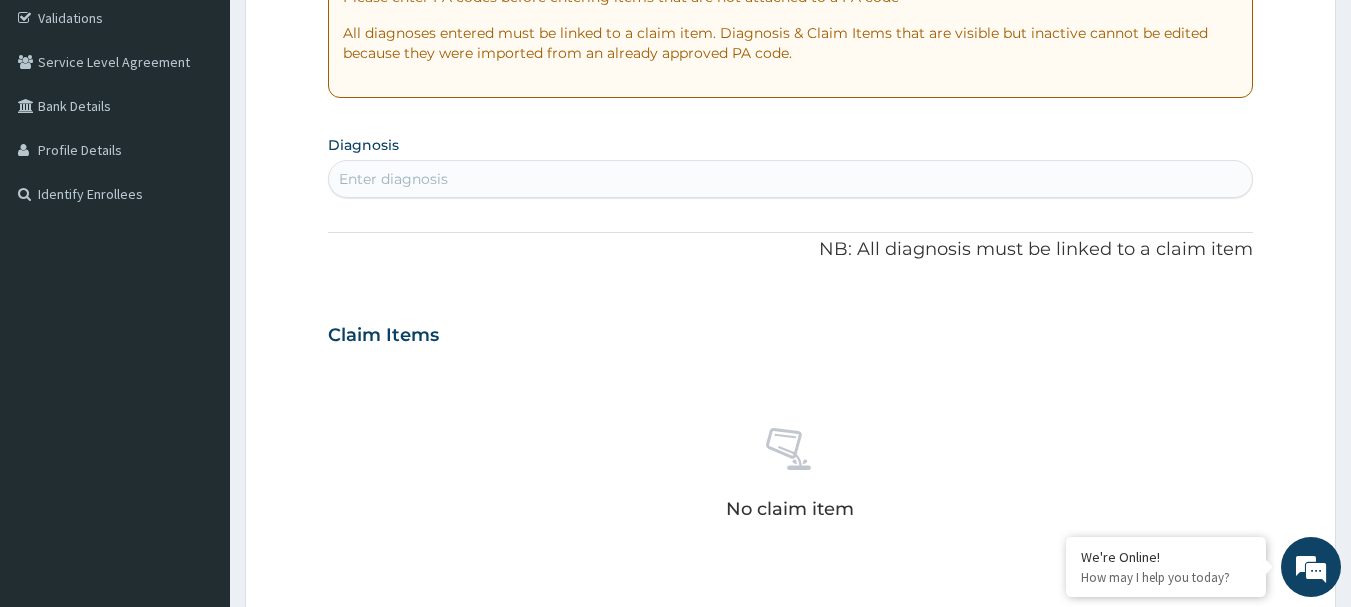 click on "Enter diagnosis" at bounding box center (791, 179) 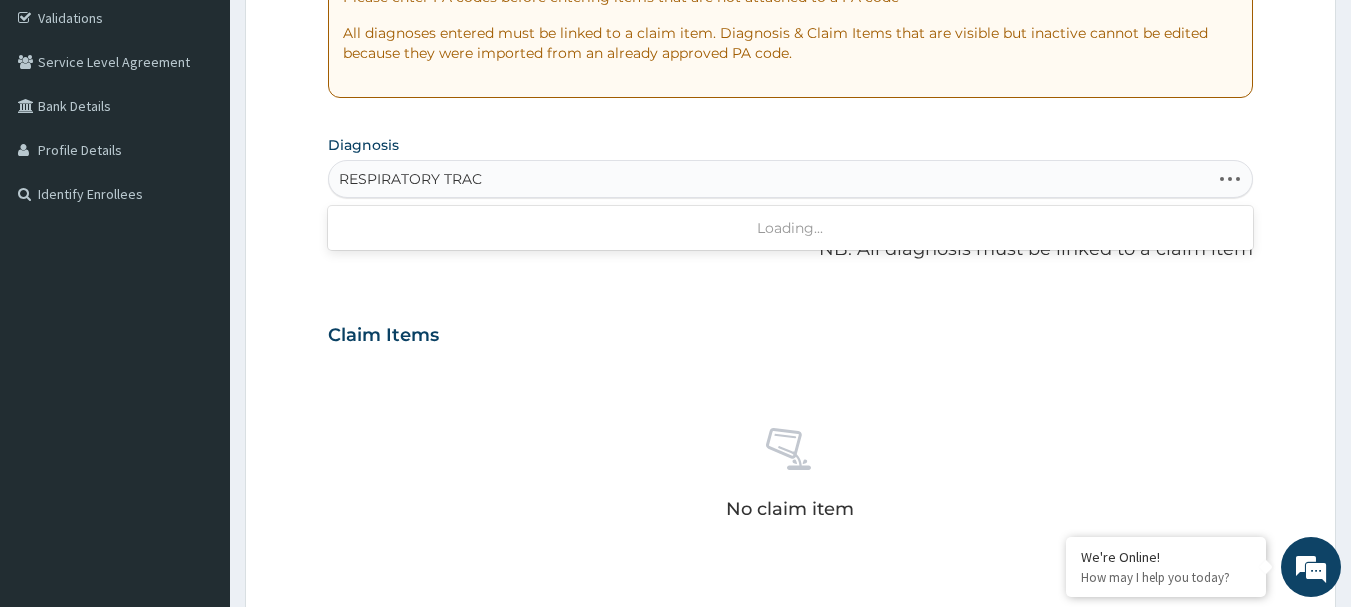 type on "RESPIRATORY TRACT" 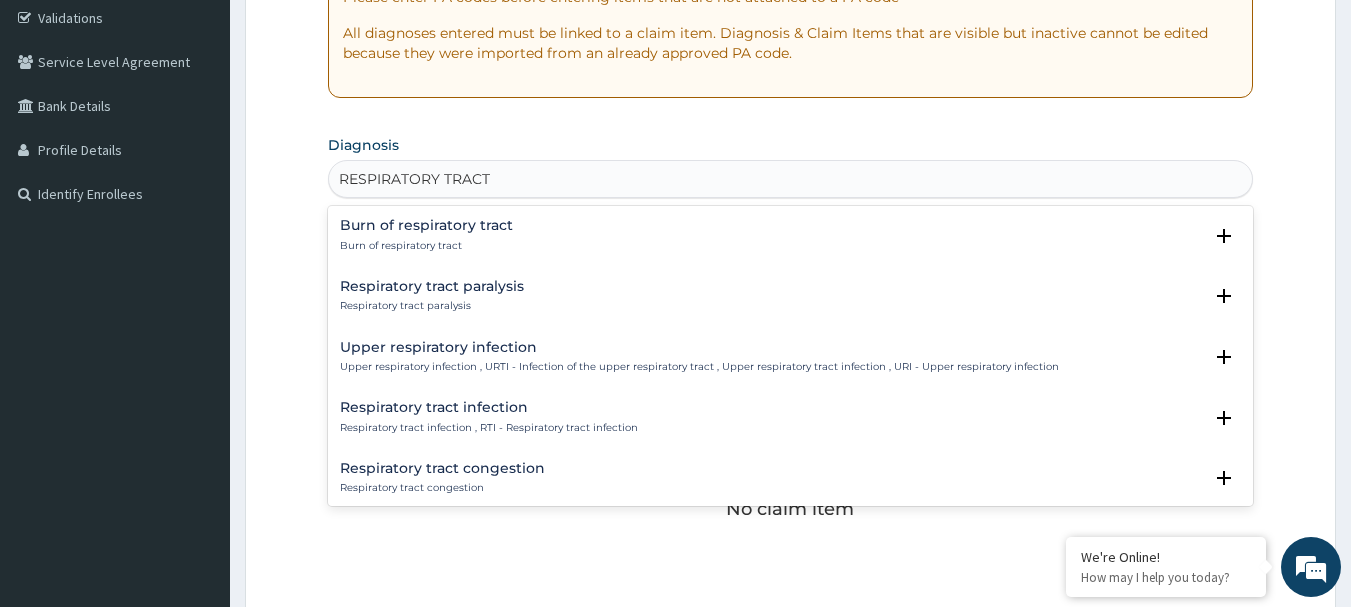 click on "Respiratory tract infection" at bounding box center (489, 407) 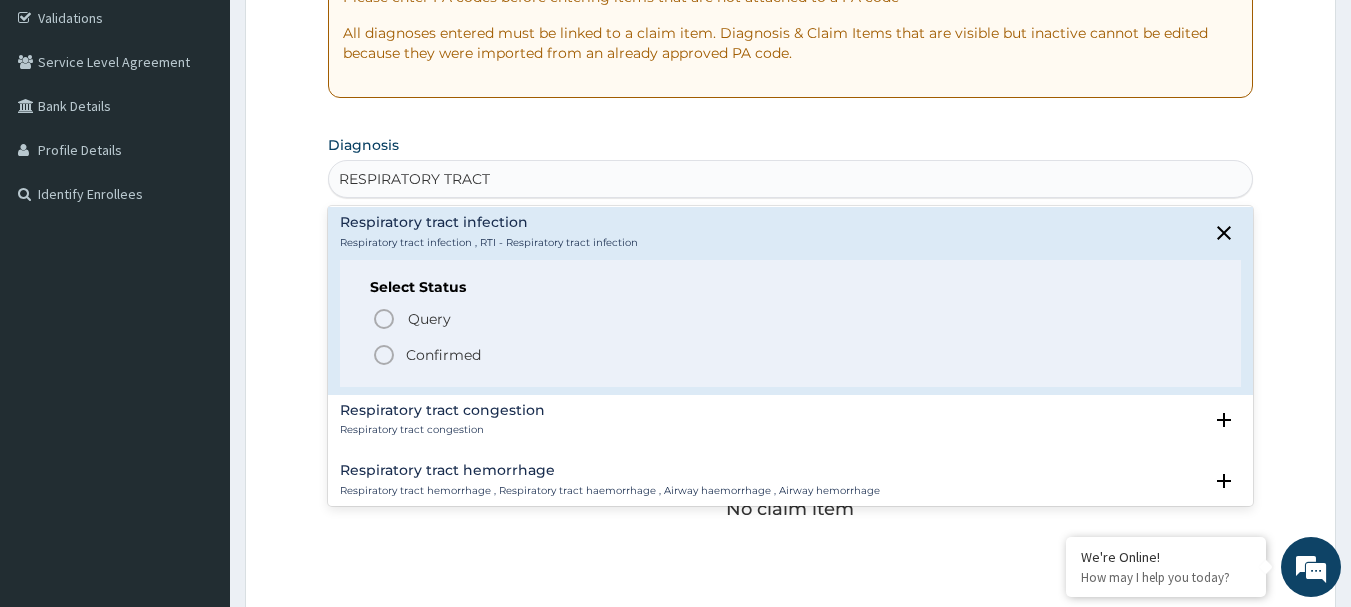 scroll, scrollTop: 187, scrollLeft: 0, axis: vertical 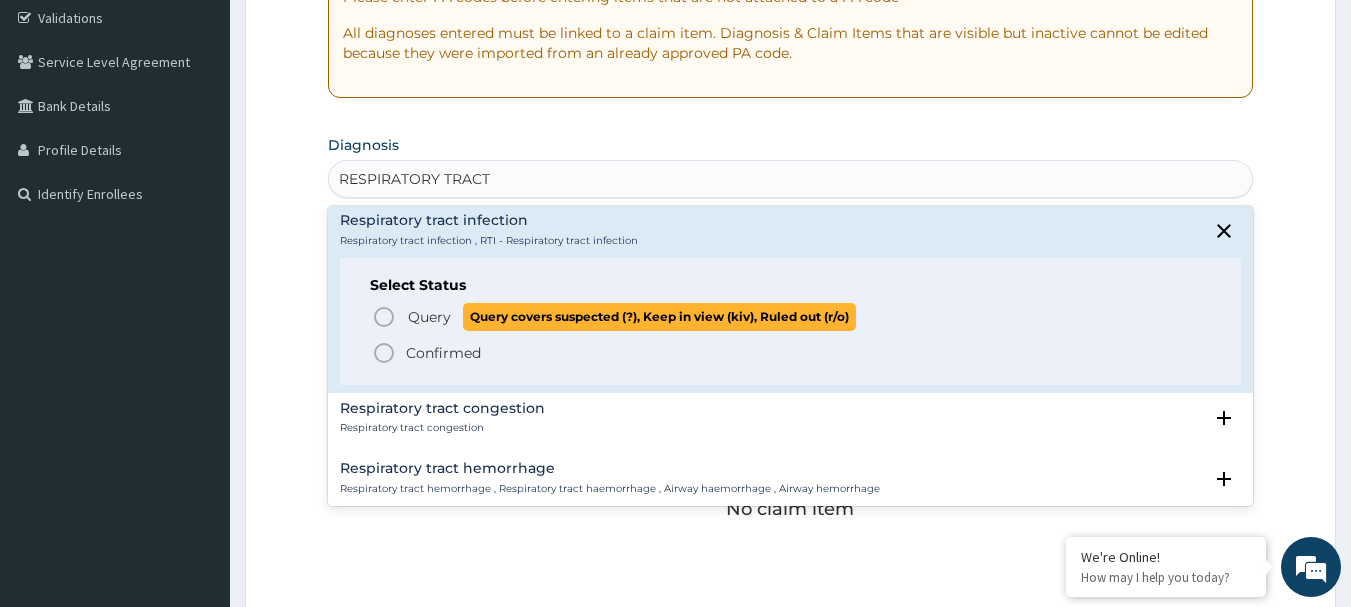 click on "Query" at bounding box center [429, 317] 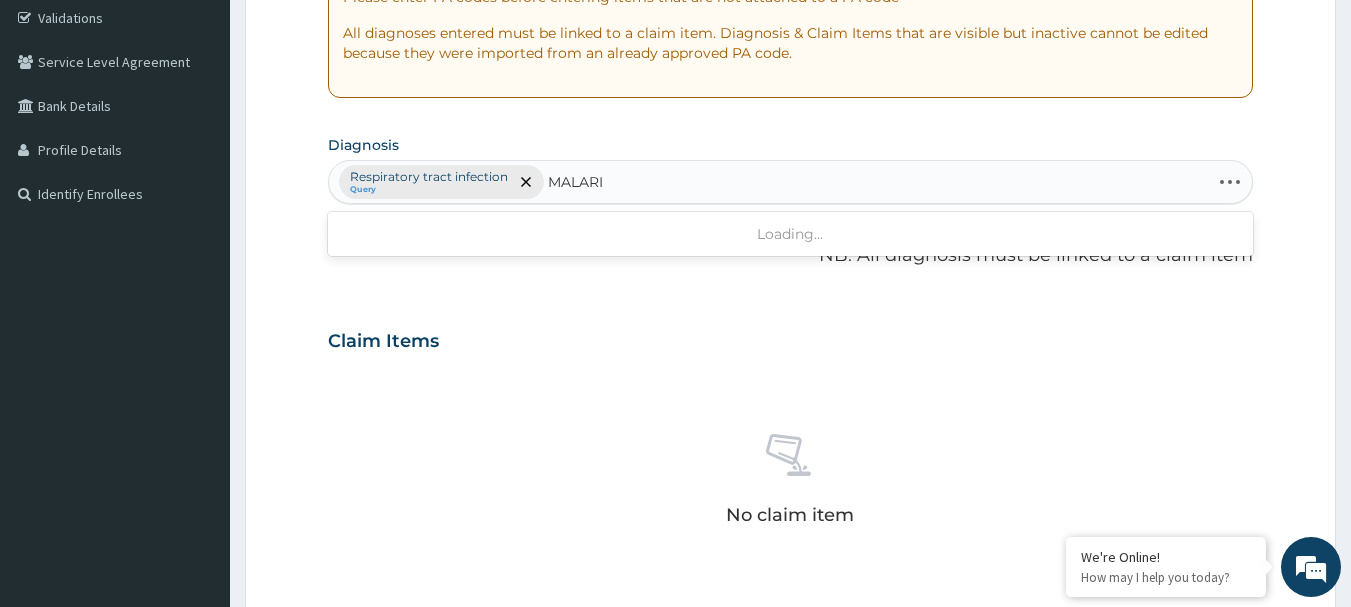 type on "MALARIA" 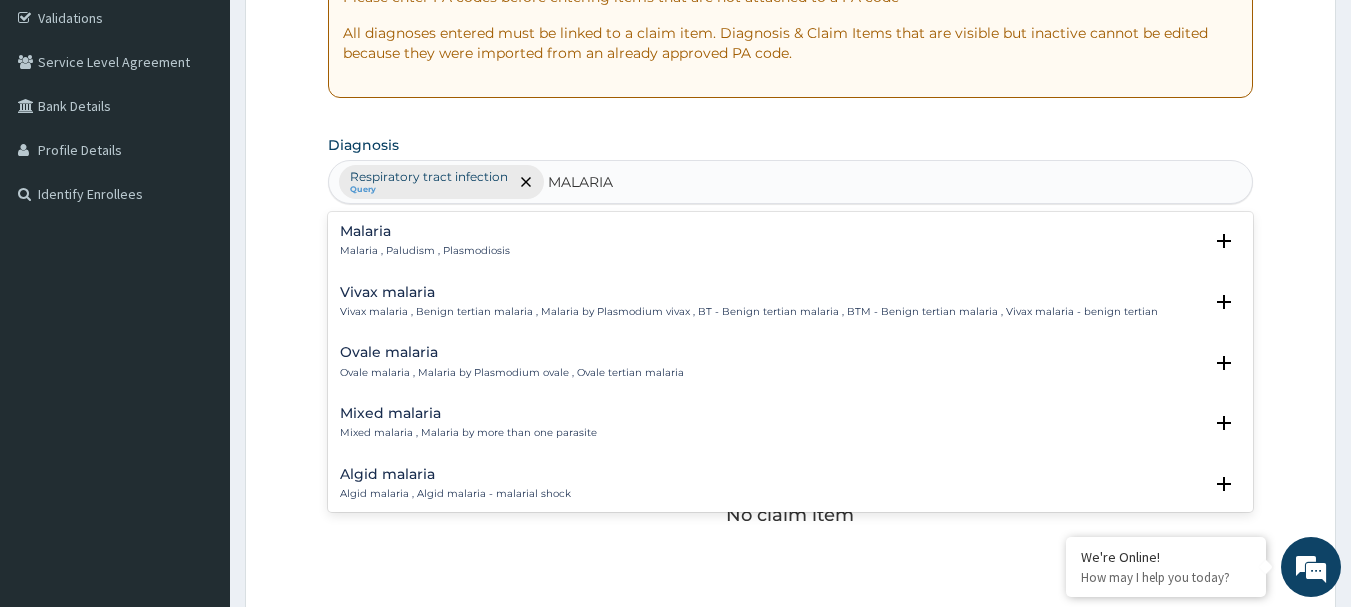 click on "Malaria , Paludism , Plasmodiosis" at bounding box center (425, 251) 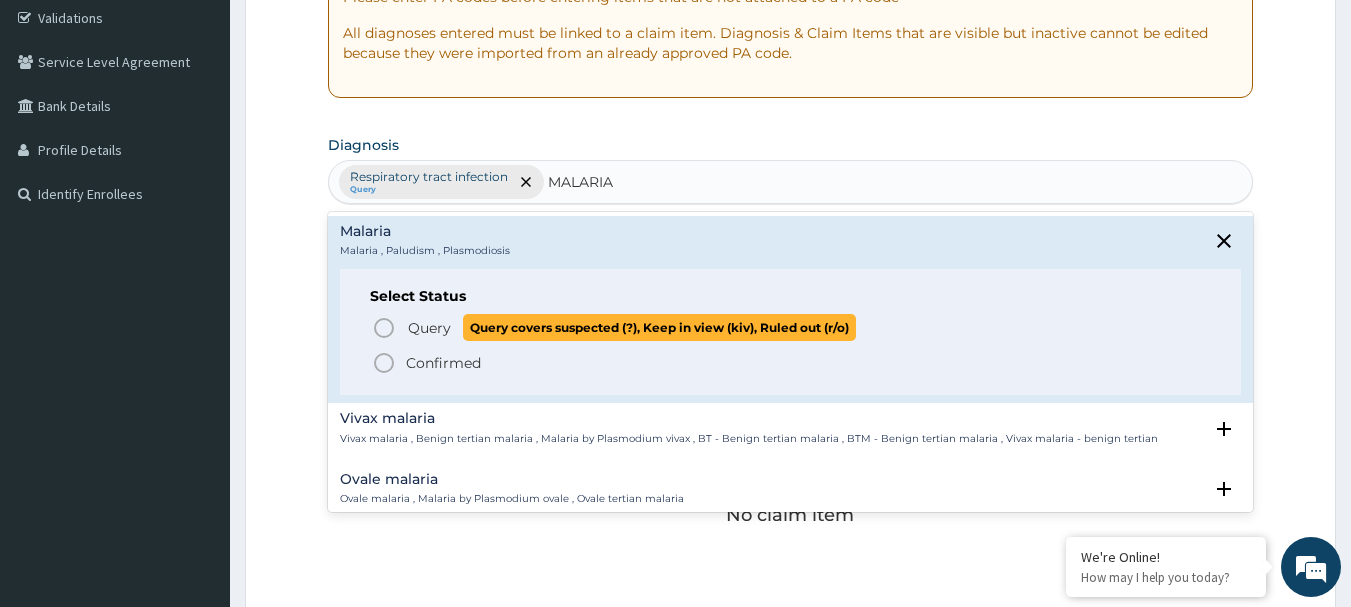 click on "Query Query covers suspected (?), Keep in view (kiv), Ruled out (r/o)" at bounding box center (631, 327) 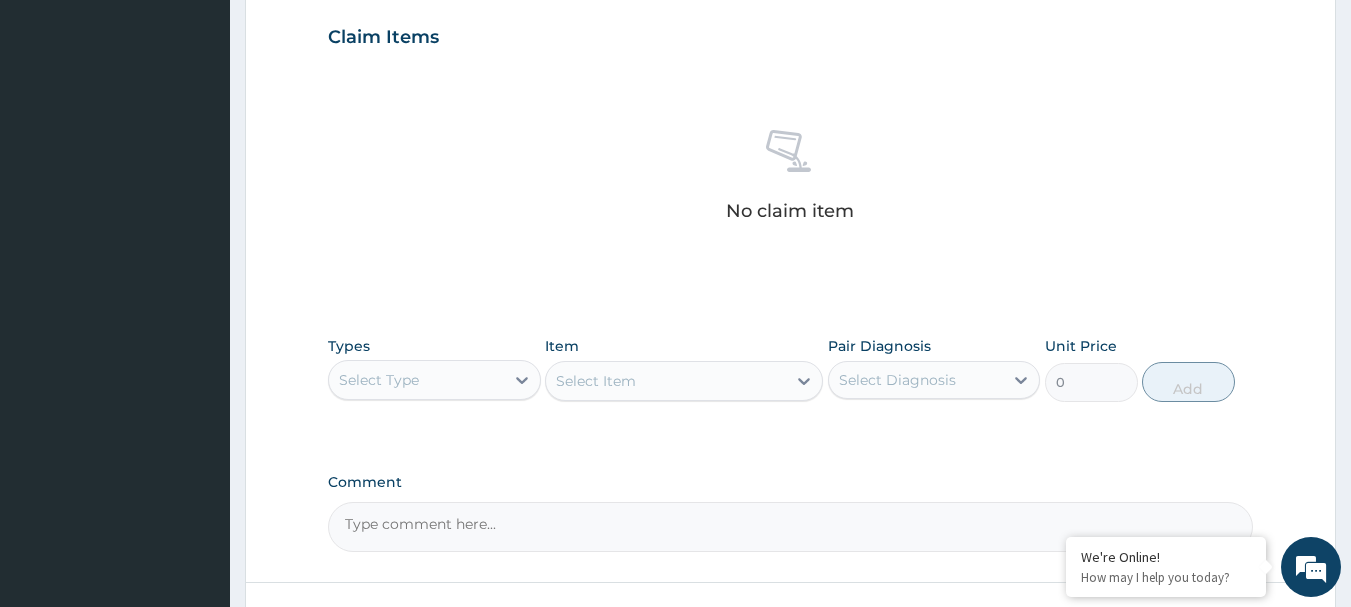 scroll, scrollTop: 835, scrollLeft: 0, axis: vertical 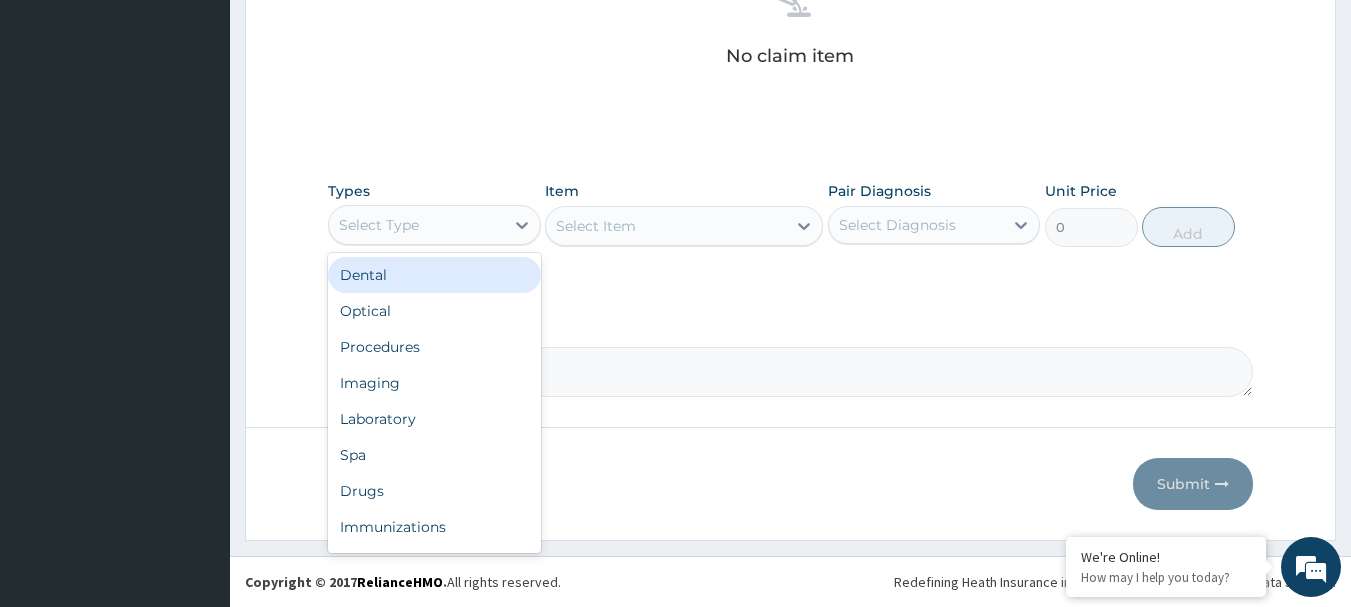 click on "Select Type" at bounding box center (416, 225) 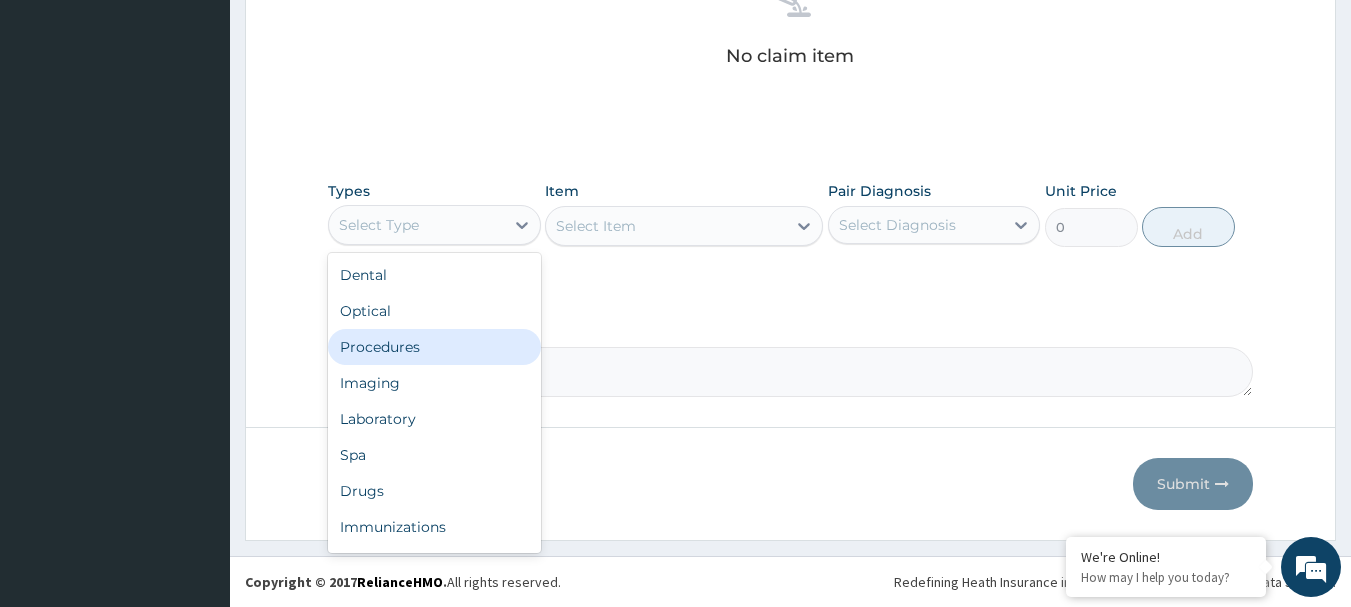 click on "Procedures" at bounding box center [434, 347] 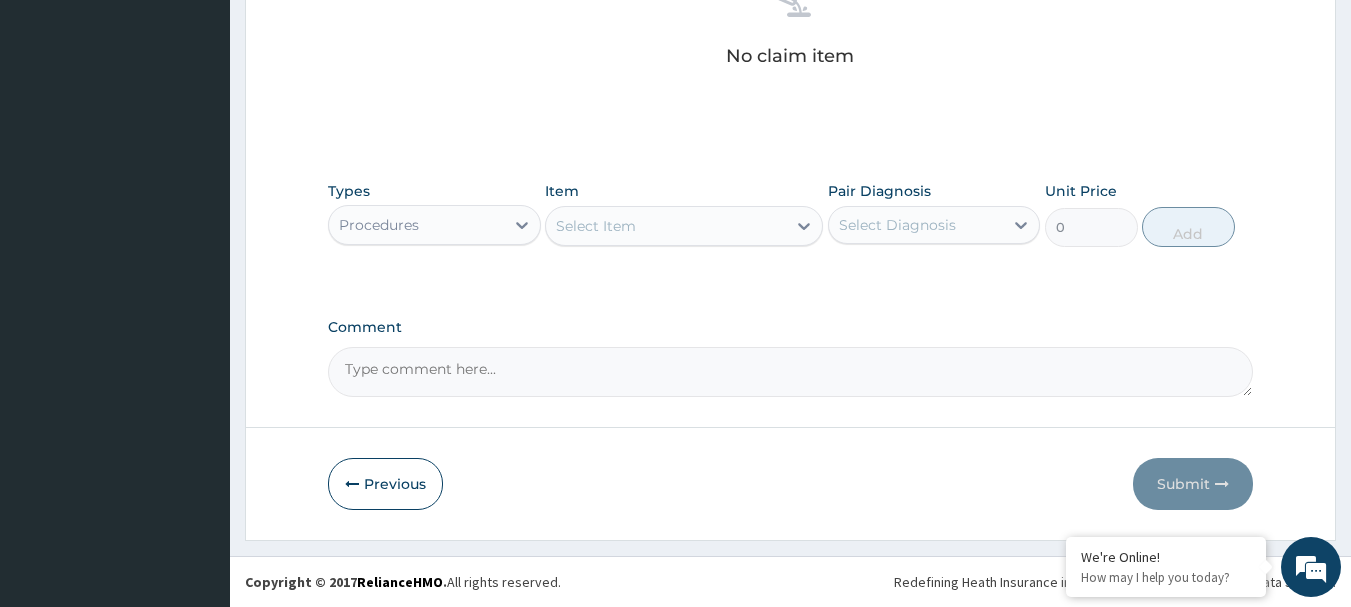 click on "Select Item" at bounding box center [666, 226] 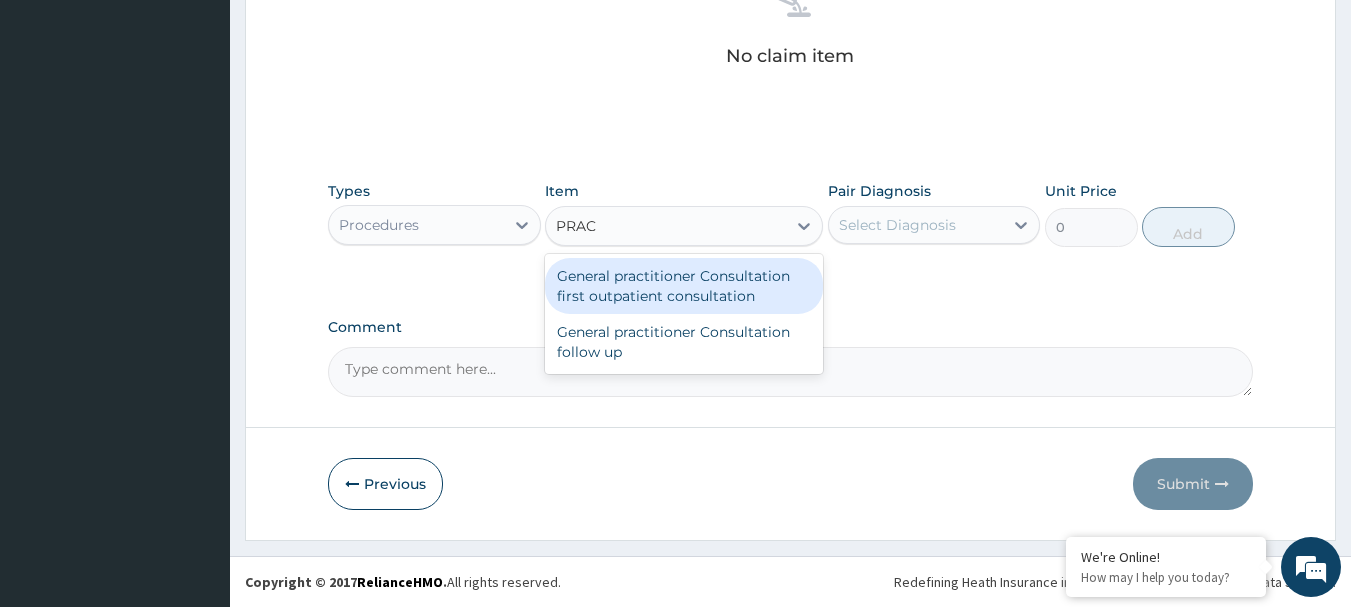type on "PRACT" 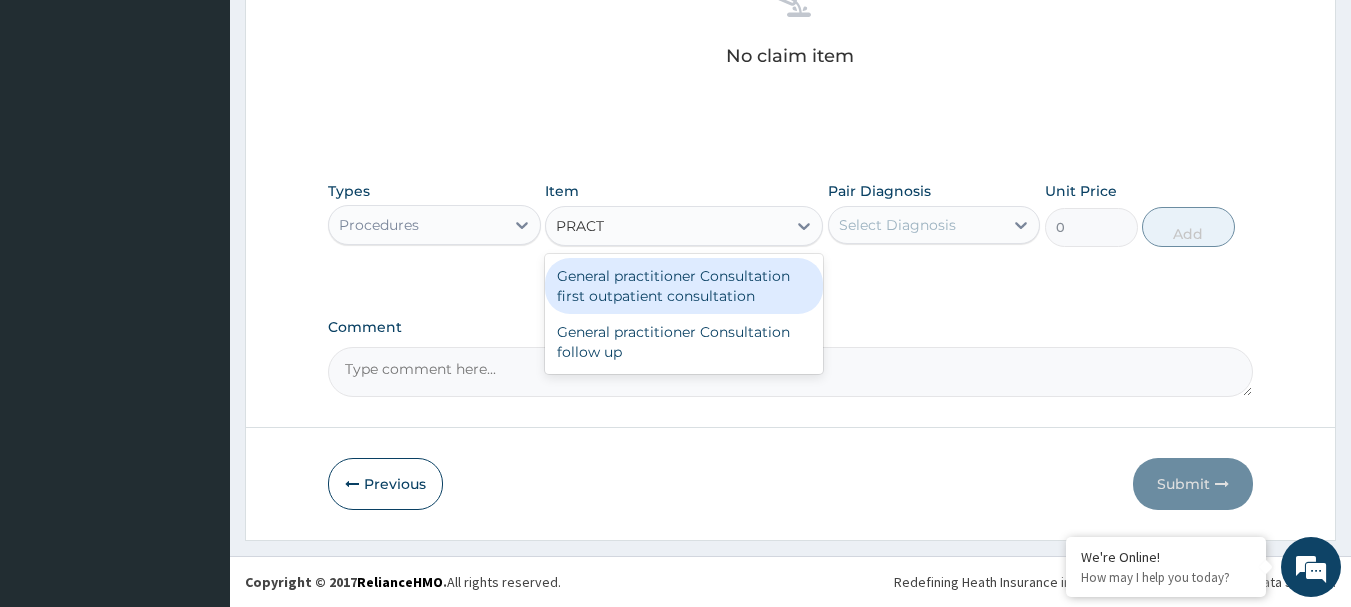 click on "General practitioner Consultation first outpatient consultation" at bounding box center (684, 286) 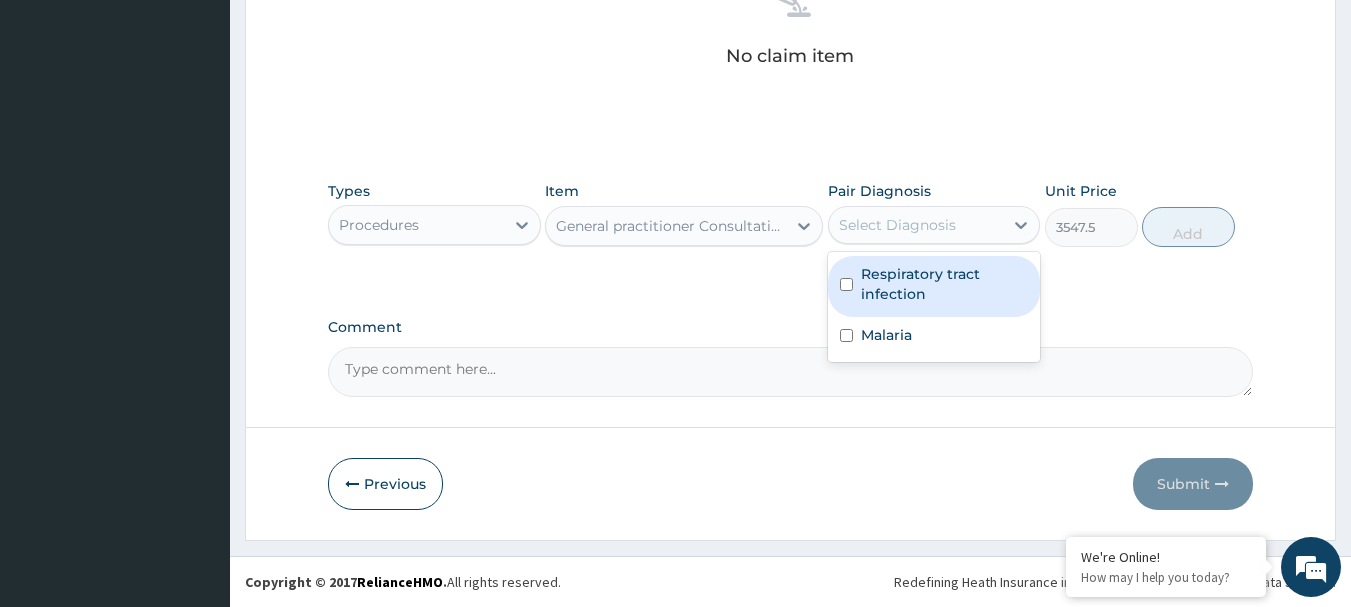 click on "Select Diagnosis" at bounding box center (897, 225) 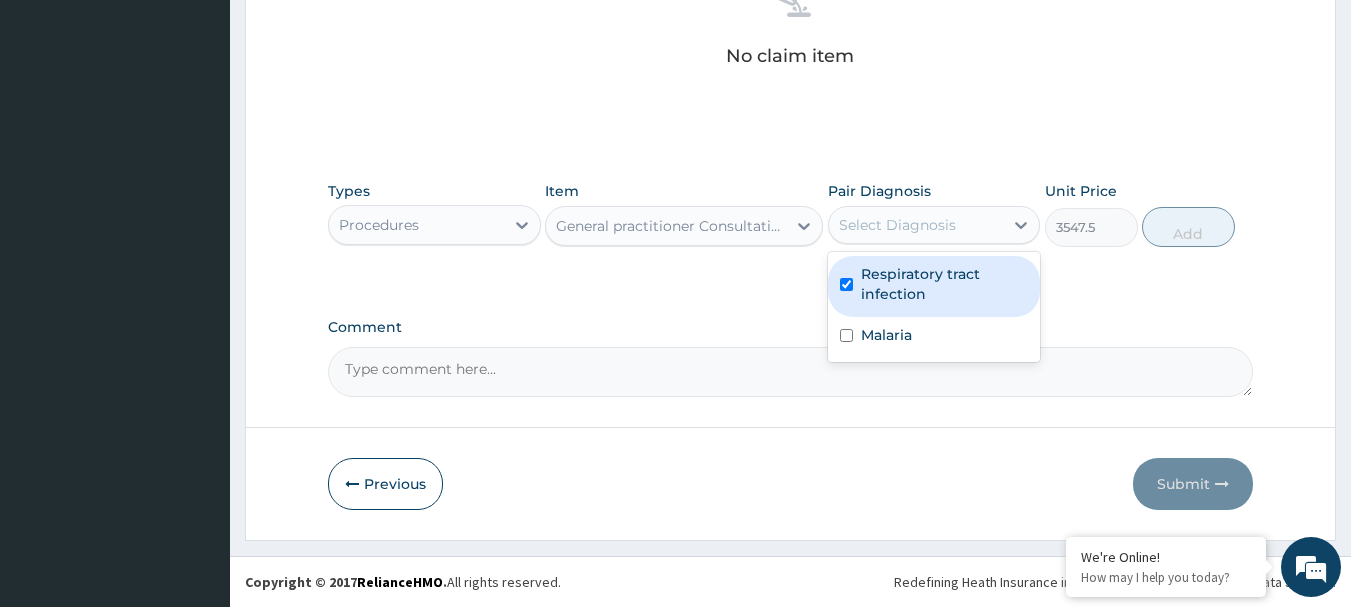 checkbox on "true" 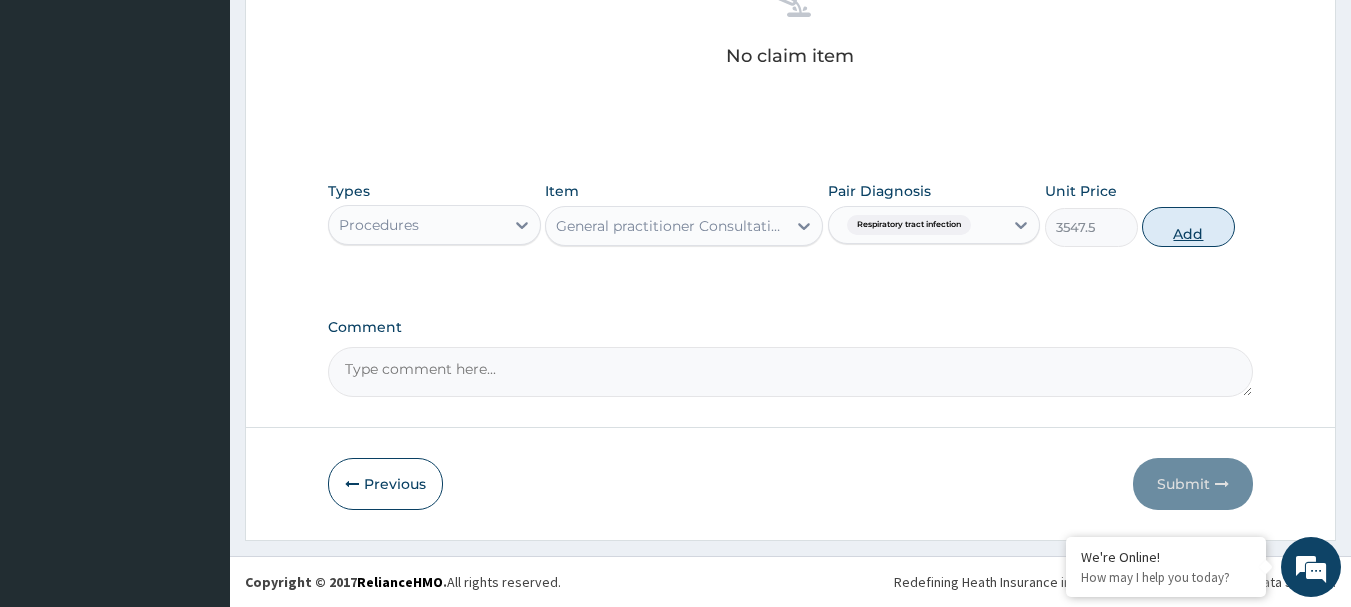 click on "Add" at bounding box center (1188, 227) 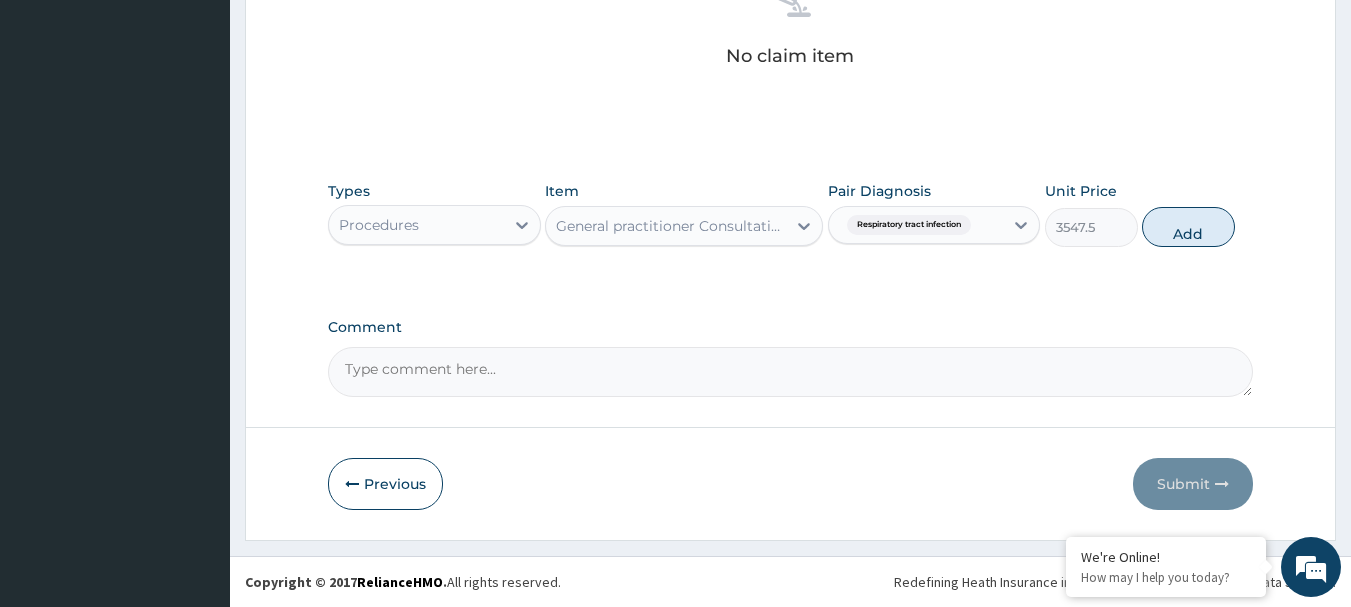 type on "0" 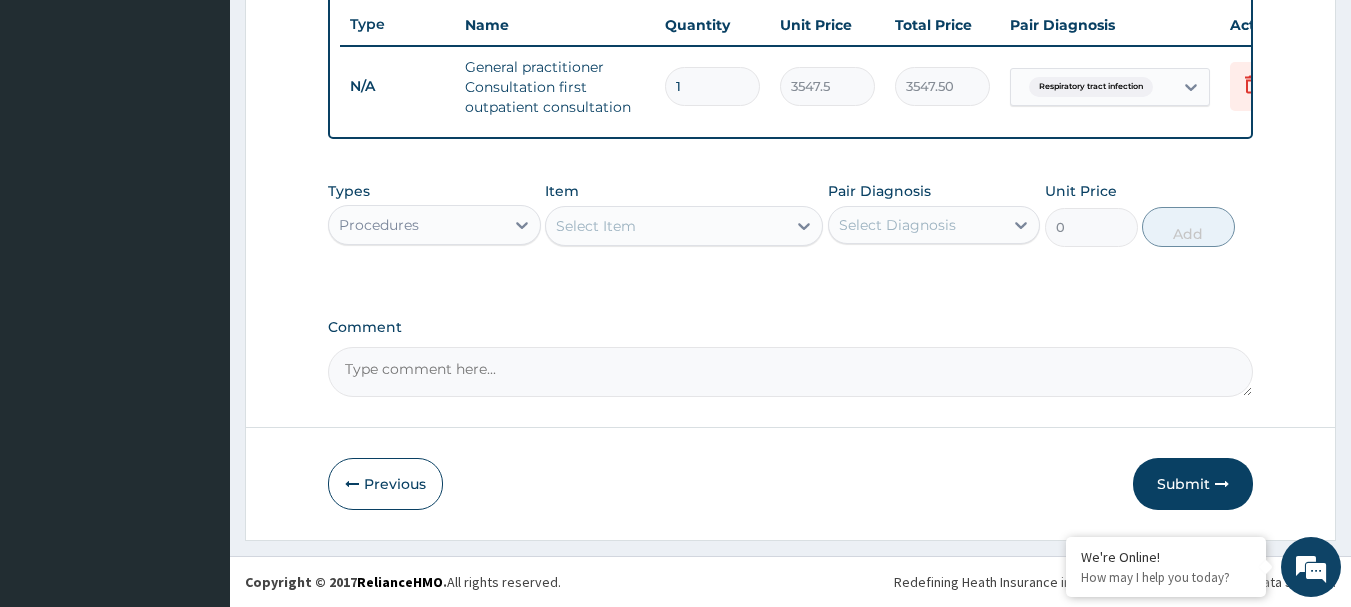 scroll, scrollTop: 766, scrollLeft: 0, axis: vertical 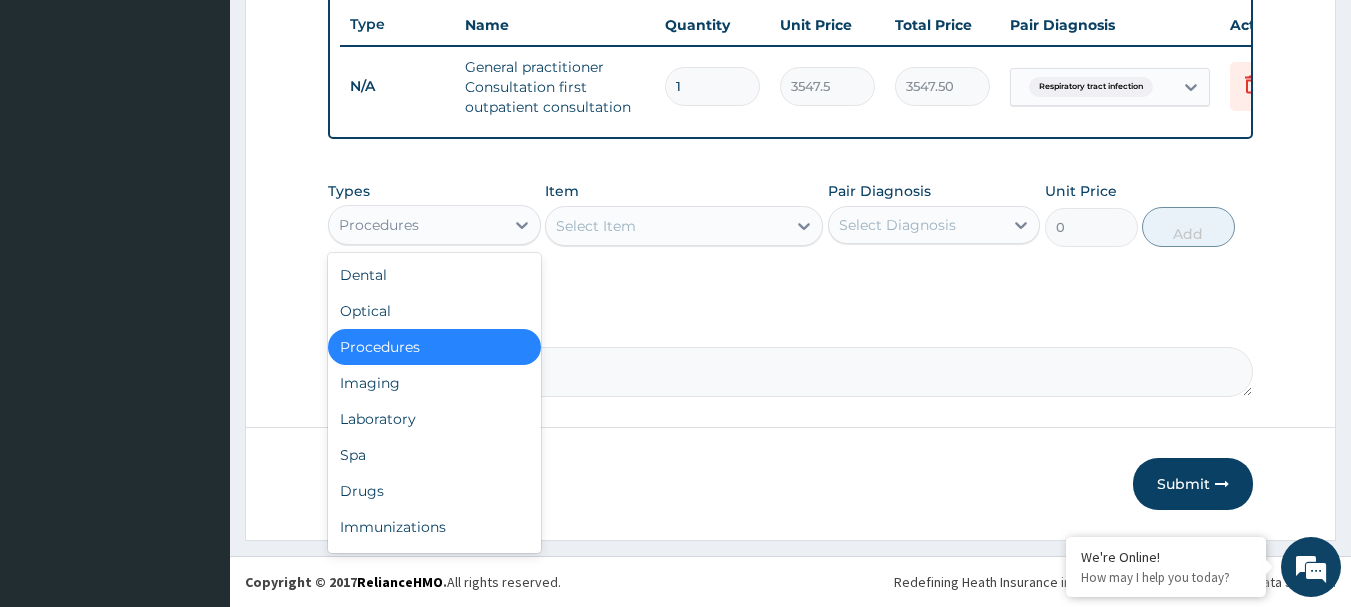 click on "Procedures" at bounding box center (416, 225) 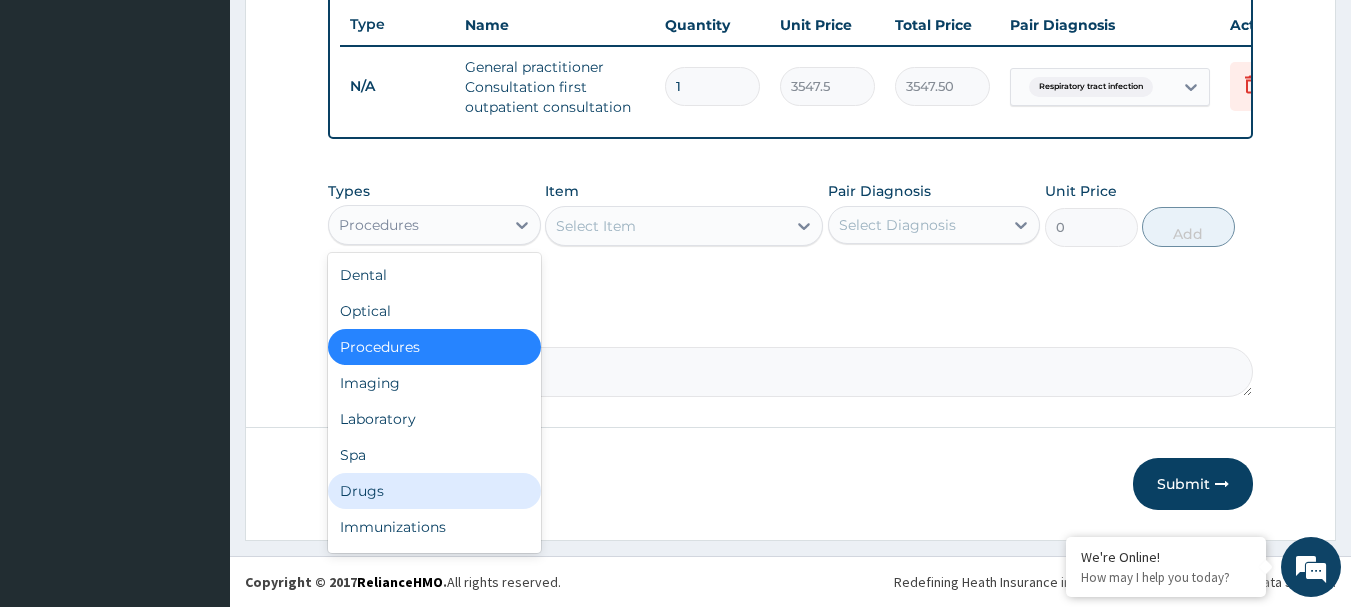 click on "Drugs" at bounding box center [434, 491] 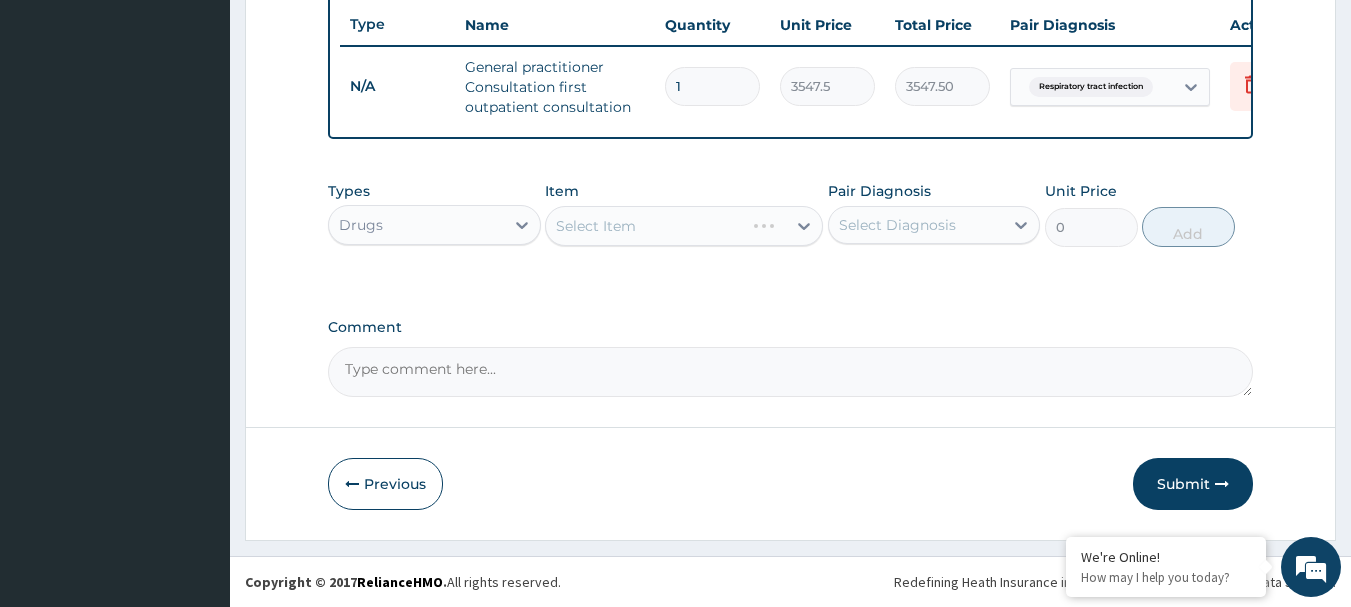 click on "Select Item" at bounding box center (684, 226) 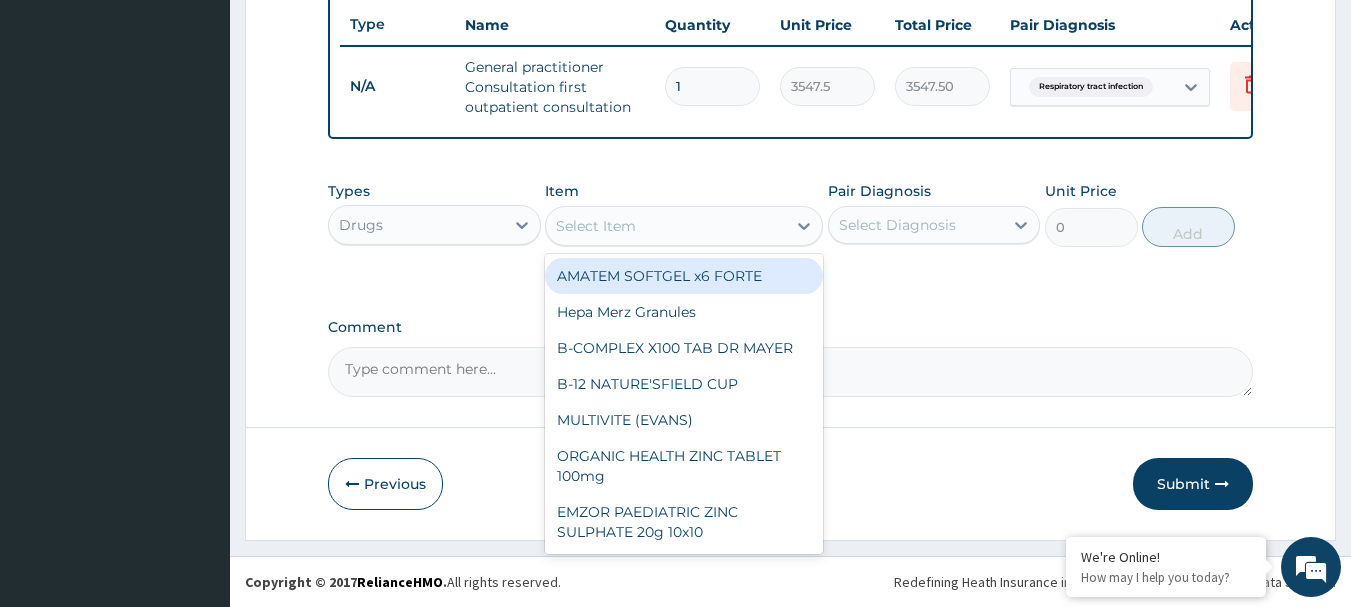click on "Select Item" at bounding box center [596, 226] 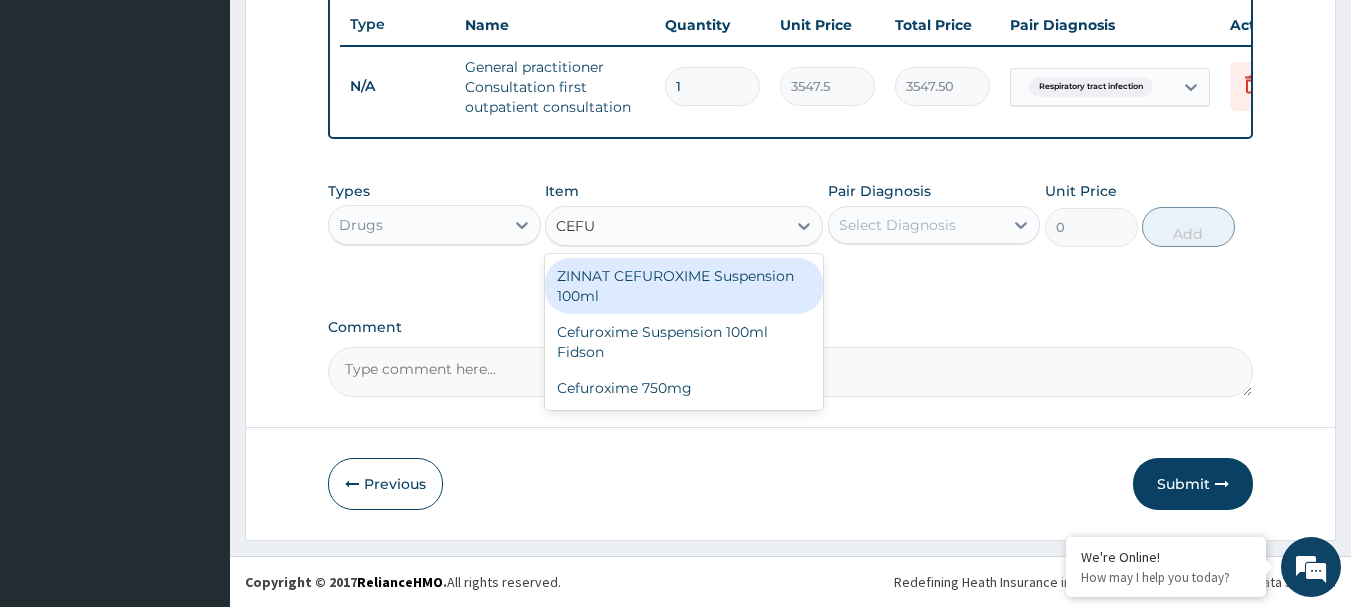 type on "CEFUR" 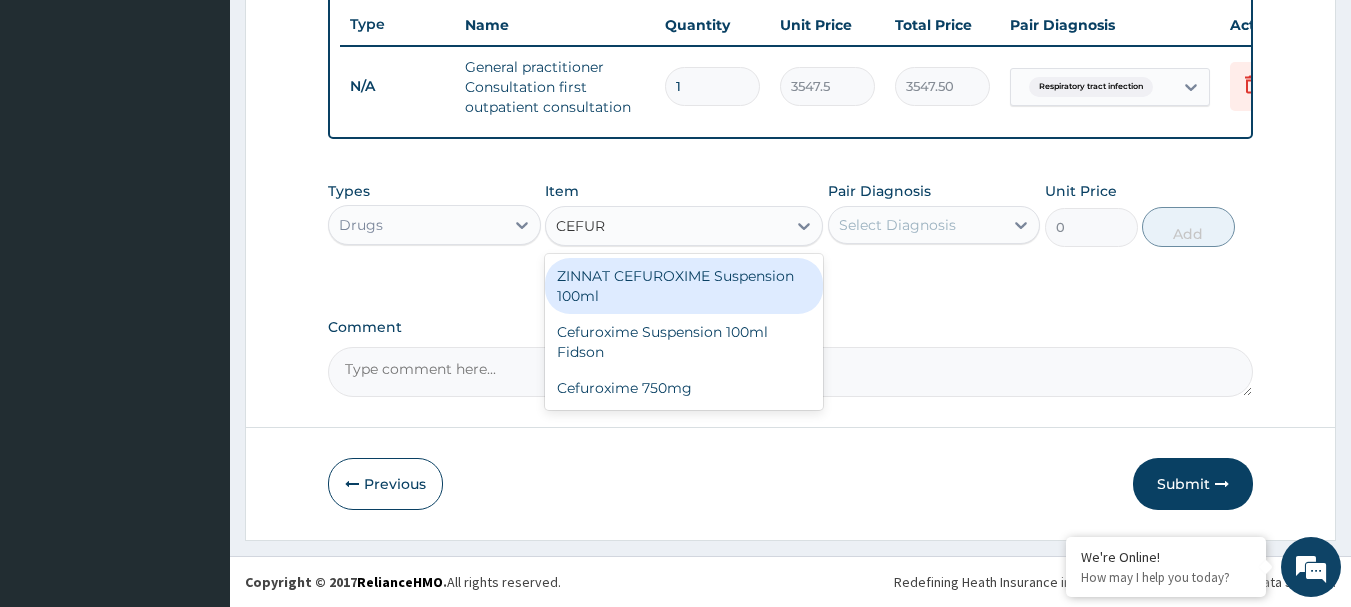 click on "ZINNAT CEFUROXIME Suspension 100ml" at bounding box center [684, 286] 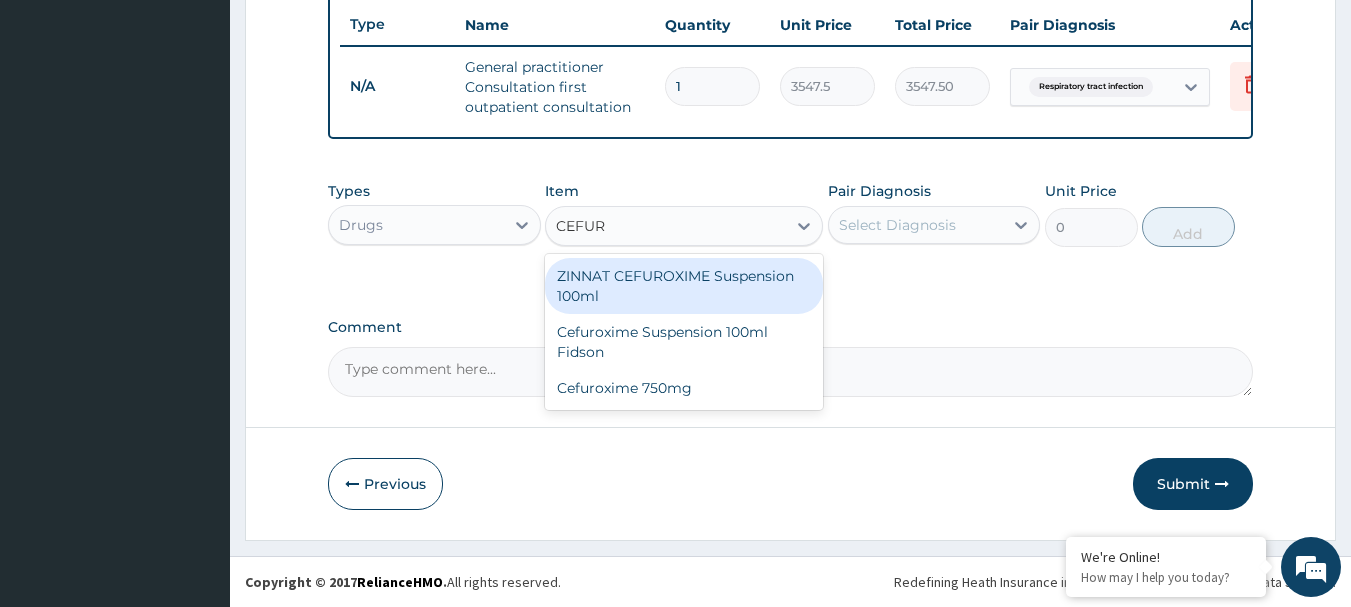 type 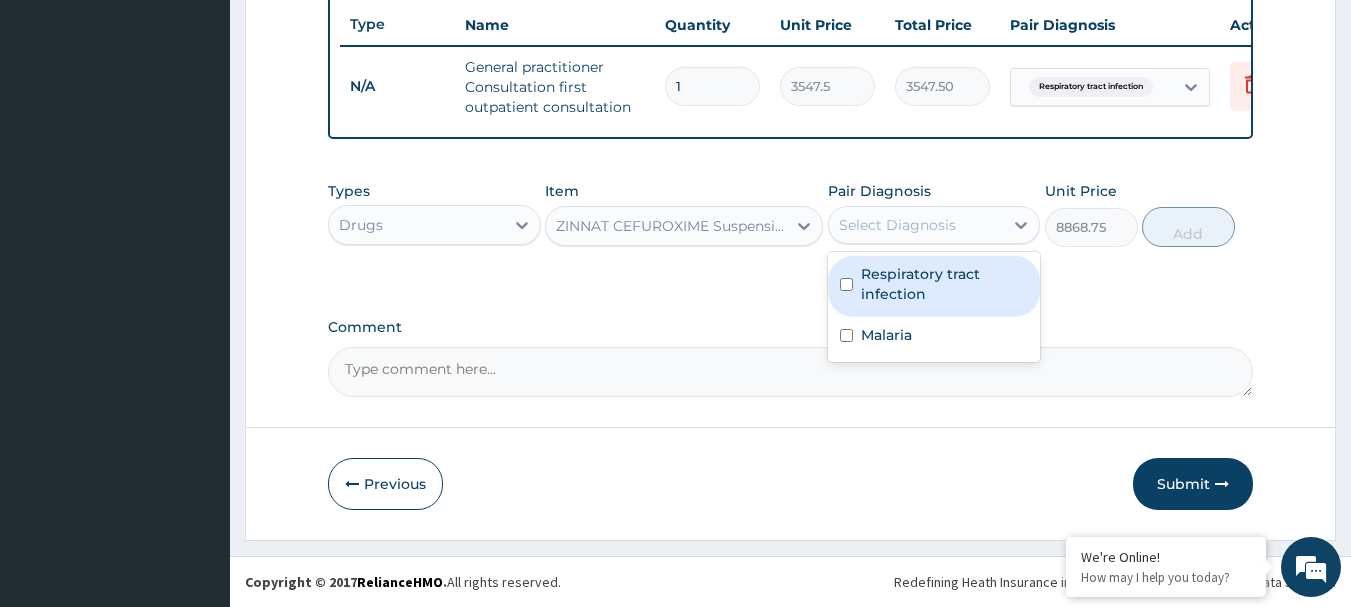 click on "Select Diagnosis" at bounding box center (897, 225) 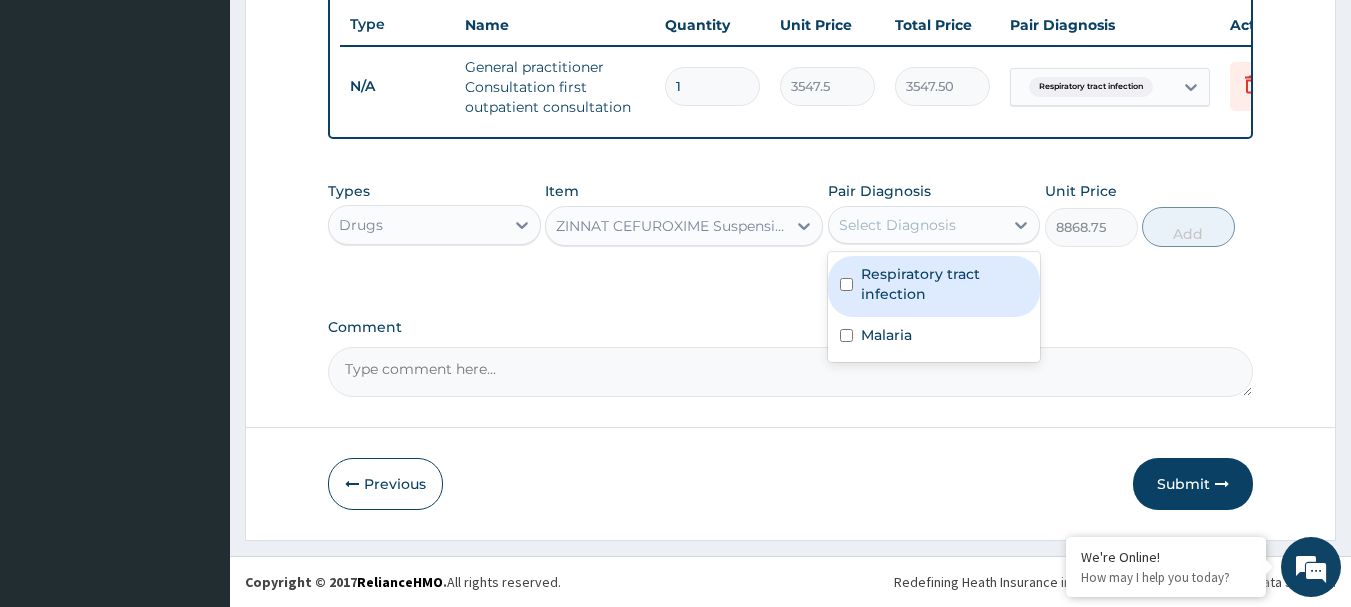 click on "Respiratory tract infection" at bounding box center [945, 284] 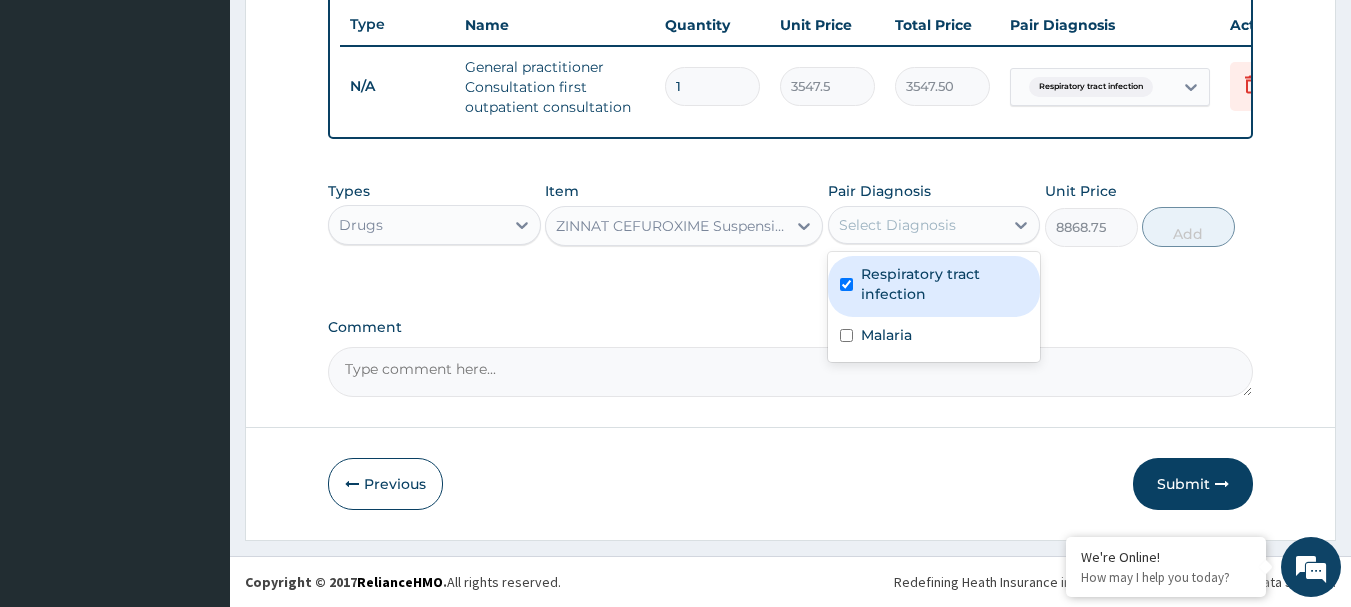 checkbox on "true" 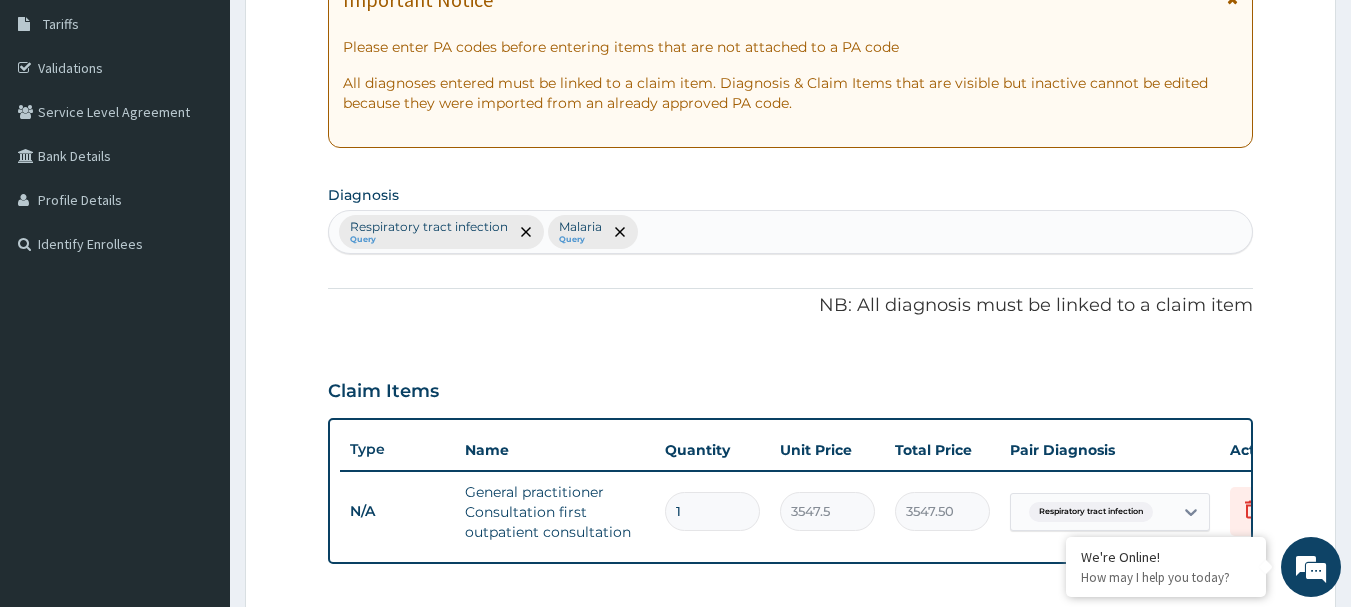 scroll, scrollTop: 318, scrollLeft: 0, axis: vertical 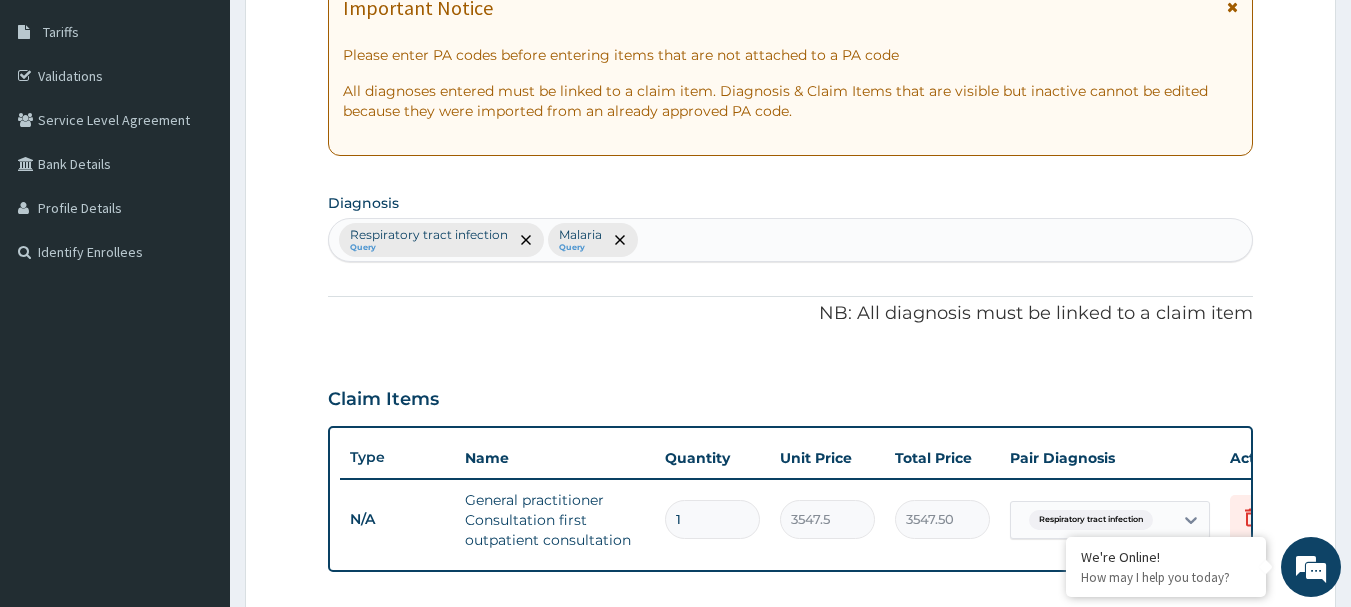 click on "Respiratory tract infection Query Malaria Query" at bounding box center (791, 240) 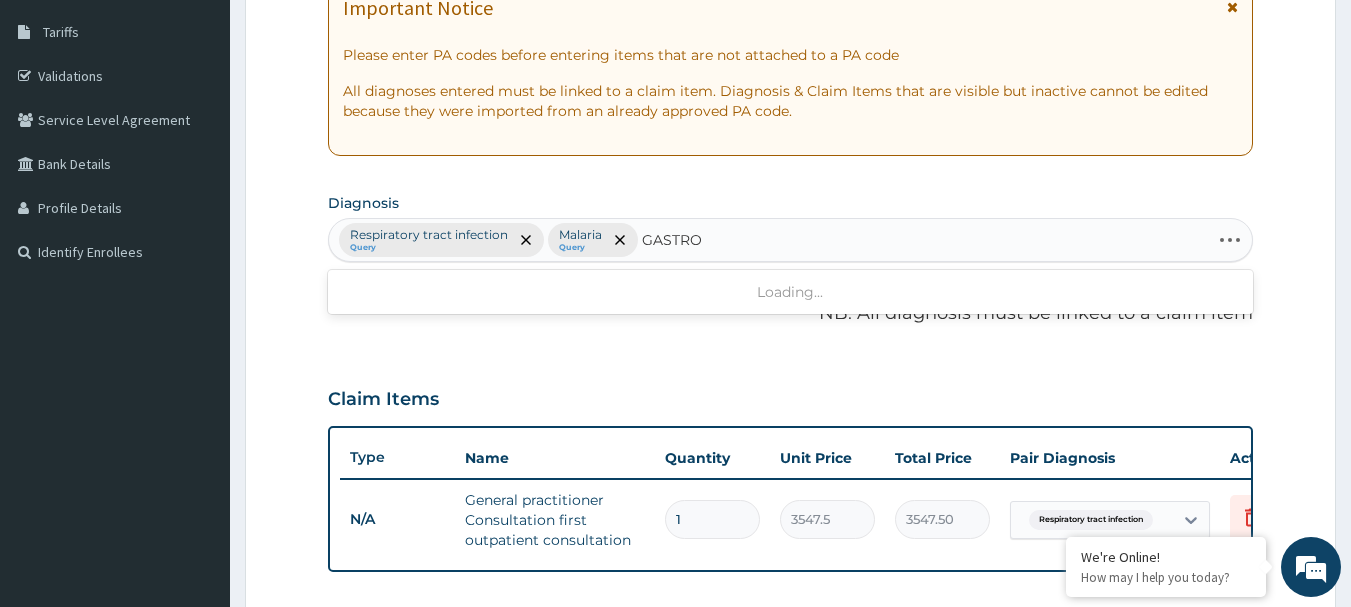 type on "GASTROE" 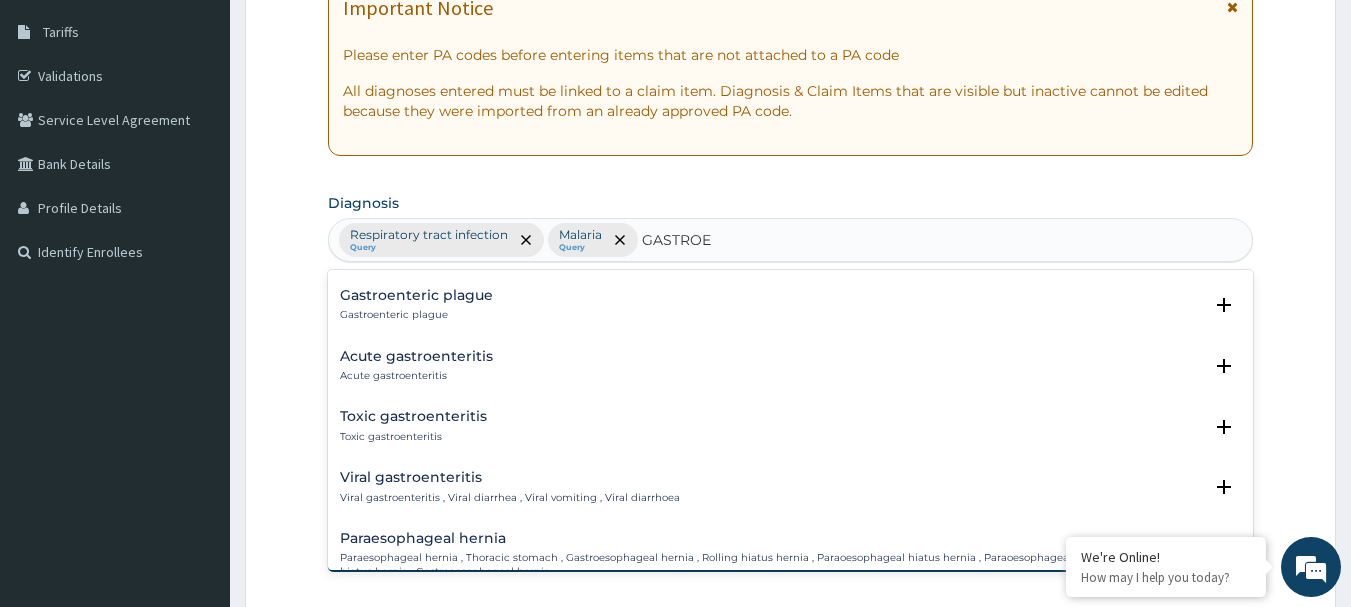 scroll, scrollTop: 177, scrollLeft: 0, axis: vertical 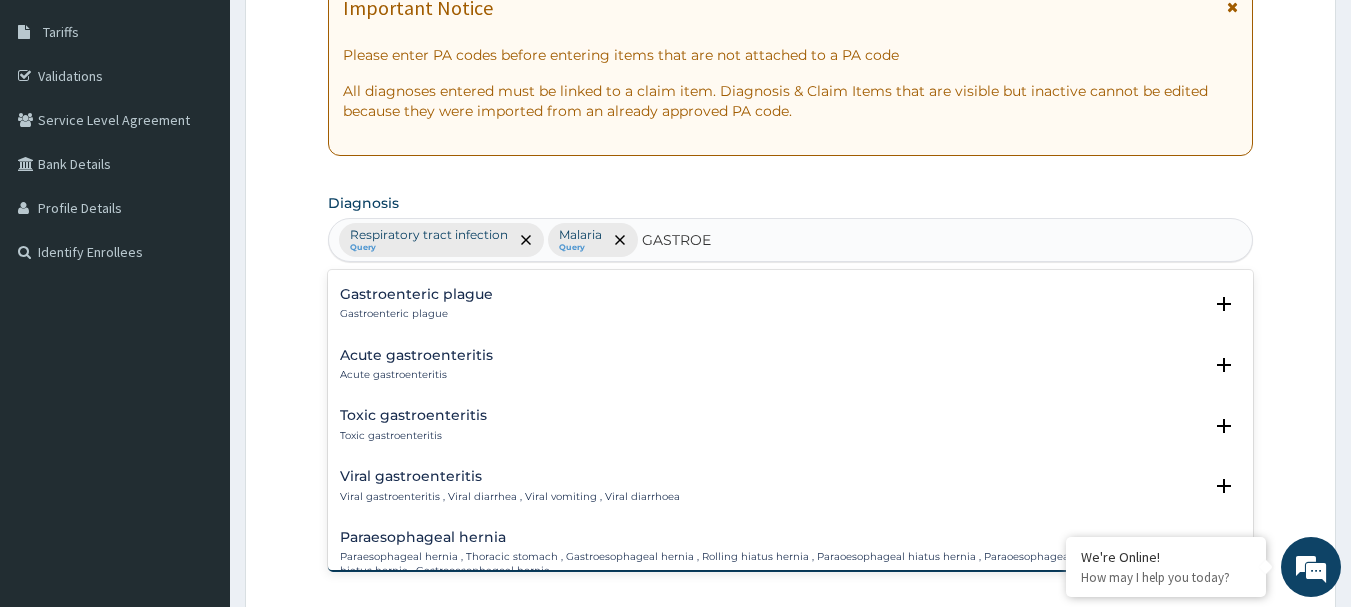 click on "Acute gastroenteritis" at bounding box center (416, 375) 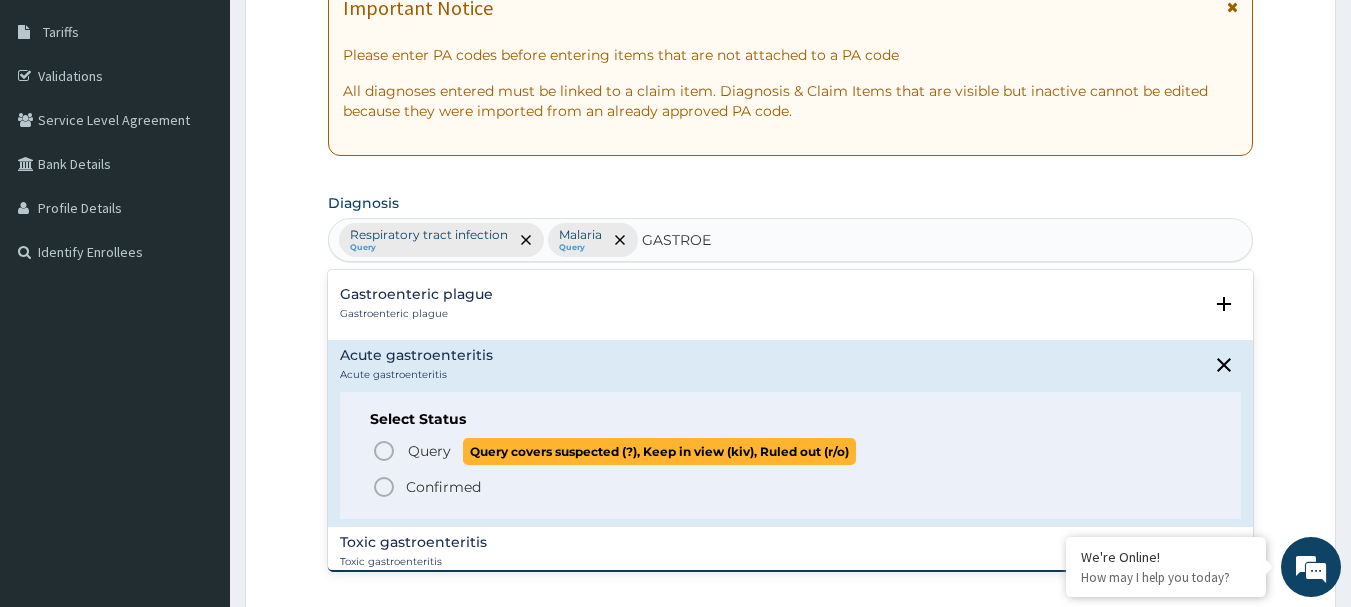 click on "Query" at bounding box center [429, 451] 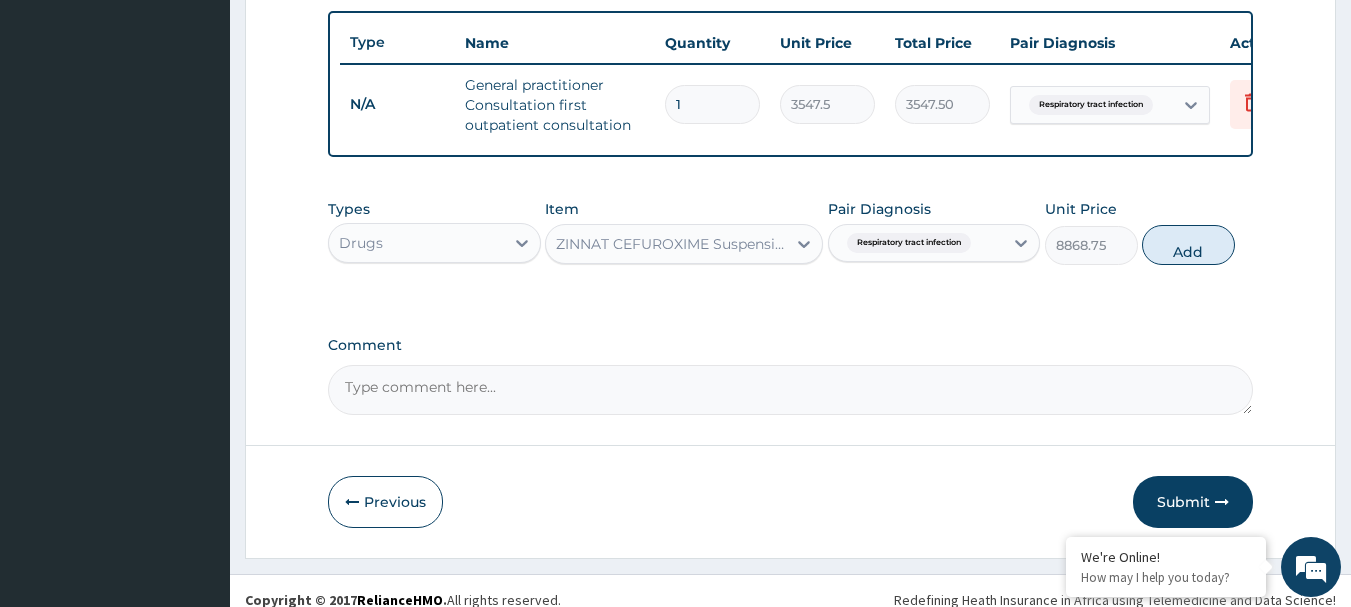 scroll, scrollTop: 734, scrollLeft: 0, axis: vertical 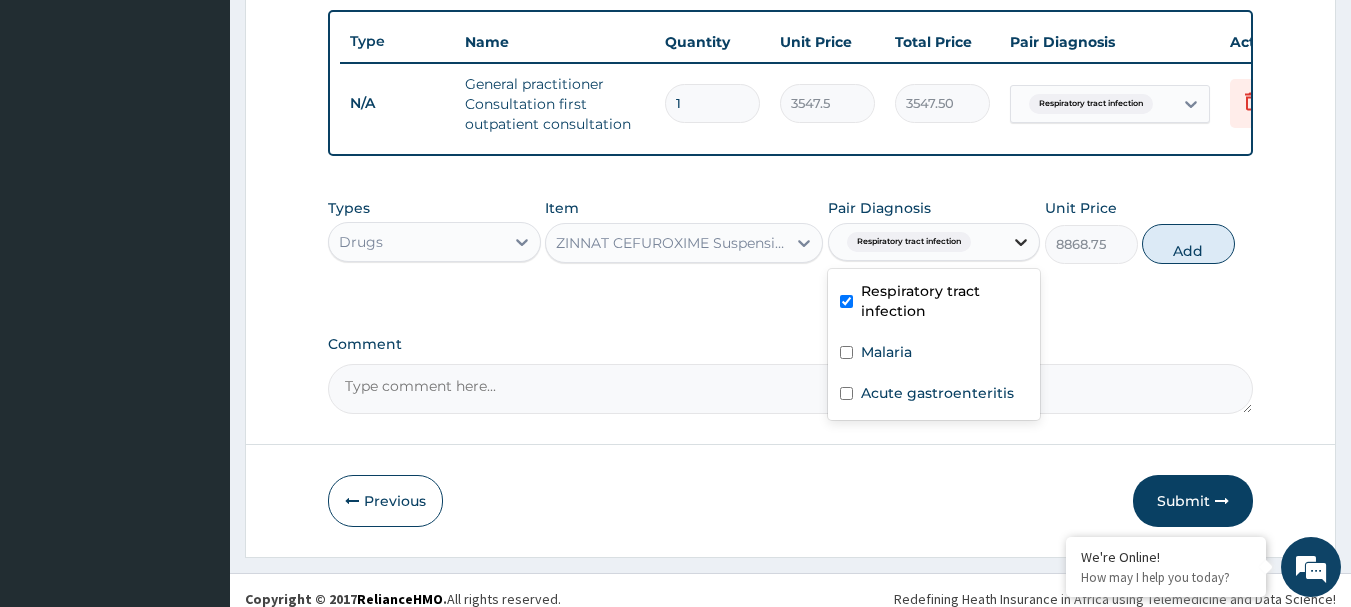 click 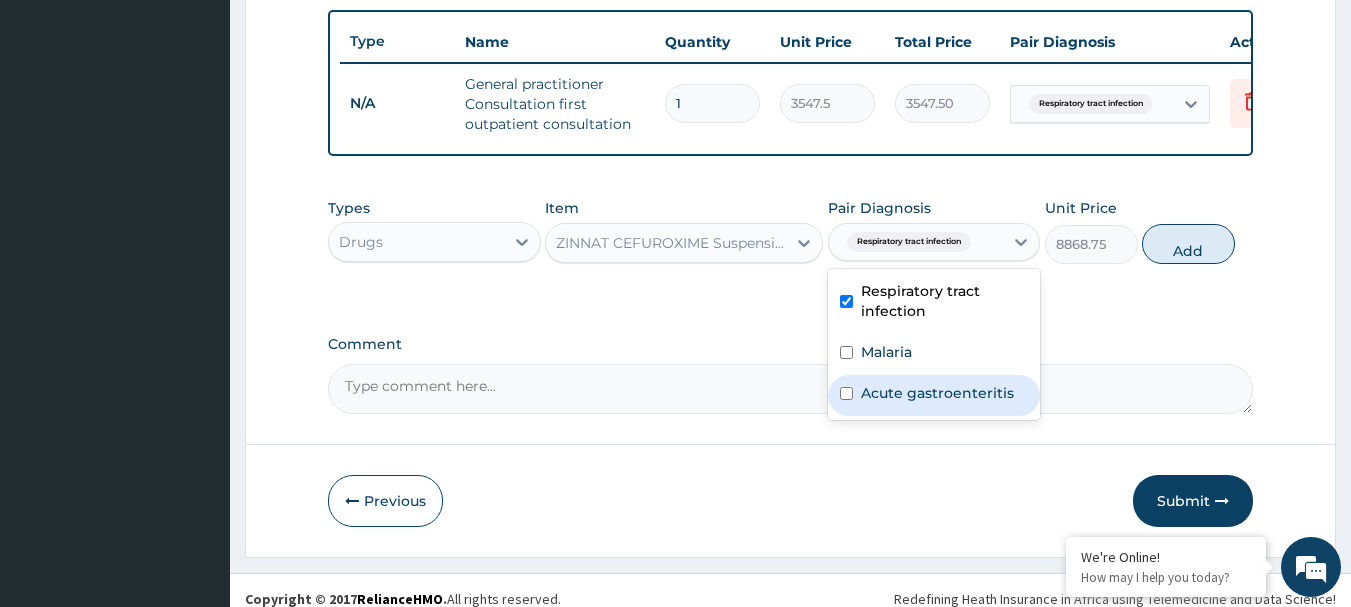 click on "Acute gastroenteritis" at bounding box center [937, 393] 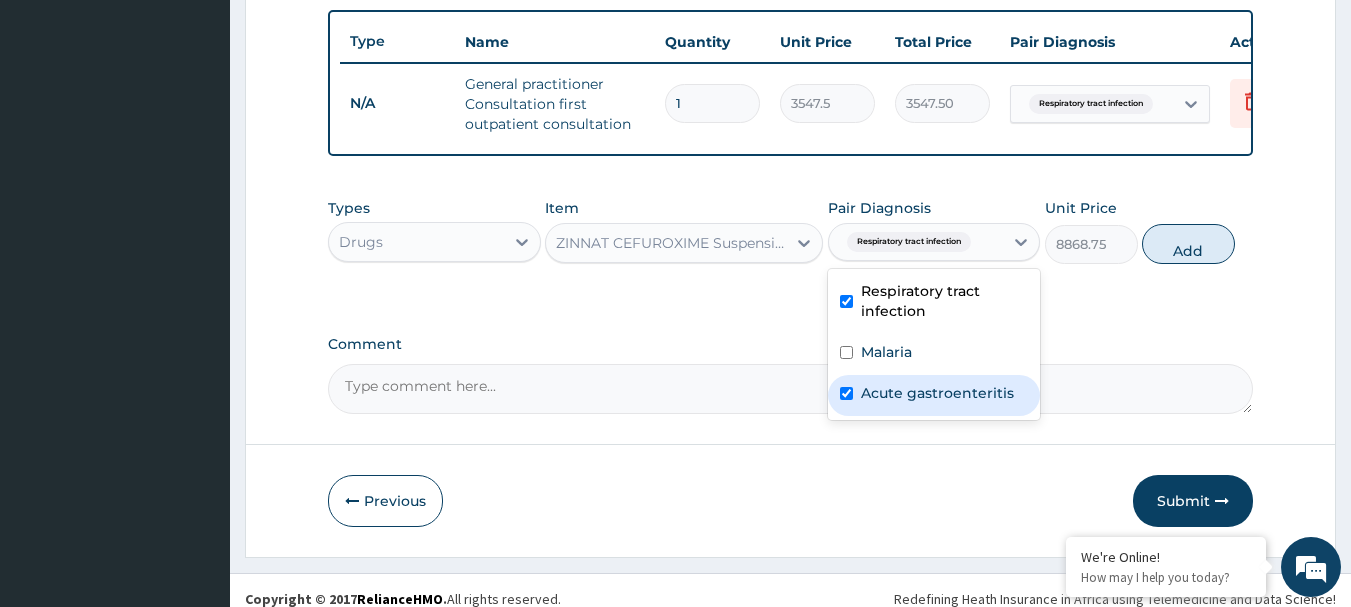 checkbox on "true" 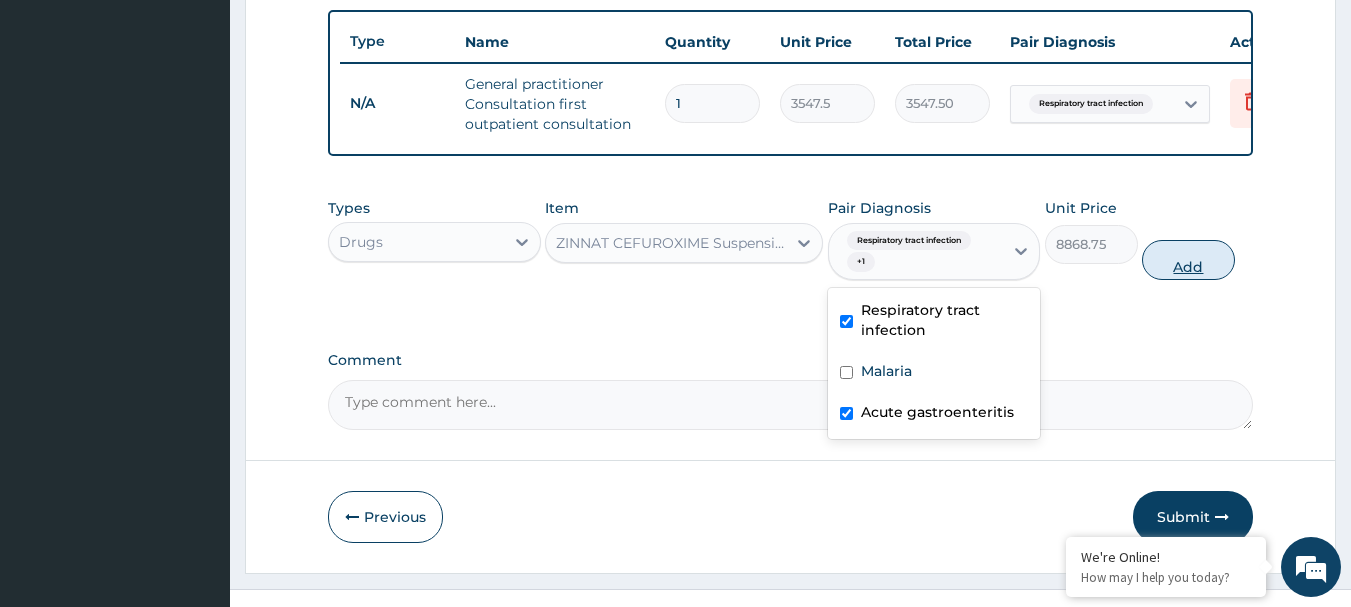click on "Add" at bounding box center (1188, 260) 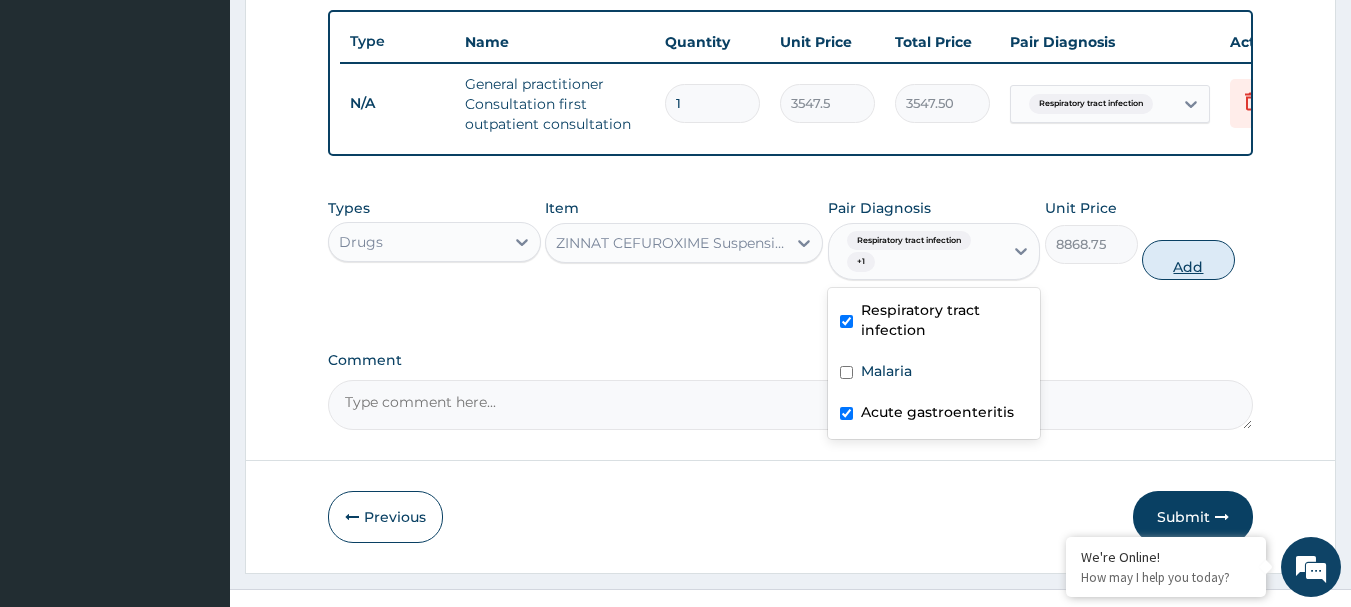 type on "0" 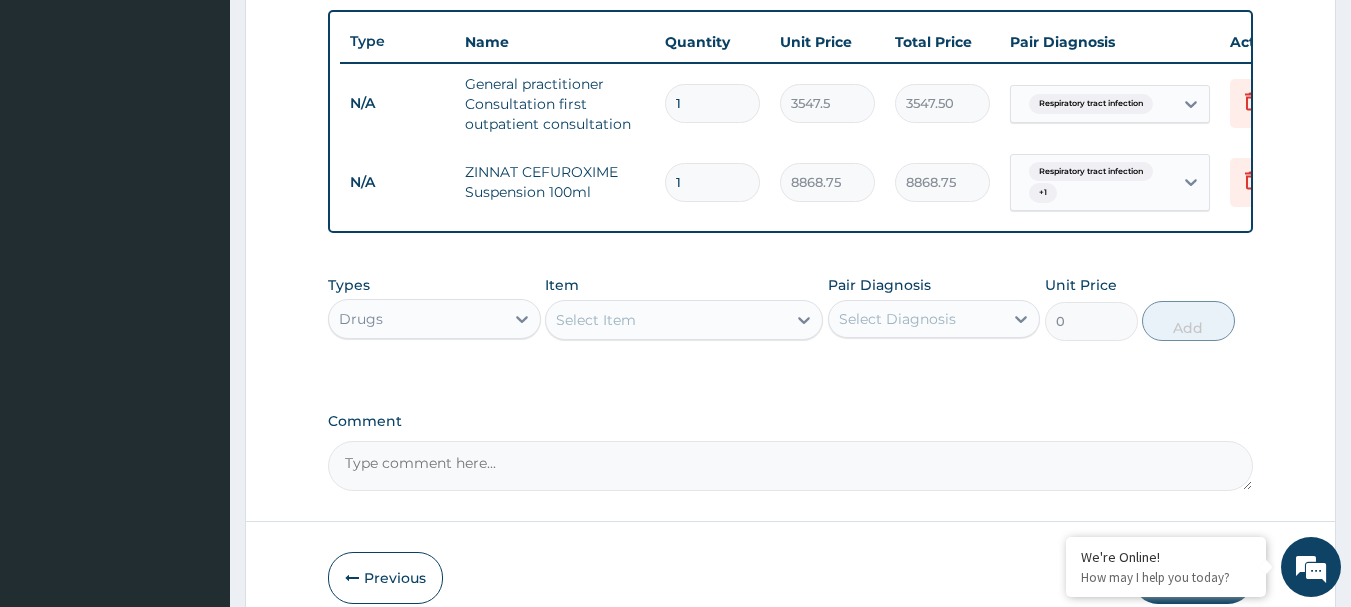 click on "Select Item" at bounding box center (666, 320) 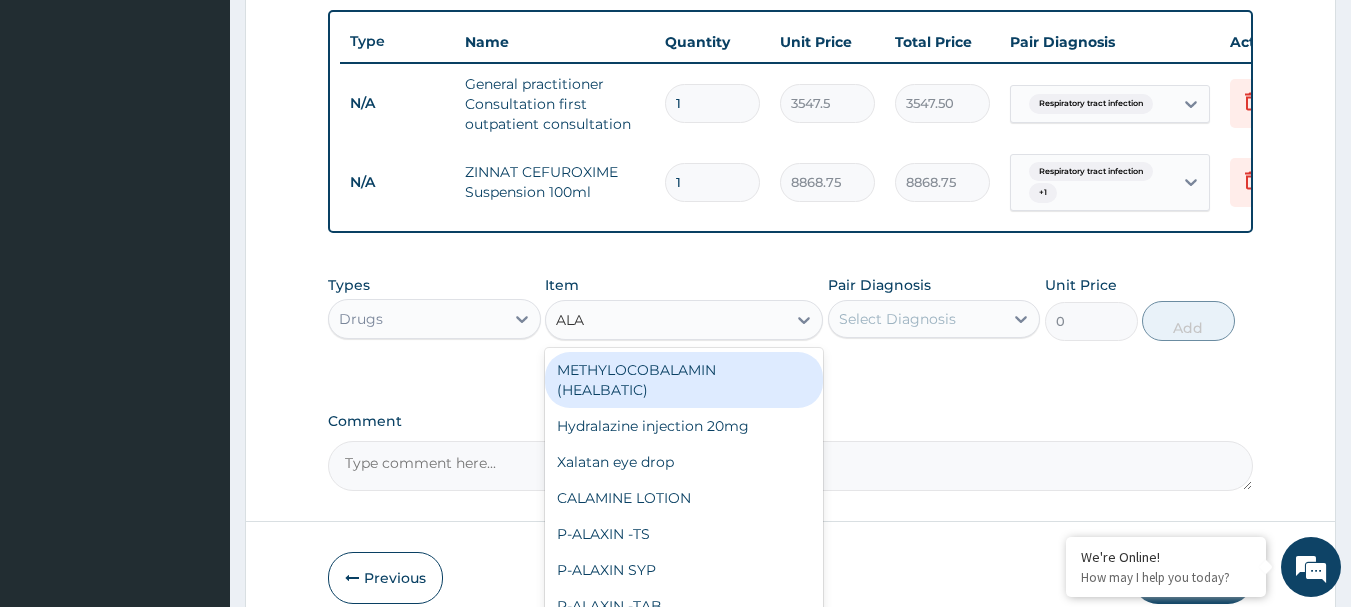 type on "ALAX" 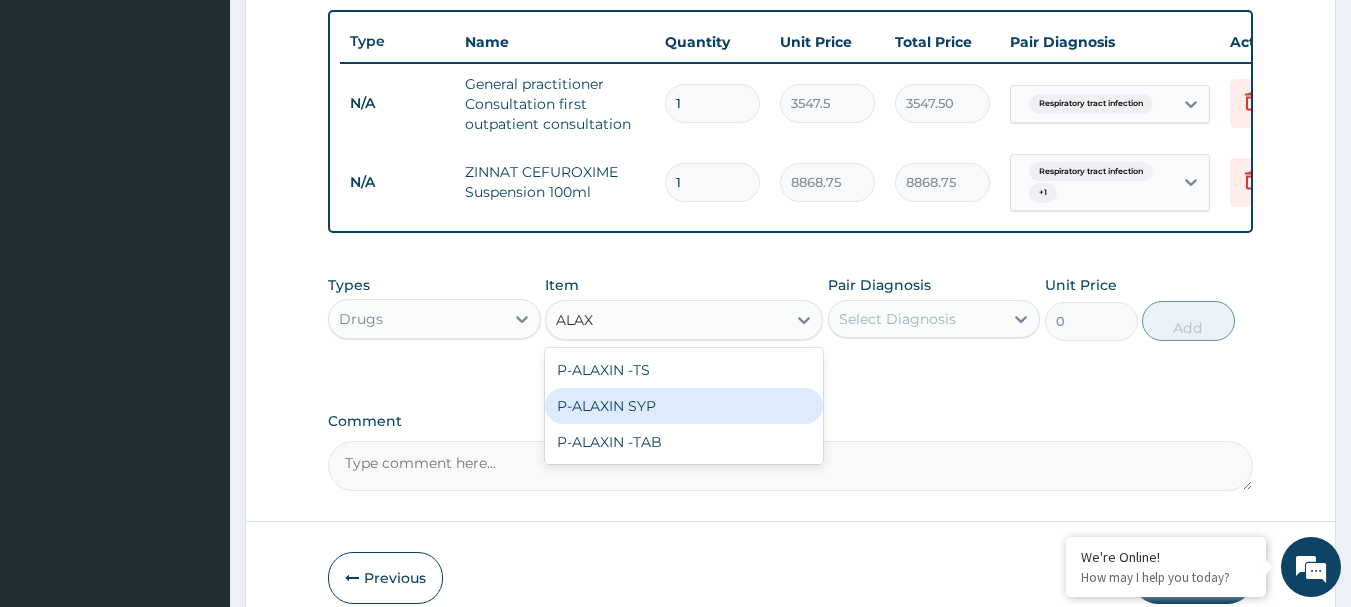 click on "P-ALAXIN SYP" at bounding box center [684, 406] 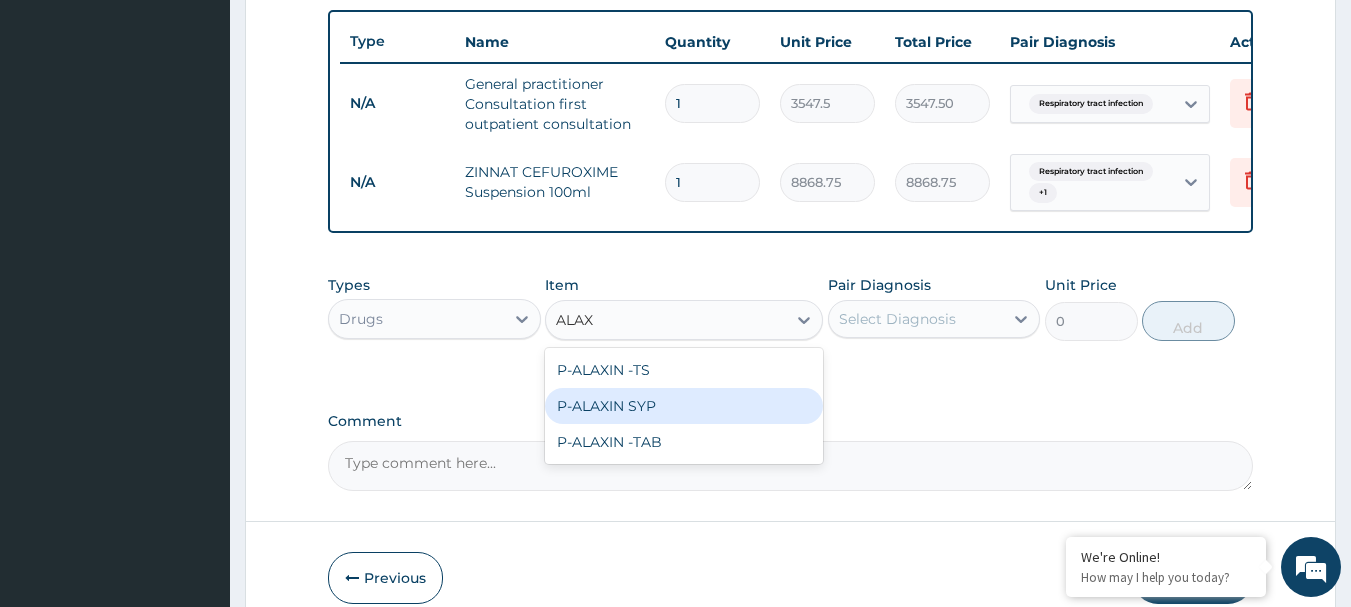 type 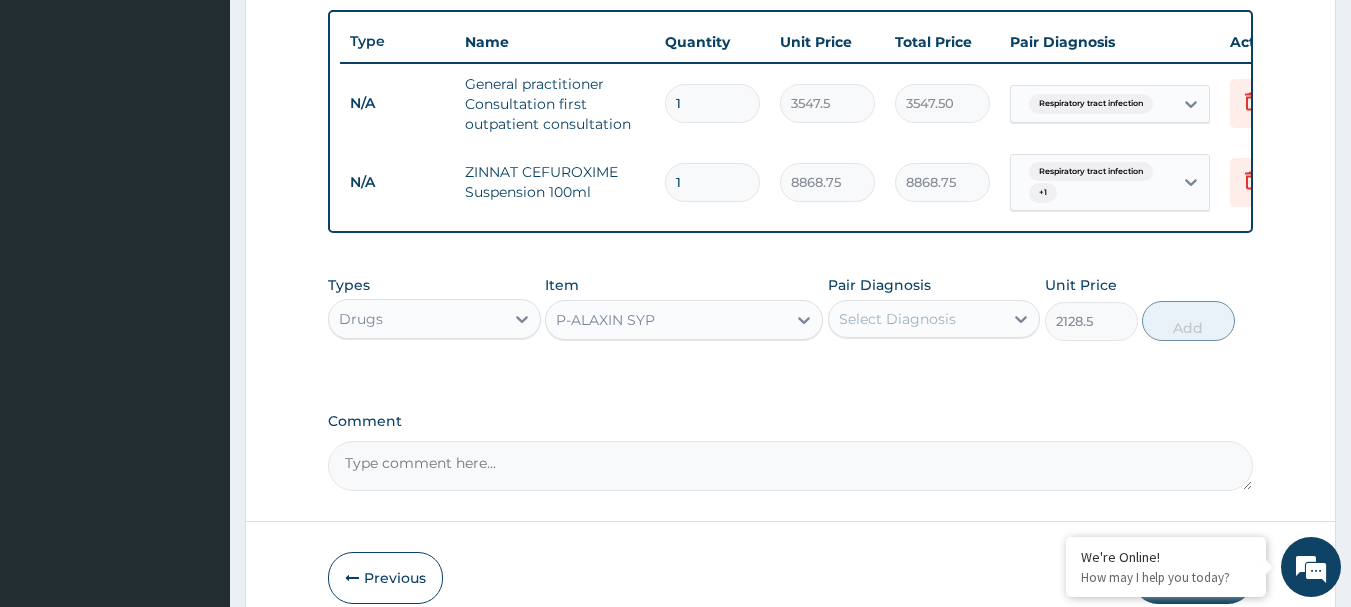 click on "P-ALAXIN SYP" at bounding box center [666, 320] 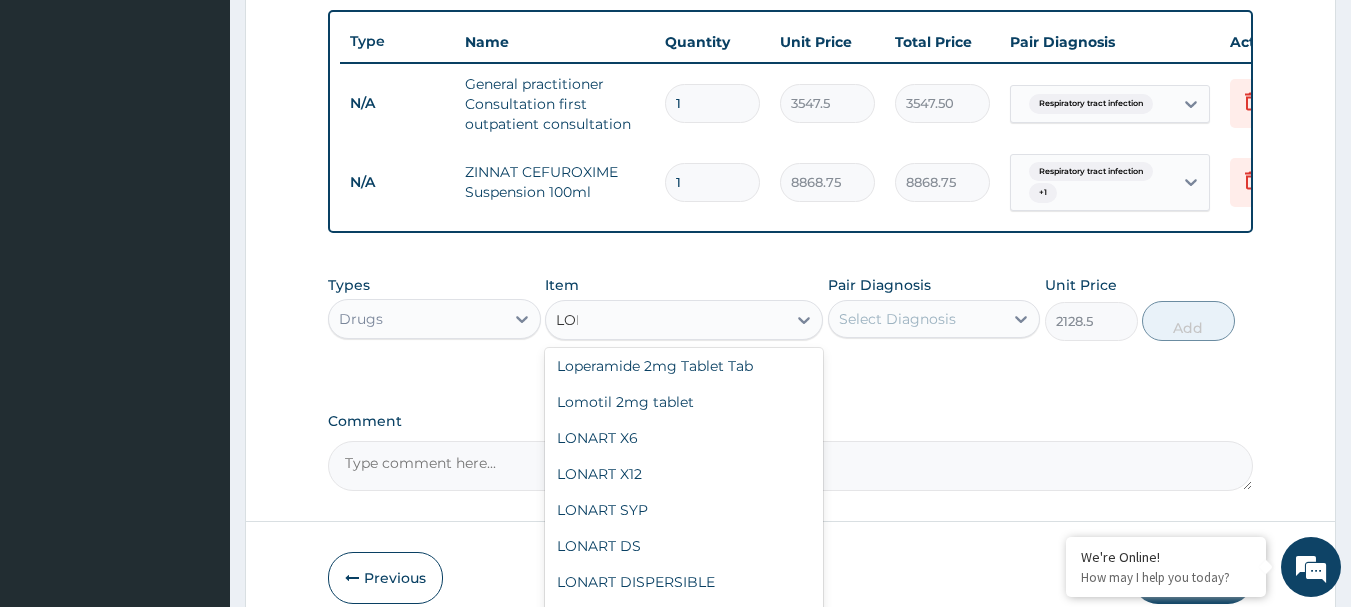 scroll, scrollTop: 0, scrollLeft: 0, axis: both 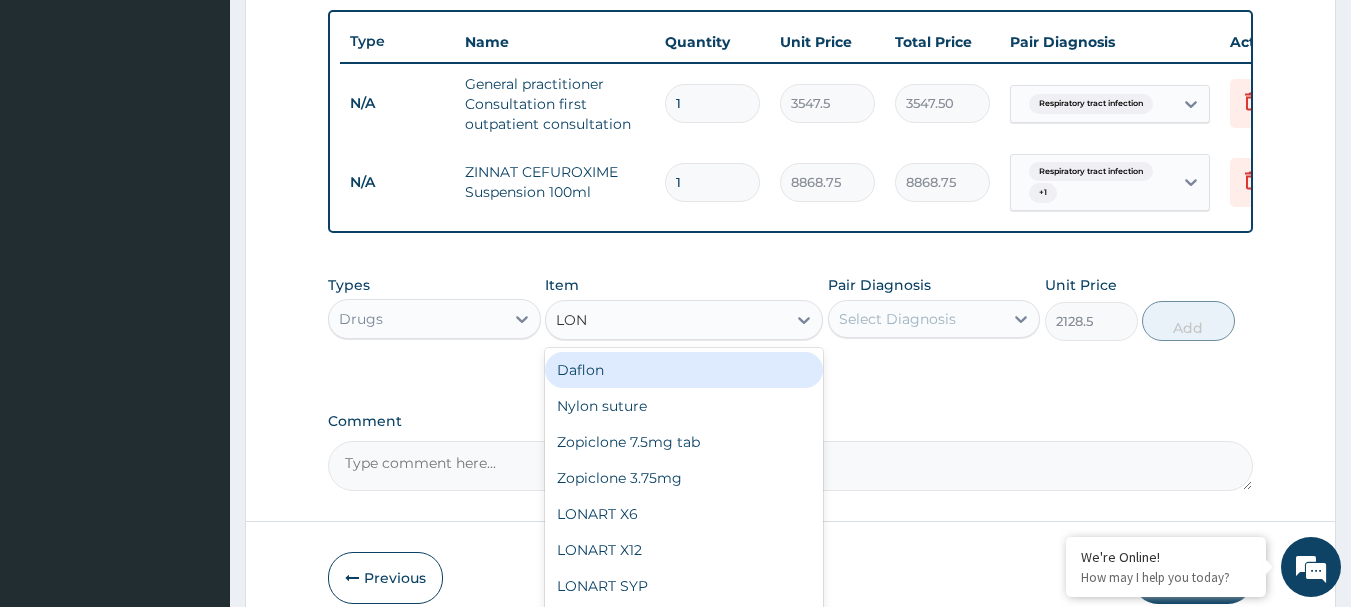 type on "LONA" 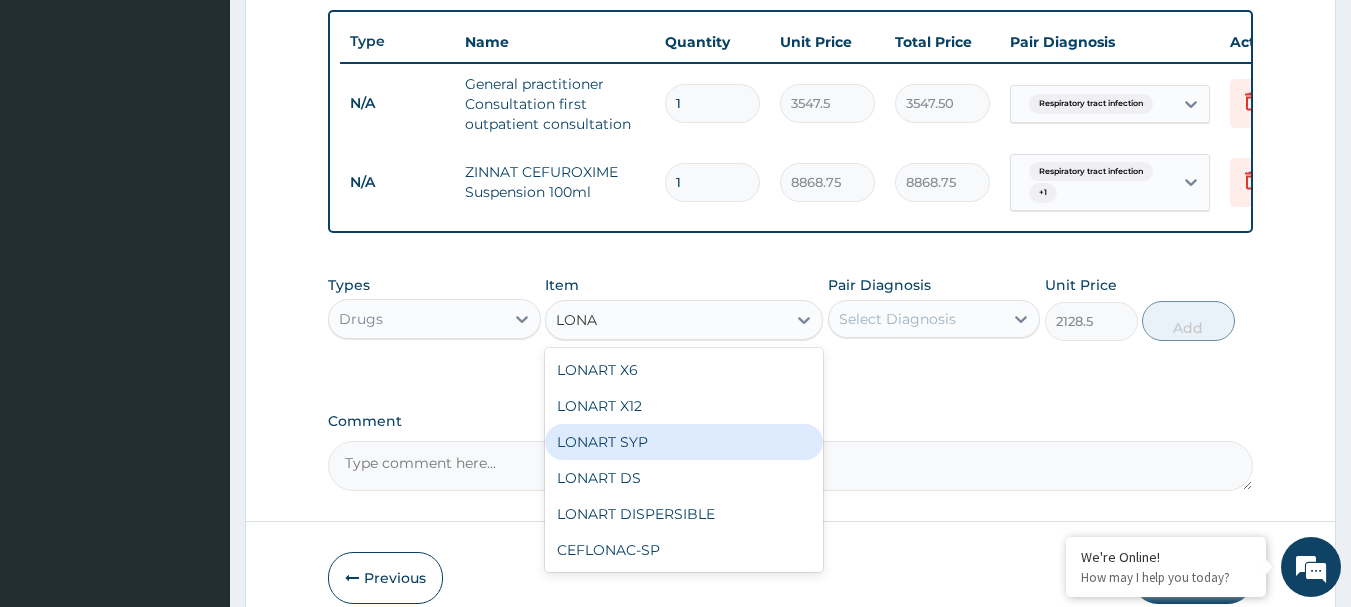 click on "LONART SYP" at bounding box center [684, 442] 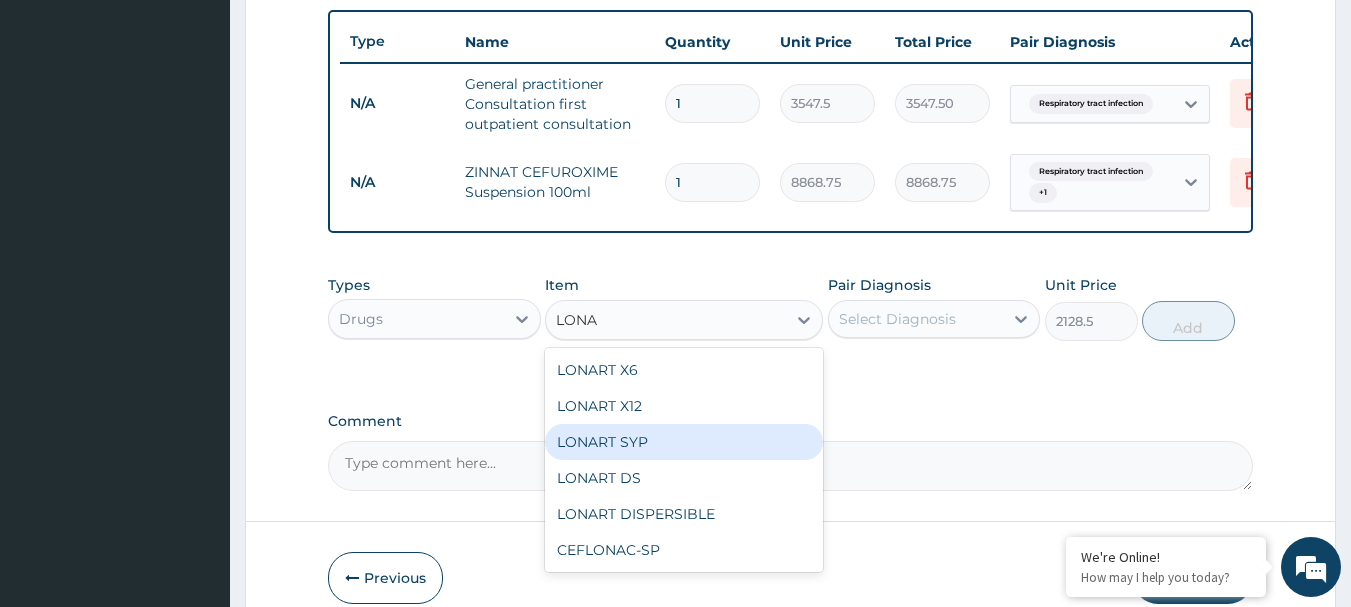 type 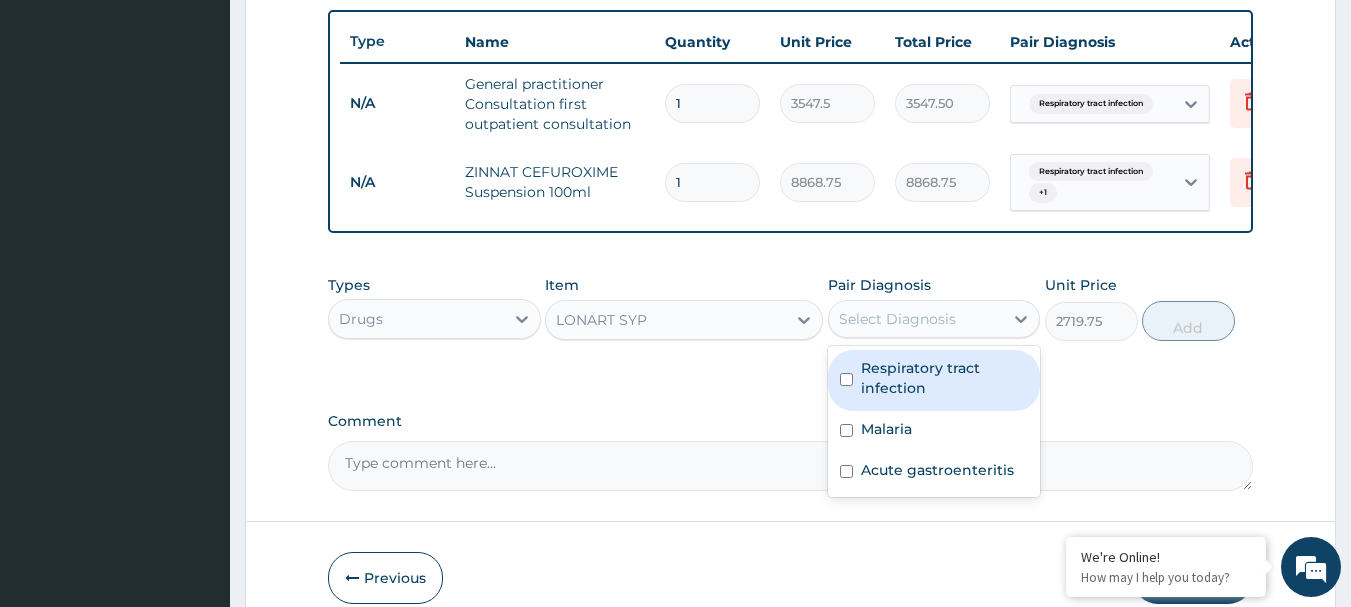 click on "Select Diagnosis" at bounding box center [897, 319] 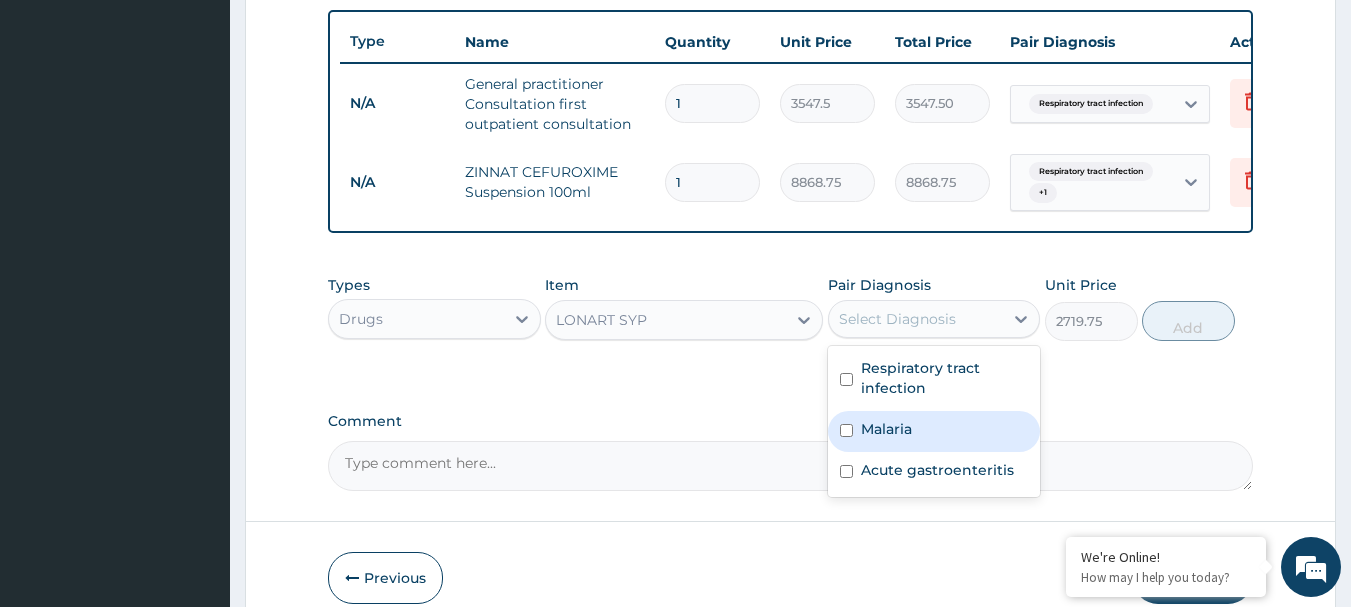 click on "Malaria" at bounding box center [934, 431] 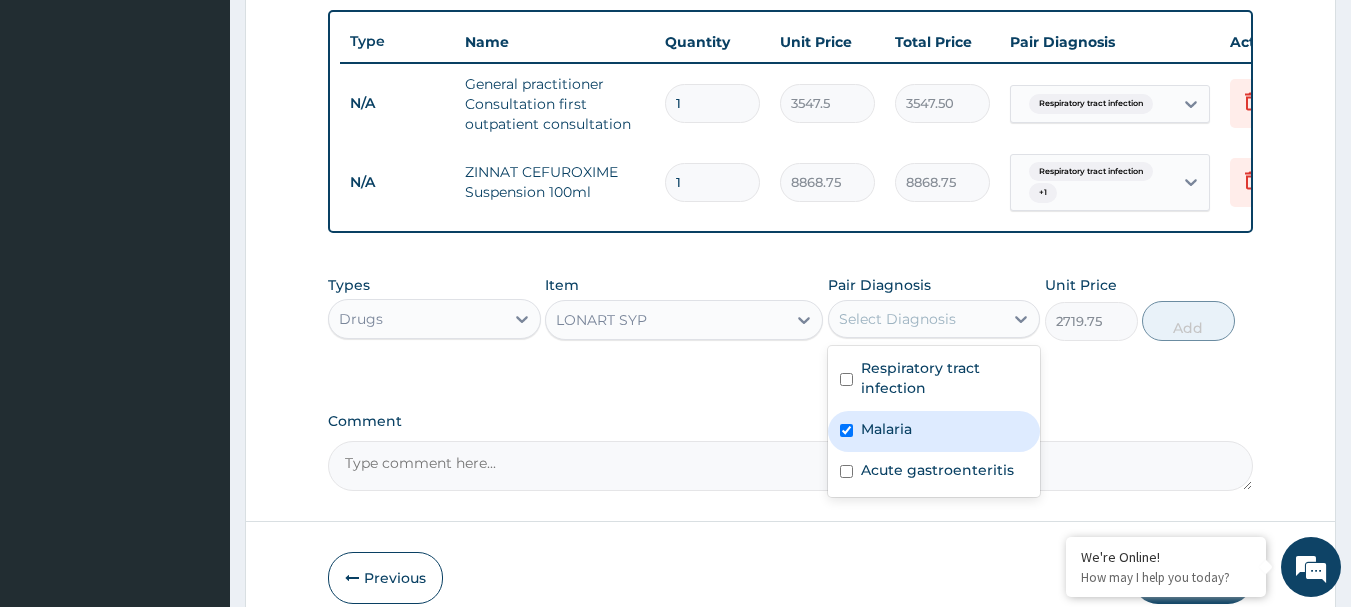 checkbox on "true" 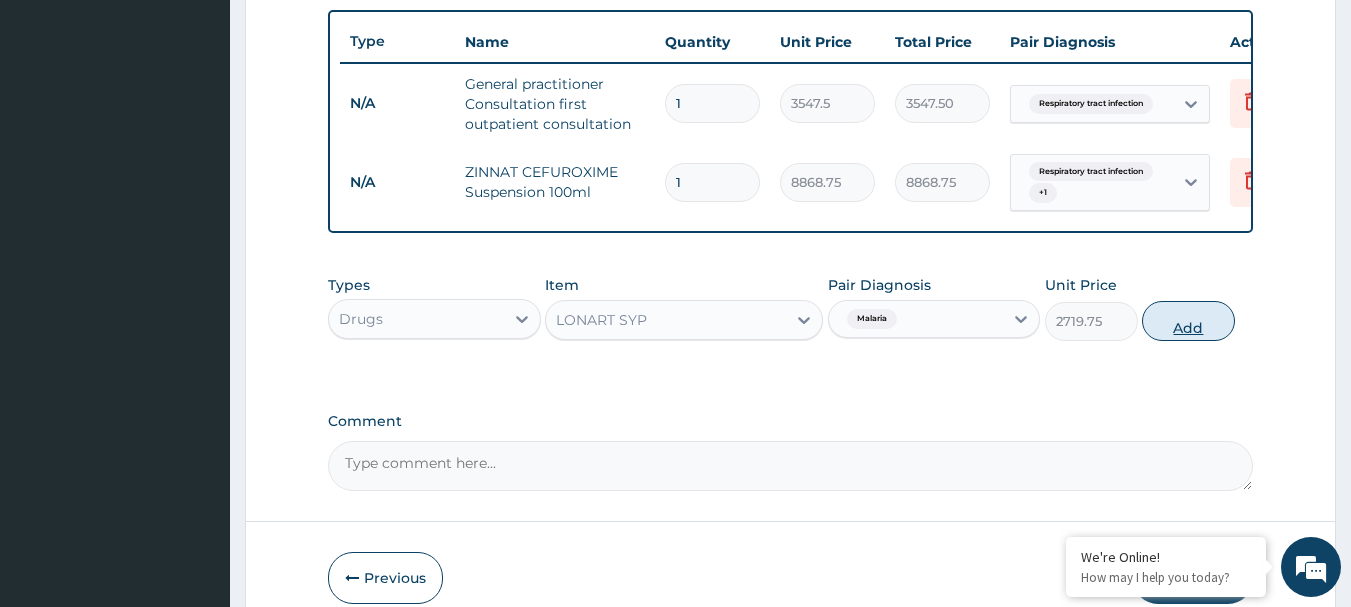 click on "Add" at bounding box center (1188, 321) 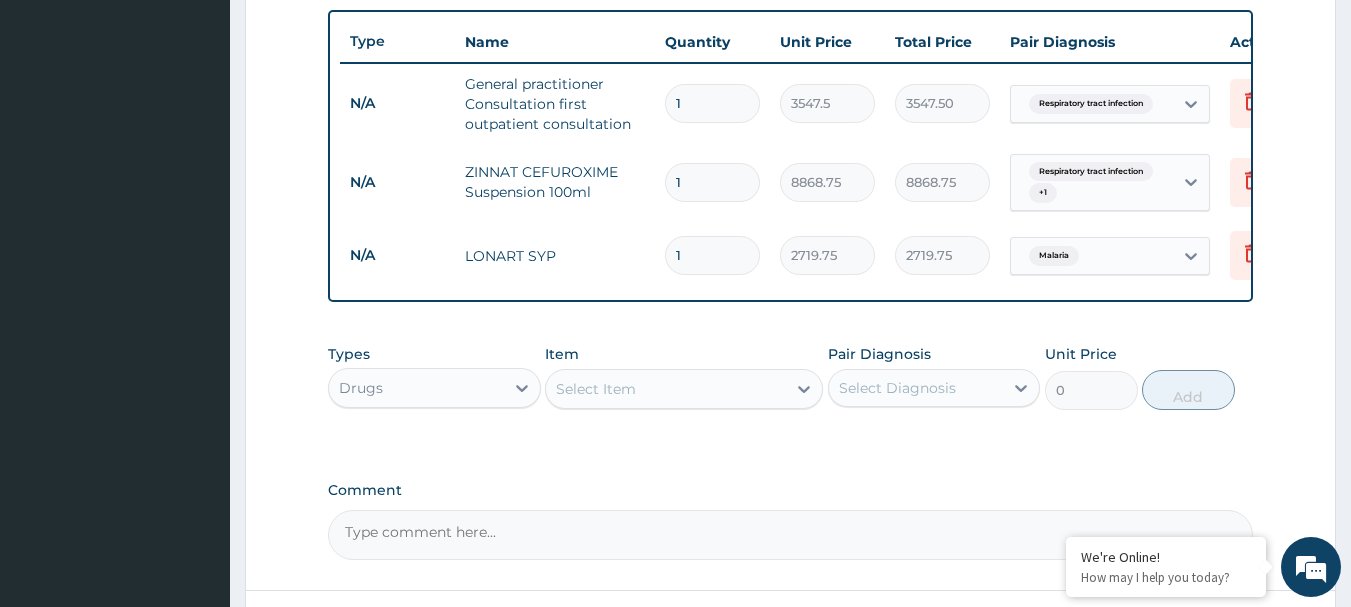 click on "Select Item" at bounding box center (596, 389) 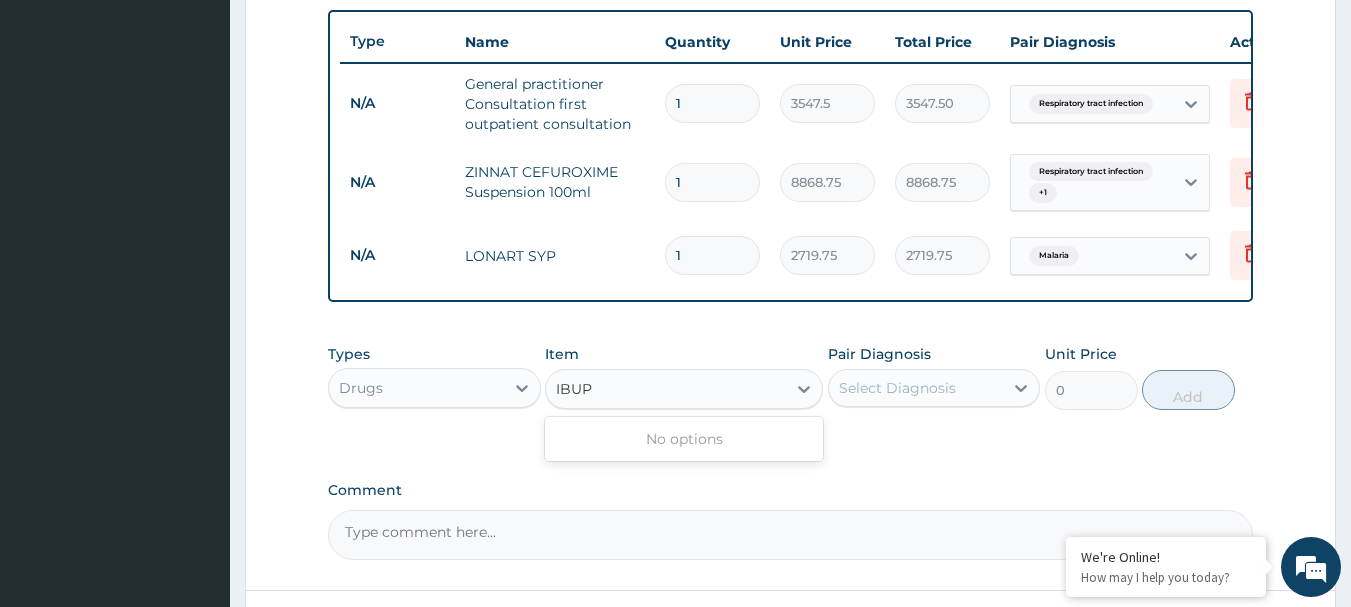 type on "IBU" 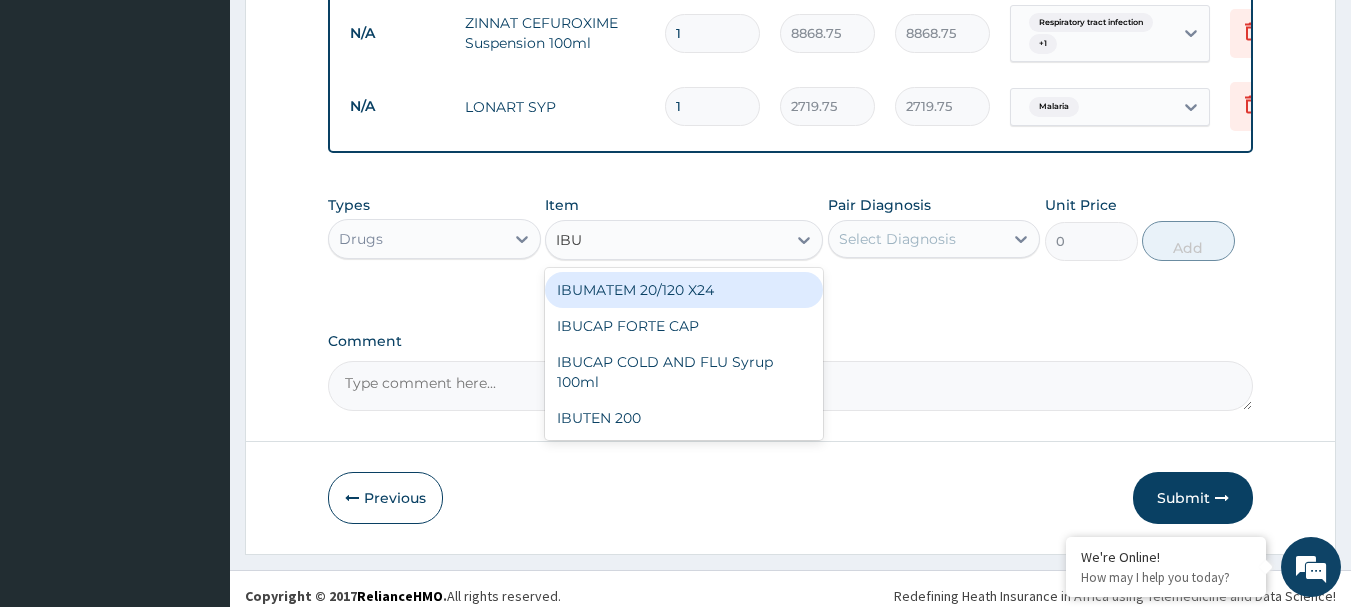 scroll, scrollTop: 885, scrollLeft: 0, axis: vertical 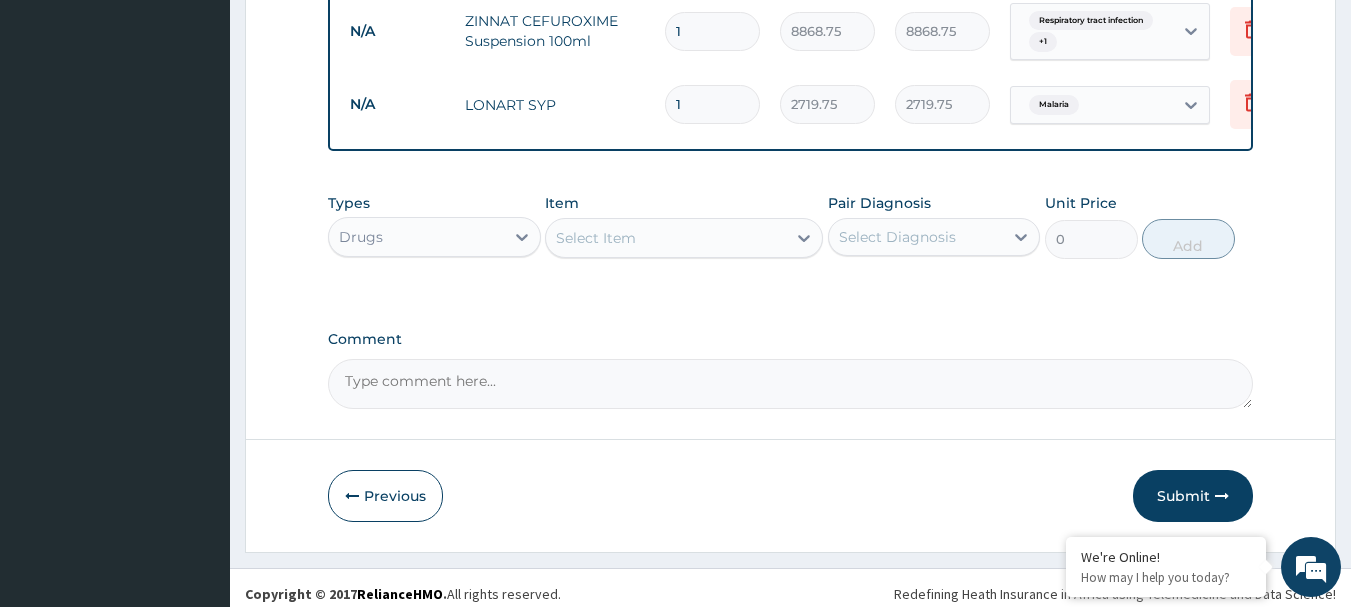 click on "Select Item" at bounding box center [666, 238] 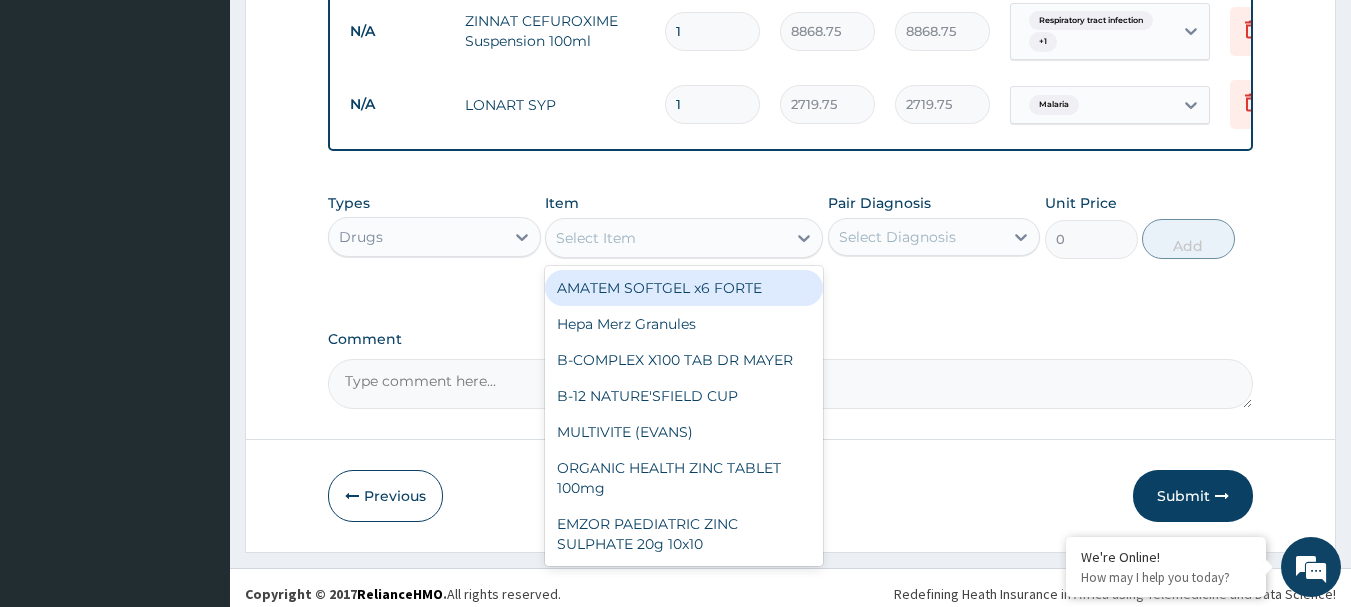 click on "Select Item" at bounding box center (596, 238) 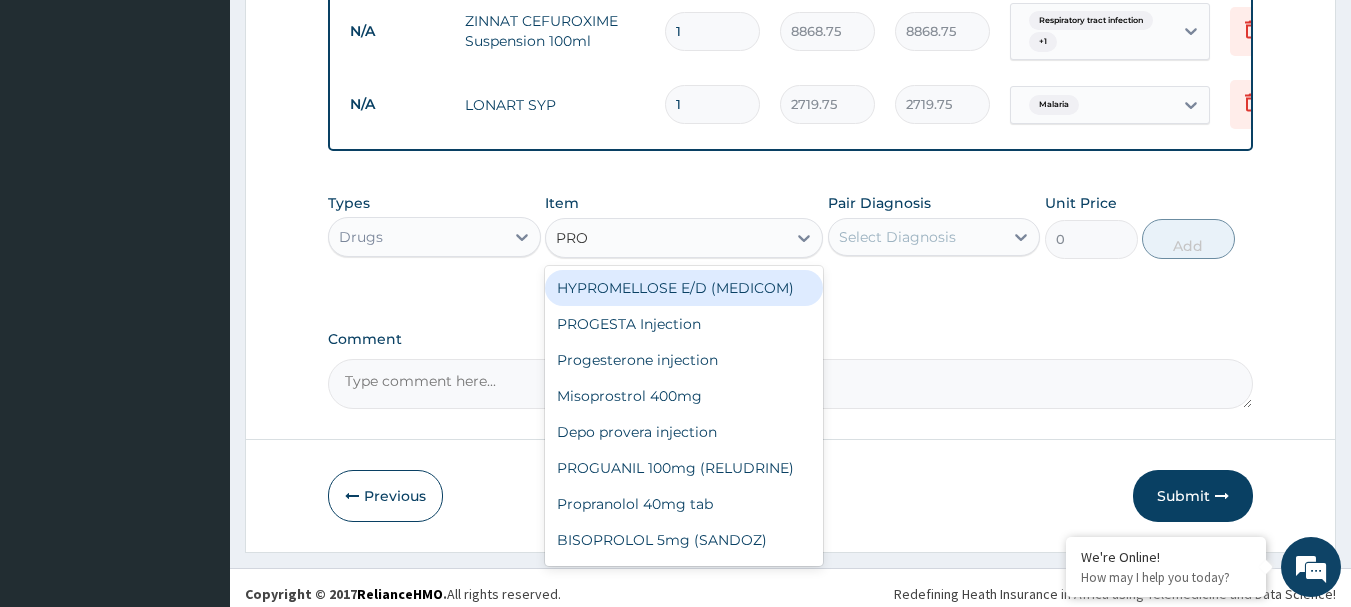 type on "PROF" 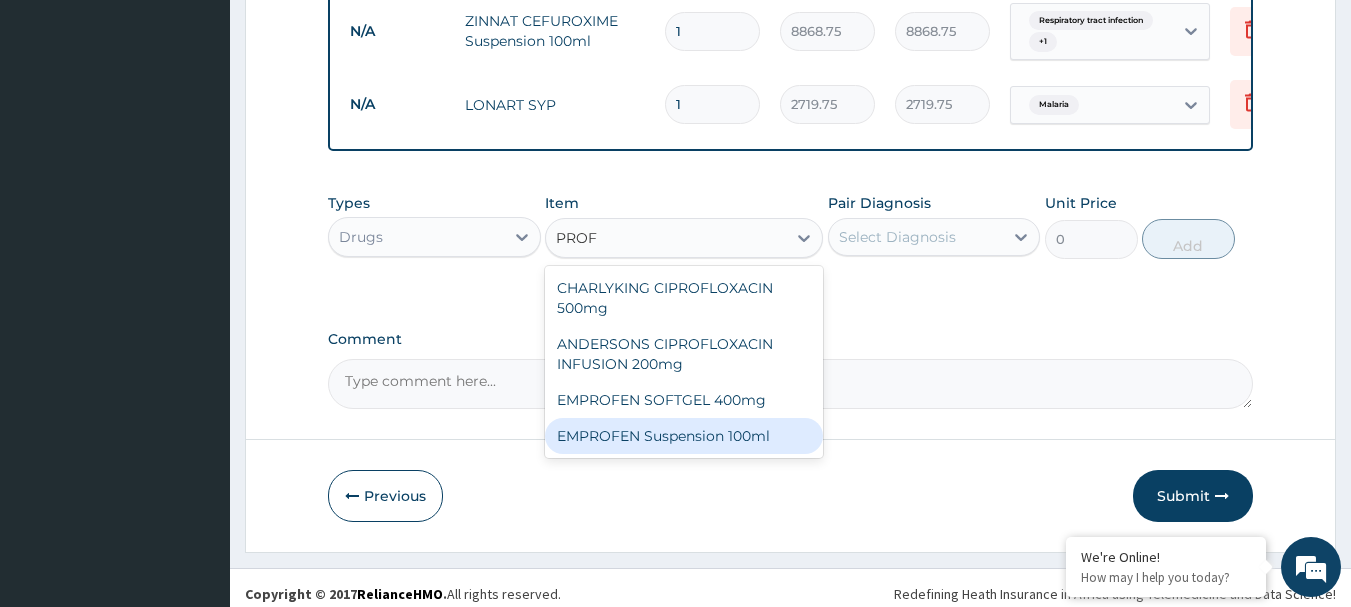 click on "EMPROFEN Suspension 100ml" at bounding box center [684, 436] 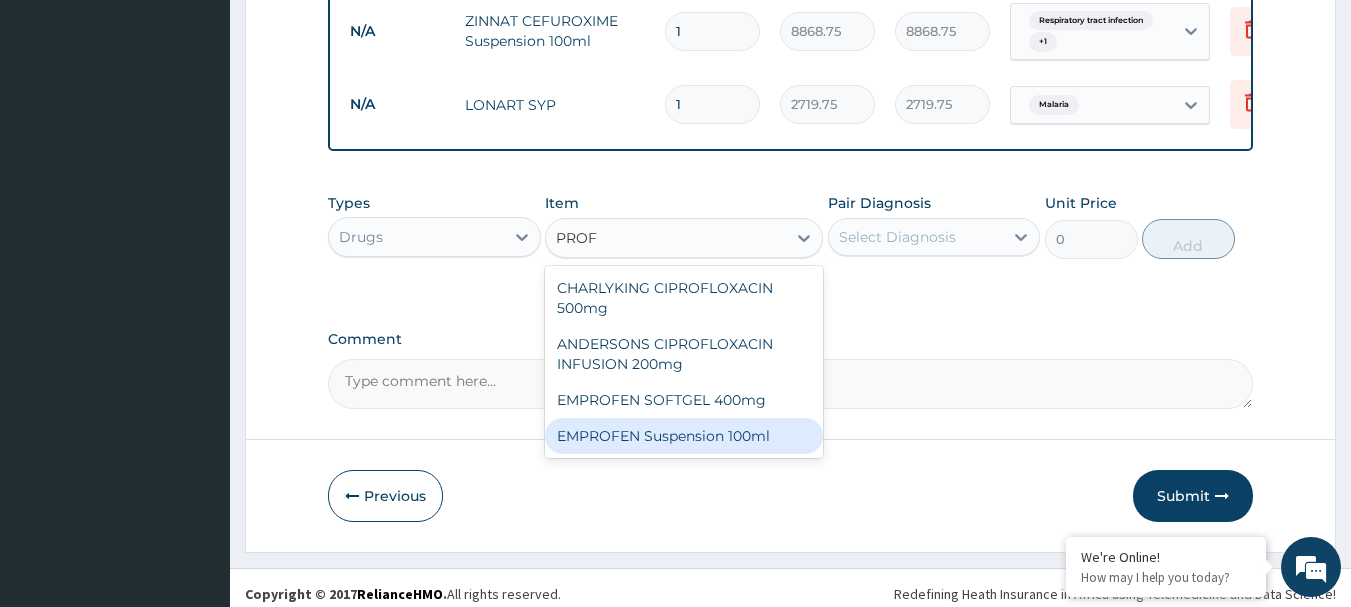 type 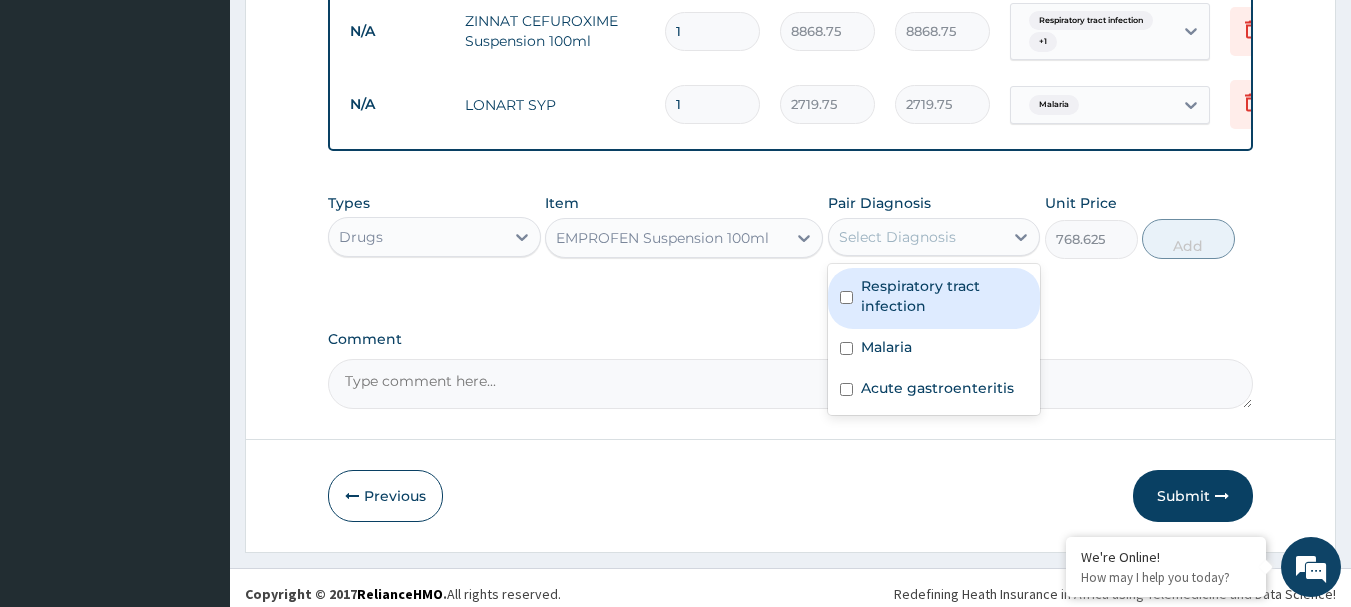 click on "Select Diagnosis" at bounding box center [916, 237] 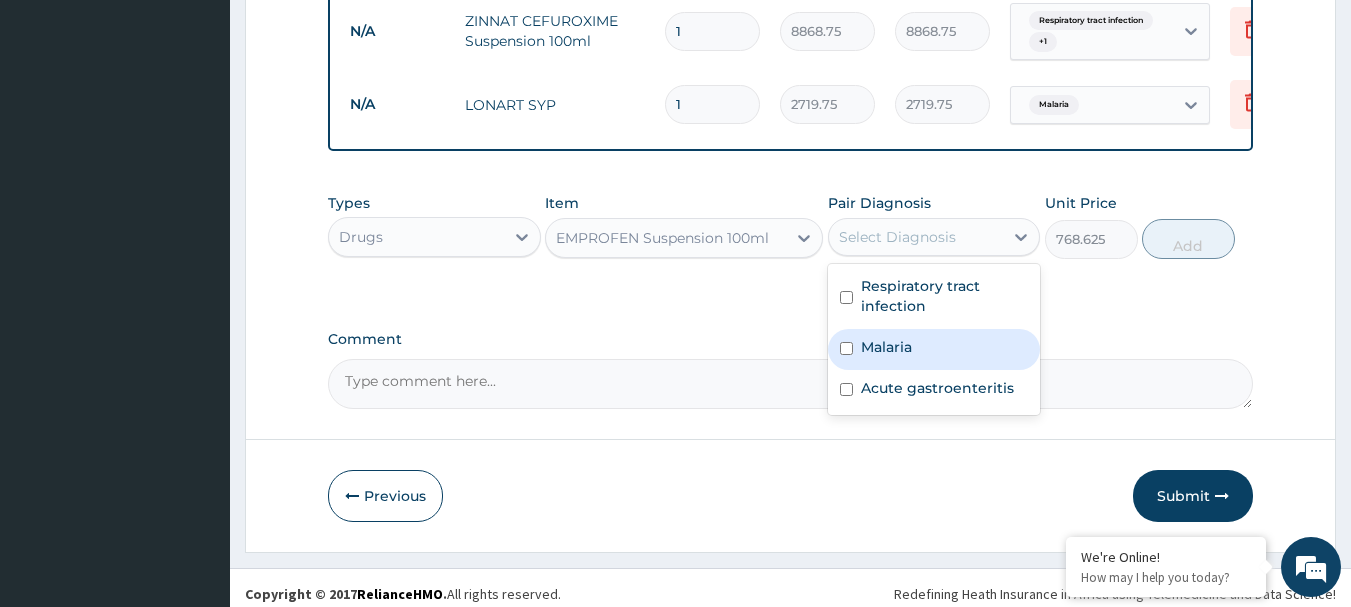 click on "Malaria" at bounding box center [934, 349] 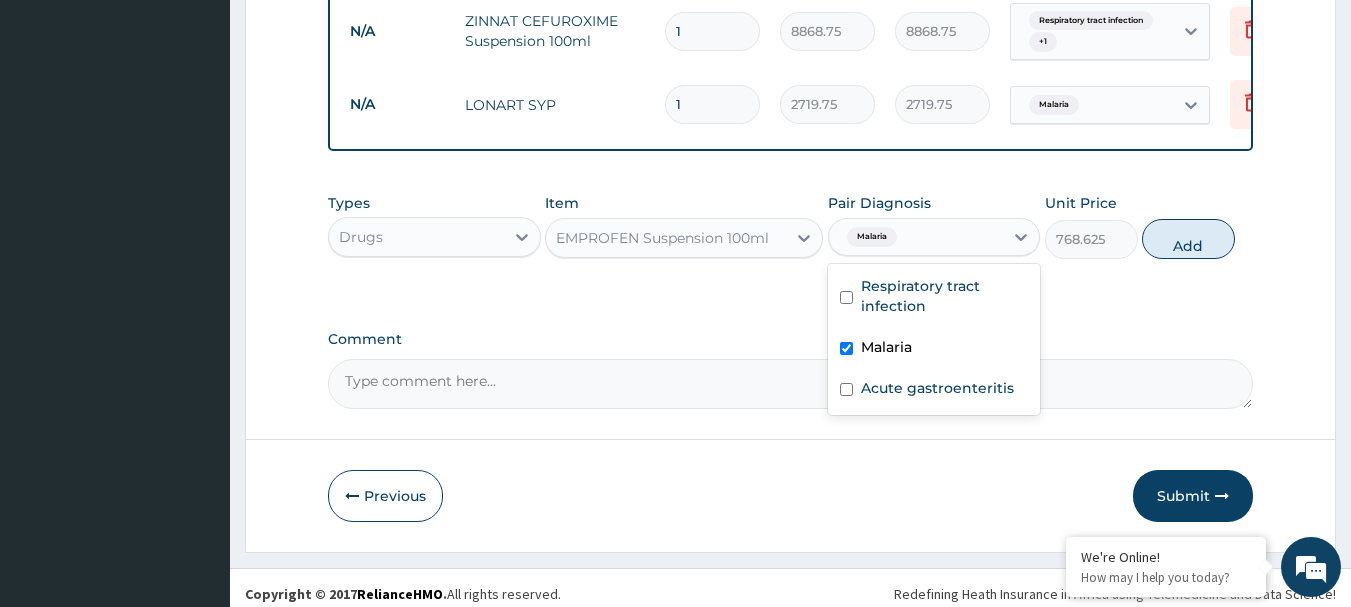 checkbox on "true" 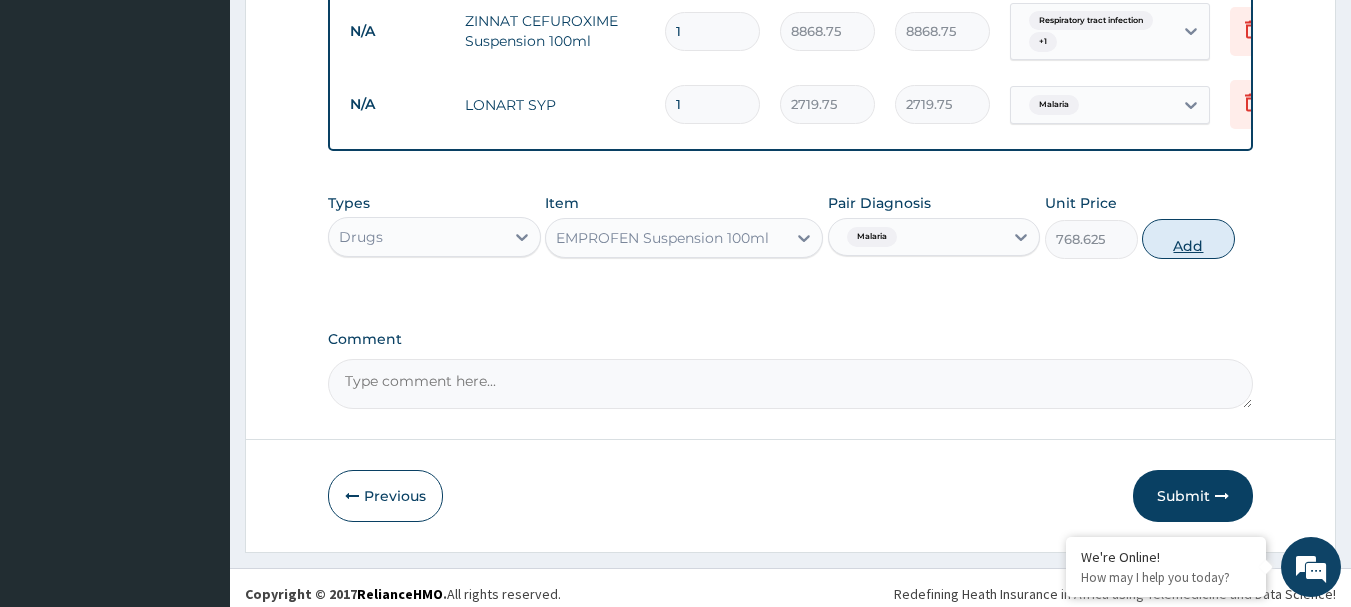click on "Add" at bounding box center [1188, 239] 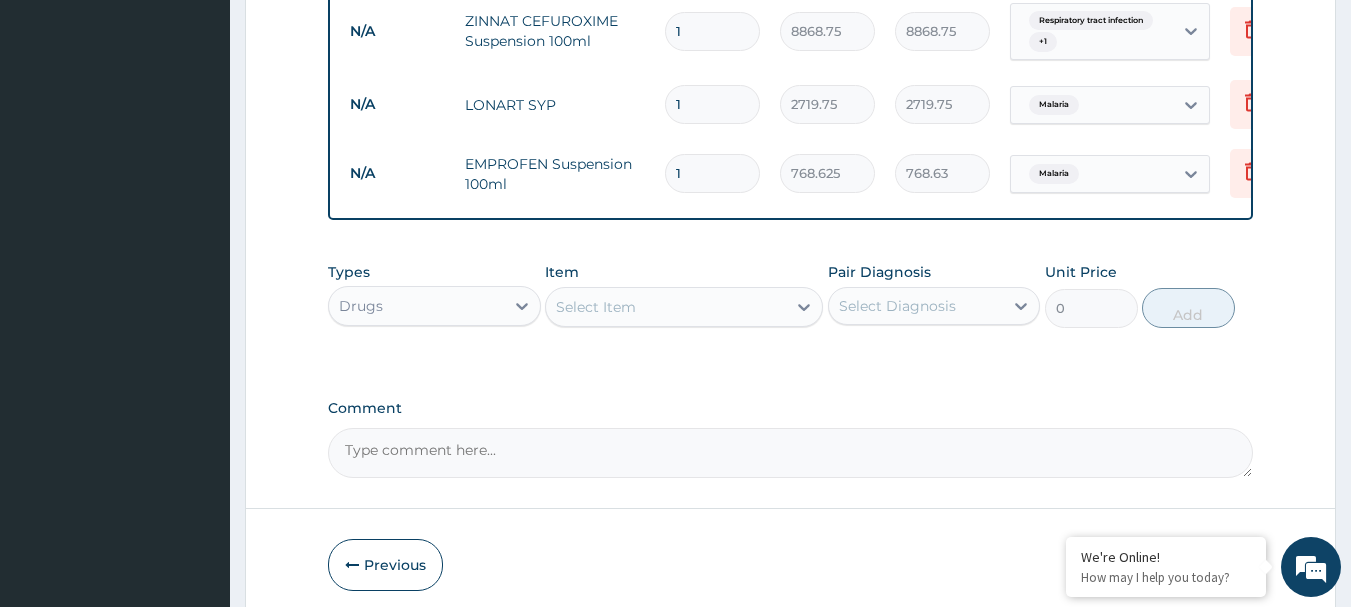 click on "Select Item" at bounding box center (666, 307) 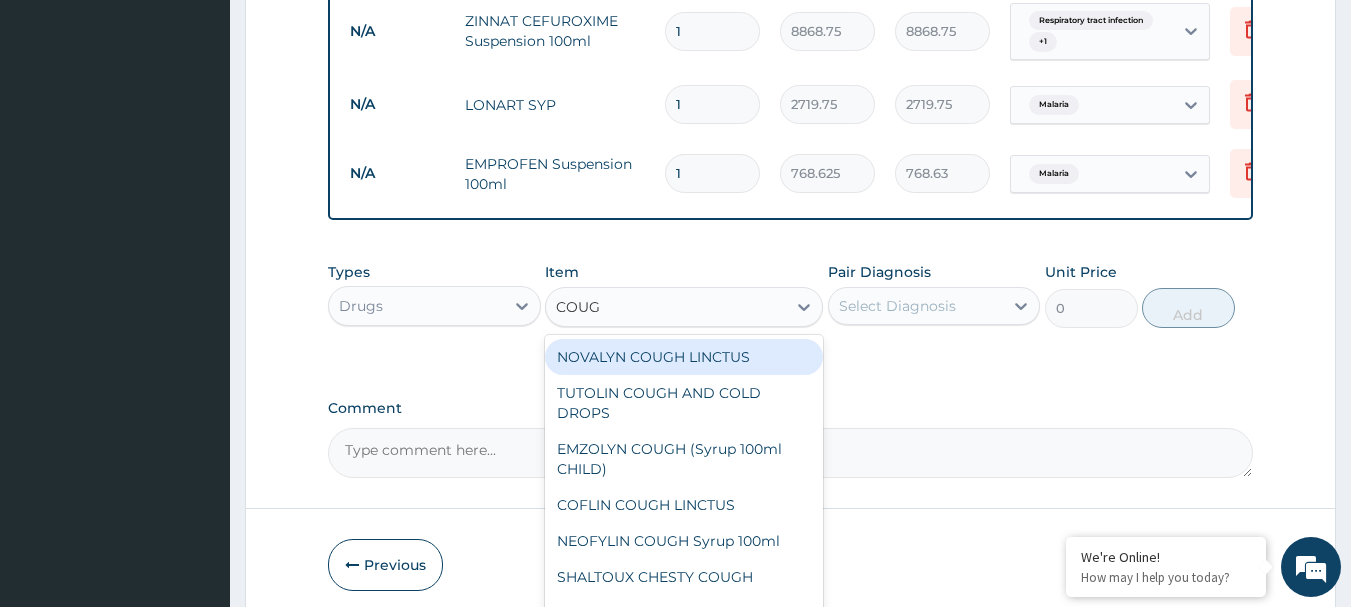 type on "COUGH" 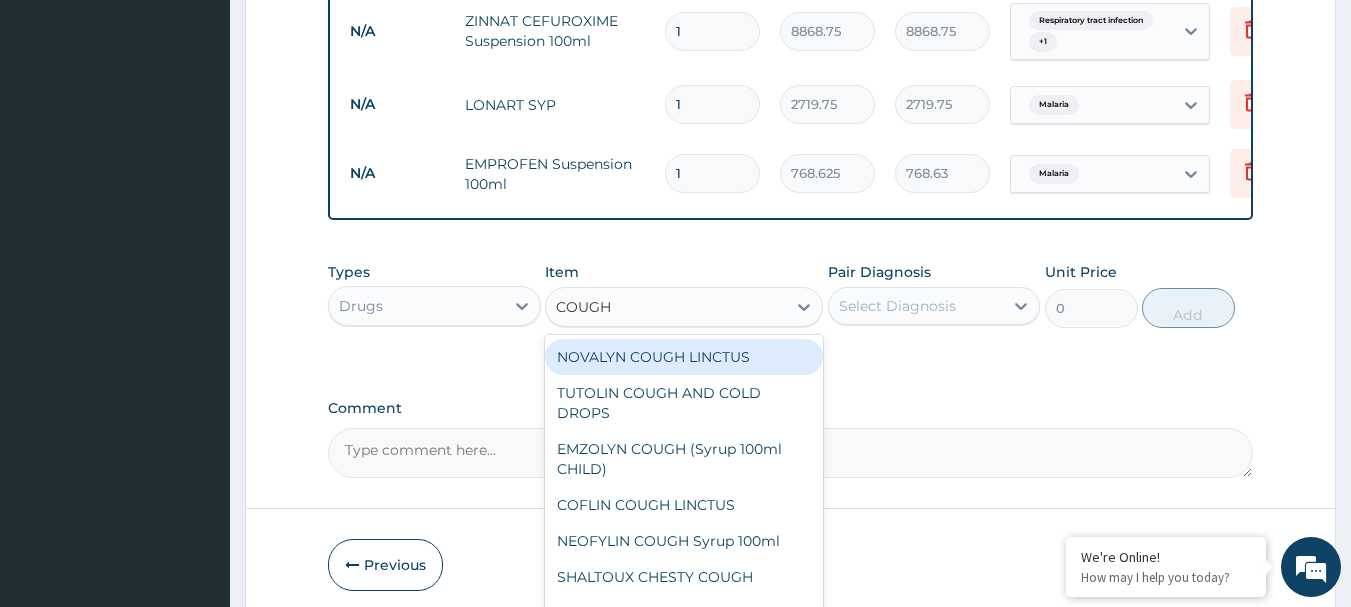 scroll, scrollTop: 981, scrollLeft: 0, axis: vertical 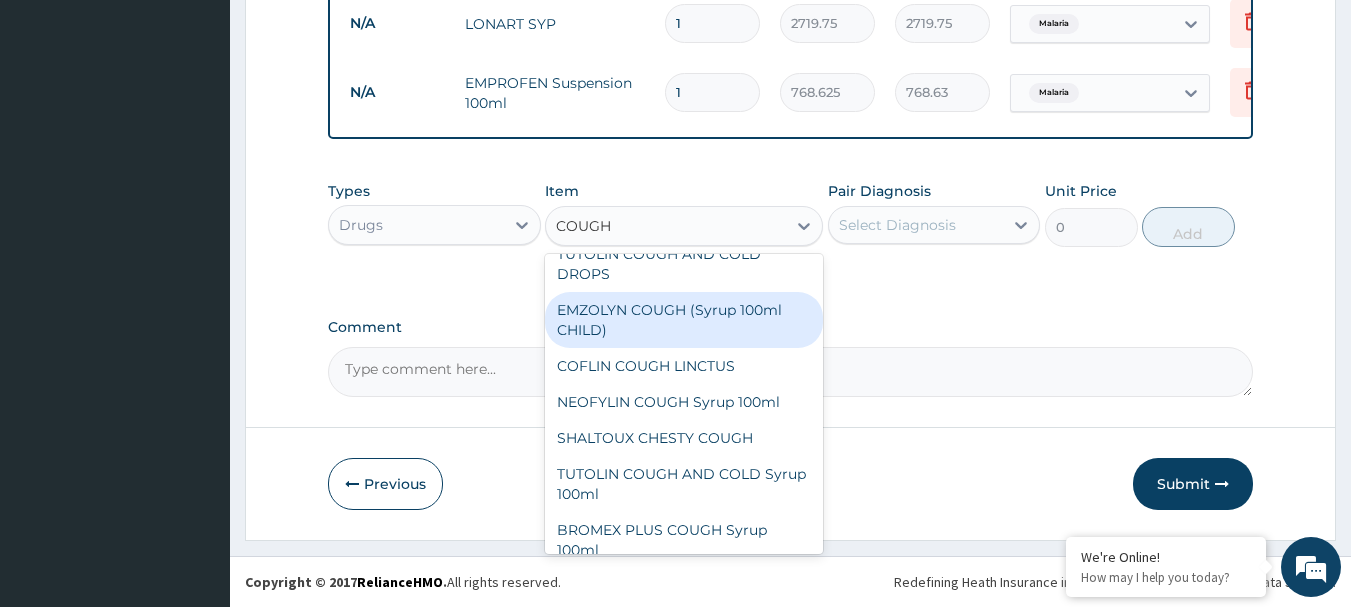 click on "EMZOLYN COUGH (Syrup 100ml CHILD)" at bounding box center [684, 320] 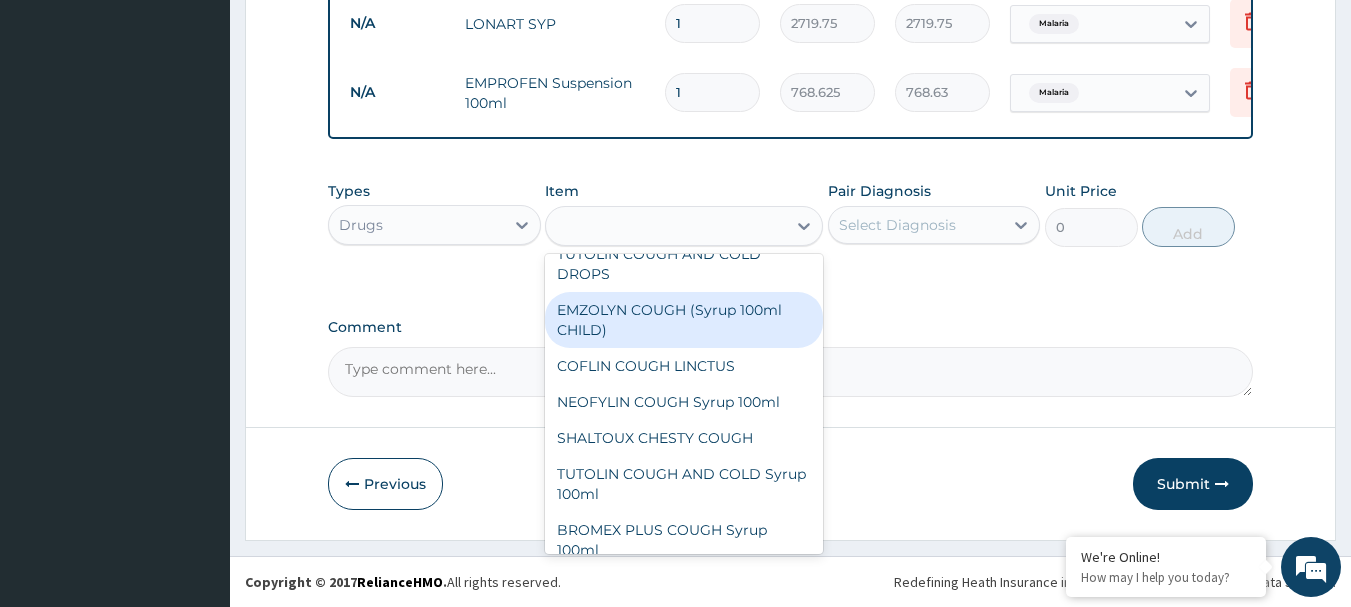 type on "1478.125" 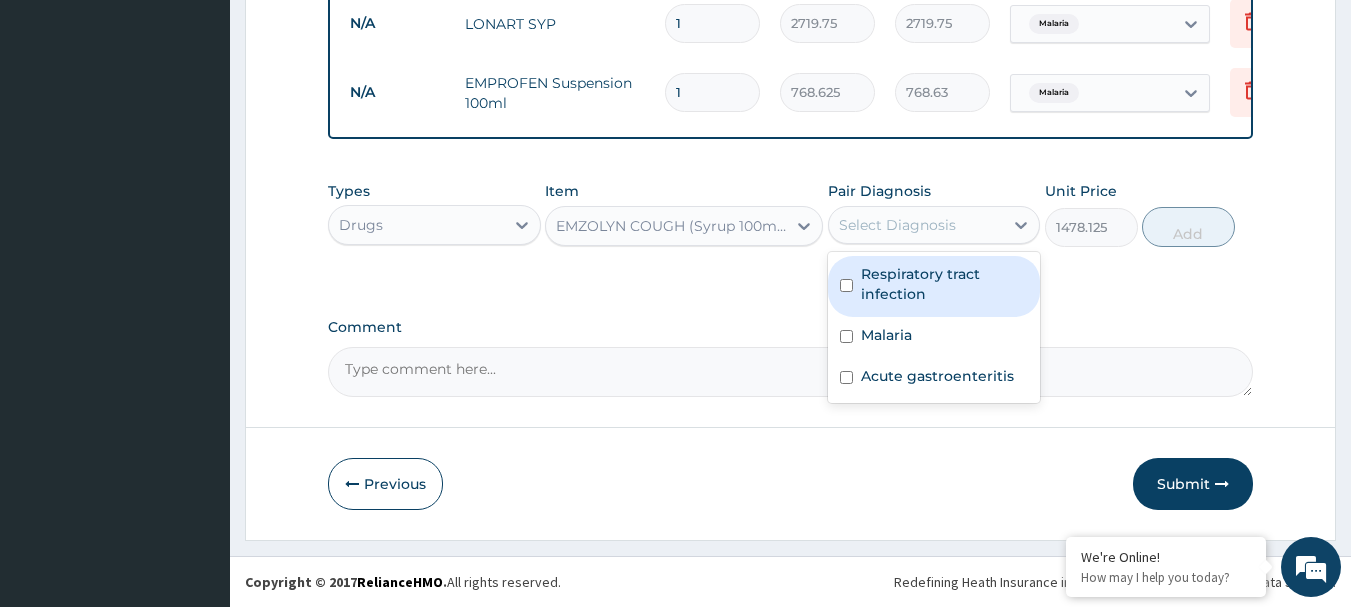 click on "Select Diagnosis" at bounding box center (897, 225) 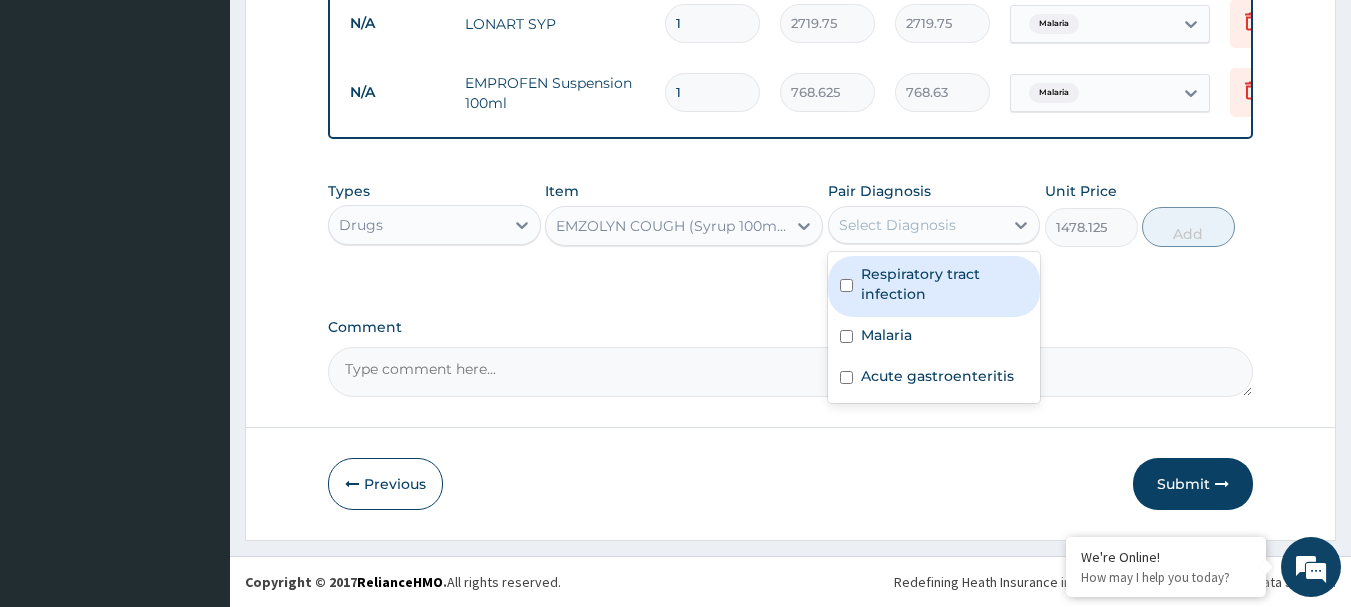 click on "Respiratory tract infection" at bounding box center [945, 284] 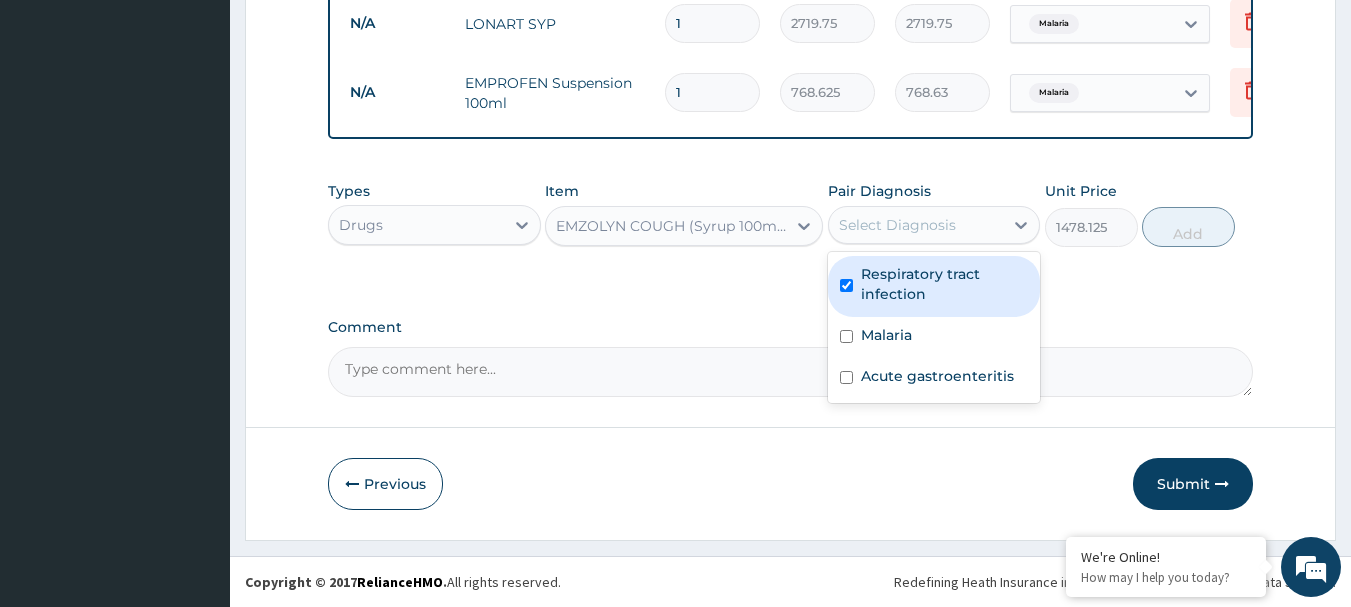 checkbox on "true" 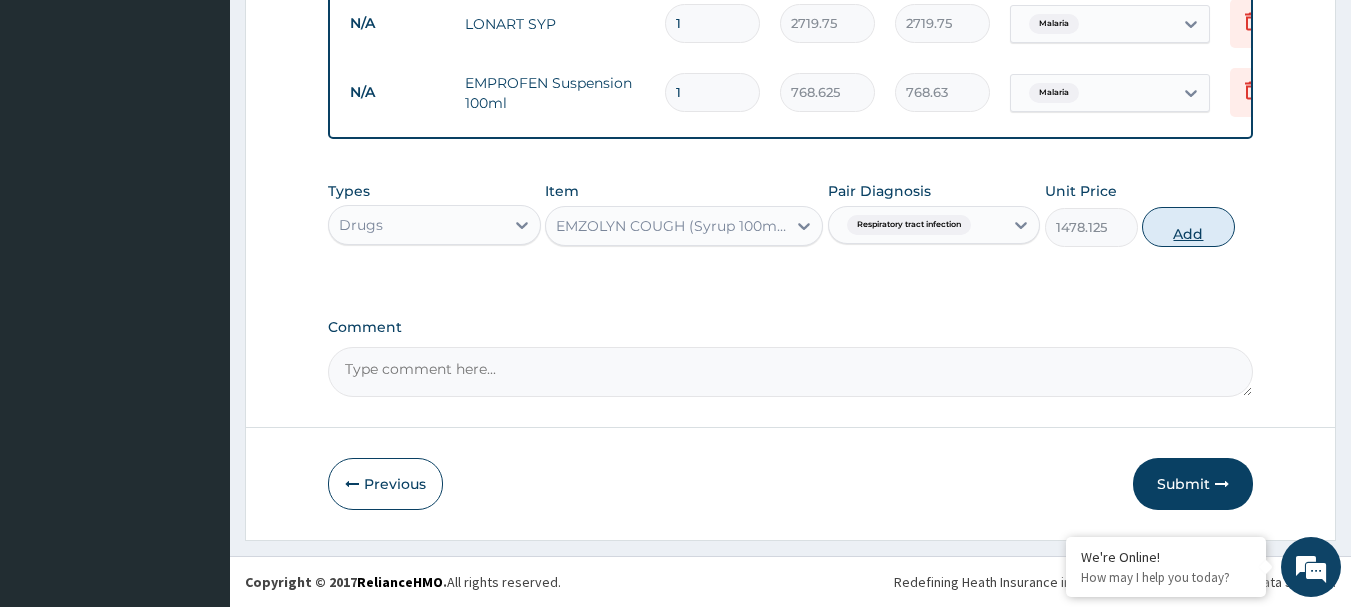 click on "Add" at bounding box center (1188, 227) 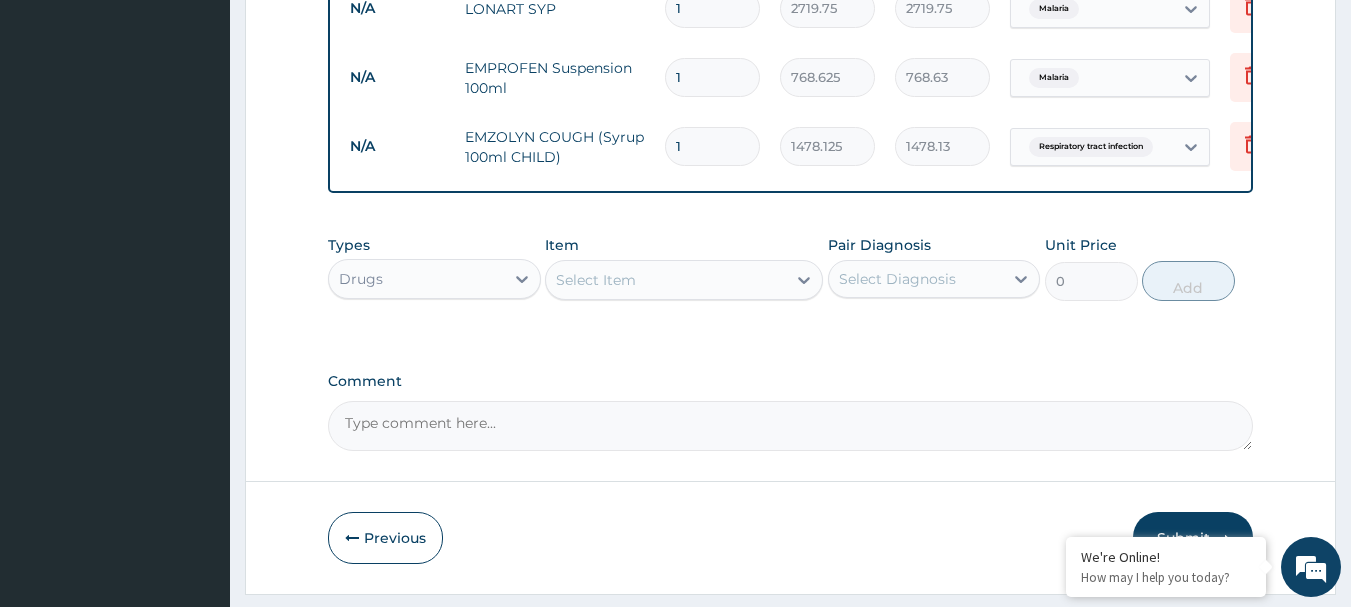 click on "Select Item" at bounding box center (666, 280) 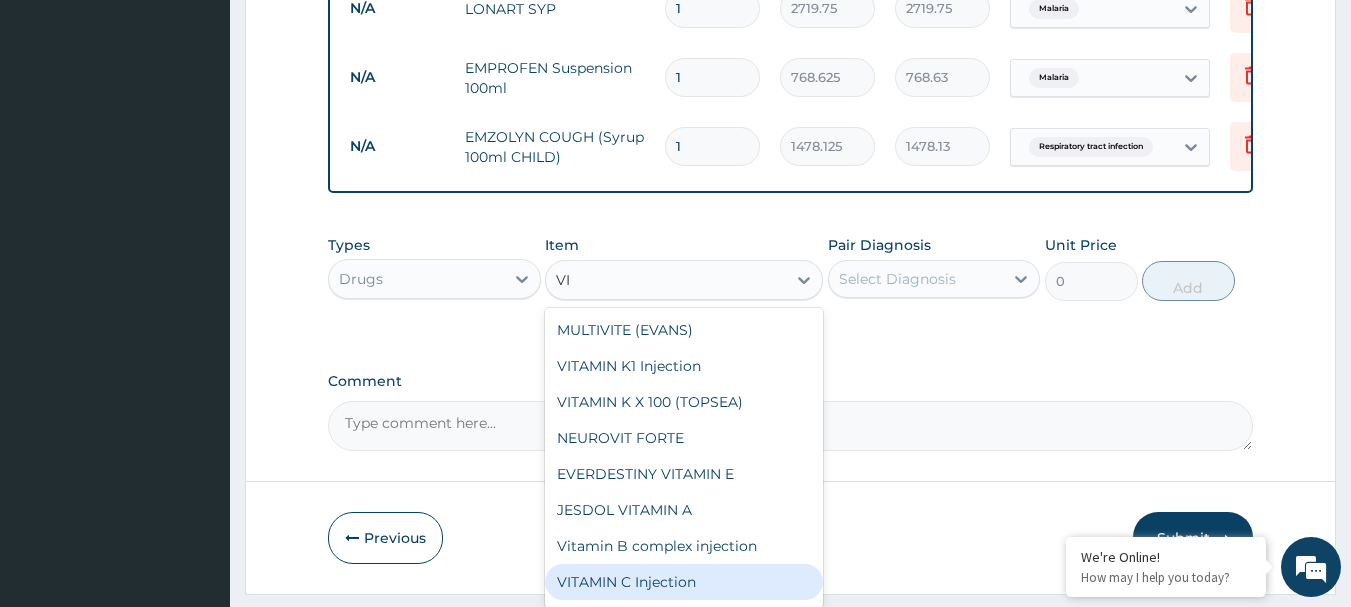 type on "V" 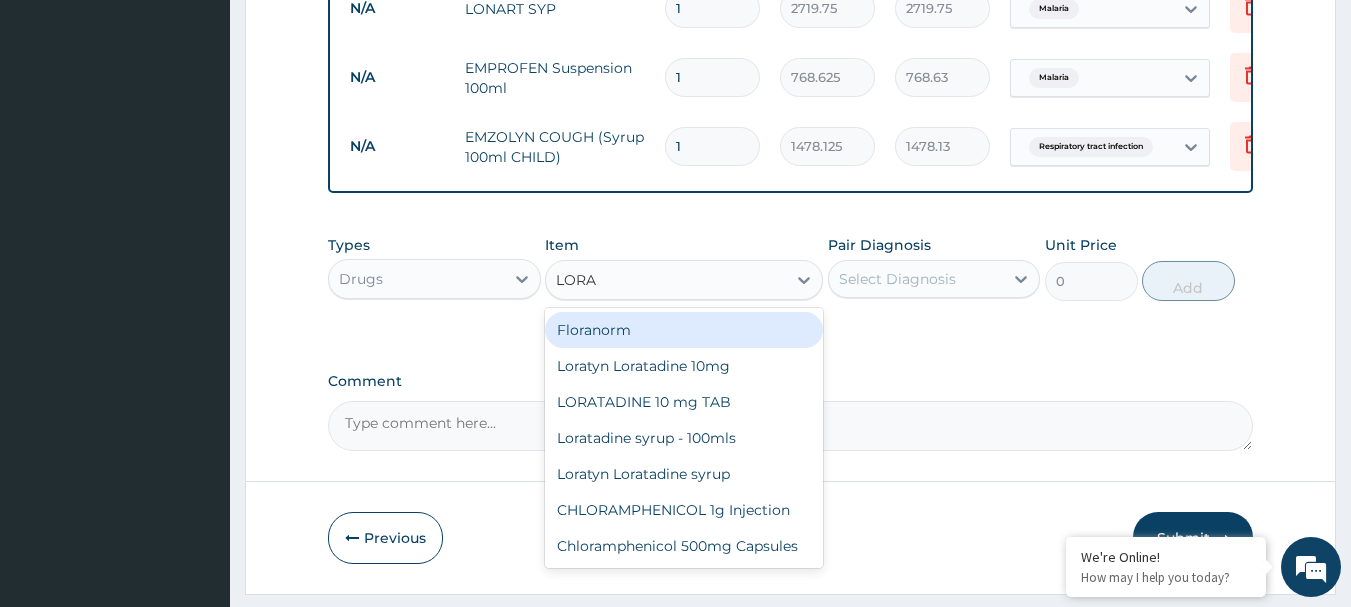 type on "LORAT" 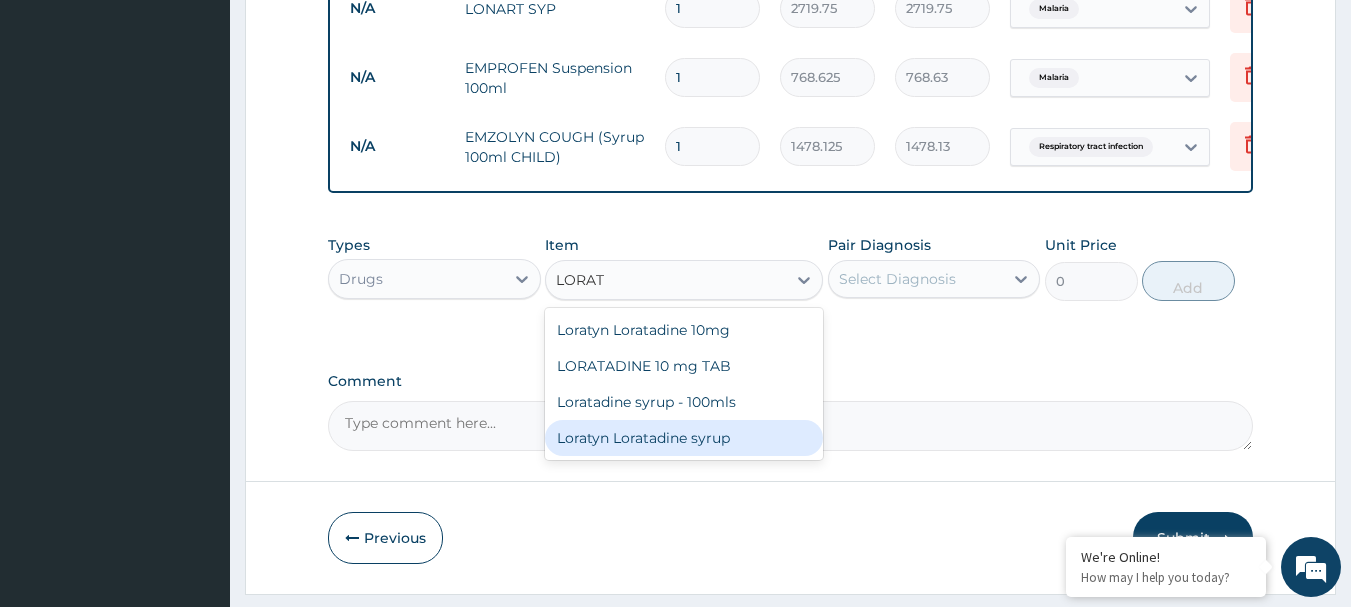 click on "Loratyn Loratadine syrup" at bounding box center [684, 438] 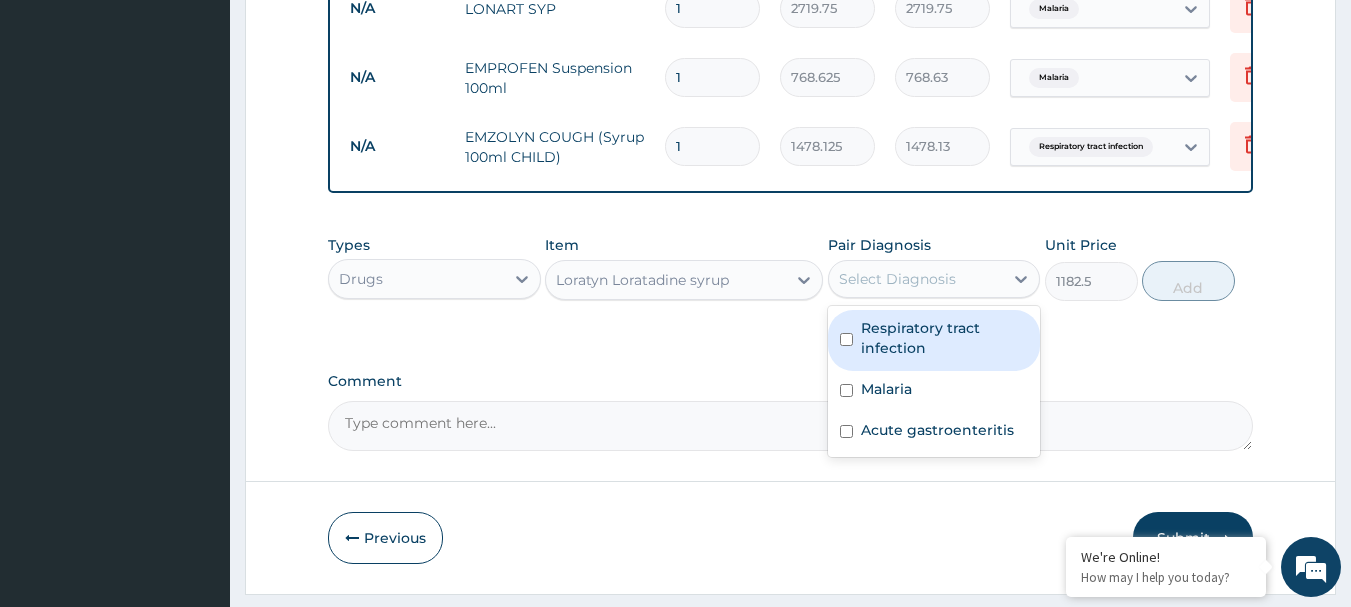 click on "Select Diagnosis" at bounding box center (897, 279) 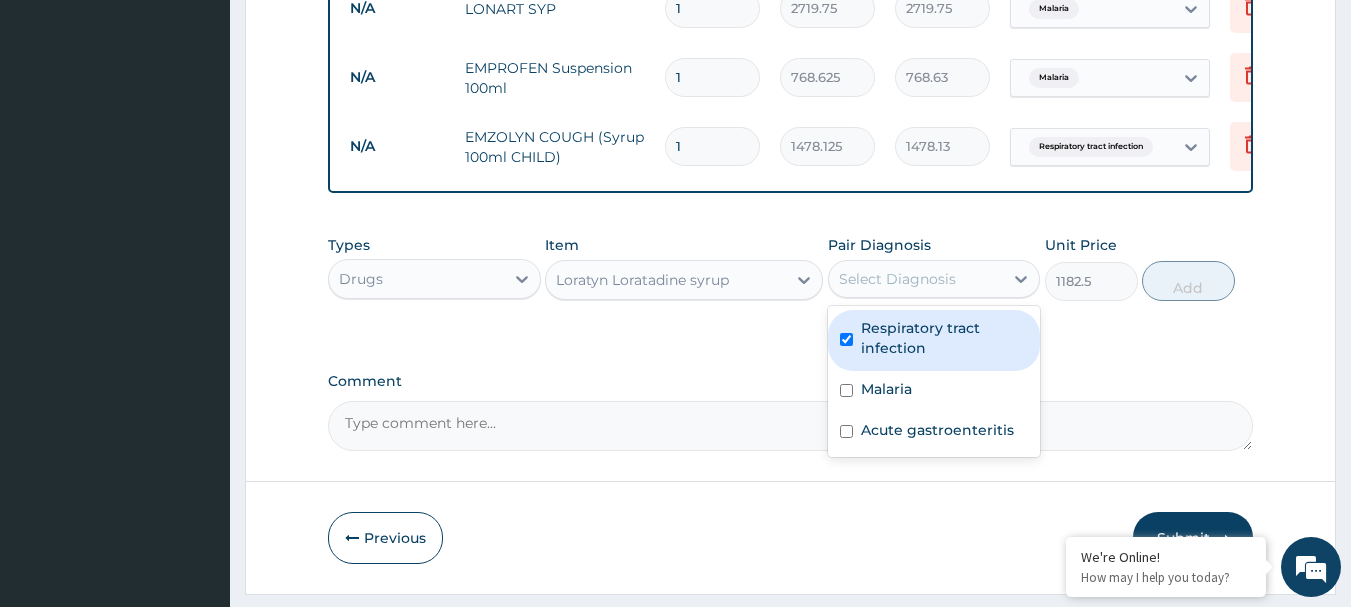 checkbox on "true" 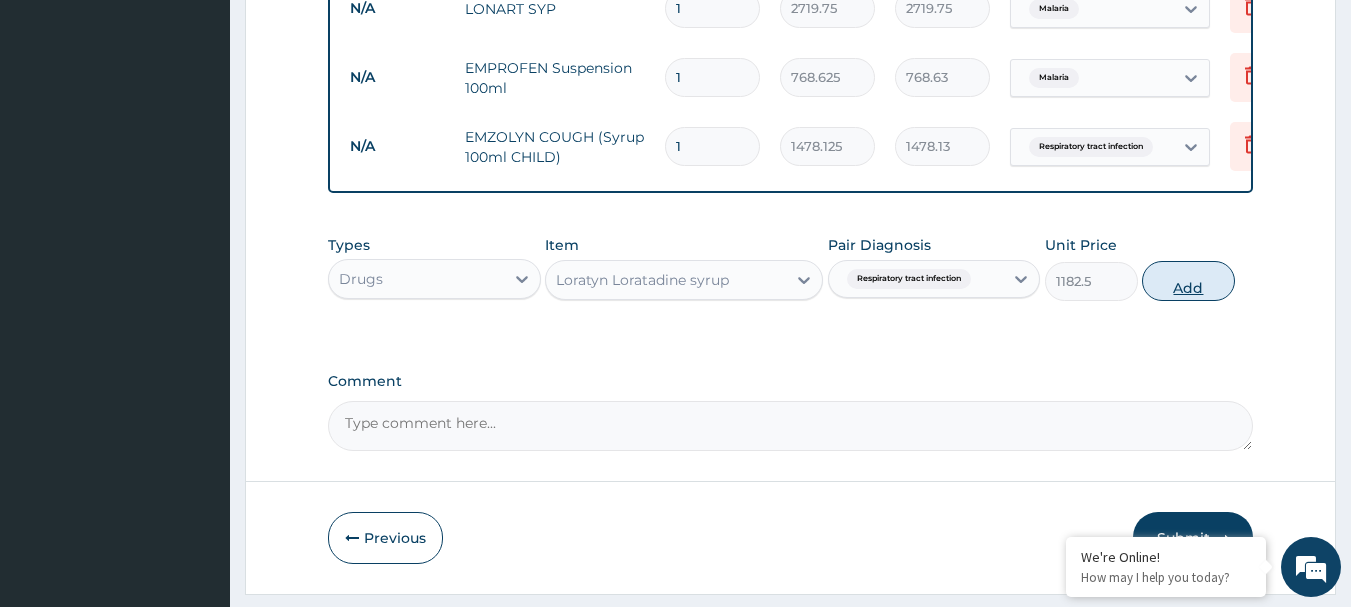 click on "Add" at bounding box center [1188, 281] 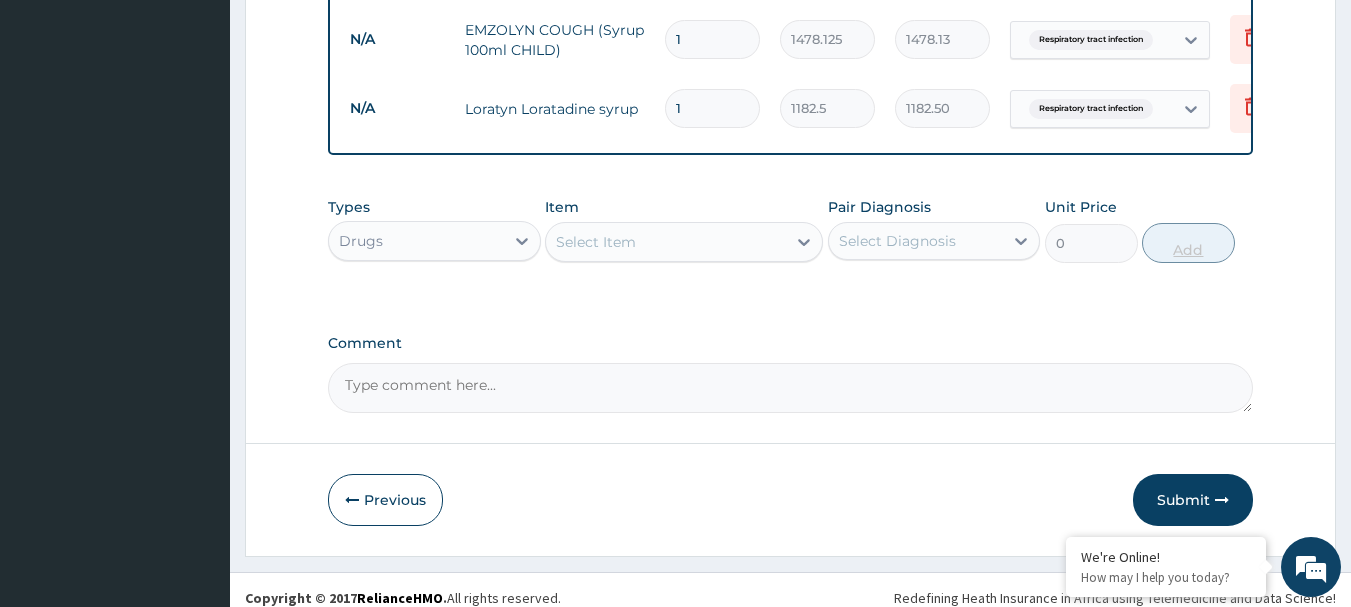 scroll, scrollTop: 1119, scrollLeft: 0, axis: vertical 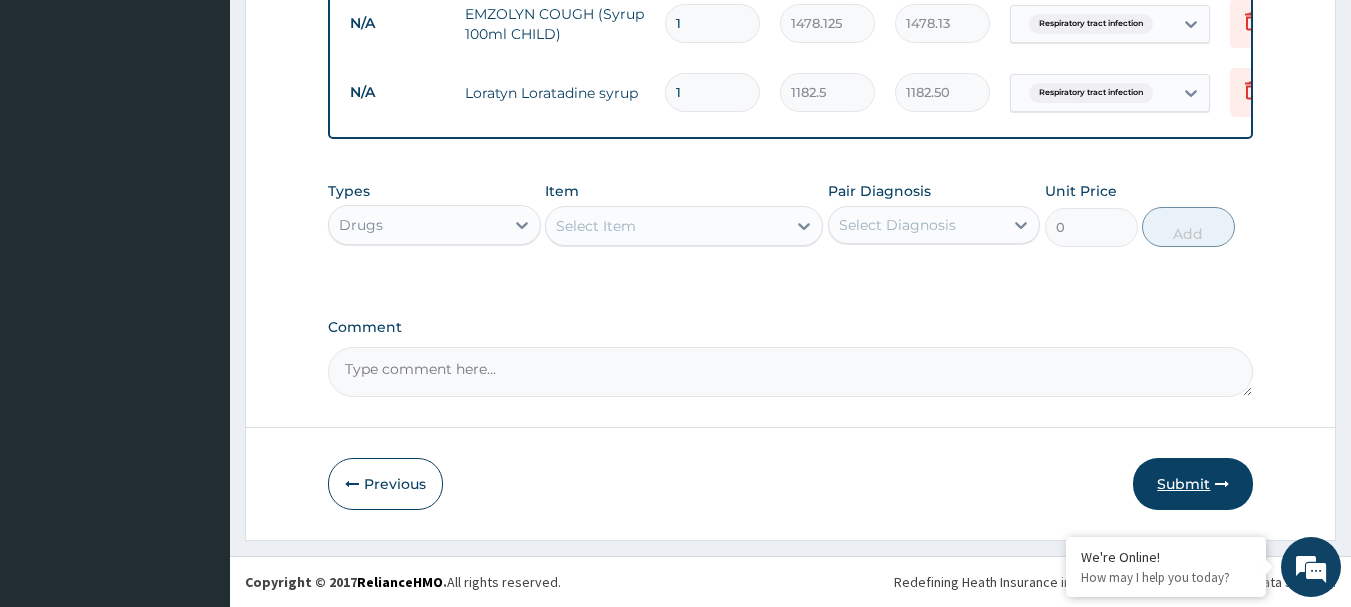 click on "Submit" at bounding box center (1193, 484) 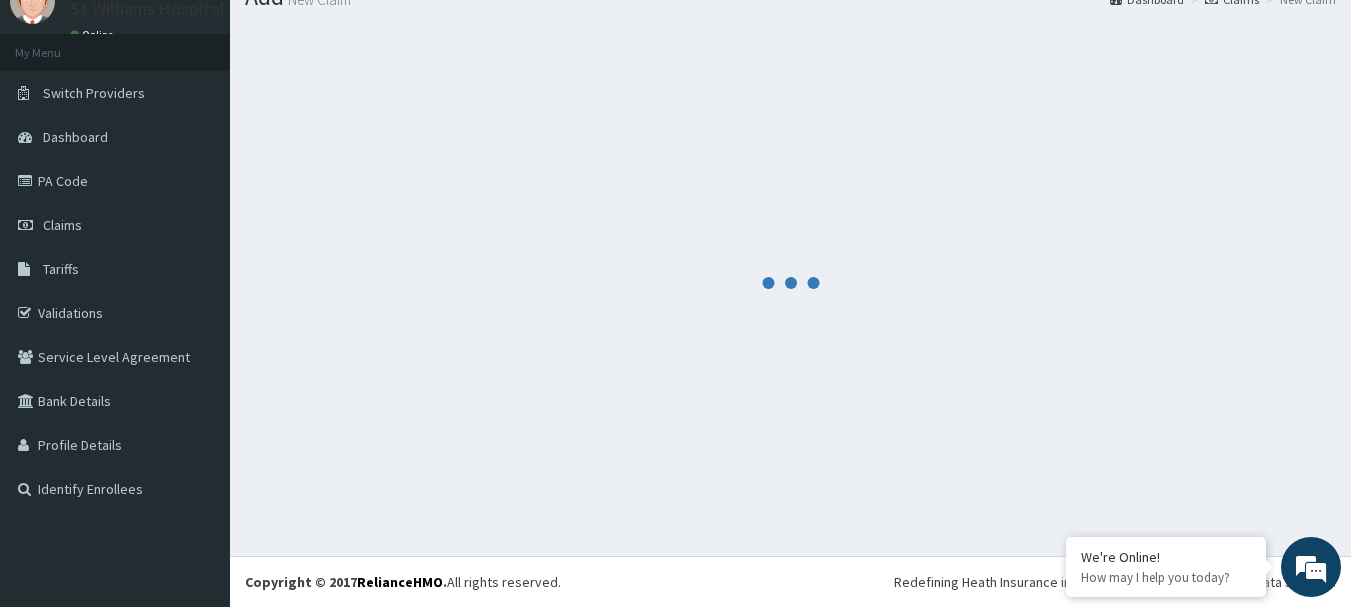 scroll, scrollTop: 1119, scrollLeft: 0, axis: vertical 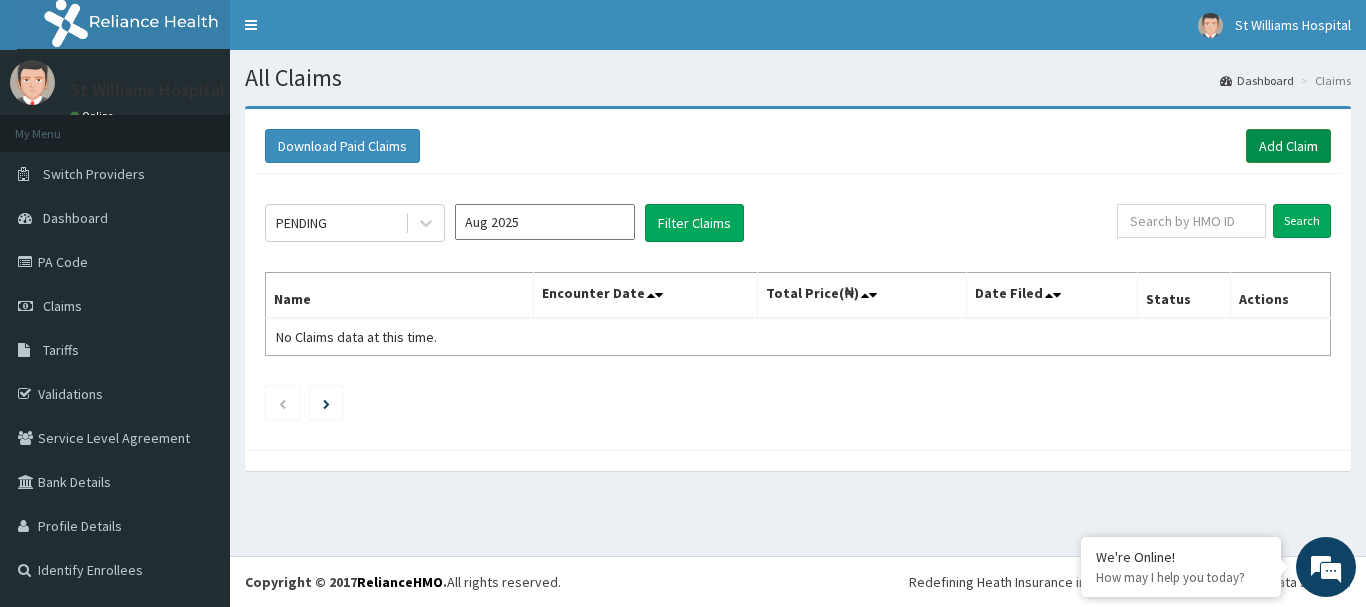 click on "Add Claim" at bounding box center [1288, 146] 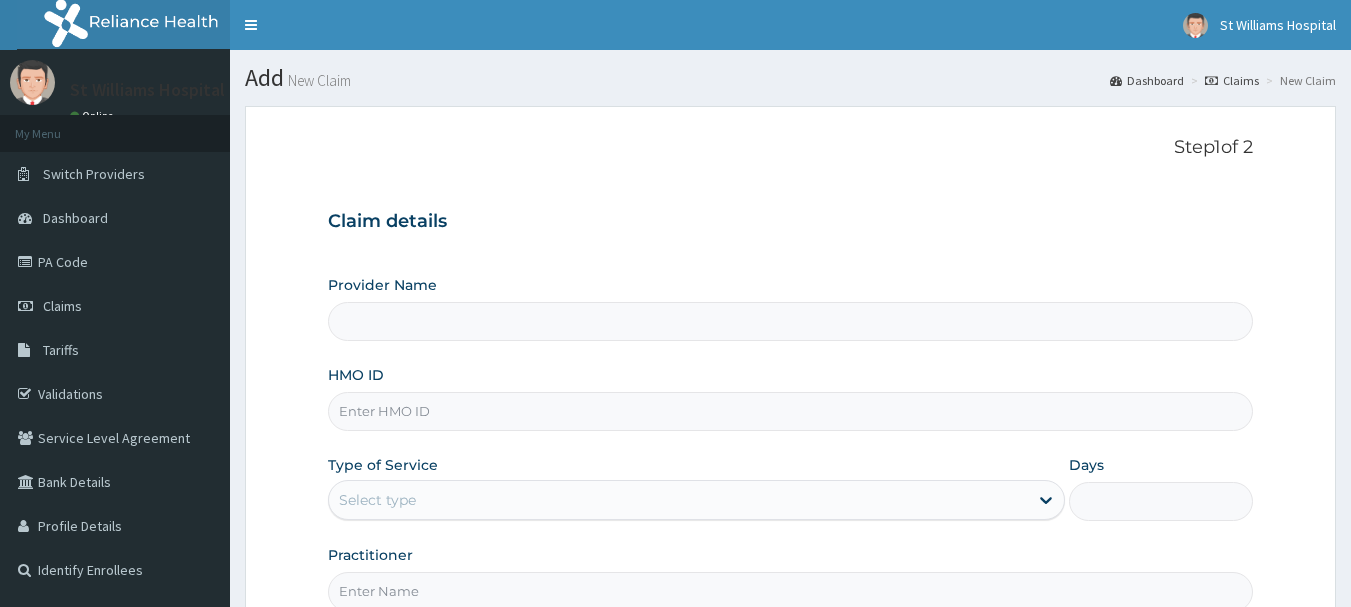 scroll, scrollTop: 0, scrollLeft: 0, axis: both 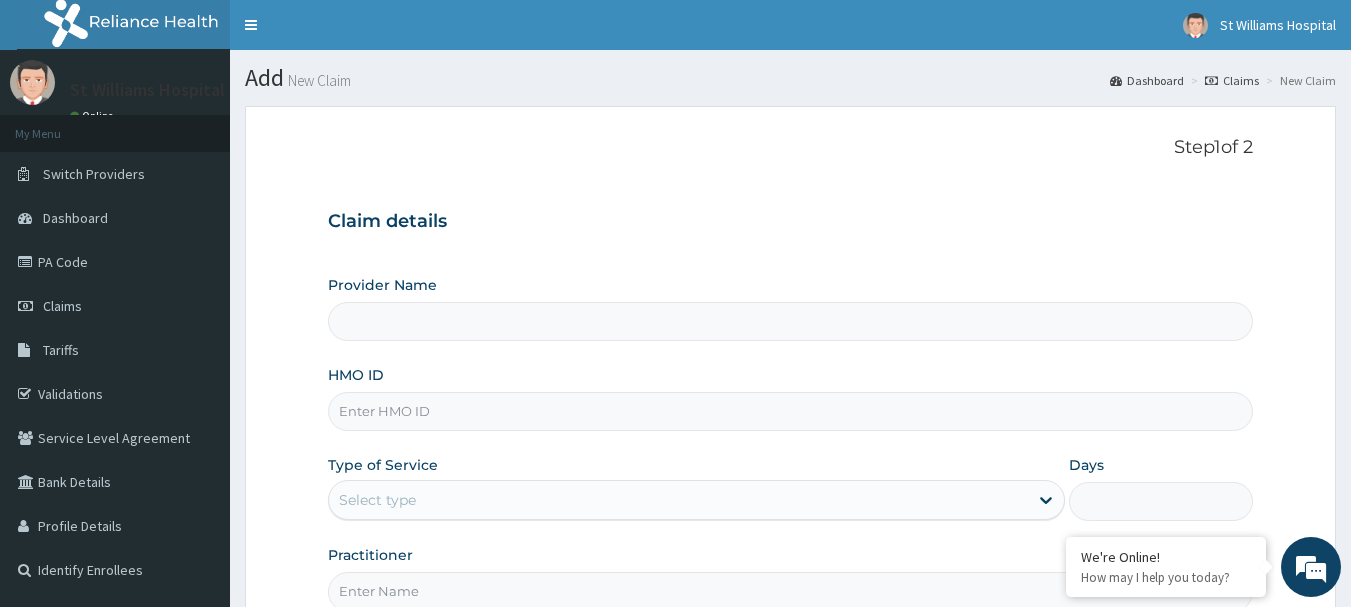 paste on "lgq/10049/b" 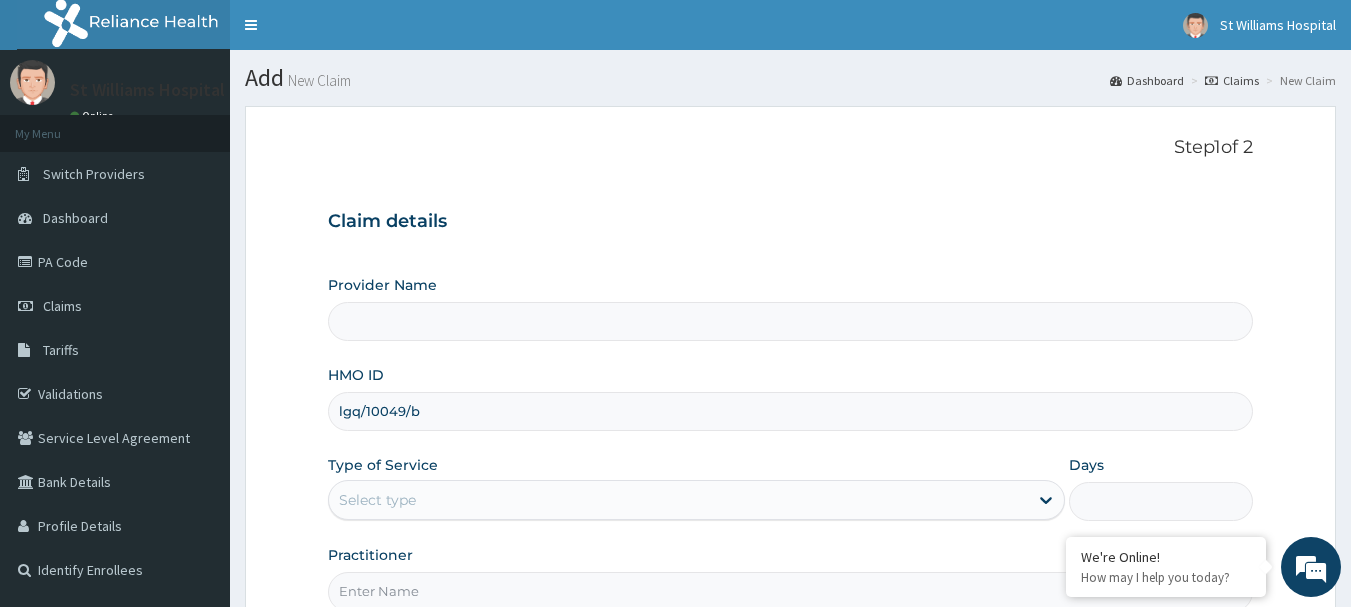 type on "St Williams Hospital" 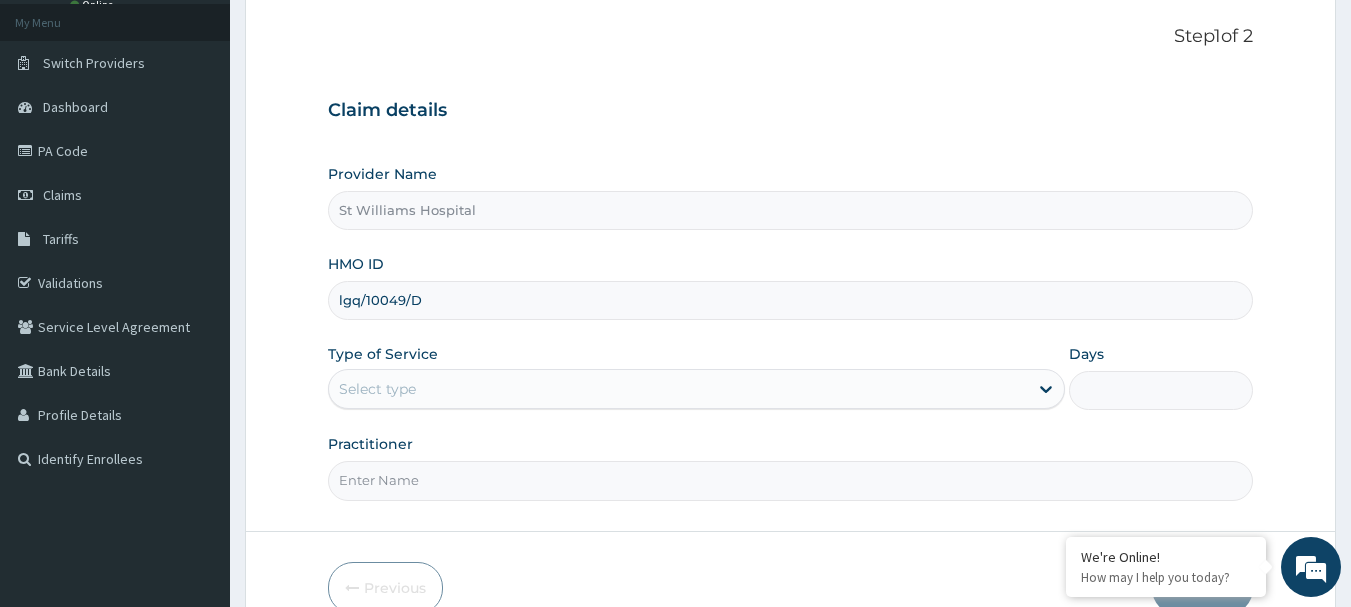 scroll, scrollTop: 139, scrollLeft: 0, axis: vertical 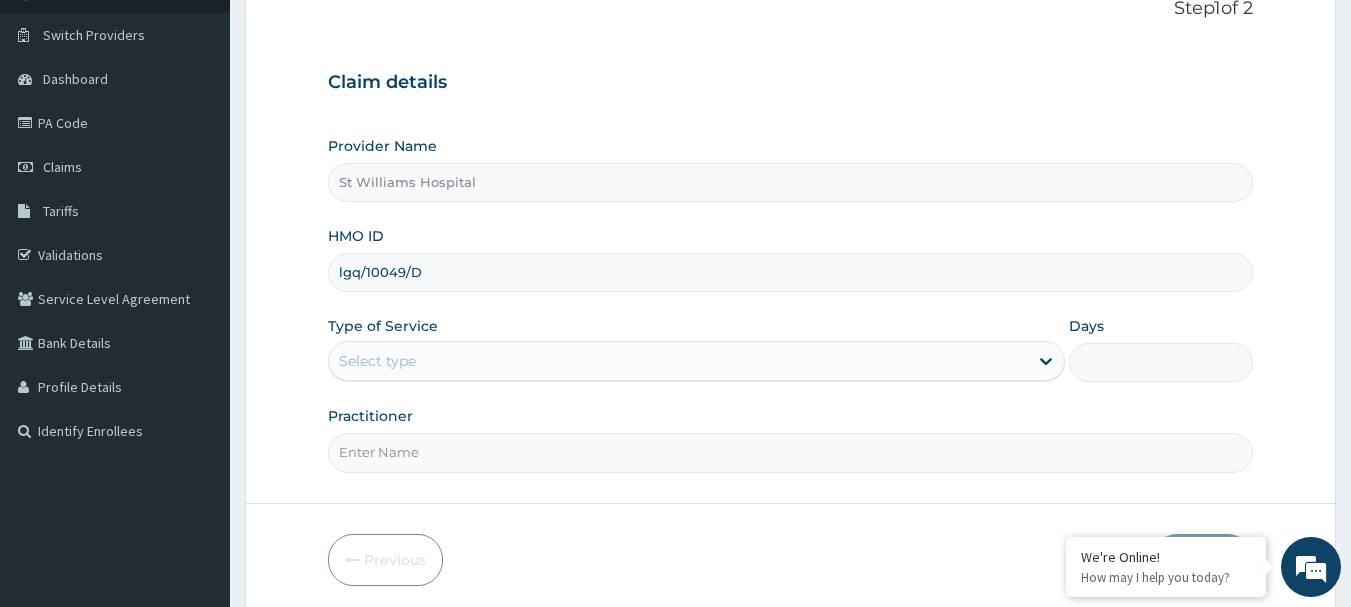 type on "lgq/10049/D" 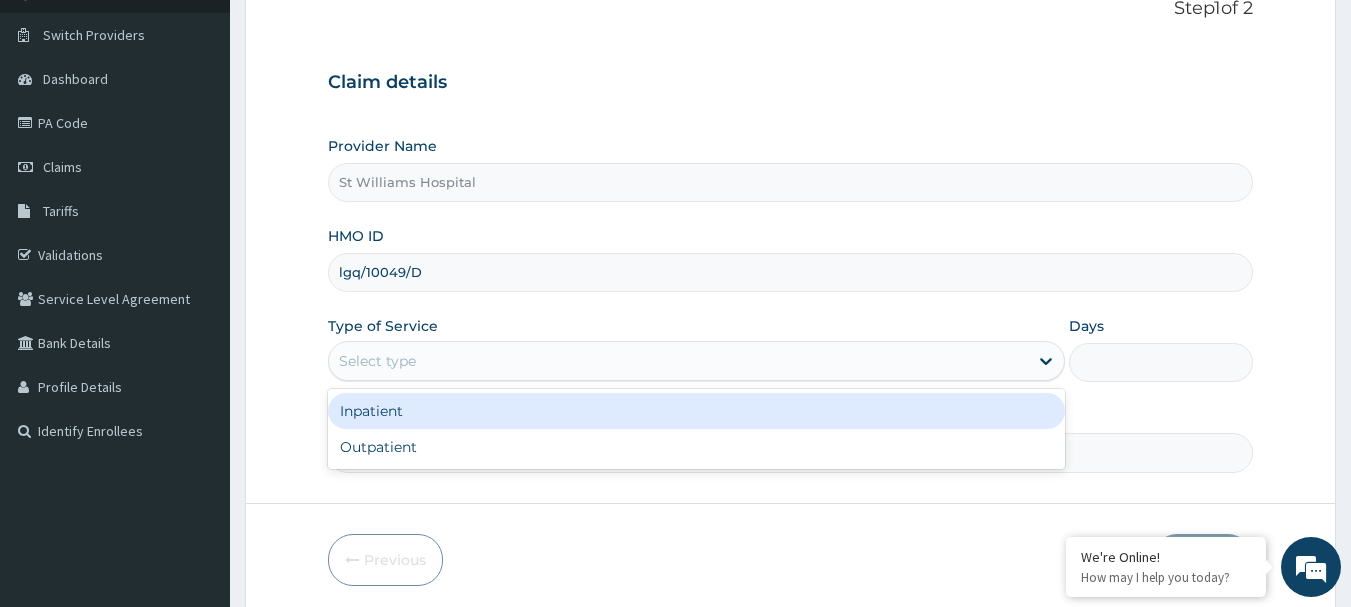 click on "Select type" at bounding box center [678, 361] 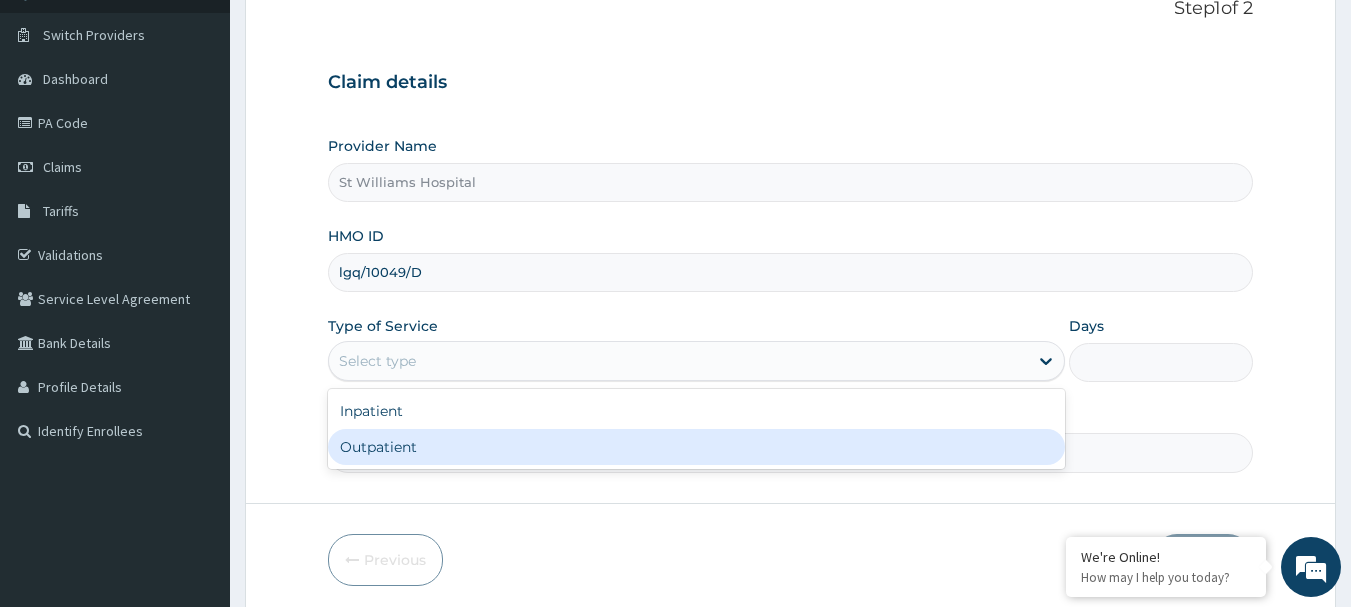 click on "Outpatient" at bounding box center (696, 447) 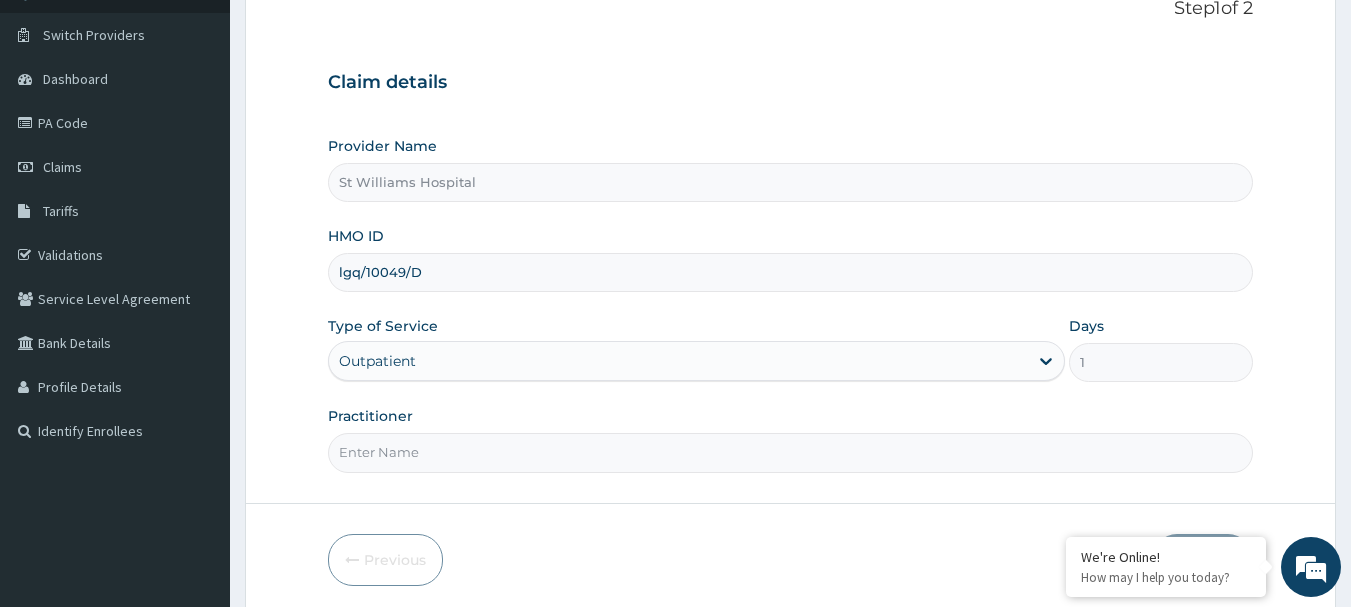 scroll, scrollTop: 215, scrollLeft: 0, axis: vertical 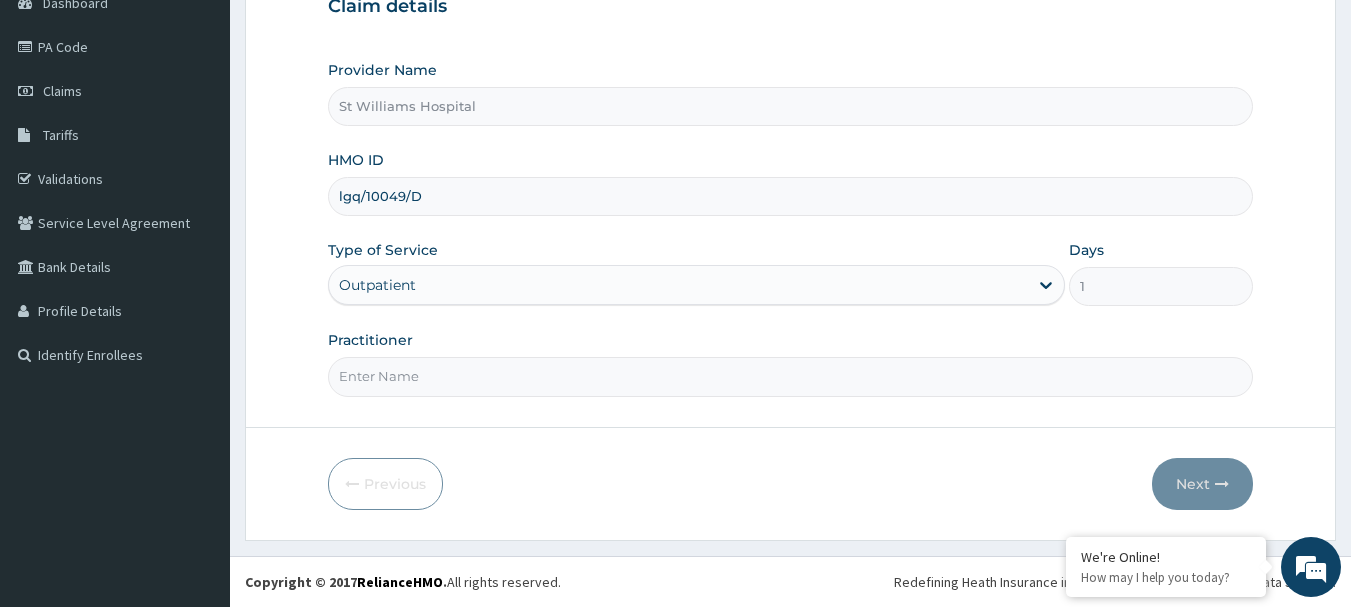click on "Practitioner" at bounding box center (791, 376) 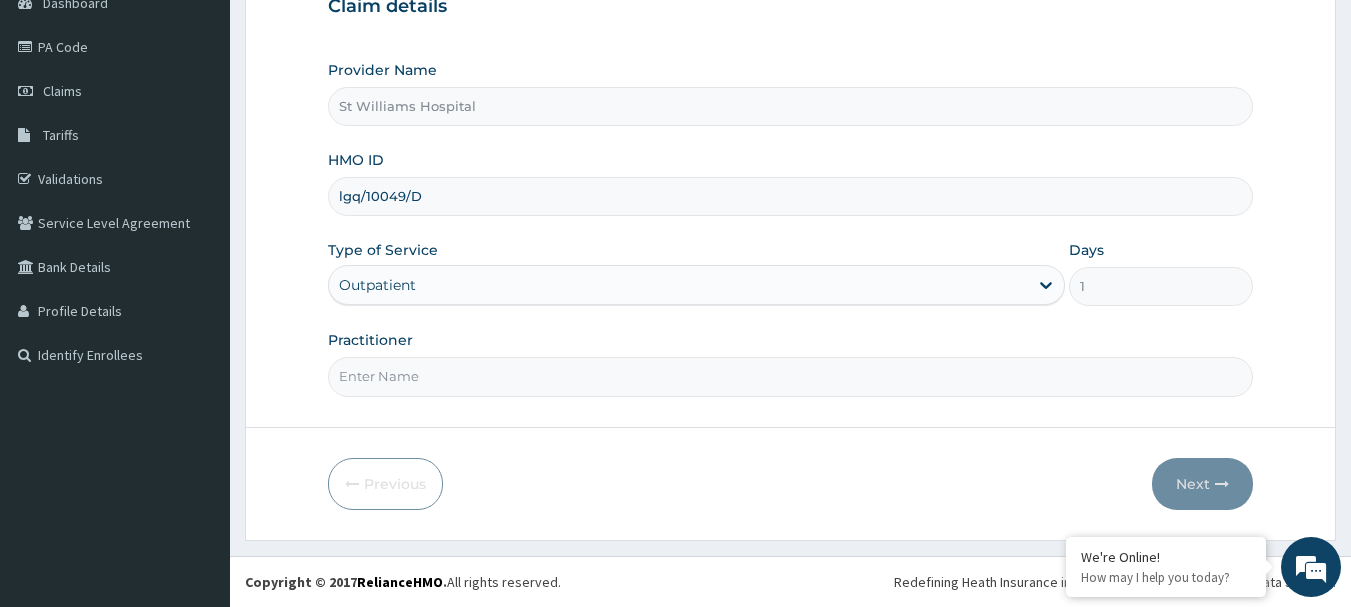 type on "dr [LAST]" 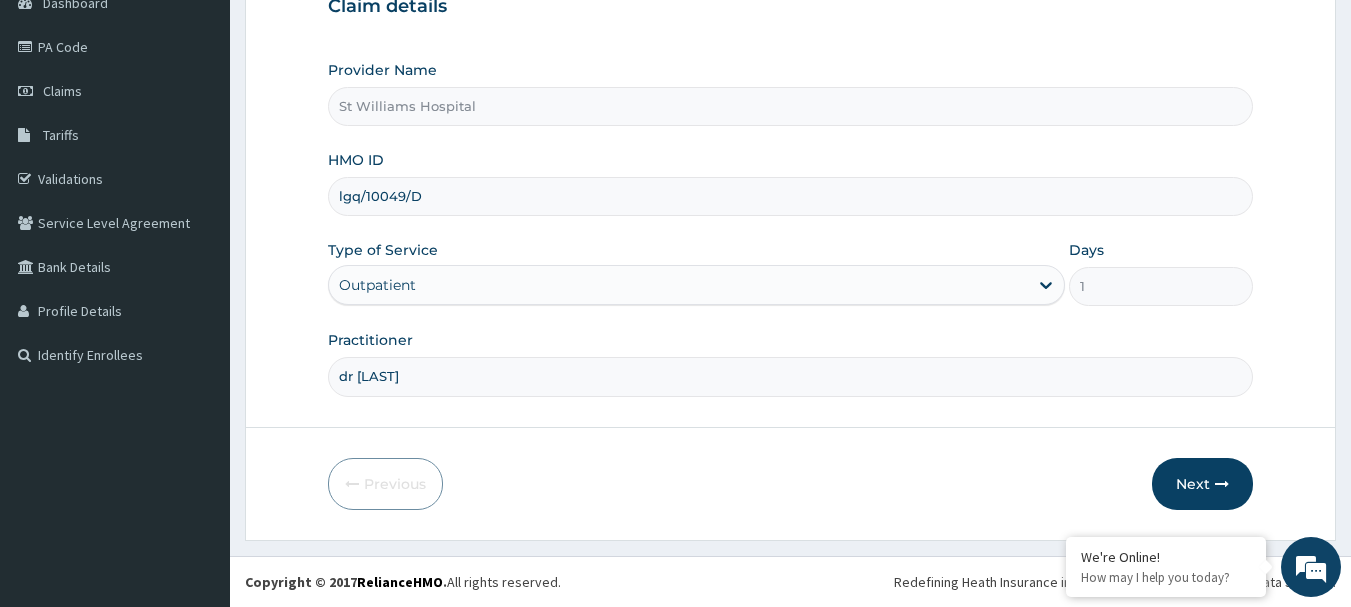 scroll, scrollTop: 0, scrollLeft: 0, axis: both 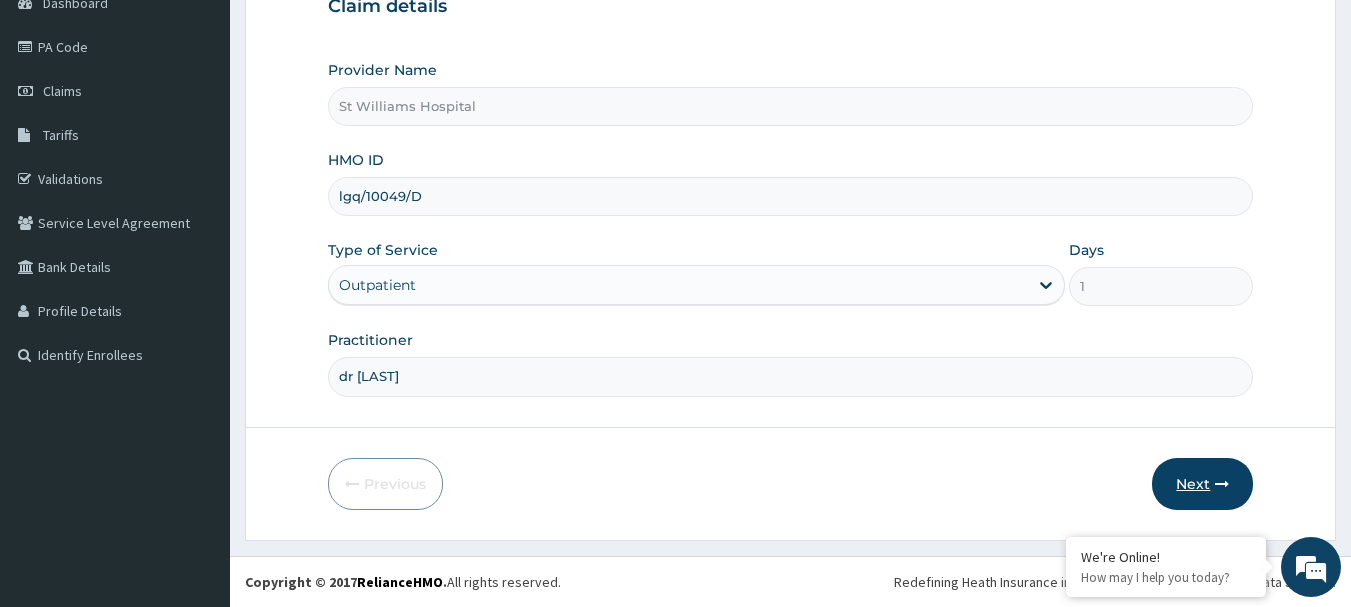 click on "Next" at bounding box center (1202, 484) 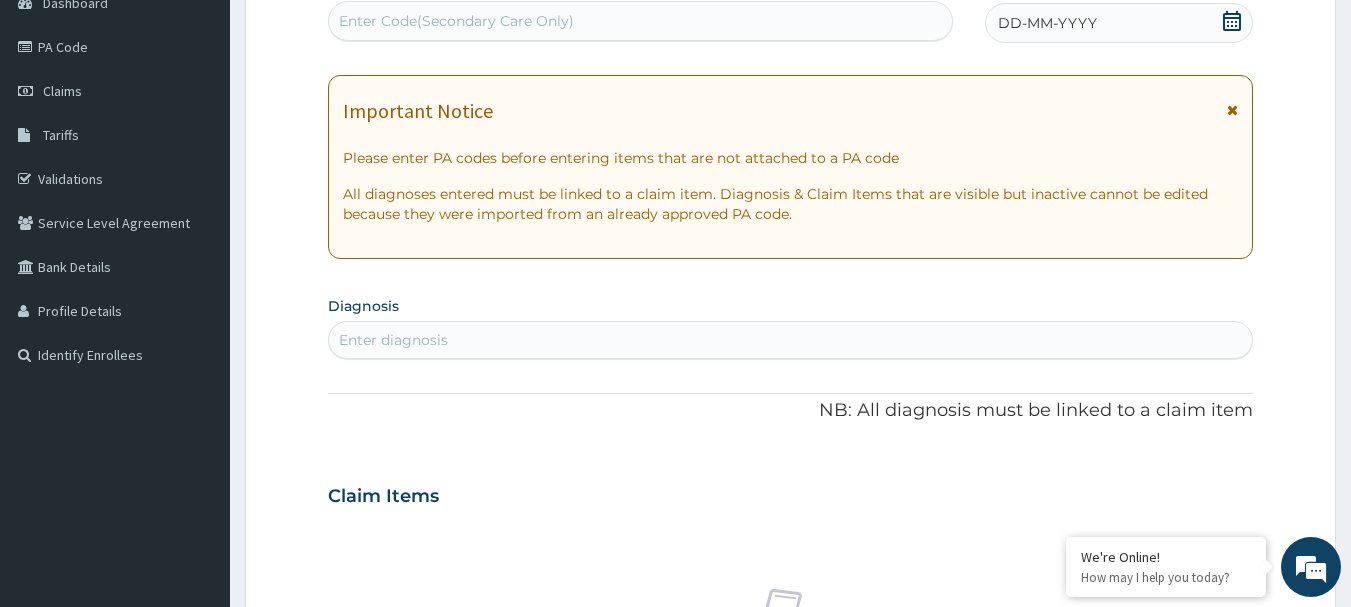 click on "Diagnosis Enter diagnosis" at bounding box center (791, 325) 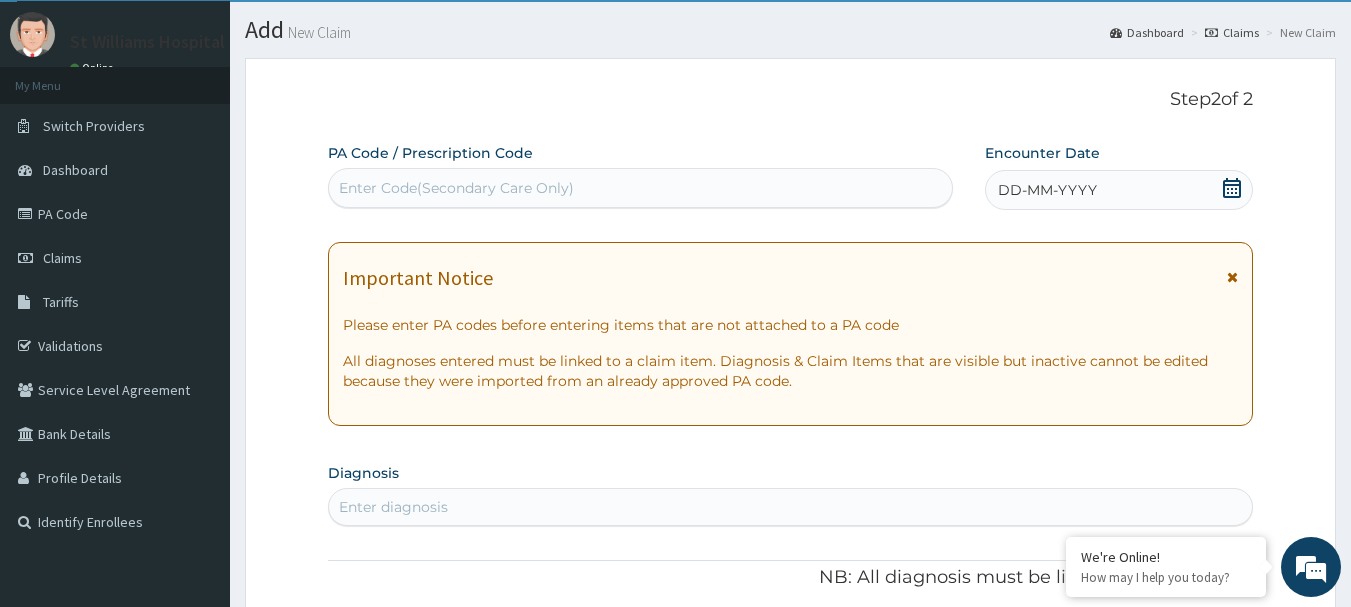 scroll, scrollTop: 35, scrollLeft: 0, axis: vertical 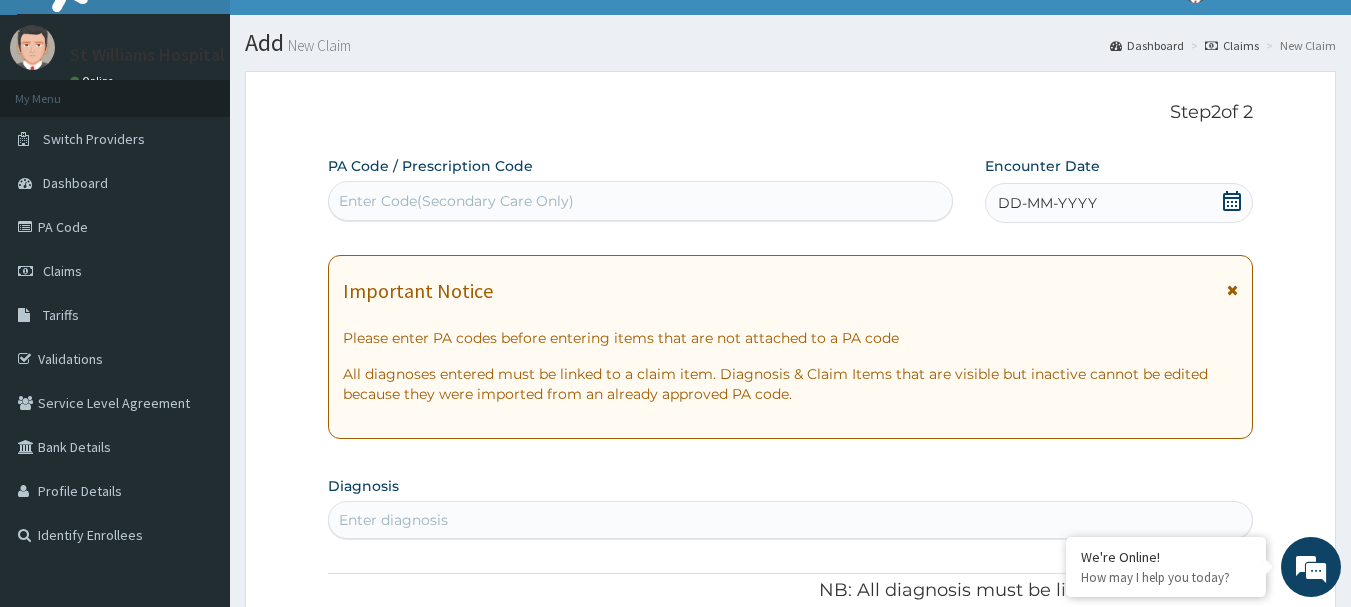 click 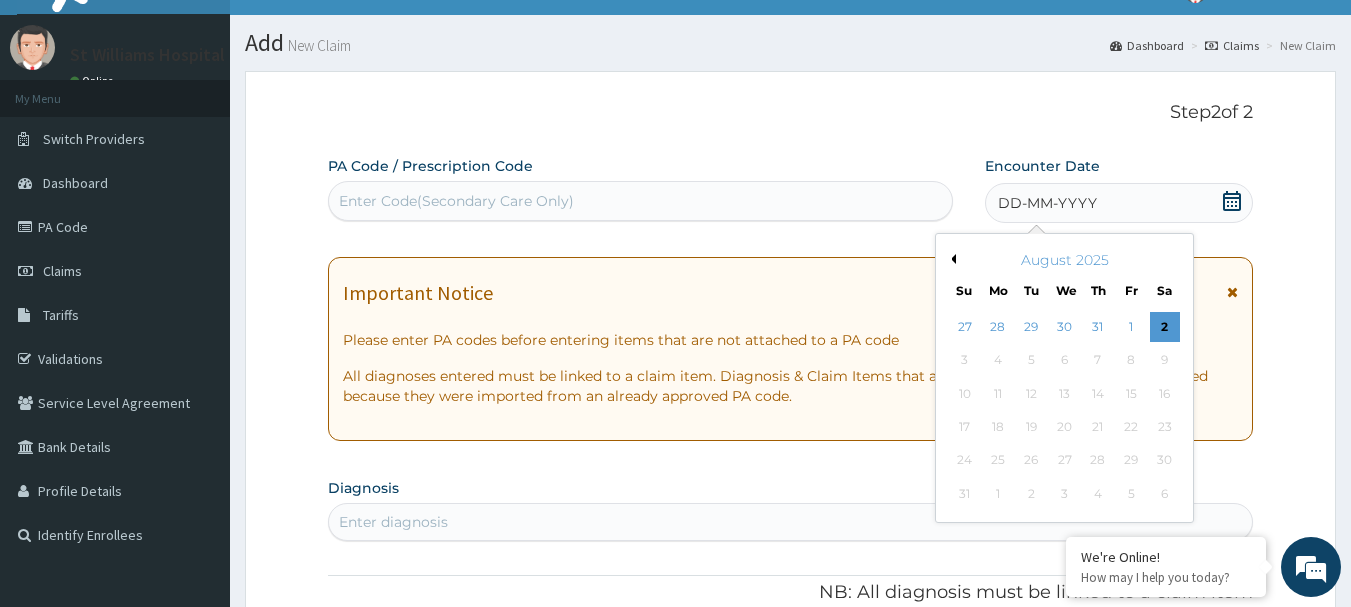click on "August 2025" at bounding box center (1064, 260) 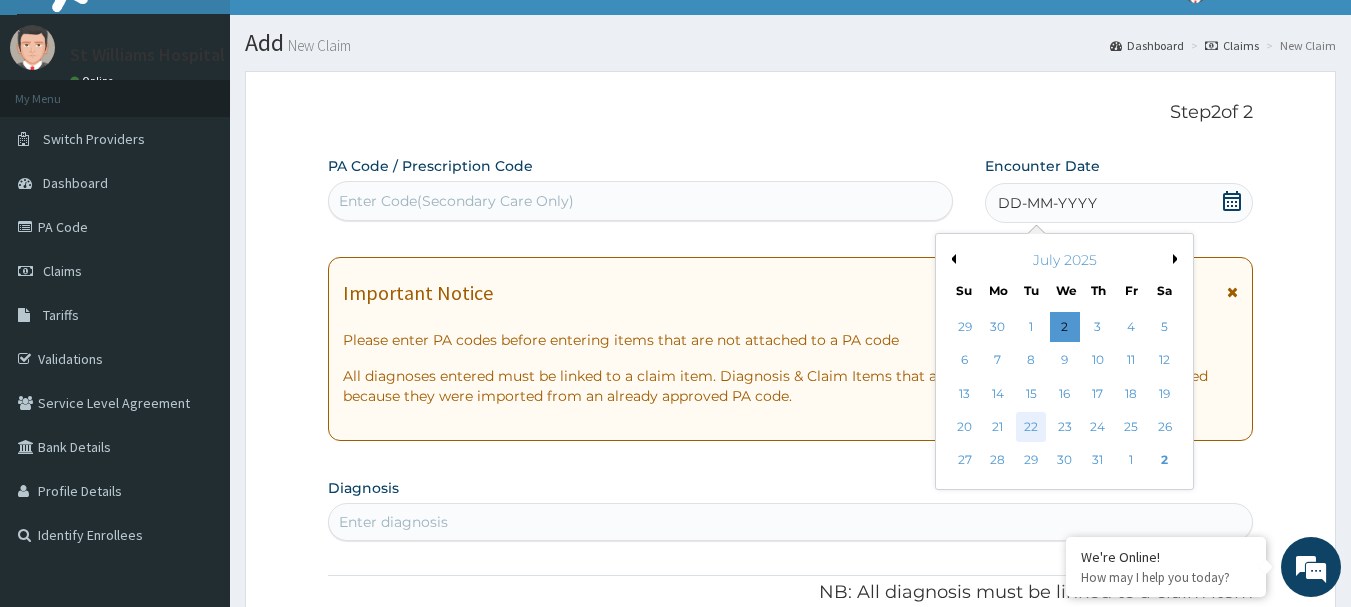 click on "22" at bounding box center [1032, 427] 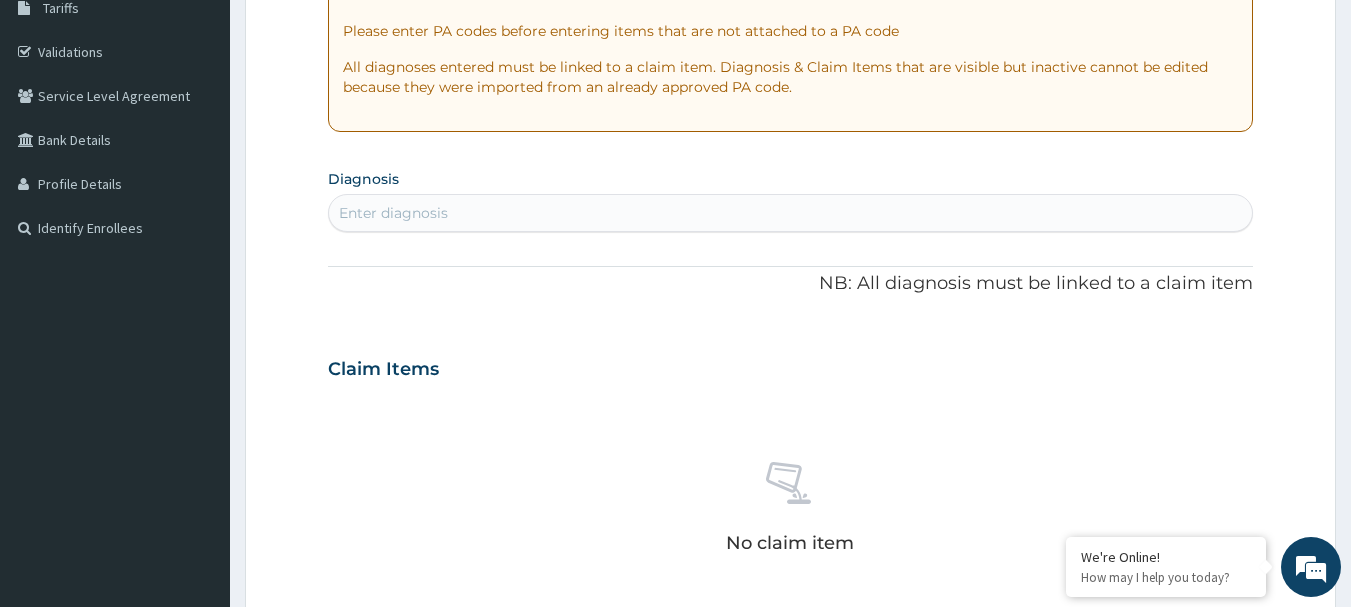 scroll, scrollTop: 394, scrollLeft: 0, axis: vertical 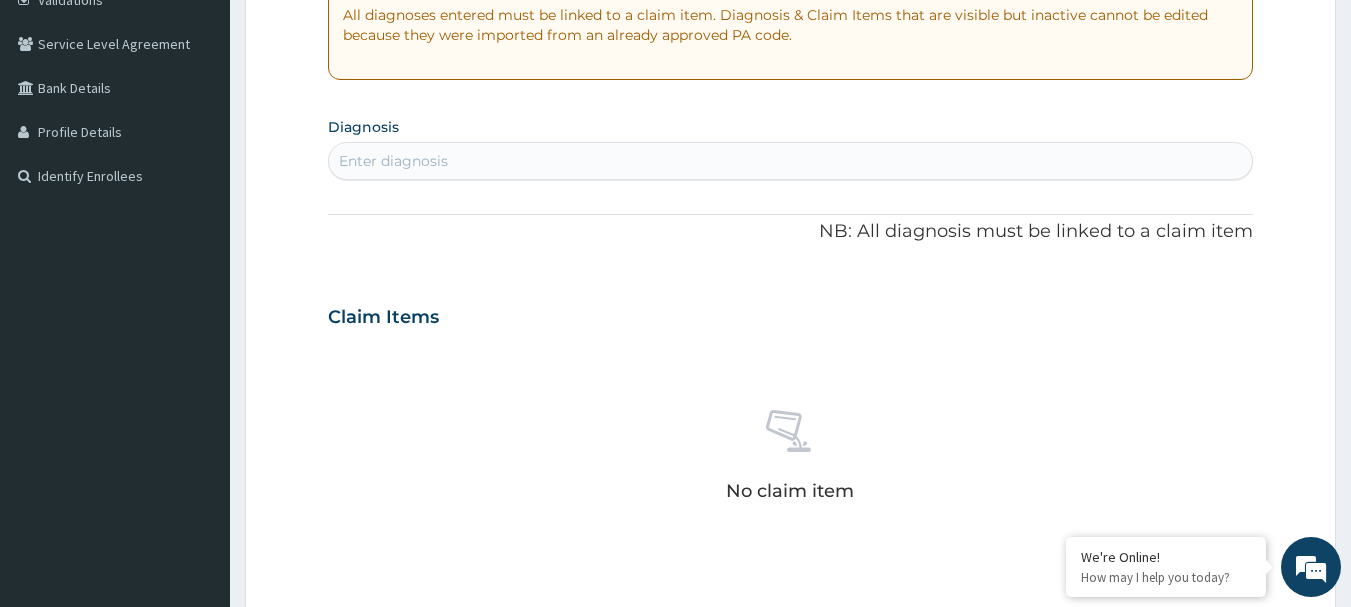 click on "Enter diagnosis" at bounding box center (791, 161) 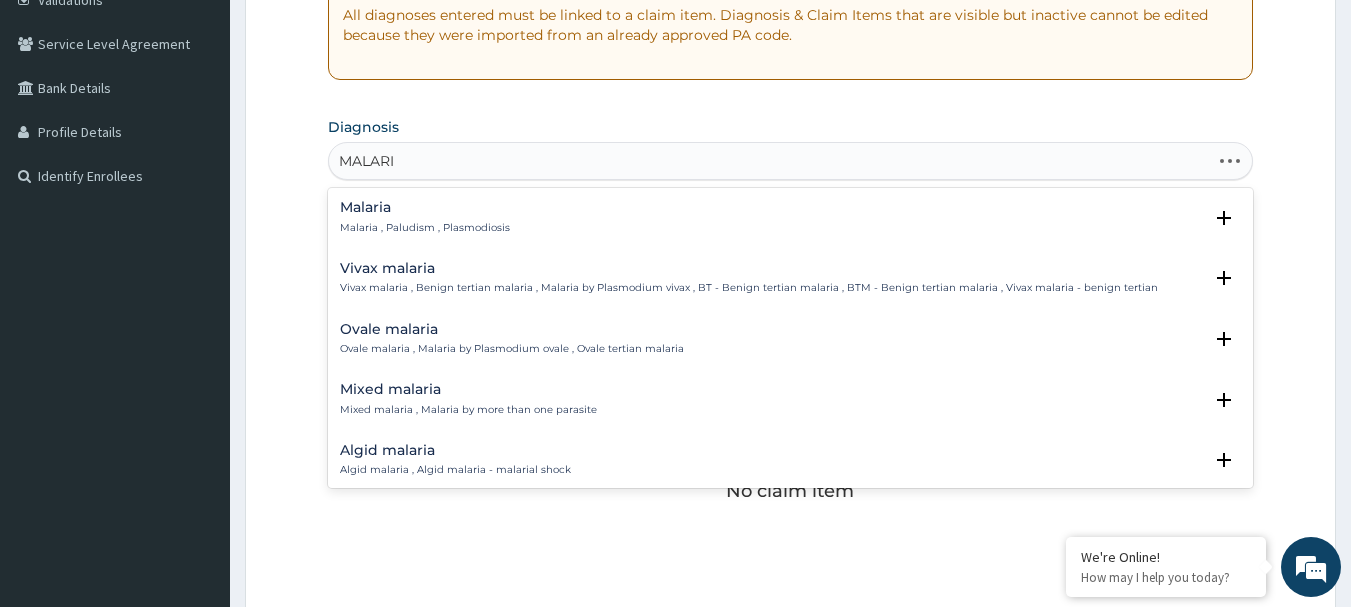 type on "MALARIA" 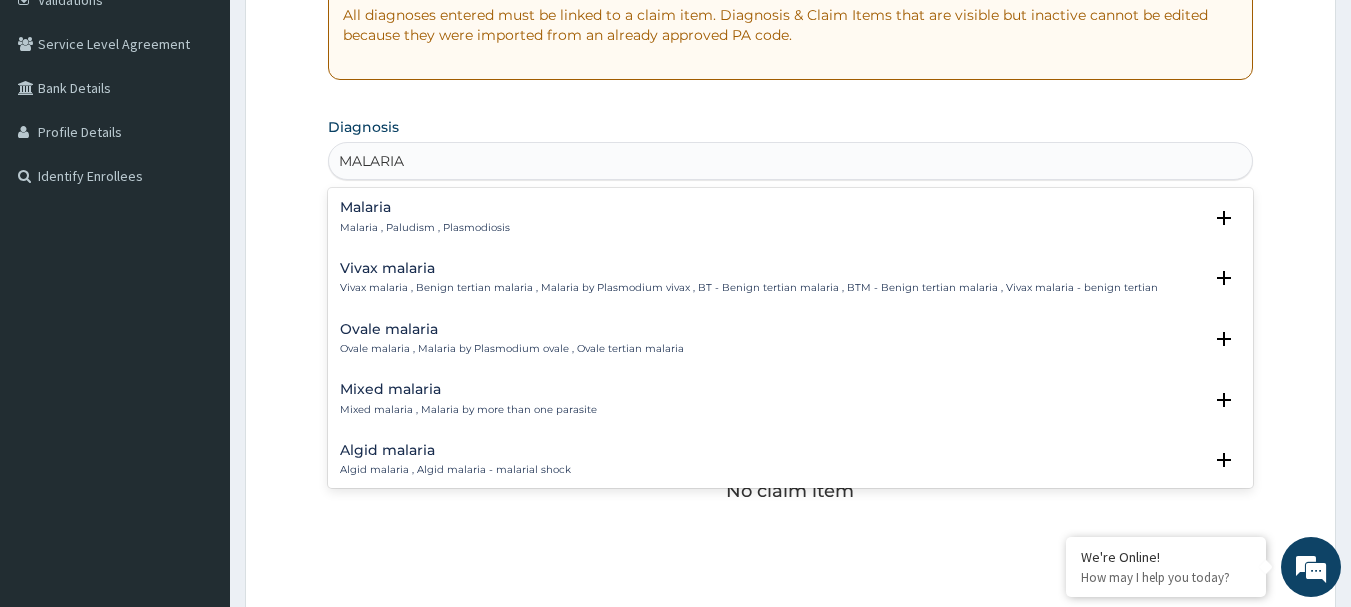 click on "Malaria" at bounding box center [425, 207] 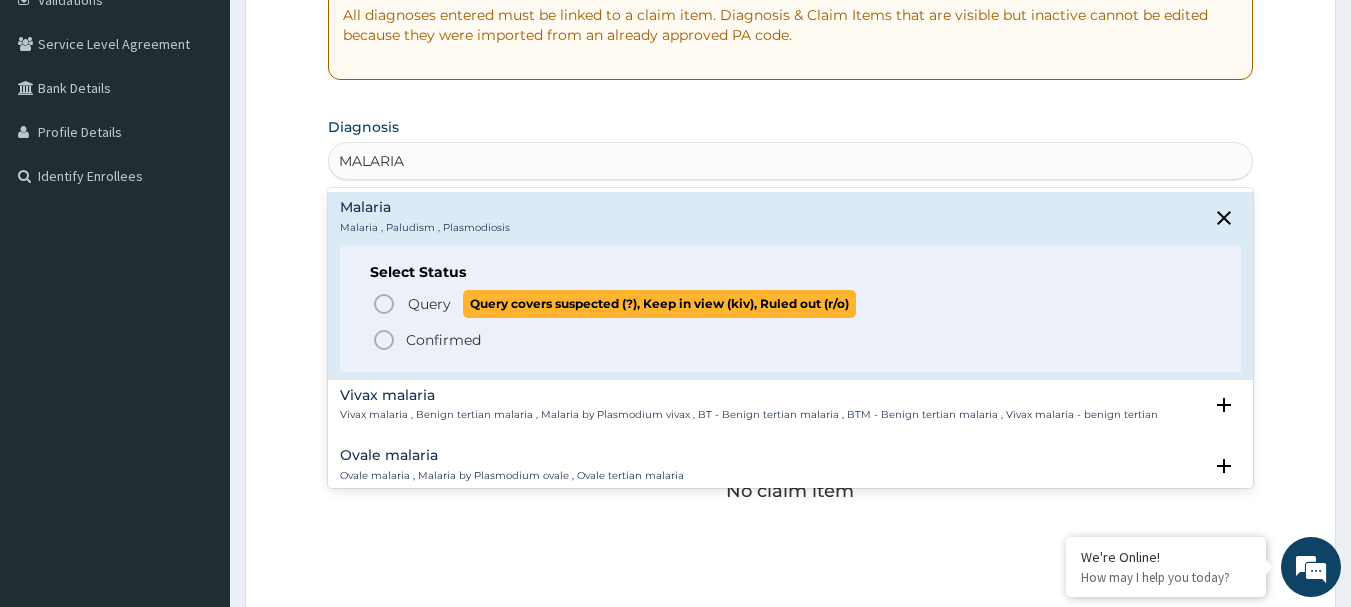 click on "Query" at bounding box center (429, 304) 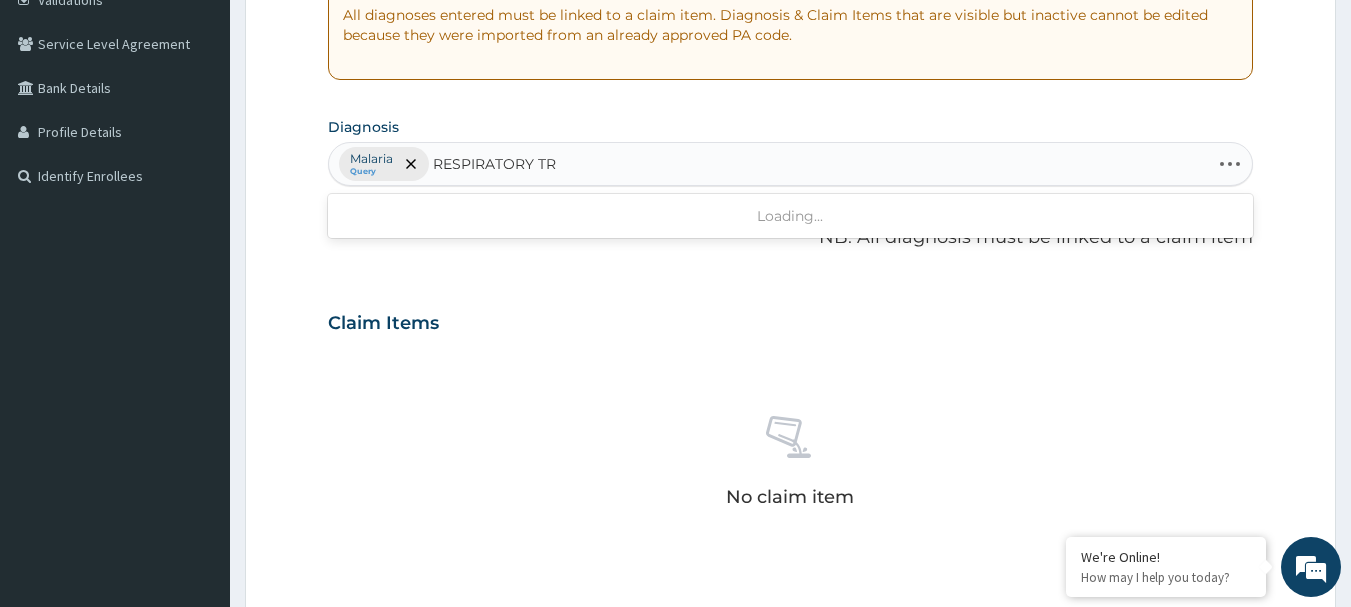 type on "RESPIRATORY TRA" 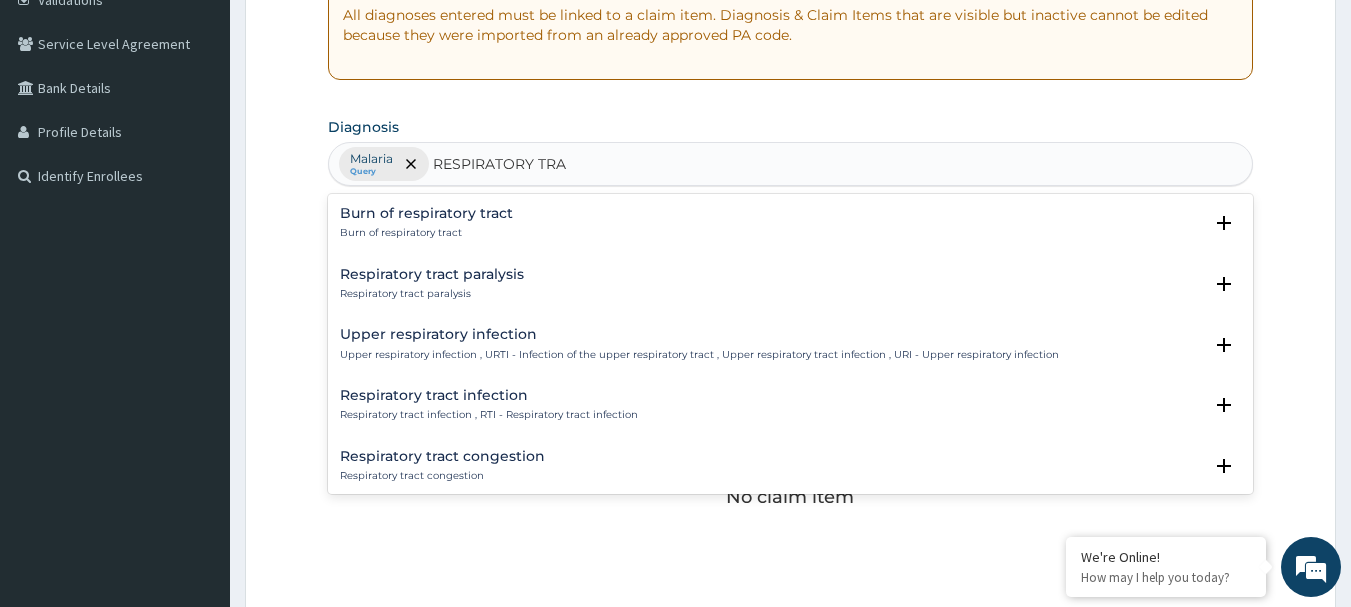 click on "Respiratory tract infection" at bounding box center (489, 395) 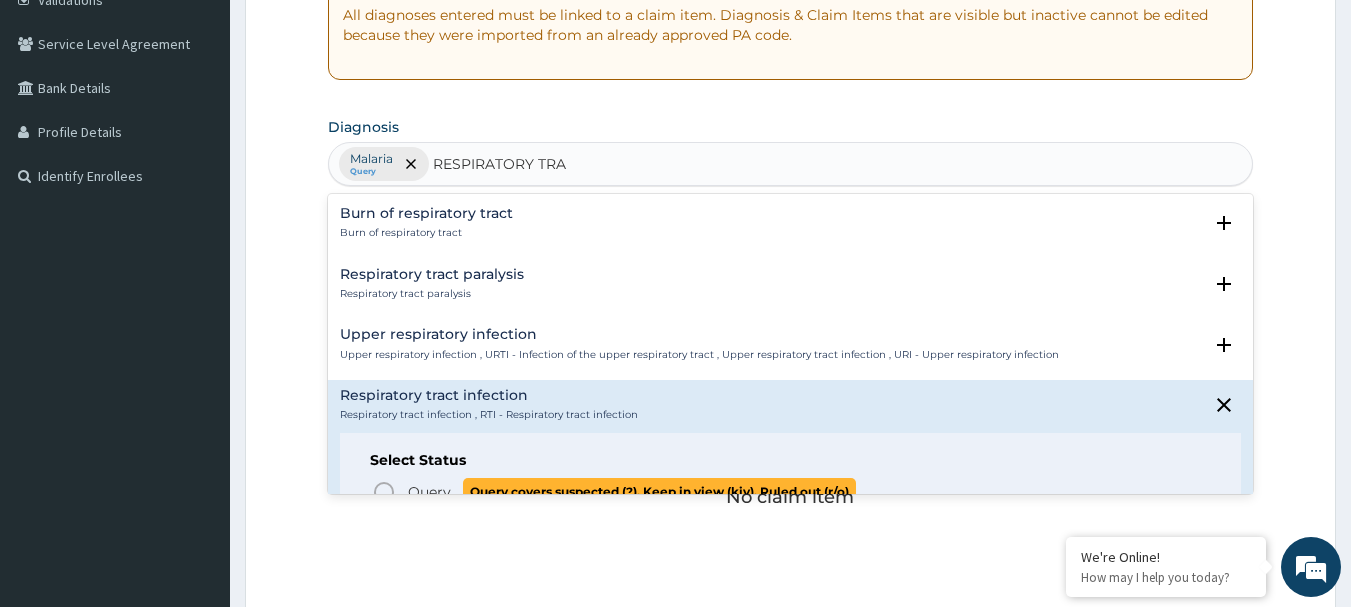 click on "Query Query covers suspected (?), Keep in view (kiv), Ruled out (r/o)" at bounding box center [631, 491] 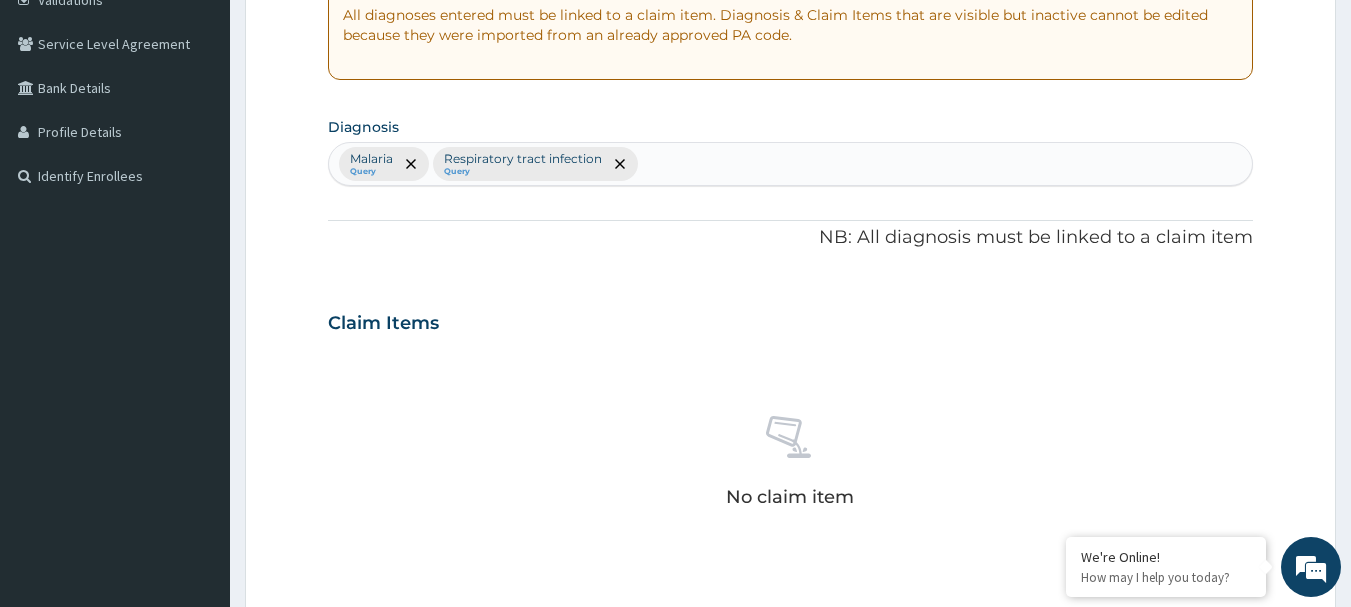 click on "Malaria Query Respiratory tract infection Query" at bounding box center (791, 164) 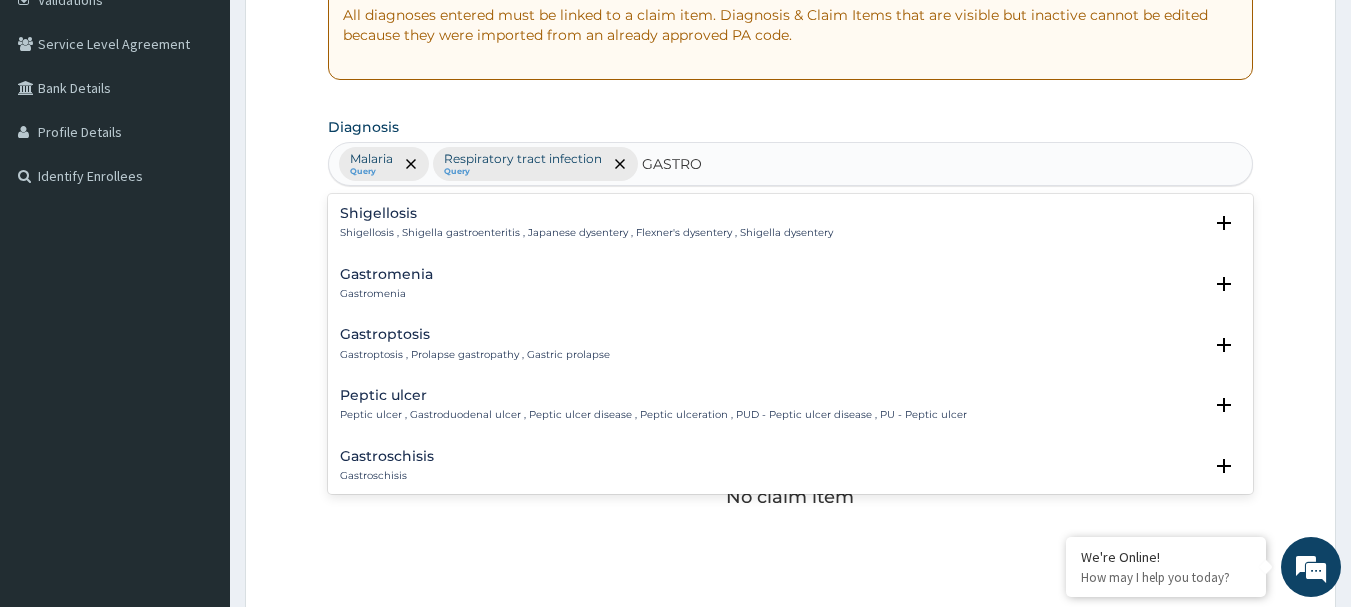 click on "Shigellosis" at bounding box center (586, 213) 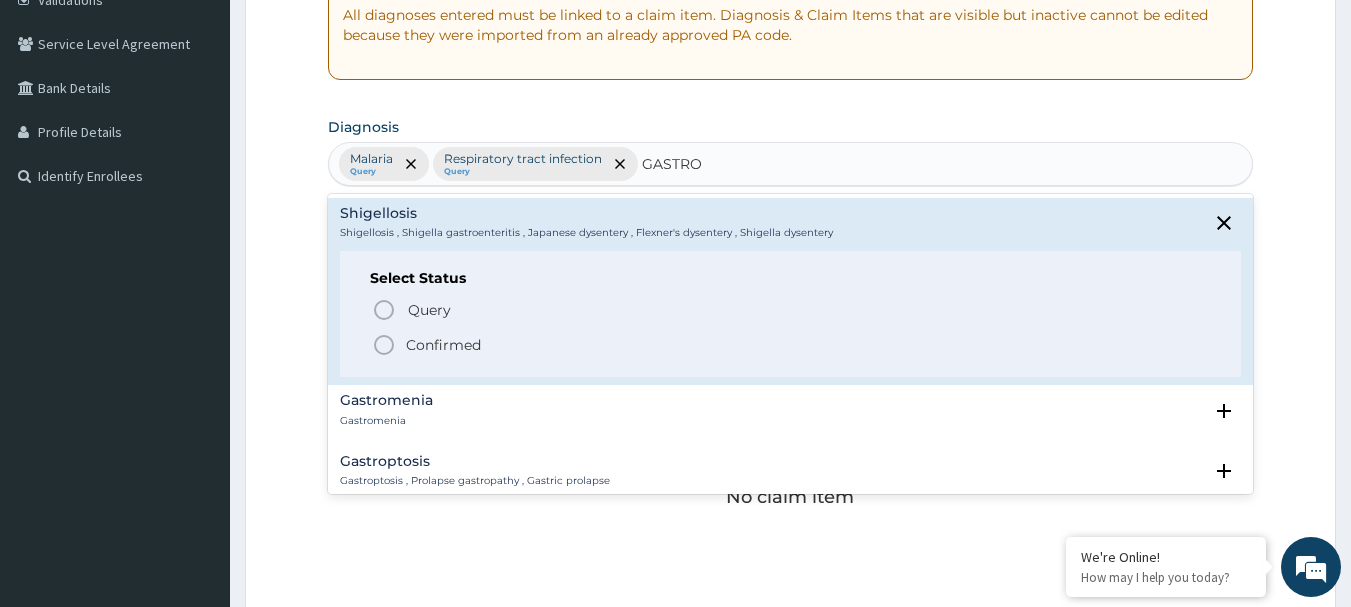 type on "GASTR" 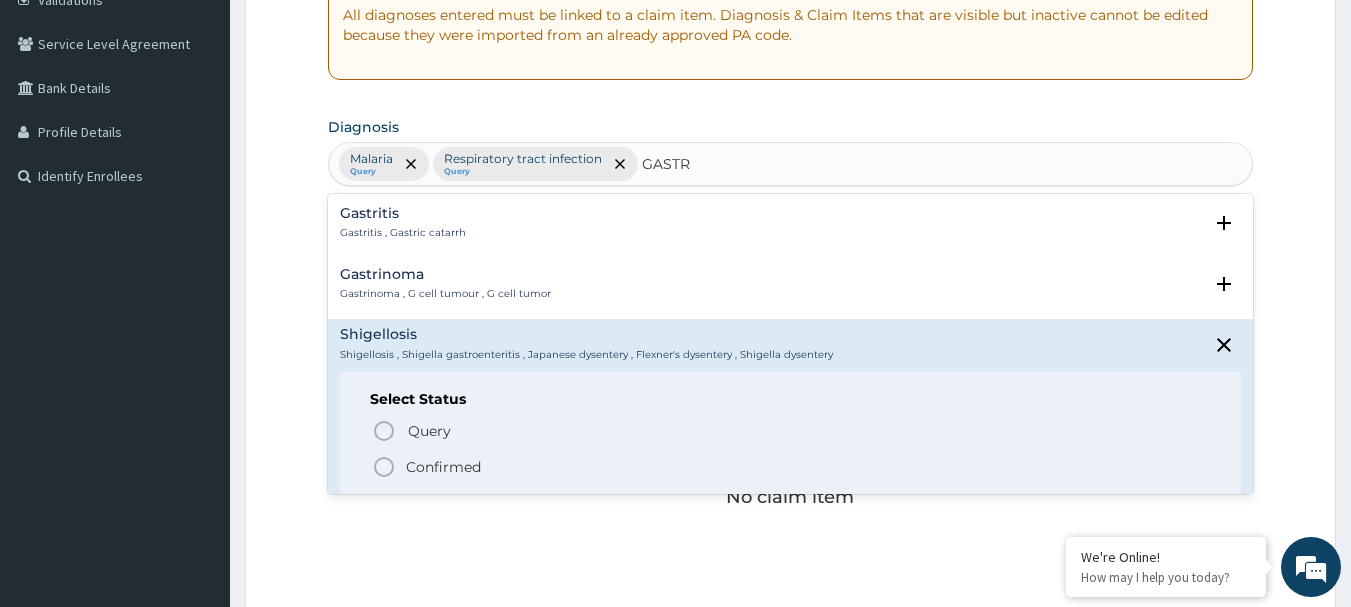 click on "Gastritis Gastritis , Gastric catarrh" at bounding box center [791, 223] 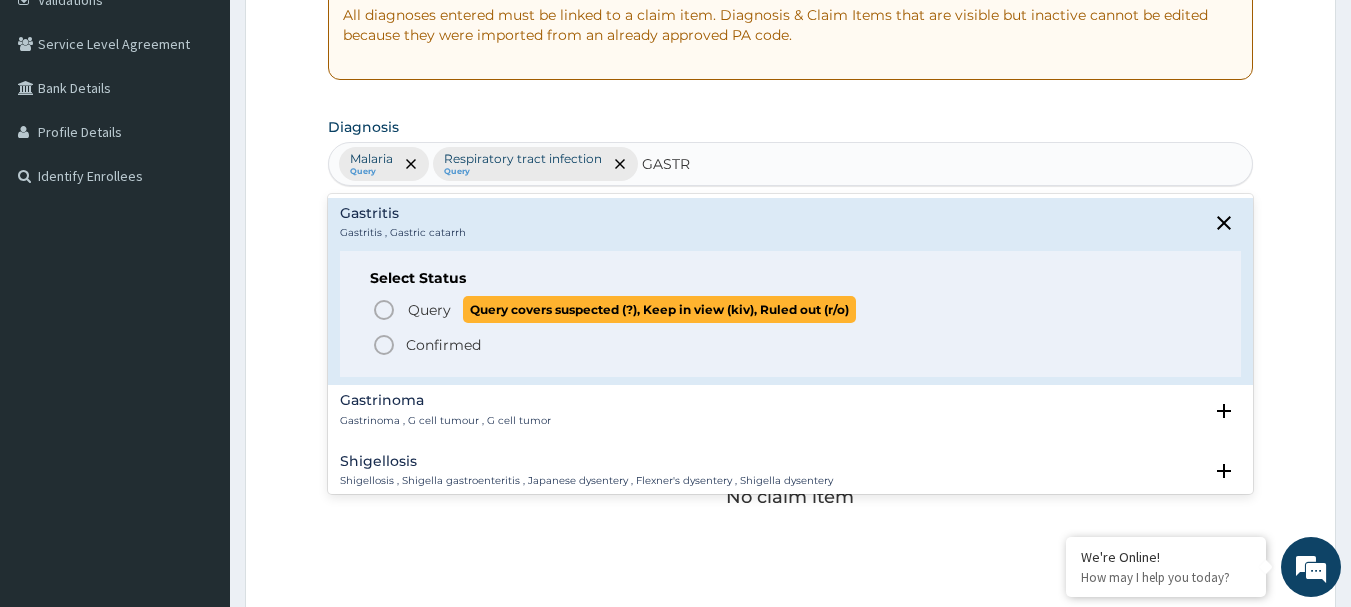 click on "Query covers suspected (?), Keep in view (kiv), Ruled out (r/o)" at bounding box center (659, 309) 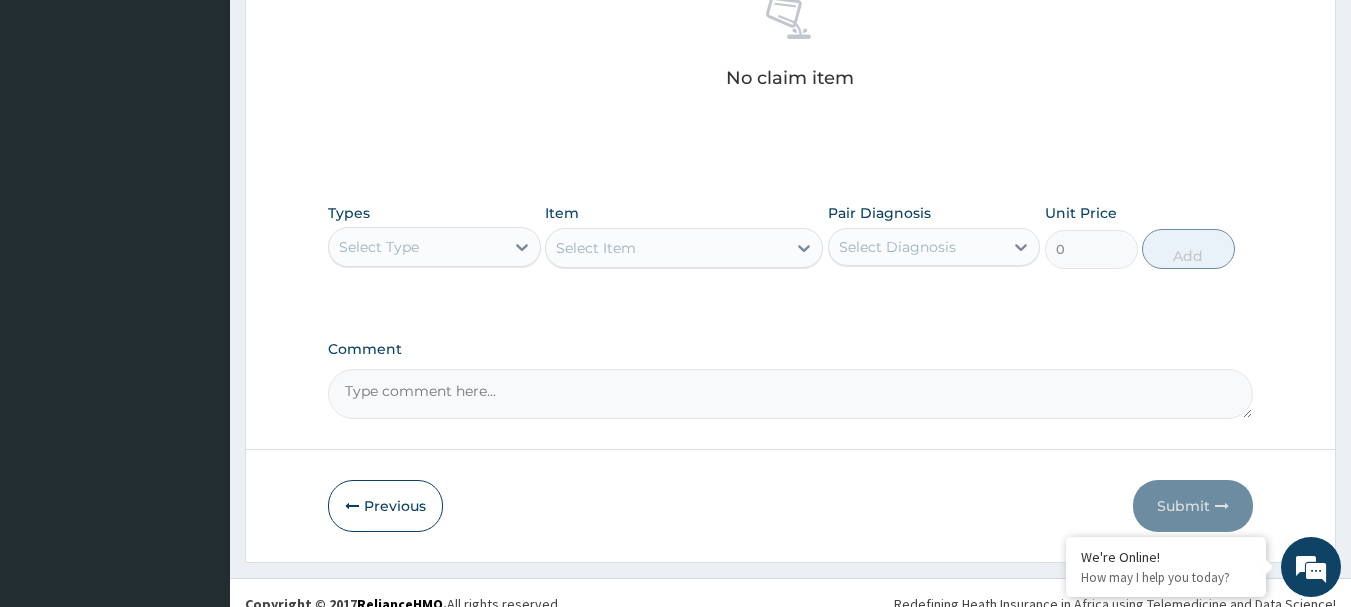 scroll, scrollTop: 835, scrollLeft: 0, axis: vertical 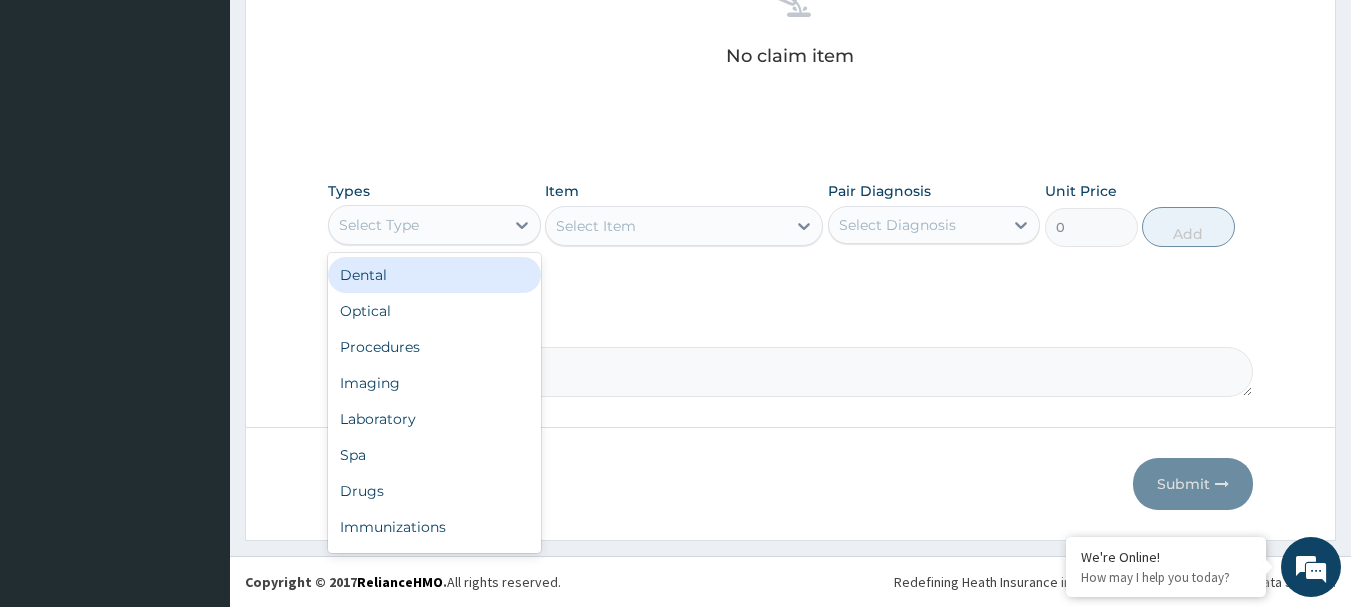 click on "Select Type" at bounding box center (416, 225) 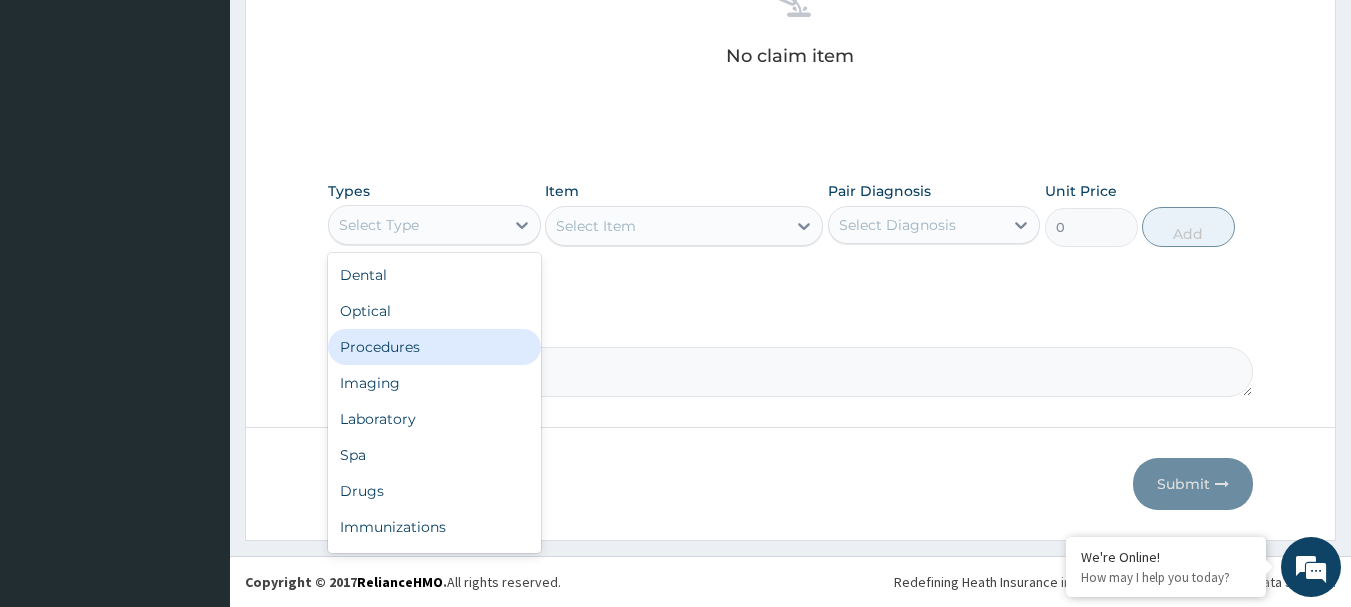 click on "Procedures" at bounding box center [434, 347] 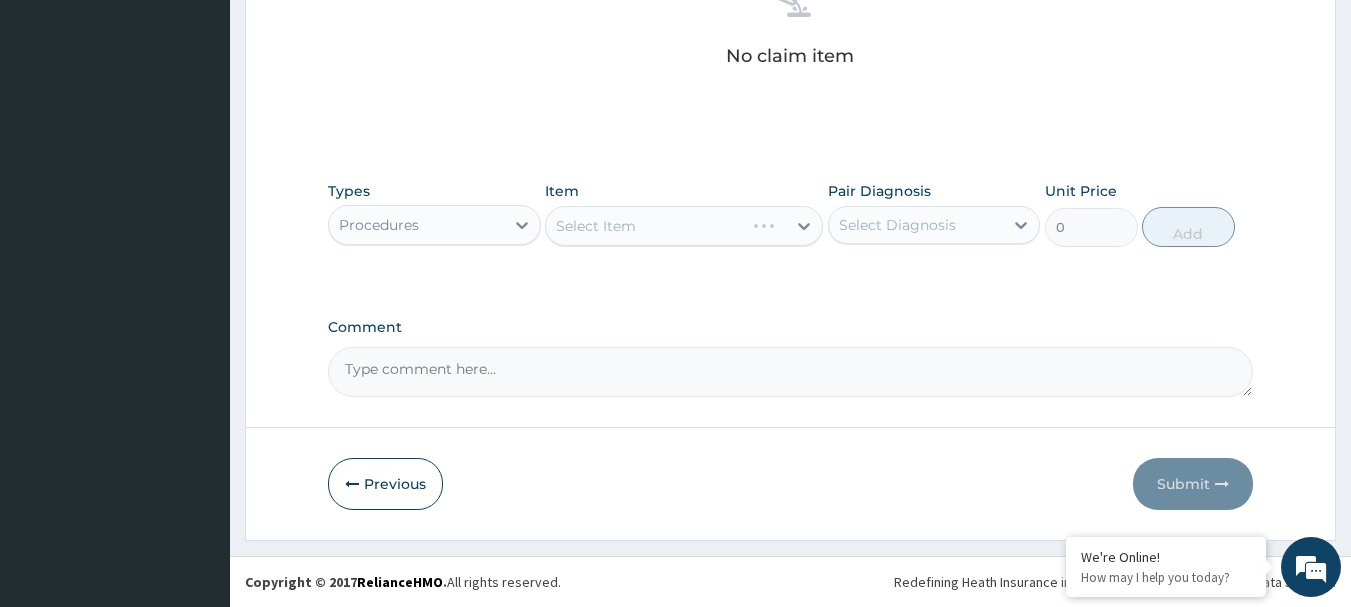 click on "Select Item" at bounding box center (684, 226) 